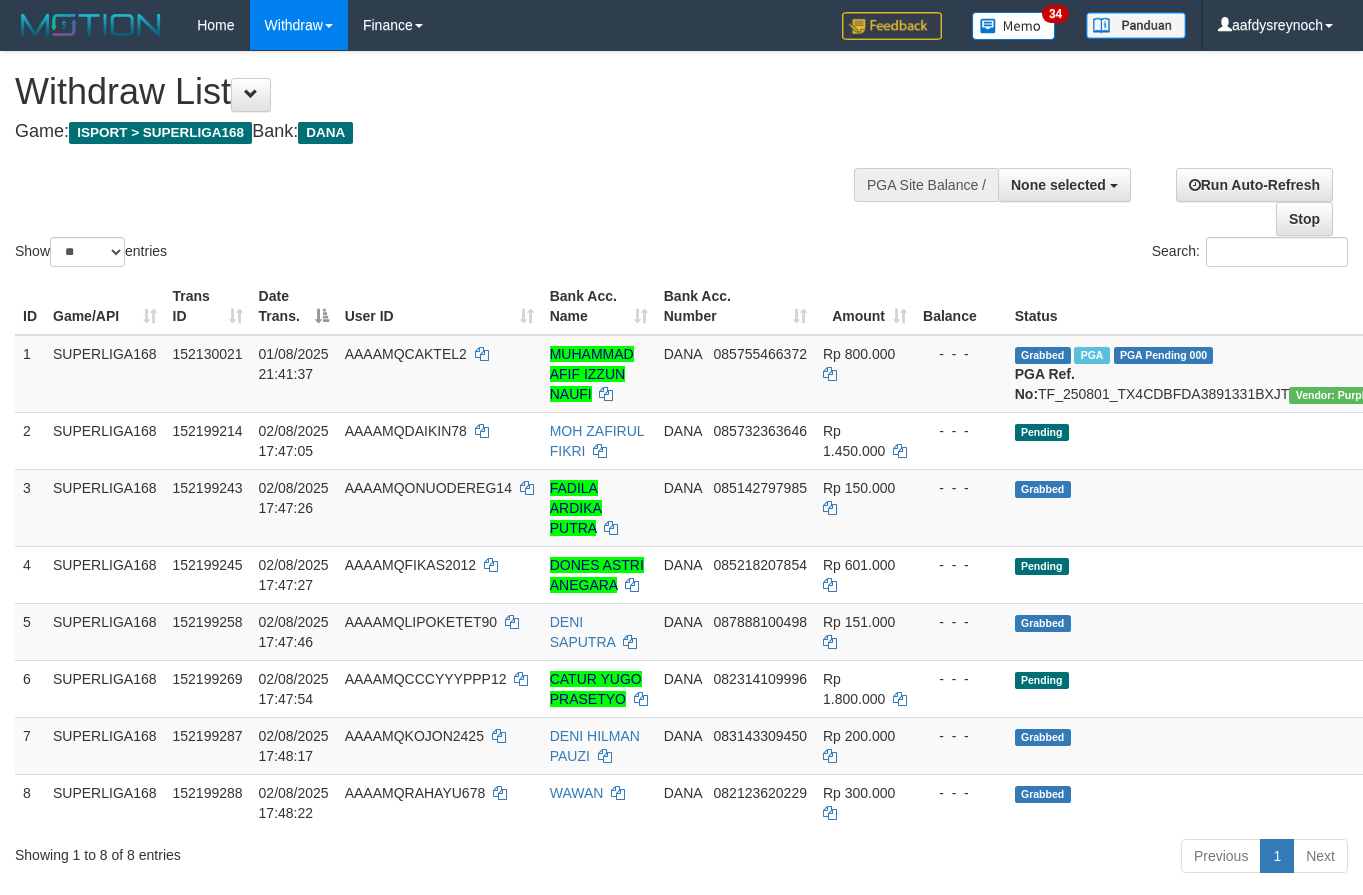 select 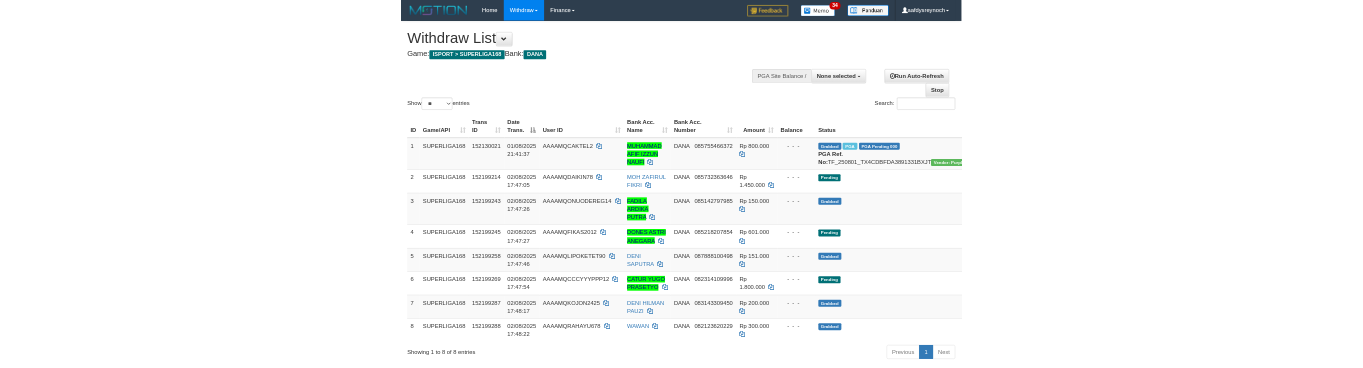 scroll, scrollTop: 0, scrollLeft: 0, axis: both 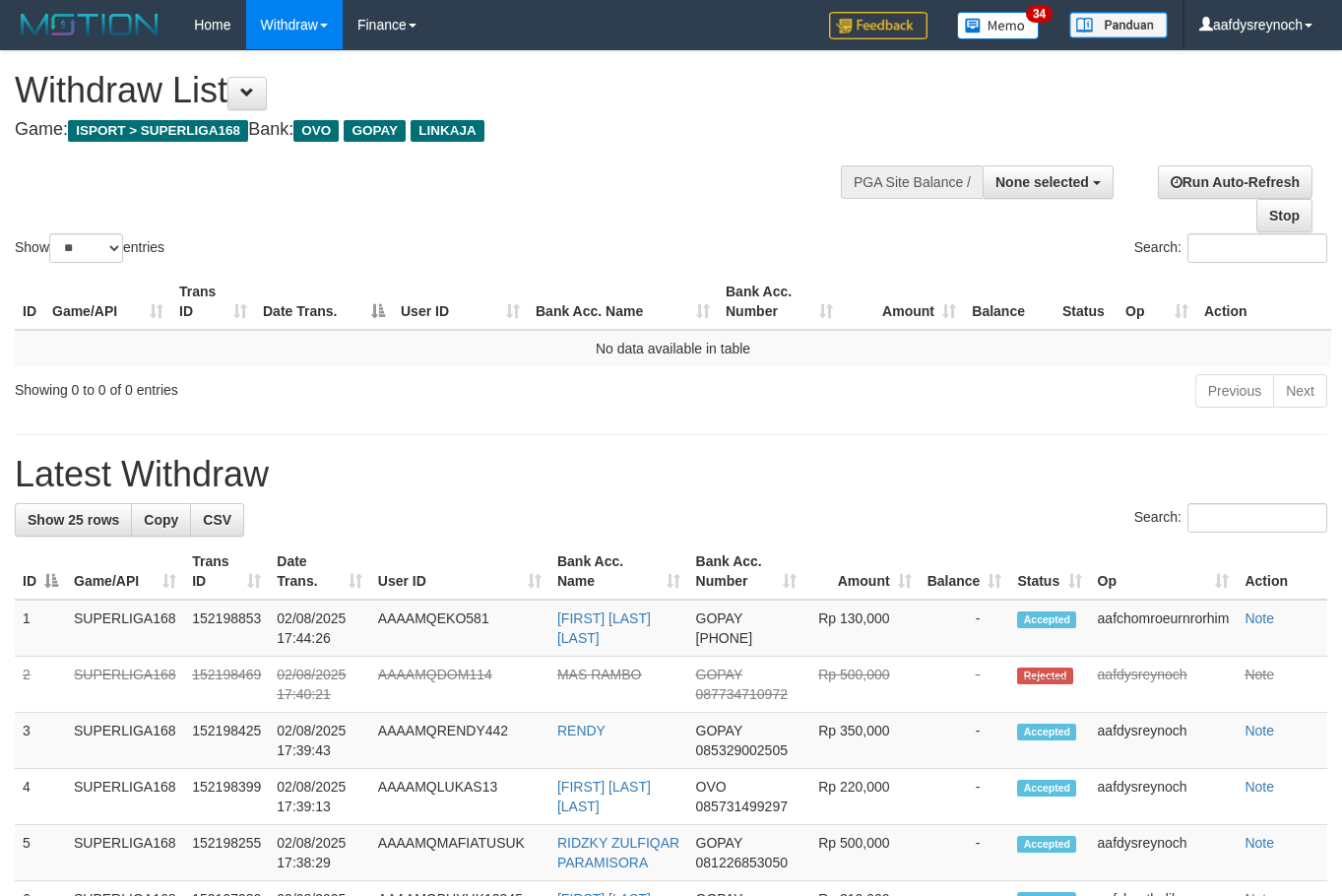 select 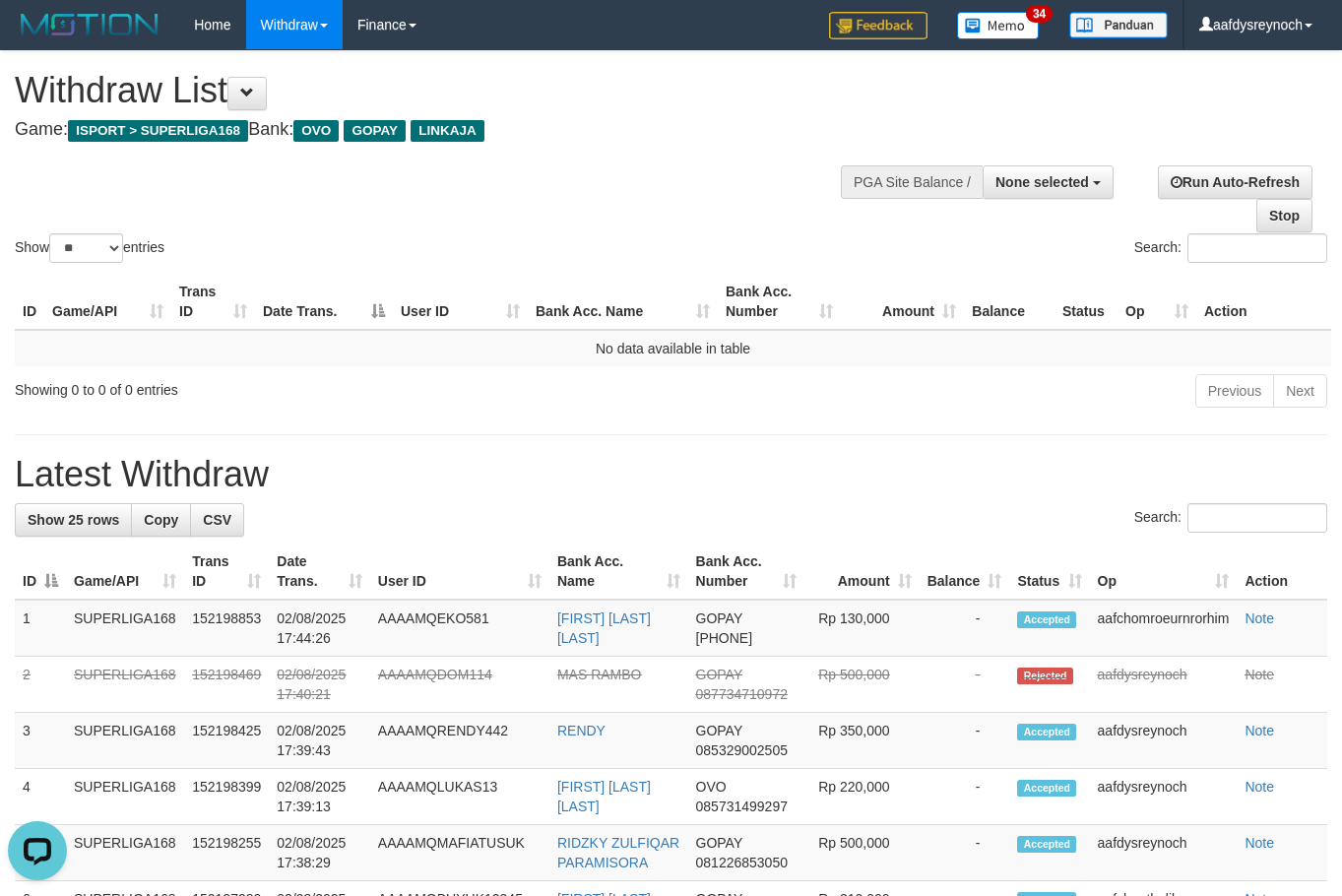 scroll, scrollTop: 0, scrollLeft: 0, axis: both 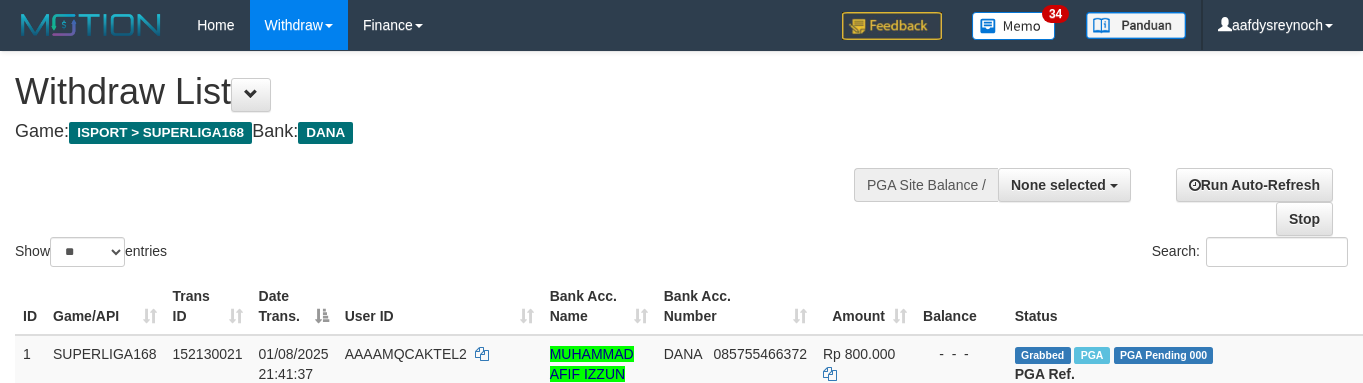 select 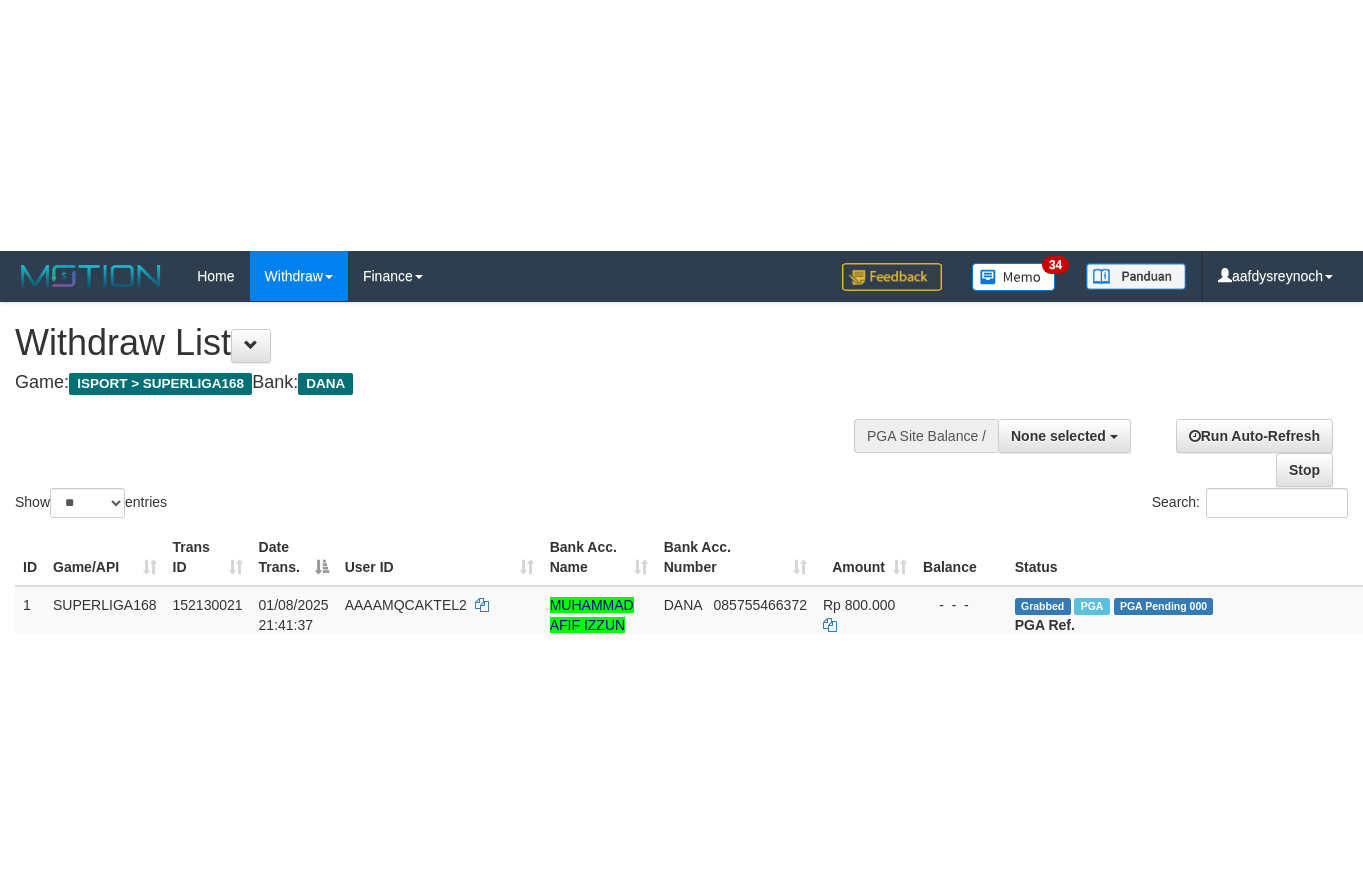 scroll, scrollTop: 0, scrollLeft: 0, axis: both 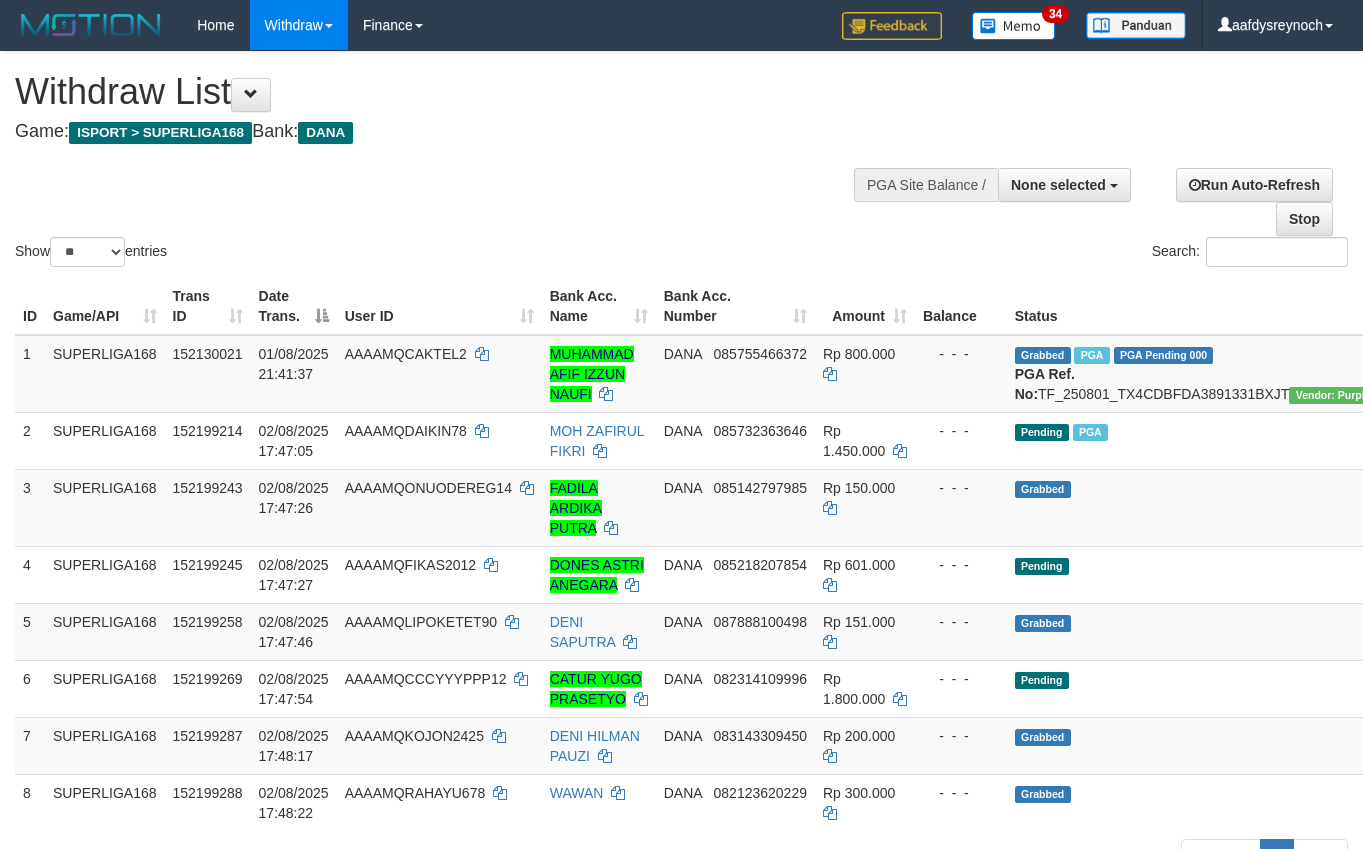 select 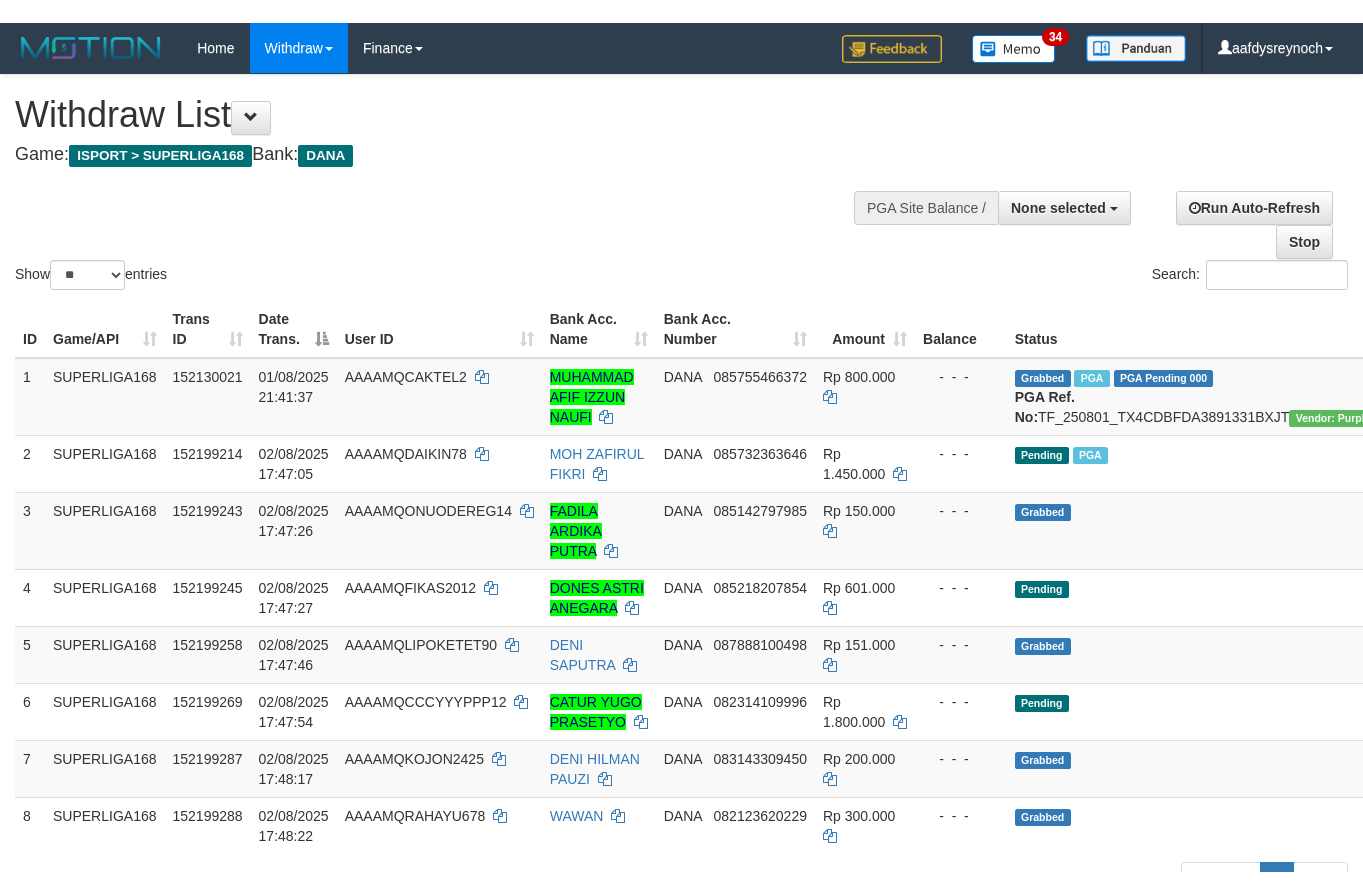 scroll, scrollTop: 0, scrollLeft: 0, axis: both 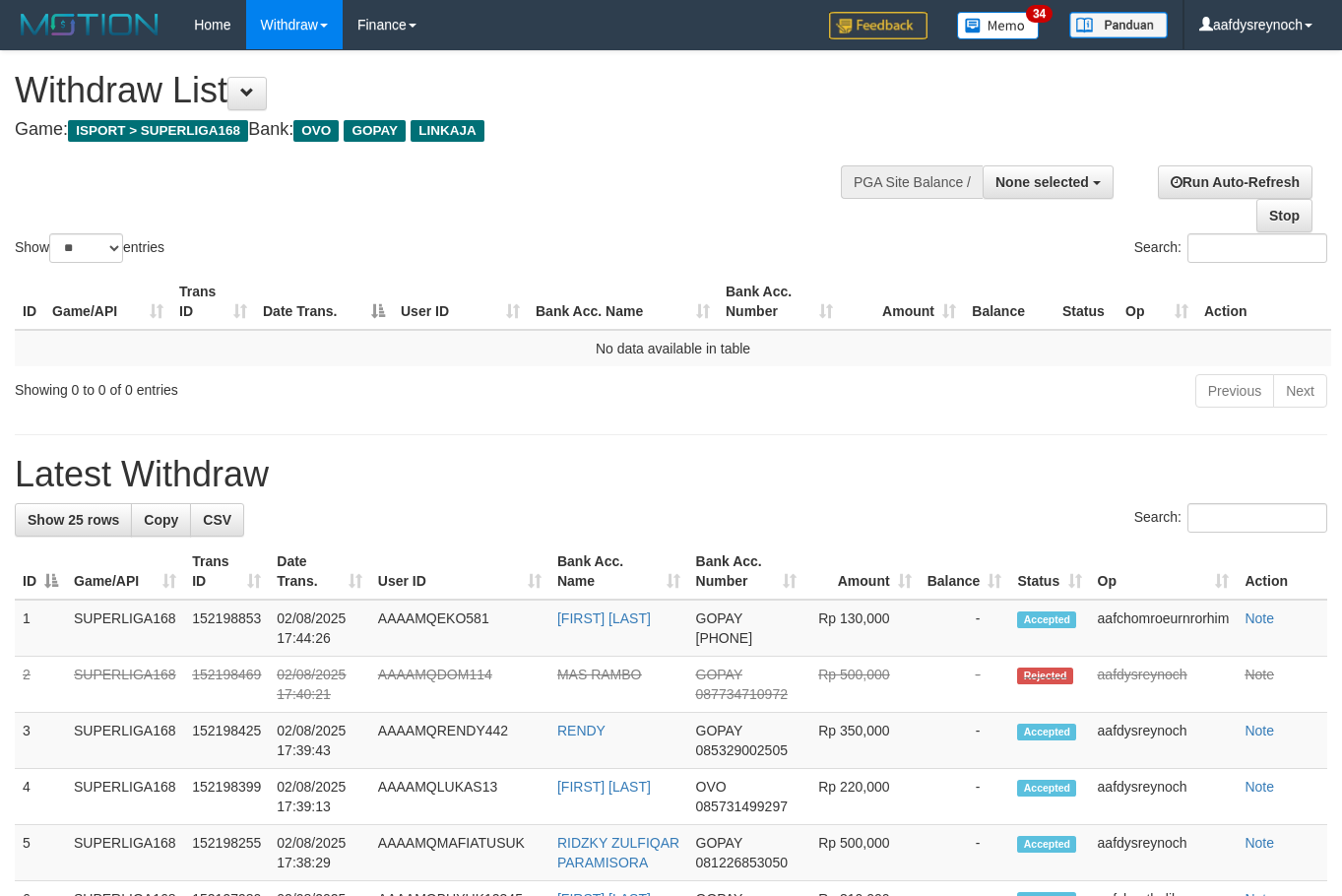 select 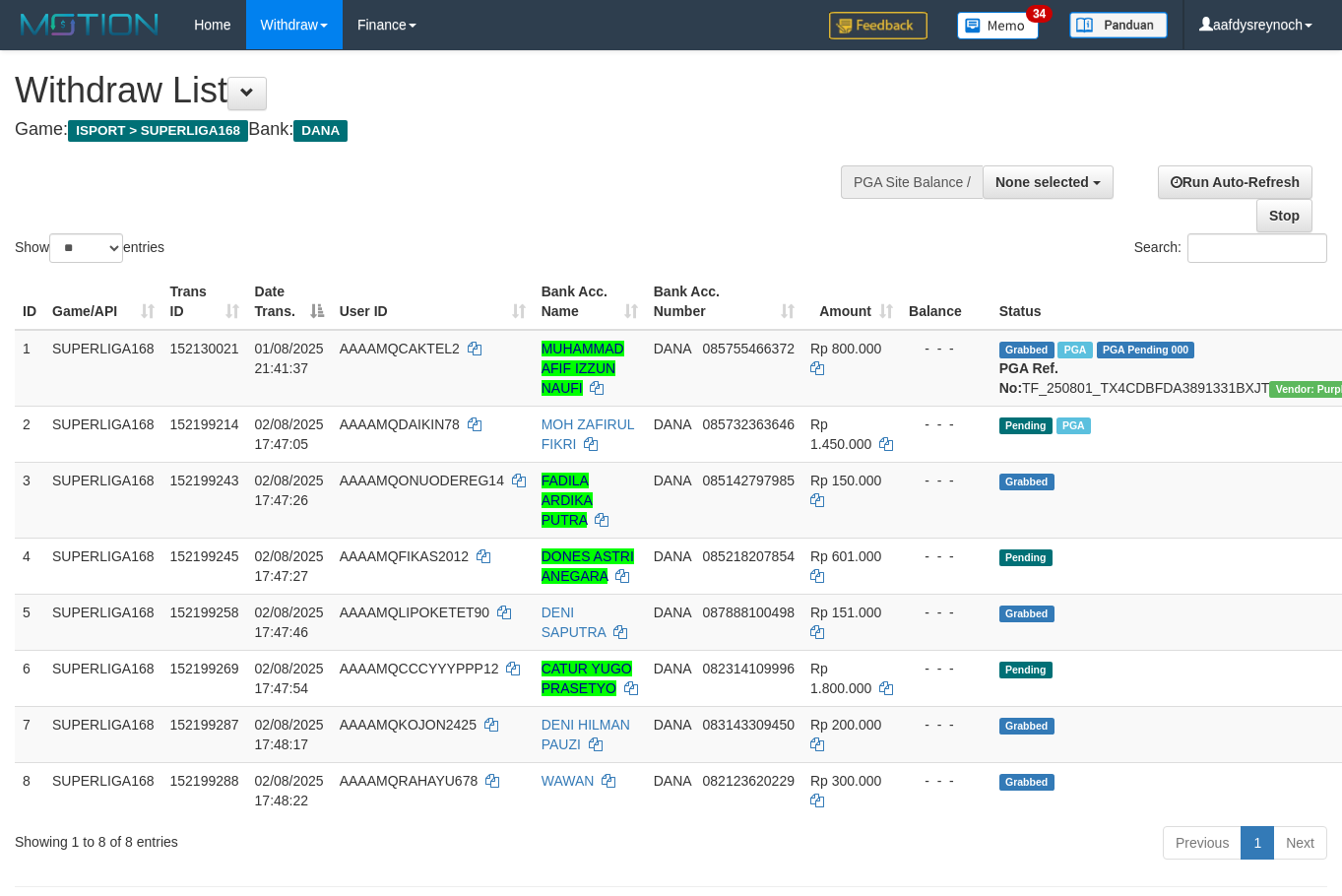 select 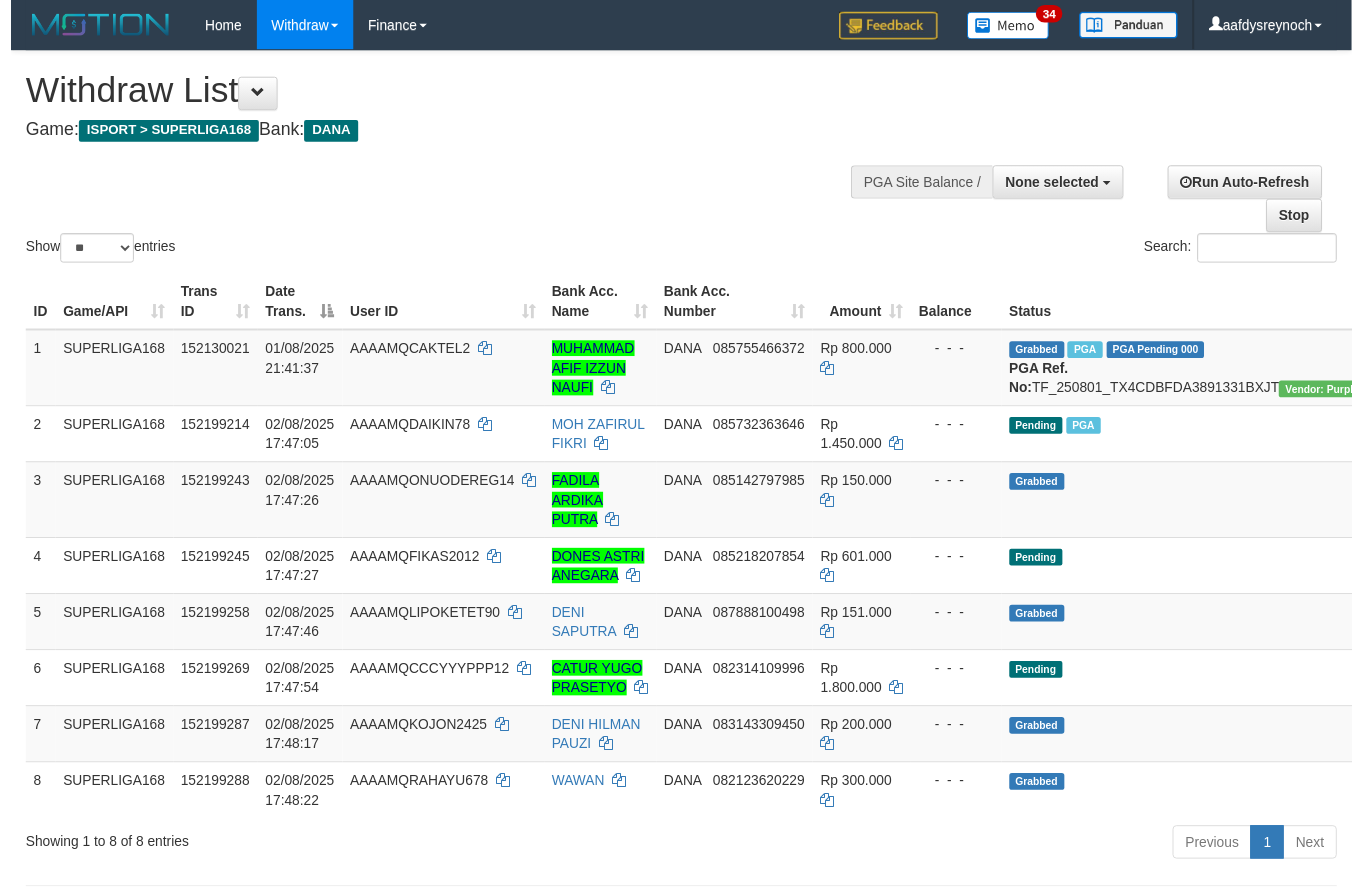scroll, scrollTop: 0, scrollLeft: 0, axis: both 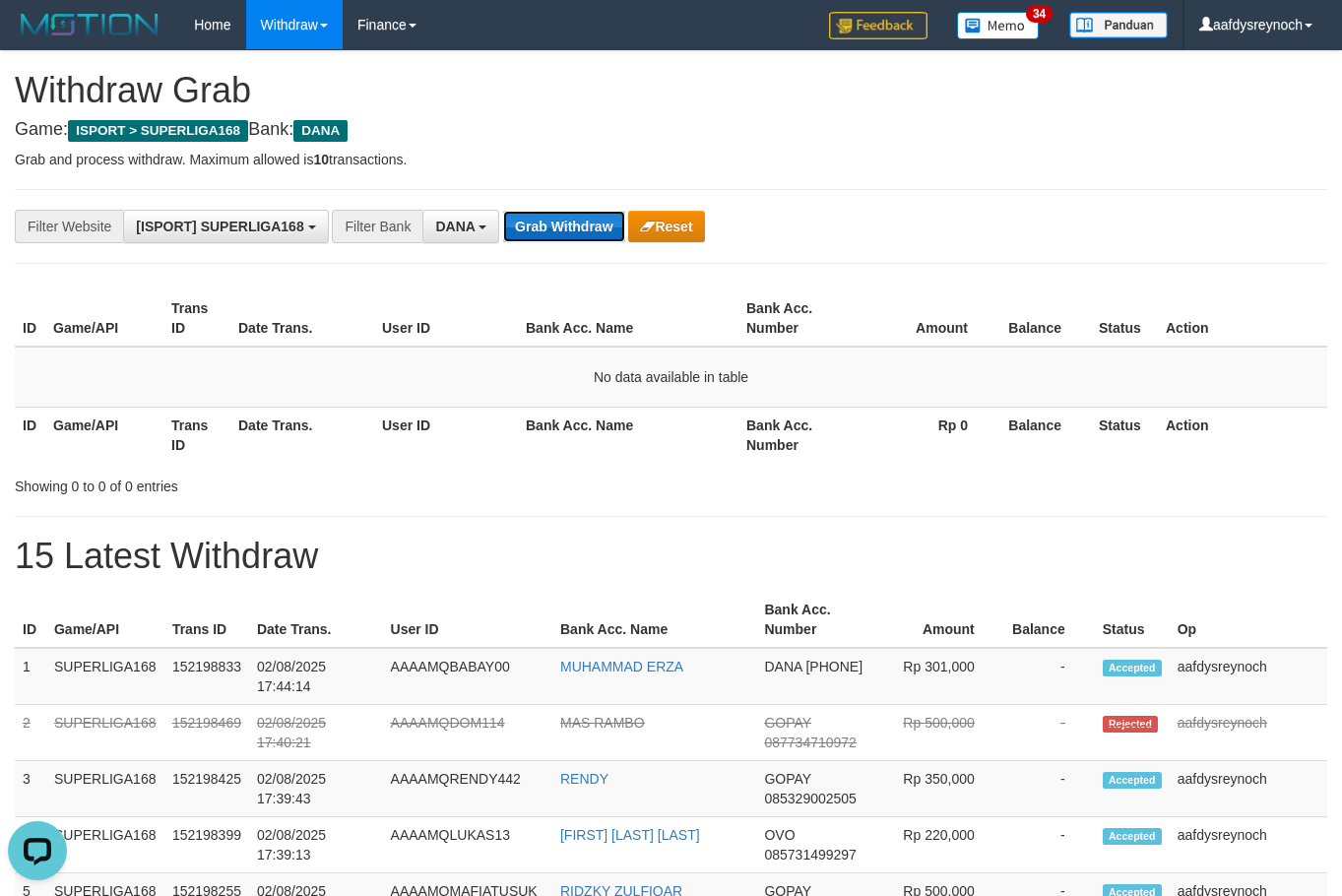 click on "Grab Withdraw" at bounding box center (563, 226) 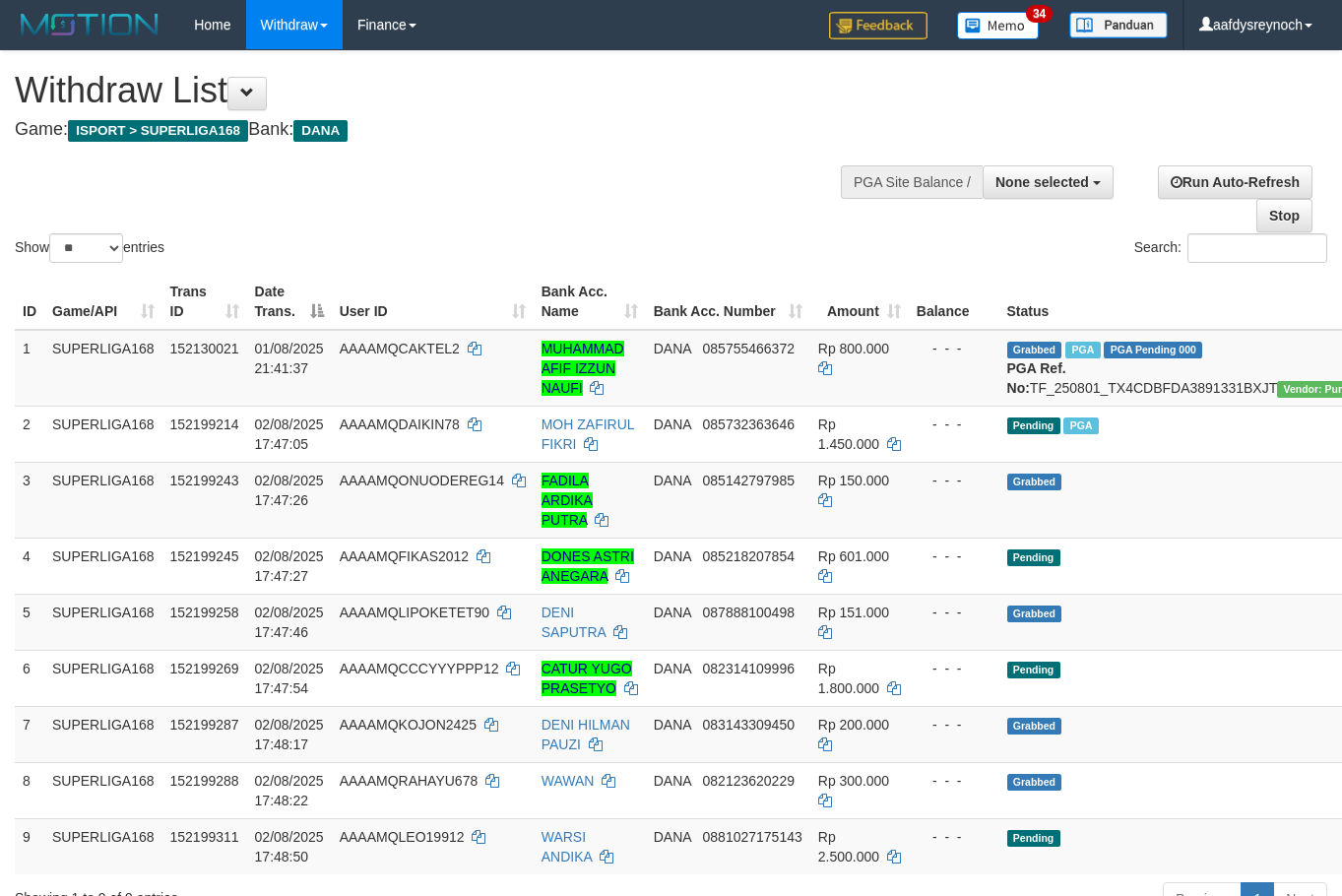 select 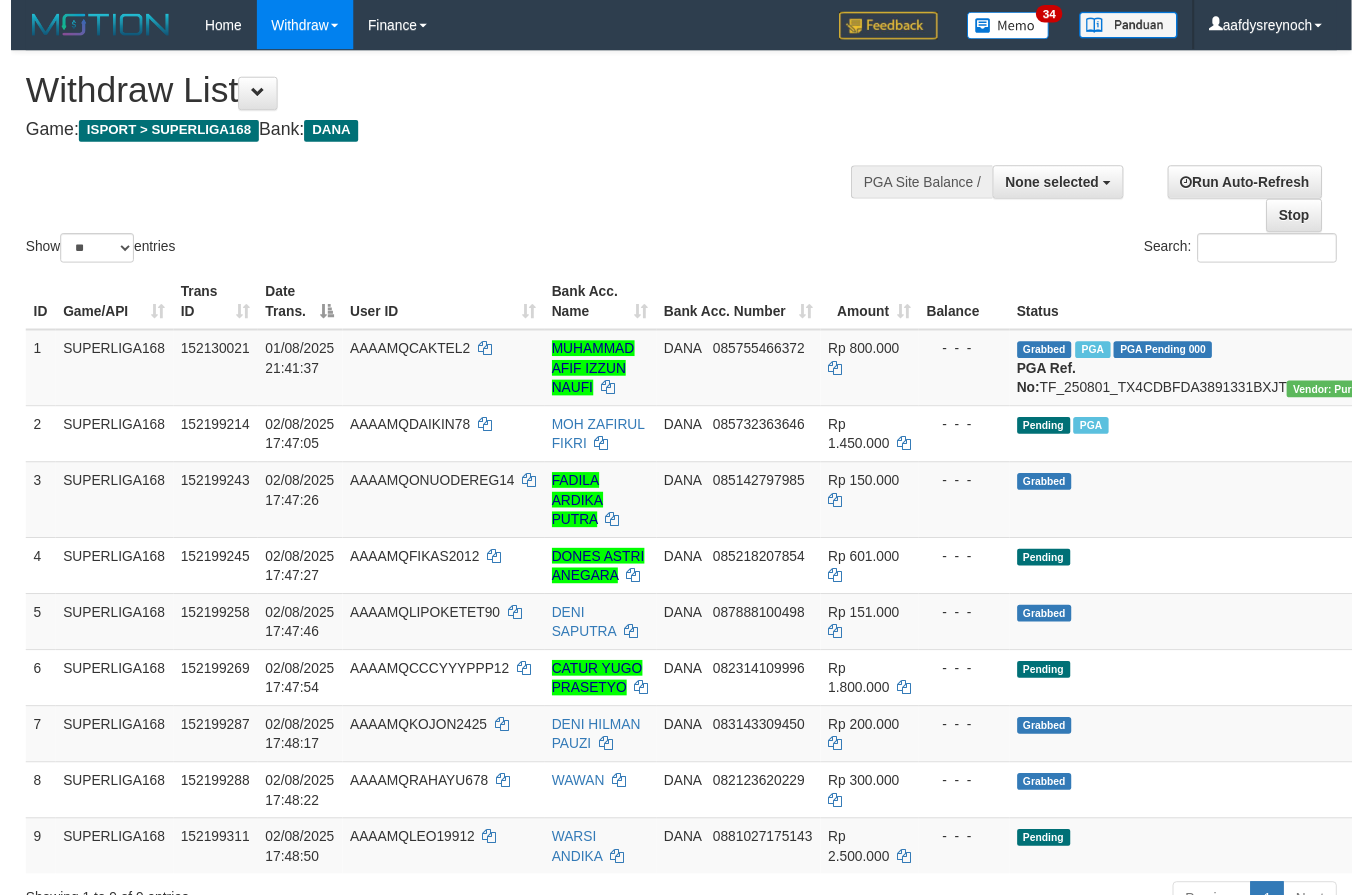 scroll, scrollTop: 0, scrollLeft: 0, axis: both 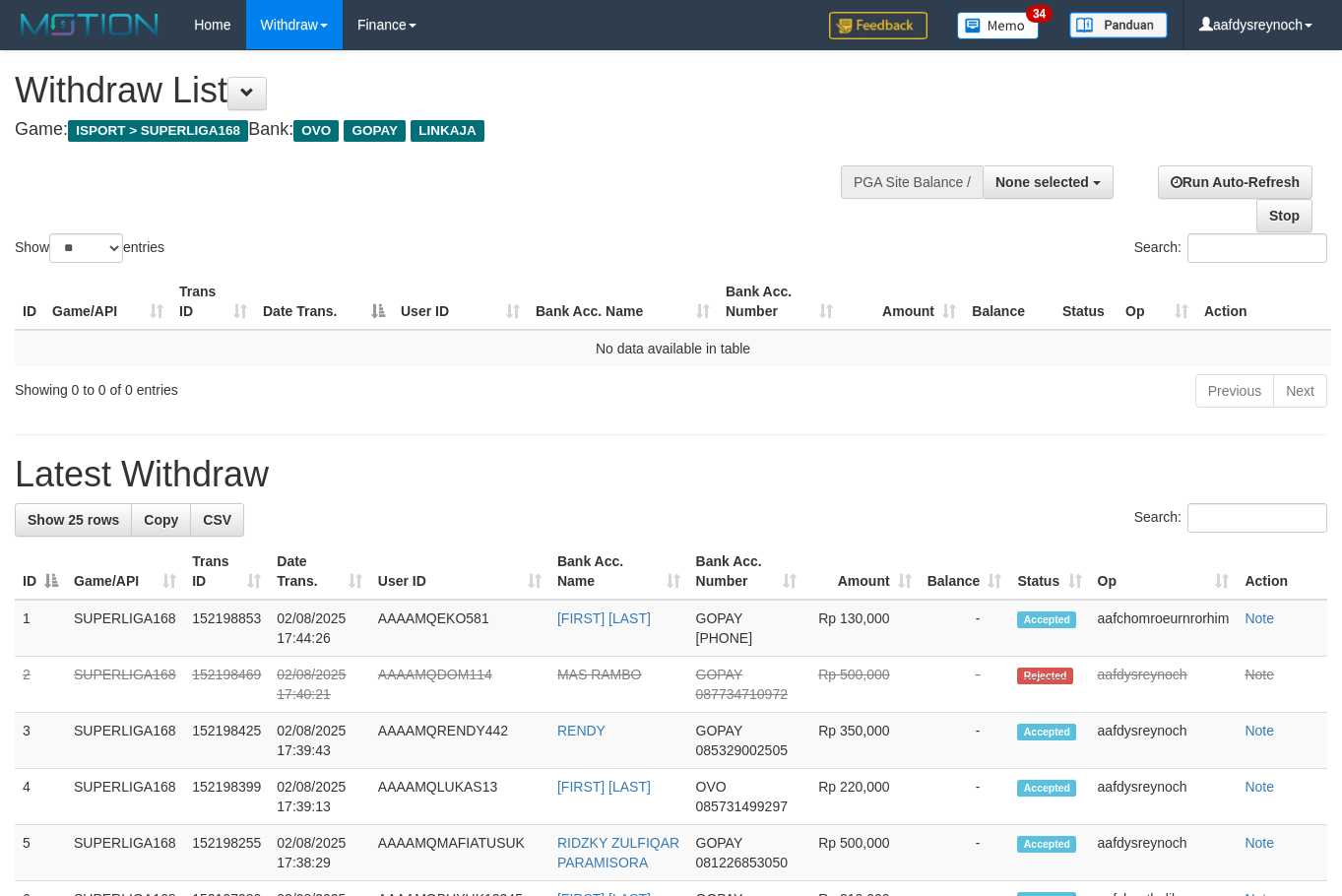 select 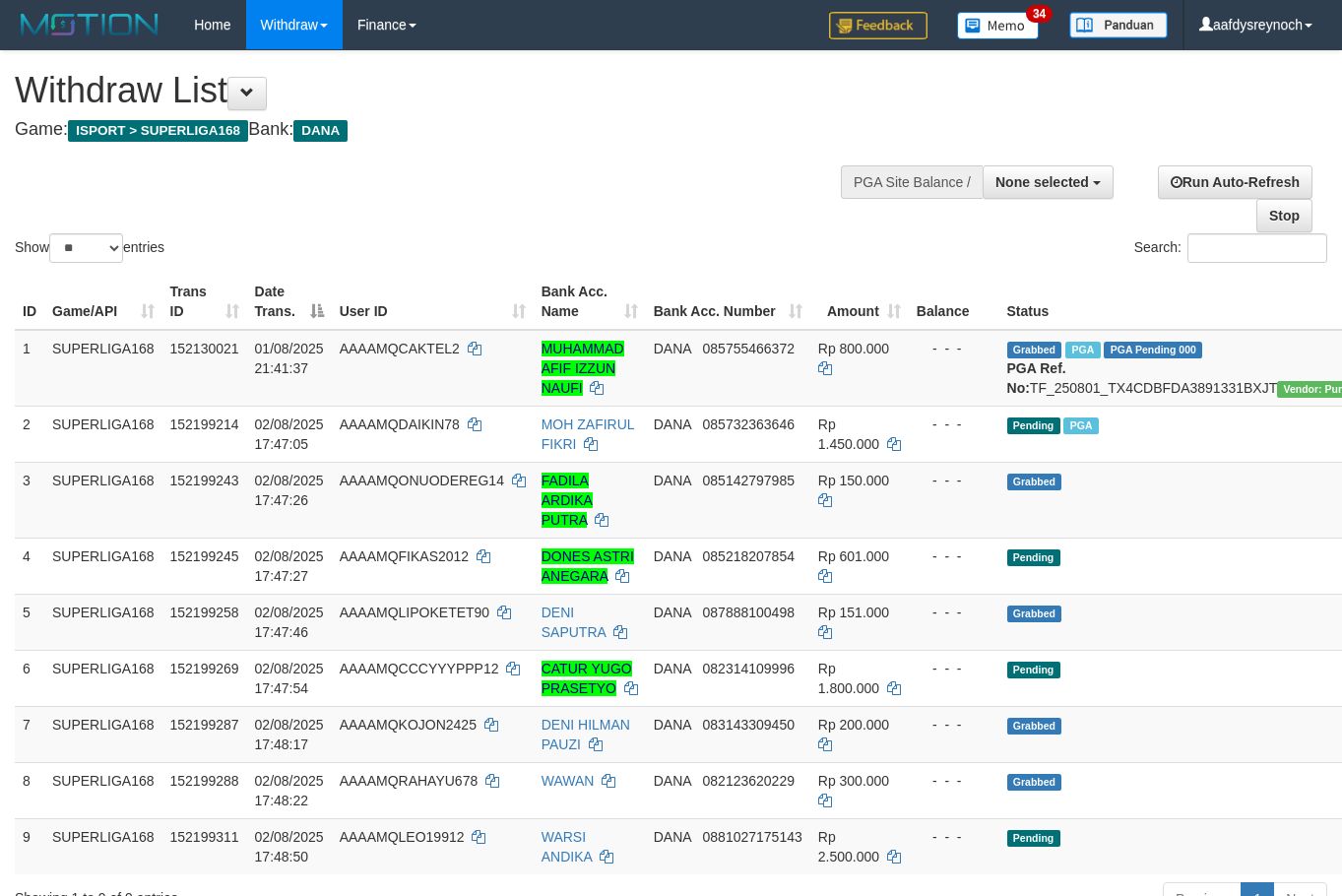 select 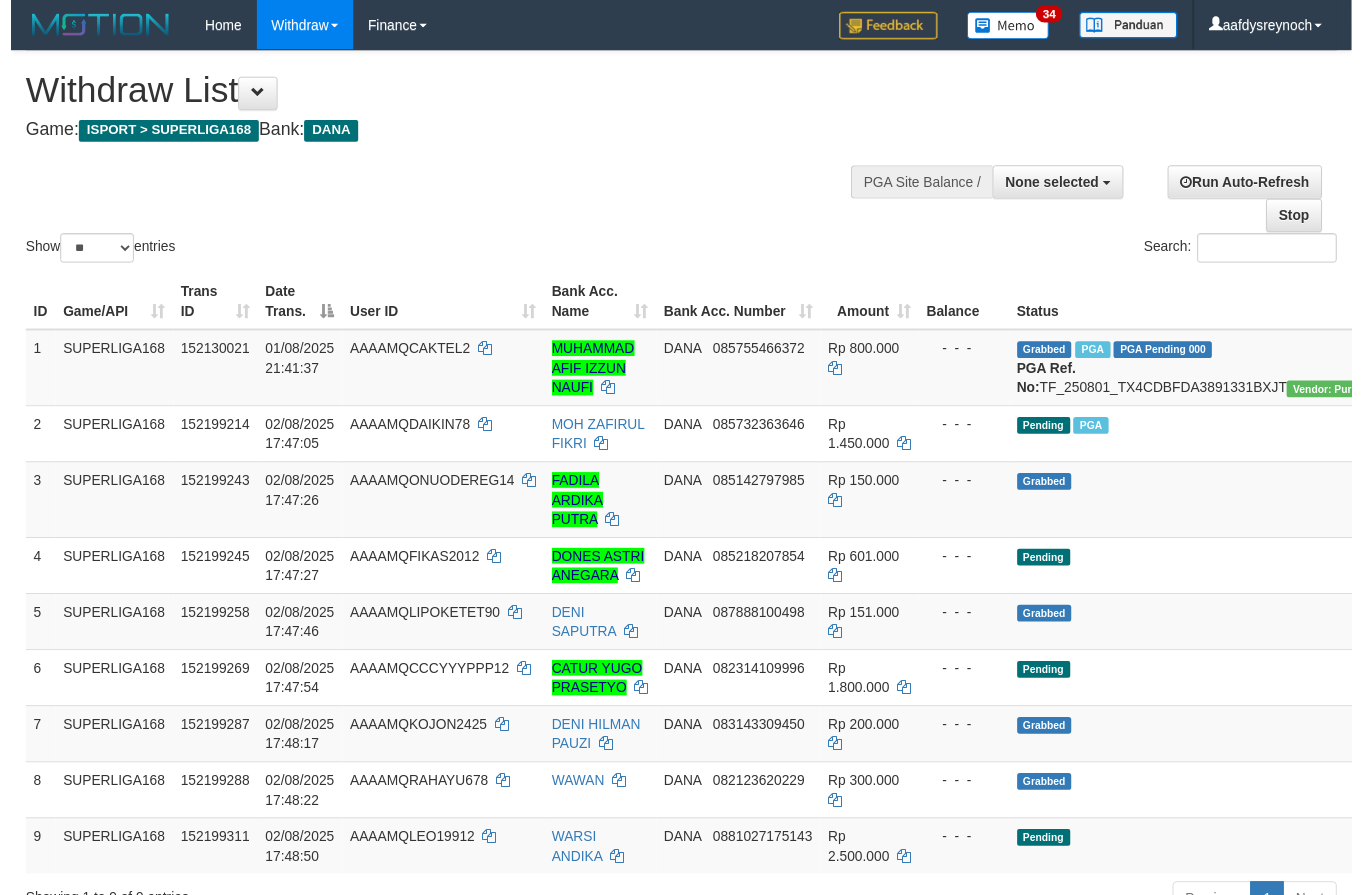 scroll, scrollTop: 0, scrollLeft: 0, axis: both 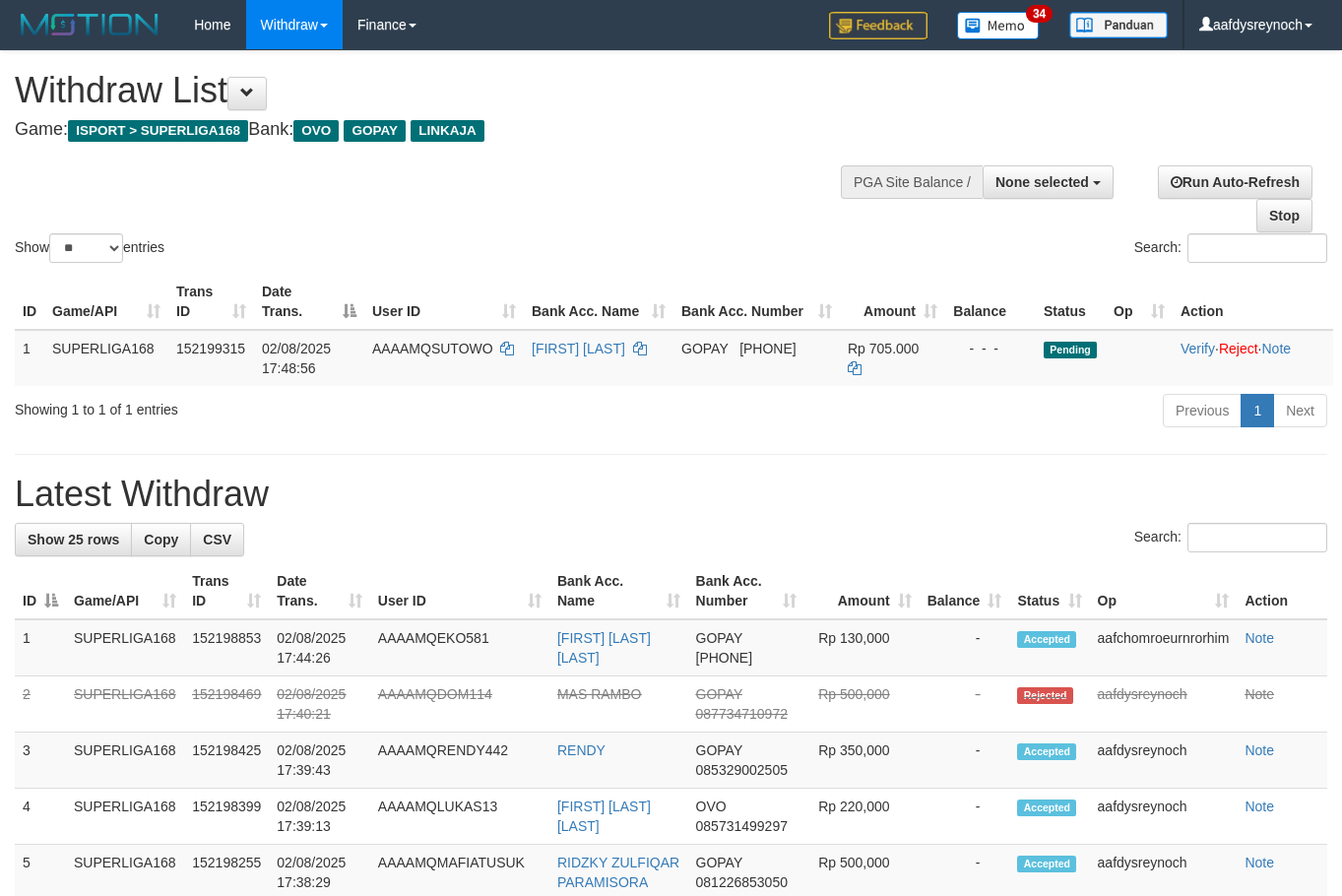 select 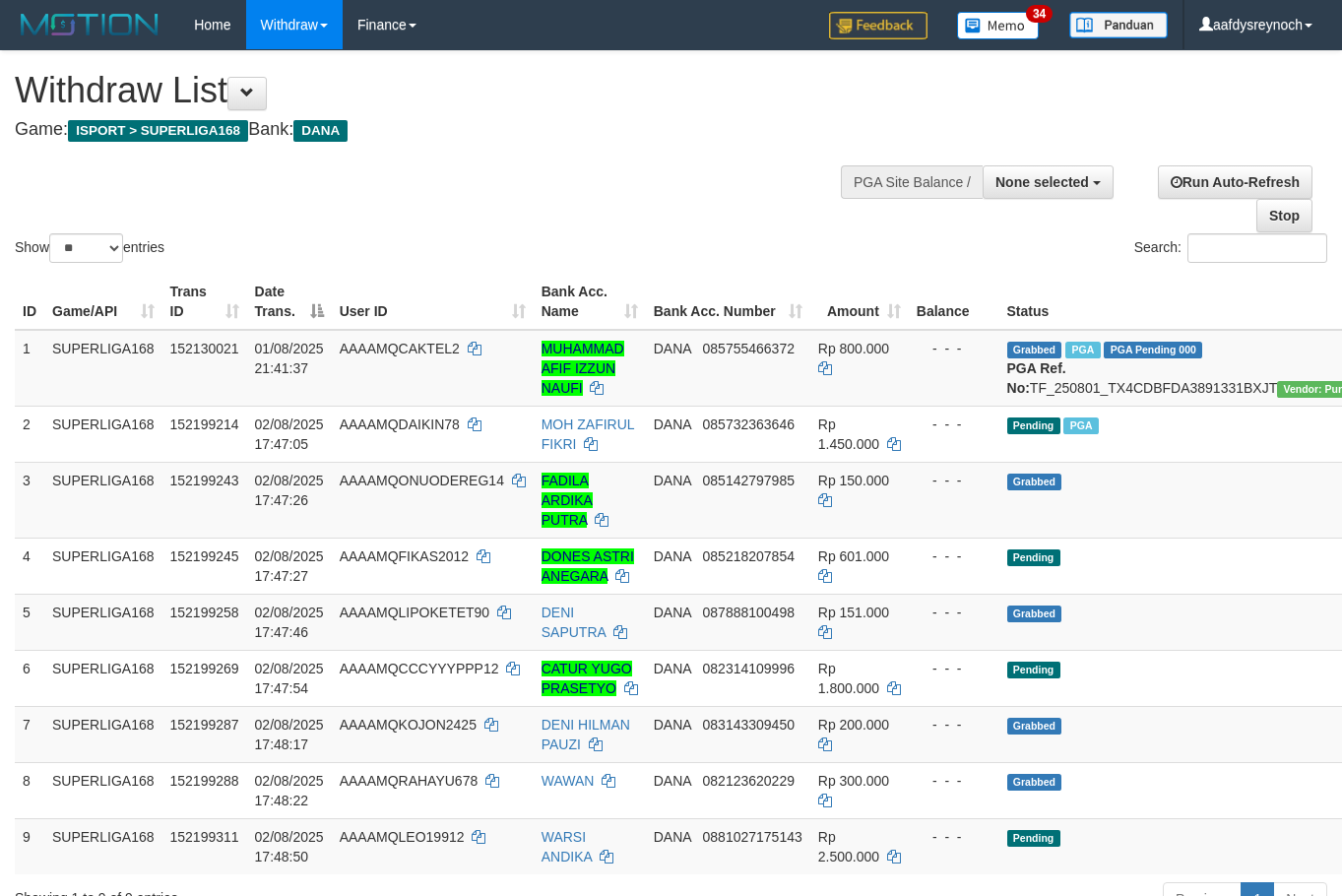 select 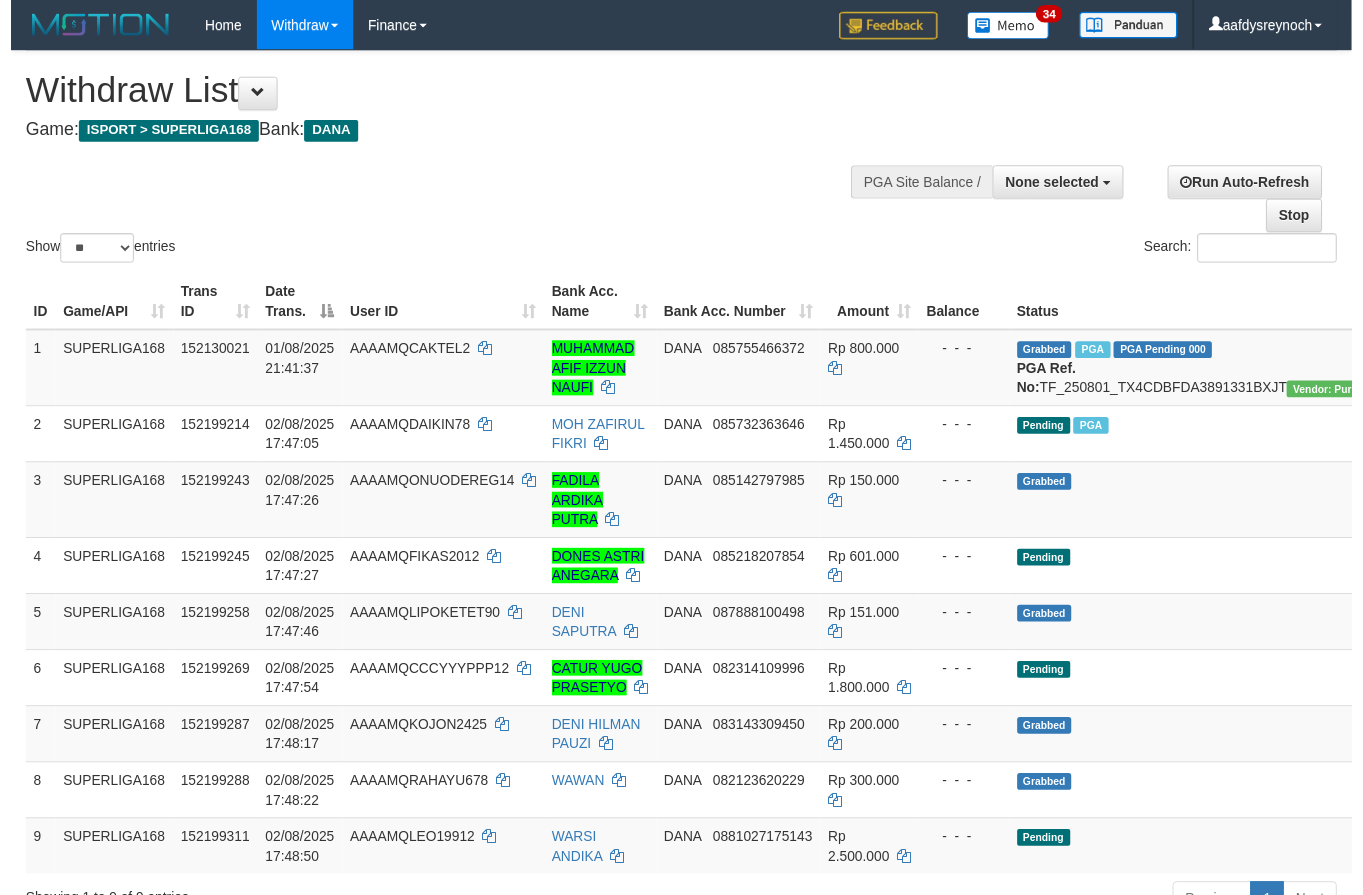 scroll, scrollTop: 0, scrollLeft: 0, axis: both 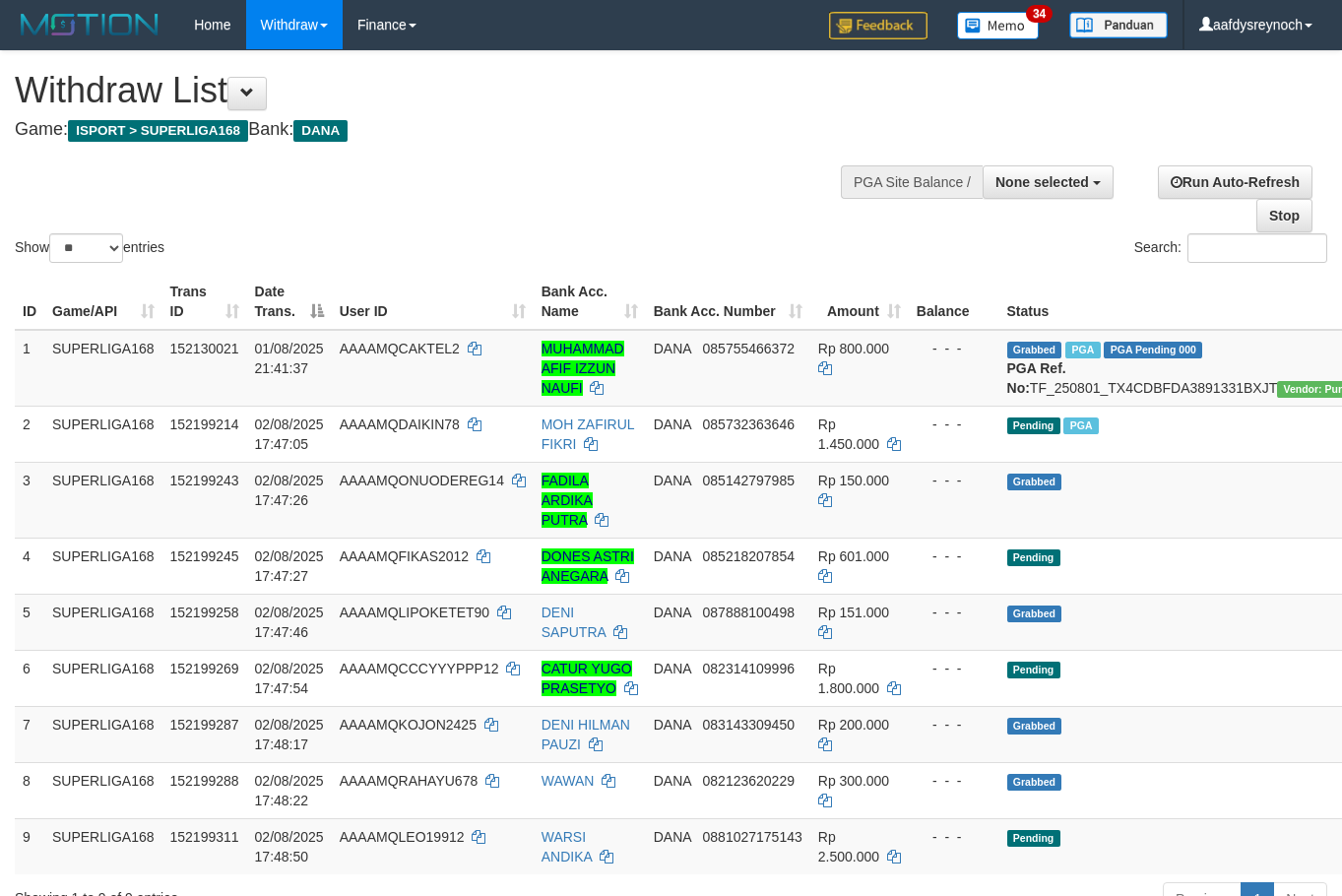 select 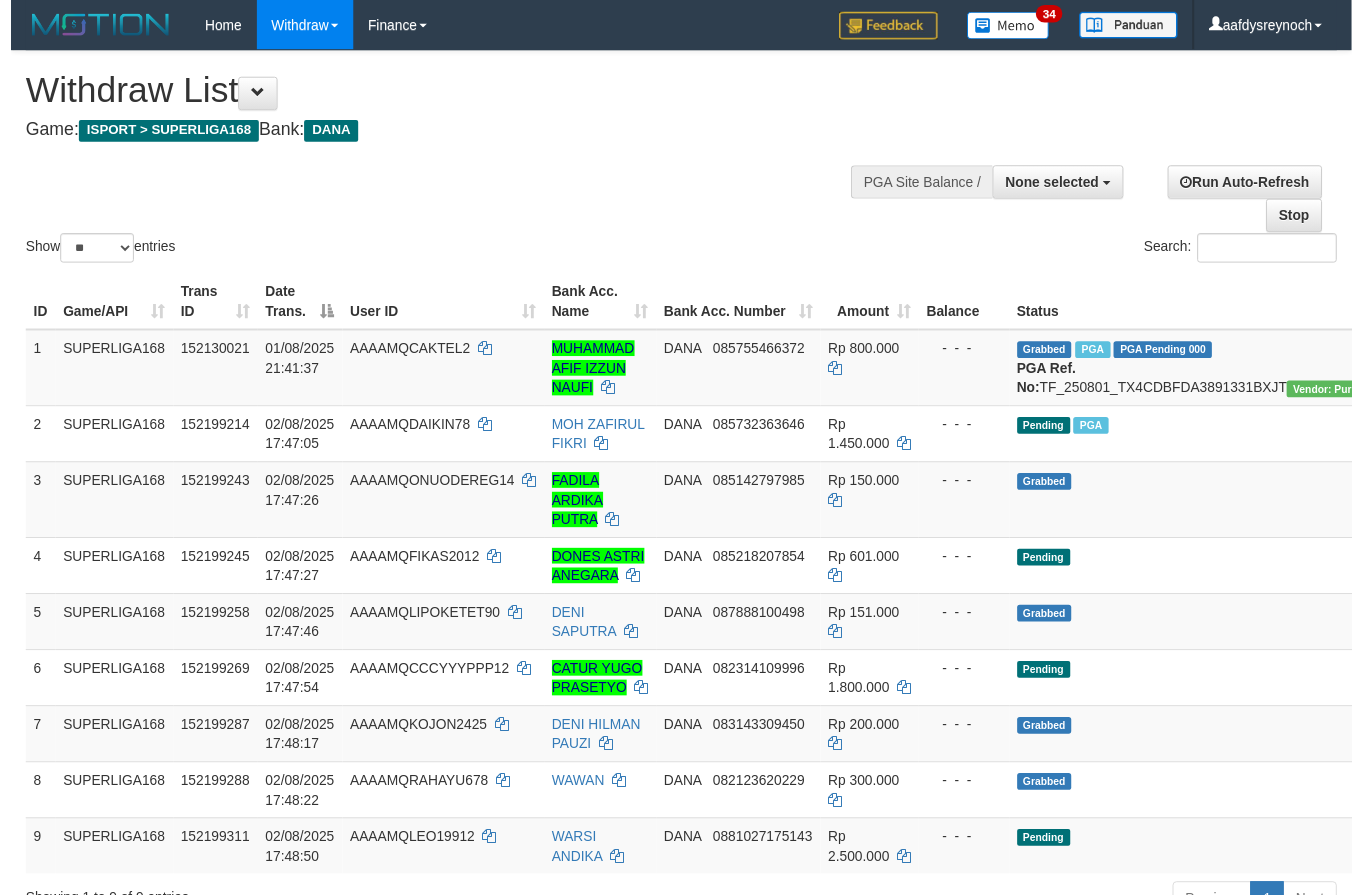scroll, scrollTop: 0, scrollLeft: 0, axis: both 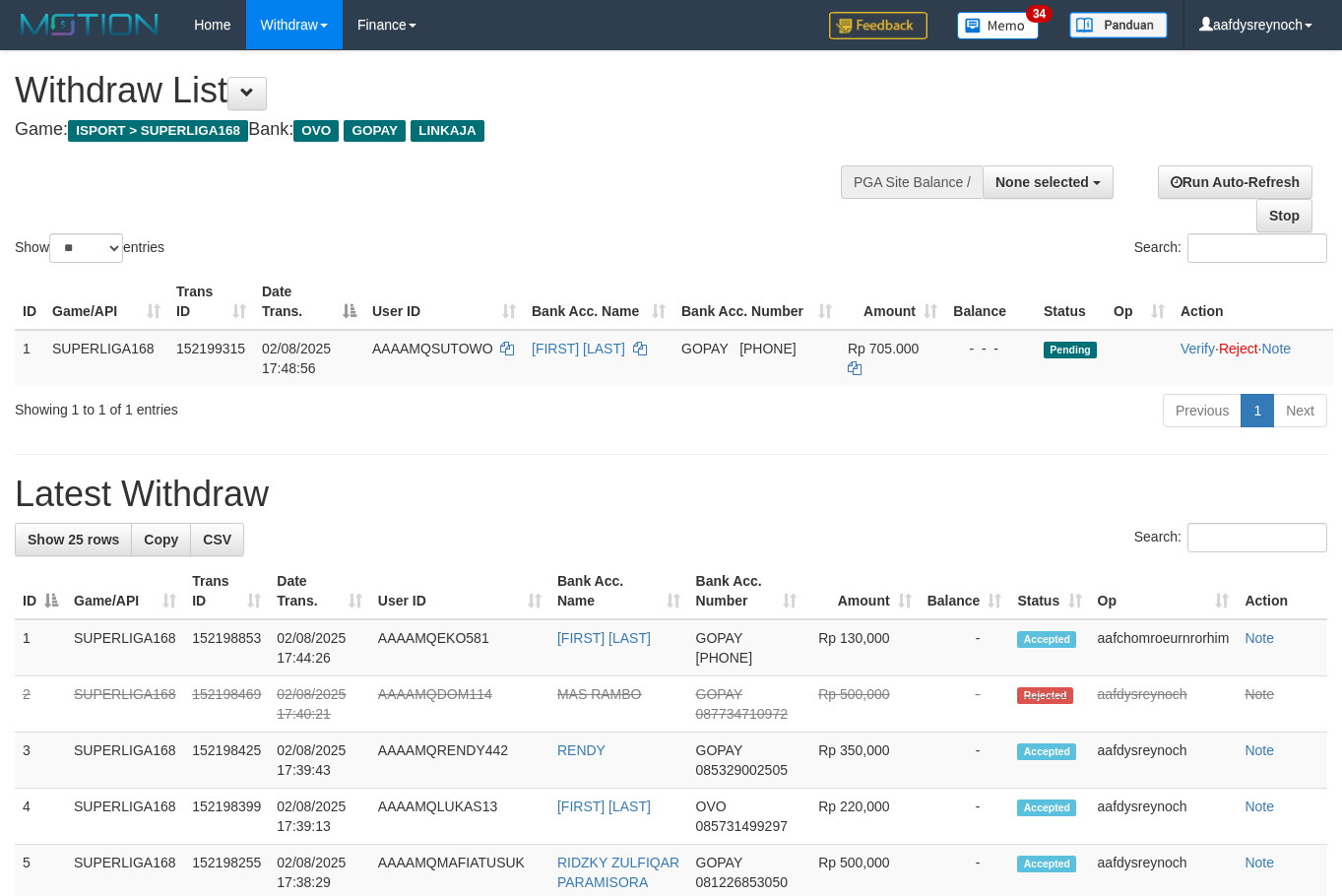 select 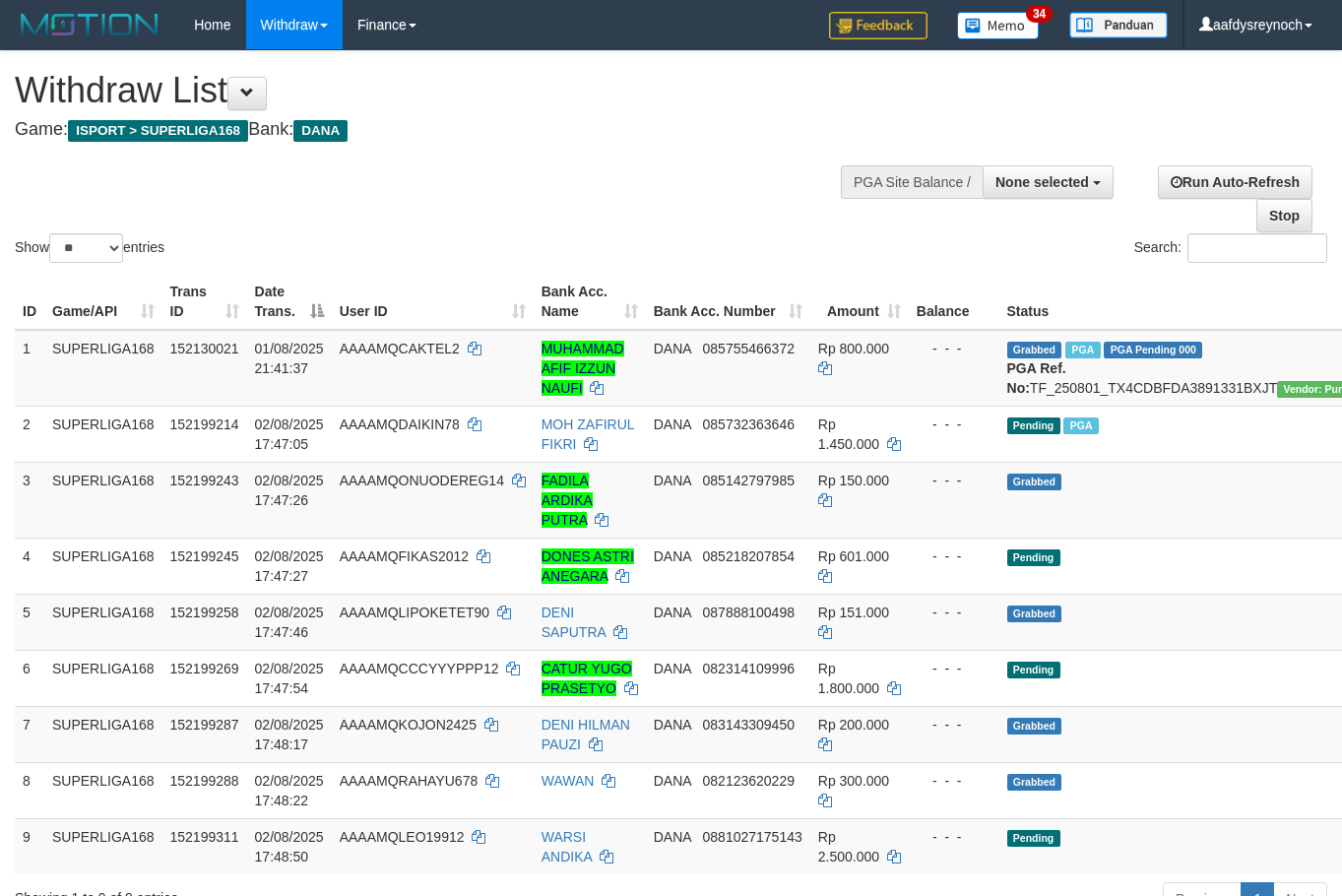 select 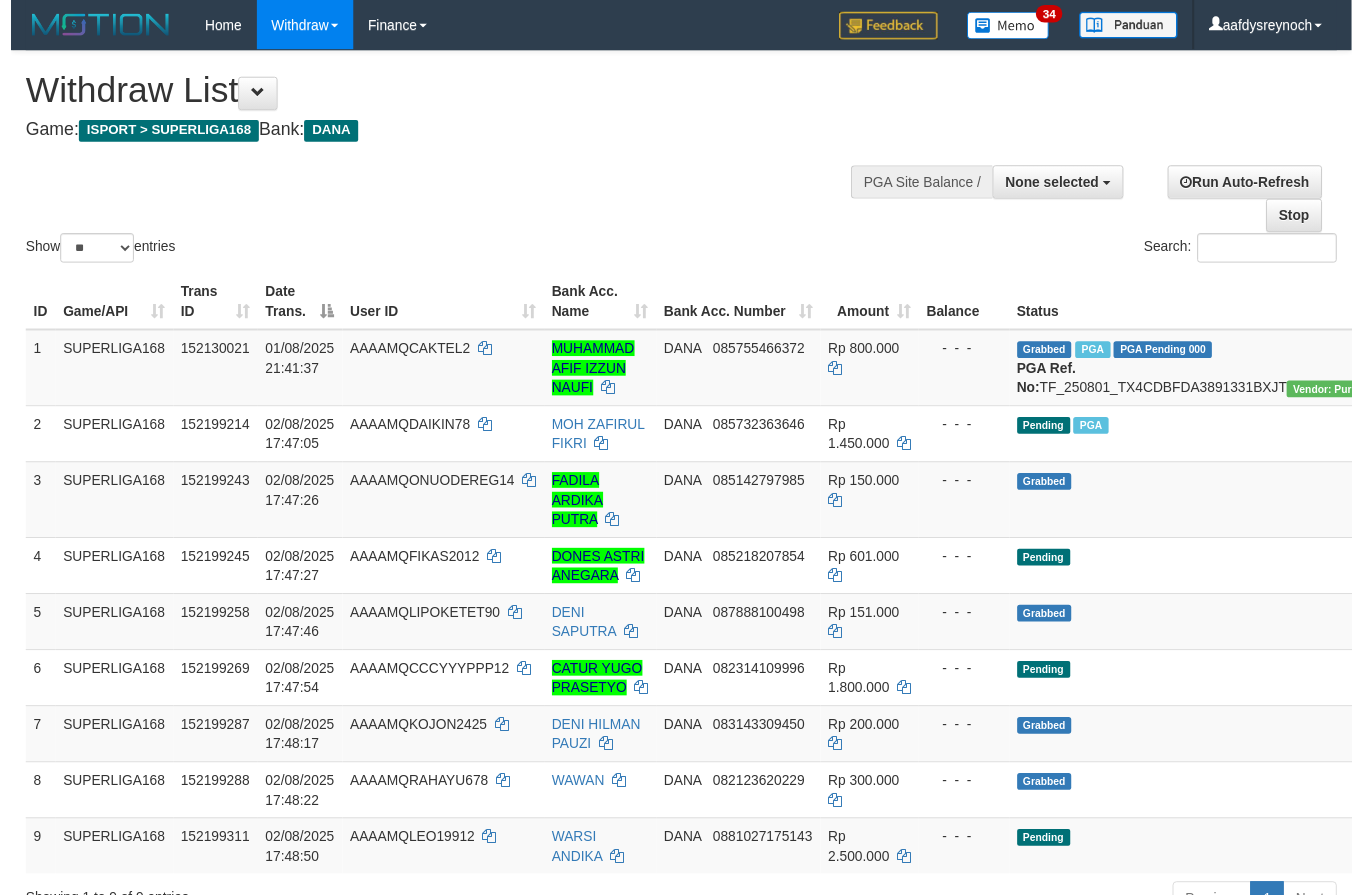 scroll, scrollTop: 0, scrollLeft: 0, axis: both 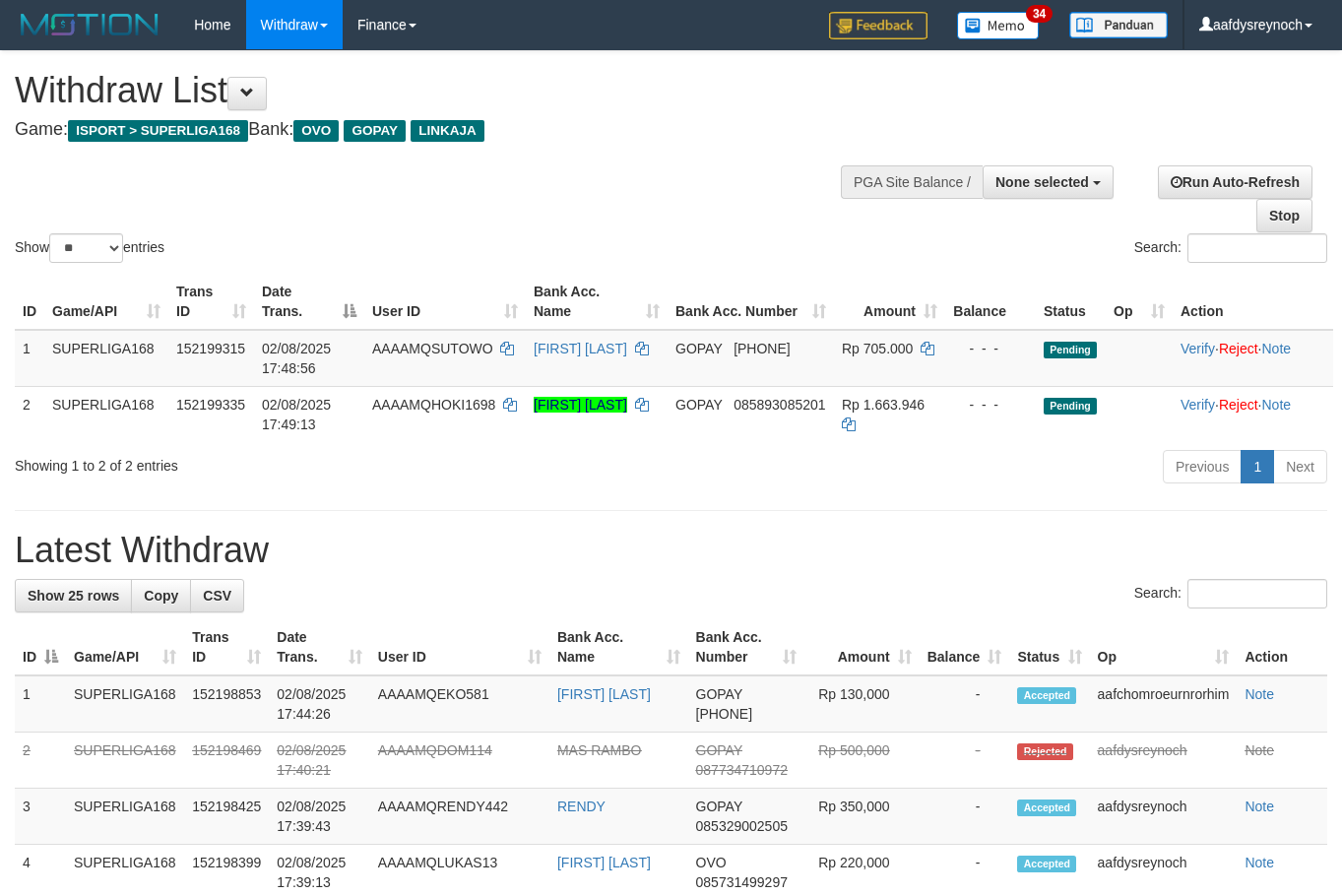 select 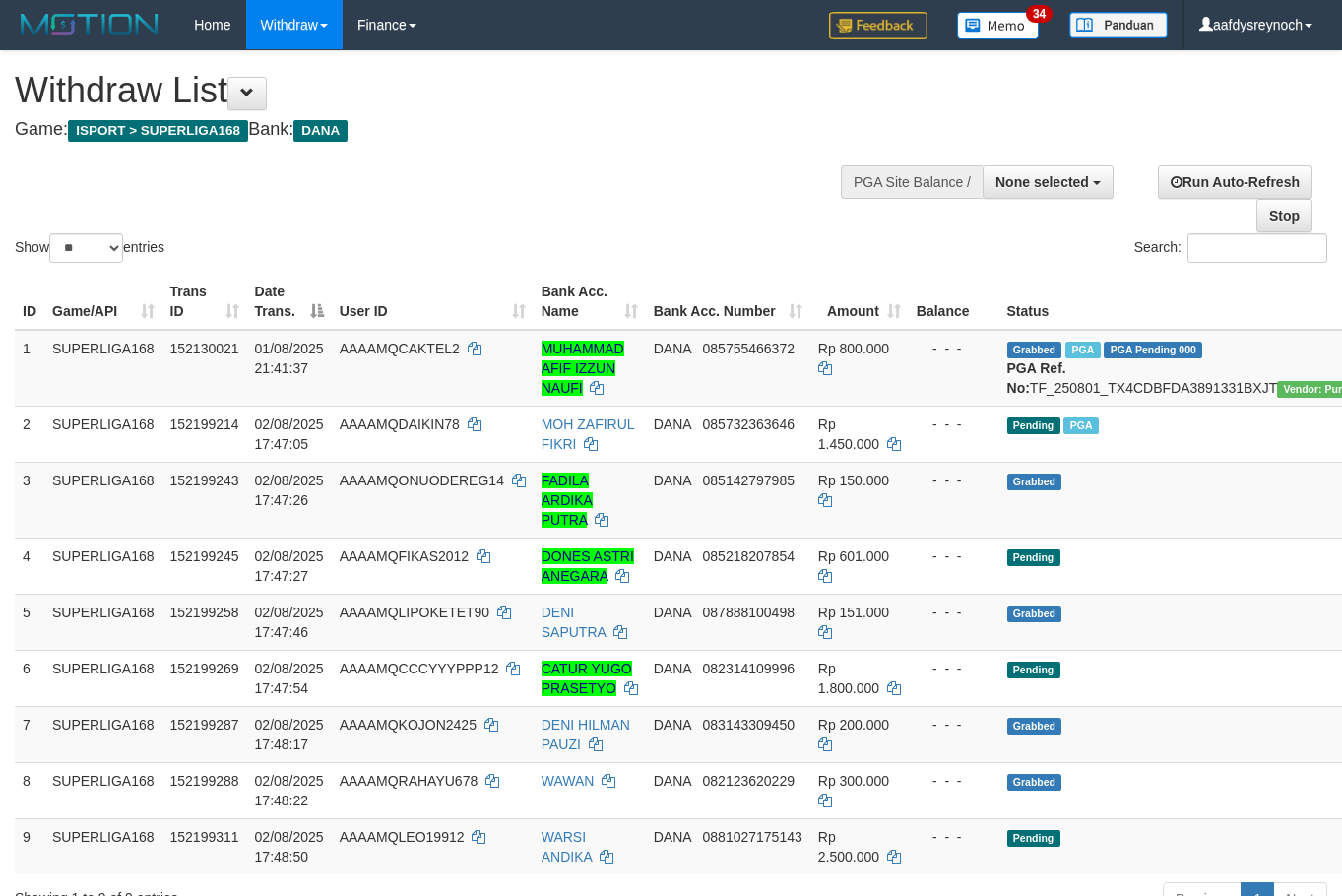 select 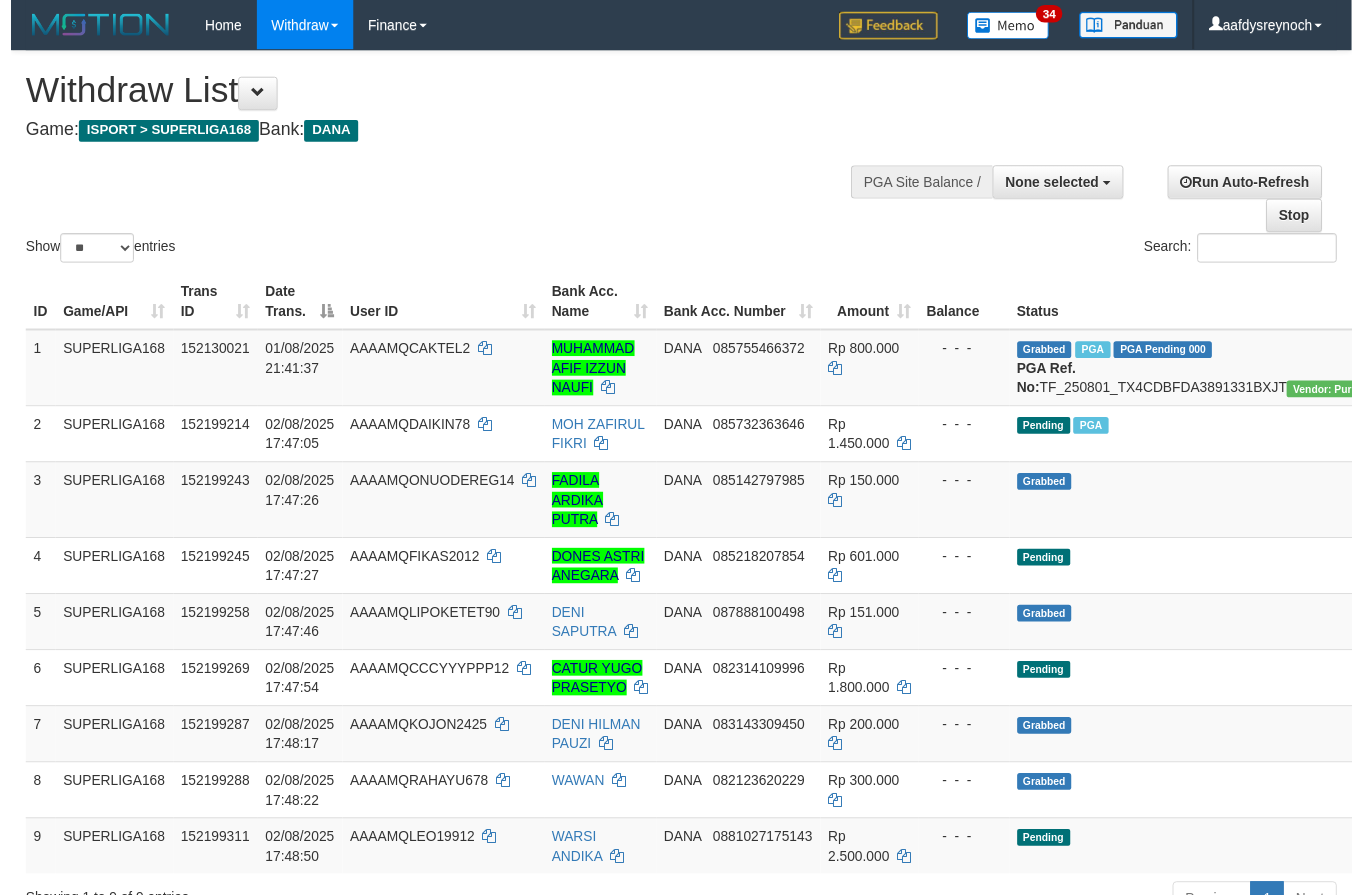 scroll, scrollTop: 0, scrollLeft: 0, axis: both 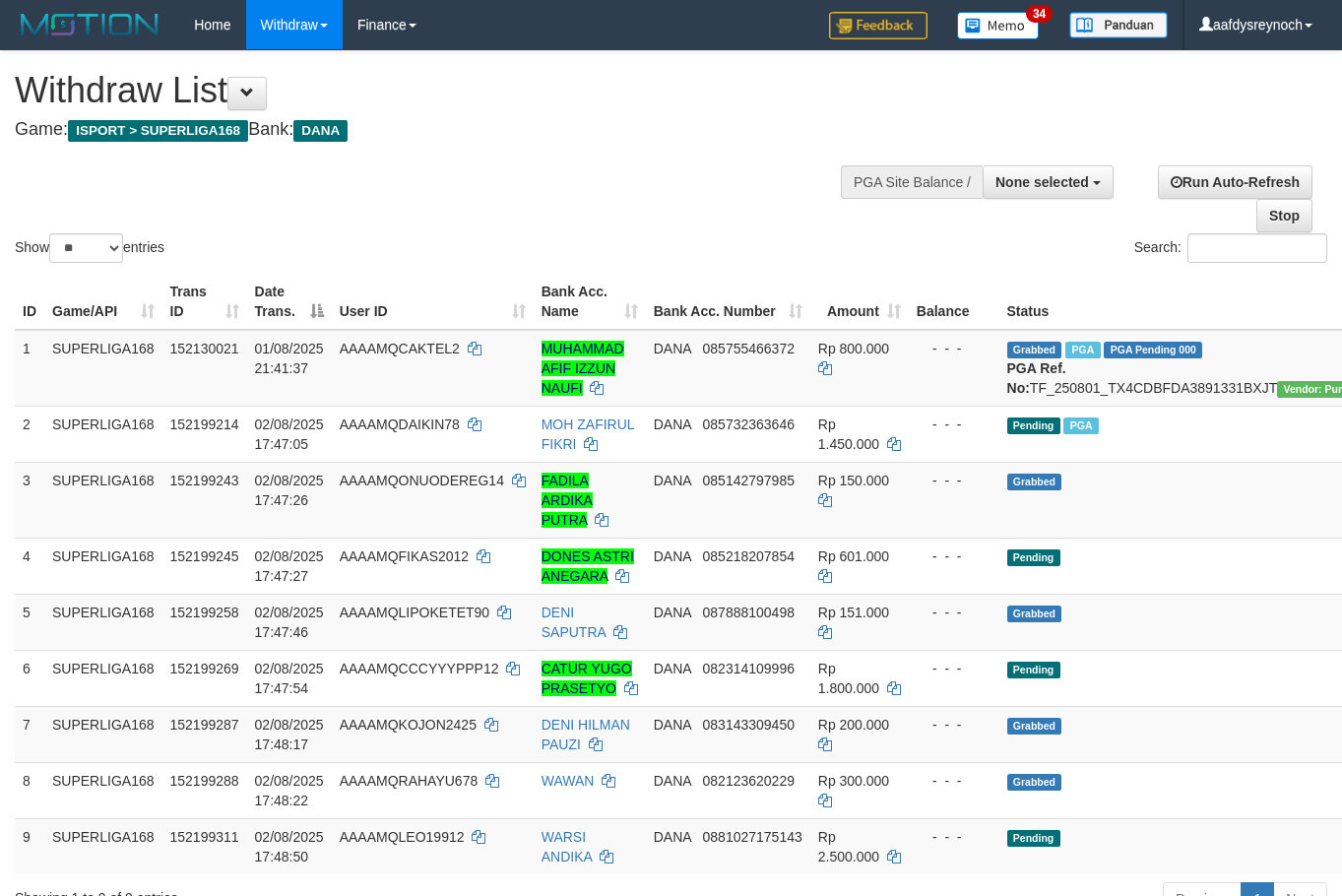 select 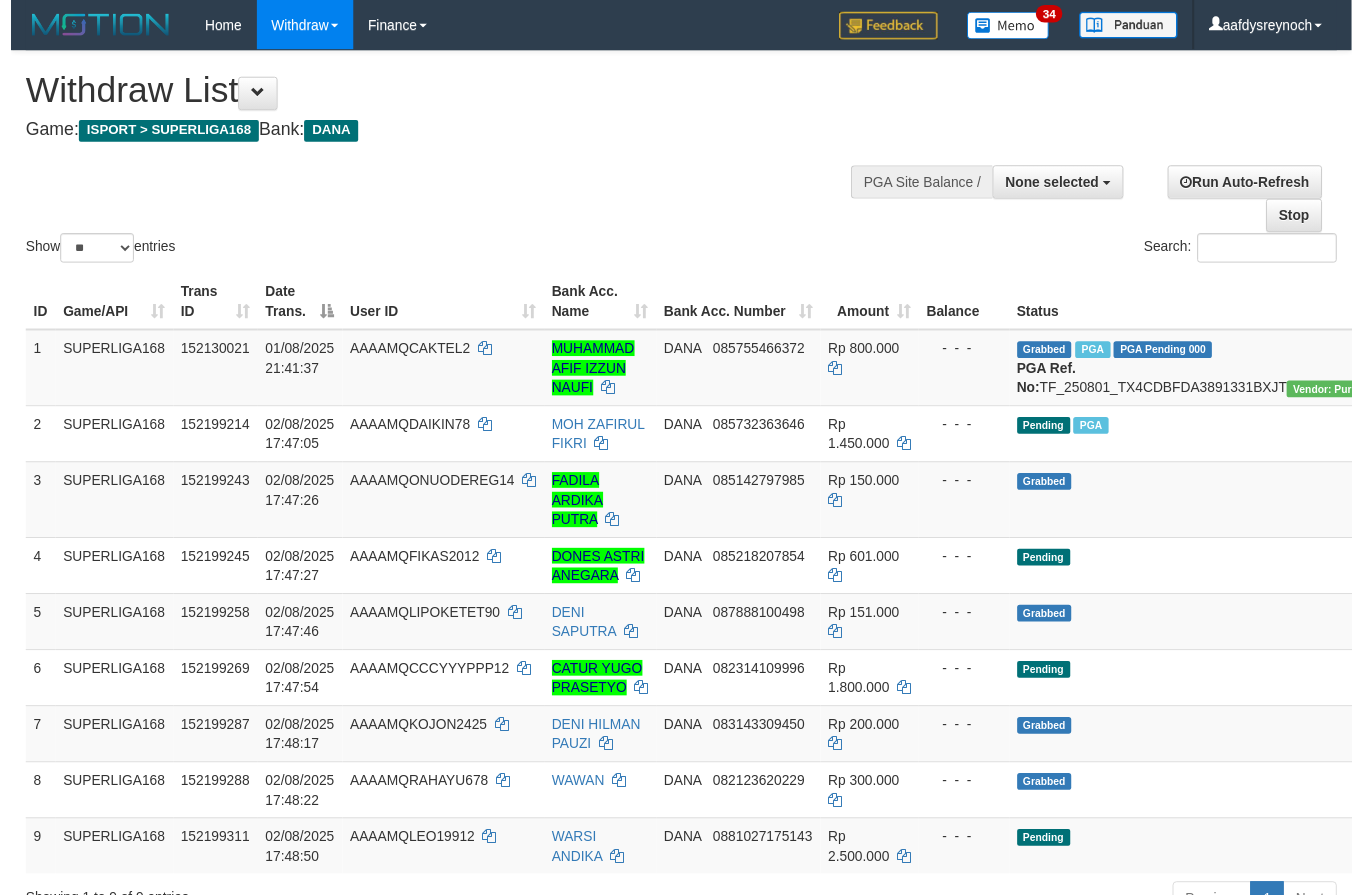 scroll, scrollTop: 0, scrollLeft: 0, axis: both 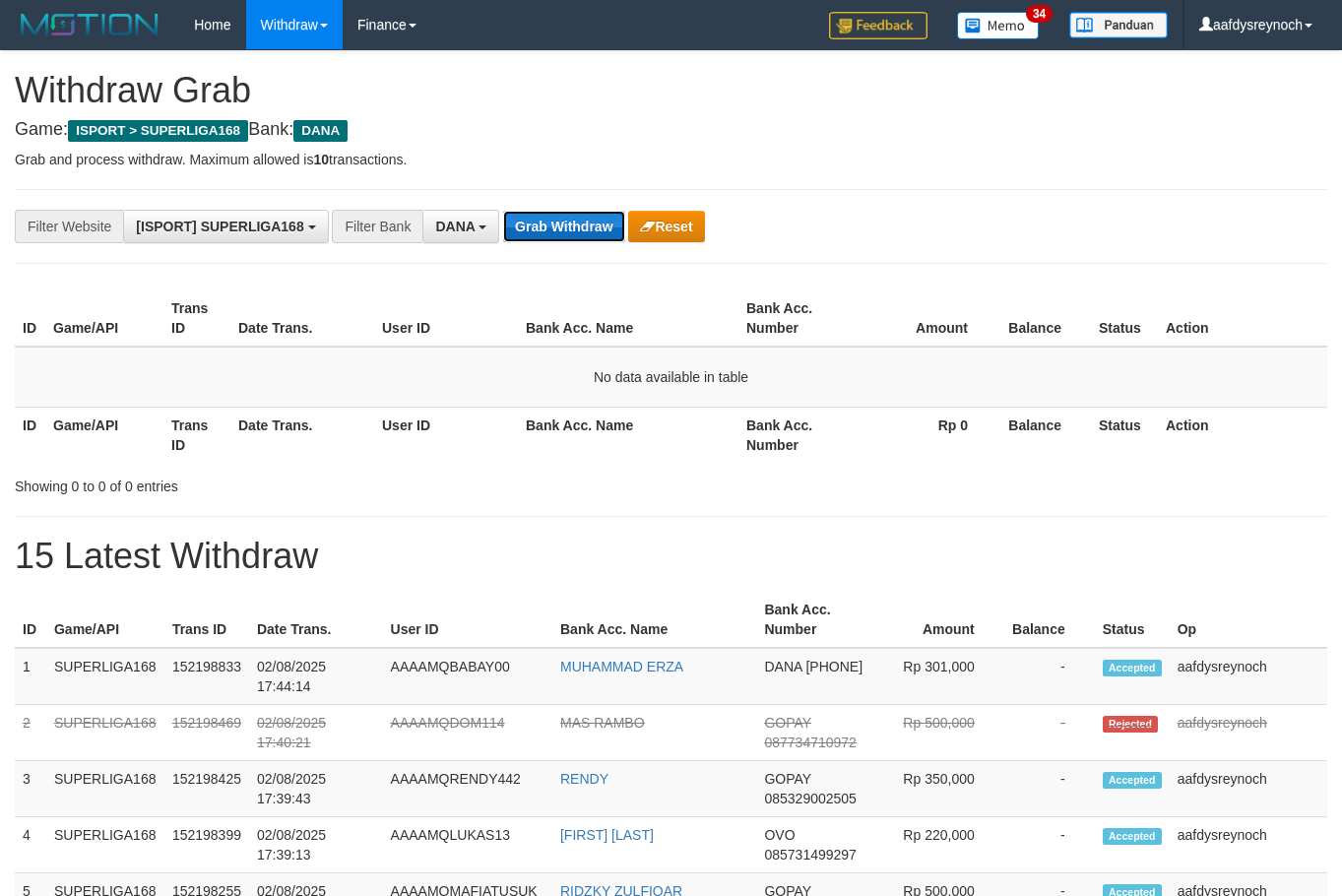 click on "Grab Withdraw" at bounding box center [563, 226] 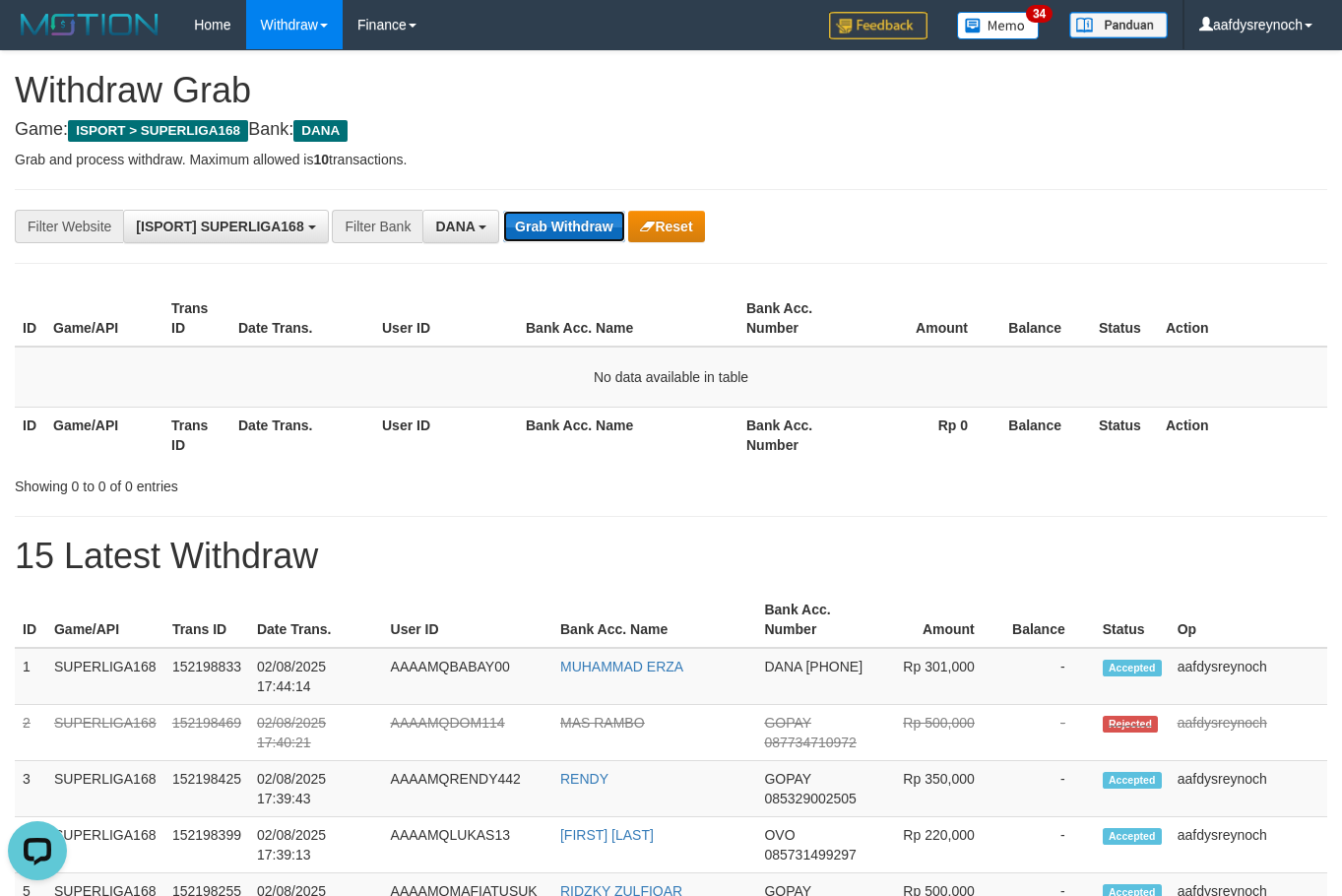 scroll, scrollTop: 0, scrollLeft: 0, axis: both 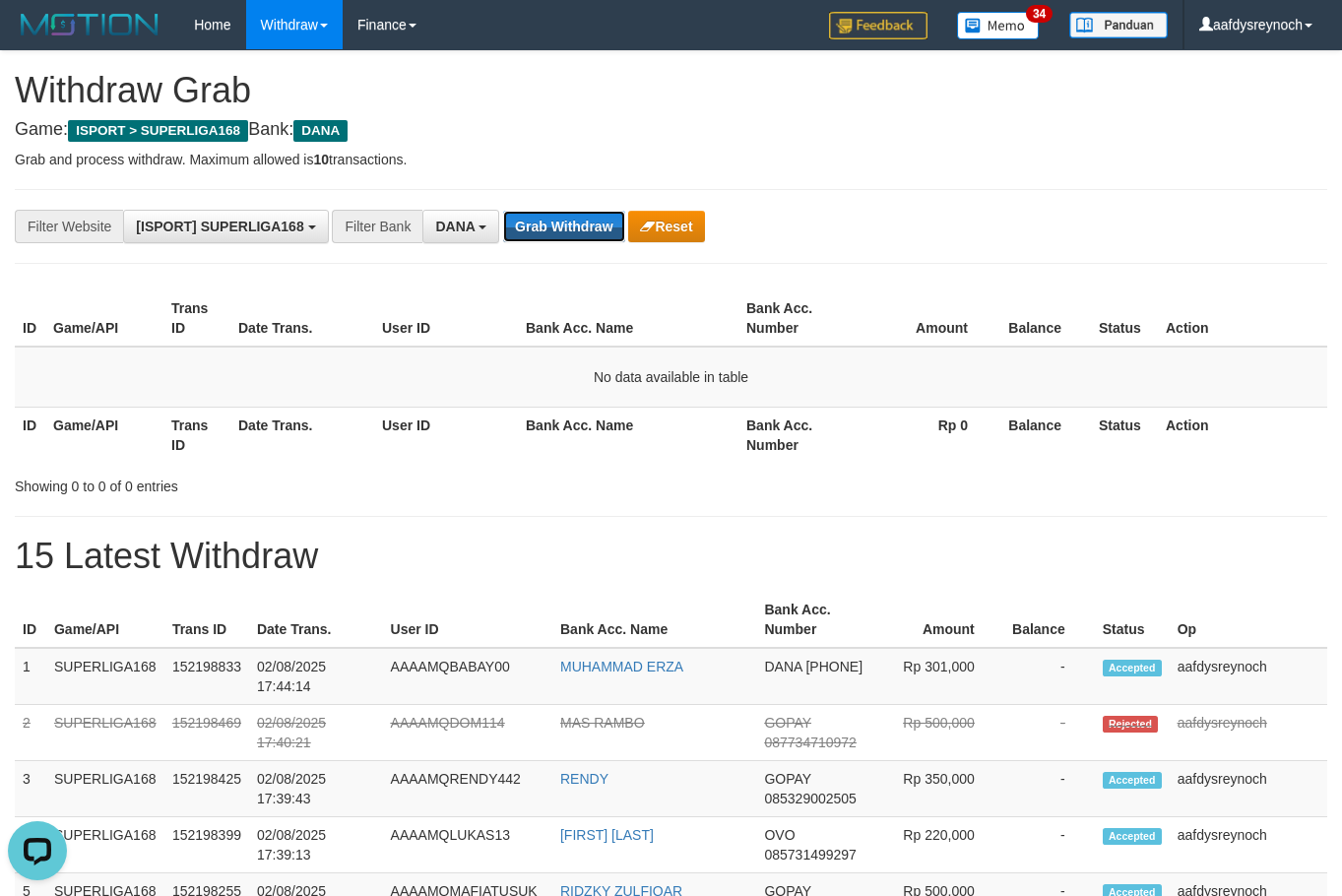 click on "Grab Withdraw" at bounding box center (563, 226) 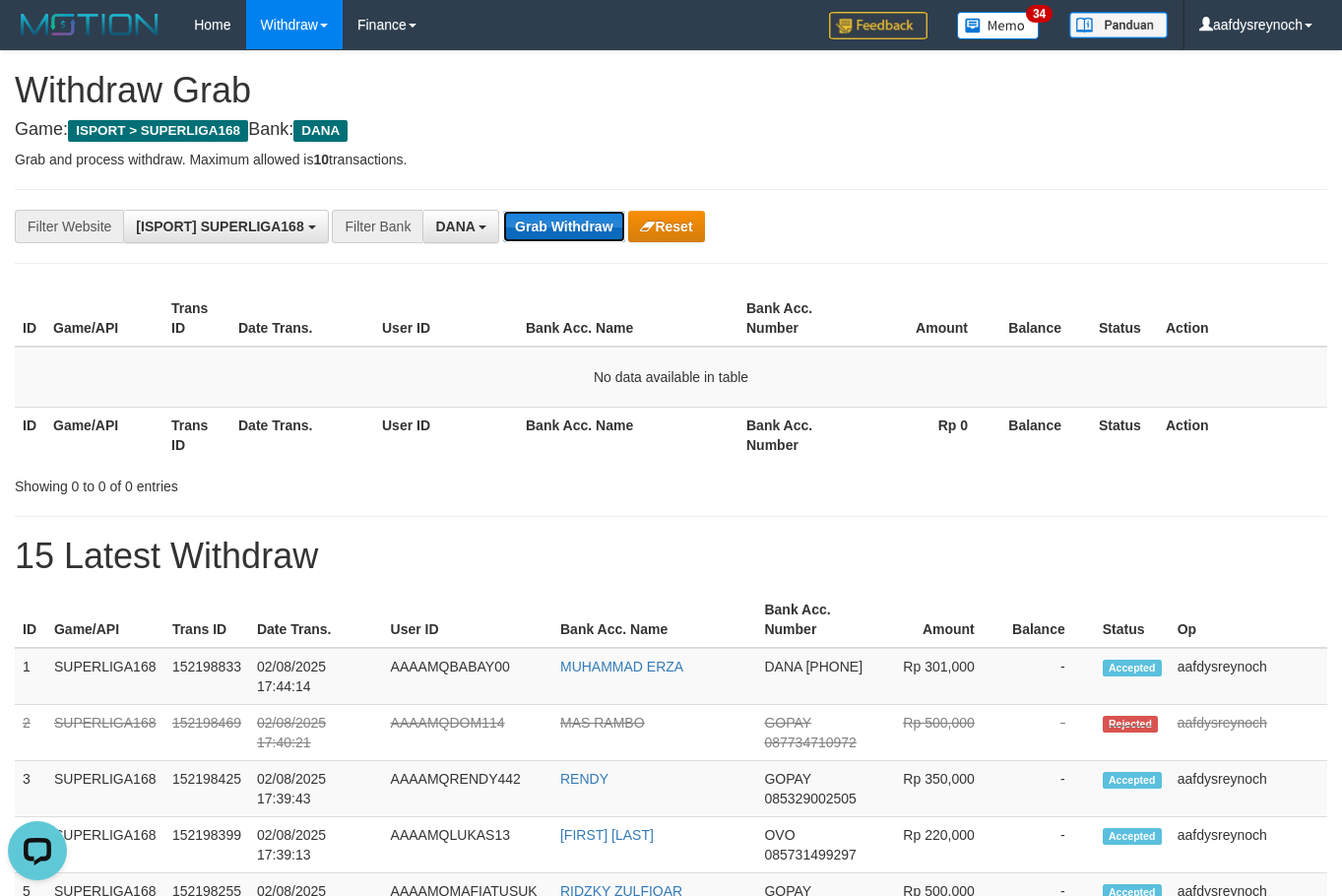 click on "Grab Withdraw" at bounding box center (563, 226) 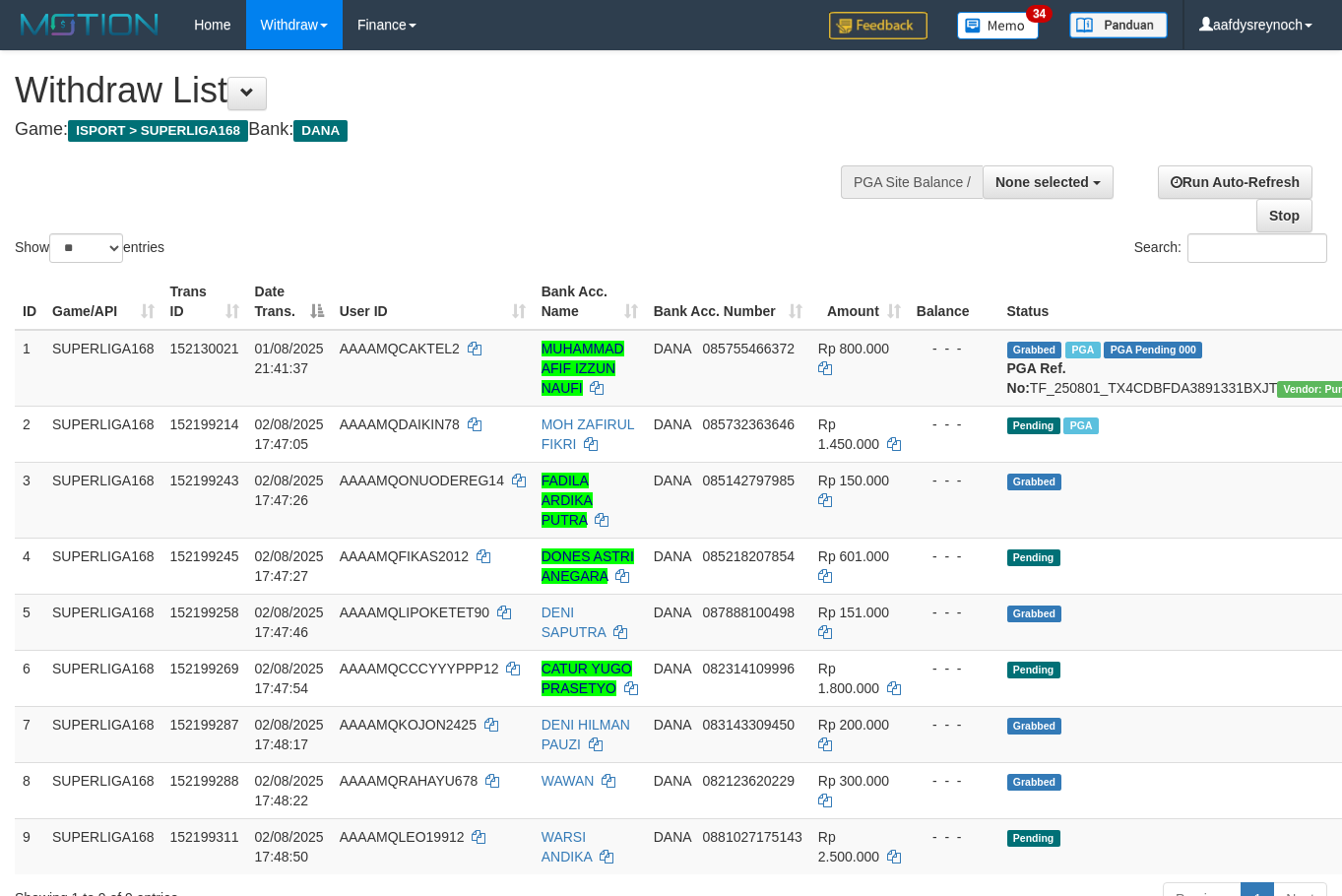 select 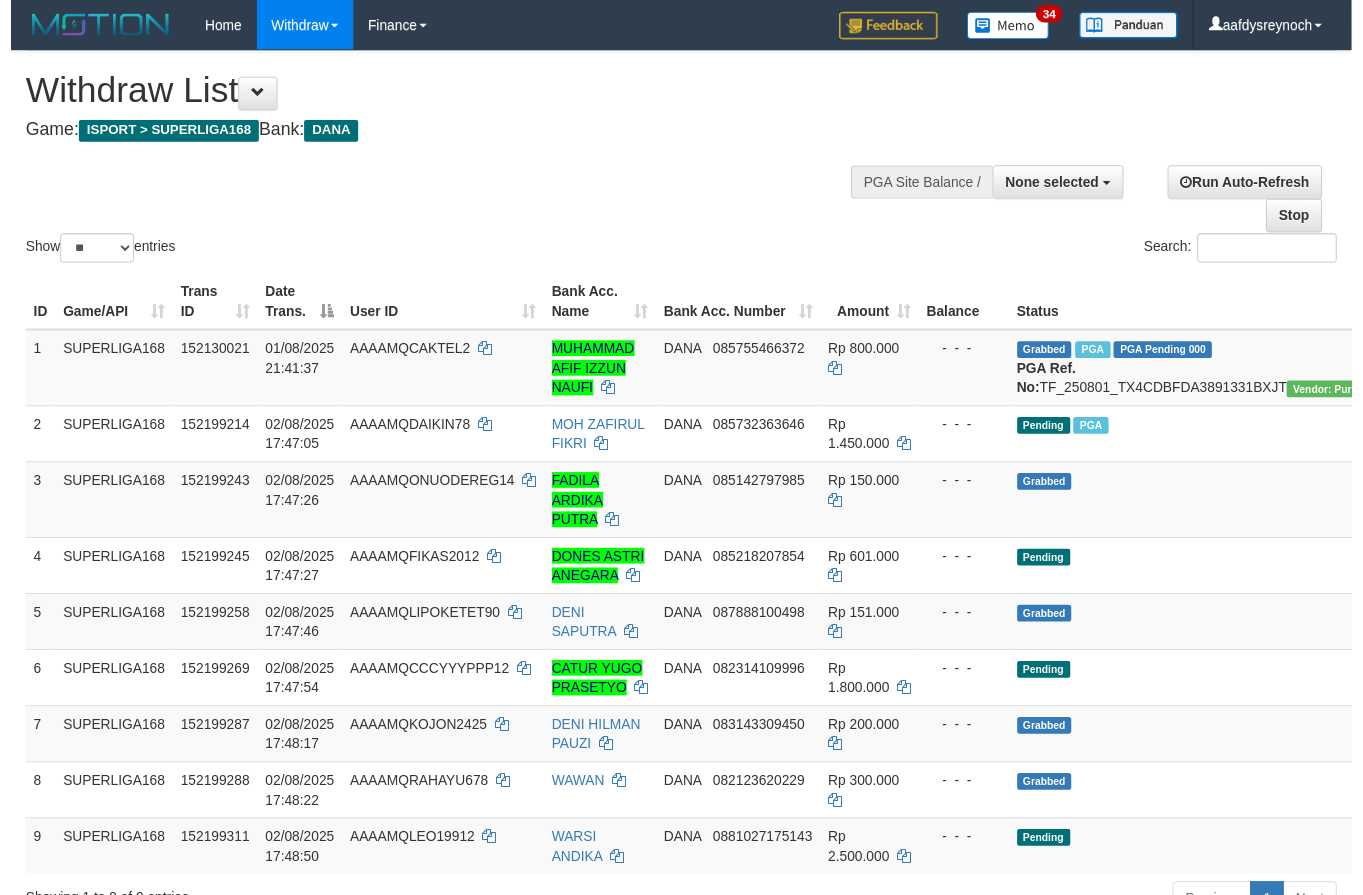 scroll, scrollTop: 0, scrollLeft: 0, axis: both 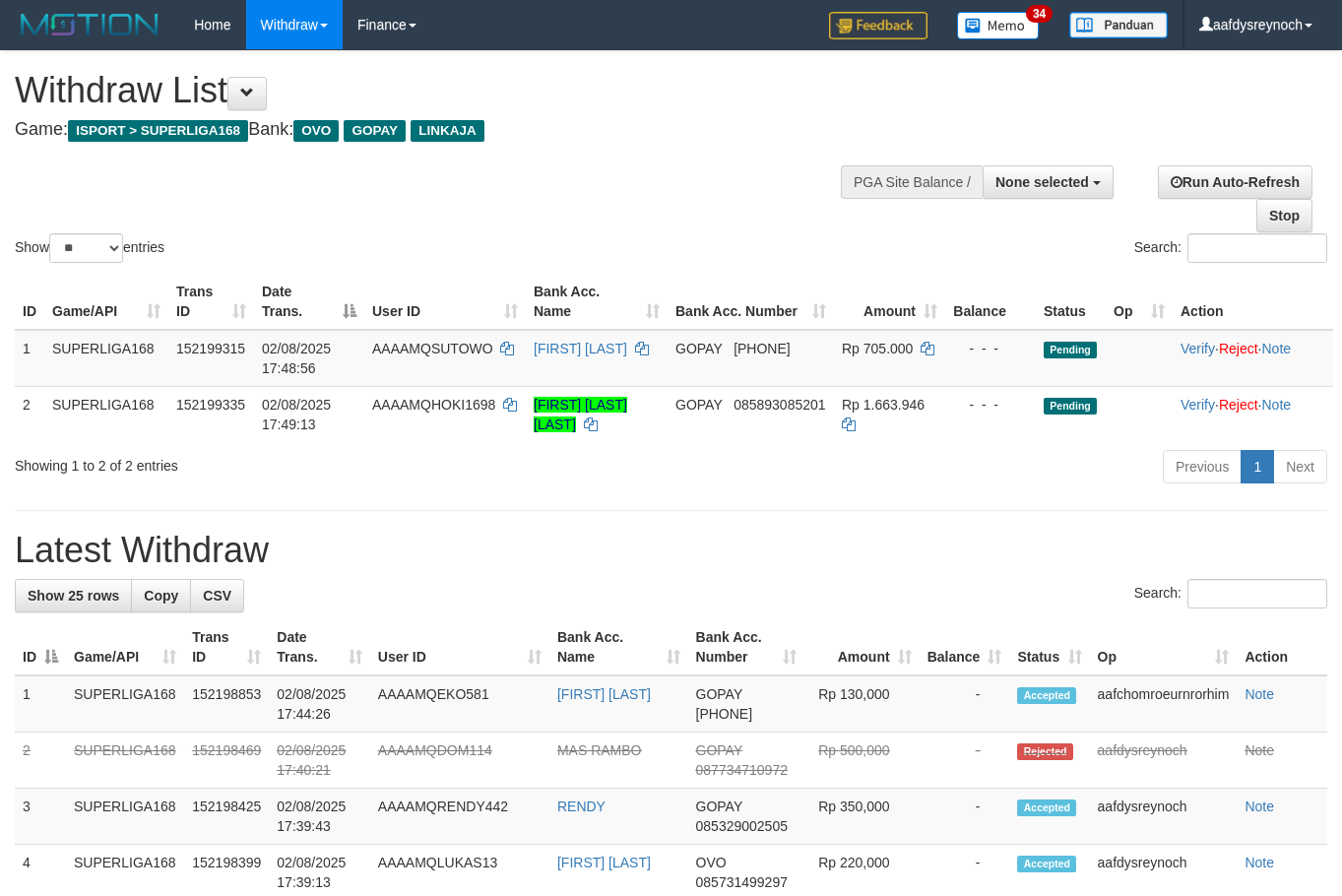 select 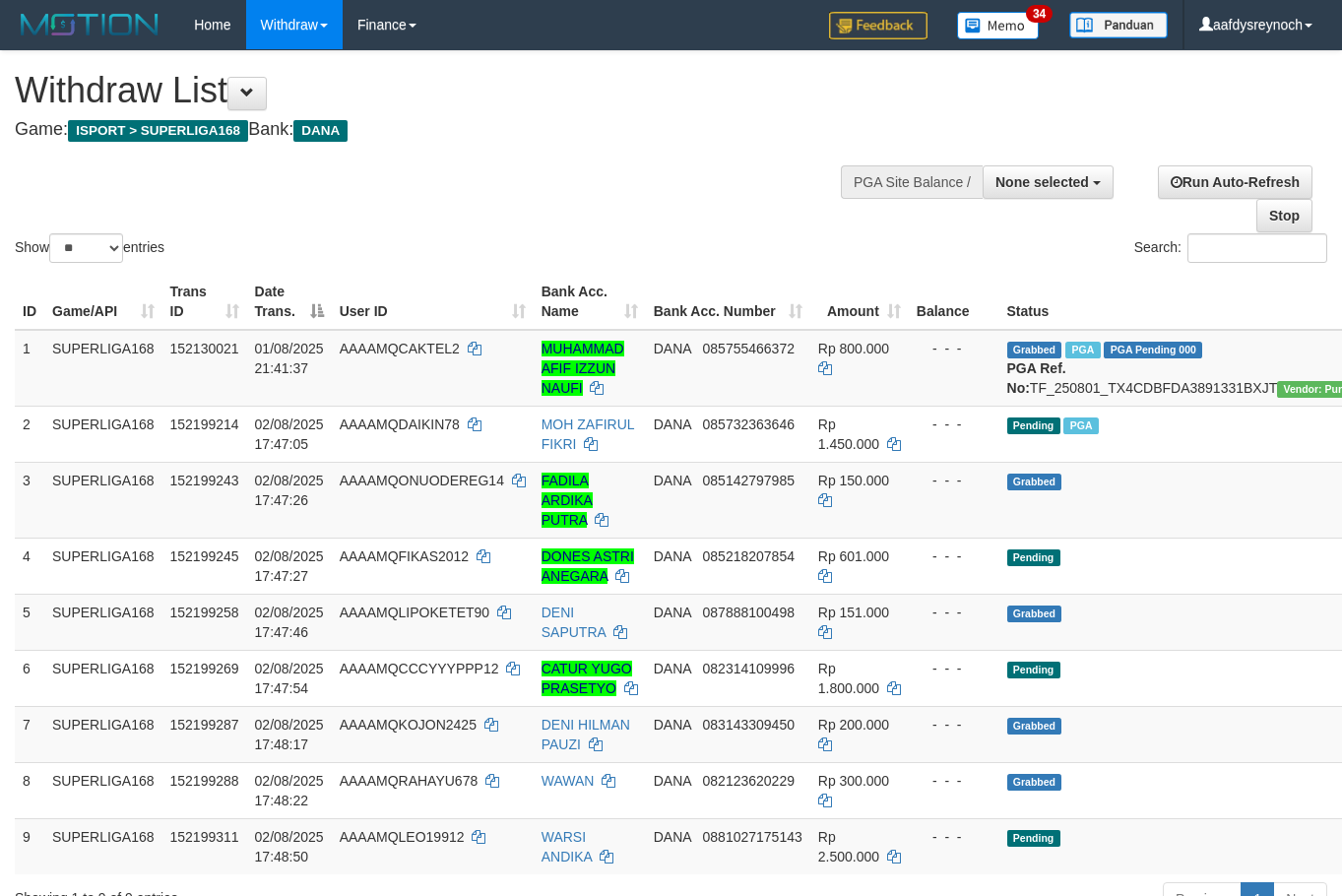 select 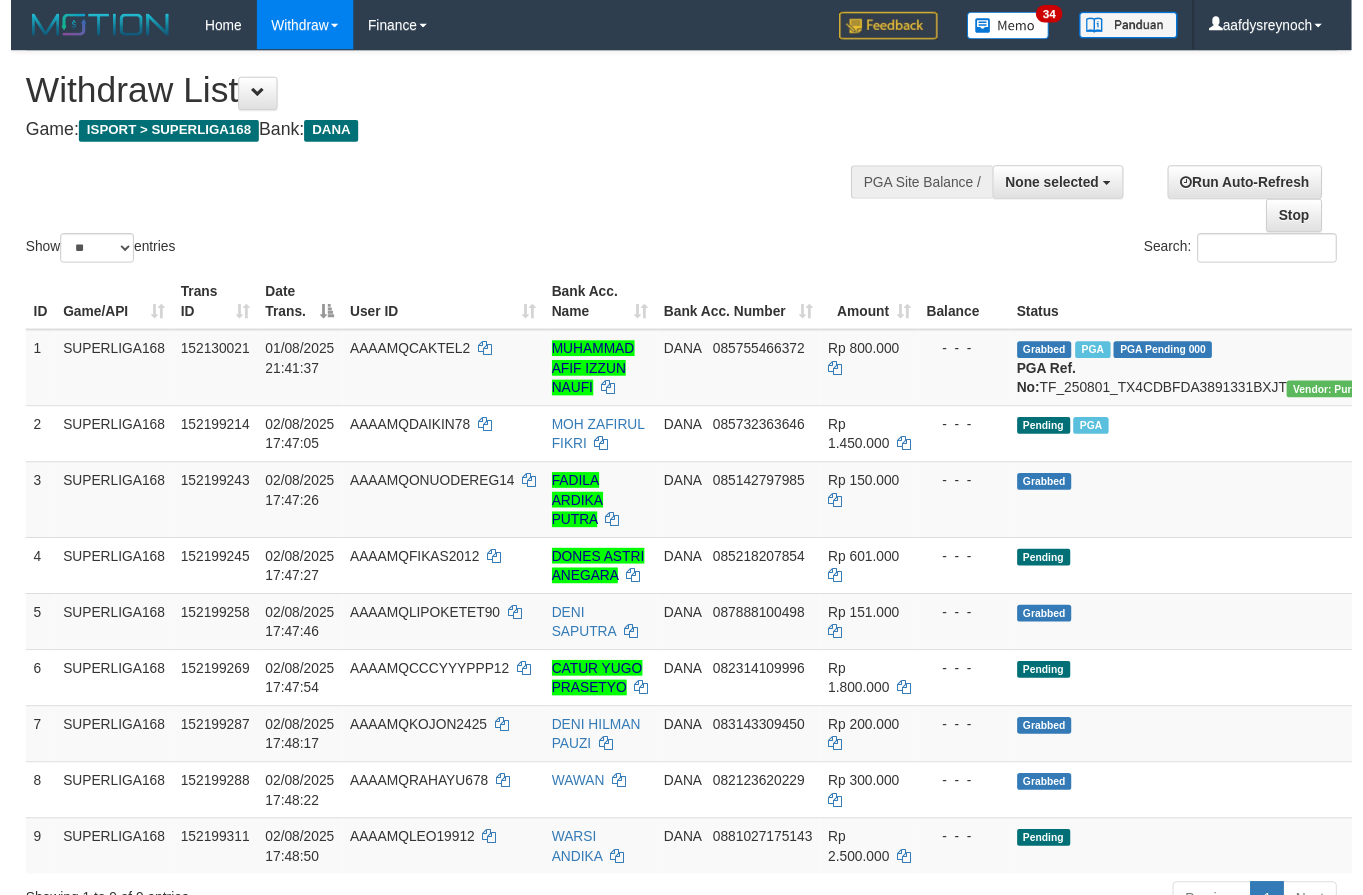 scroll, scrollTop: 0, scrollLeft: 0, axis: both 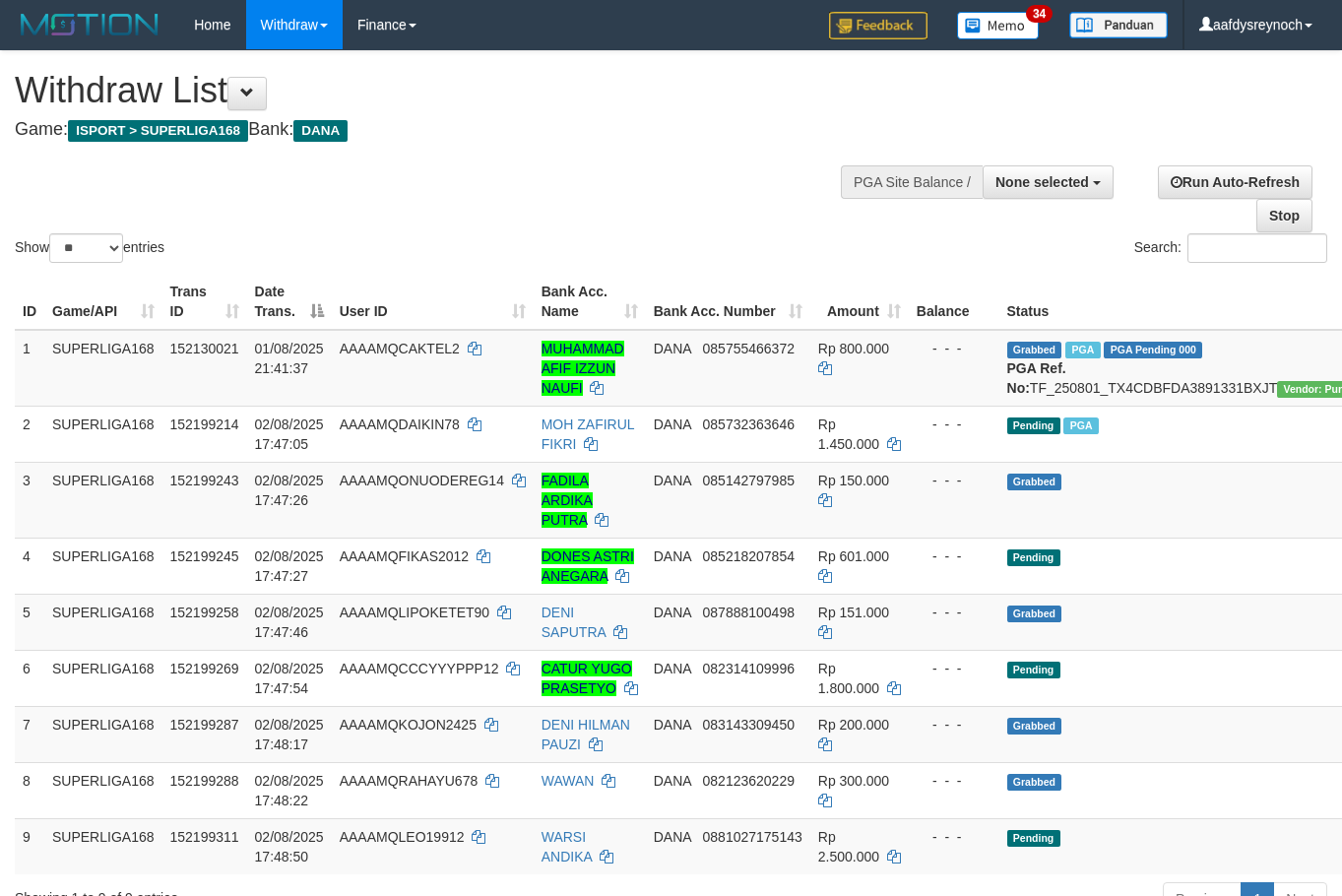 select 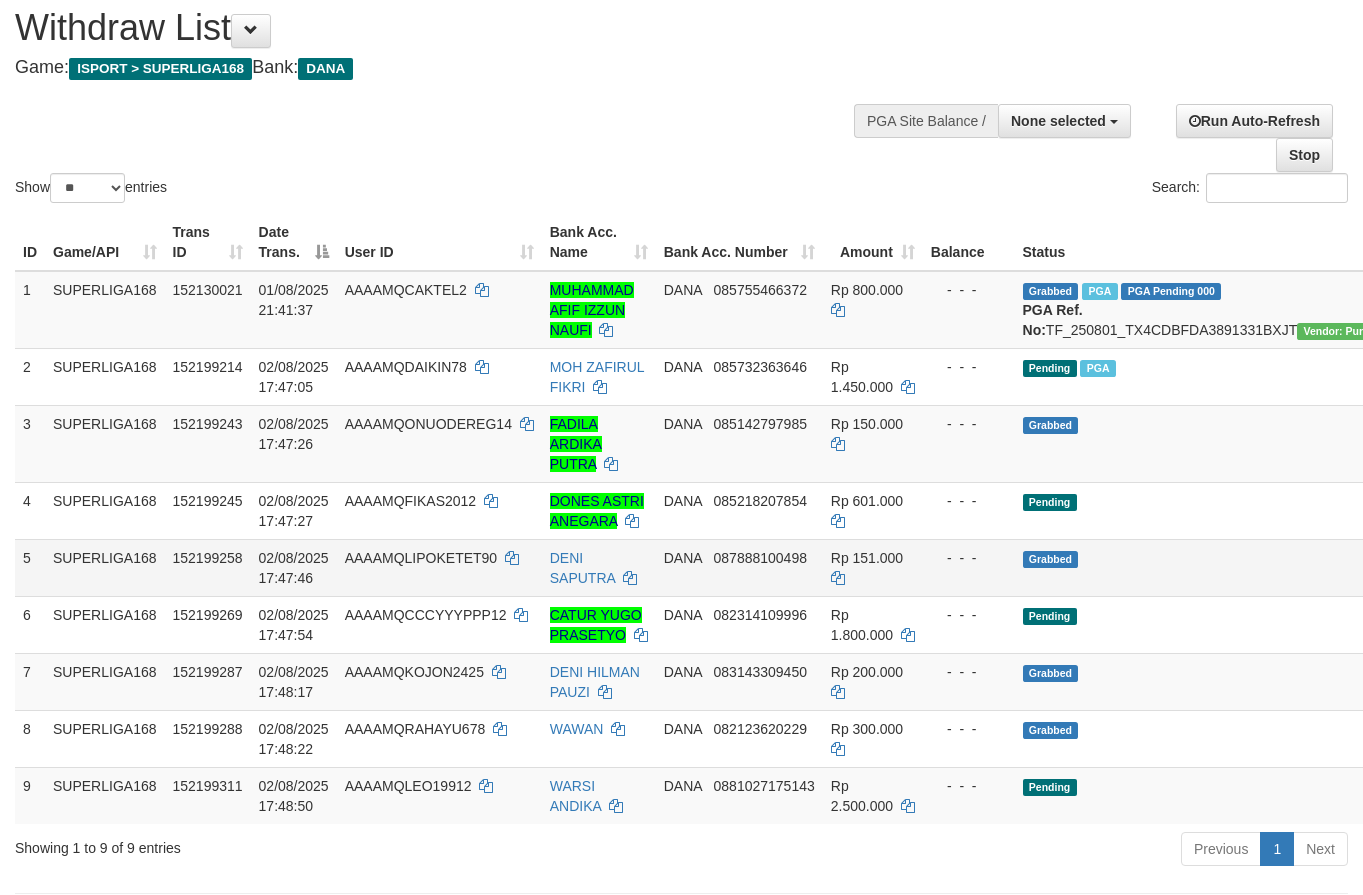 scroll, scrollTop: 100, scrollLeft: 0, axis: vertical 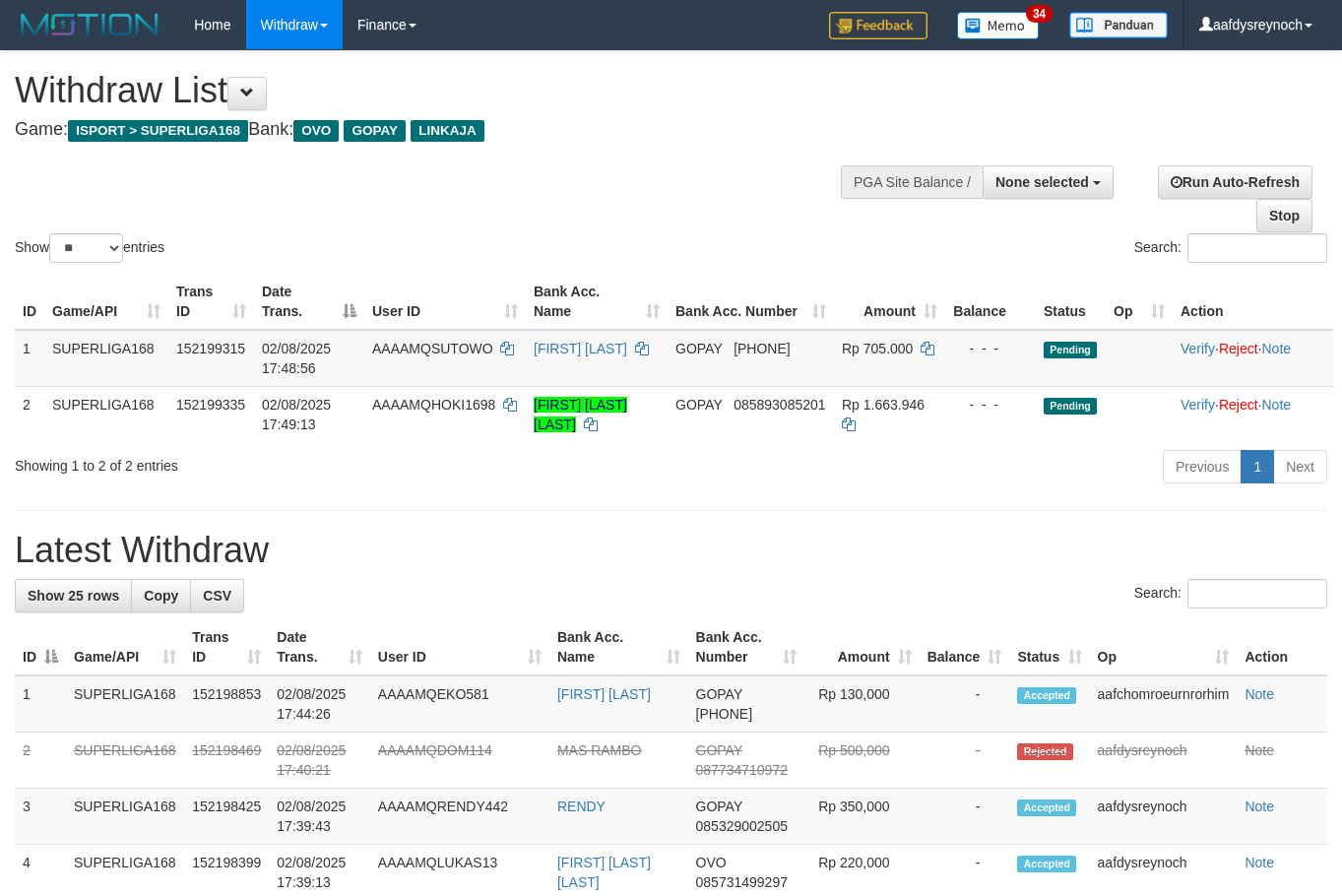 select 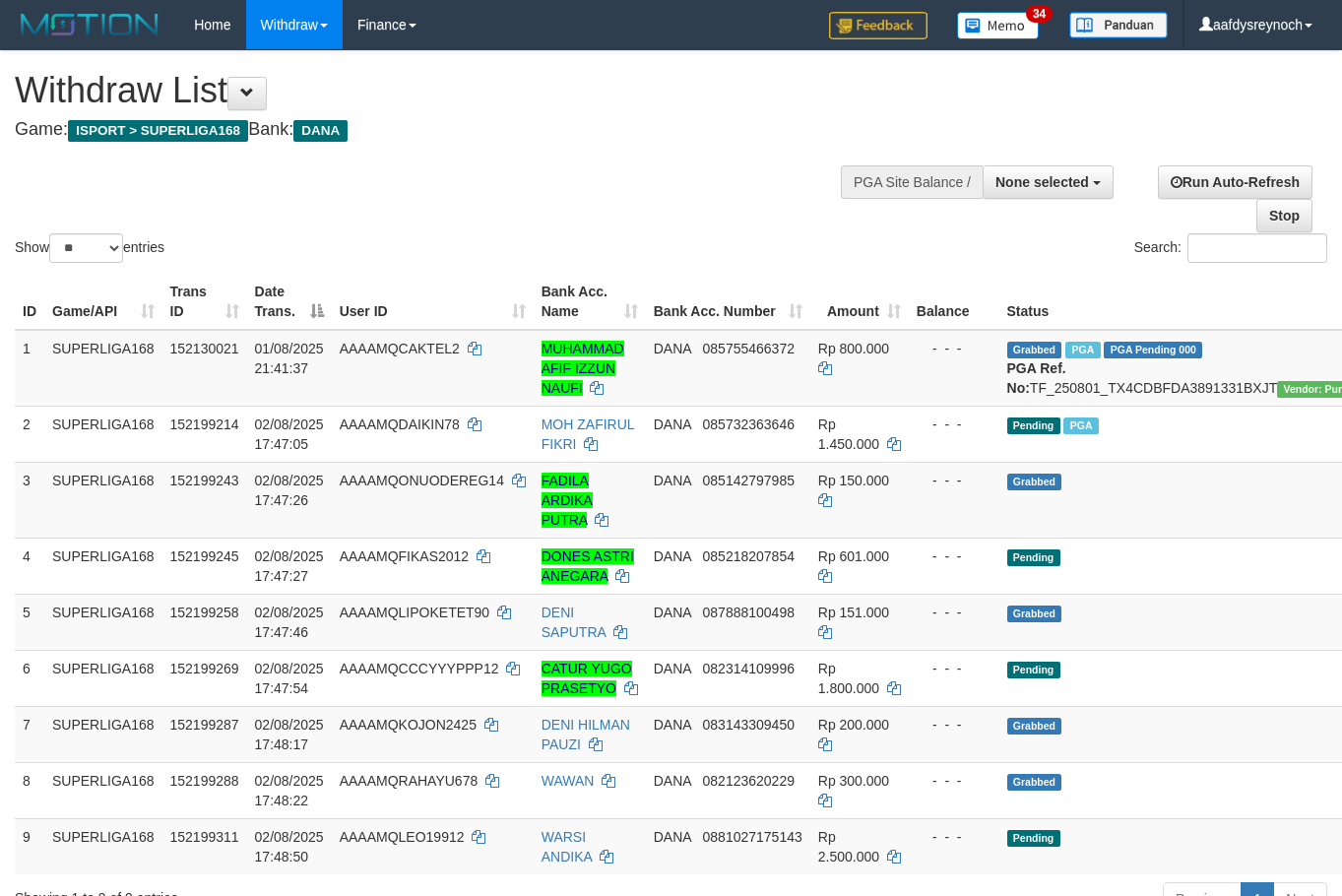 select 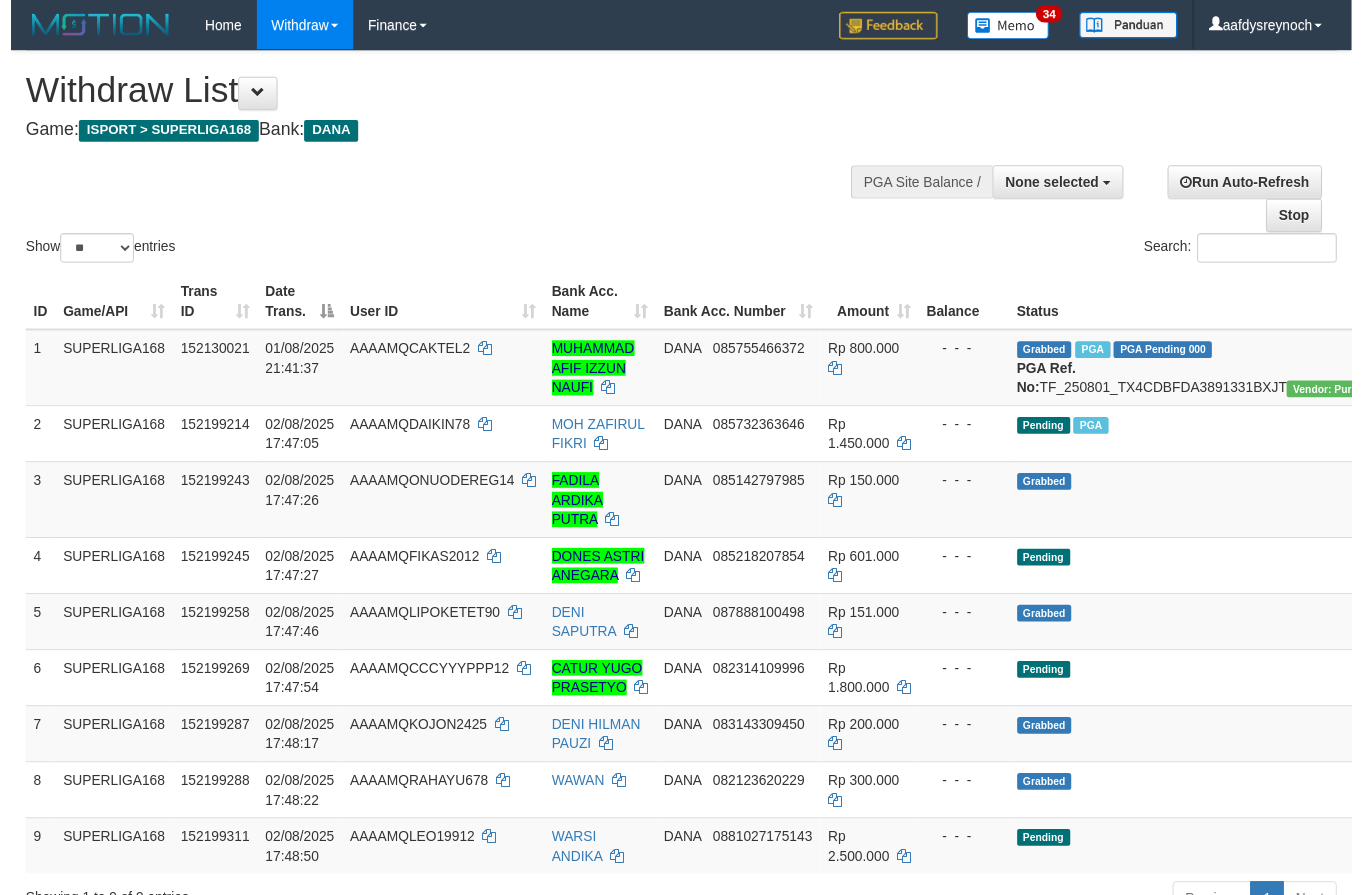 scroll, scrollTop: 101, scrollLeft: 0, axis: vertical 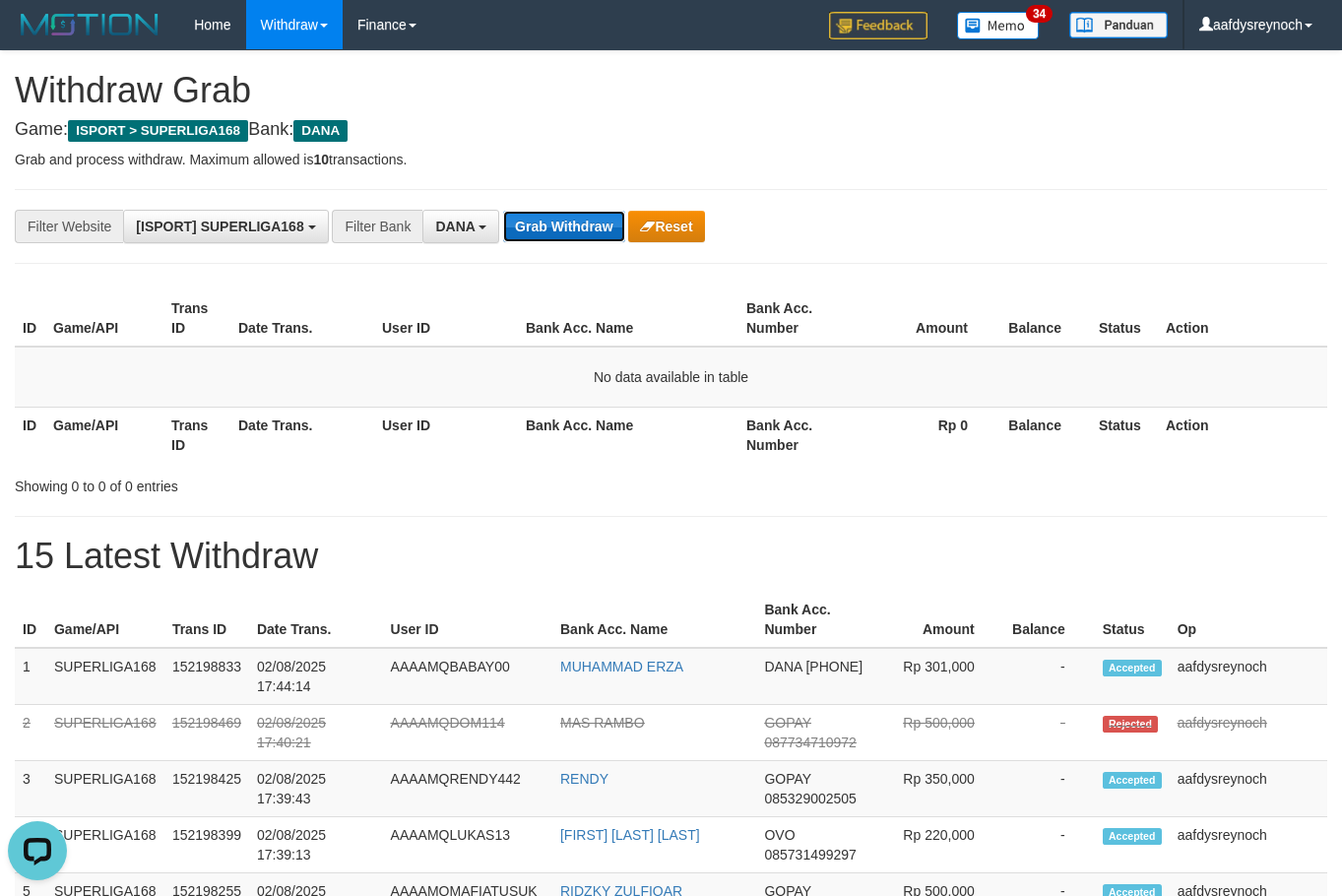 click on "Grab Withdraw" at bounding box center (563, 226) 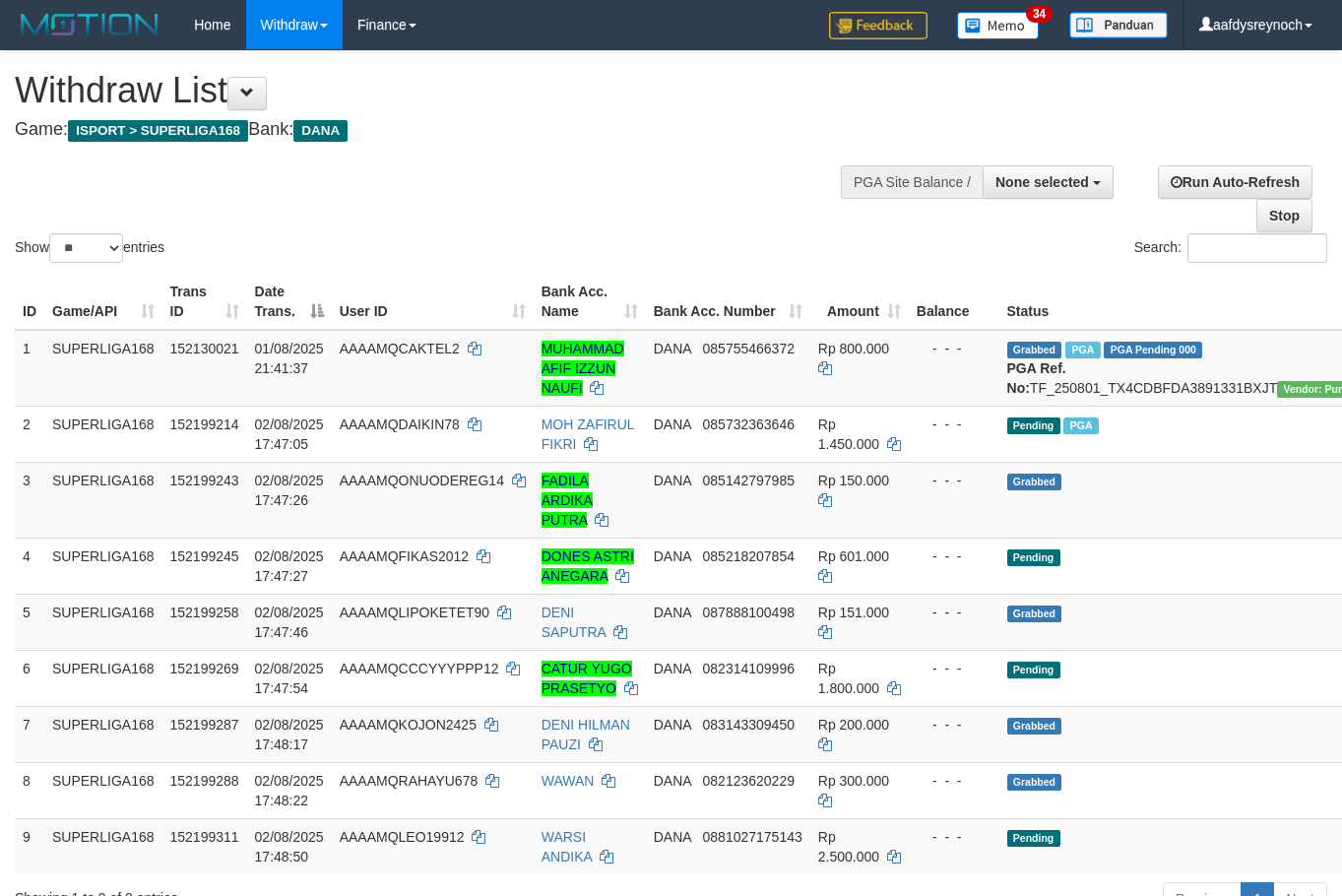 select 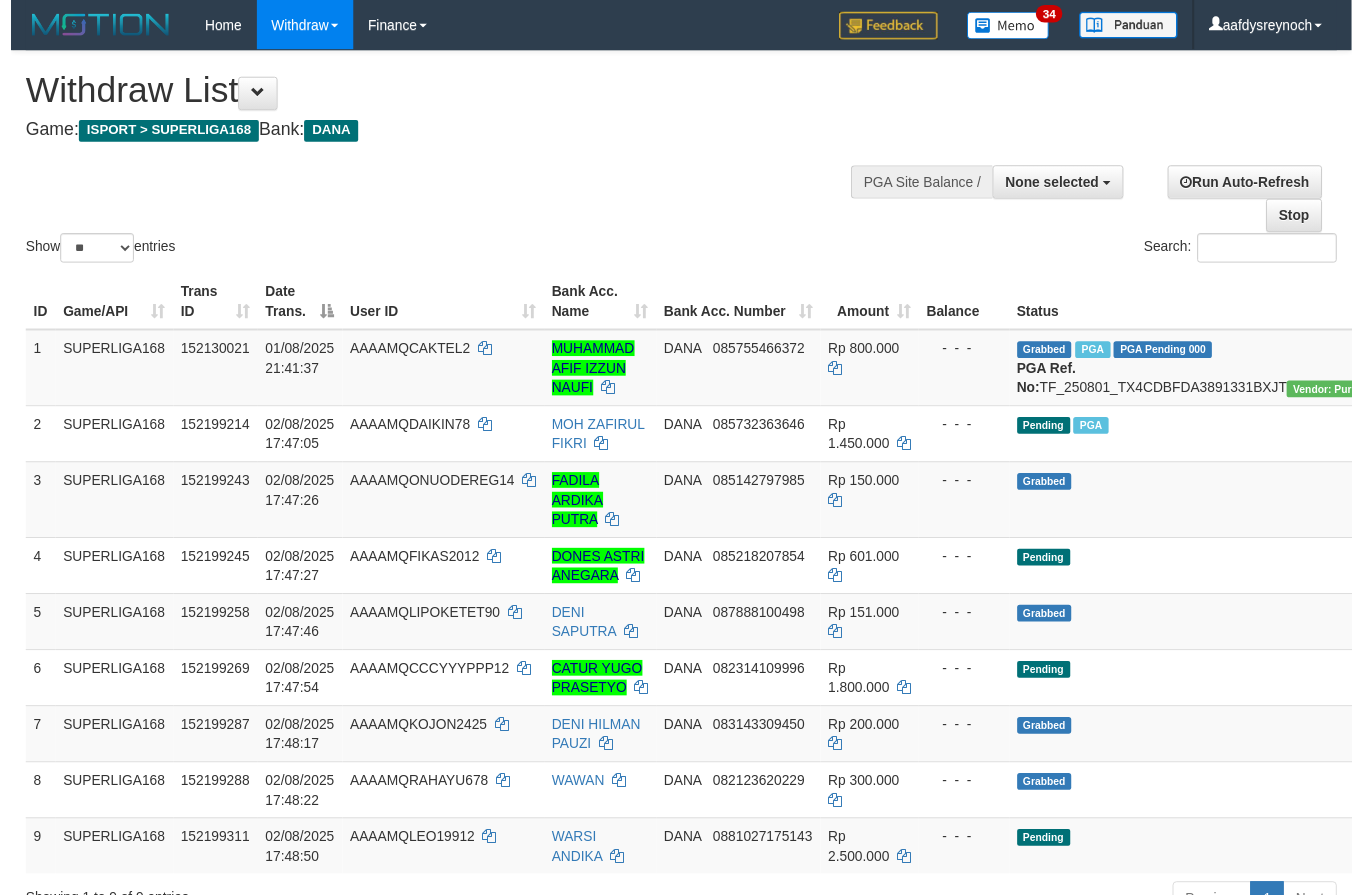 scroll, scrollTop: 102, scrollLeft: 0, axis: vertical 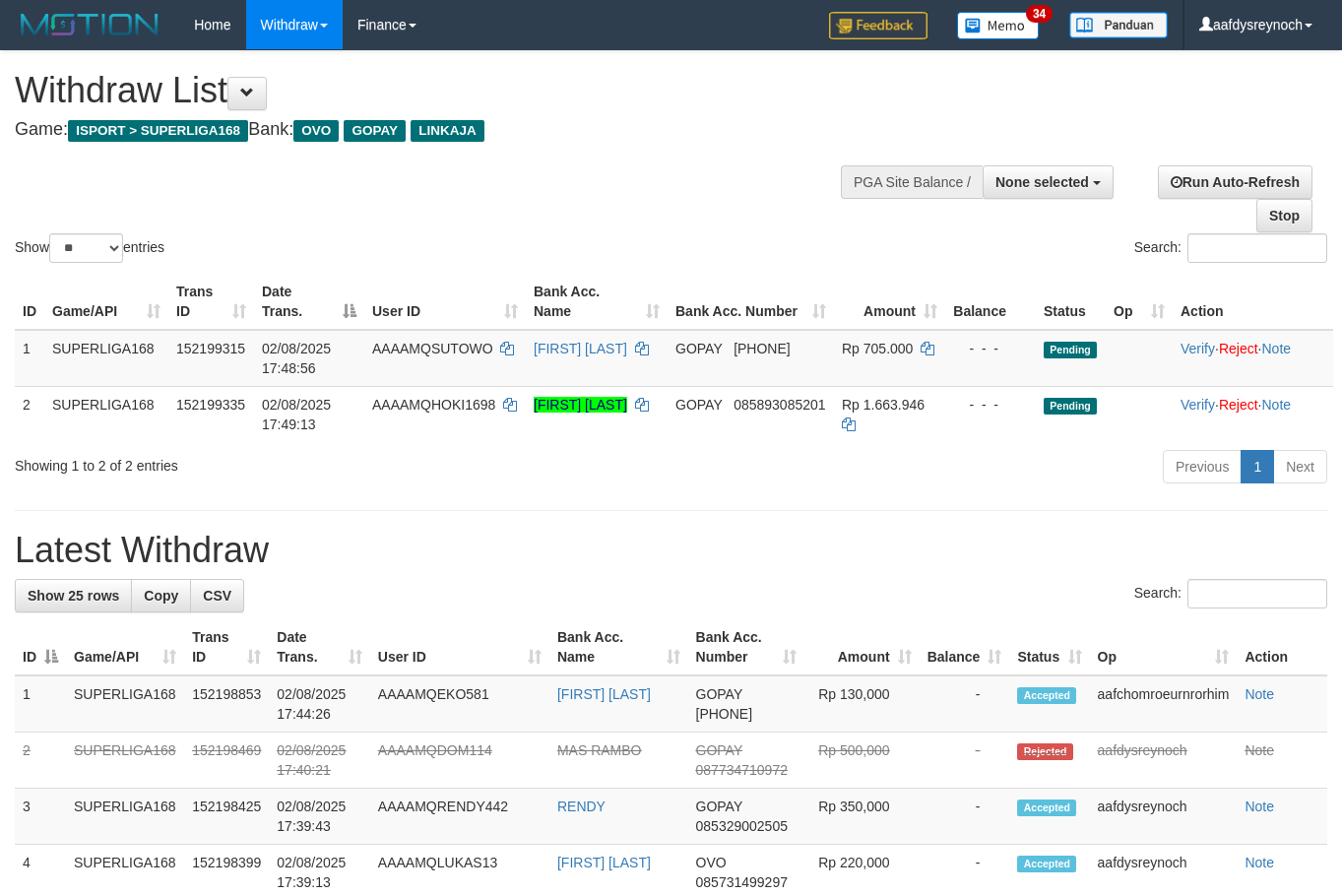select 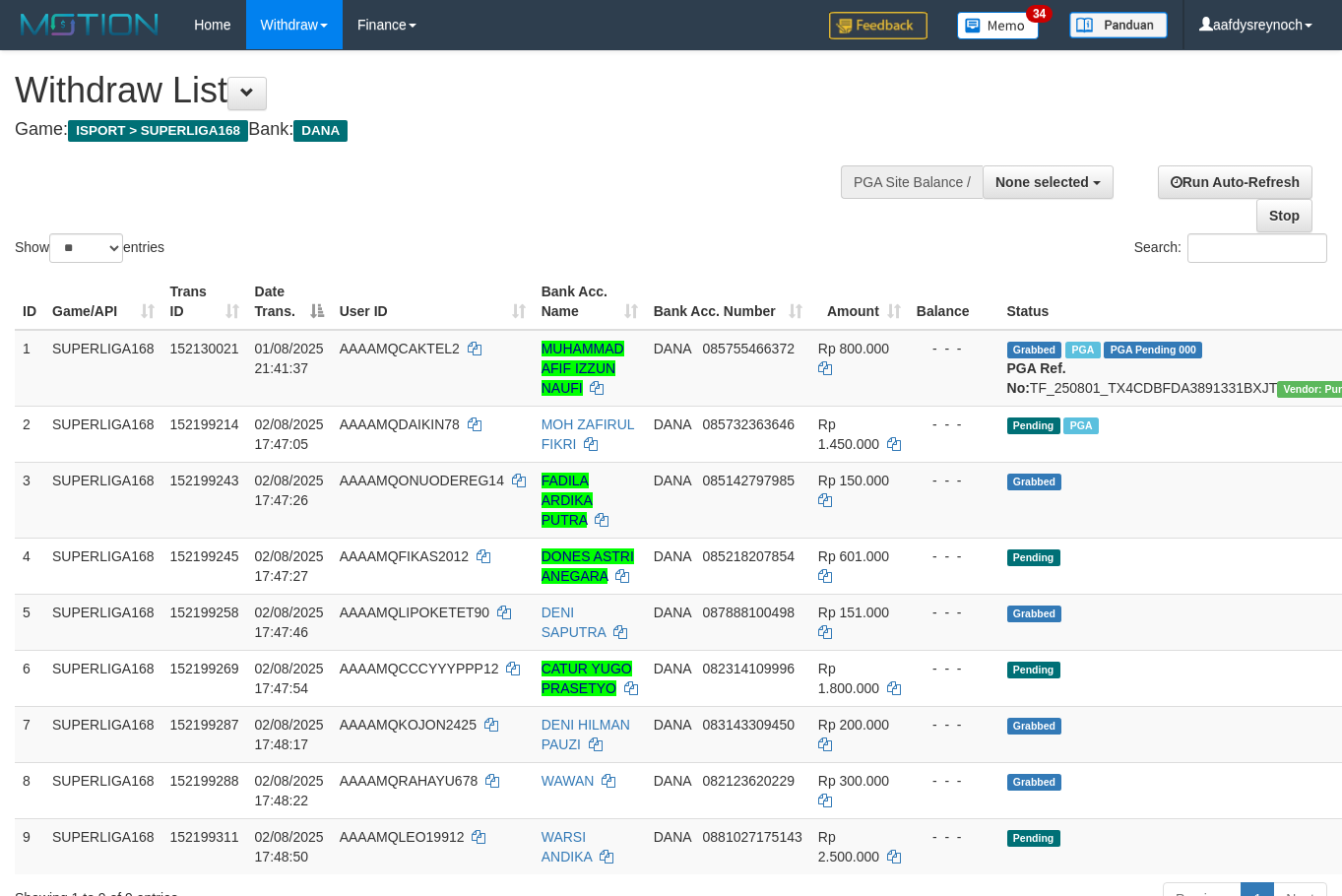 select 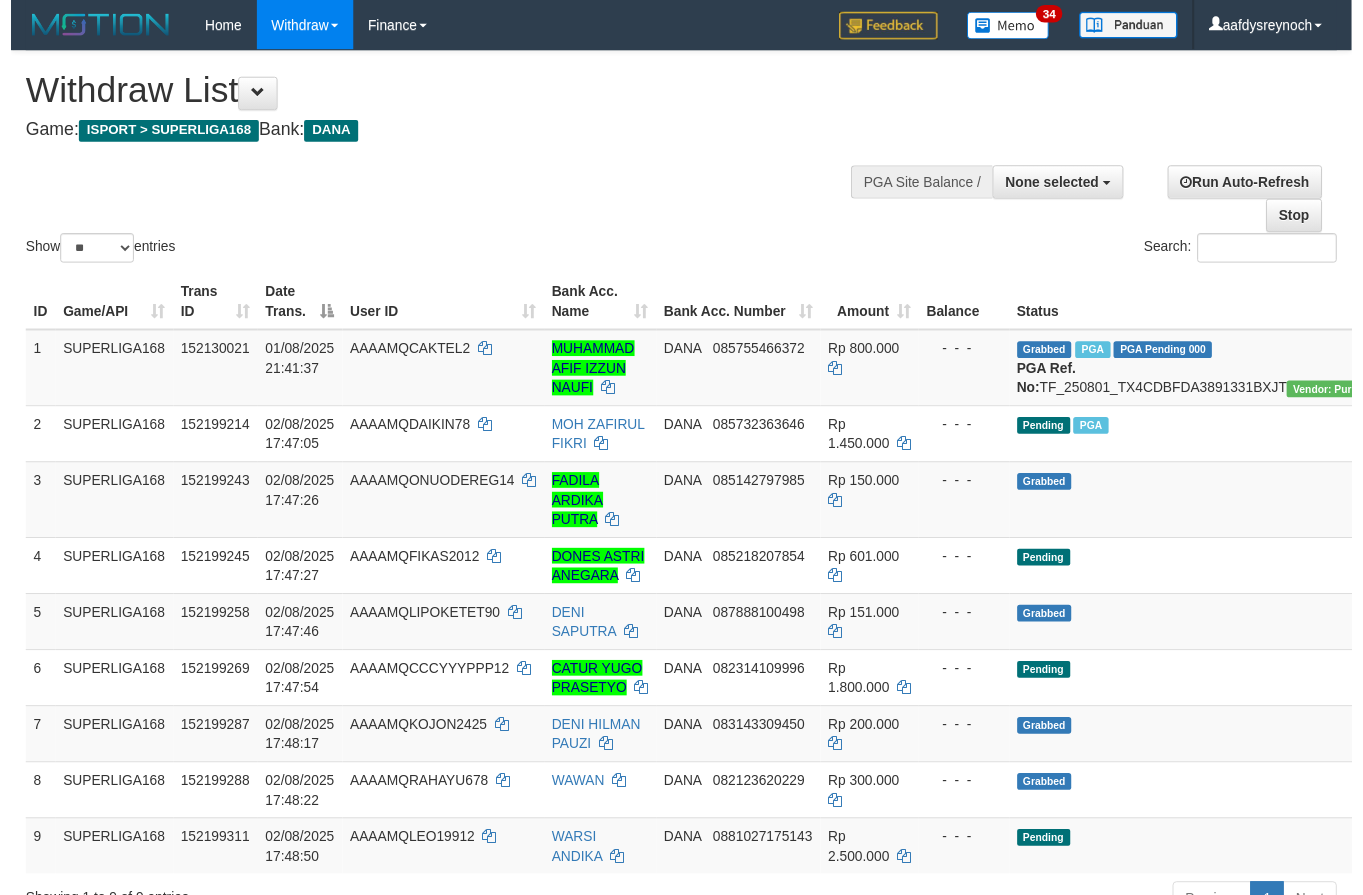 scroll, scrollTop: 103, scrollLeft: 0, axis: vertical 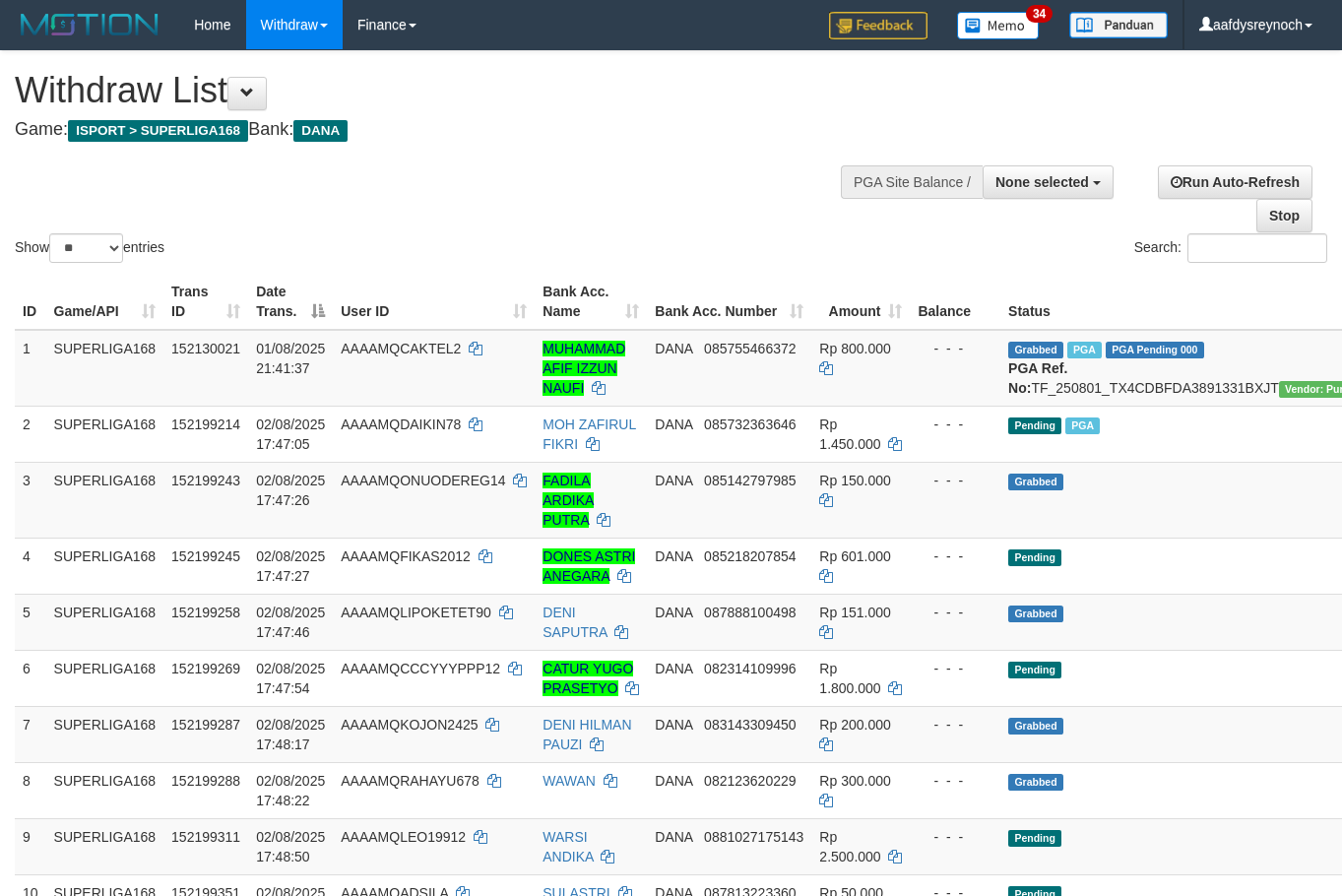 select 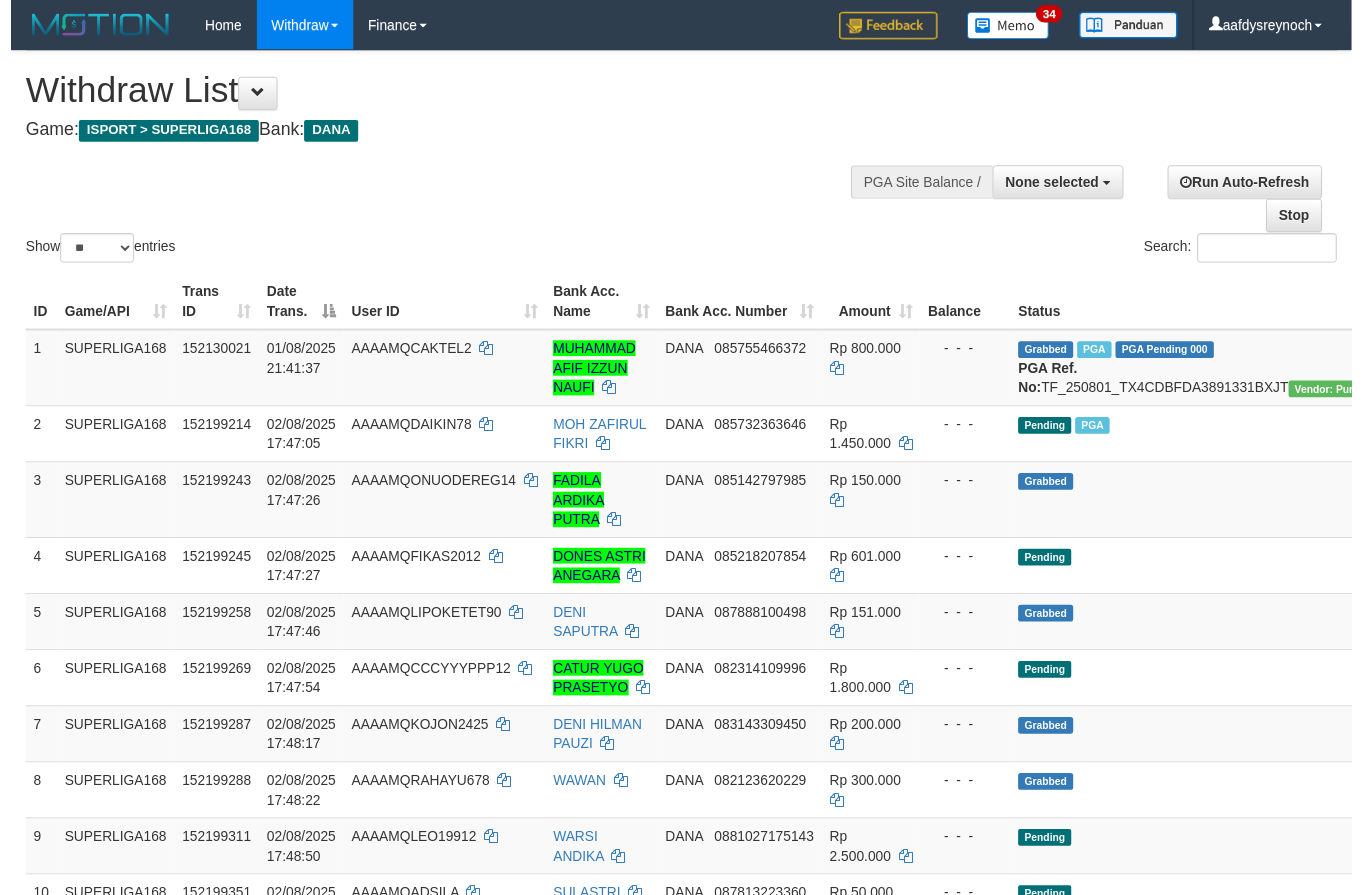 scroll, scrollTop: 104, scrollLeft: 0, axis: vertical 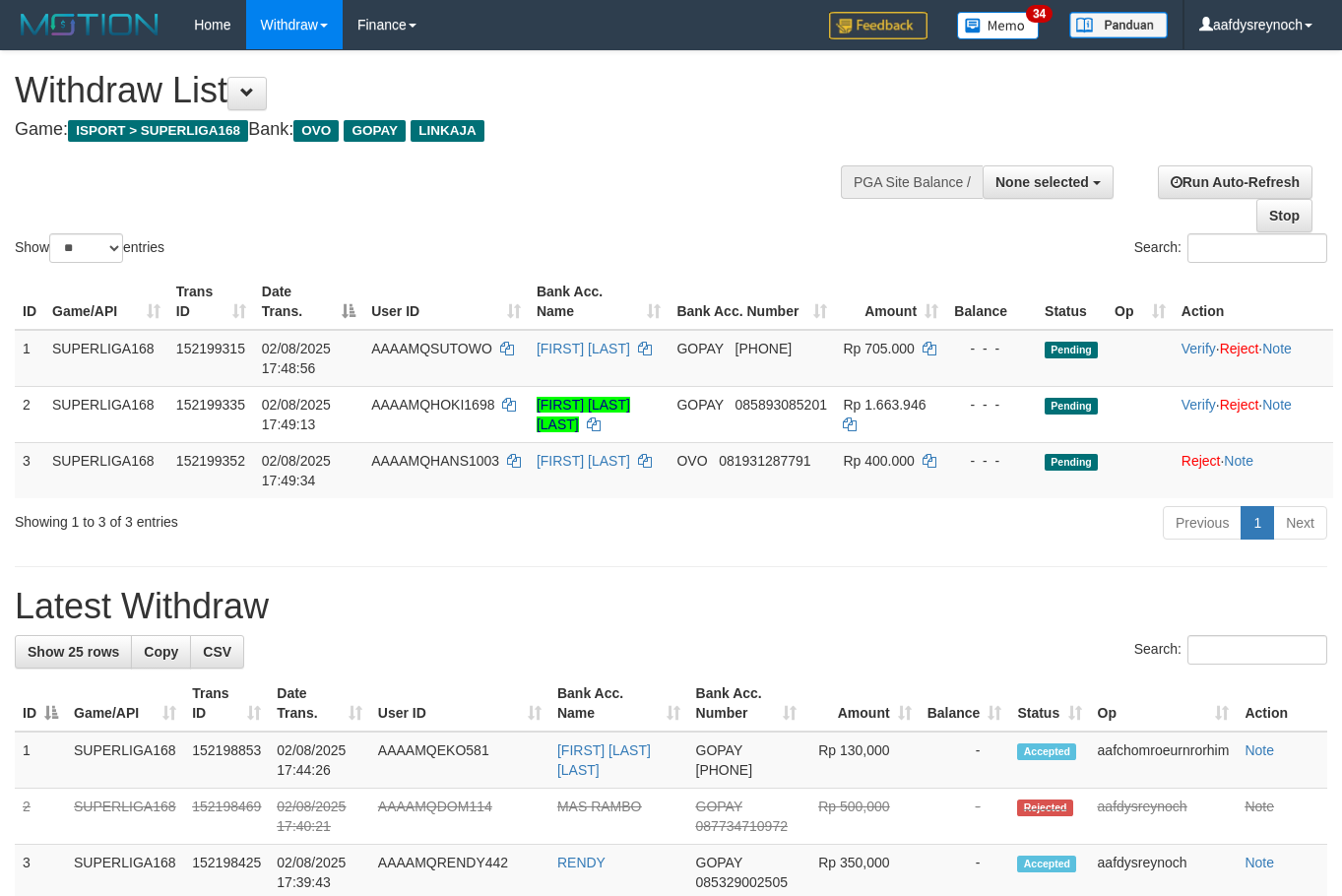 select 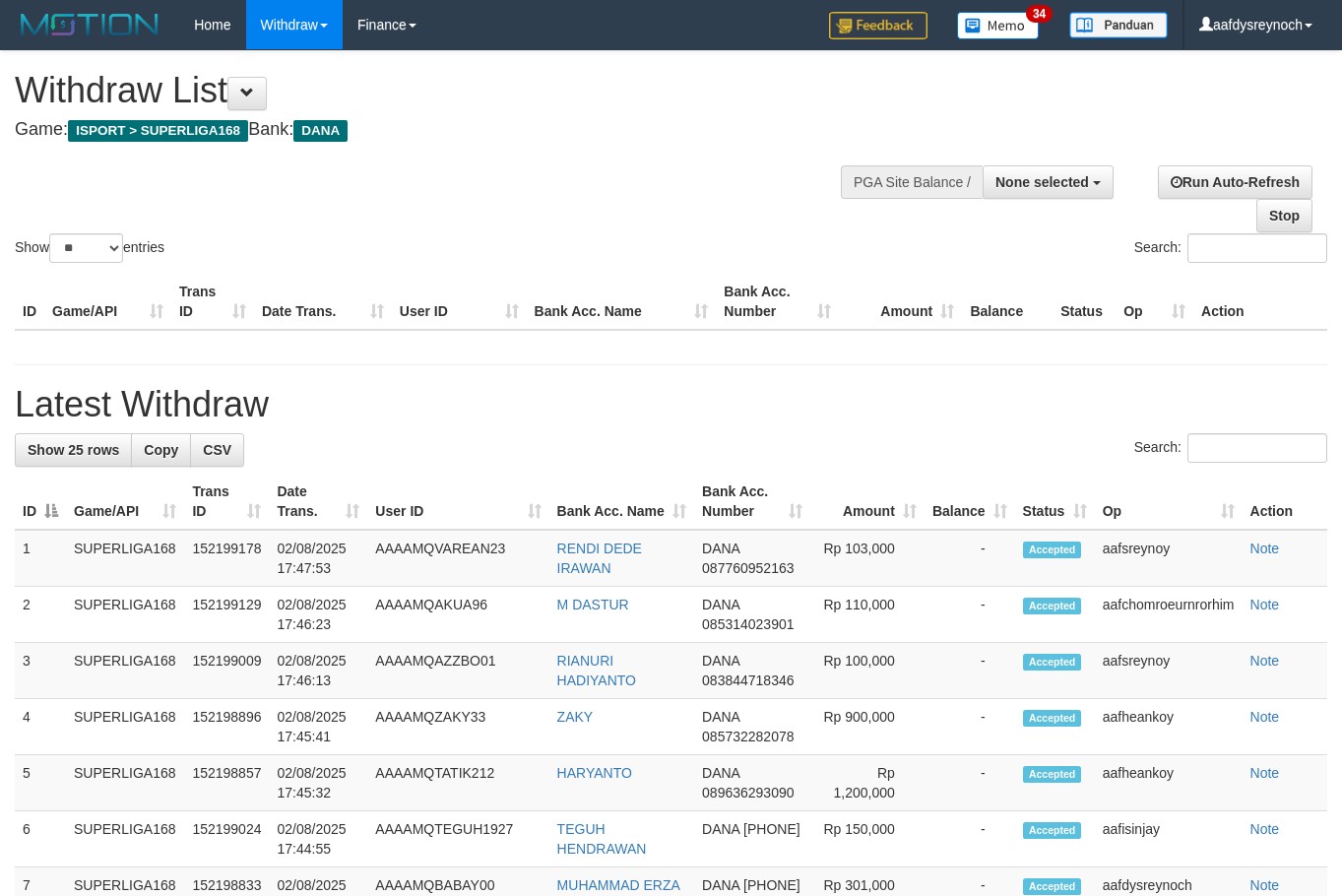 select 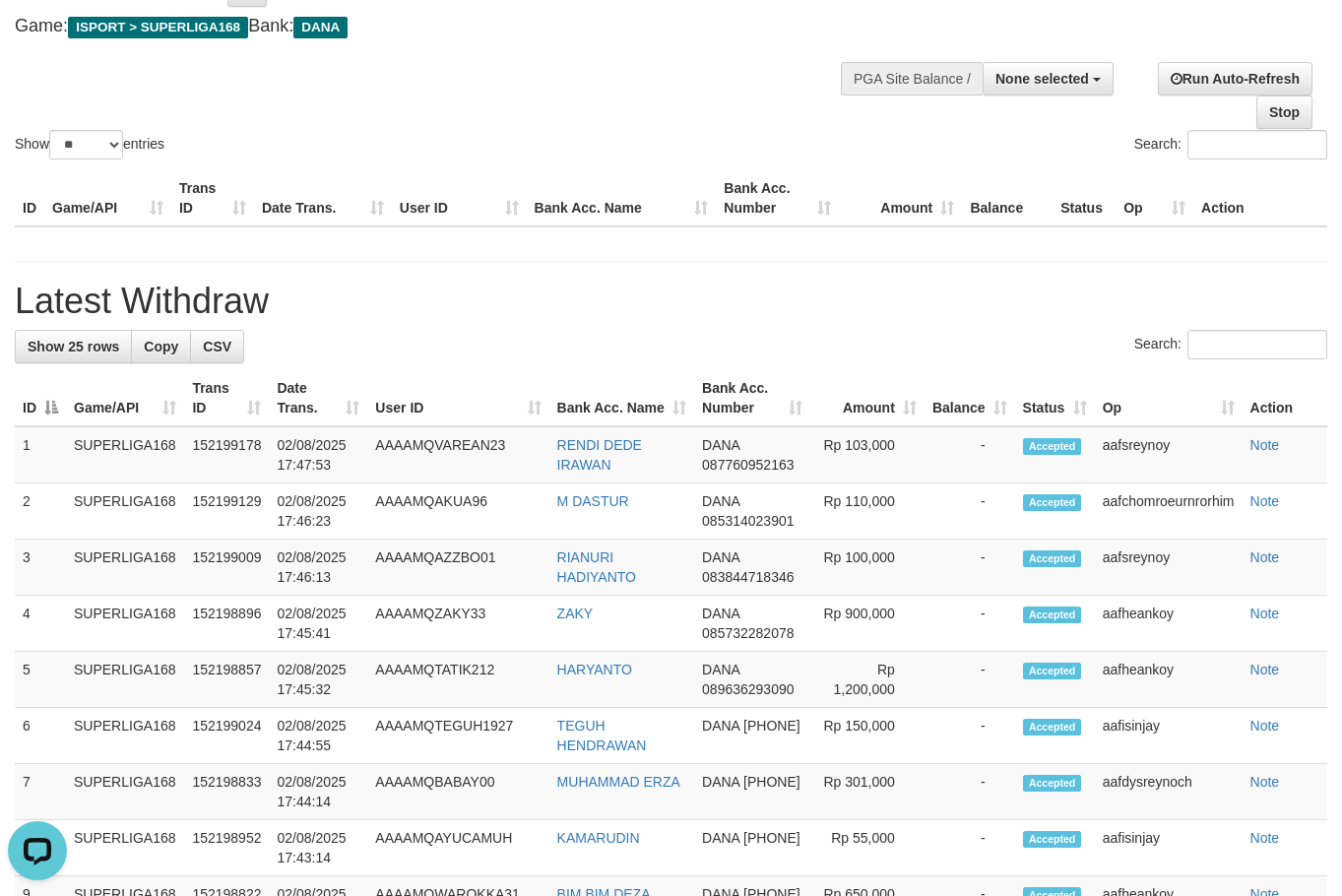 scroll, scrollTop: 0, scrollLeft: 0, axis: both 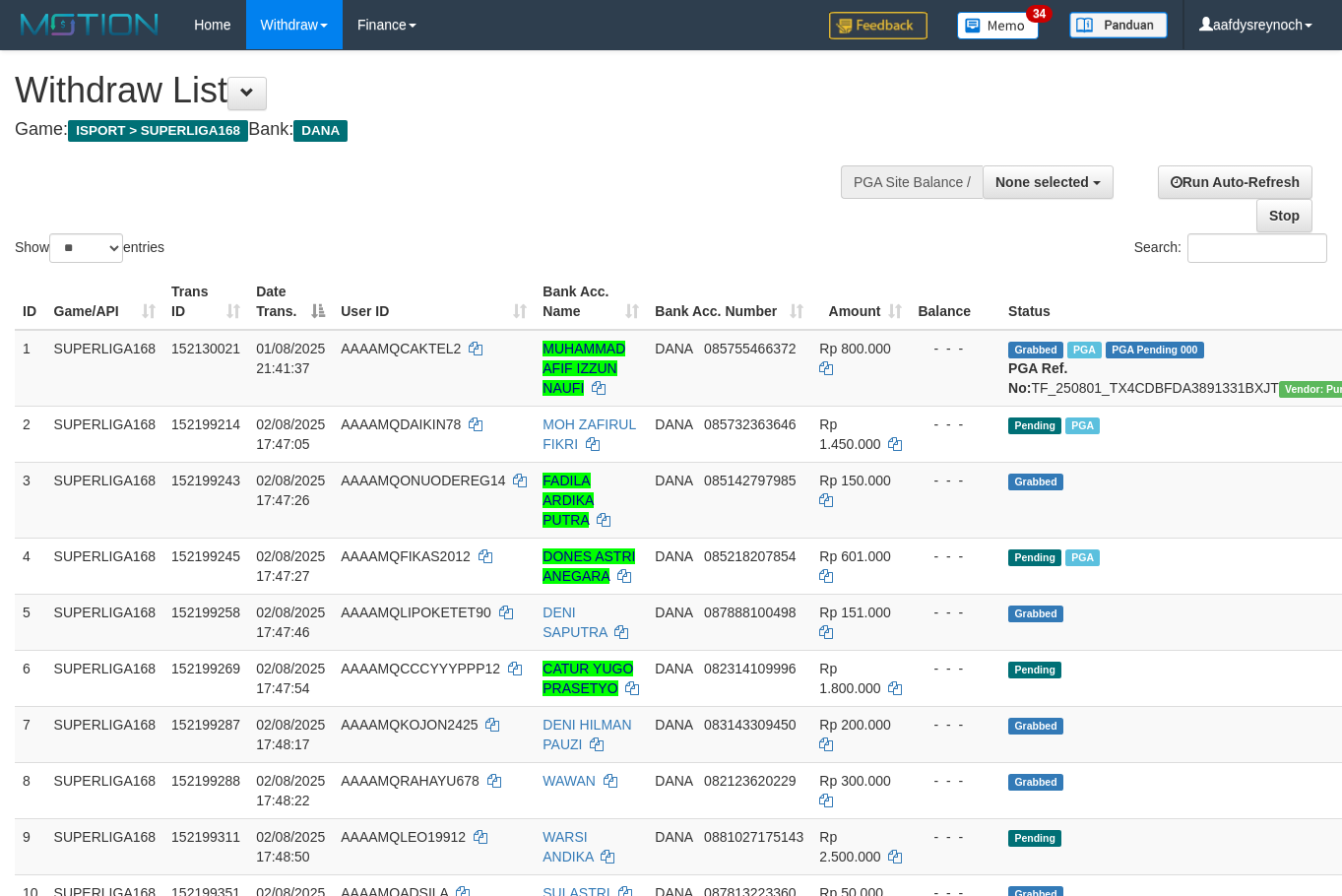 select 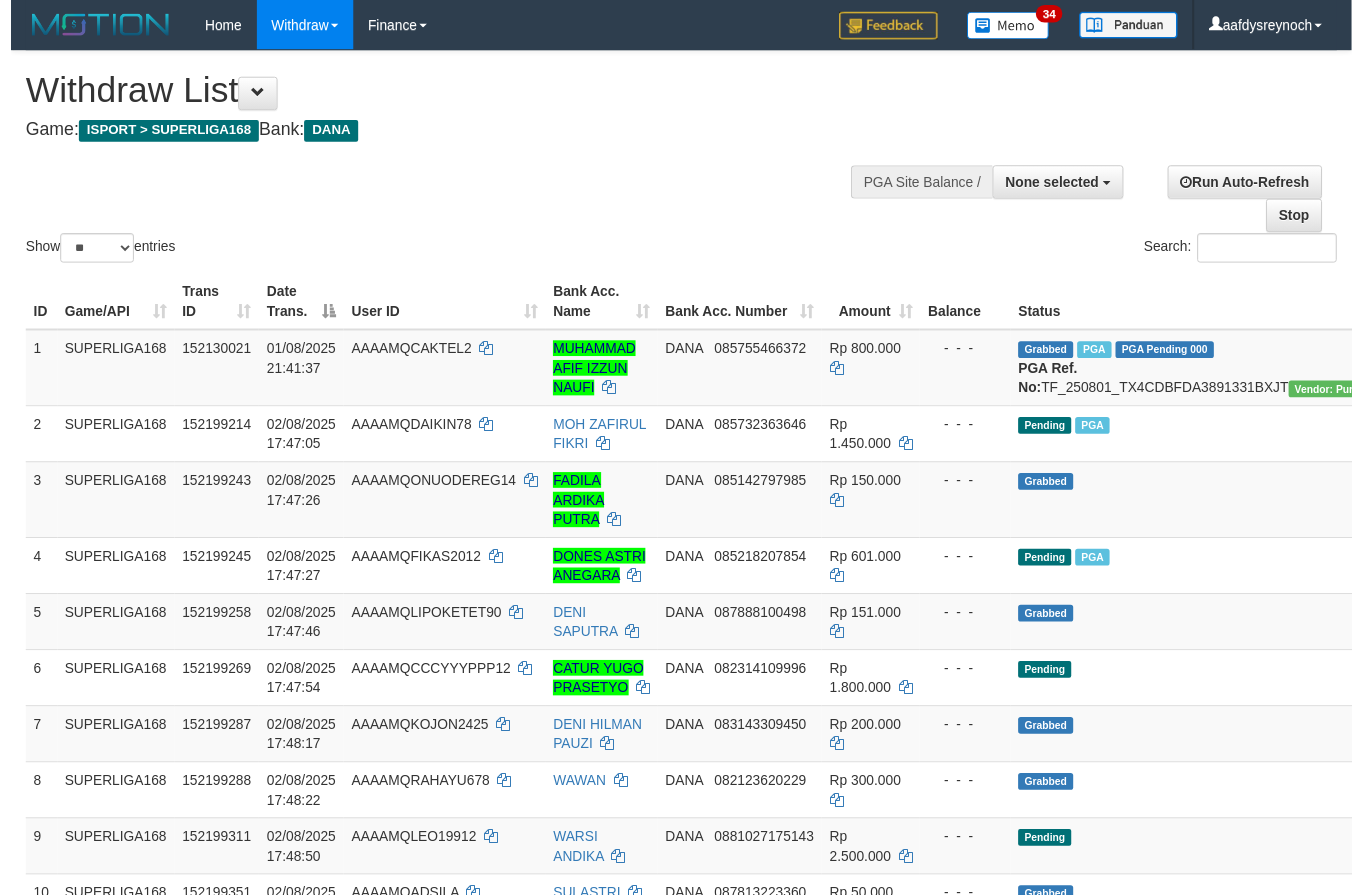 scroll, scrollTop: 0, scrollLeft: 0, axis: both 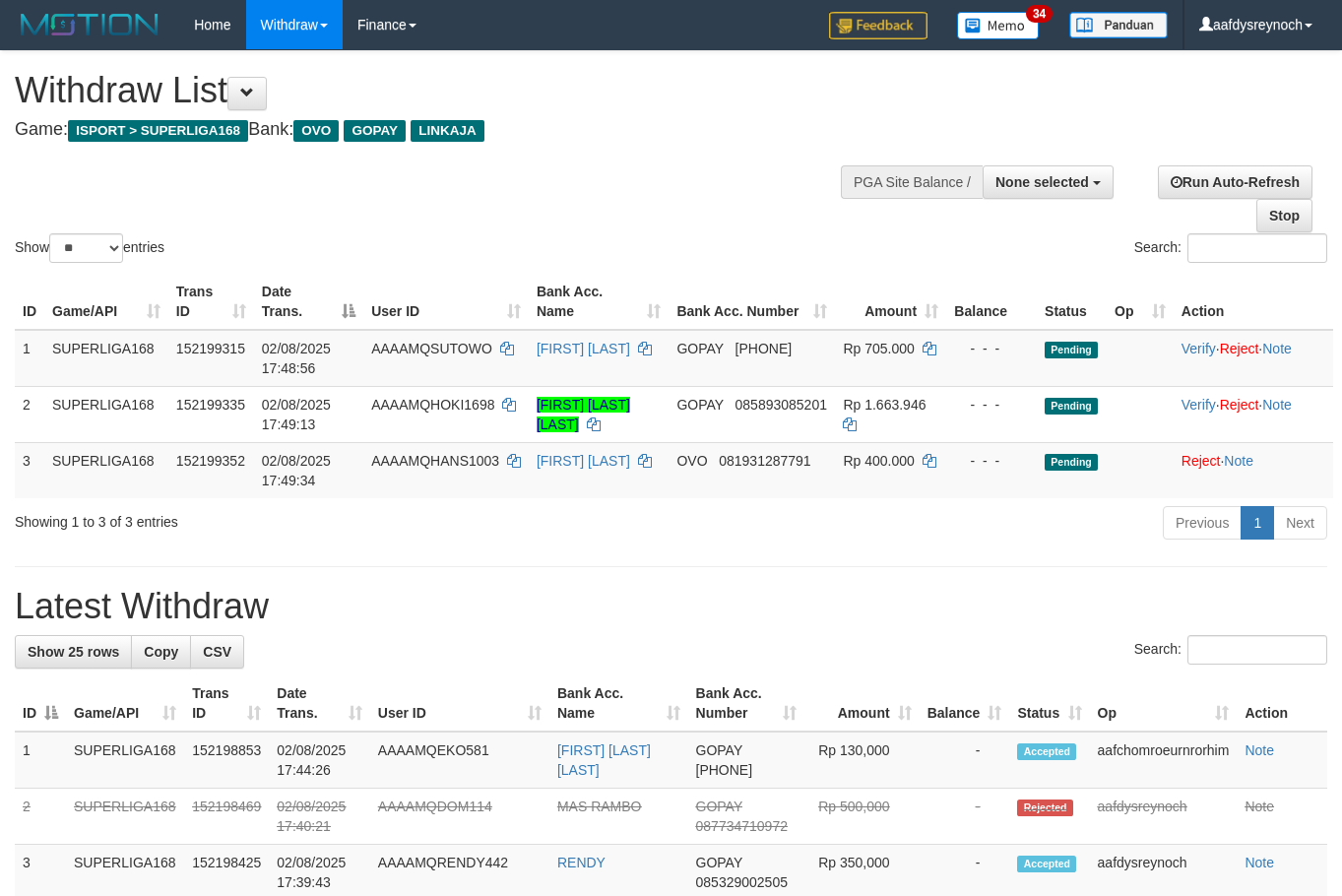 select 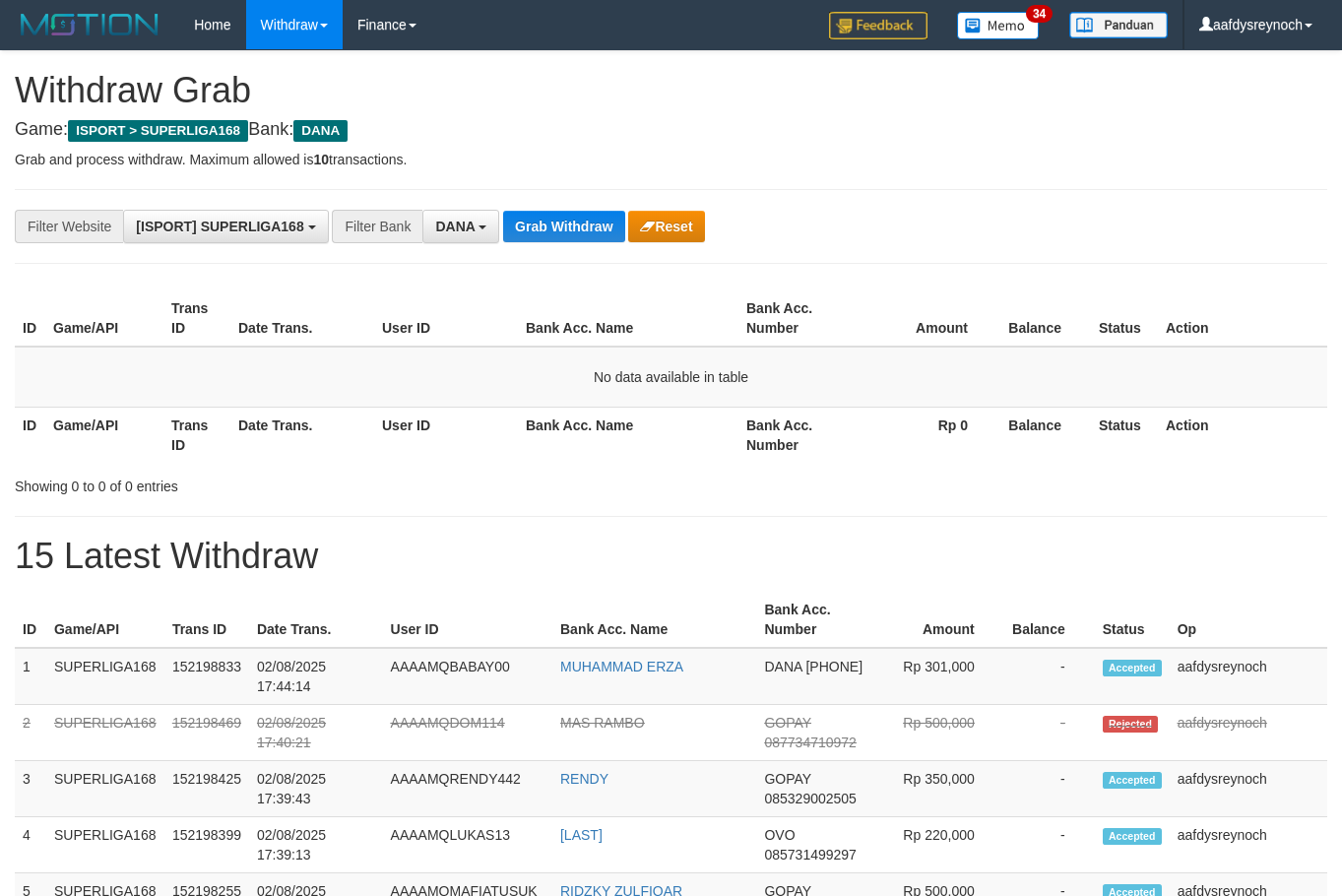 scroll, scrollTop: 0, scrollLeft: 0, axis: both 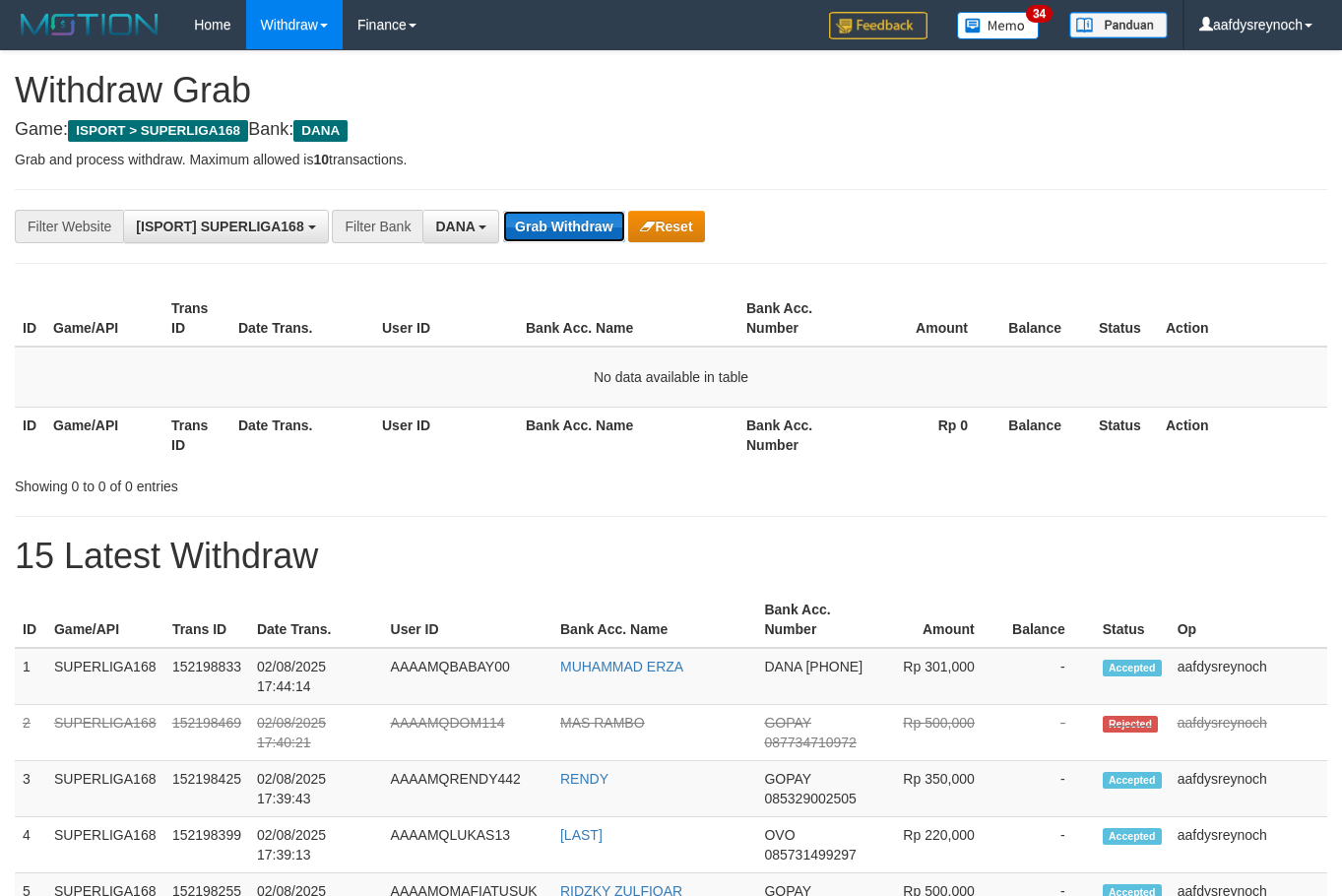 click on "Grab Withdraw" at bounding box center [563, 226] 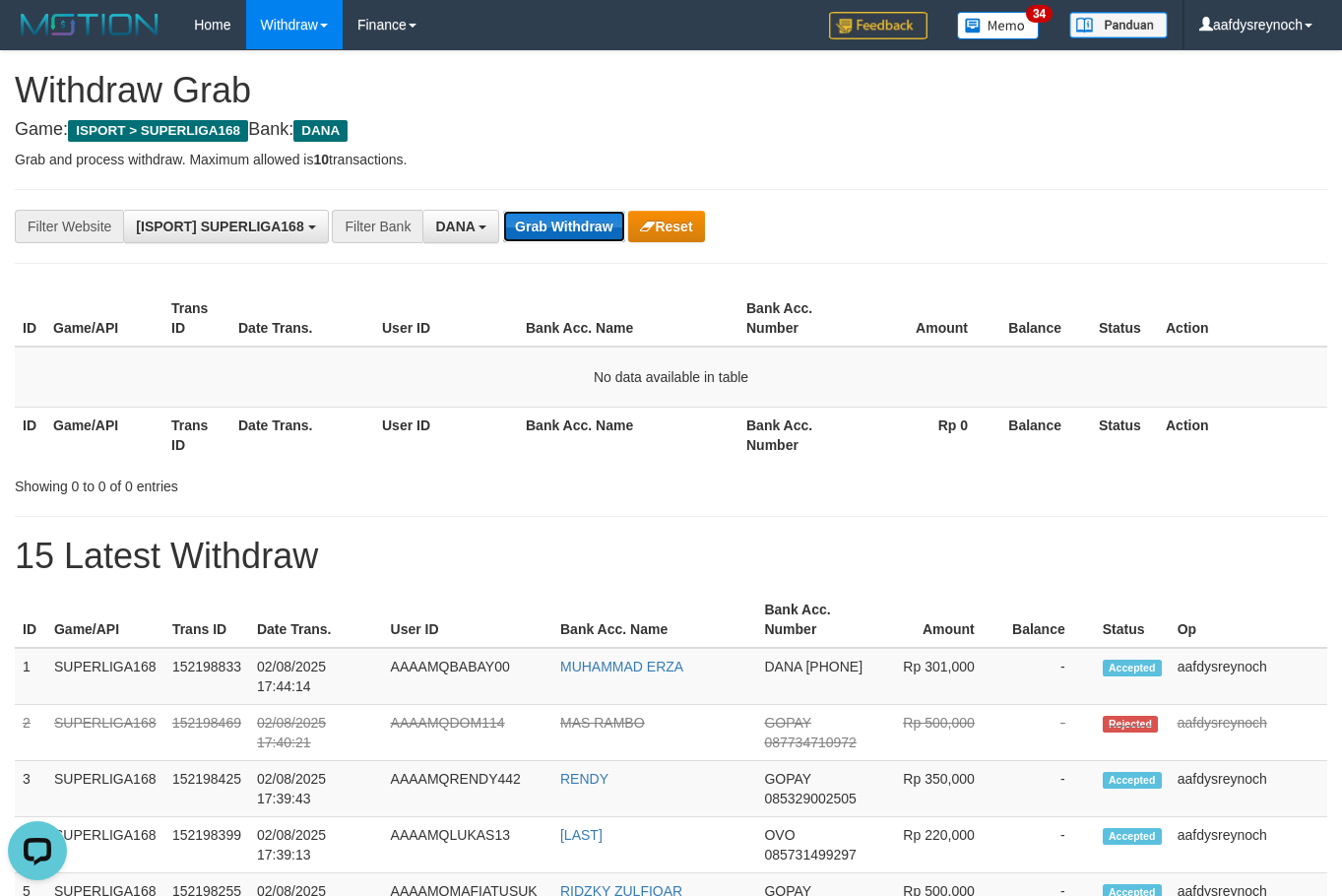 scroll, scrollTop: 0, scrollLeft: 0, axis: both 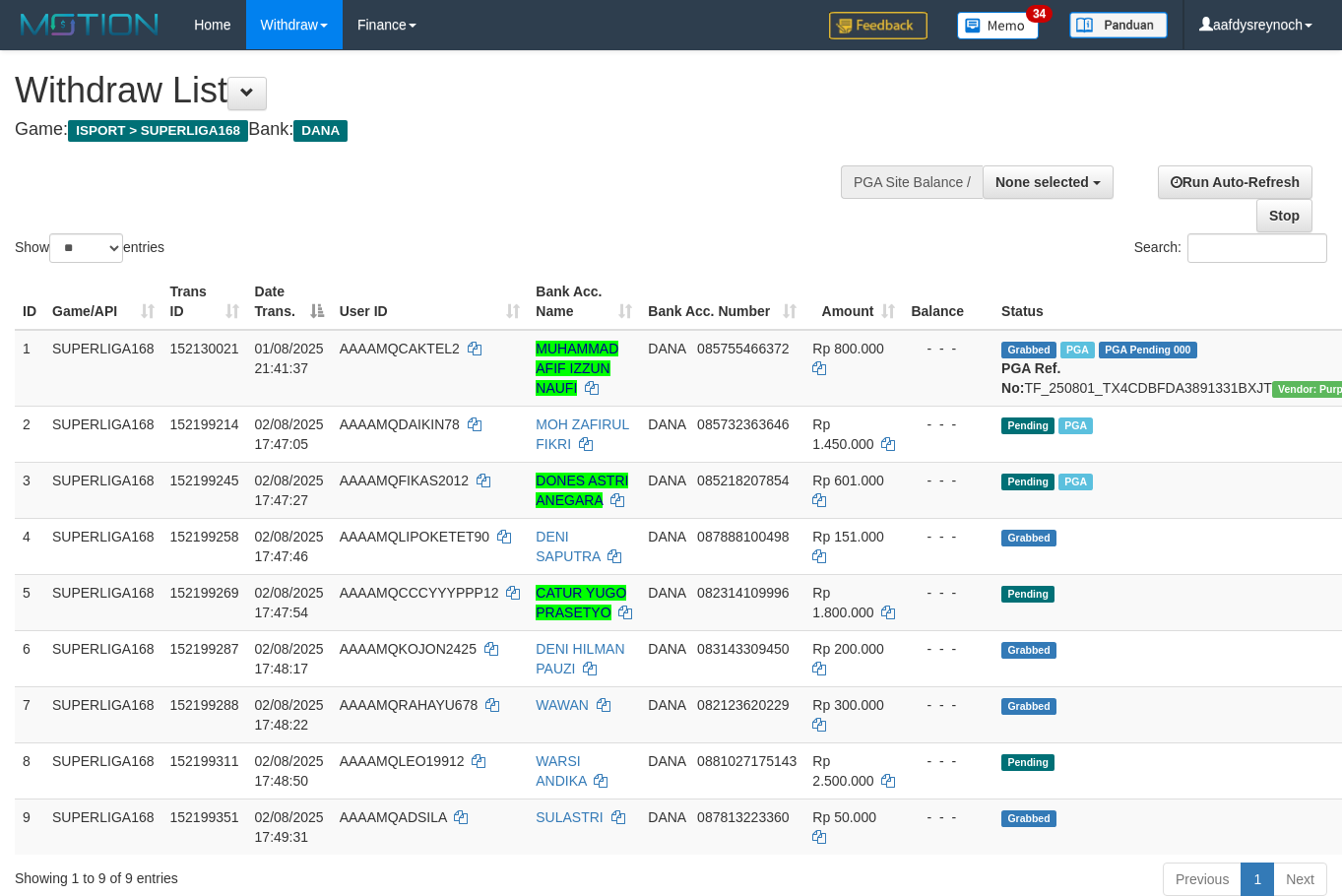 select 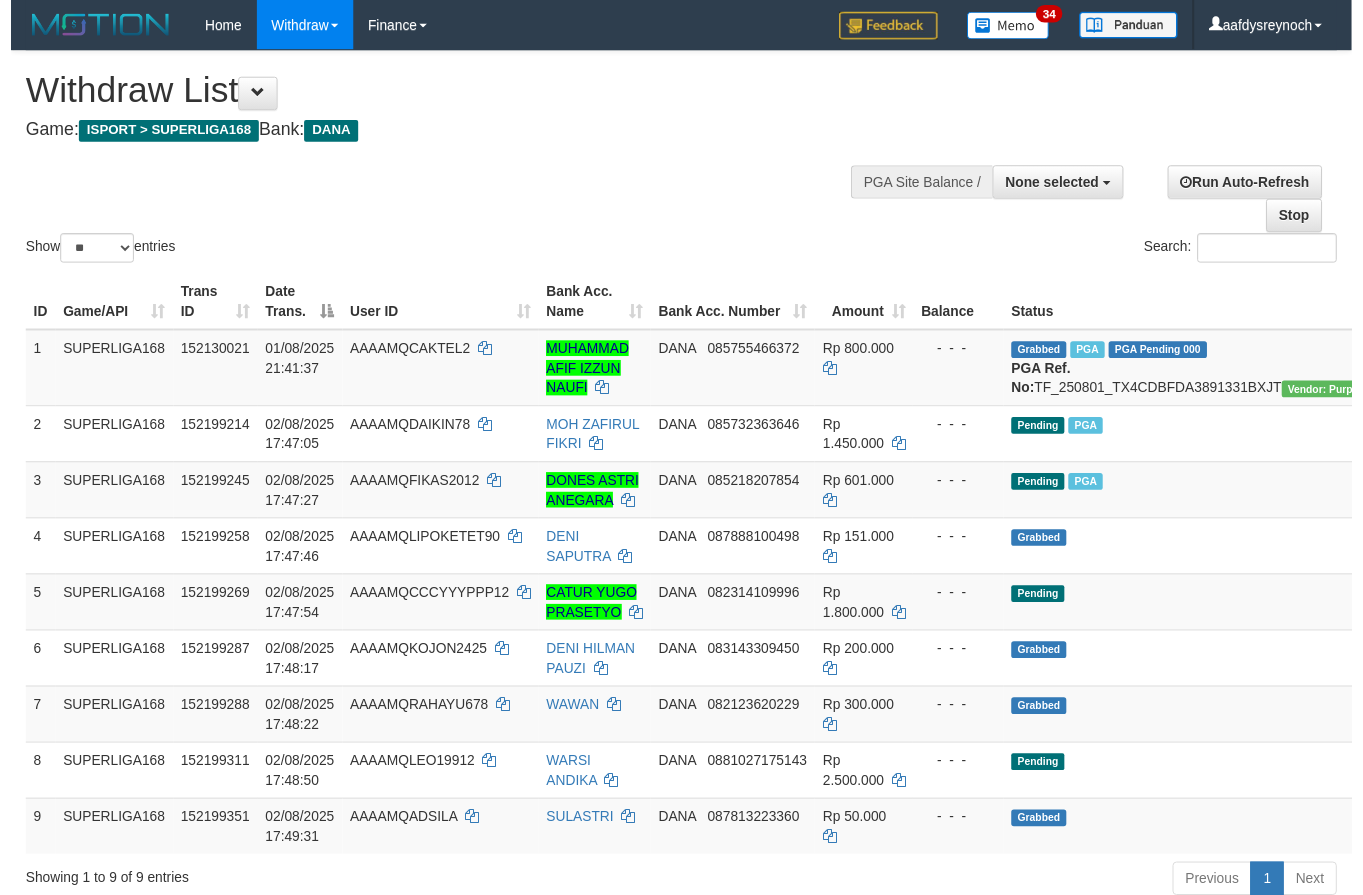 scroll, scrollTop: 0, scrollLeft: 0, axis: both 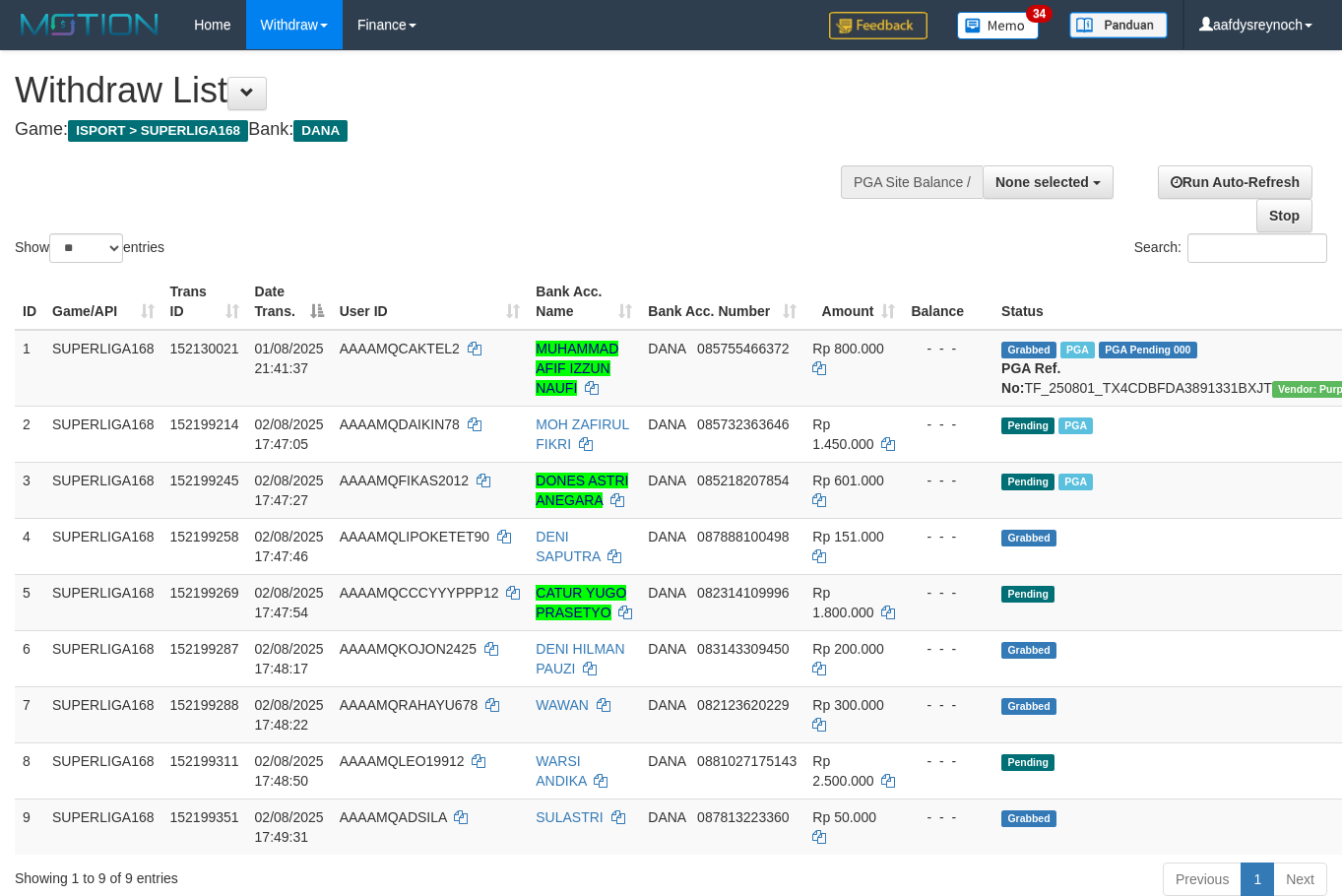 select 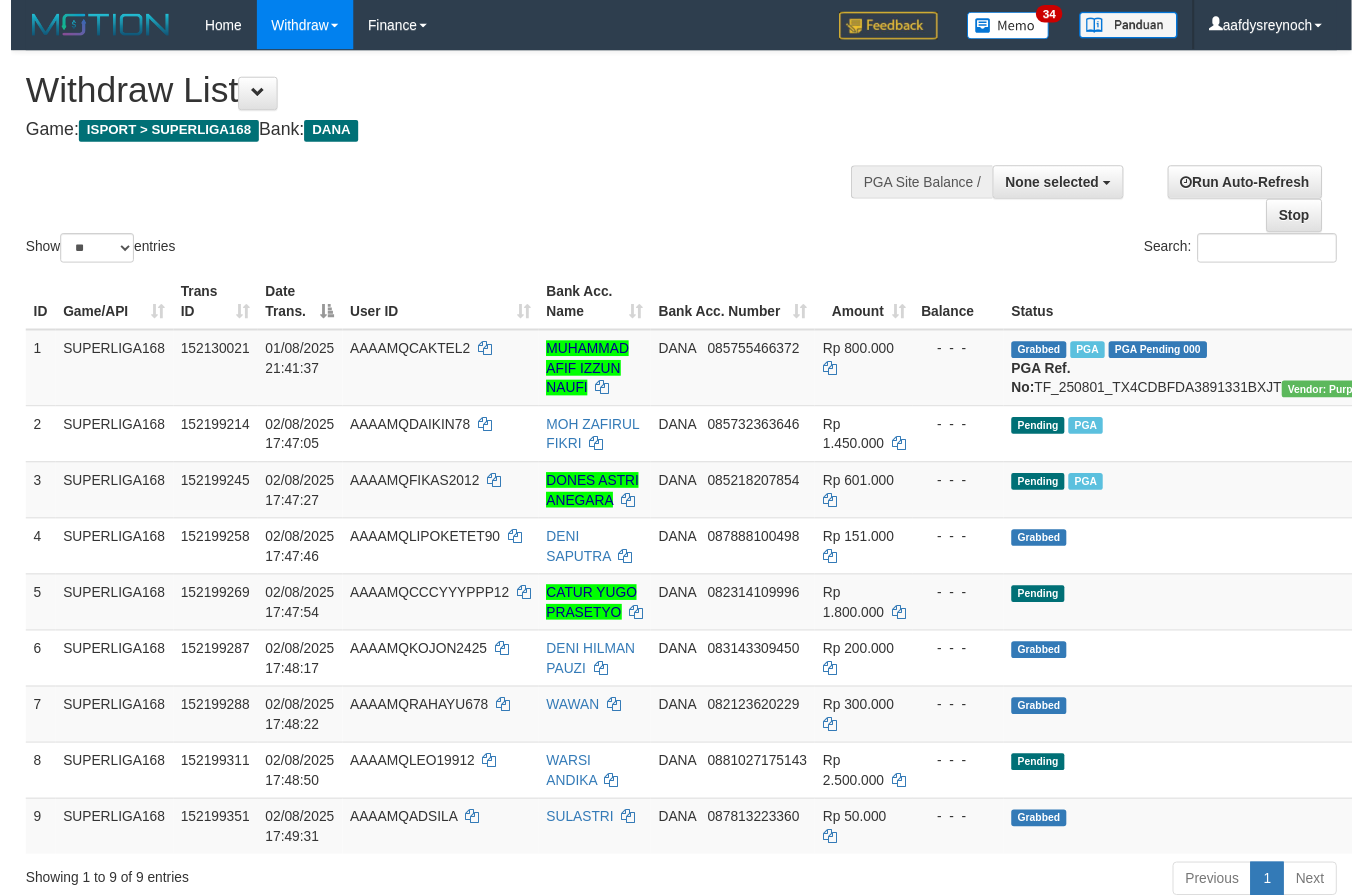 scroll, scrollTop: 0, scrollLeft: 0, axis: both 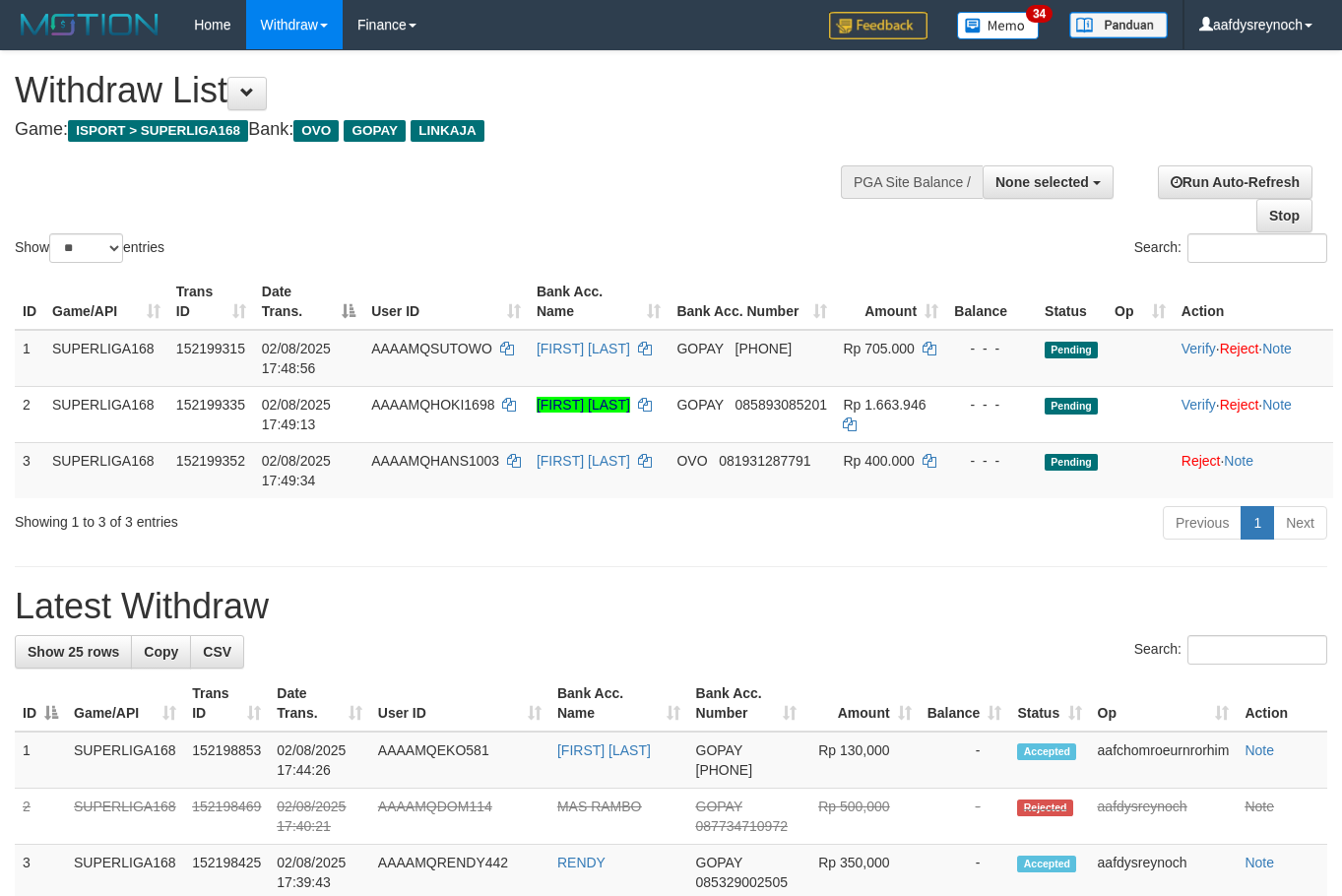 select 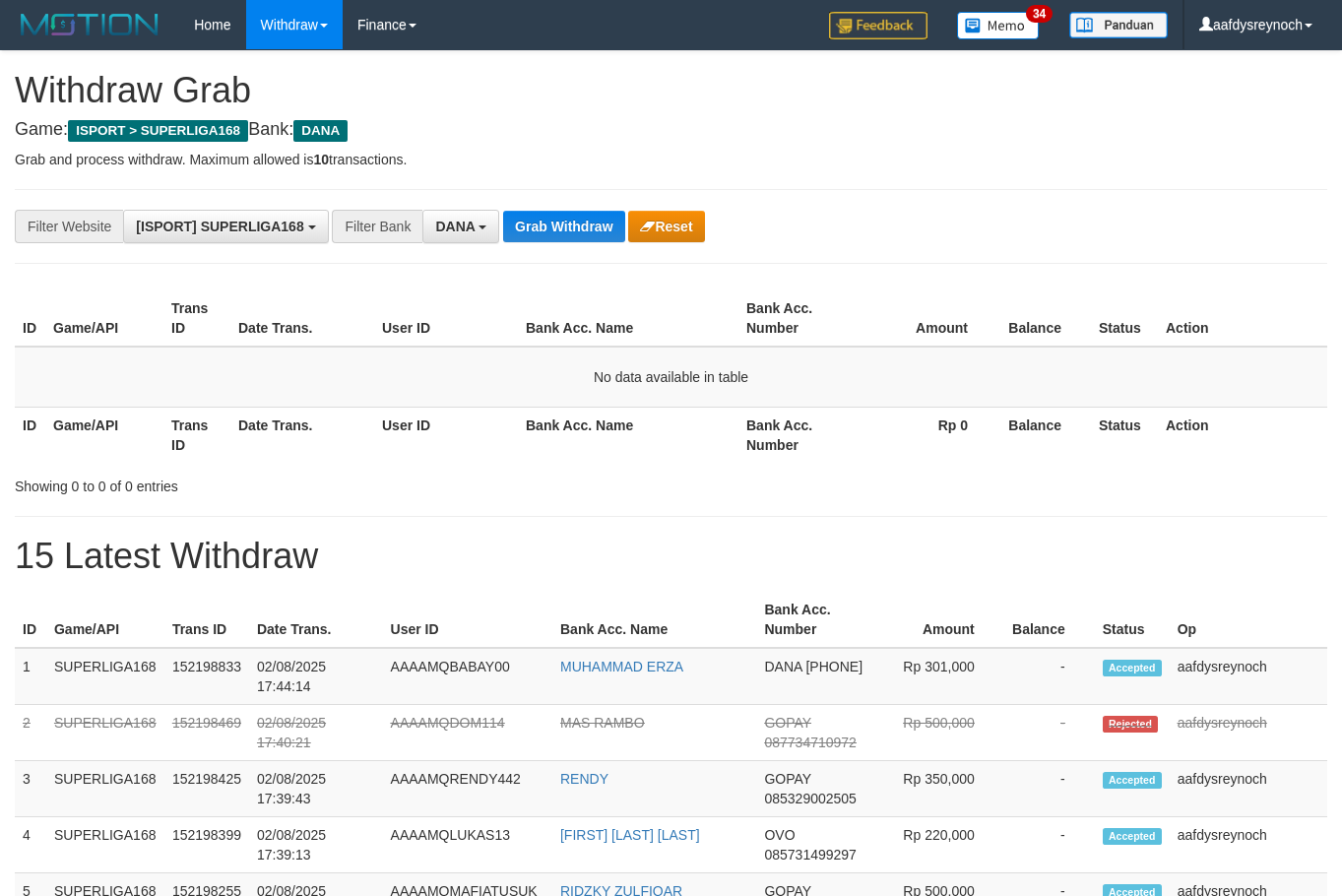 scroll, scrollTop: 0, scrollLeft: 0, axis: both 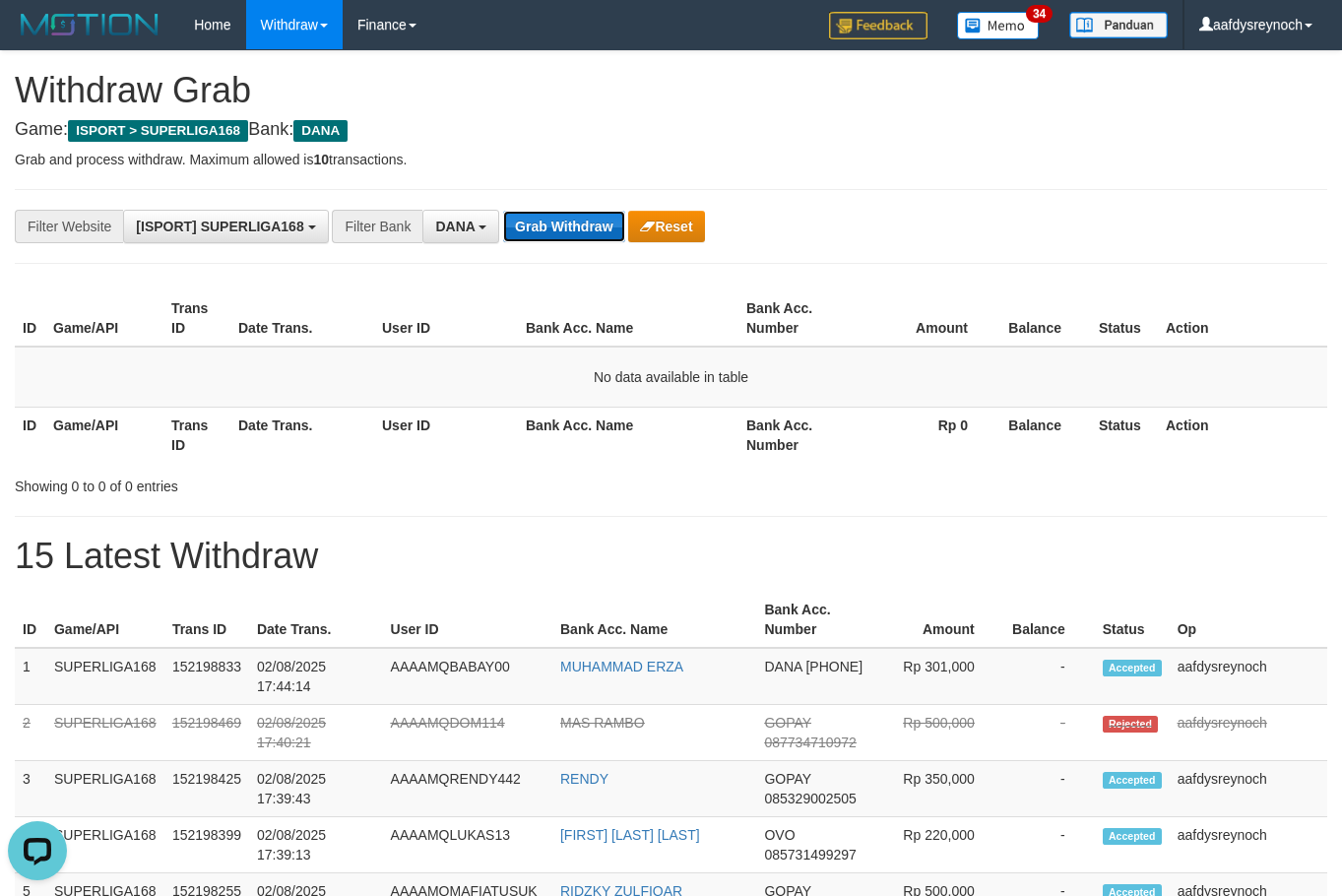 click on "Grab Withdraw" at bounding box center (563, 226) 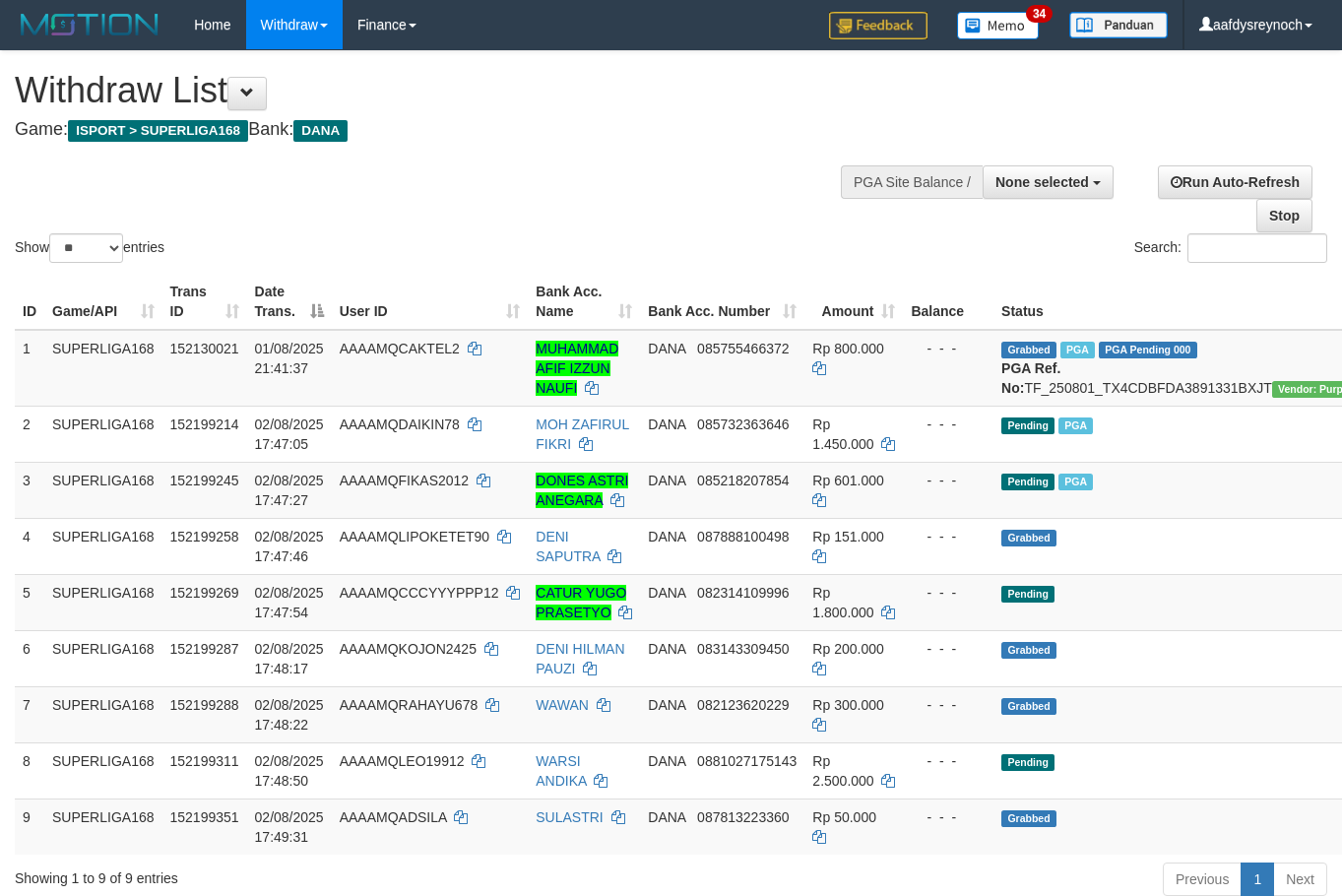 select 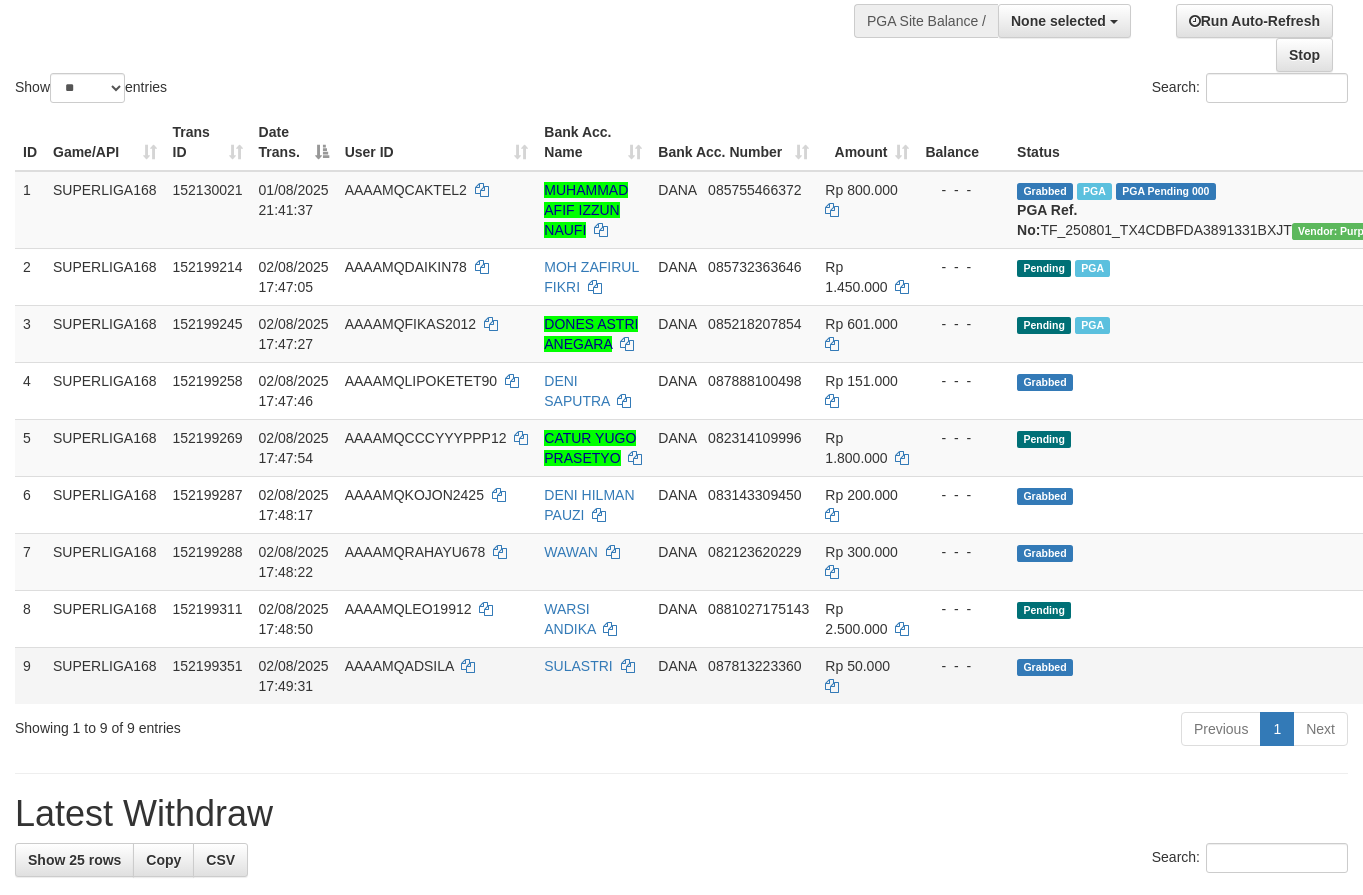 scroll, scrollTop: 200, scrollLeft: 0, axis: vertical 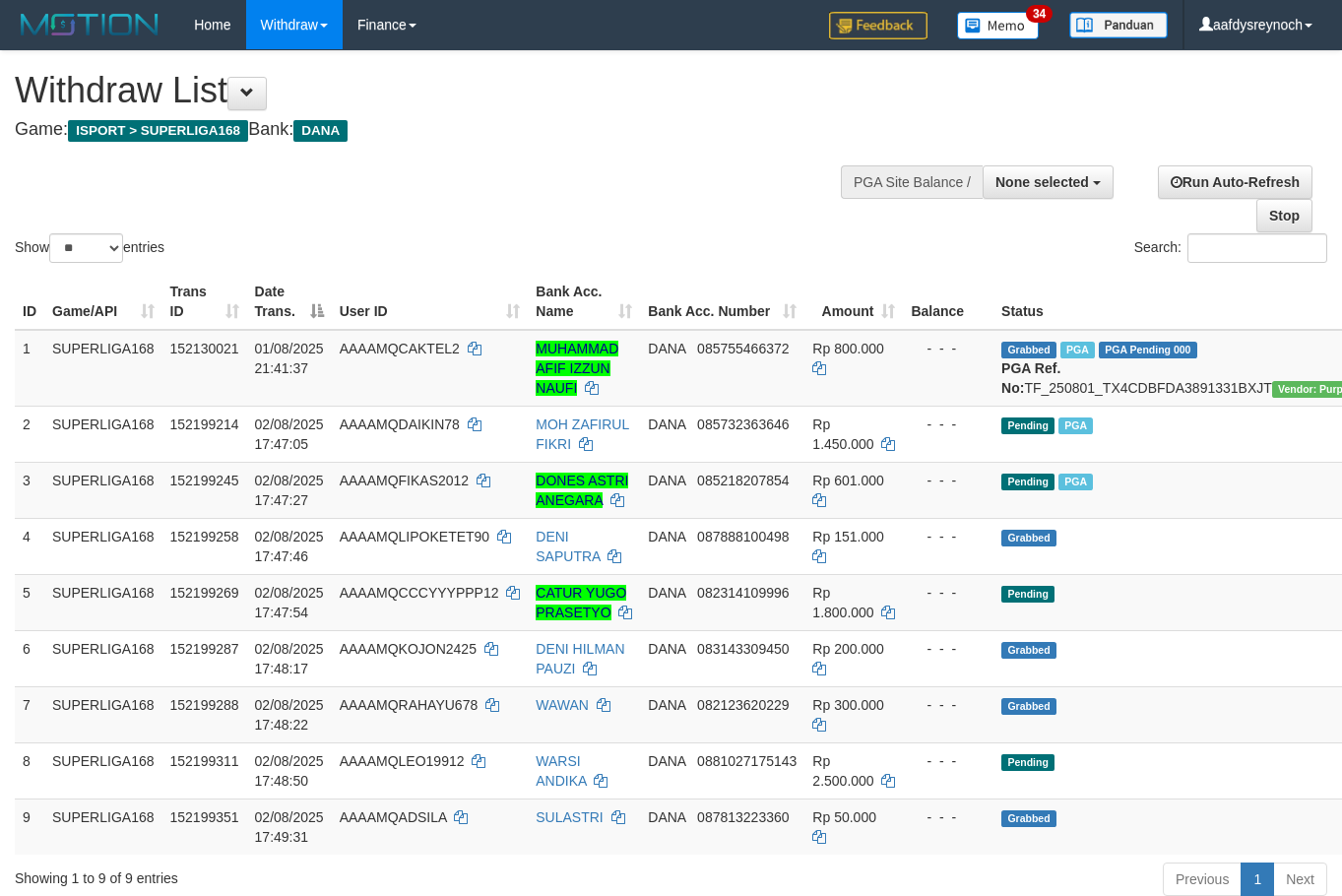 select 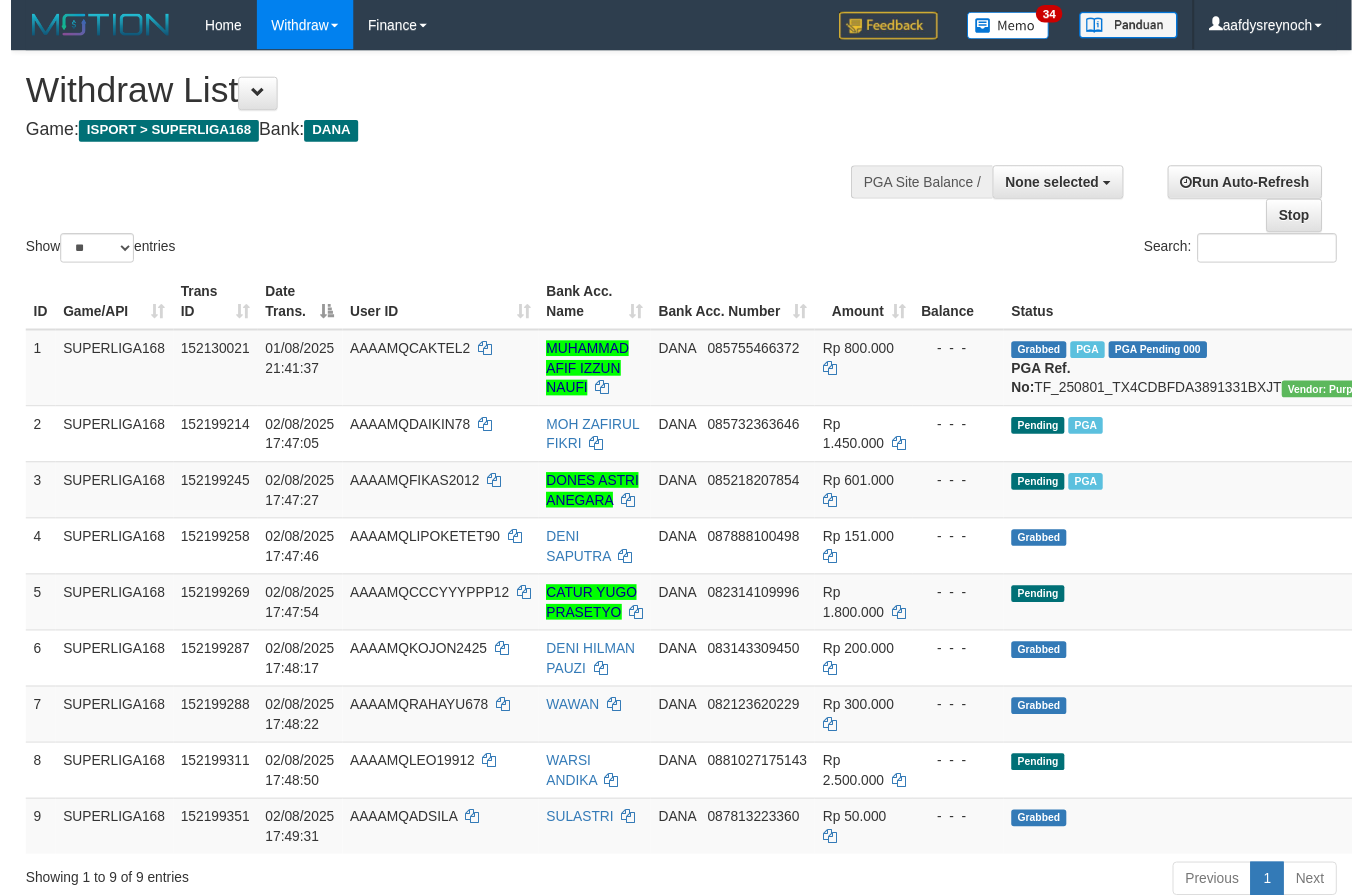 scroll, scrollTop: 200, scrollLeft: 0, axis: vertical 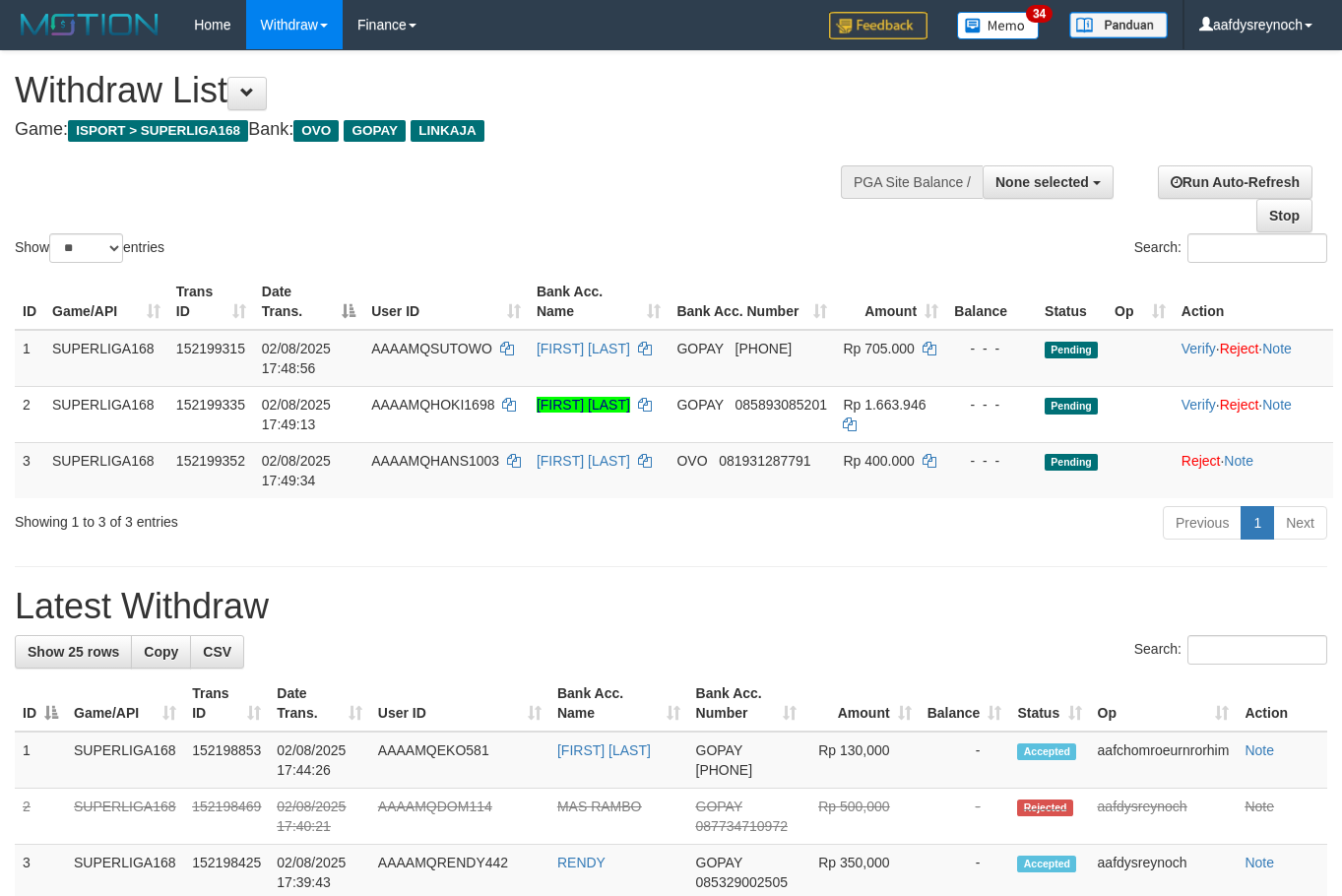 select 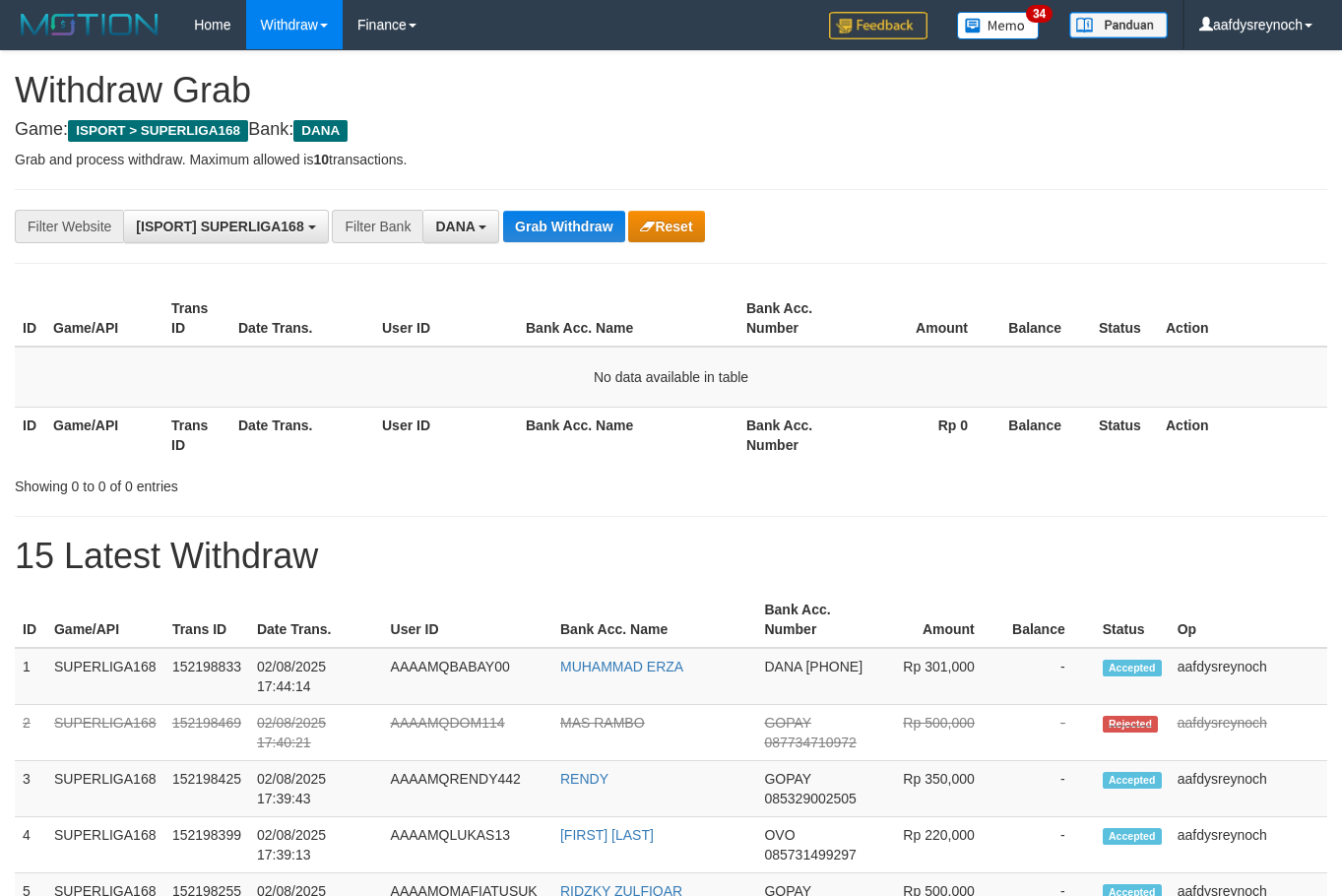 scroll, scrollTop: 0, scrollLeft: 0, axis: both 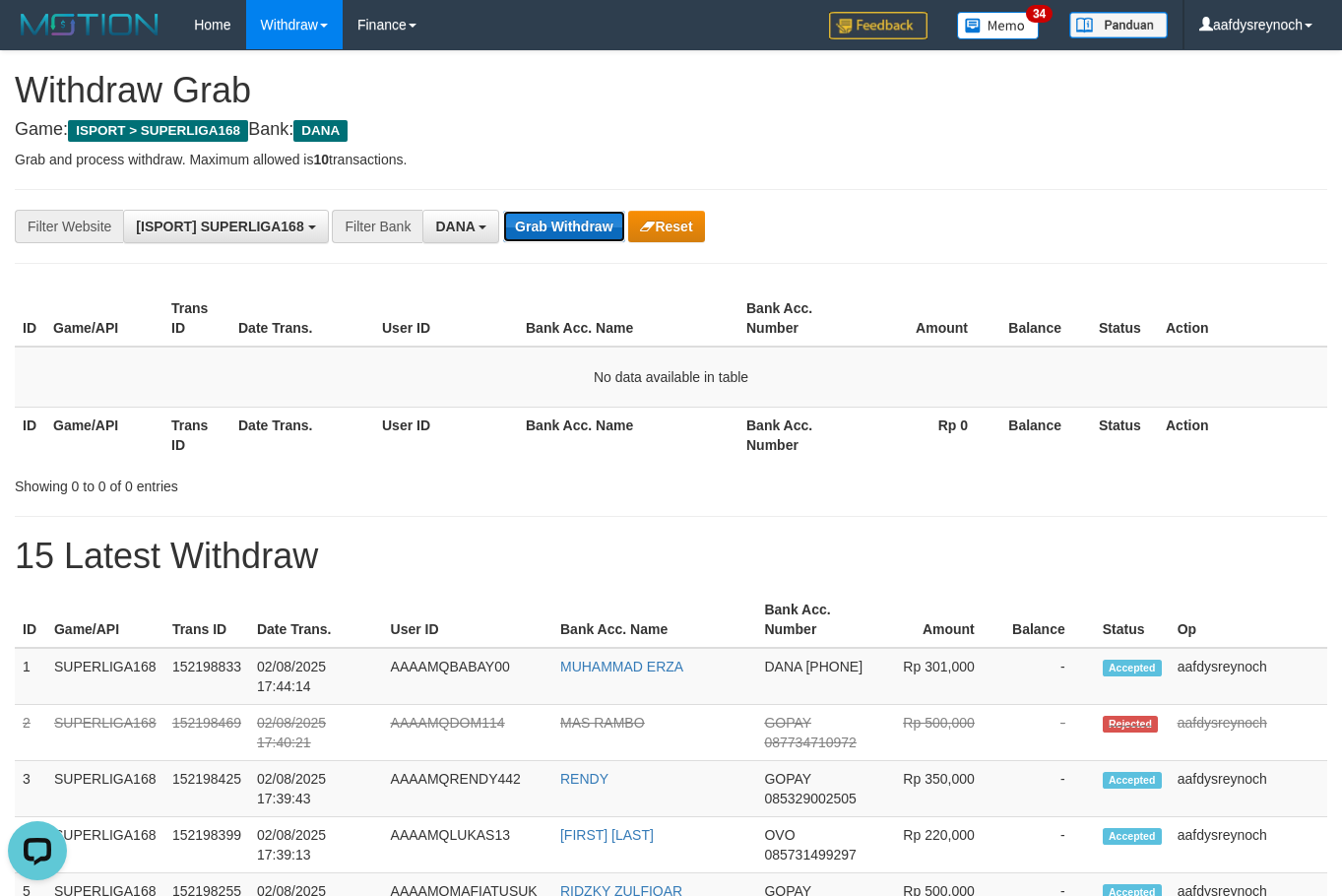click on "Grab Withdraw" at bounding box center [563, 226] 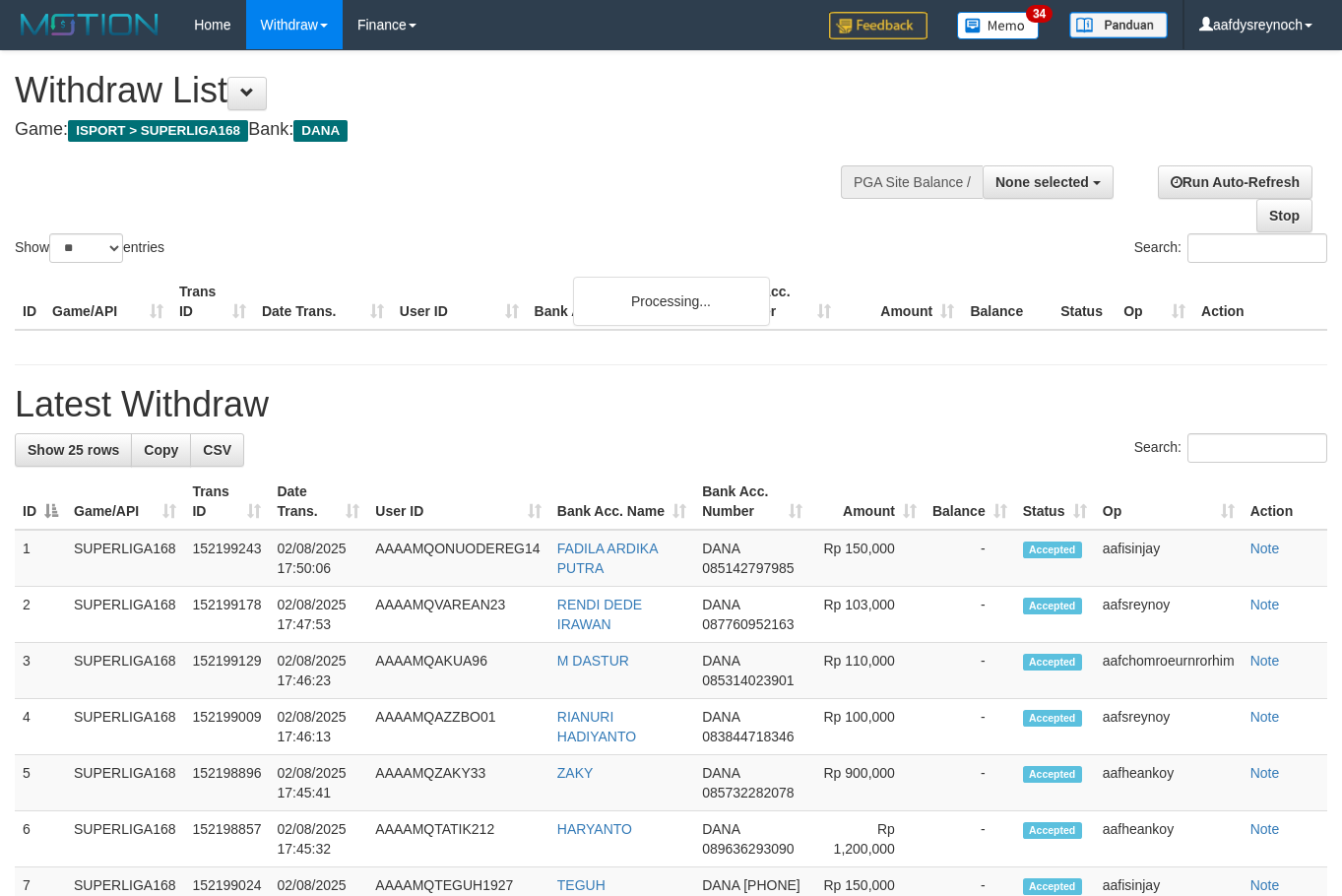 select 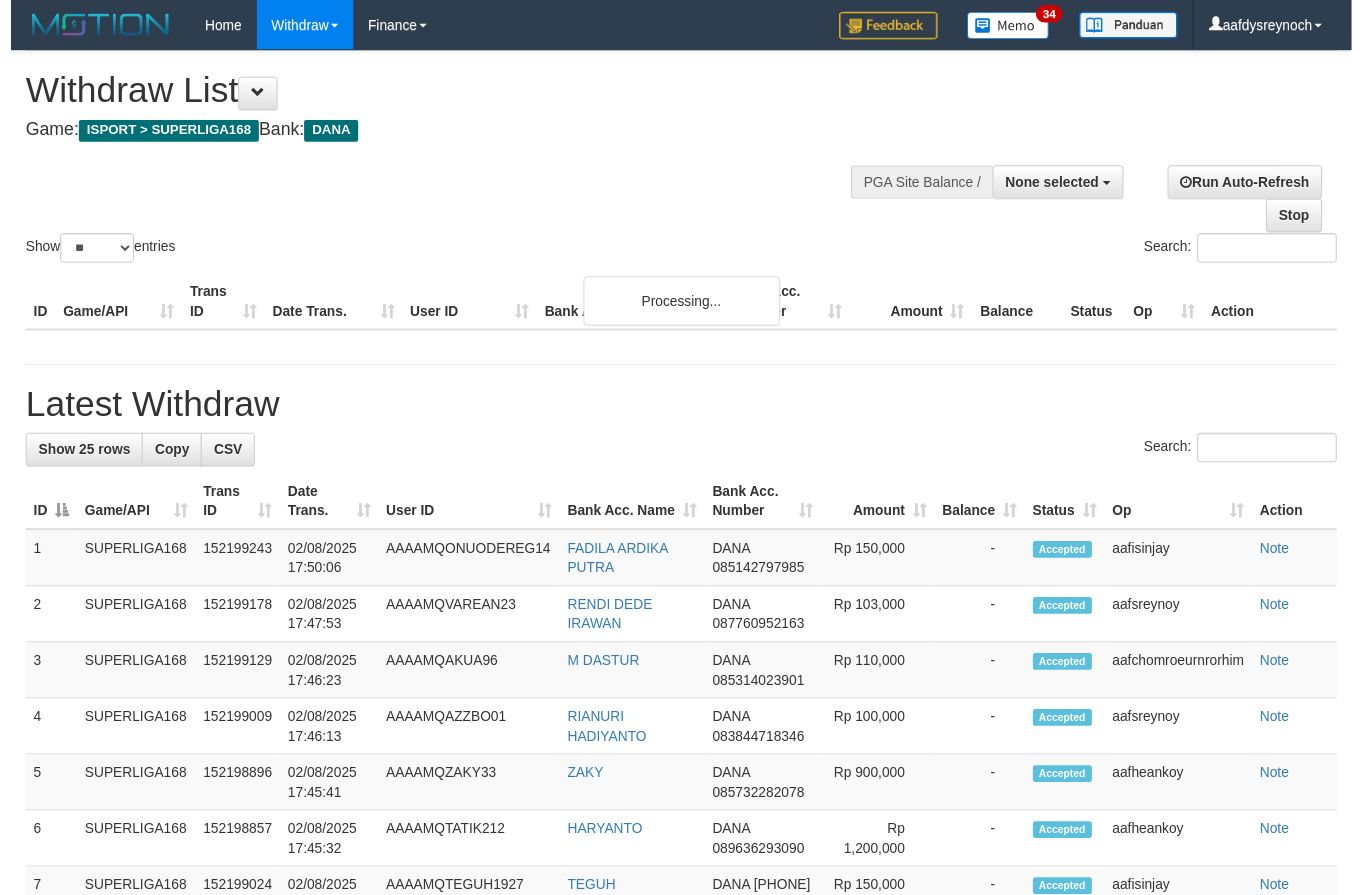 scroll, scrollTop: 200, scrollLeft: 0, axis: vertical 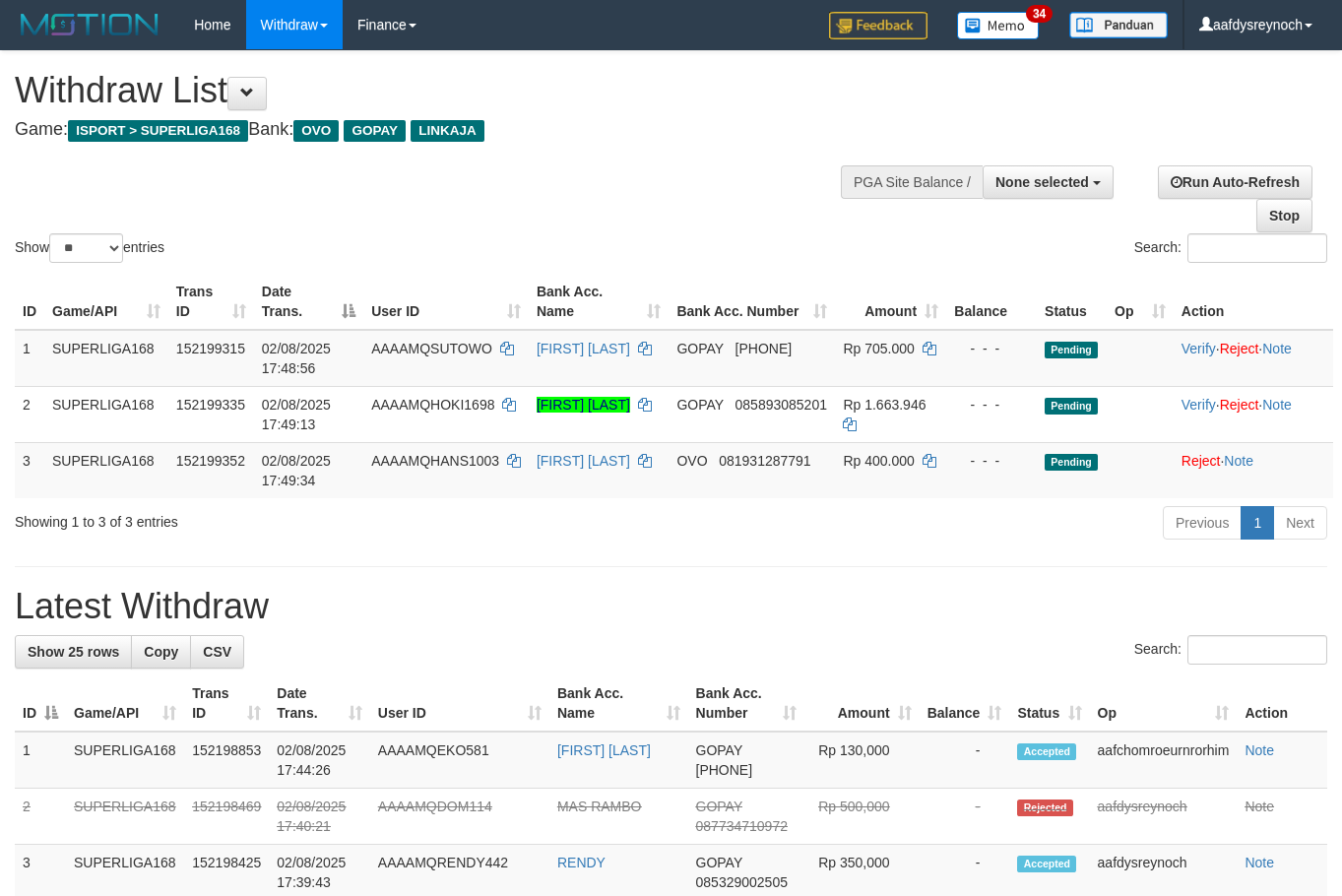 select 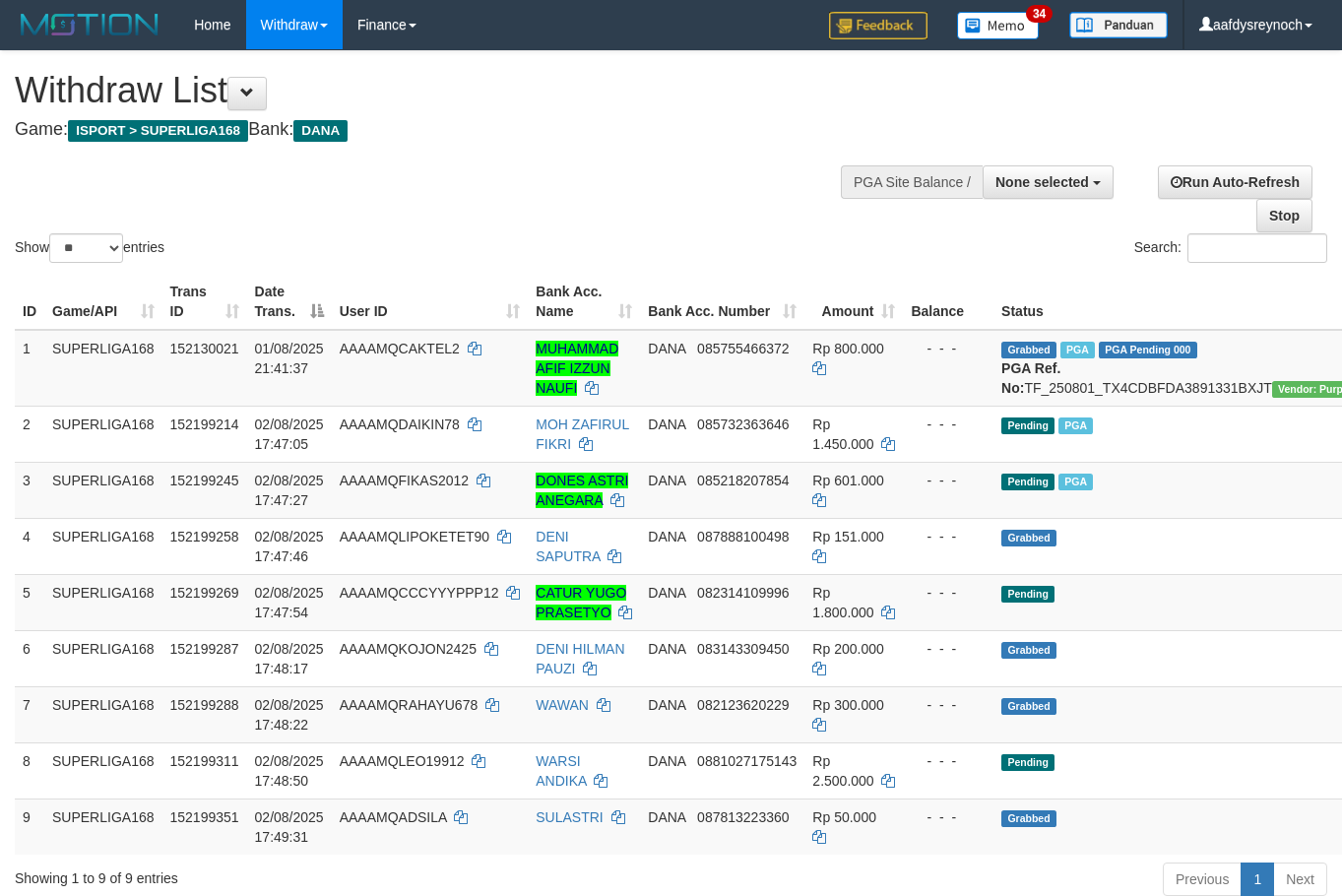 select 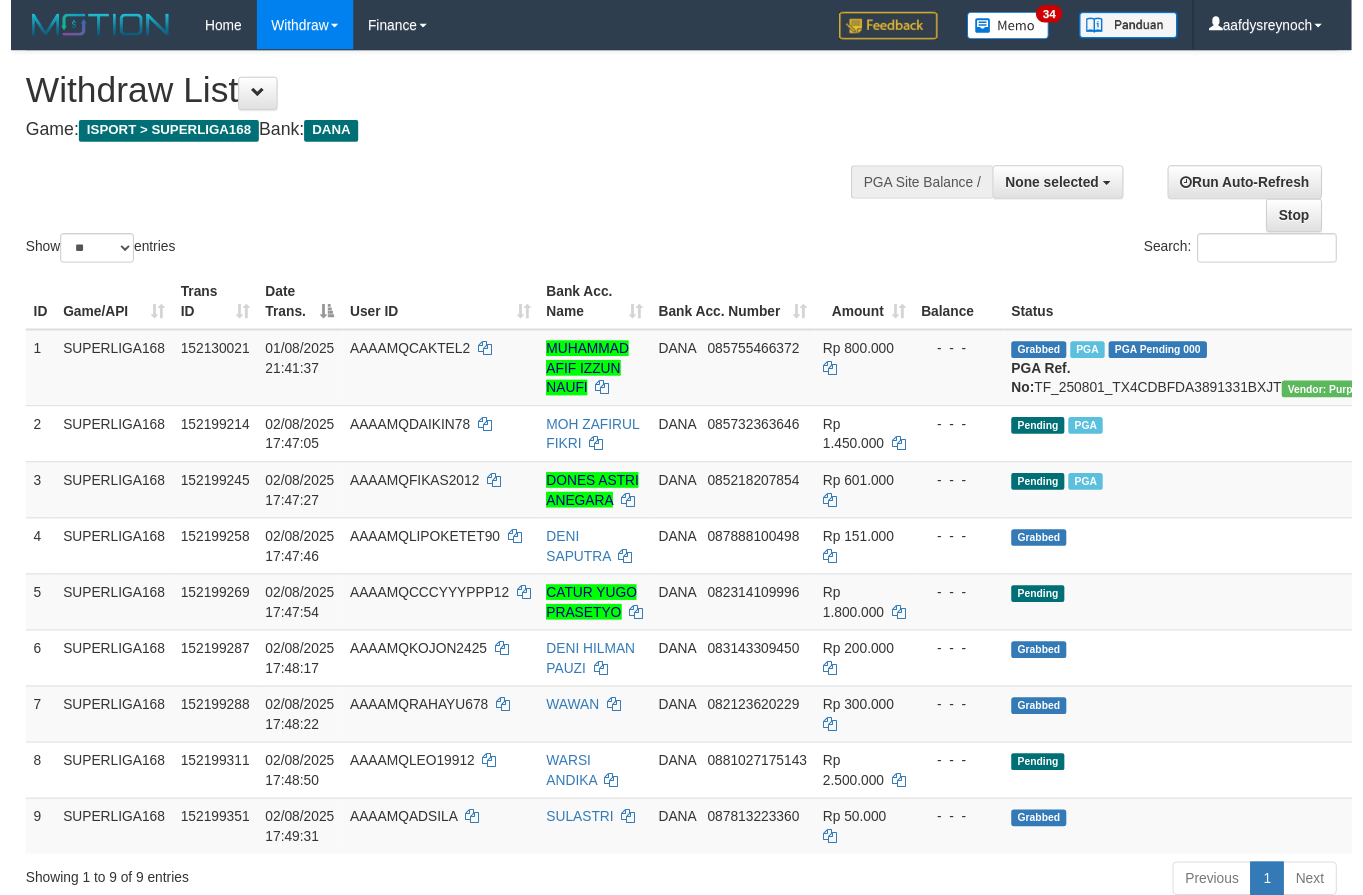 scroll, scrollTop: 200, scrollLeft: 0, axis: vertical 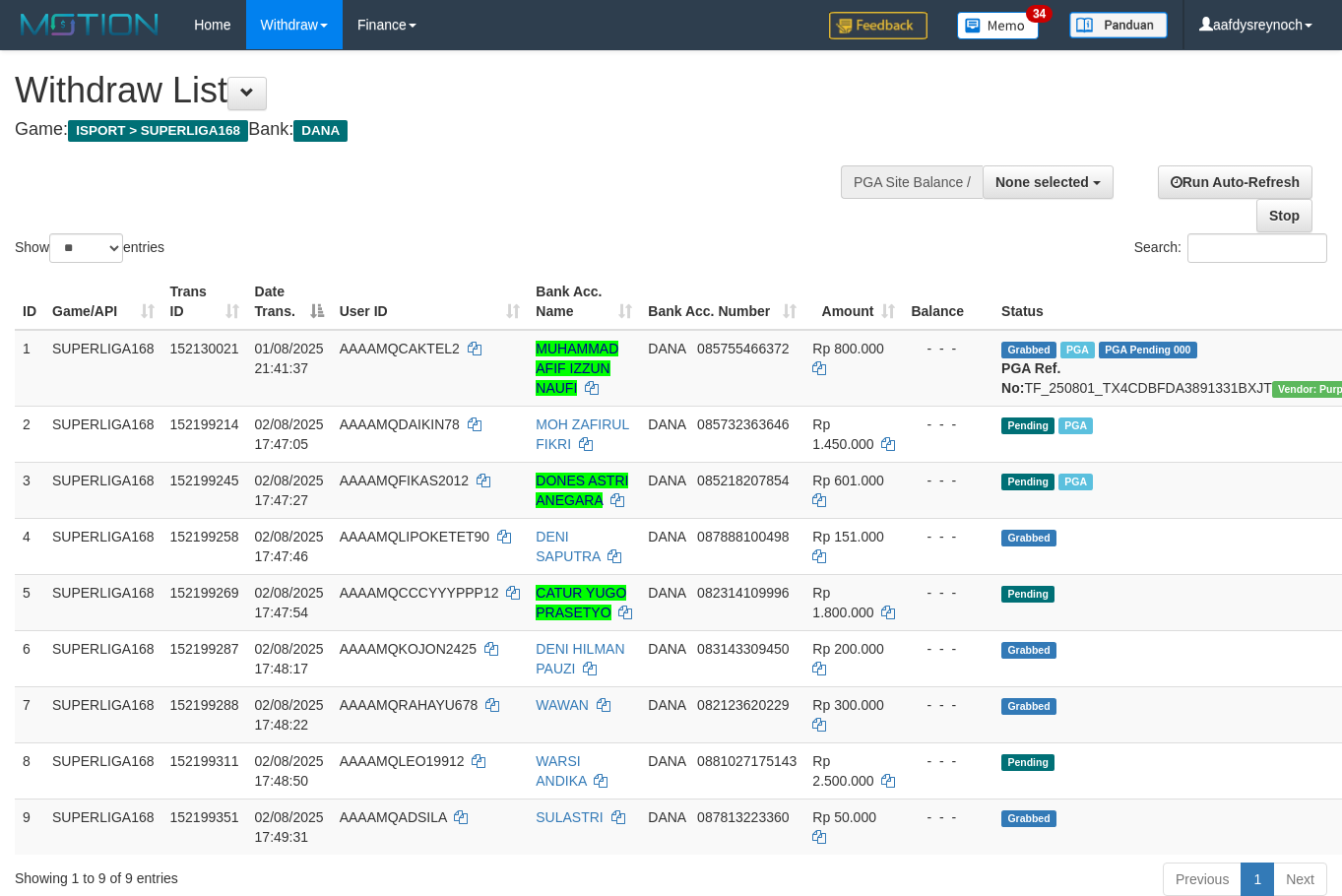 select 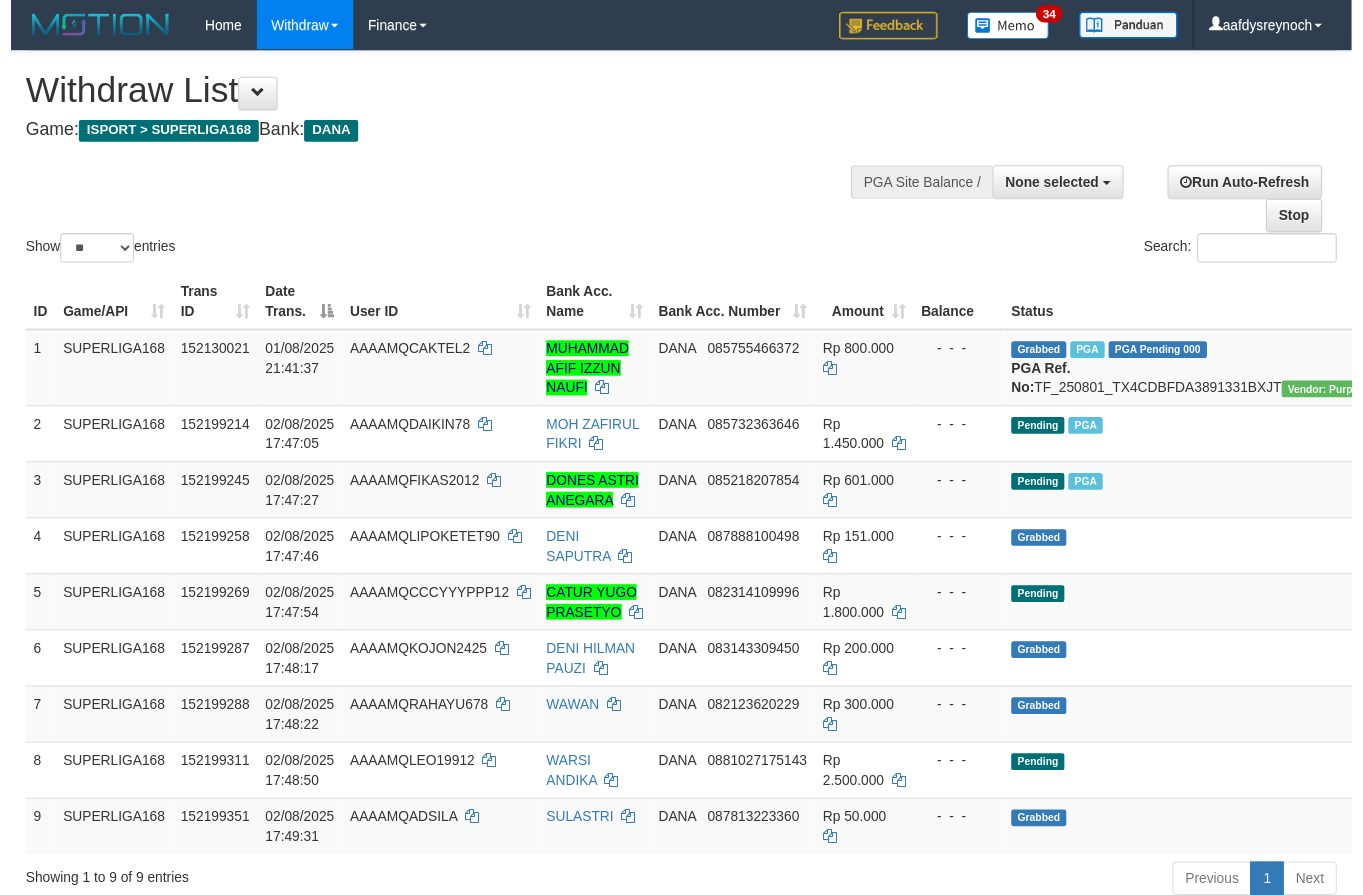 scroll, scrollTop: 200, scrollLeft: 0, axis: vertical 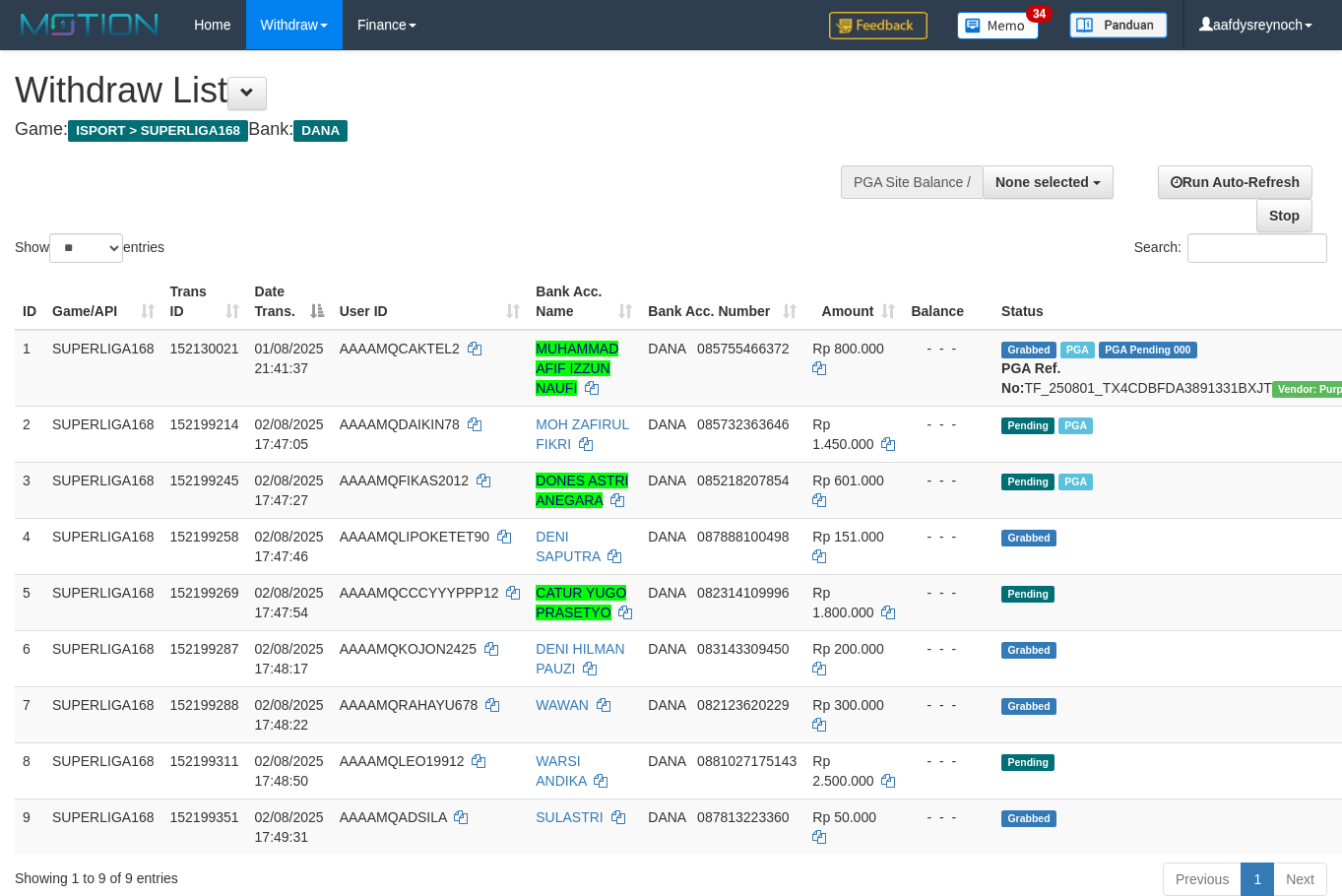 select 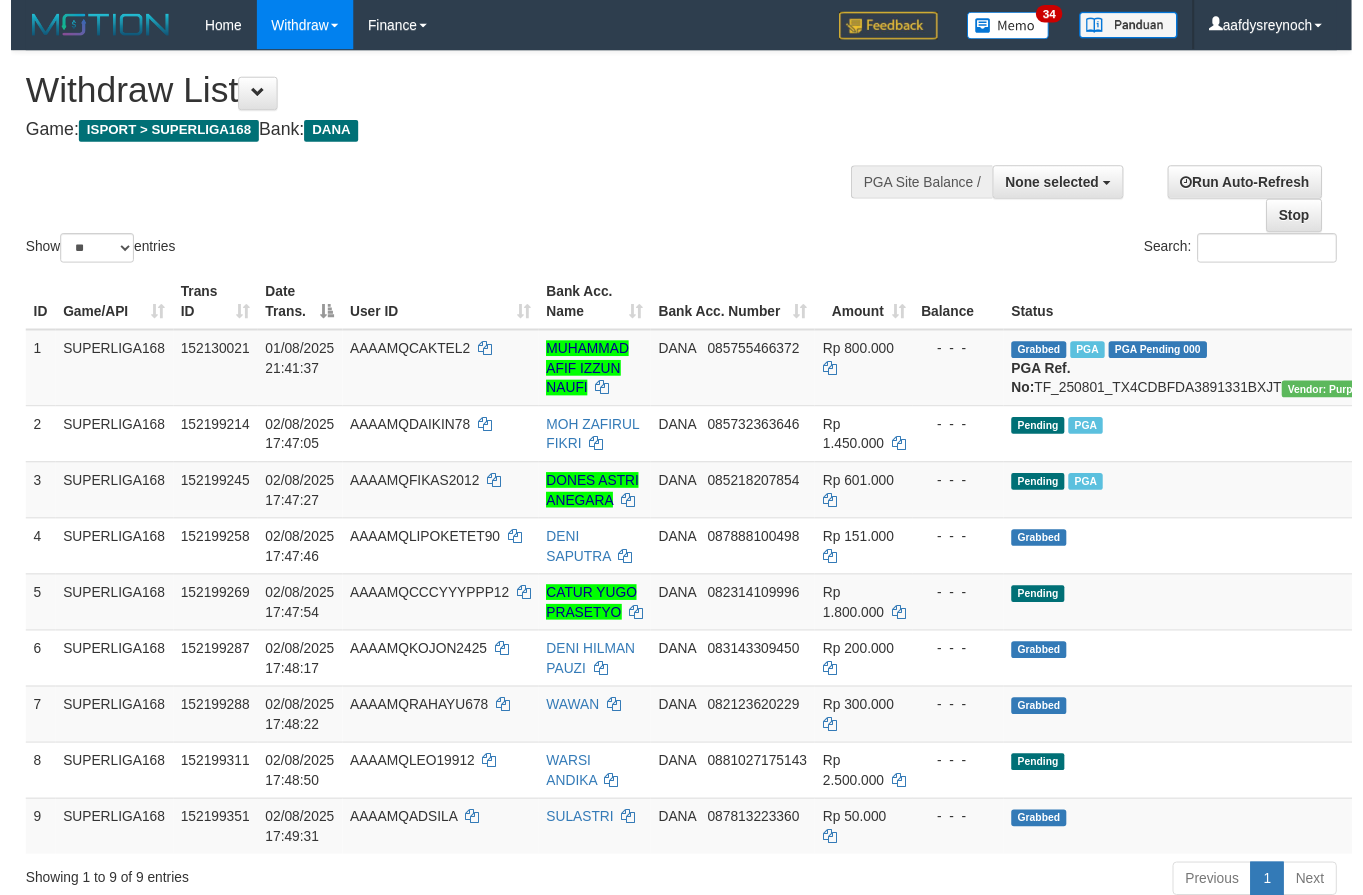 scroll, scrollTop: 200, scrollLeft: 0, axis: vertical 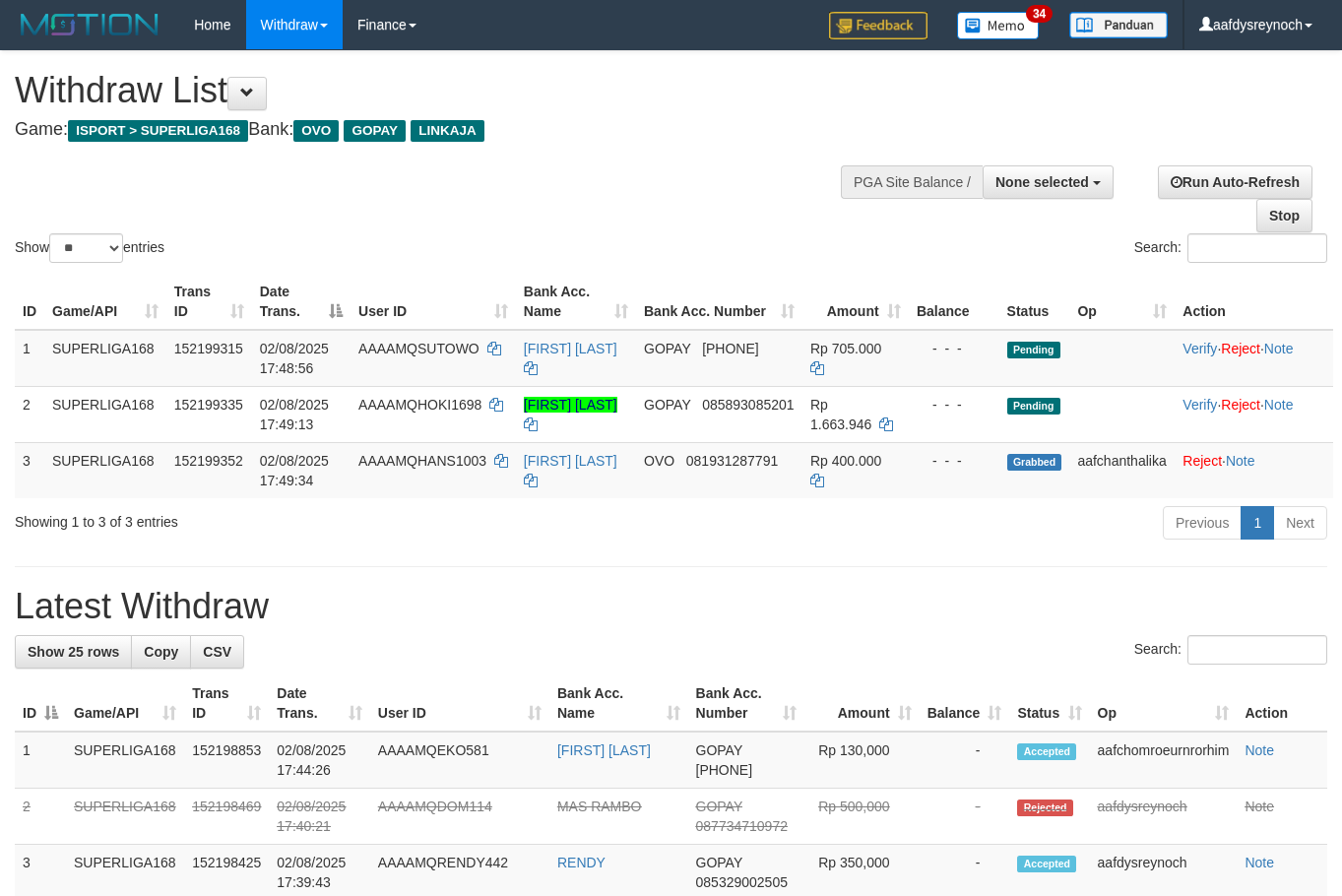 select 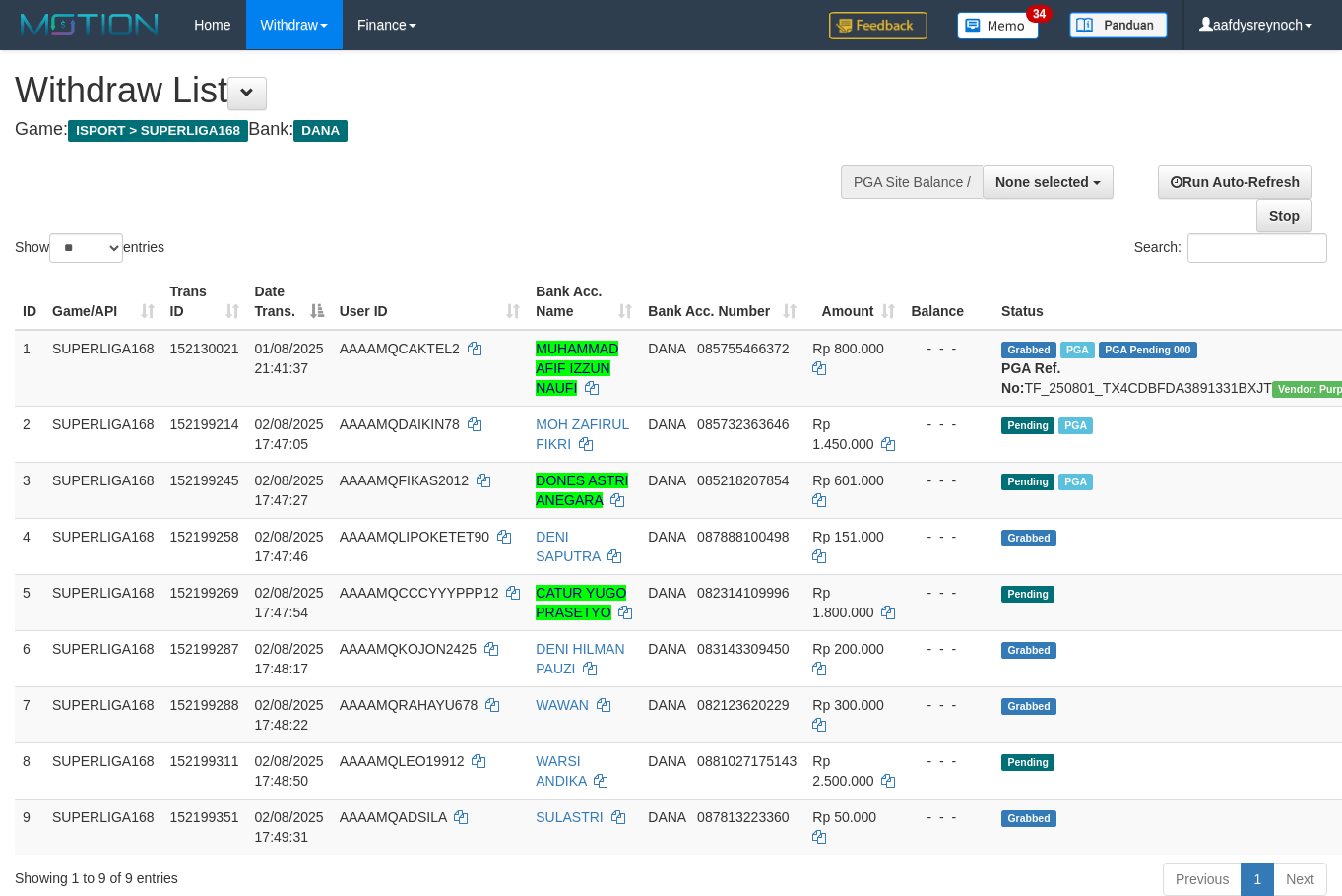 select 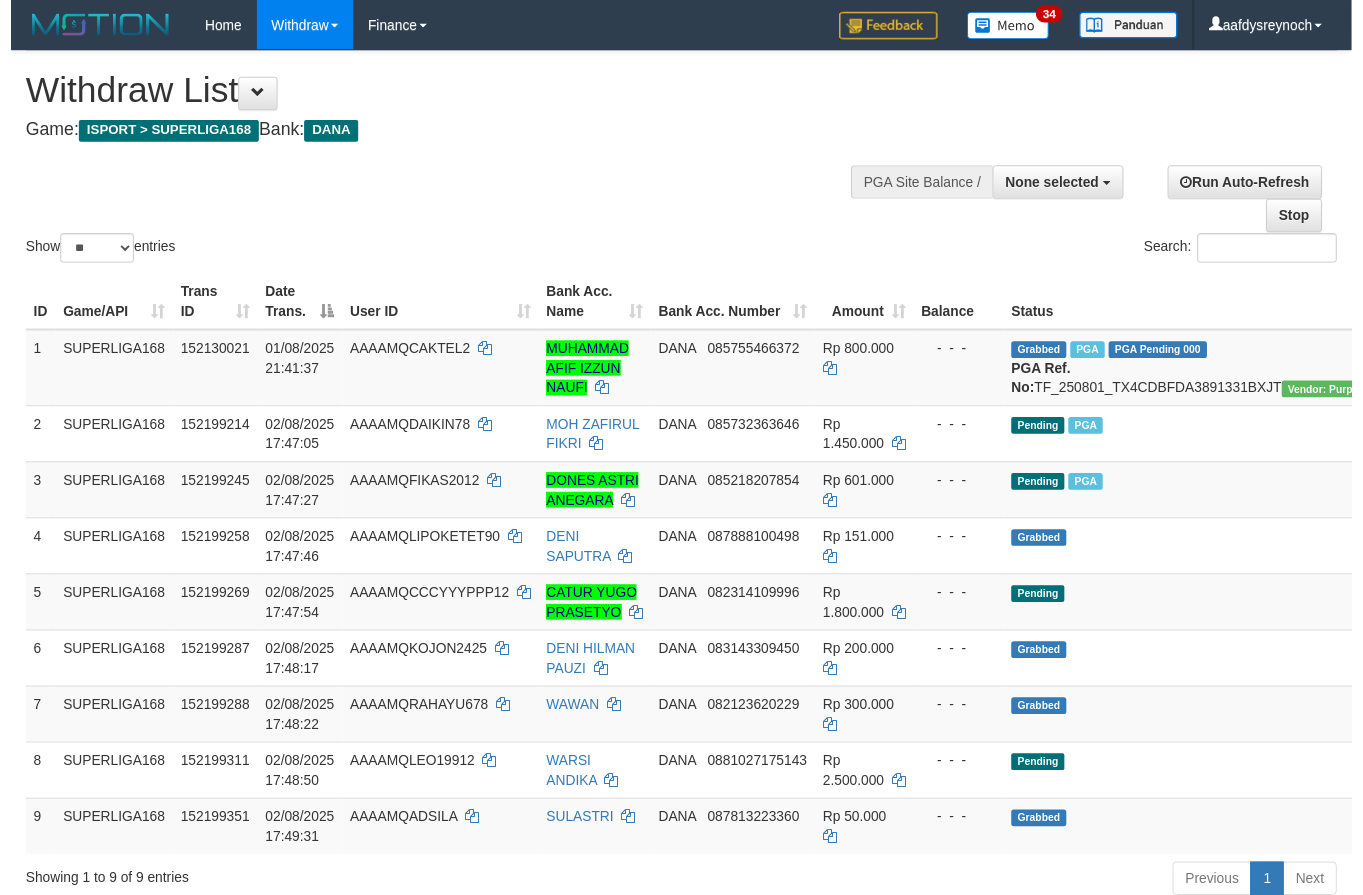 scroll, scrollTop: 200, scrollLeft: 0, axis: vertical 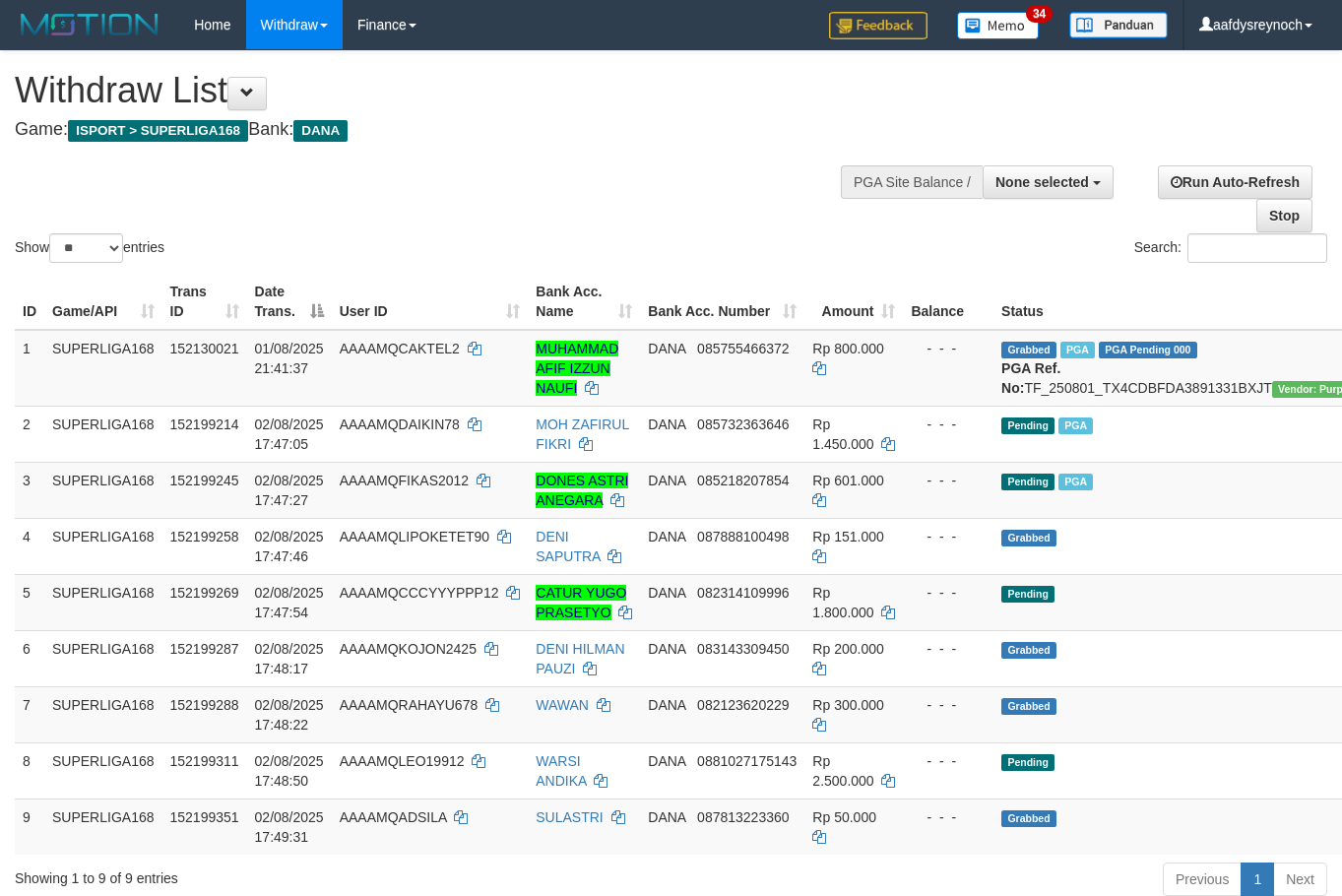select 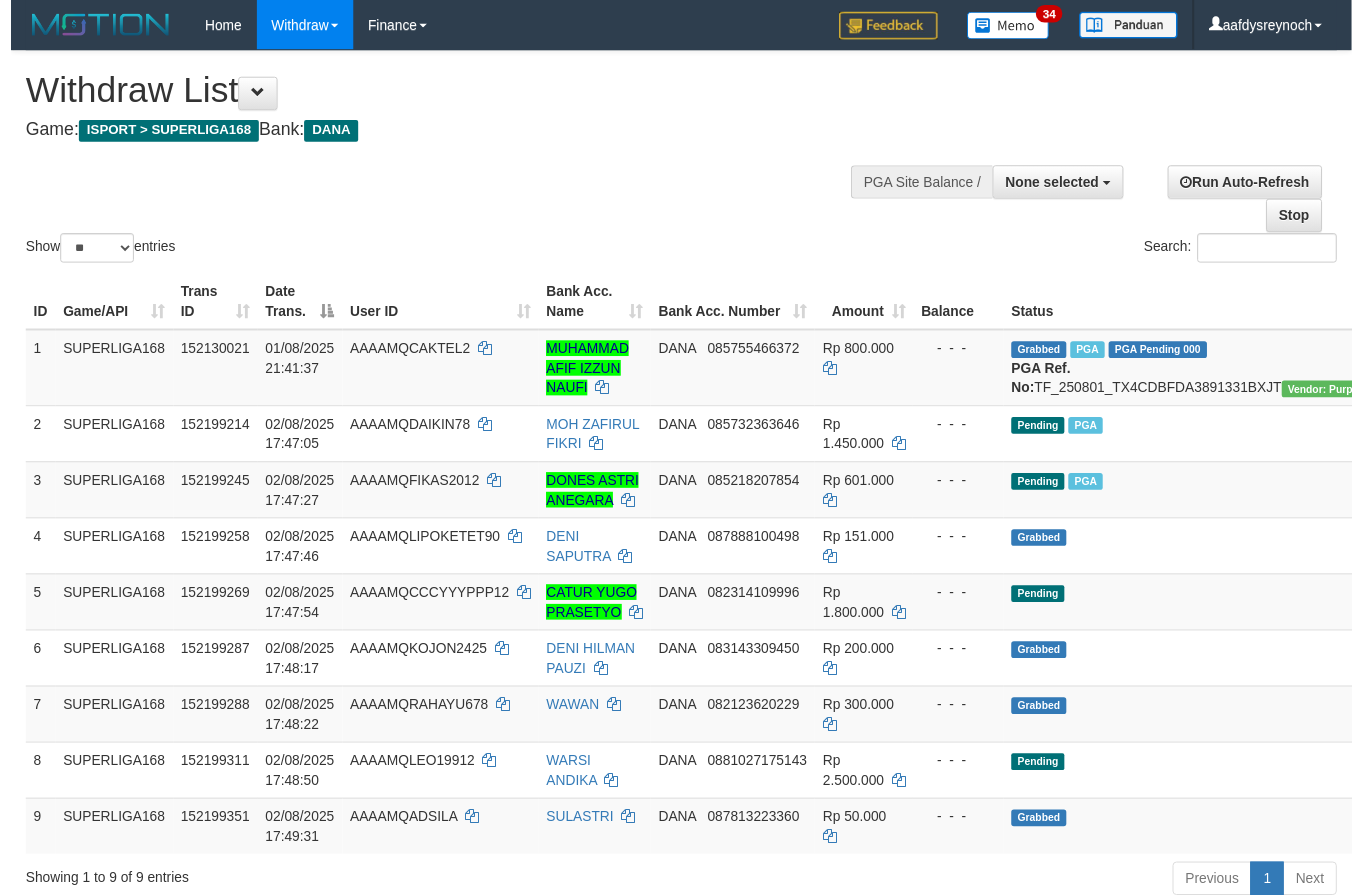 scroll, scrollTop: 200, scrollLeft: 0, axis: vertical 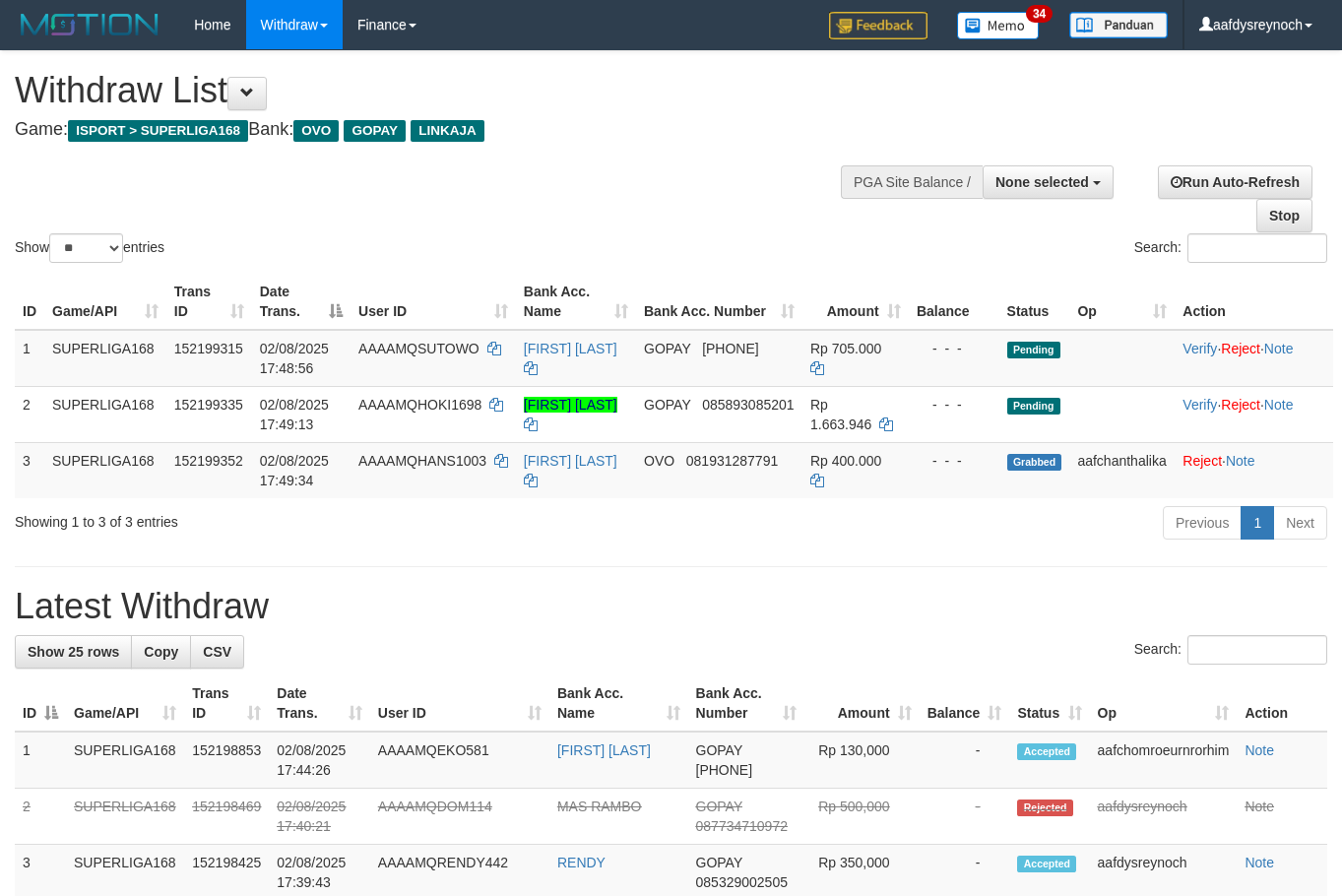 select 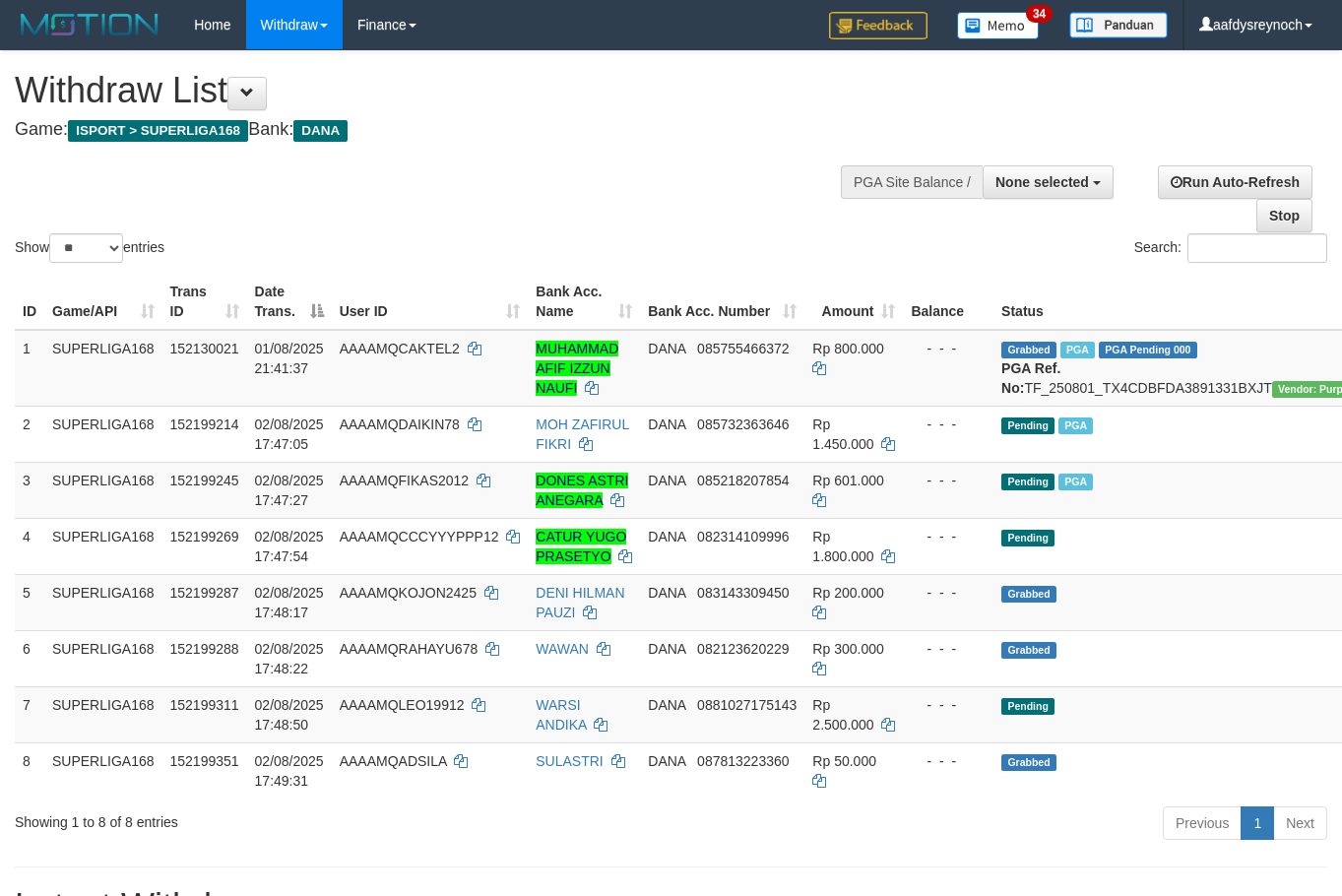 select 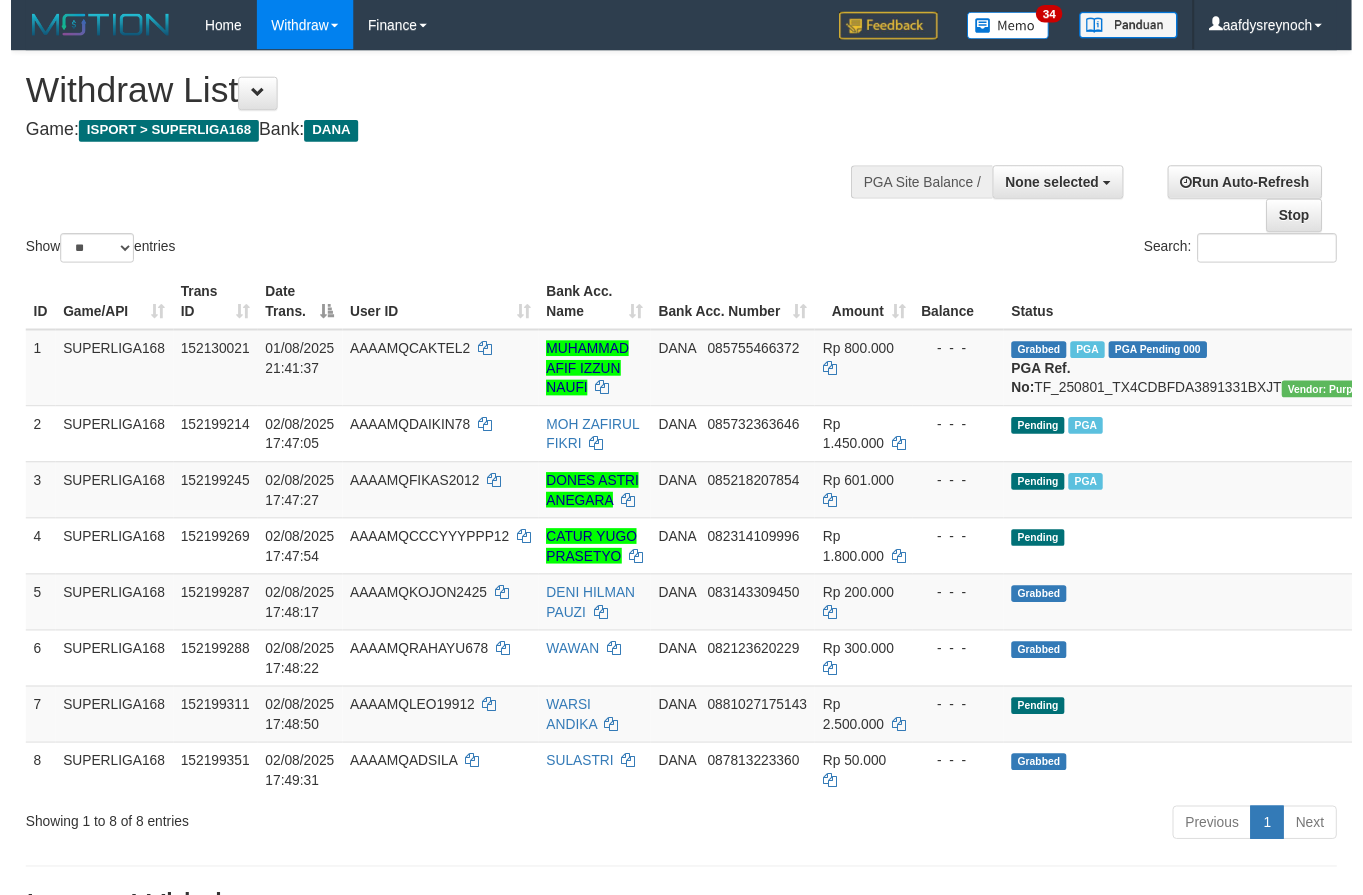 scroll, scrollTop: 200, scrollLeft: 0, axis: vertical 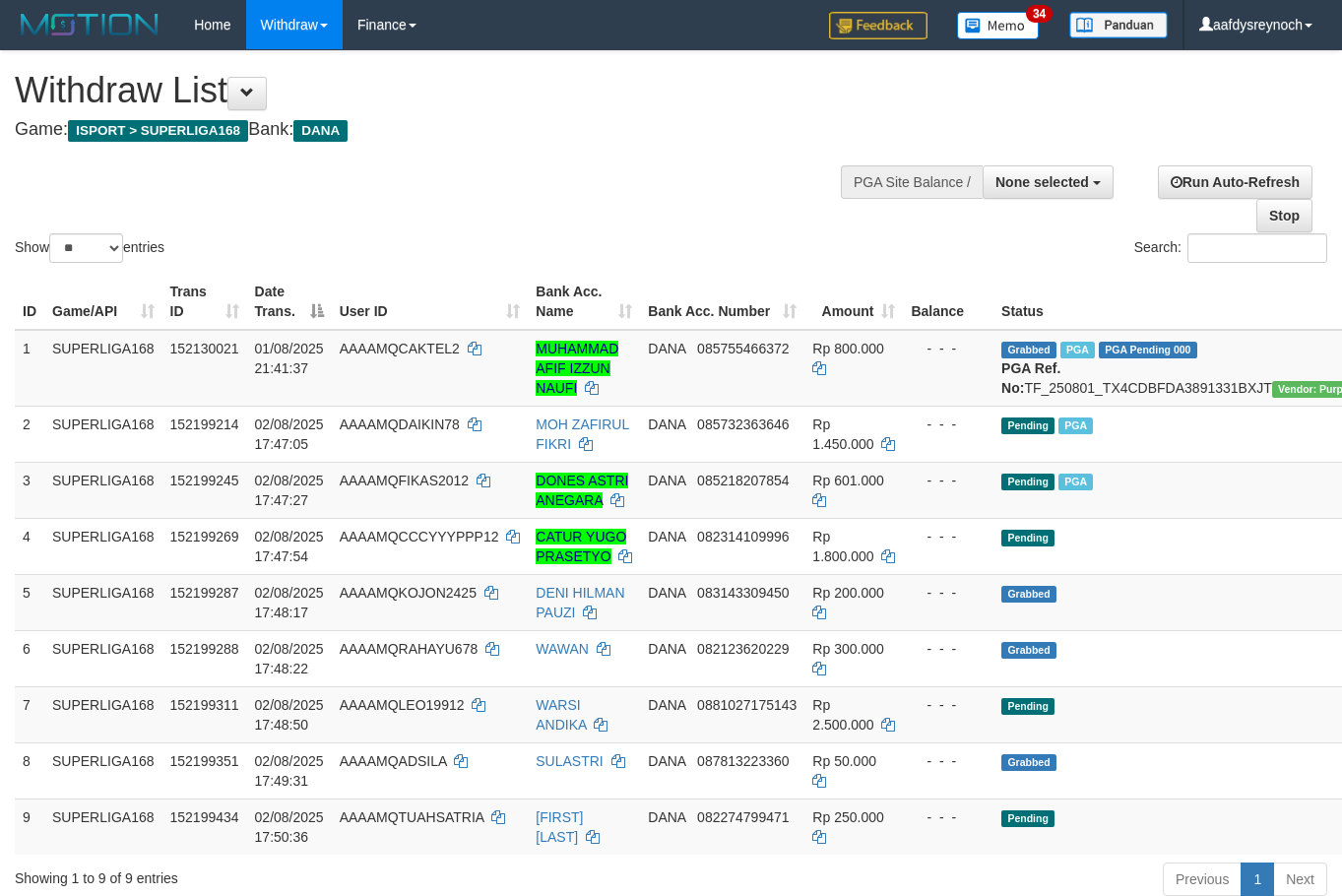 select 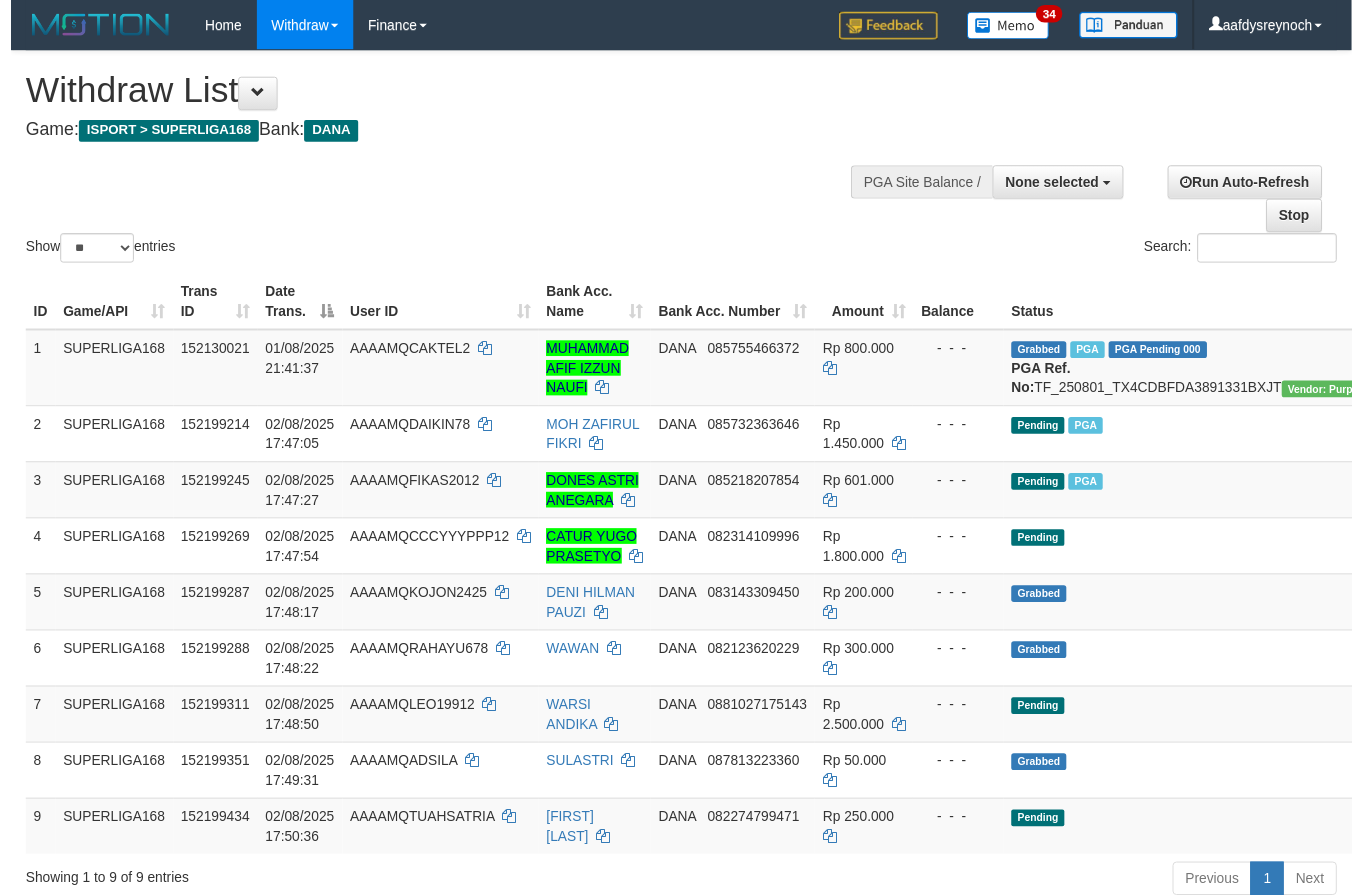 scroll, scrollTop: 200, scrollLeft: 0, axis: vertical 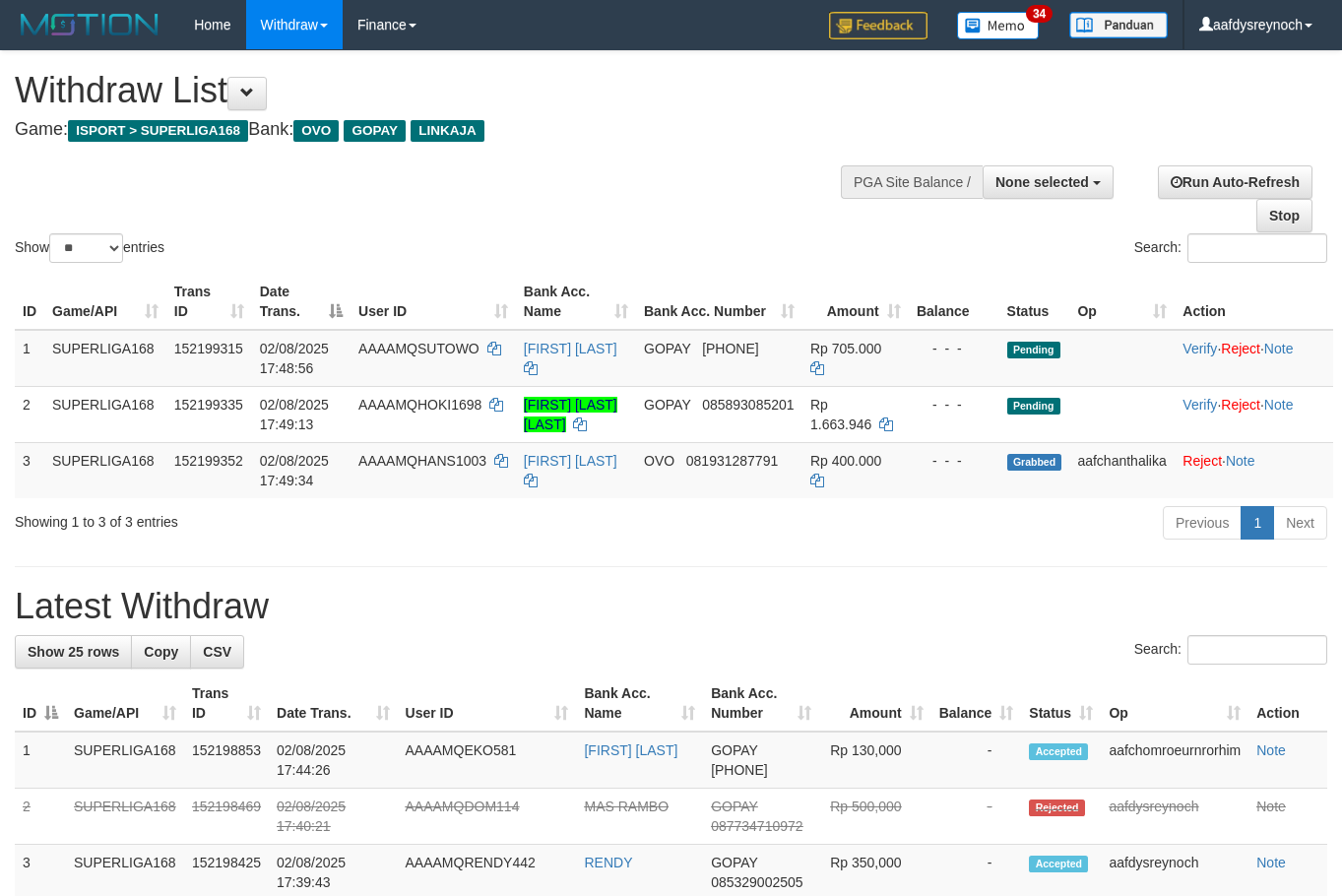 select 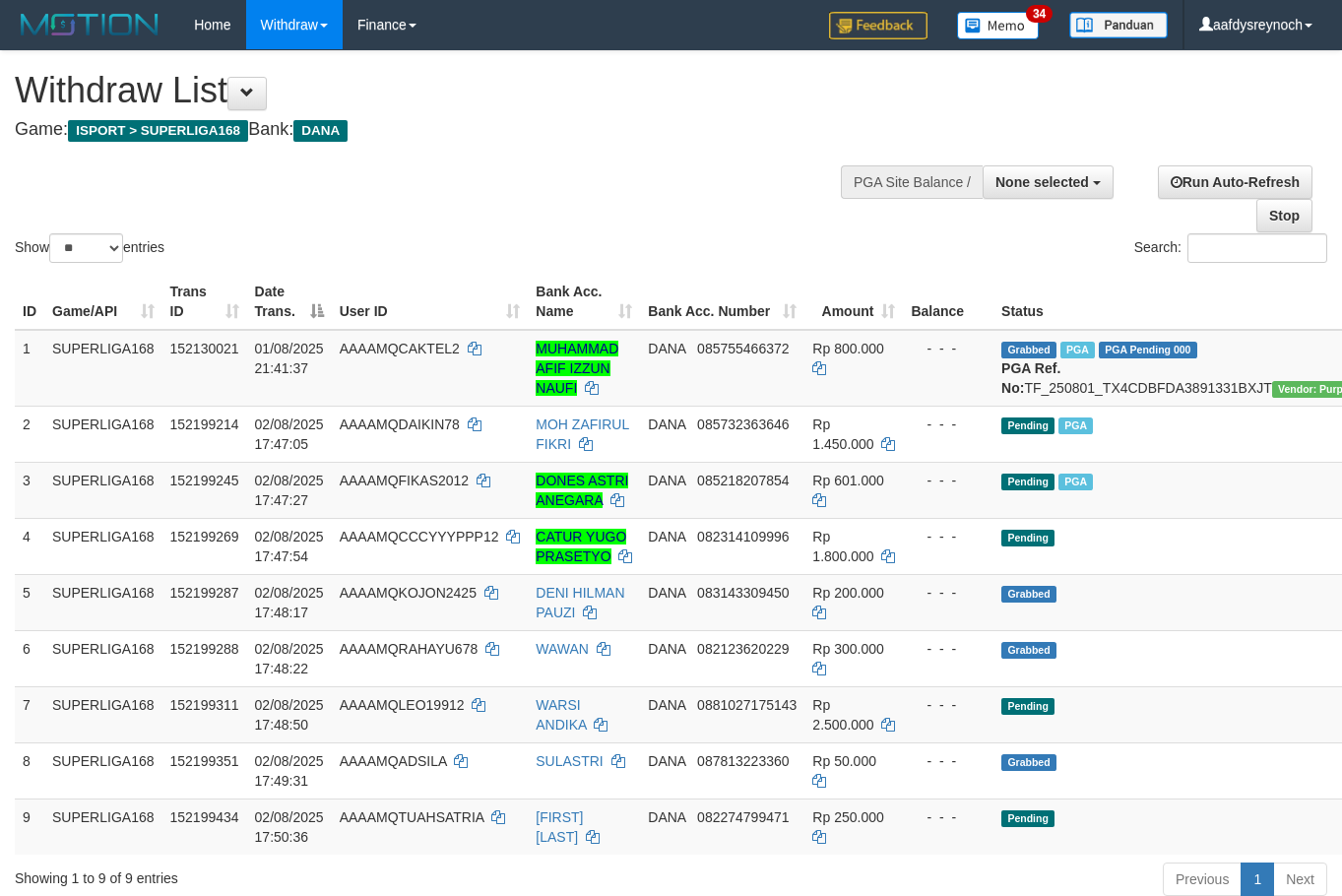 select 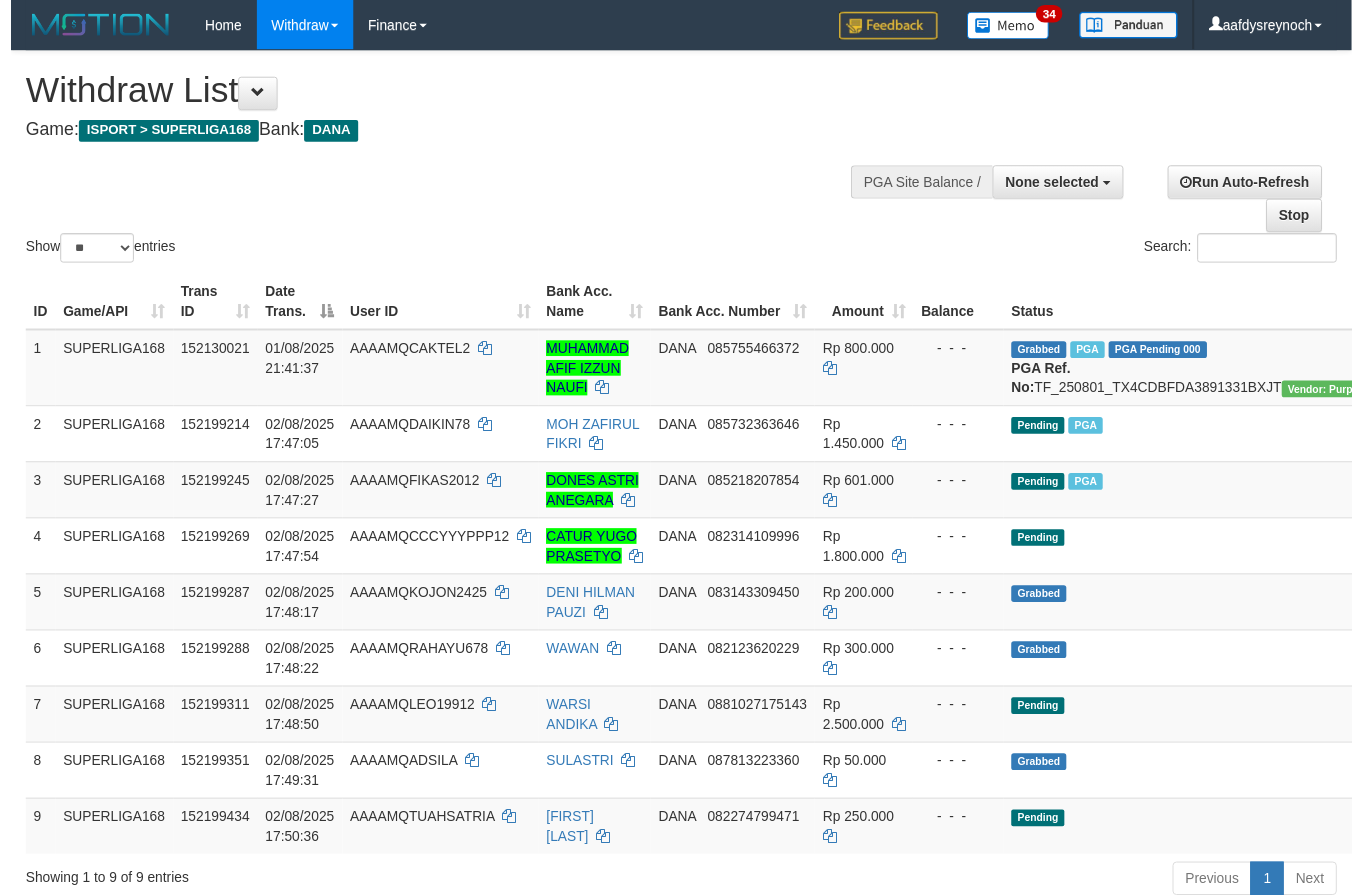 scroll, scrollTop: 200, scrollLeft: 0, axis: vertical 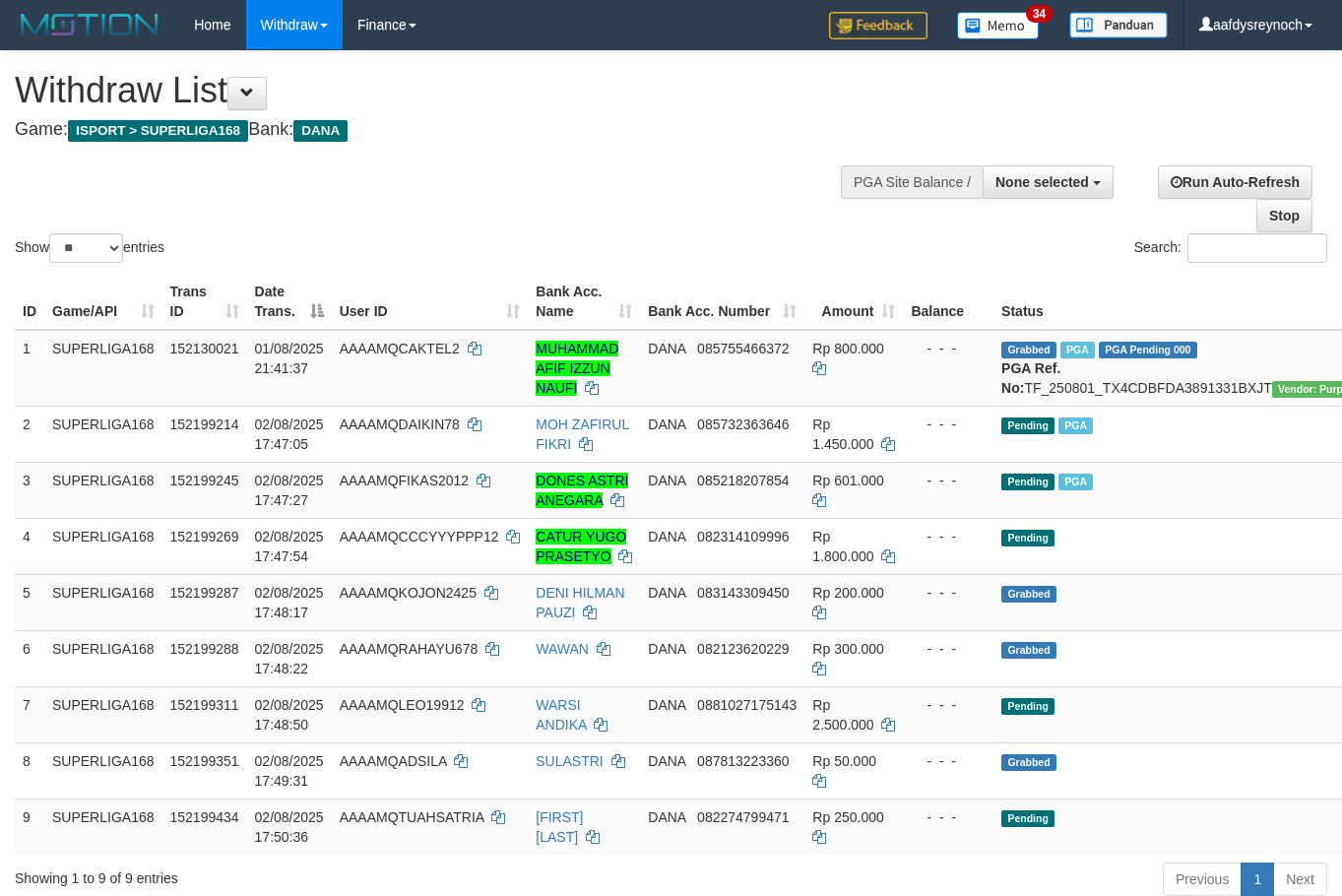 select 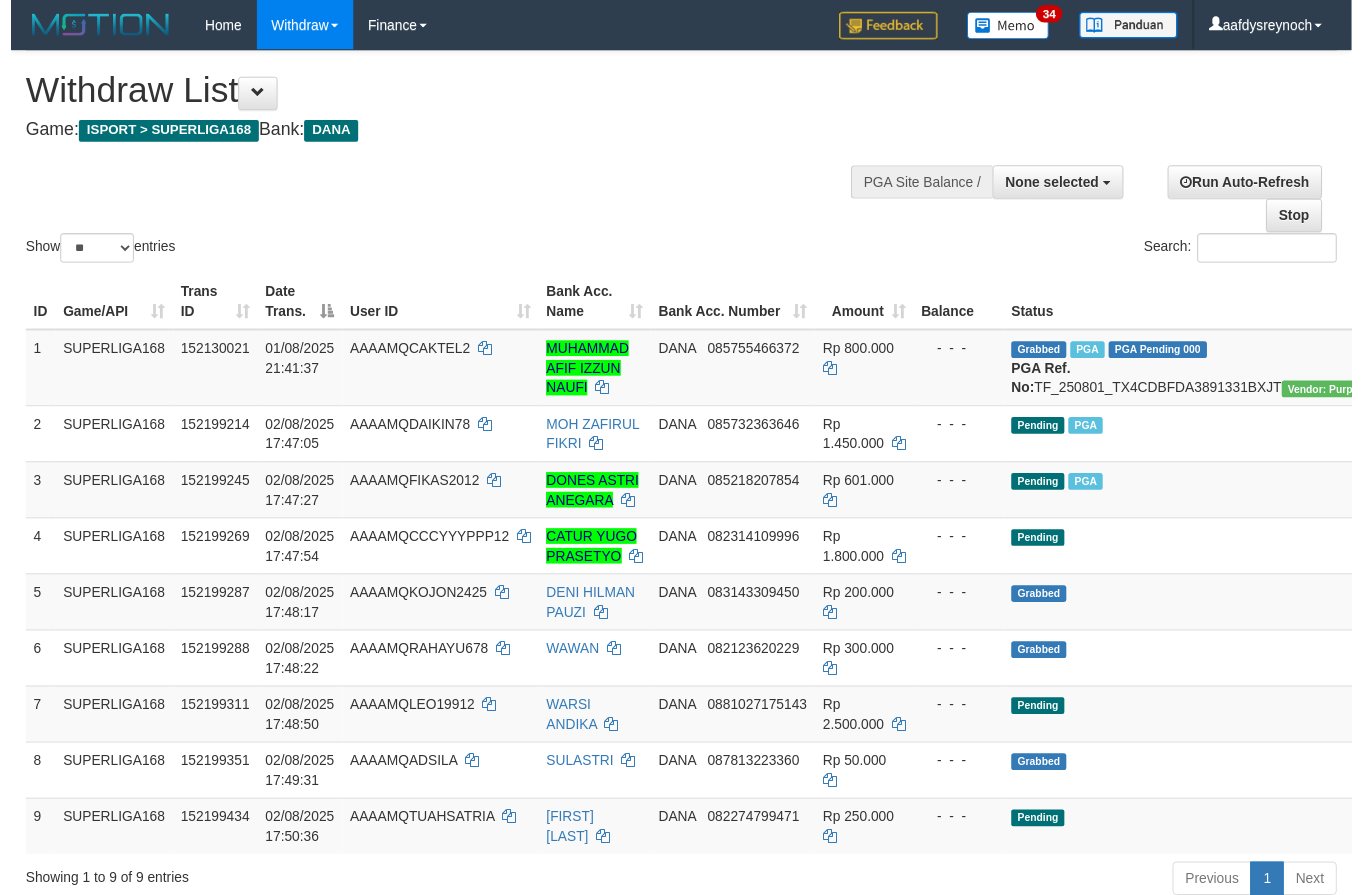 scroll, scrollTop: 200, scrollLeft: 0, axis: vertical 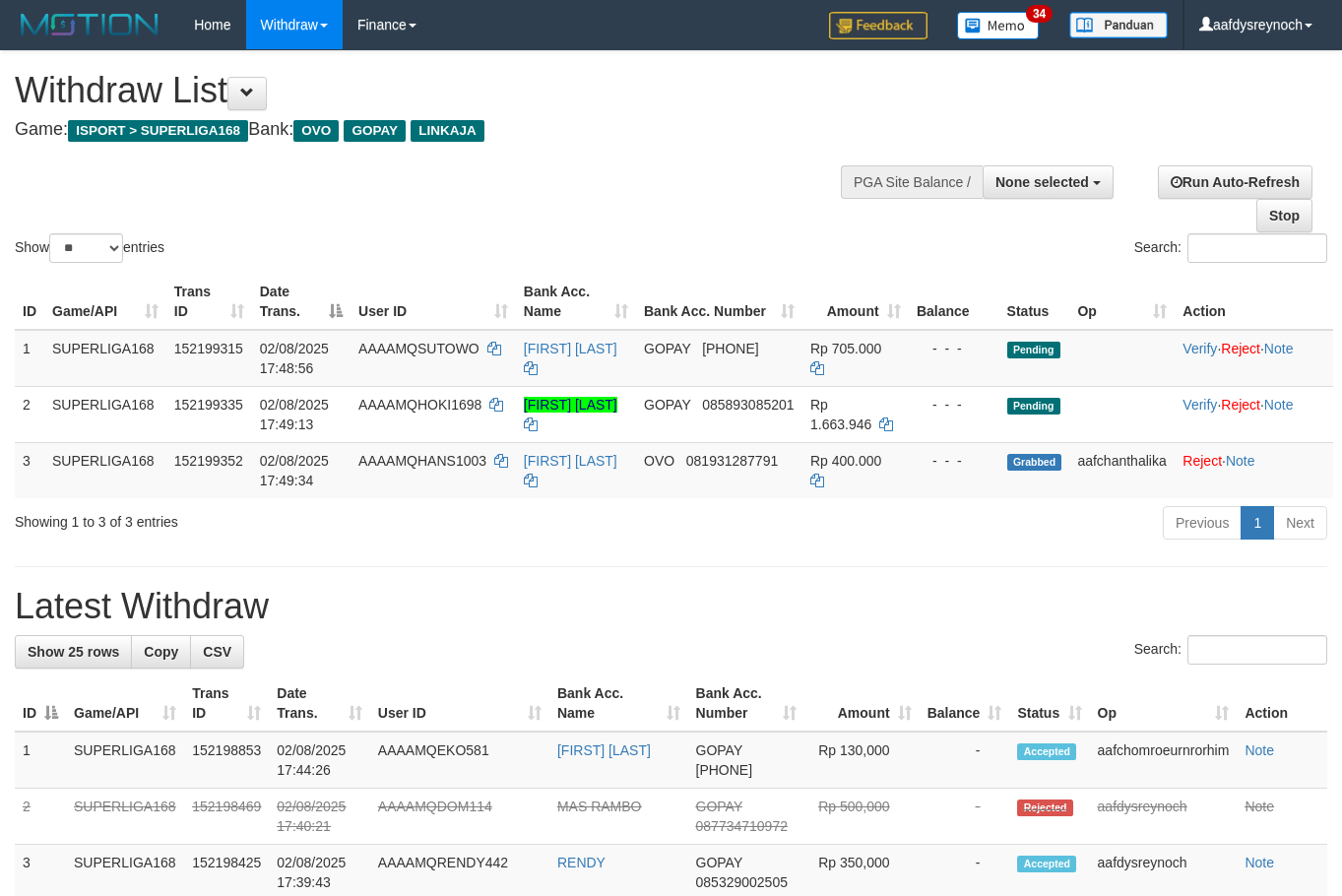select 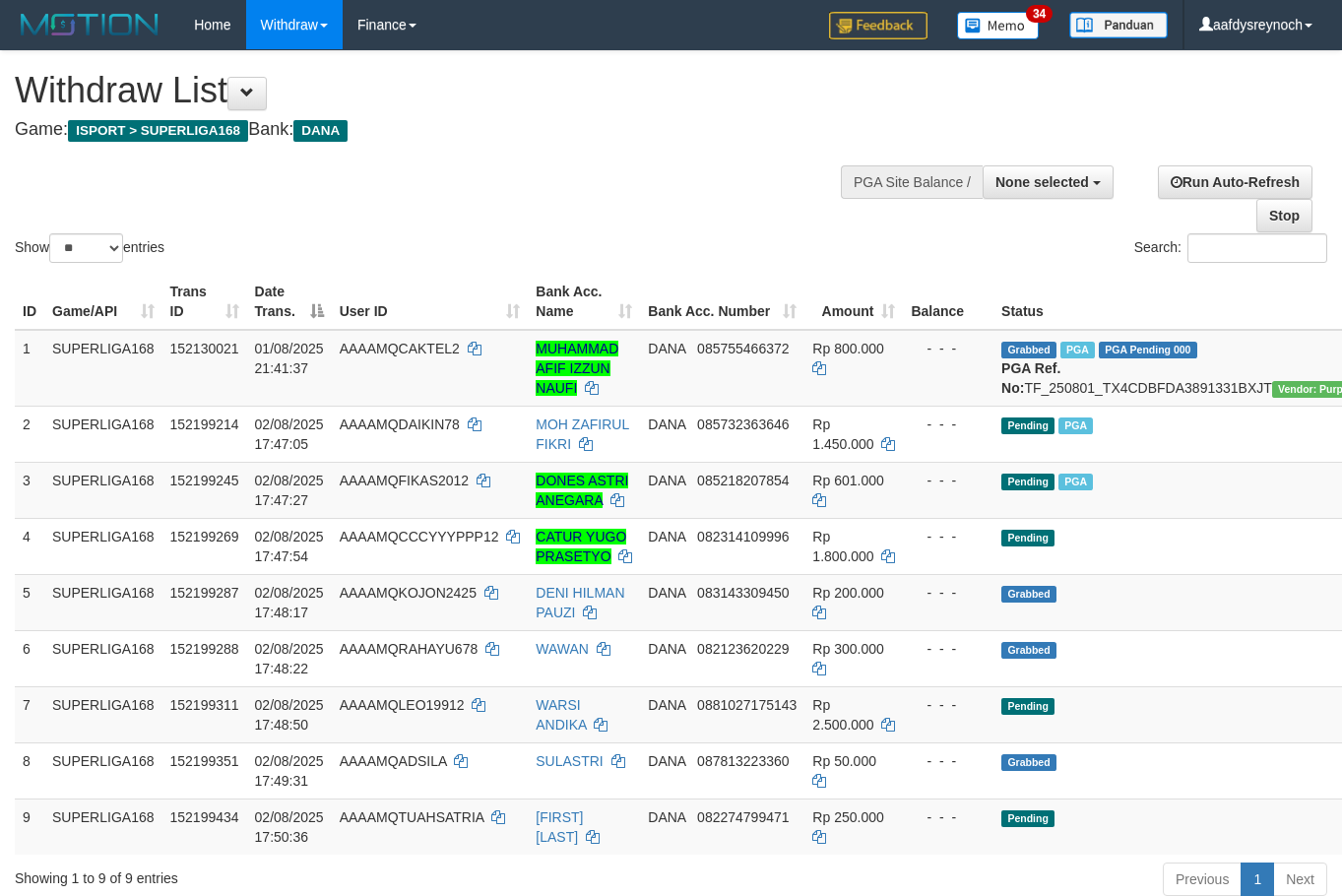 select 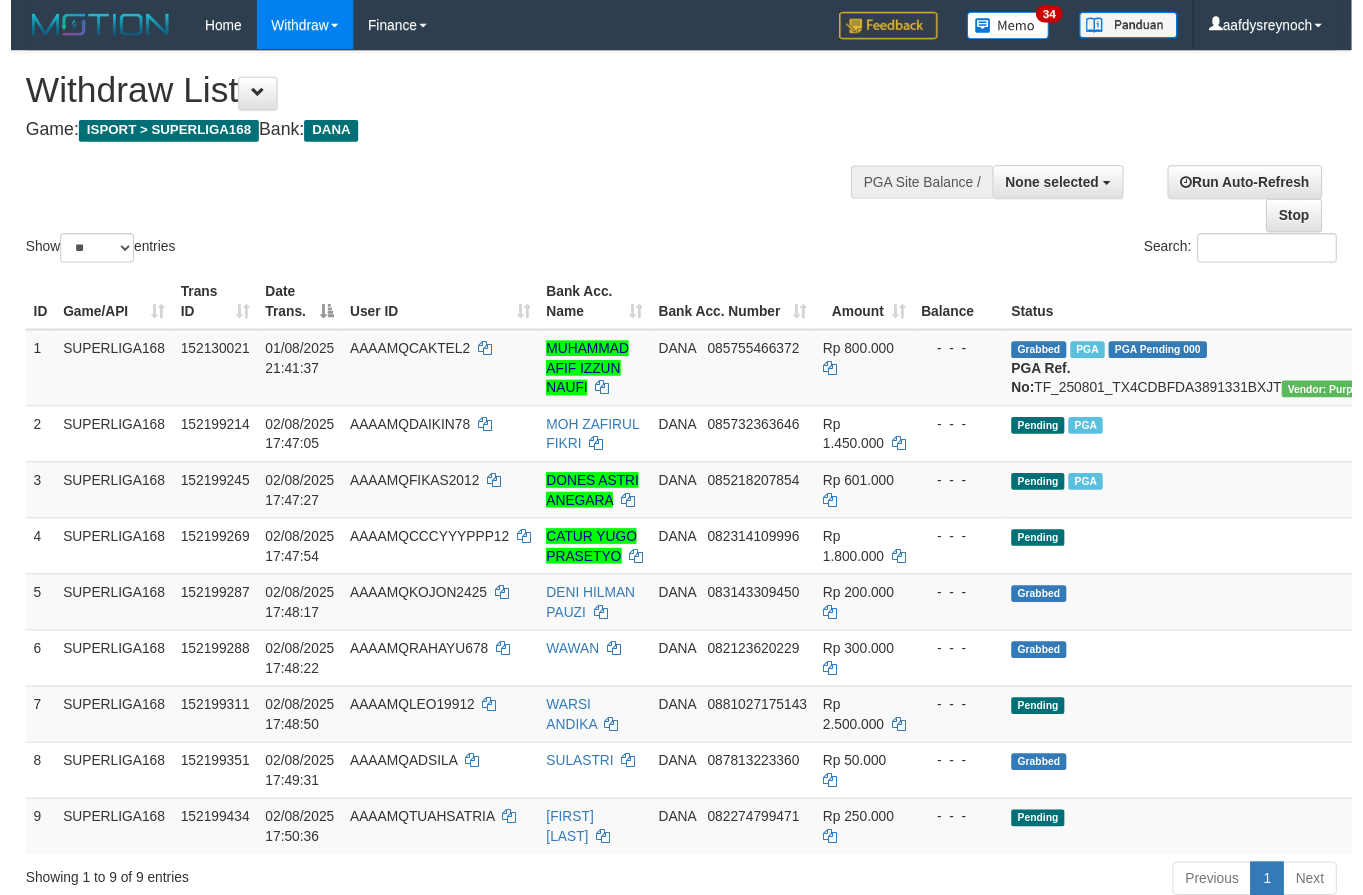 scroll, scrollTop: 200, scrollLeft: 0, axis: vertical 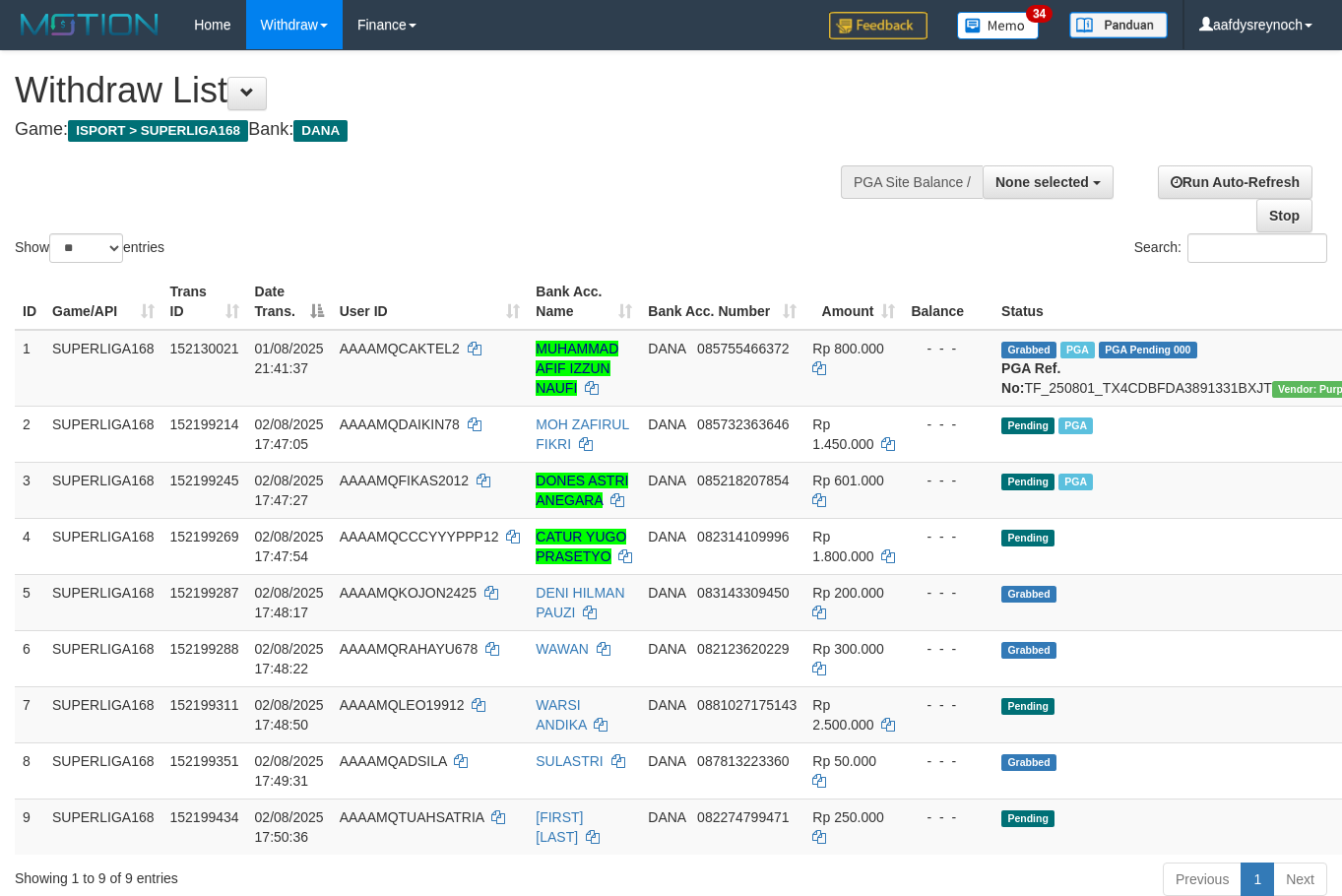 select 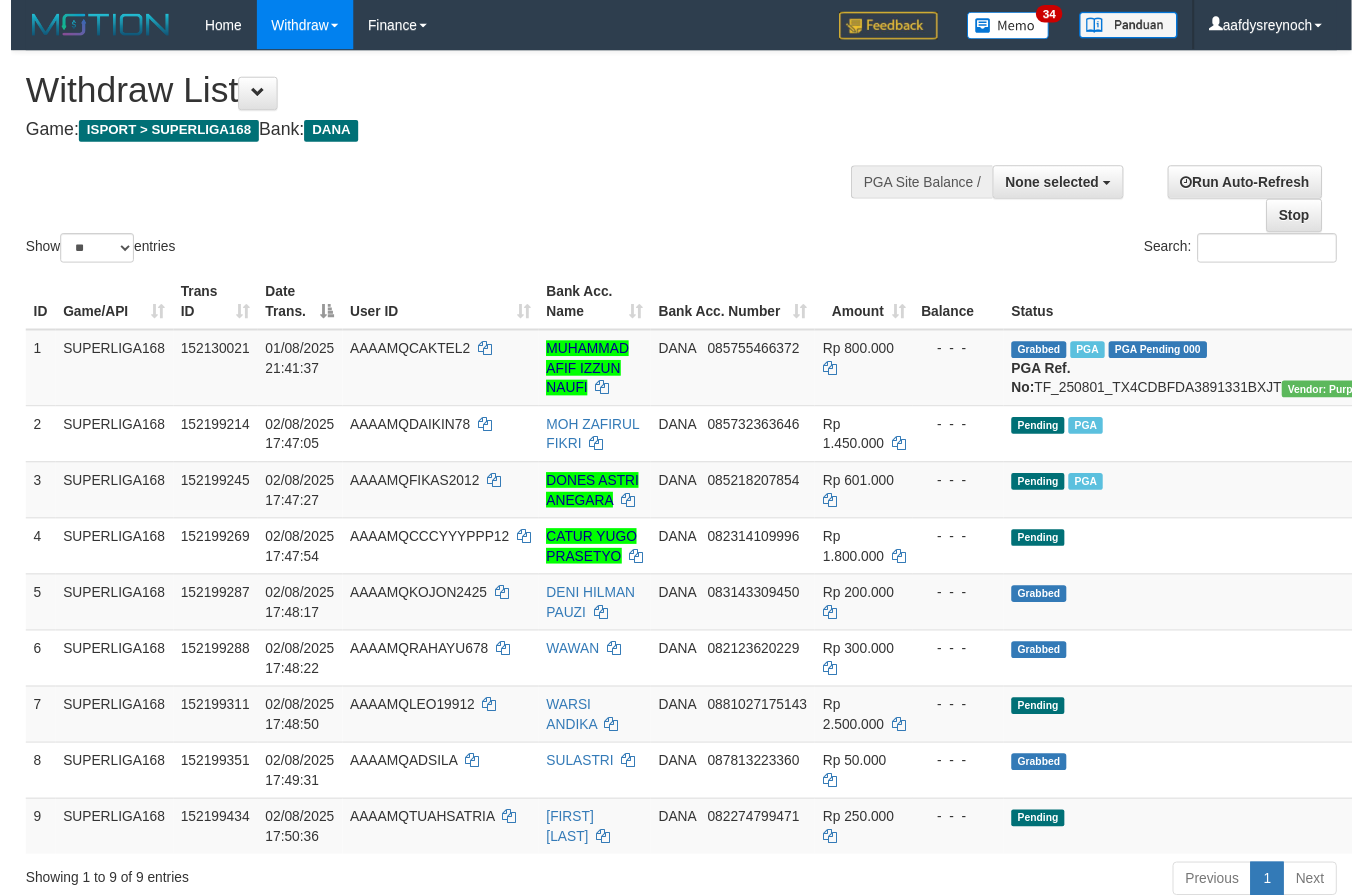 scroll, scrollTop: 200, scrollLeft: 0, axis: vertical 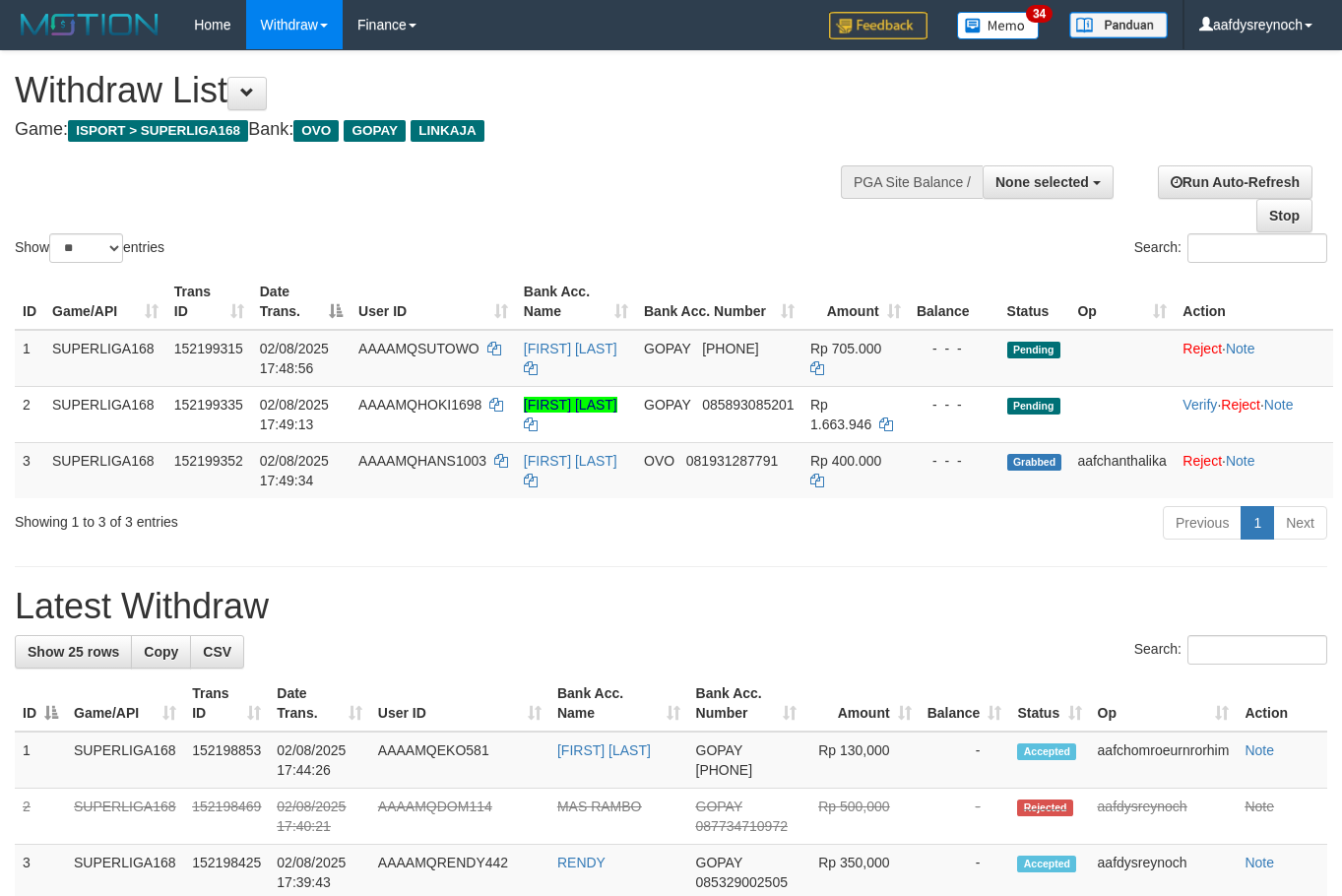select 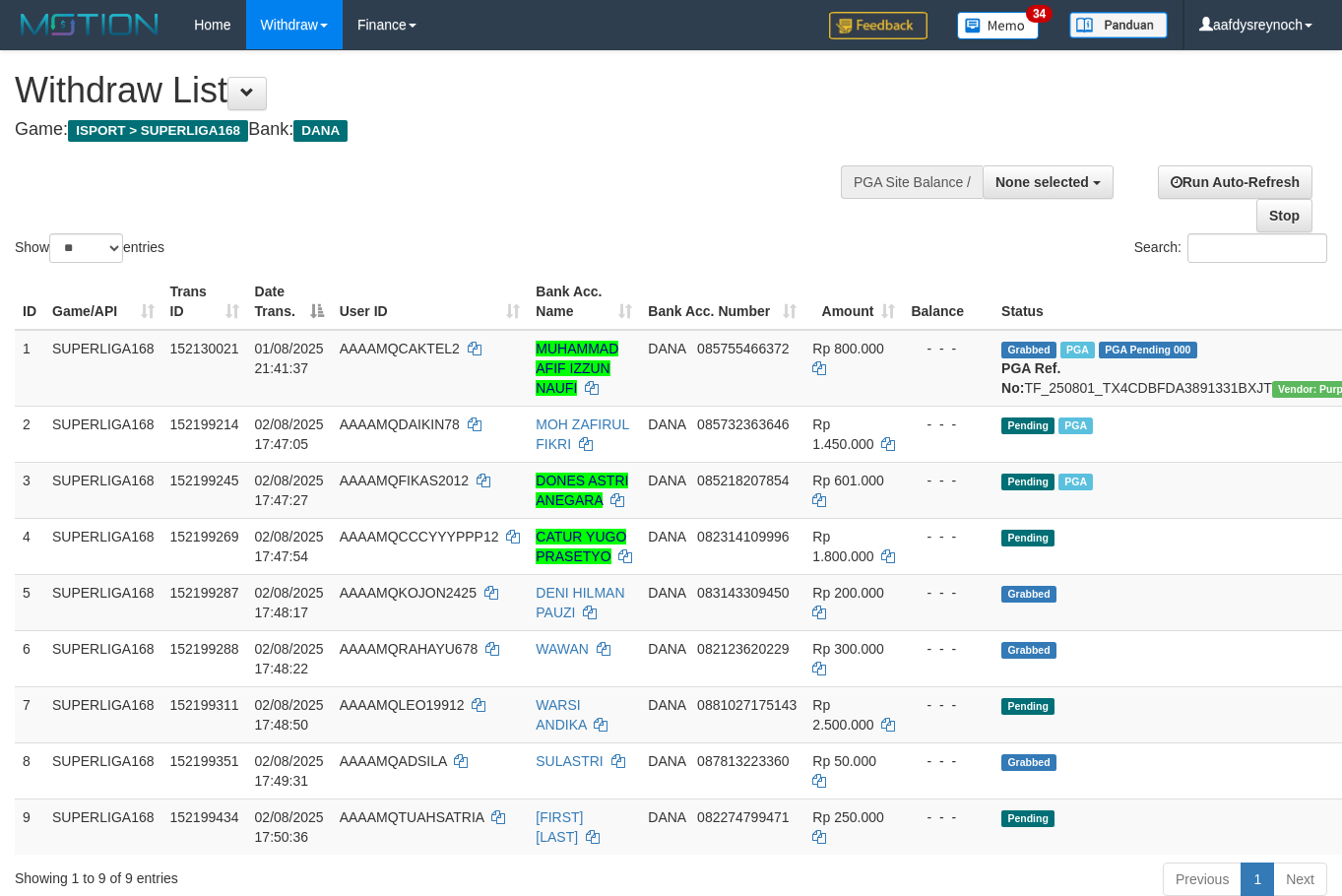 select 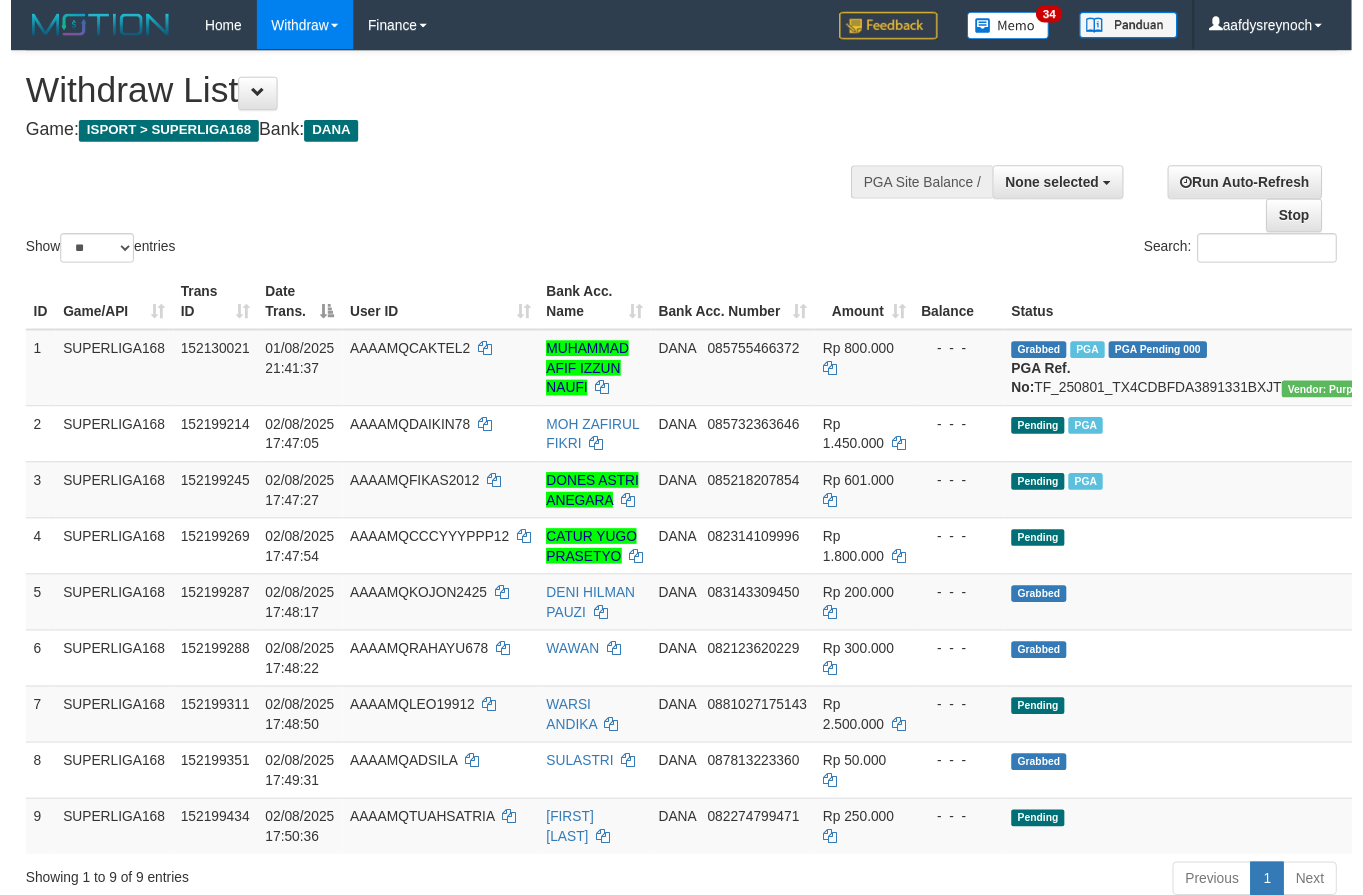 scroll, scrollTop: 200, scrollLeft: 0, axis: vertical 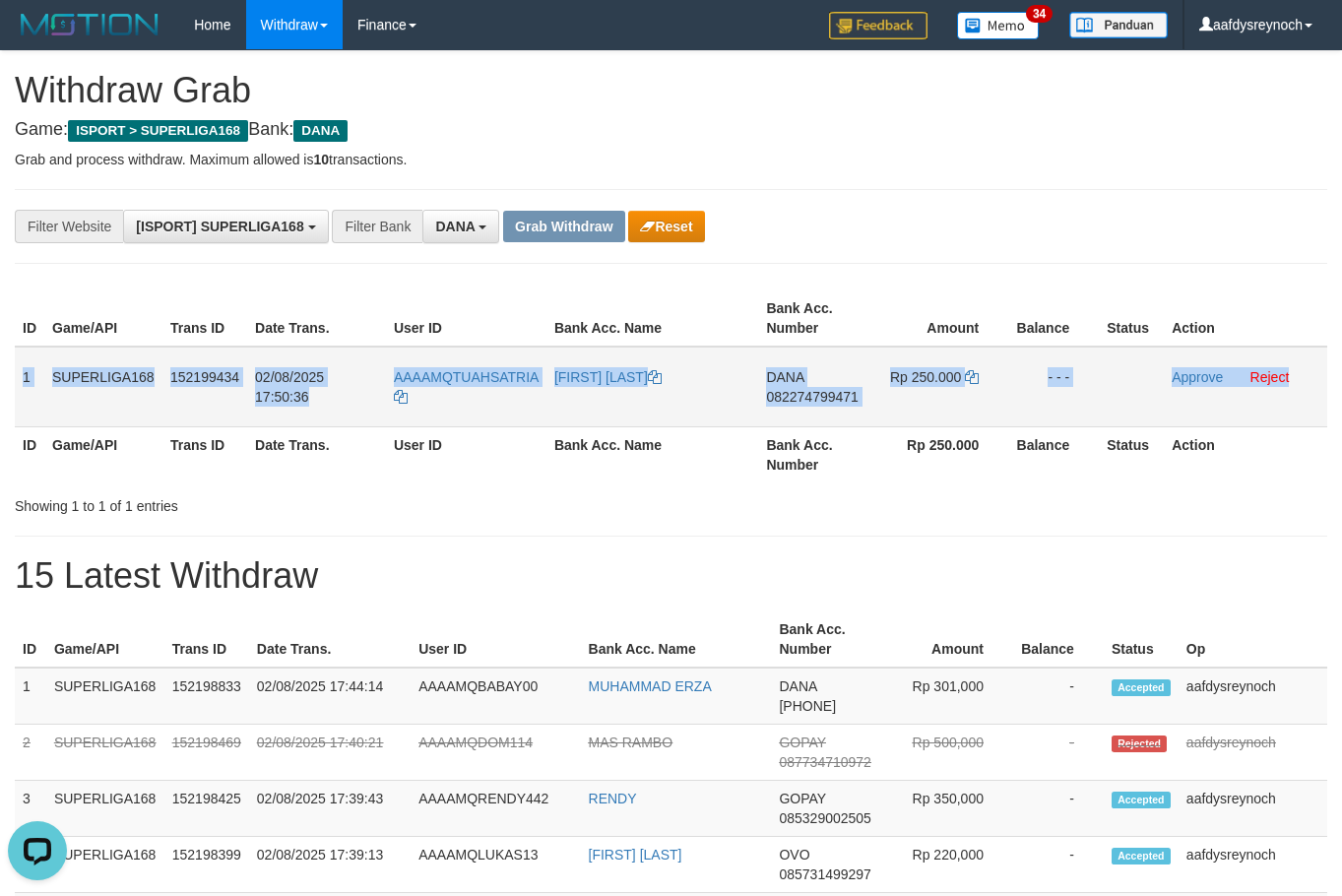 drag, startPoint x: 22, startPoint y: 361, endPoint x: 1300, endPoint y: 384, distance: 1278.2069 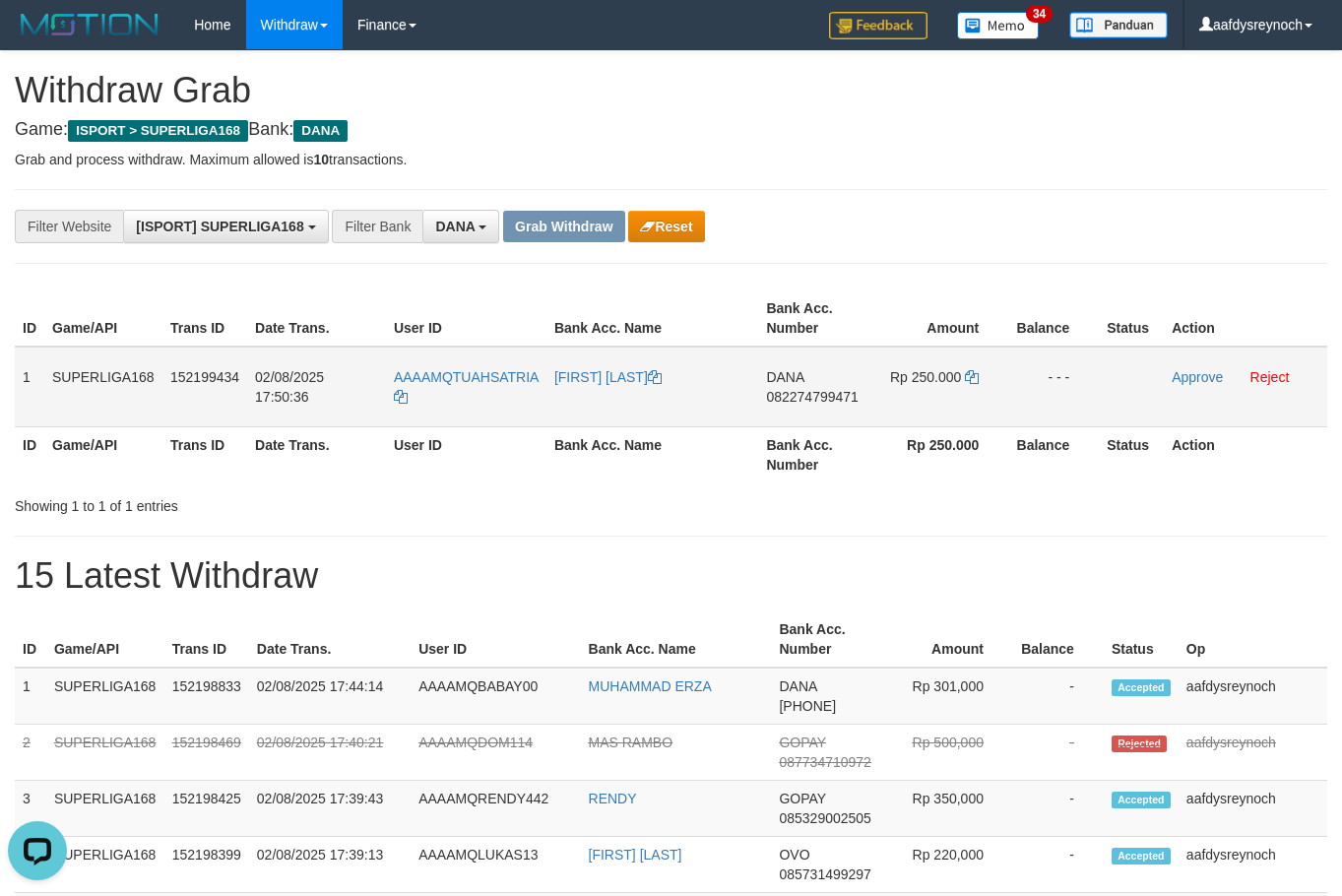click on "082274799471" at bounding box center (811, 397) 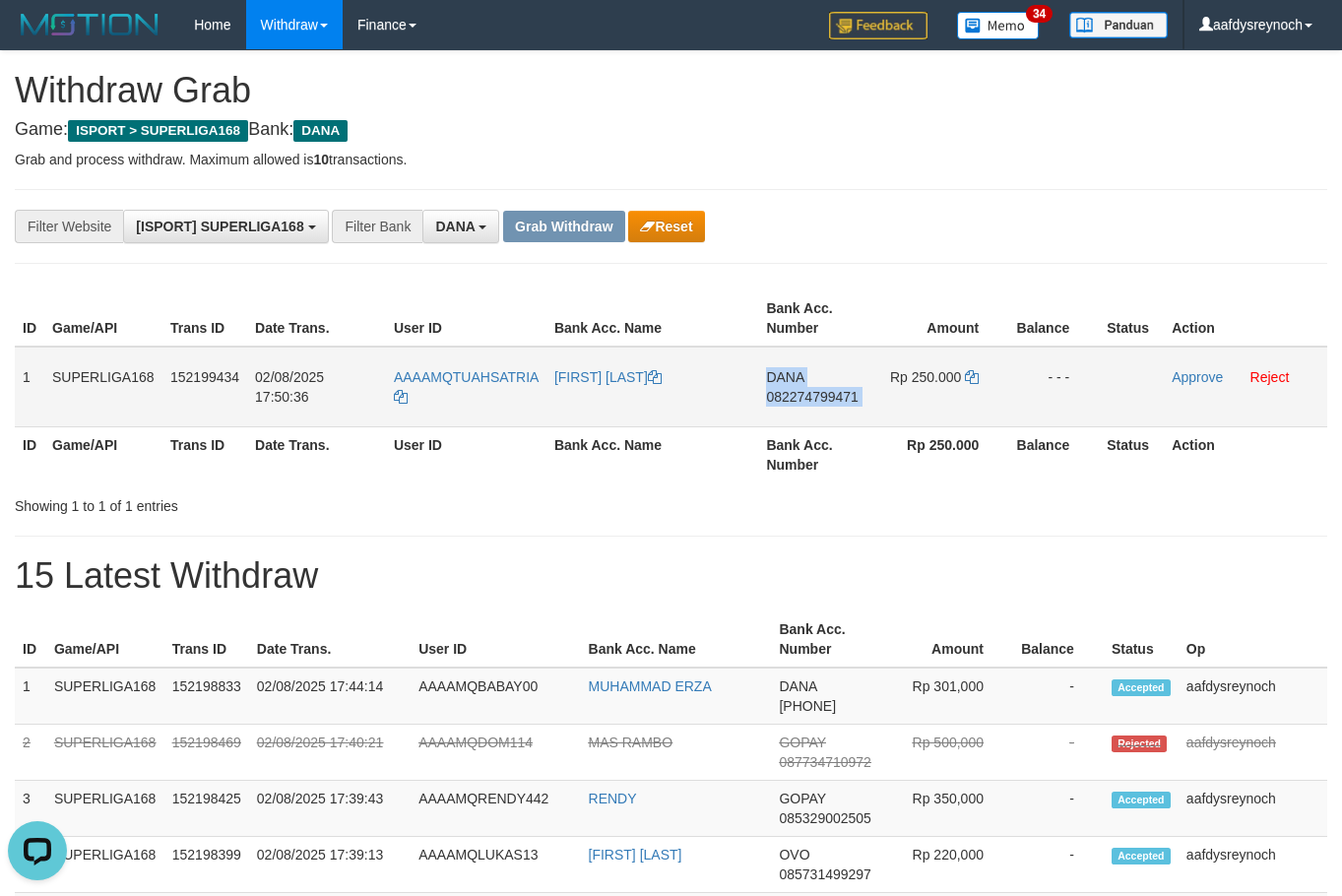 click on "082274799471" at bounding box center [811, 397] 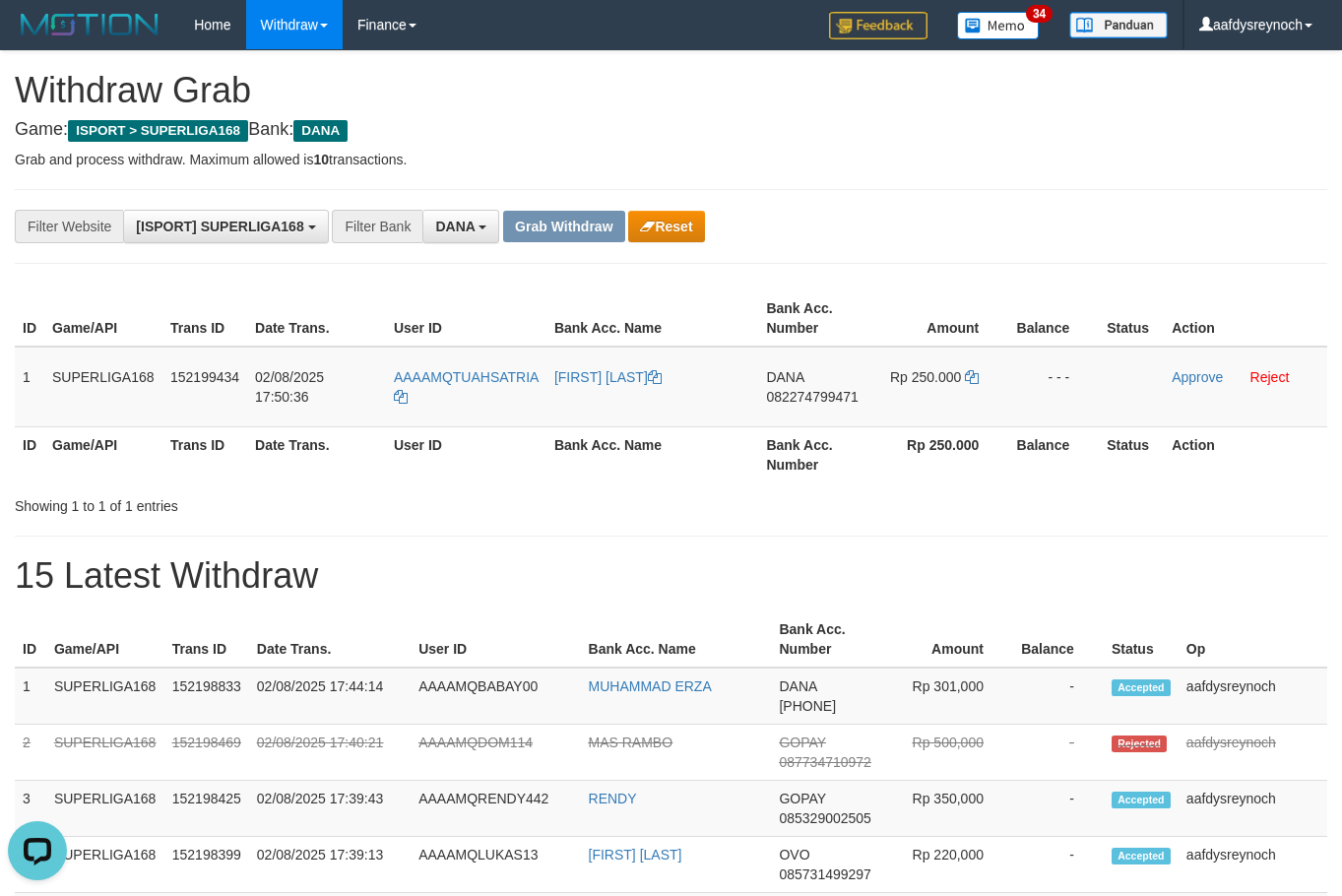 drag, startPoint x: 1125, startPoint y: 223, endPoint x: 1104, endPoint y: 260, distance: 42.544095 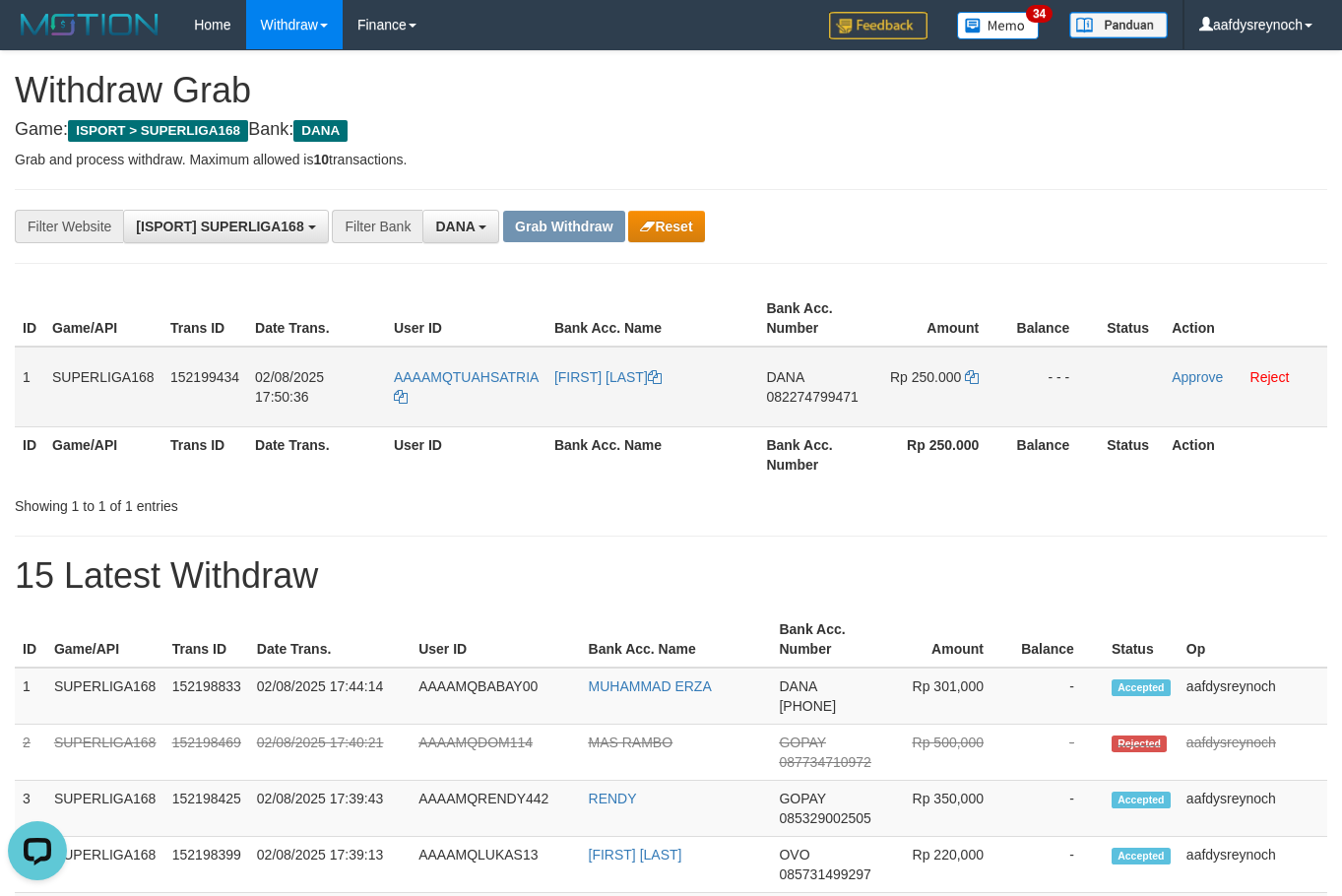 click on "Rp 250.000" at bounding box center [940, 387] 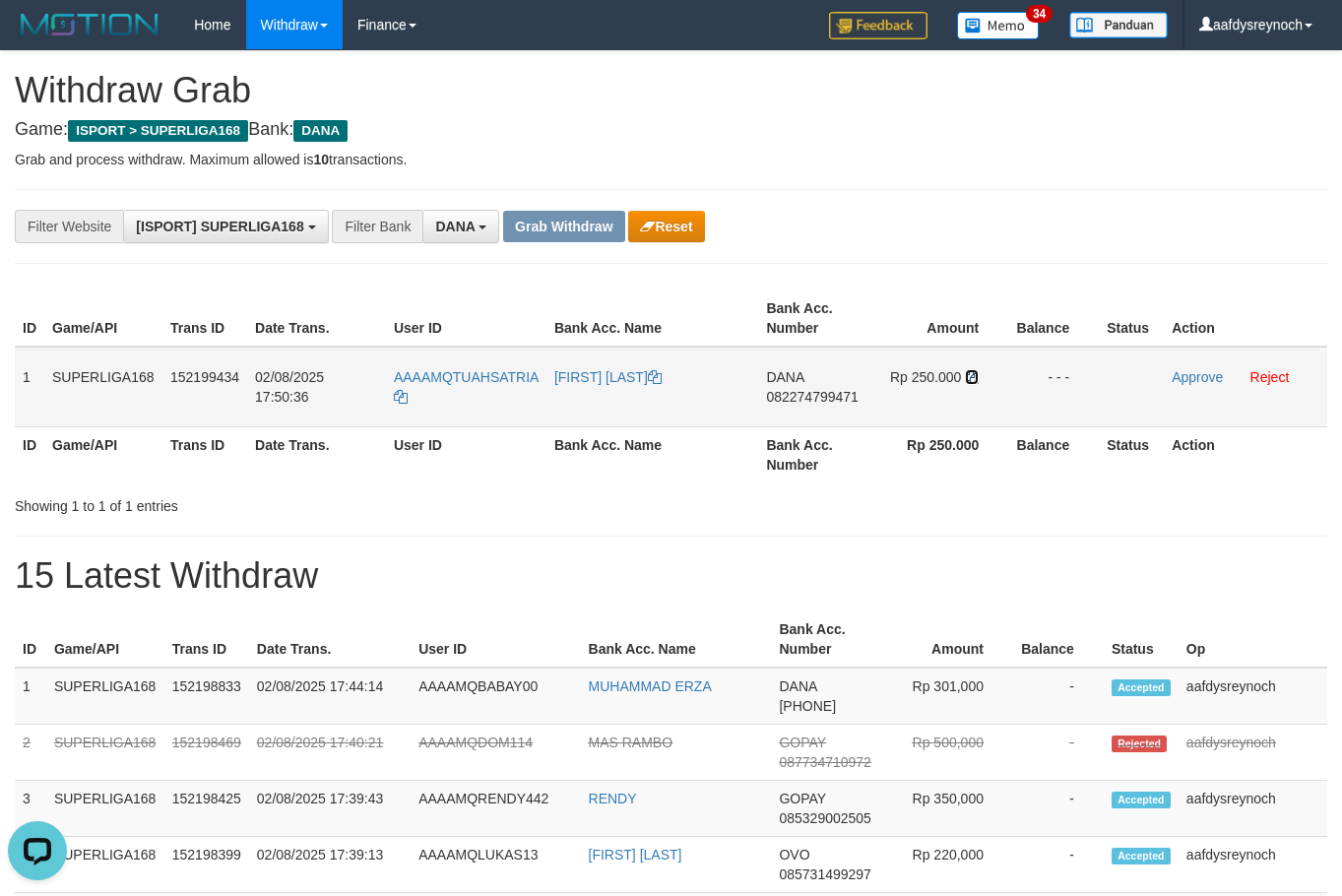 click at bounding box center [972, 377] 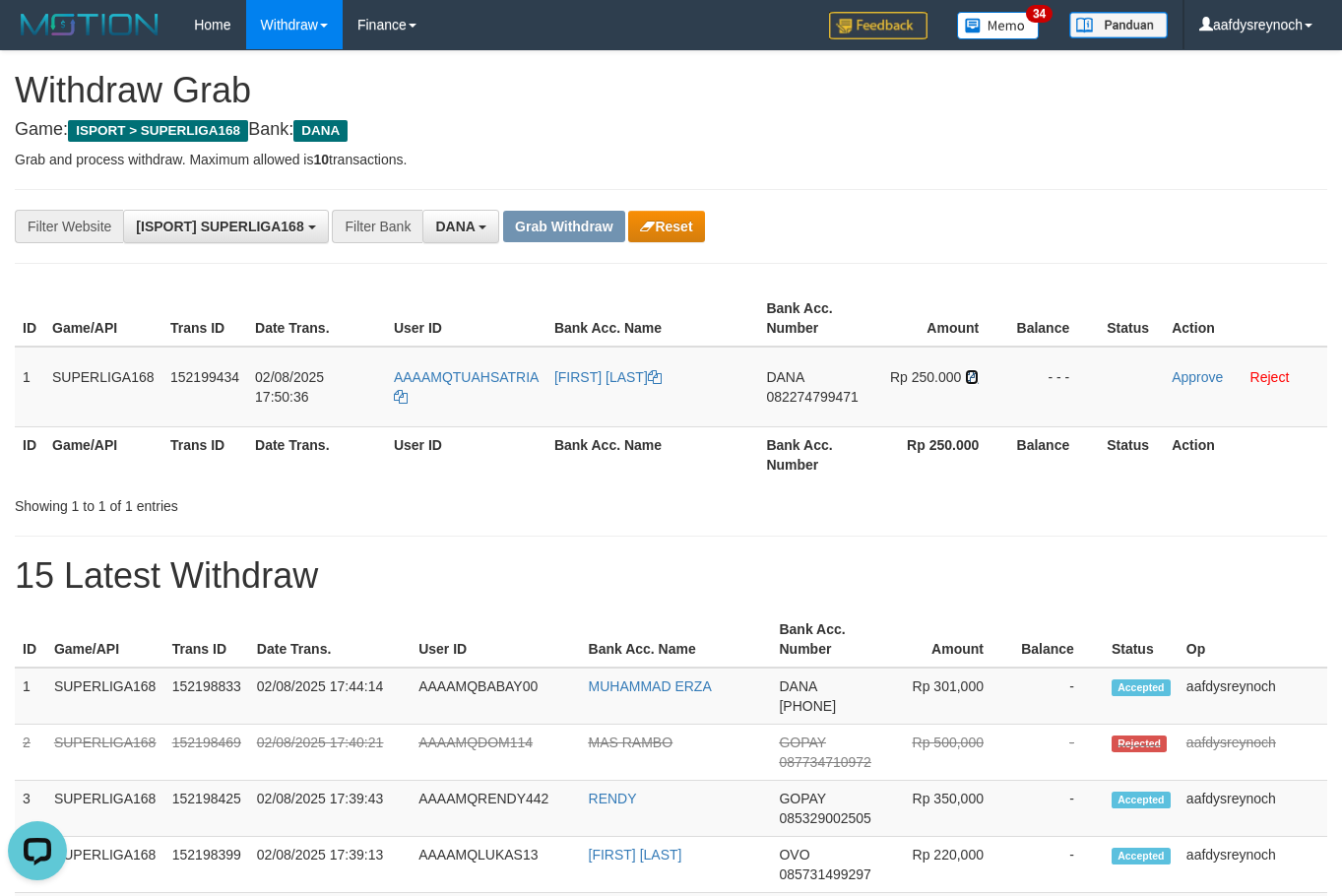 drag, startPoint x: 970, startPoint y: 375, endPoint x: 1347, endPoint y: 363, distance: 377.19093 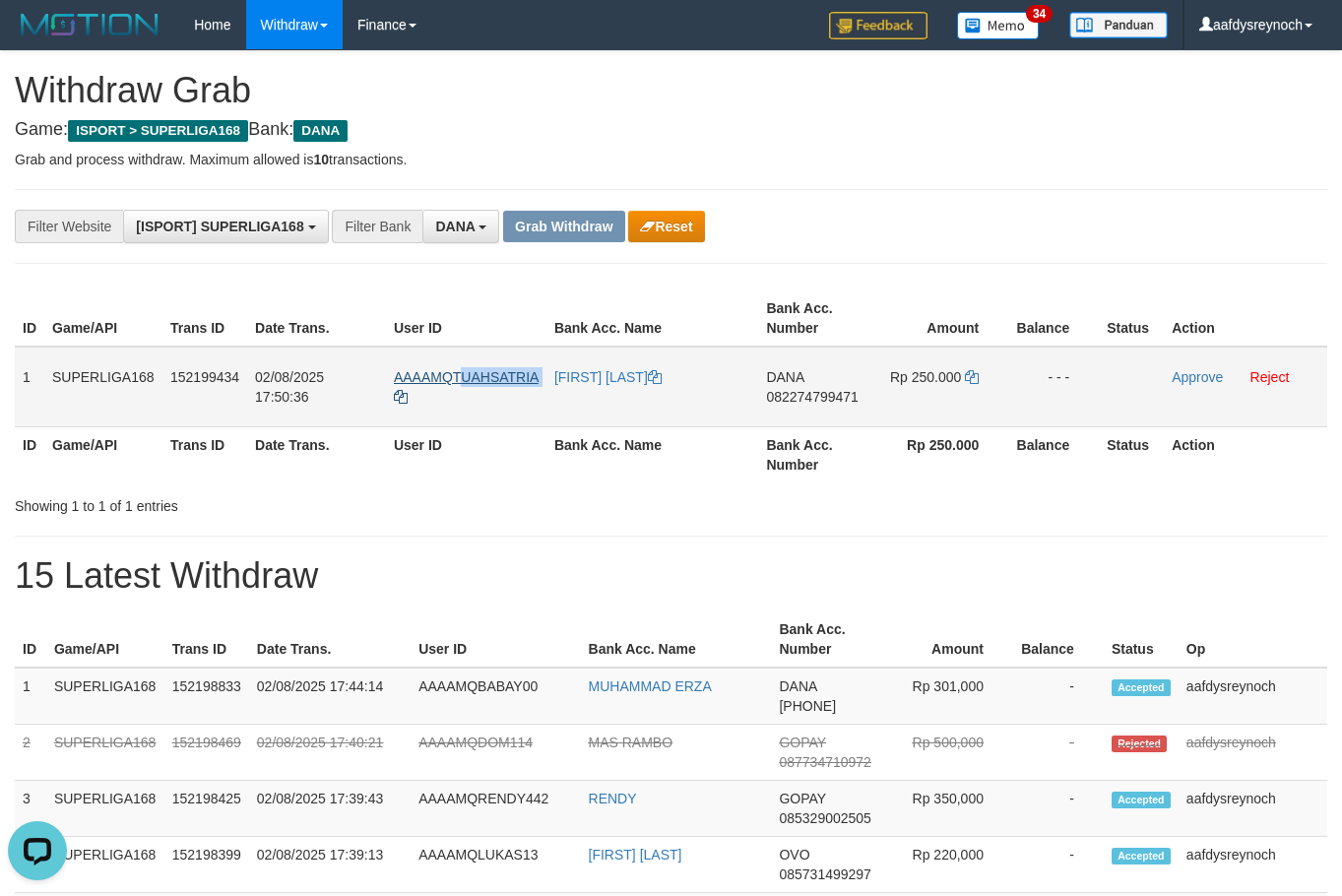 copy on "UAHSATRIA" 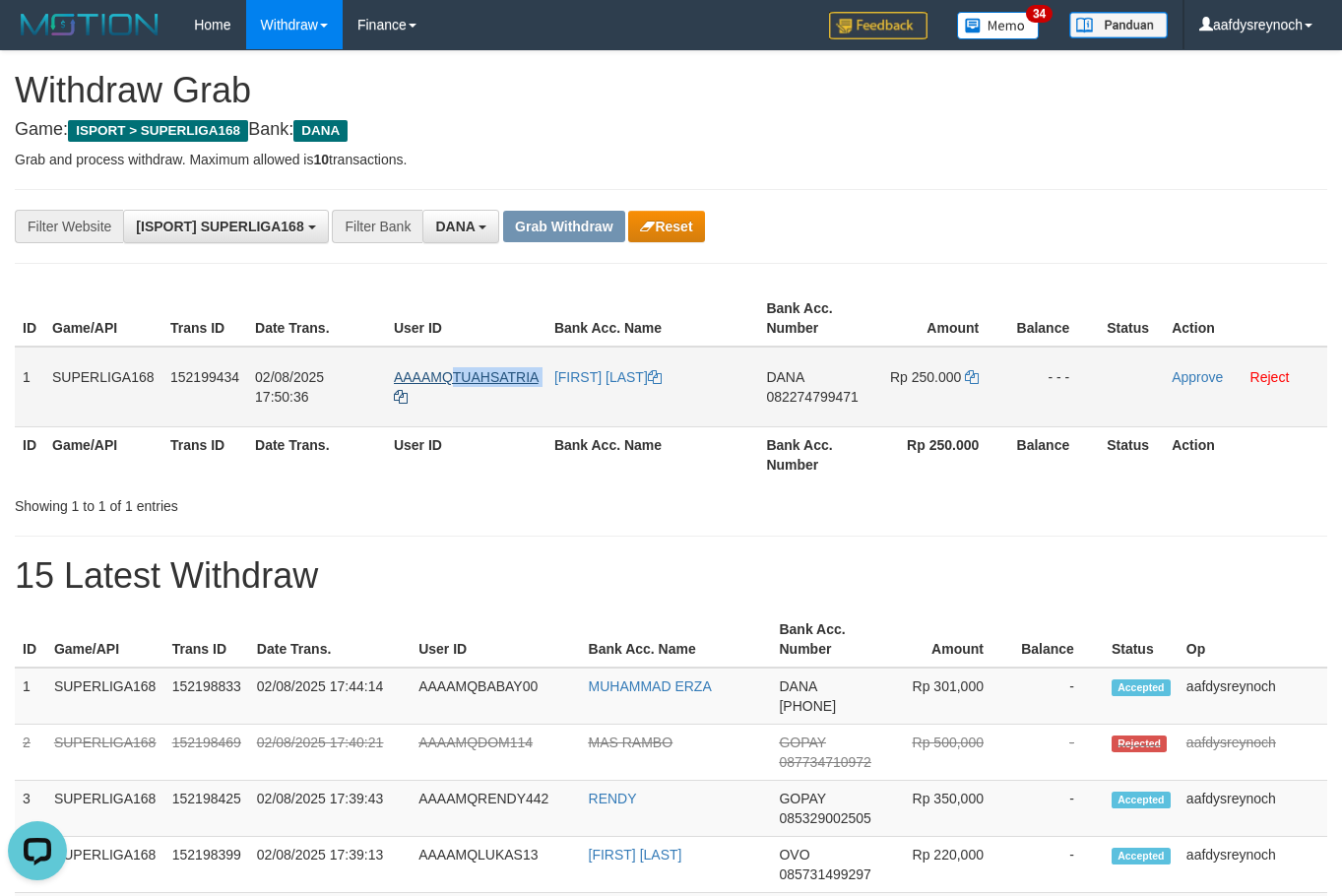 copy on "TUAHSATRIA" 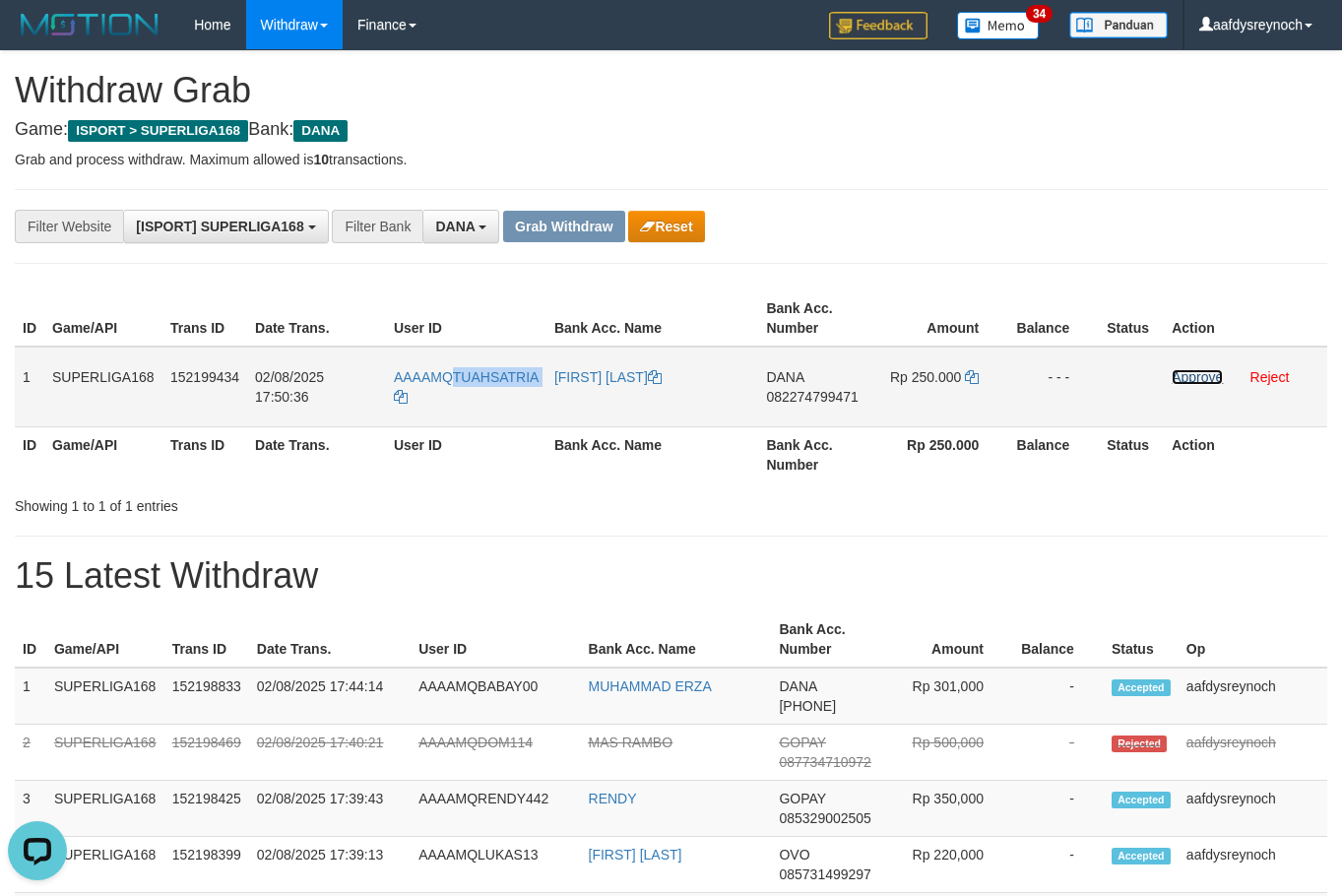 click on "Approve" at bounding box center [1197, 377] 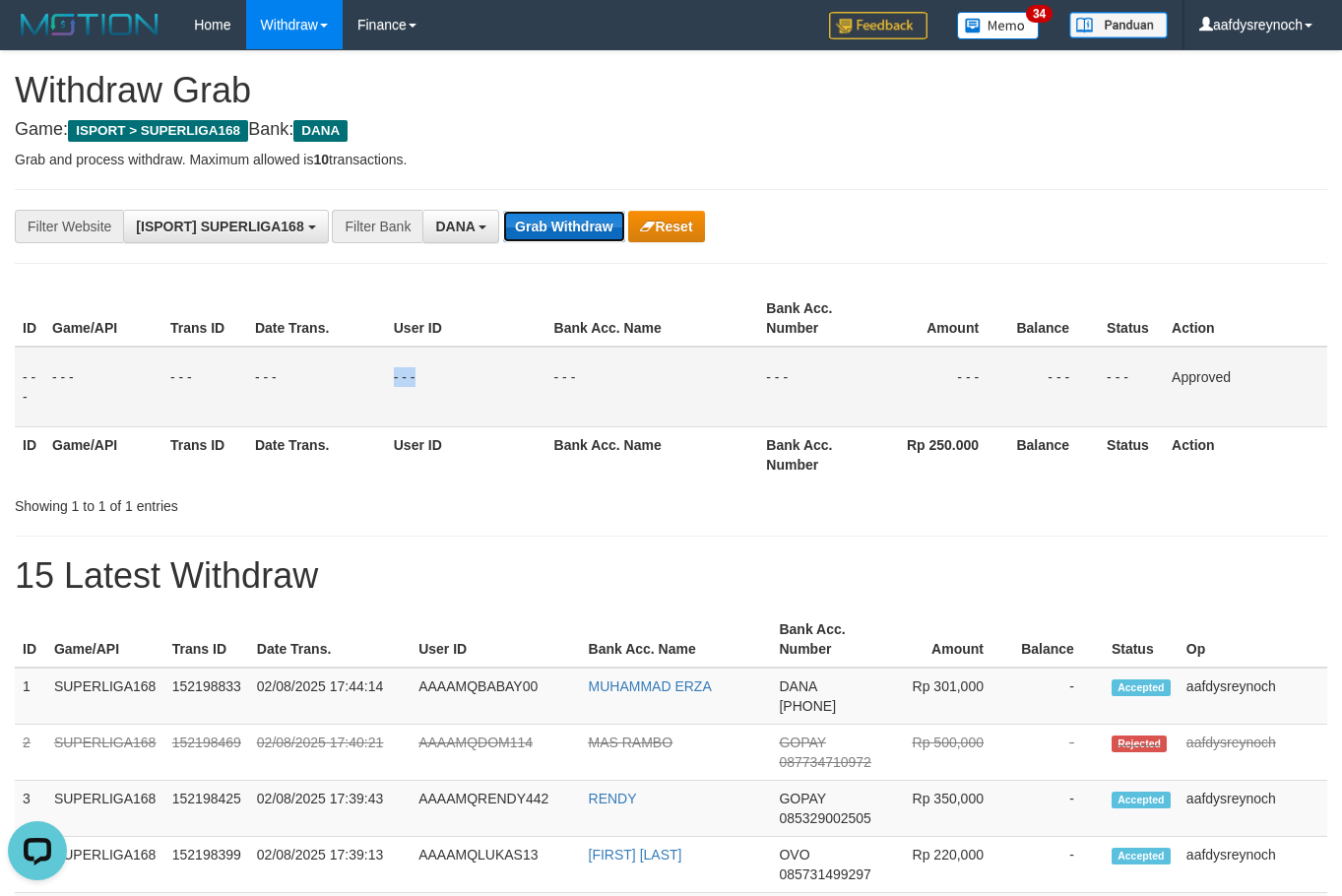drag, startPoint x: 559, startPoint y: 232, endPoint x: 569, endPoint y: 227, distance: 11.18034 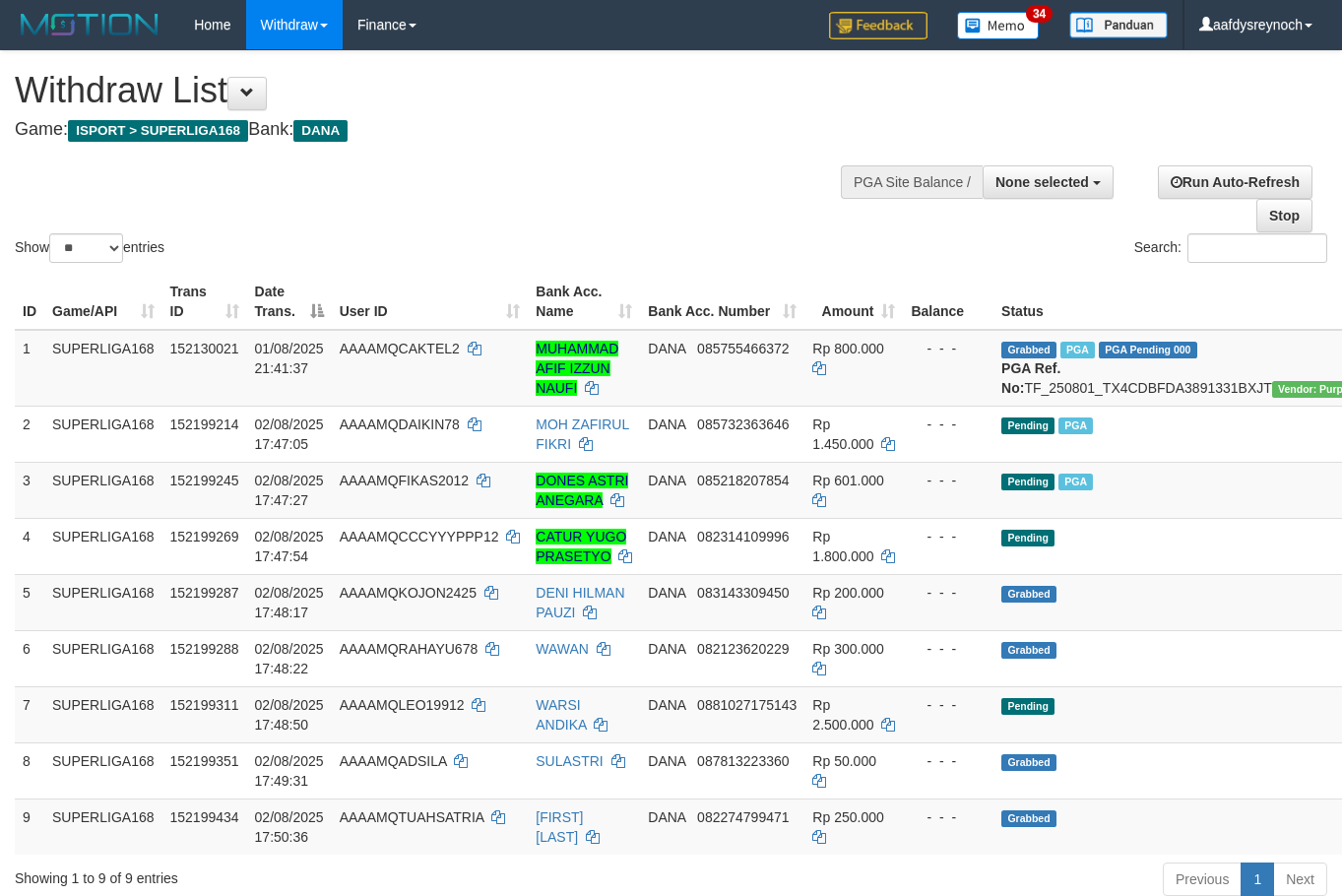 select 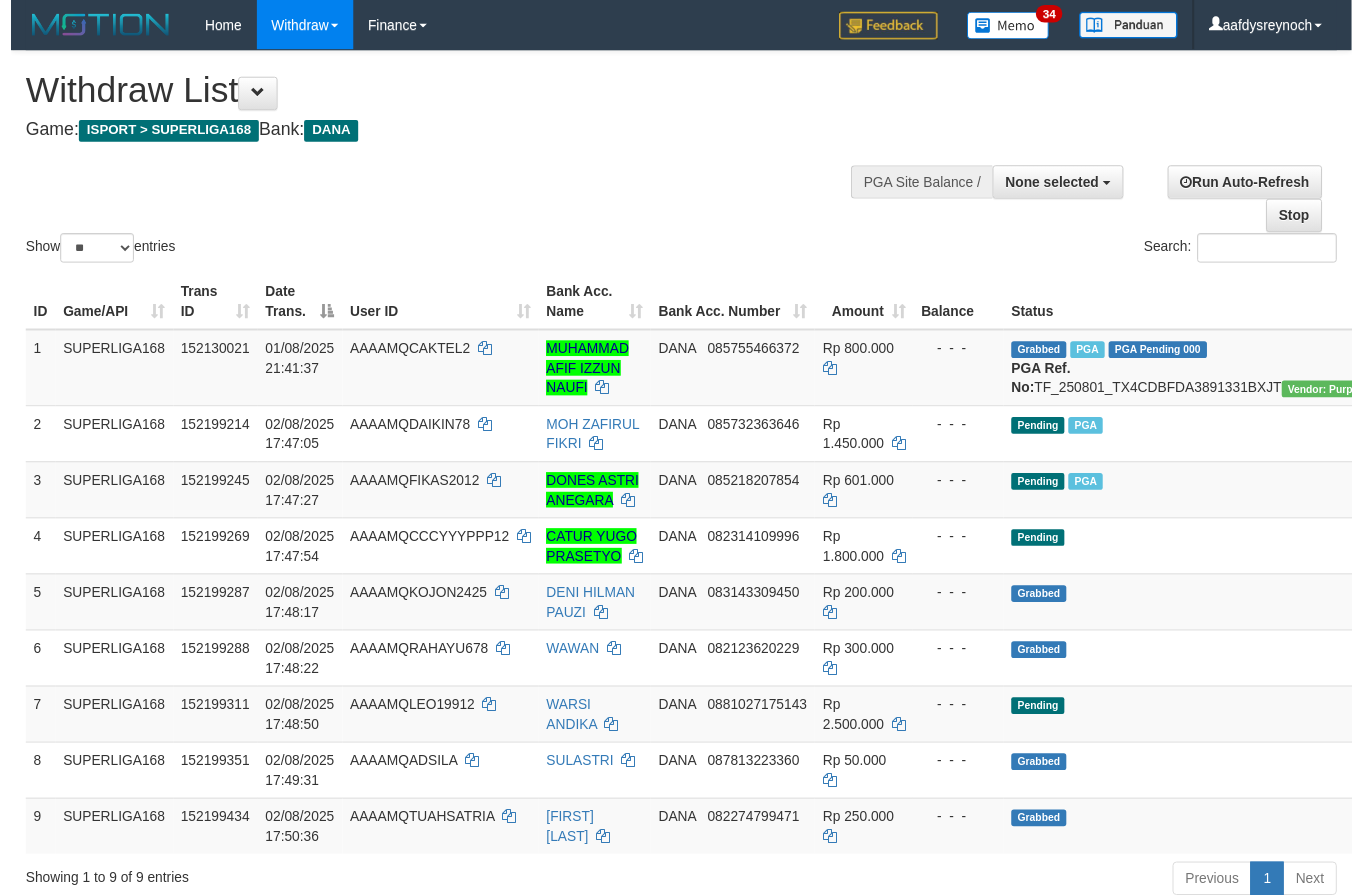 scroll, scrollTop: 200, scrollLeft: 0, axis: vertical 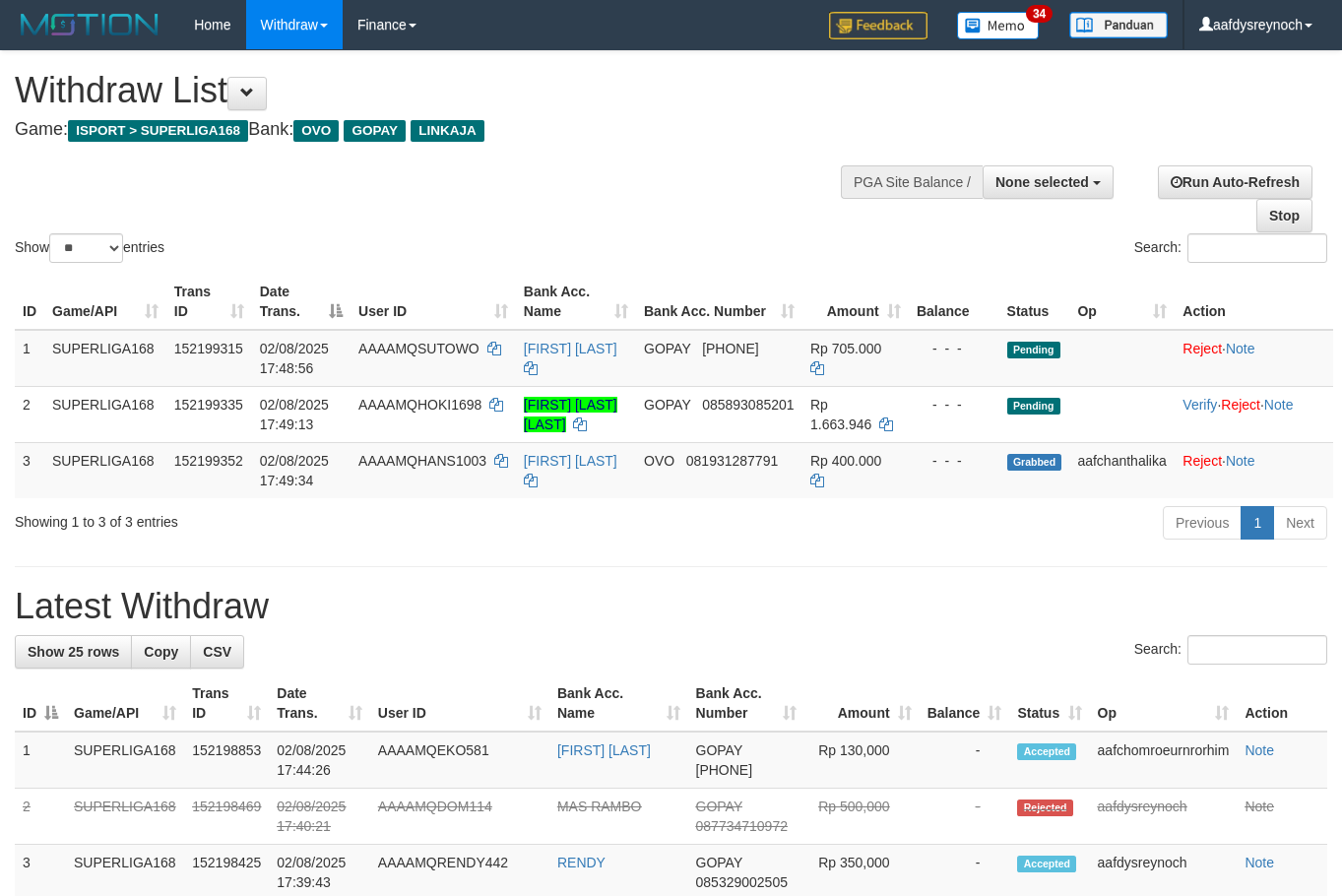 select 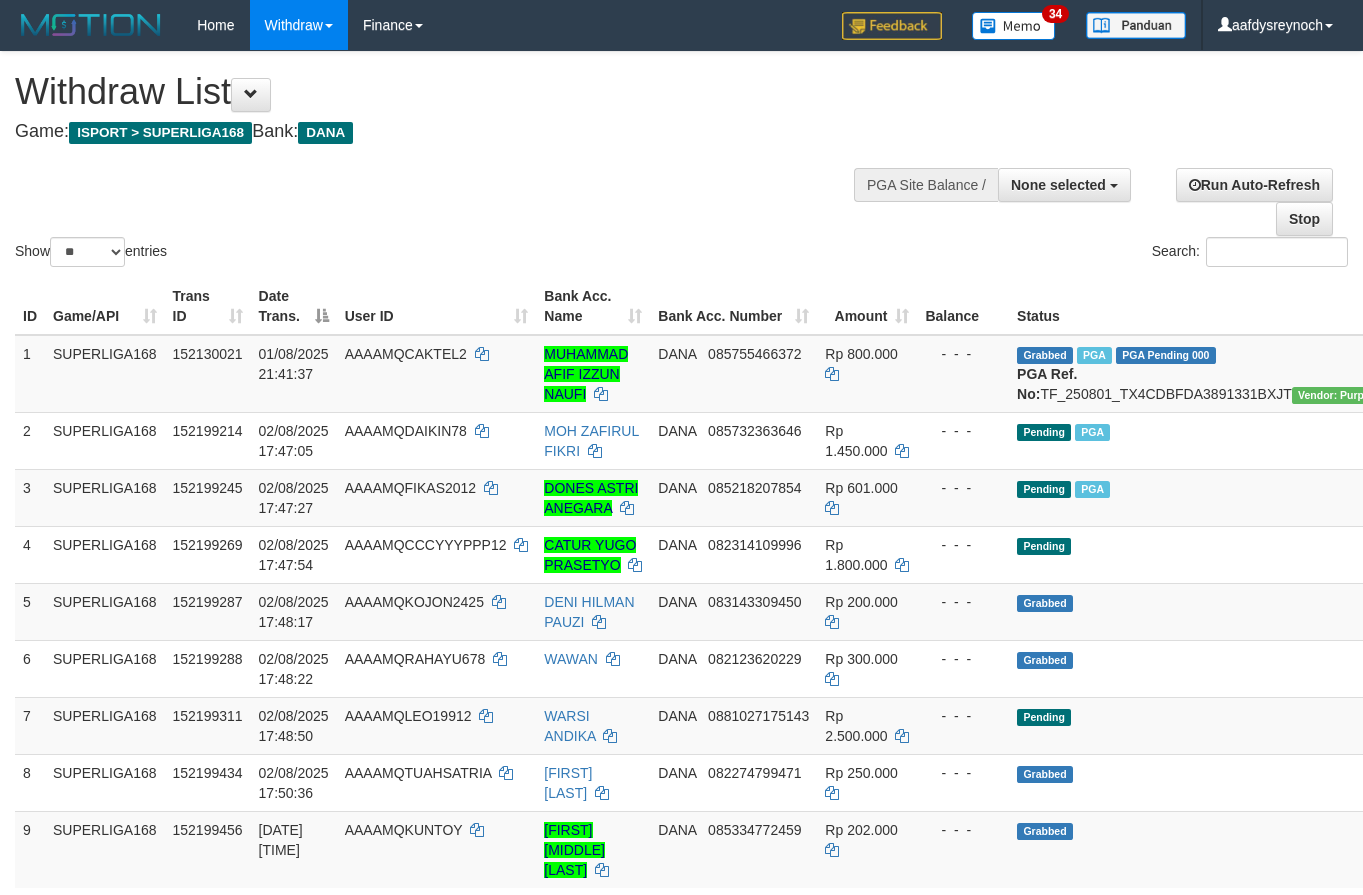 select 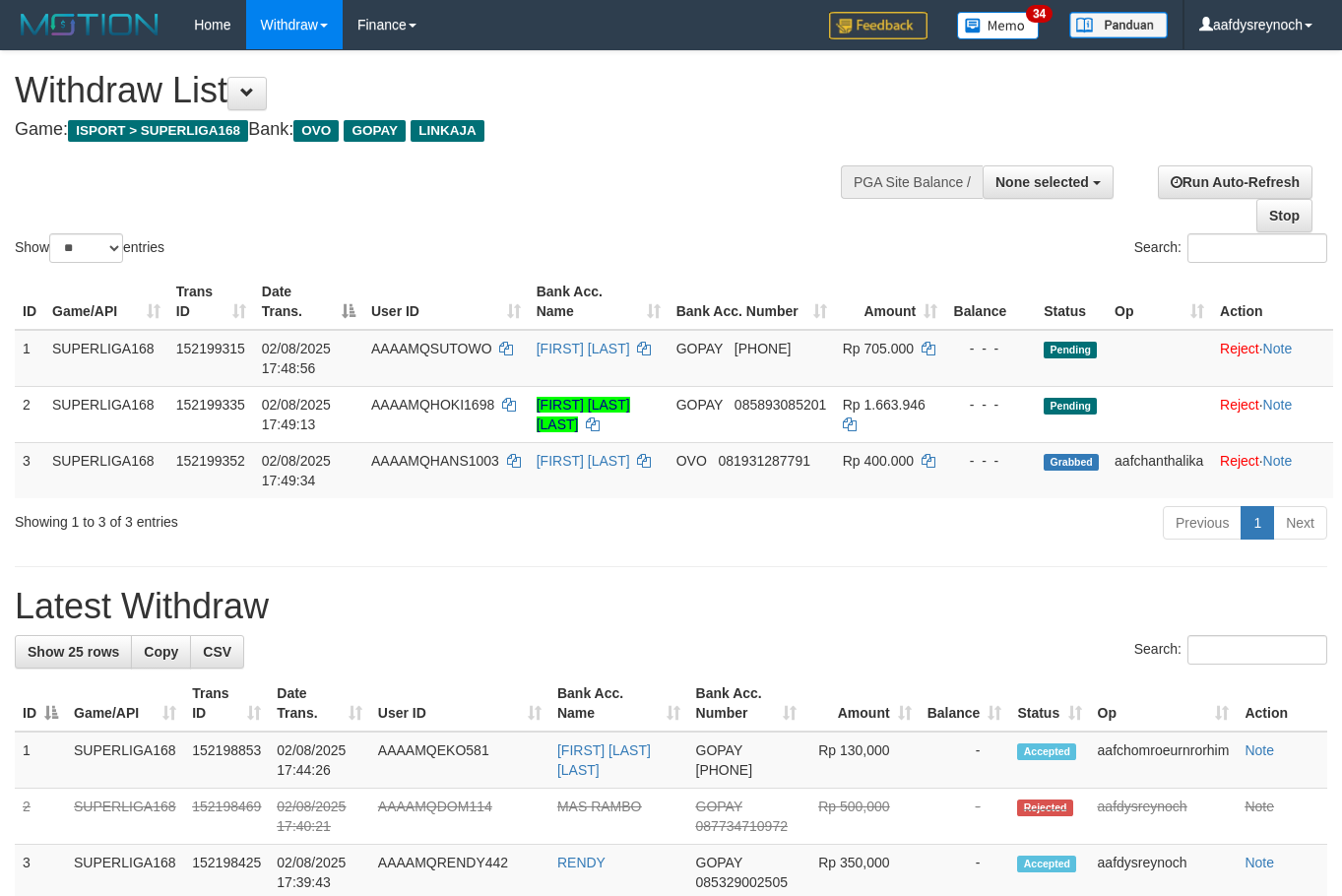 select 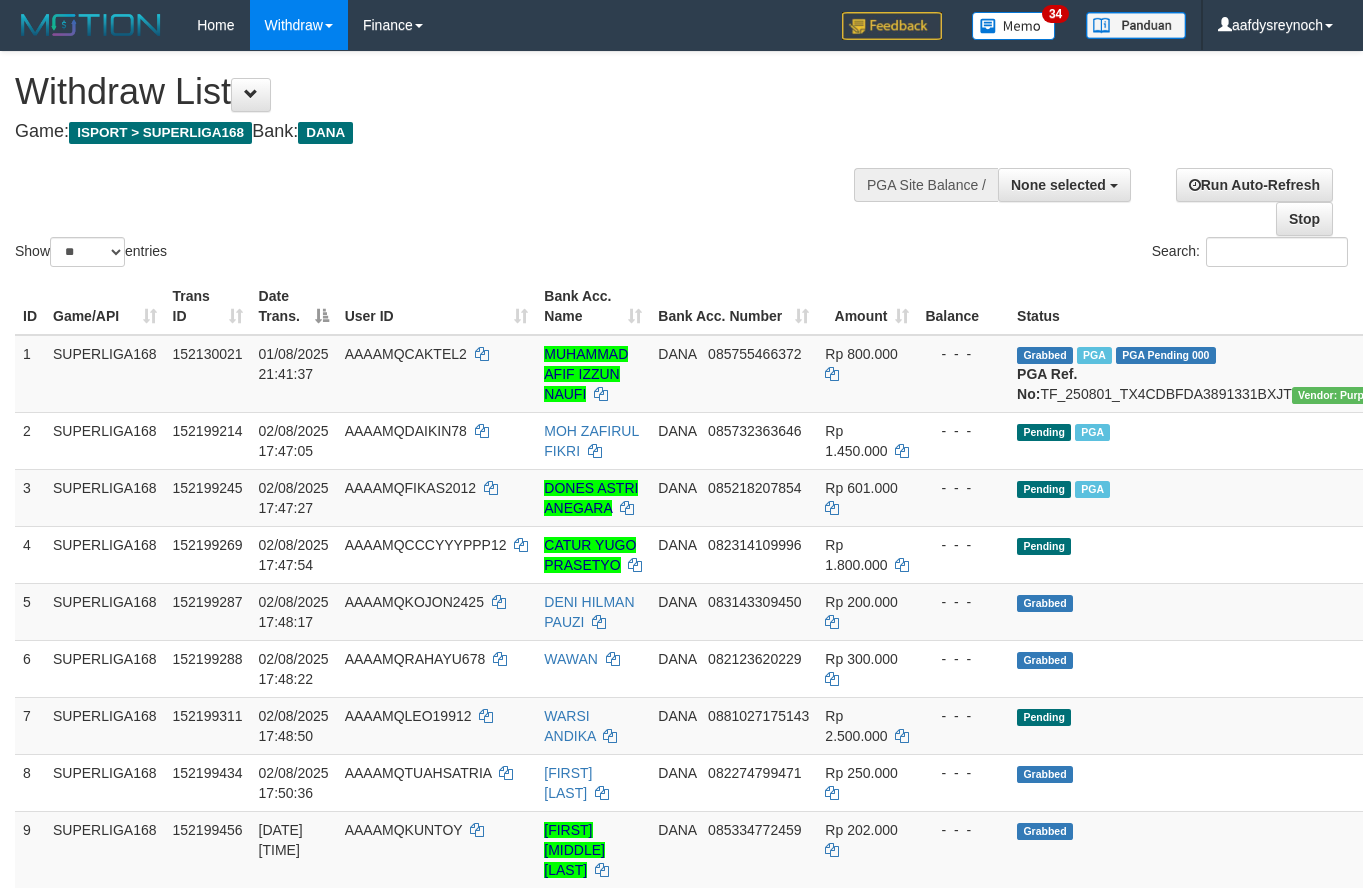 select 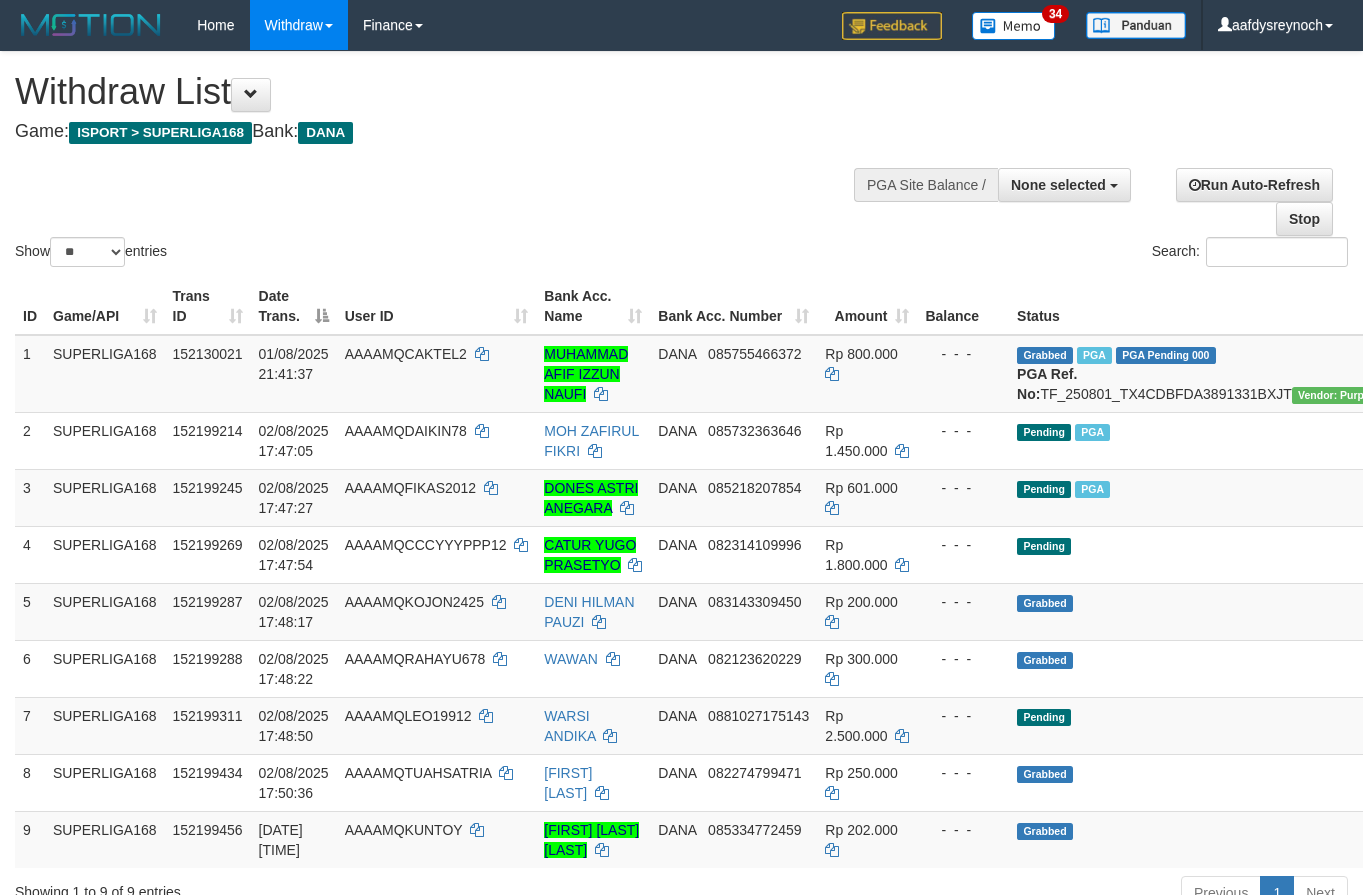 select 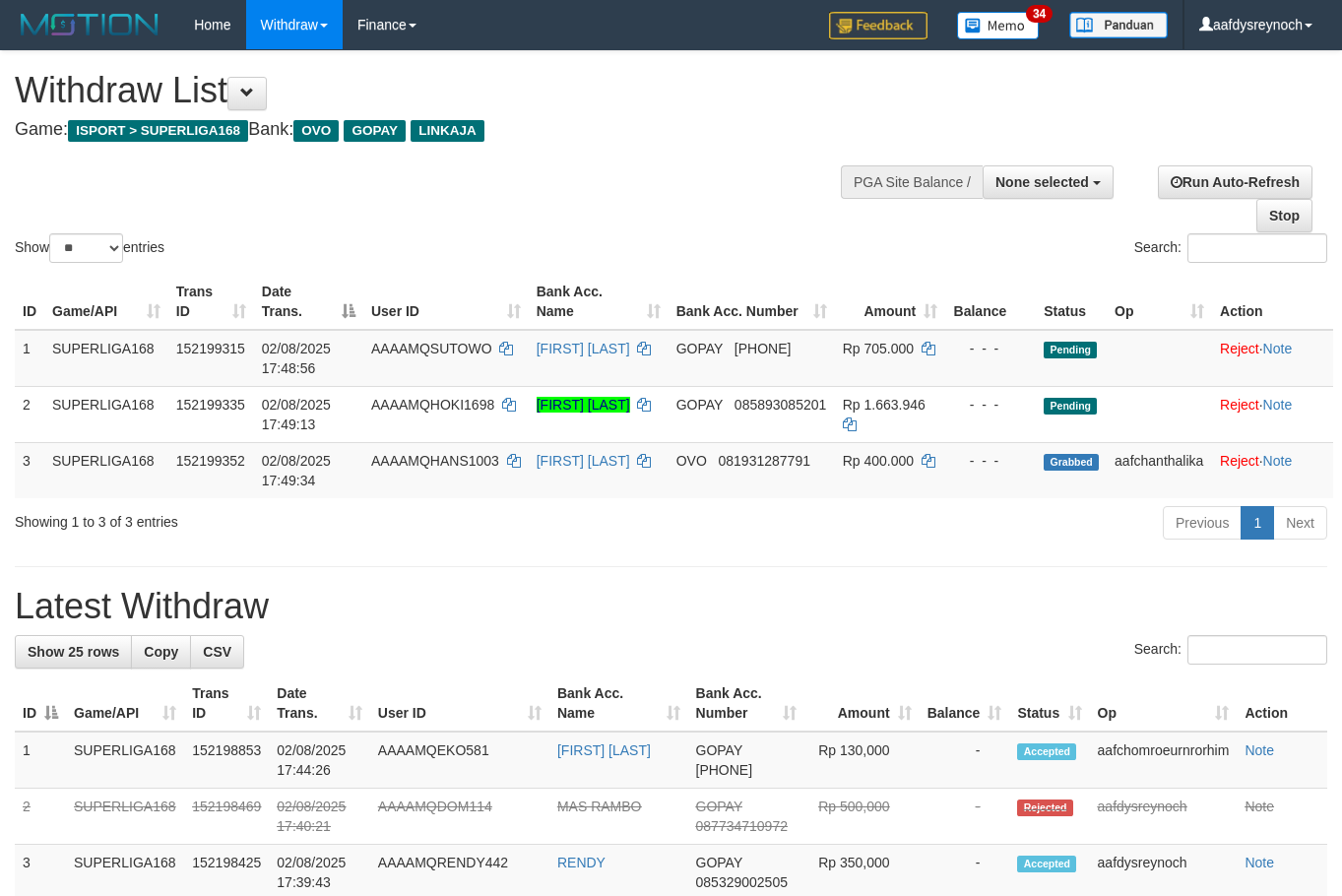 select 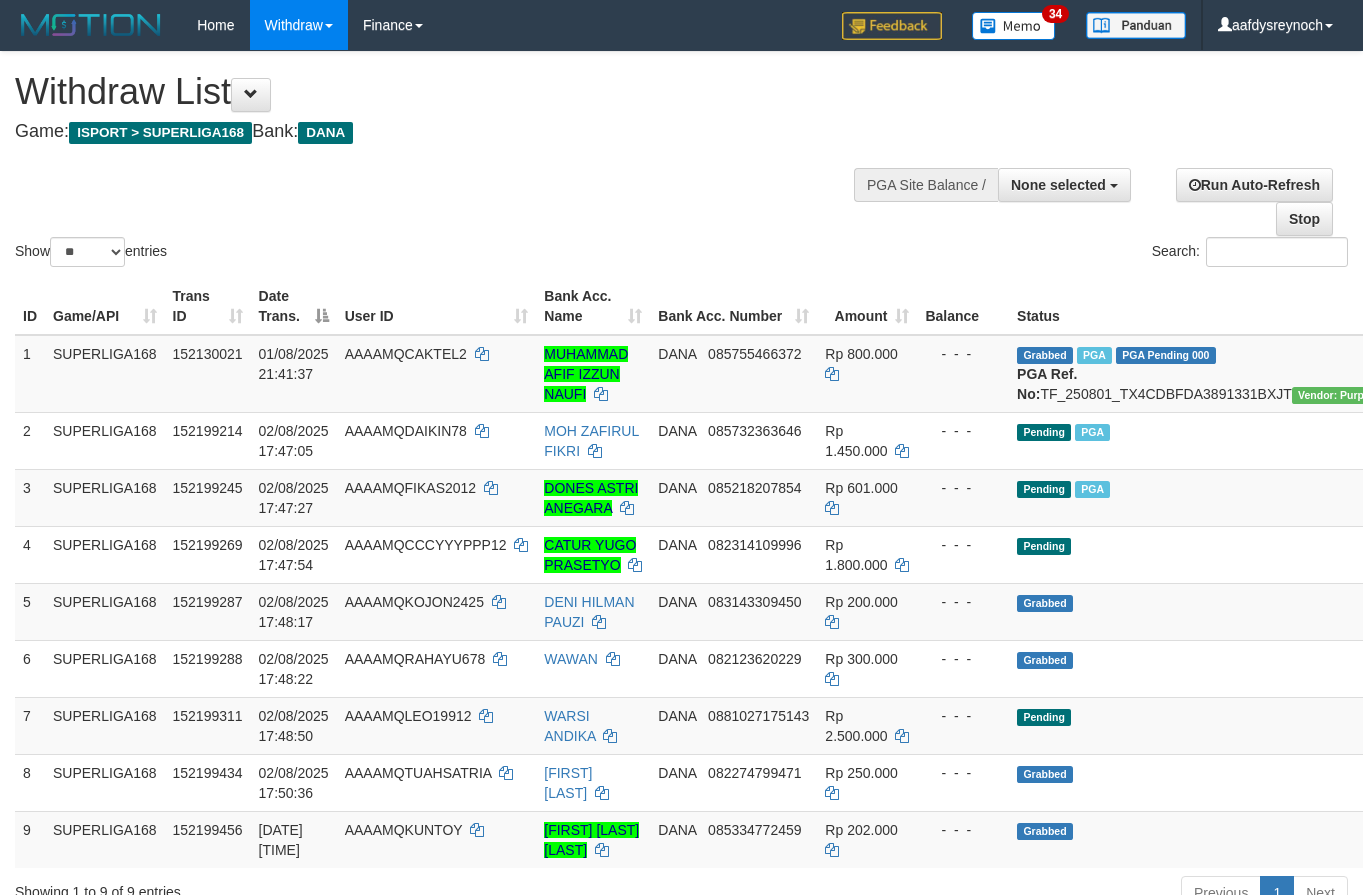 select 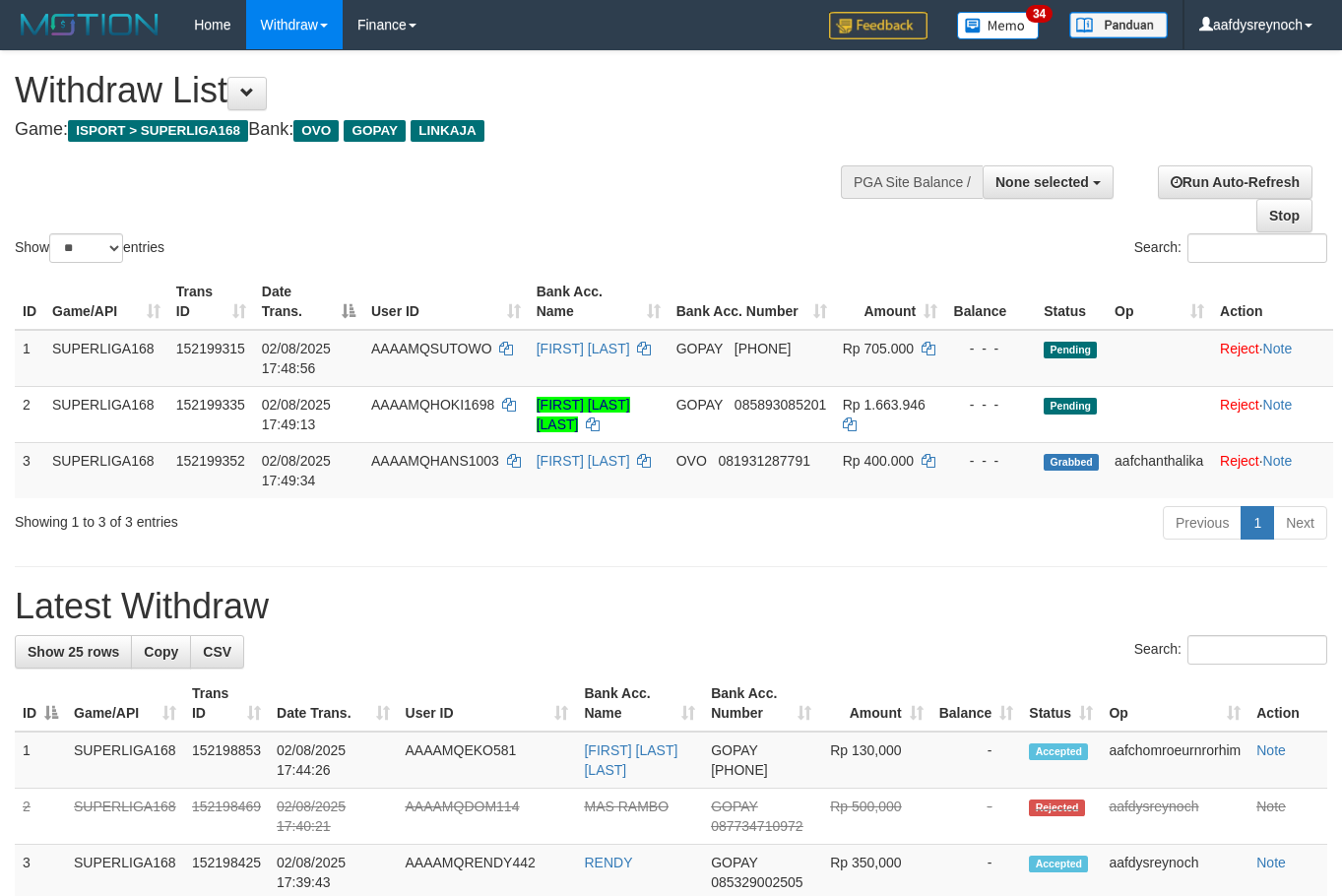 select 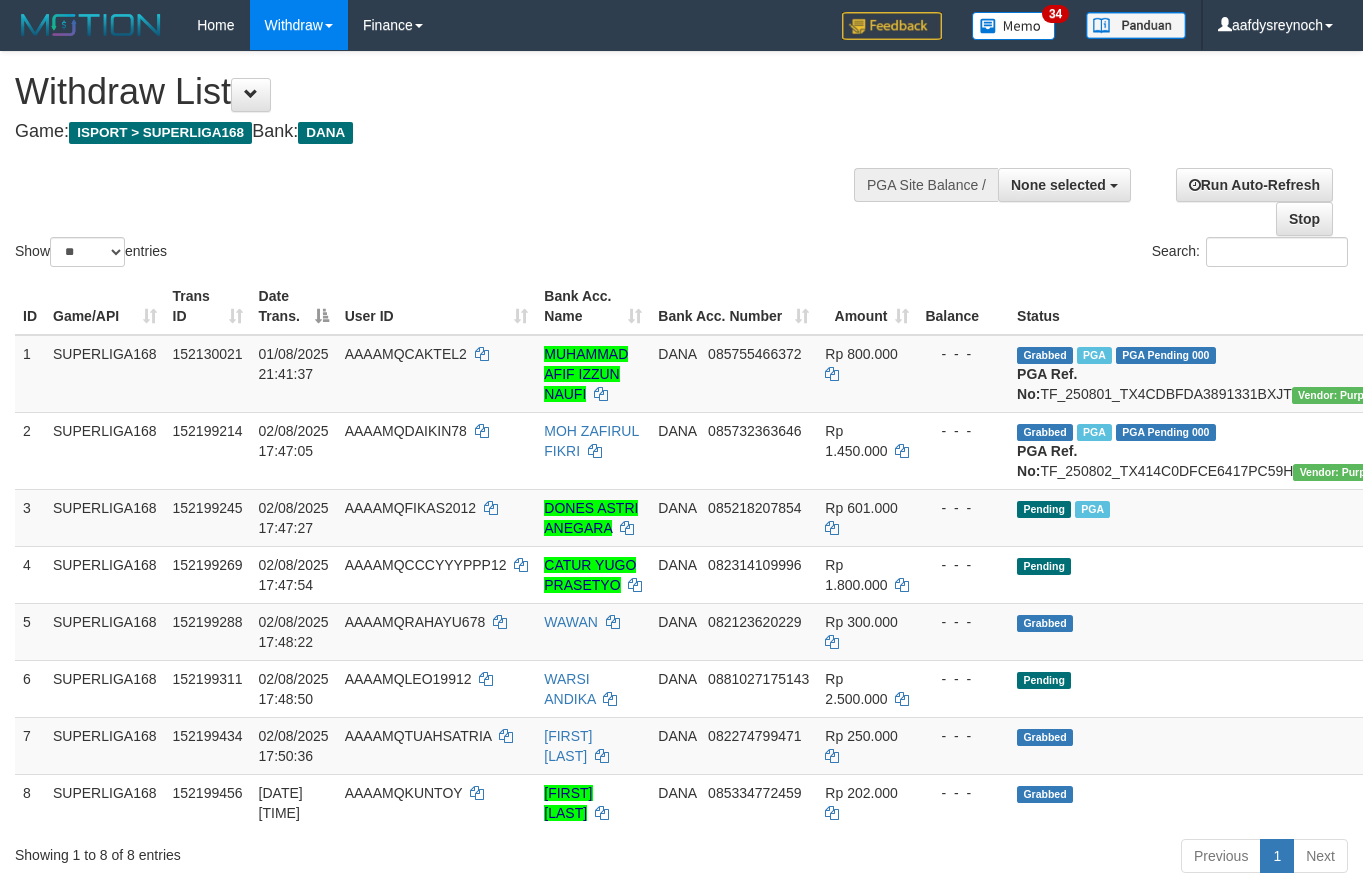 select 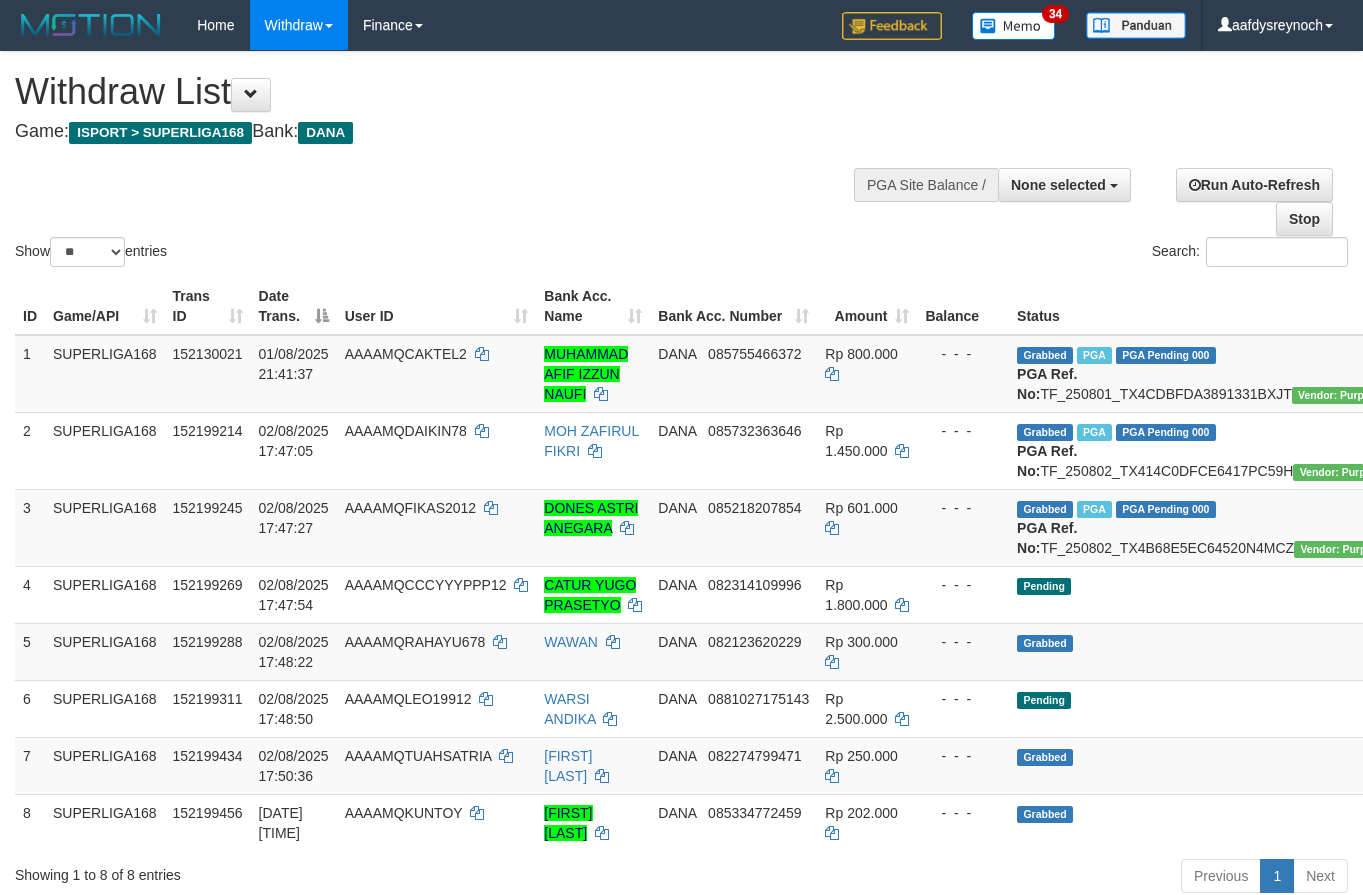 select 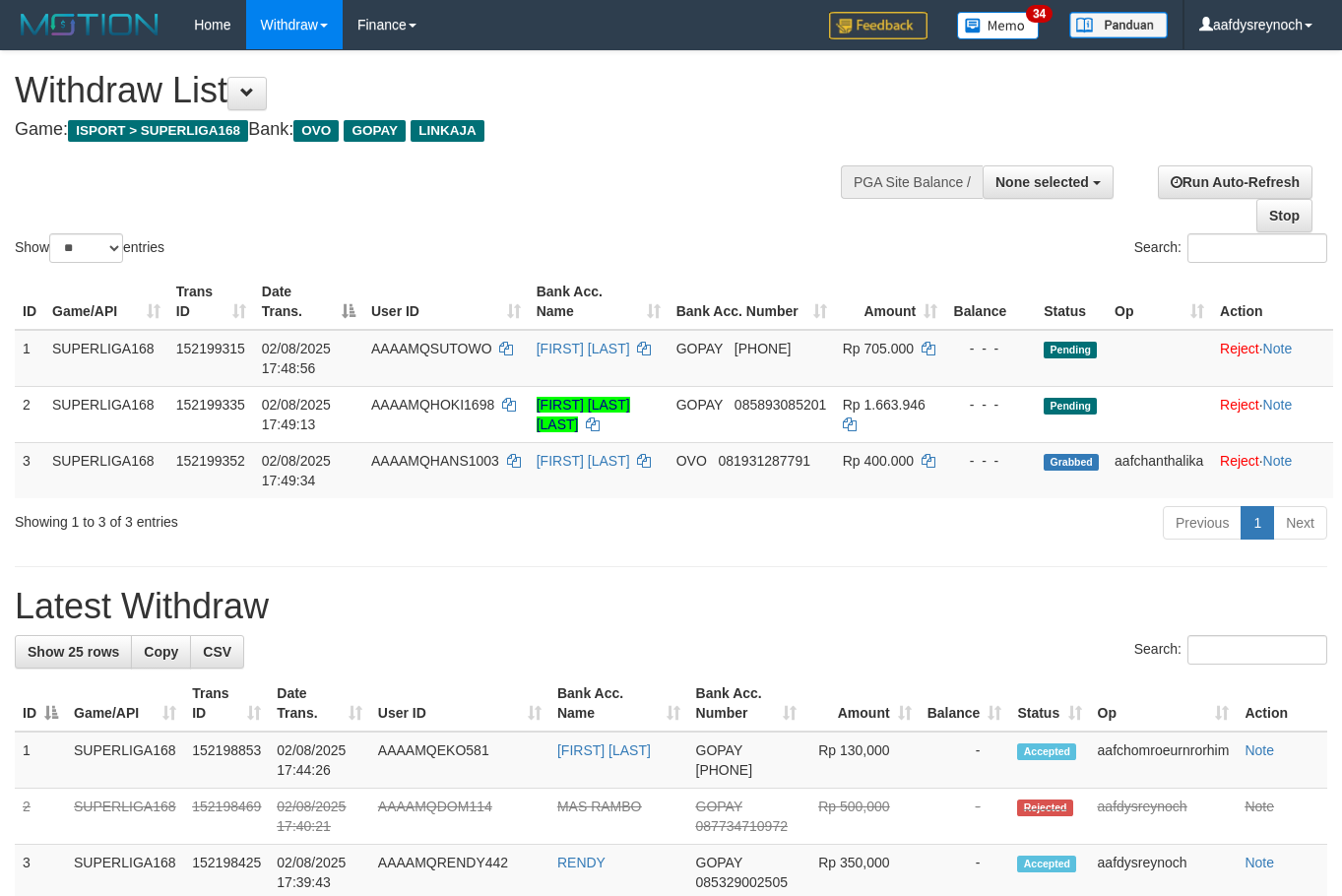 select 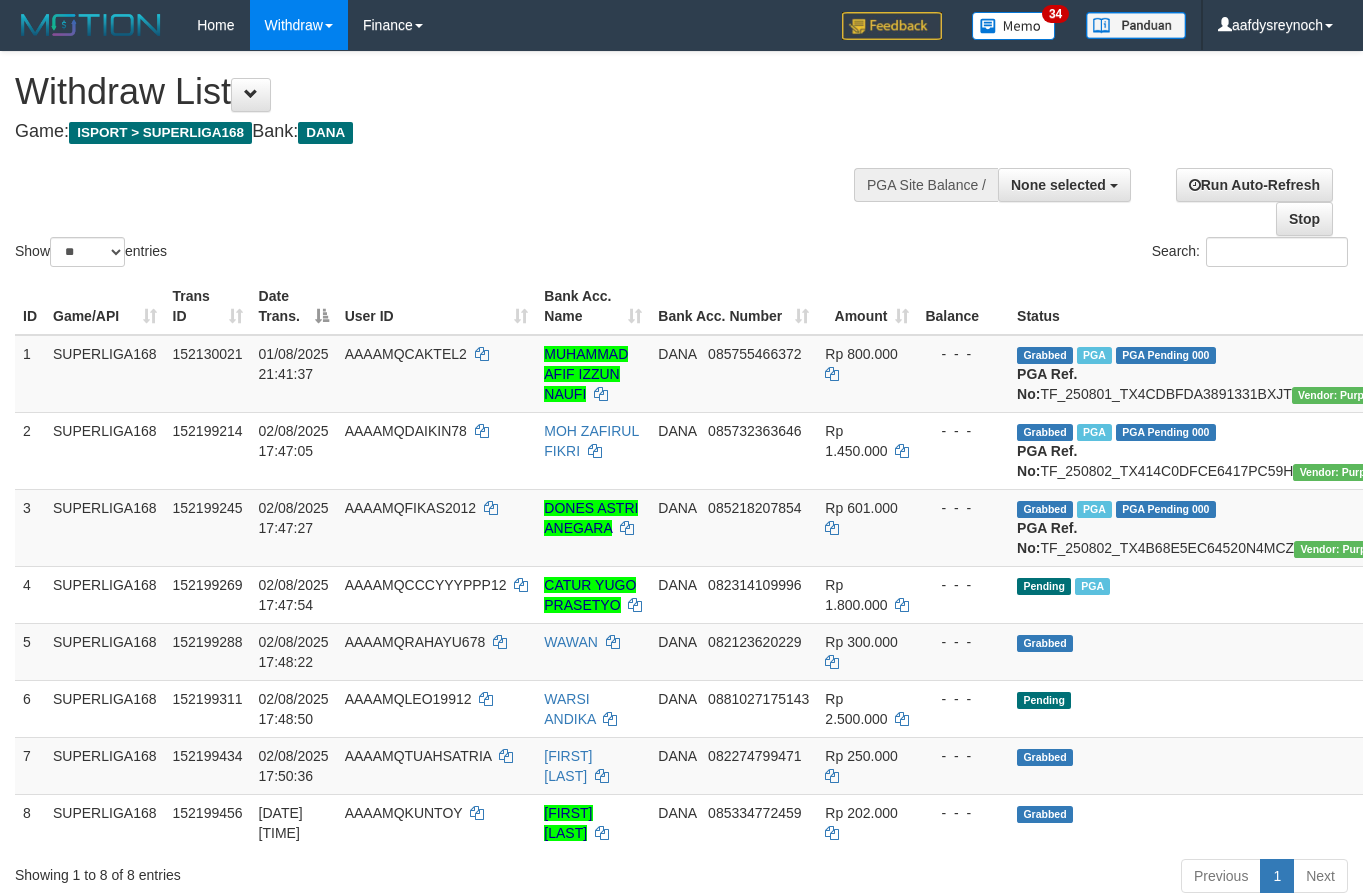 select 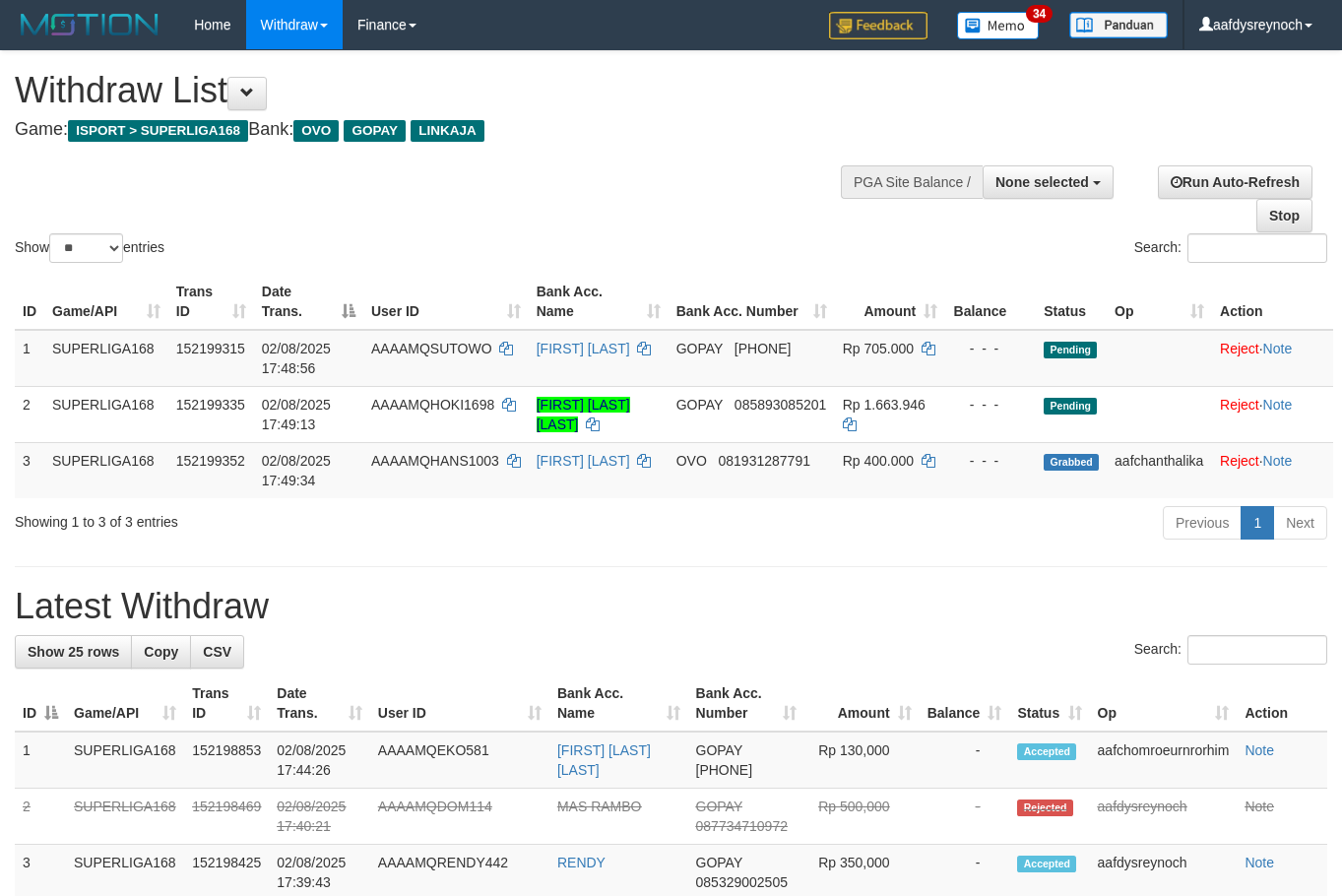 select 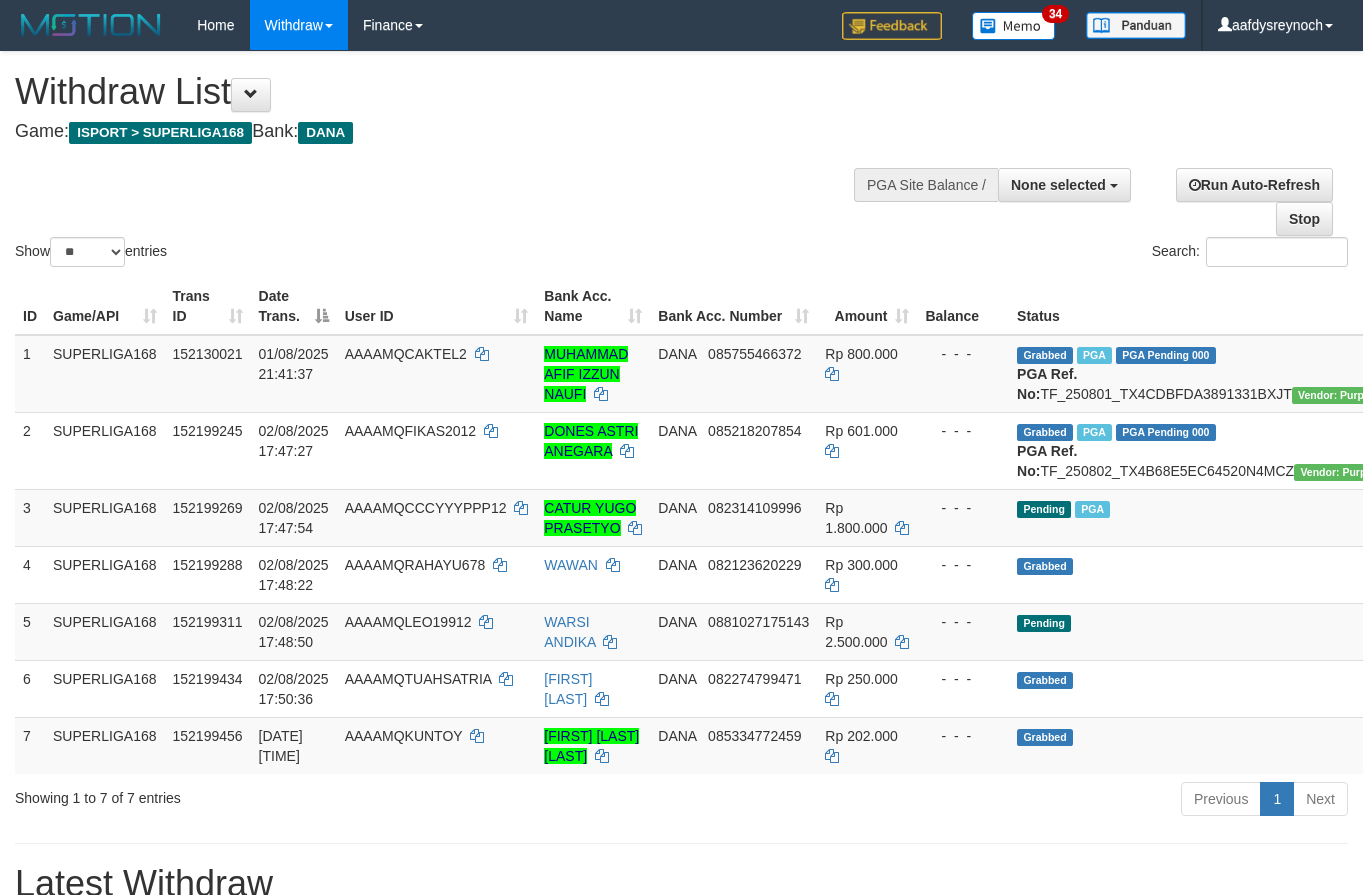 select 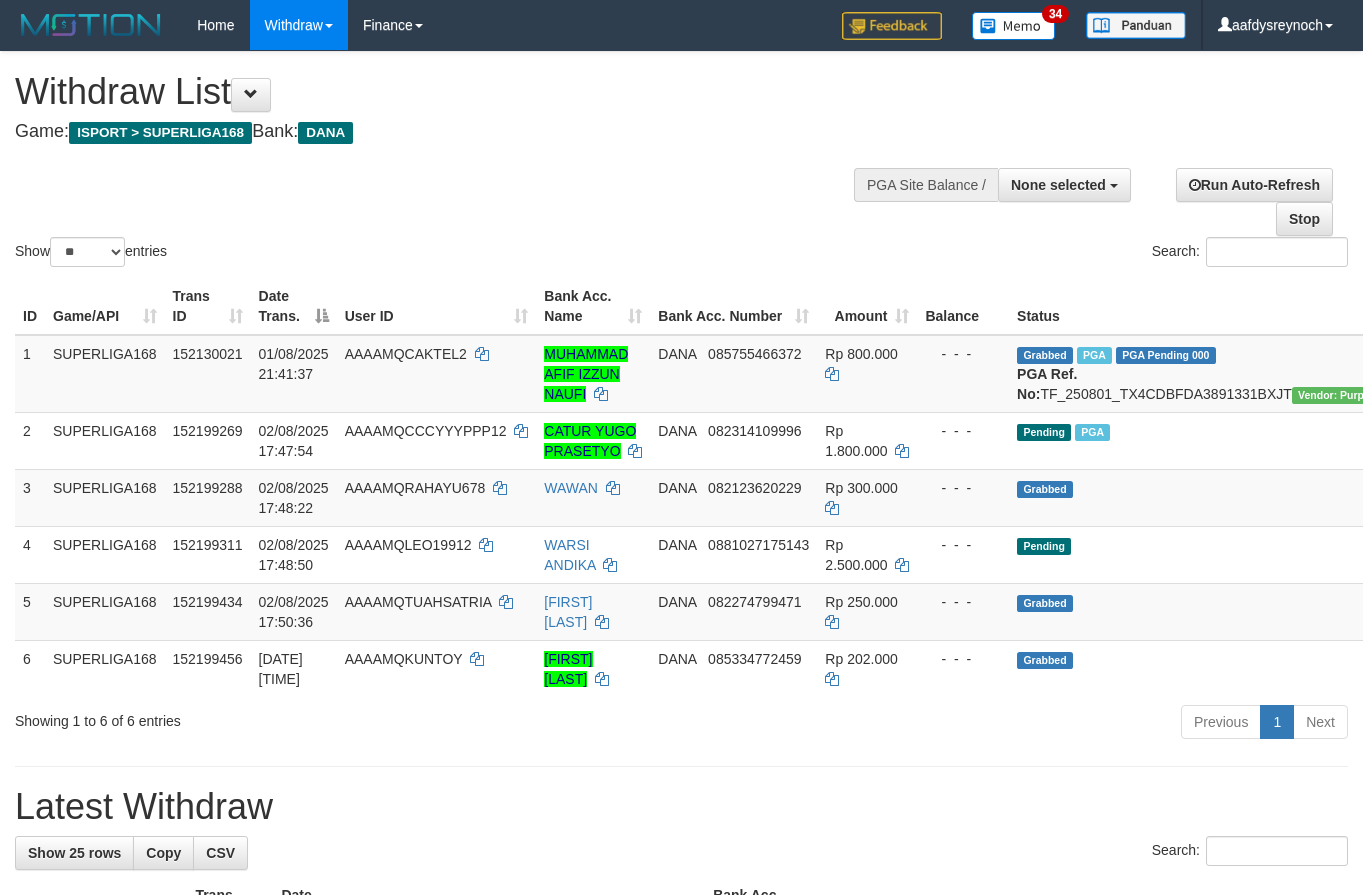 select 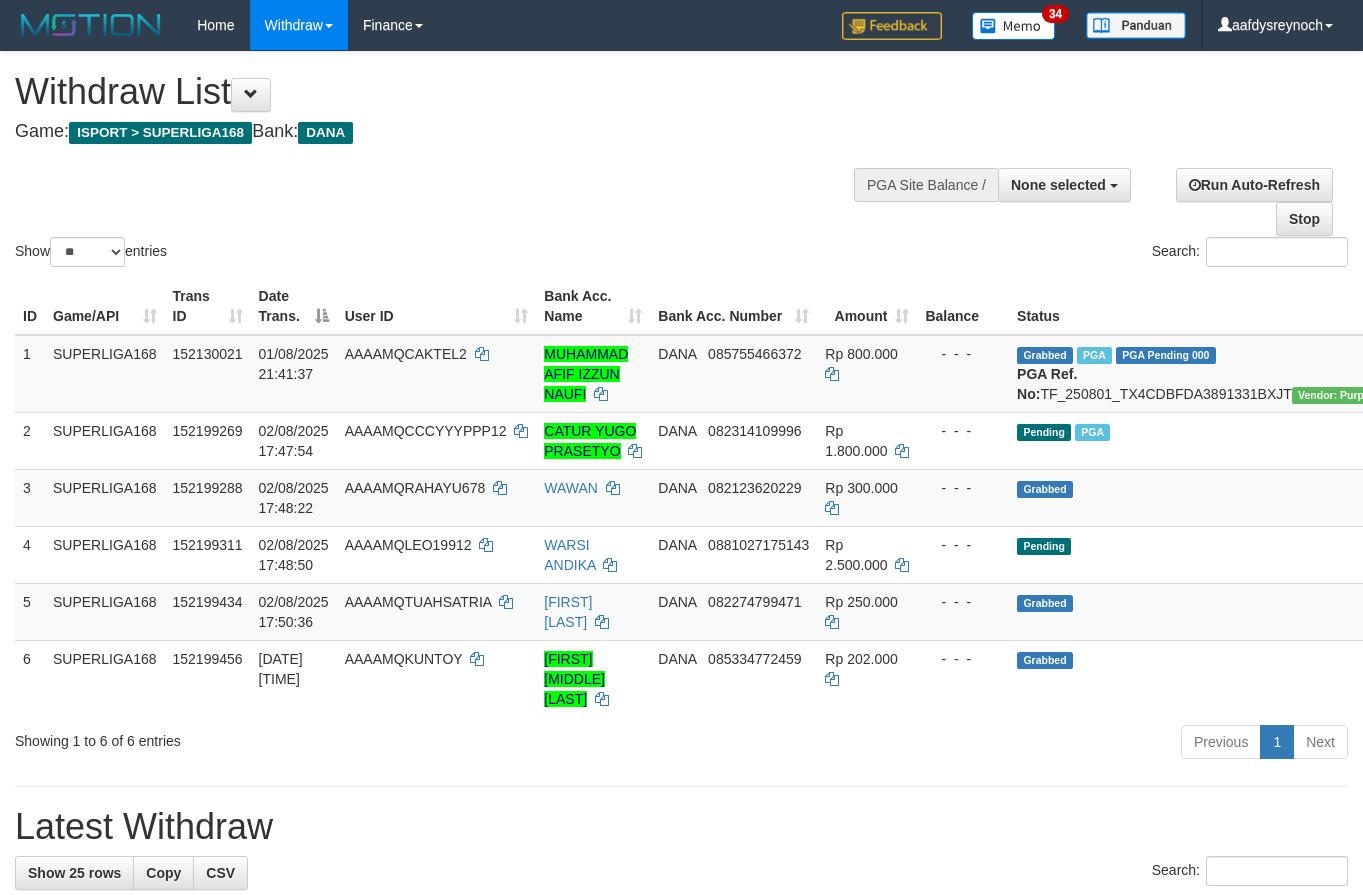 select 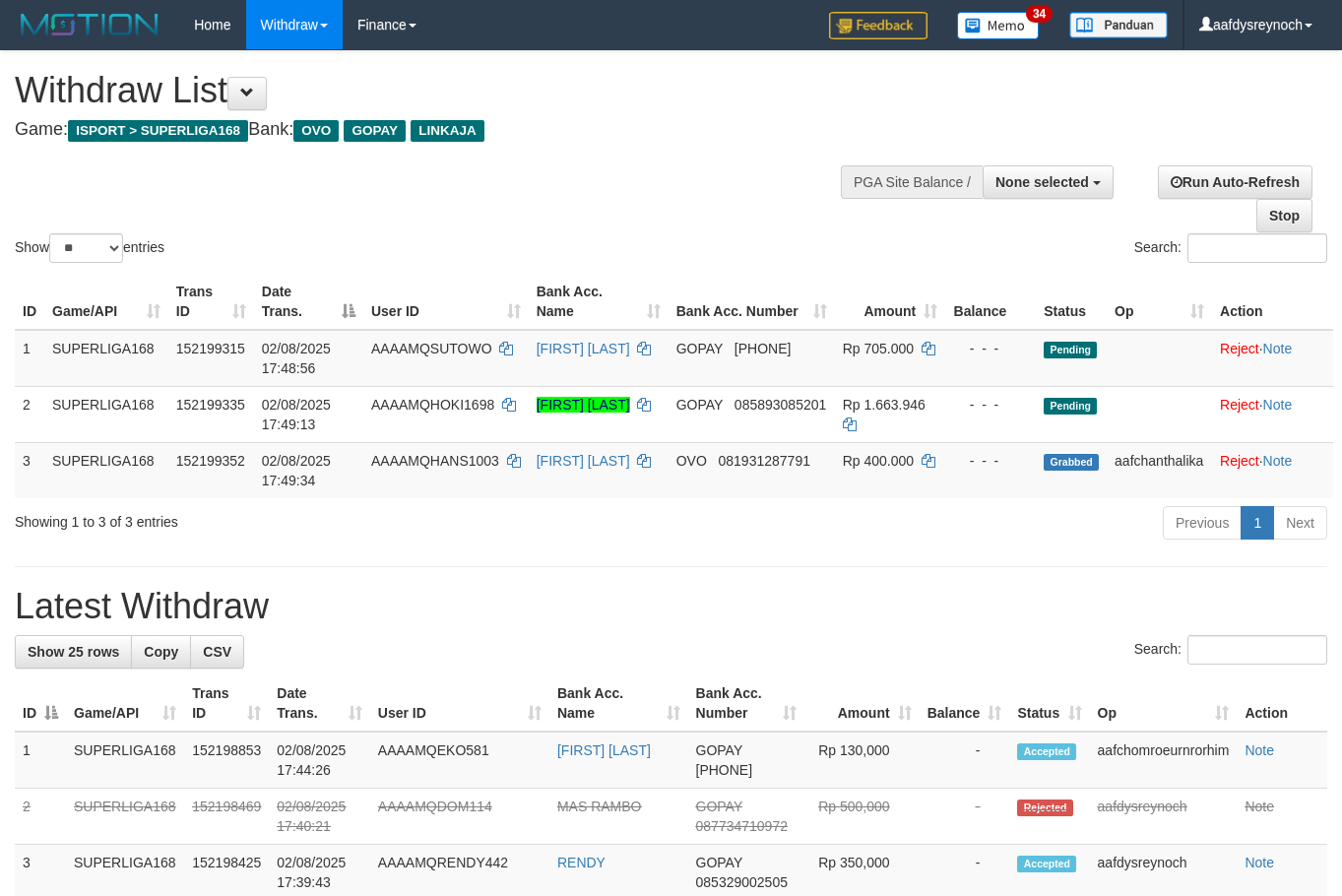 select 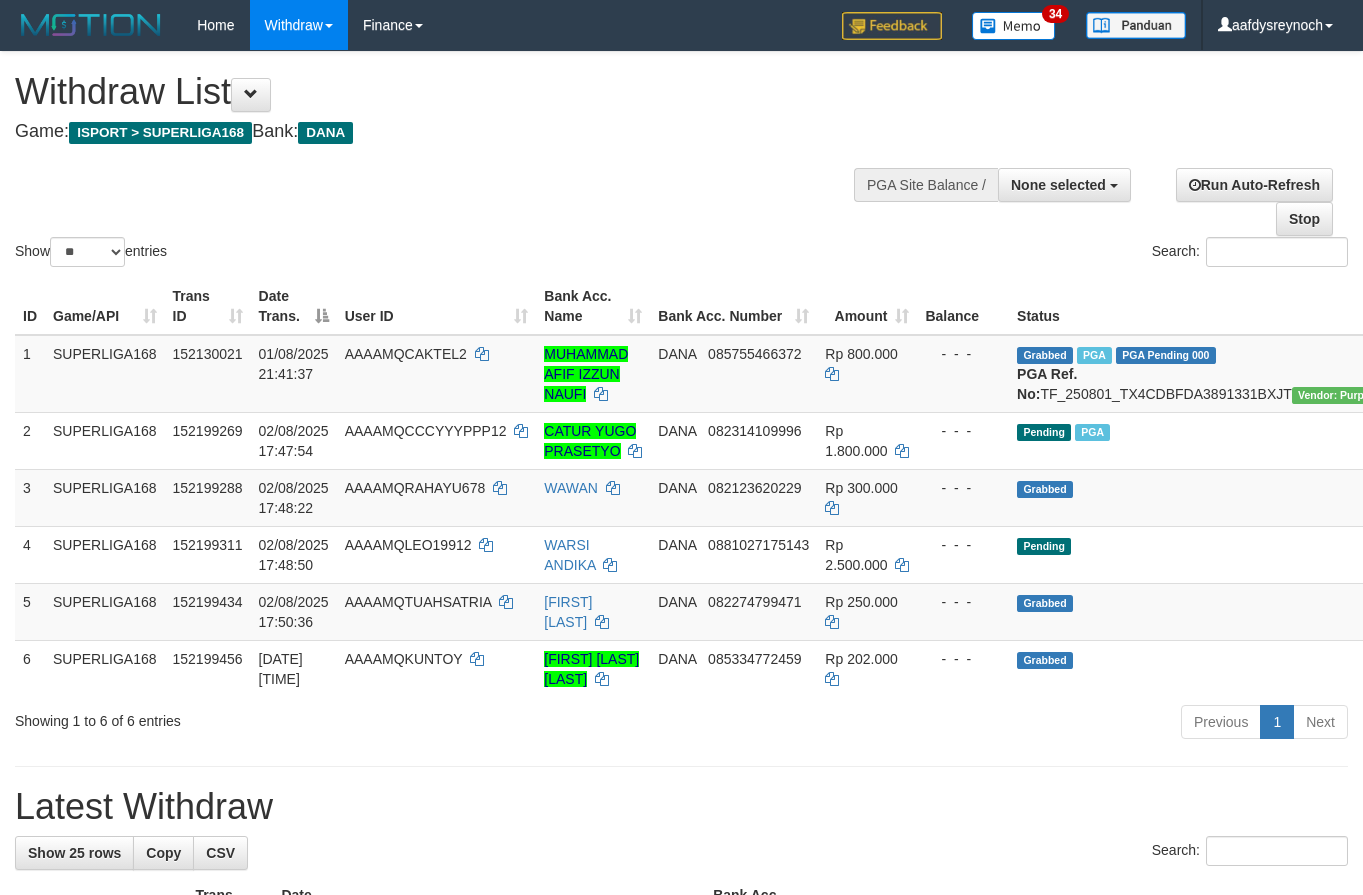 select 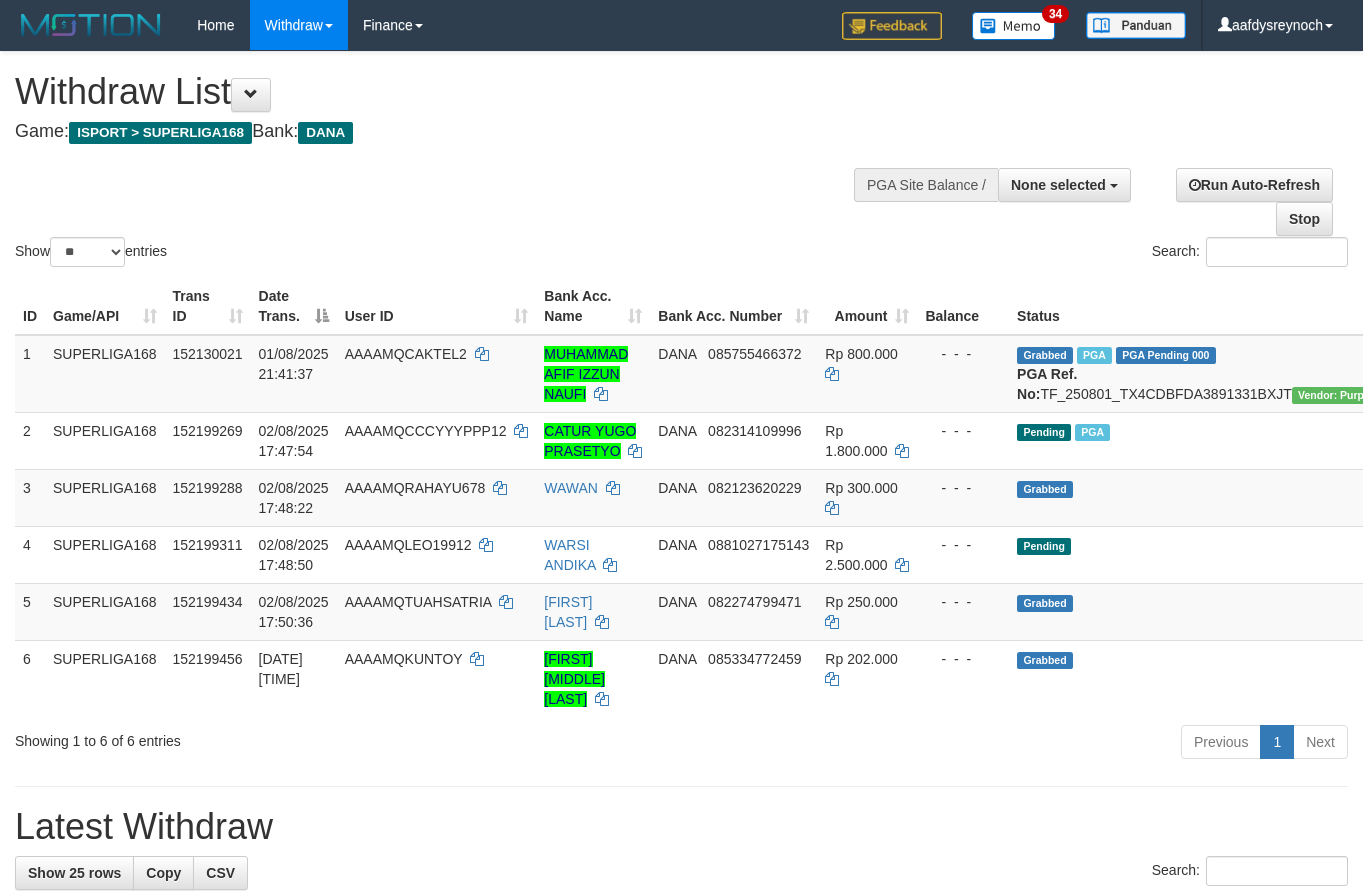 select 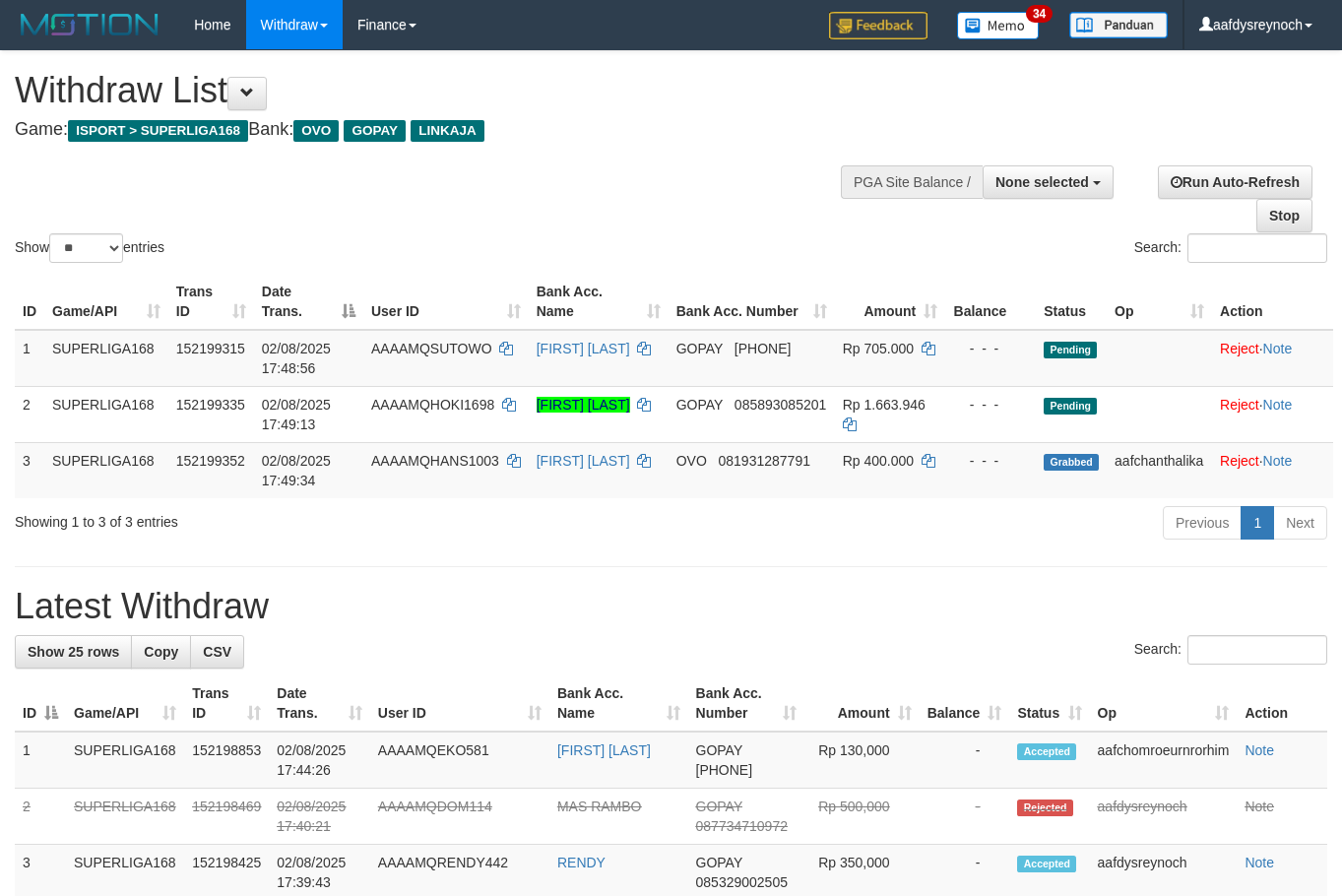 select 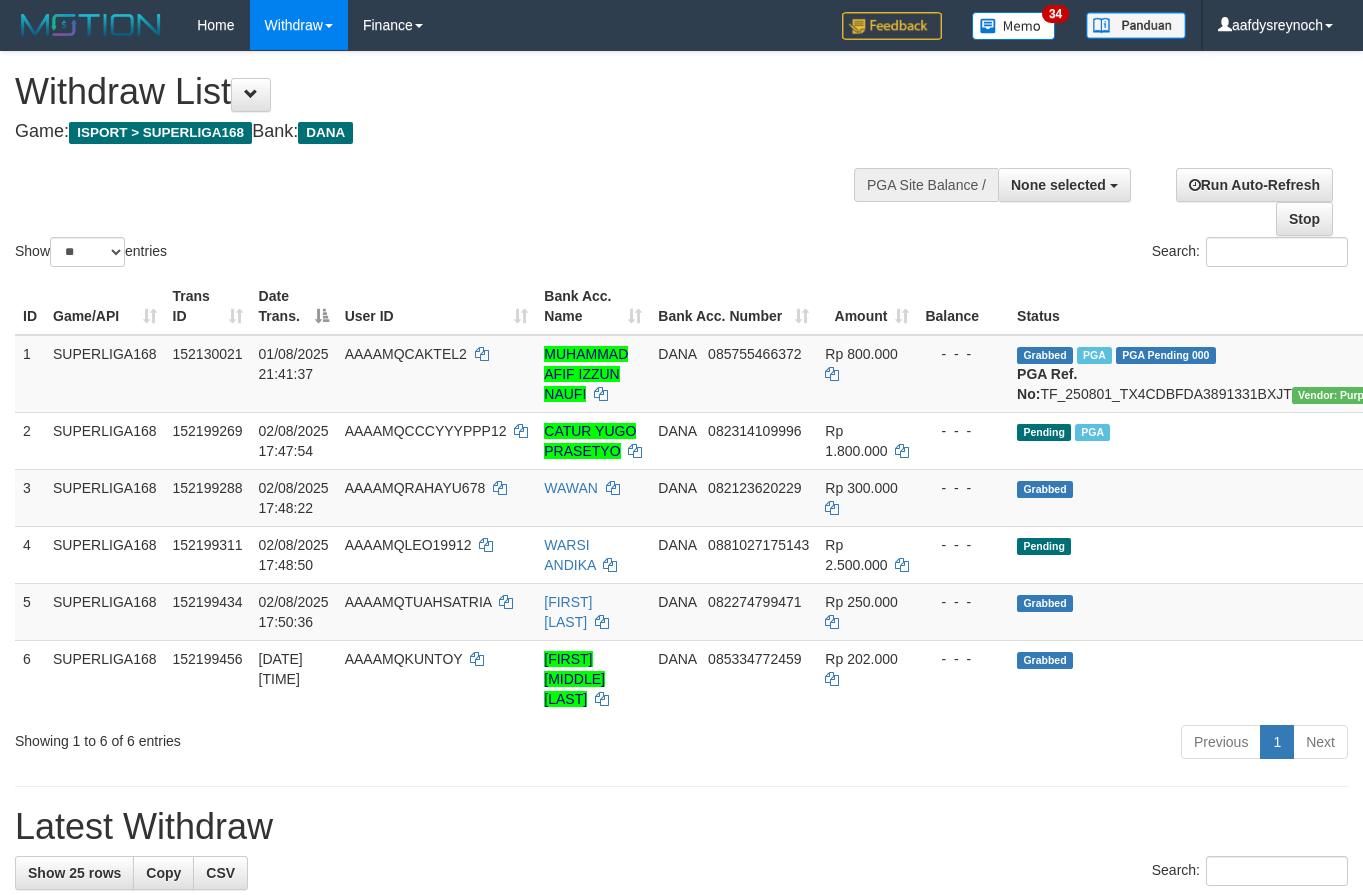 select 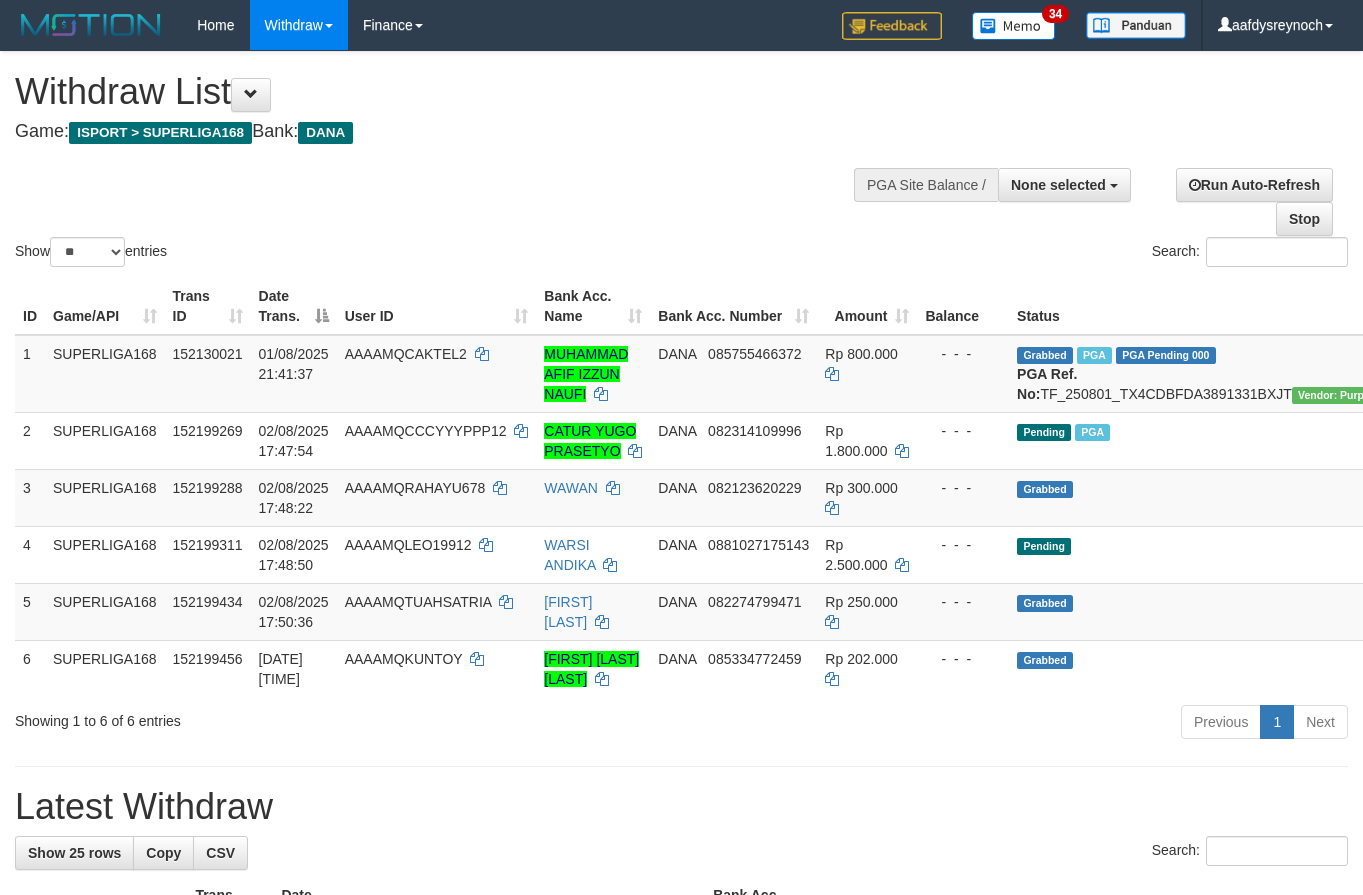 select 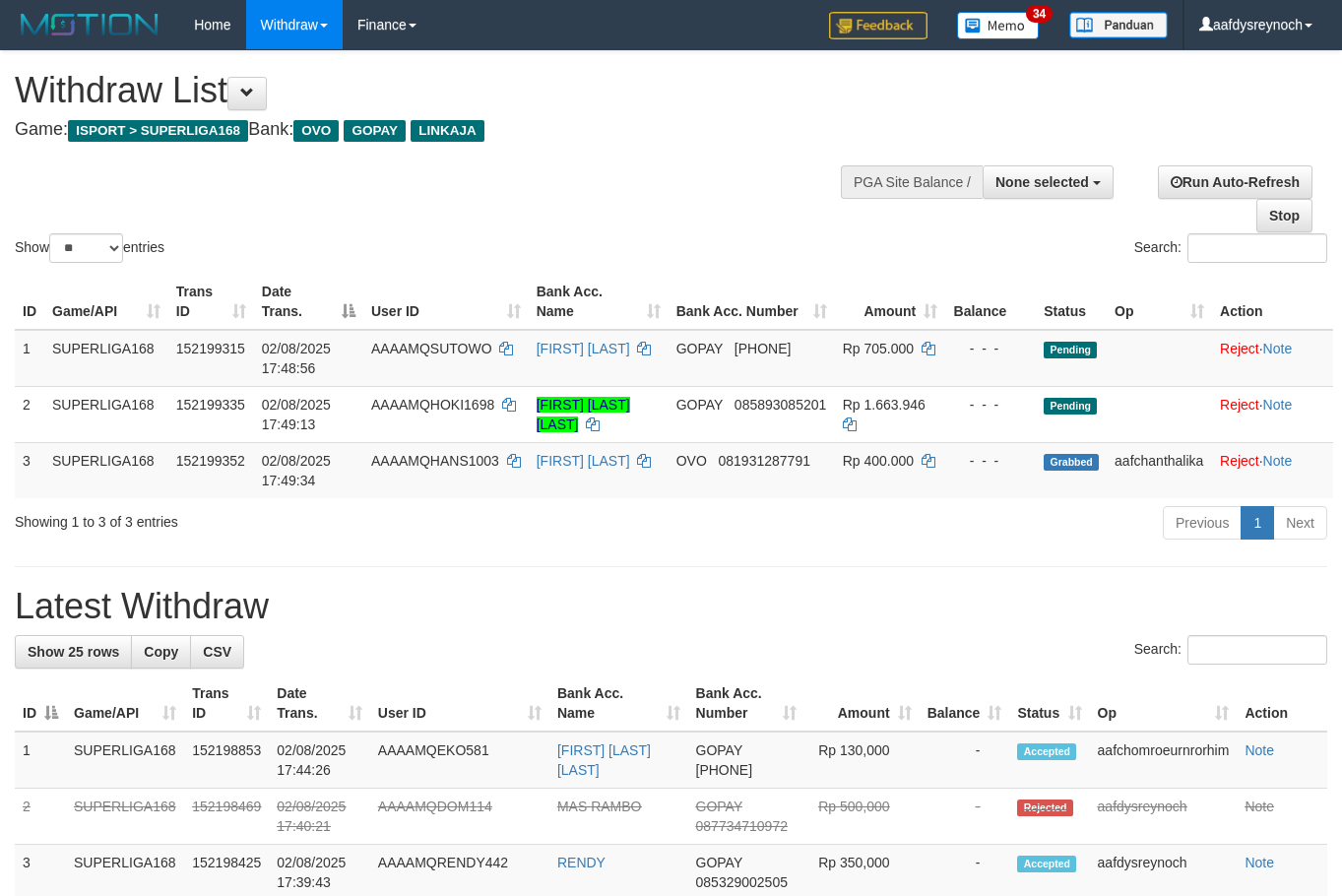 select 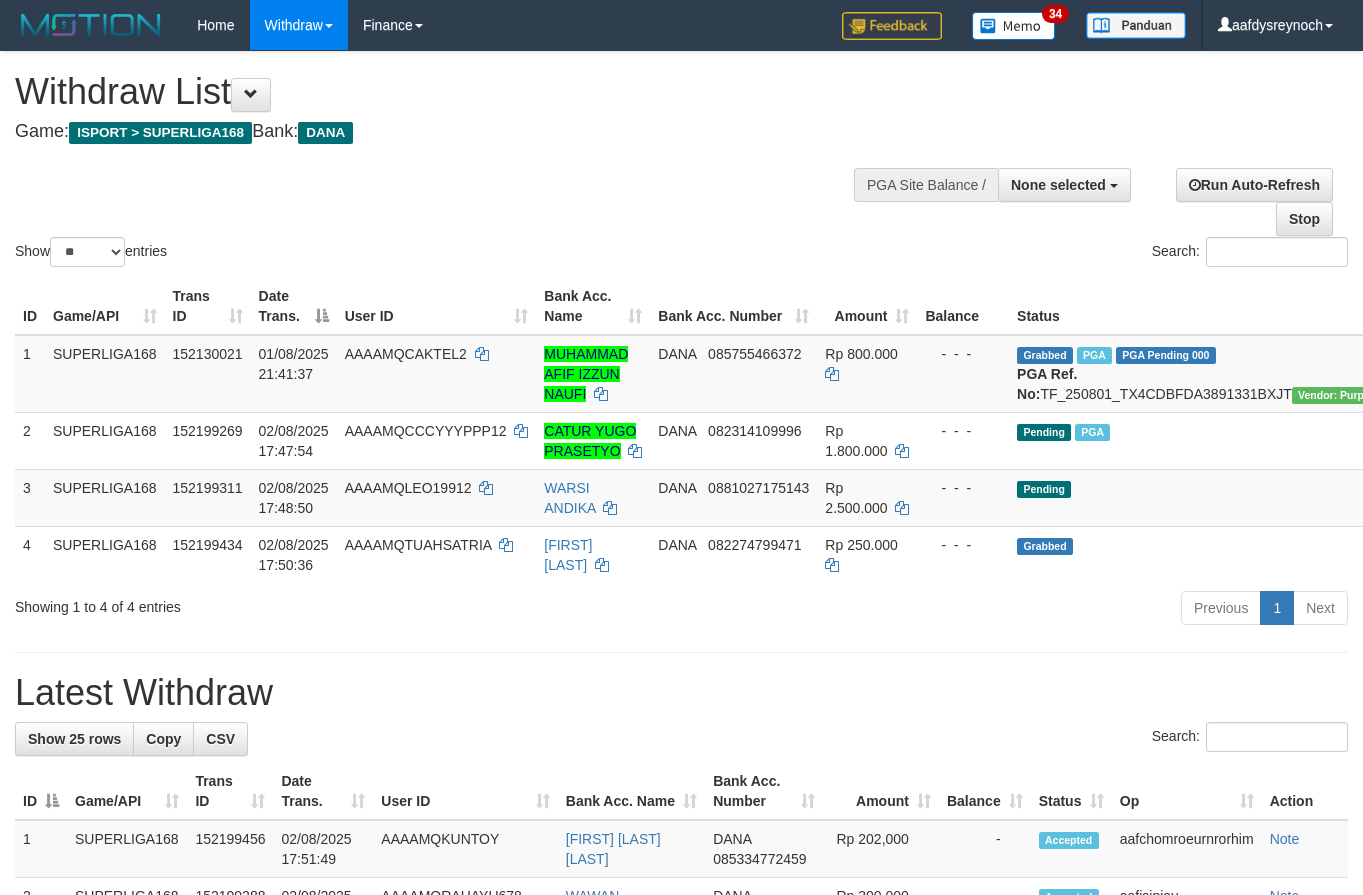 select 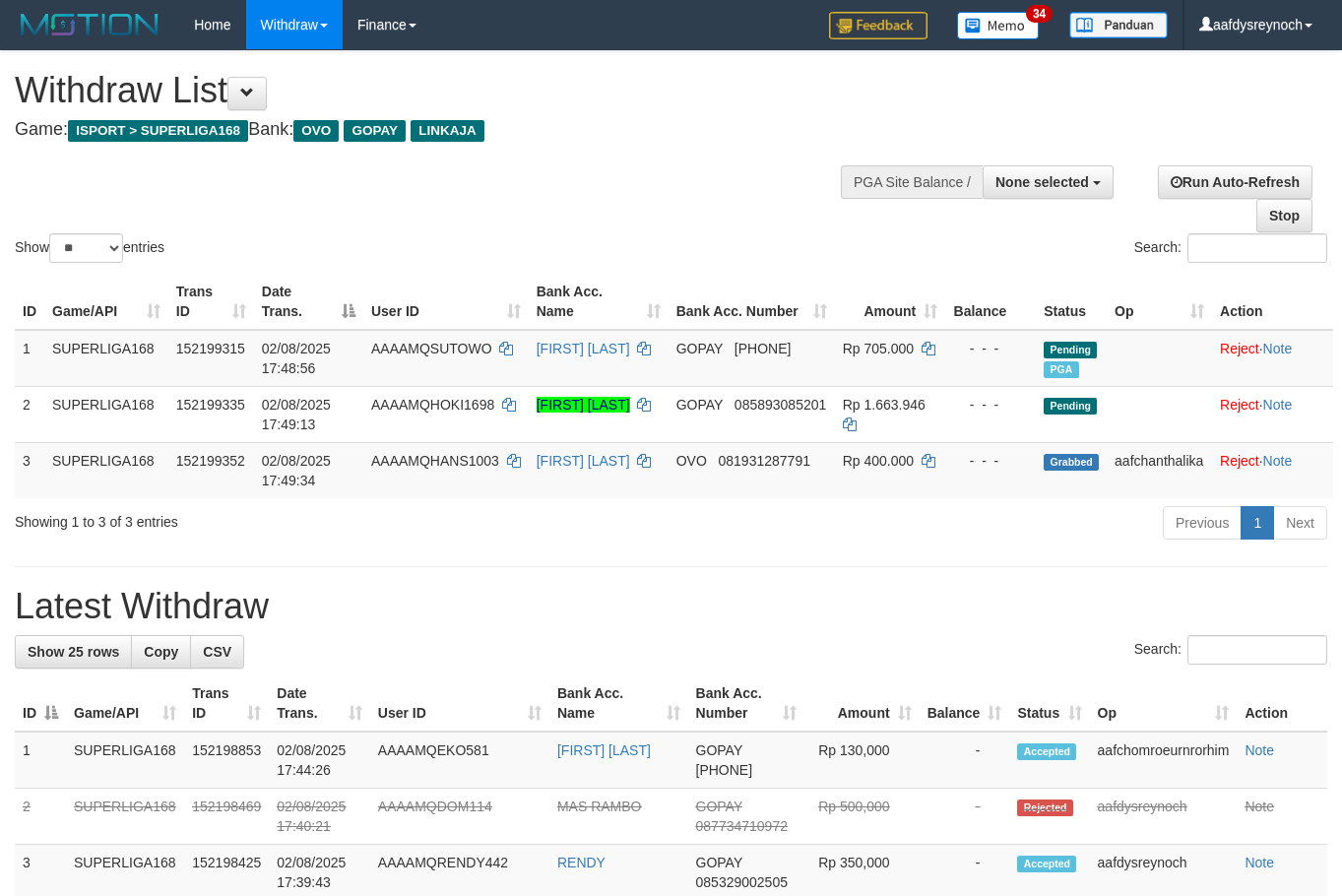 select 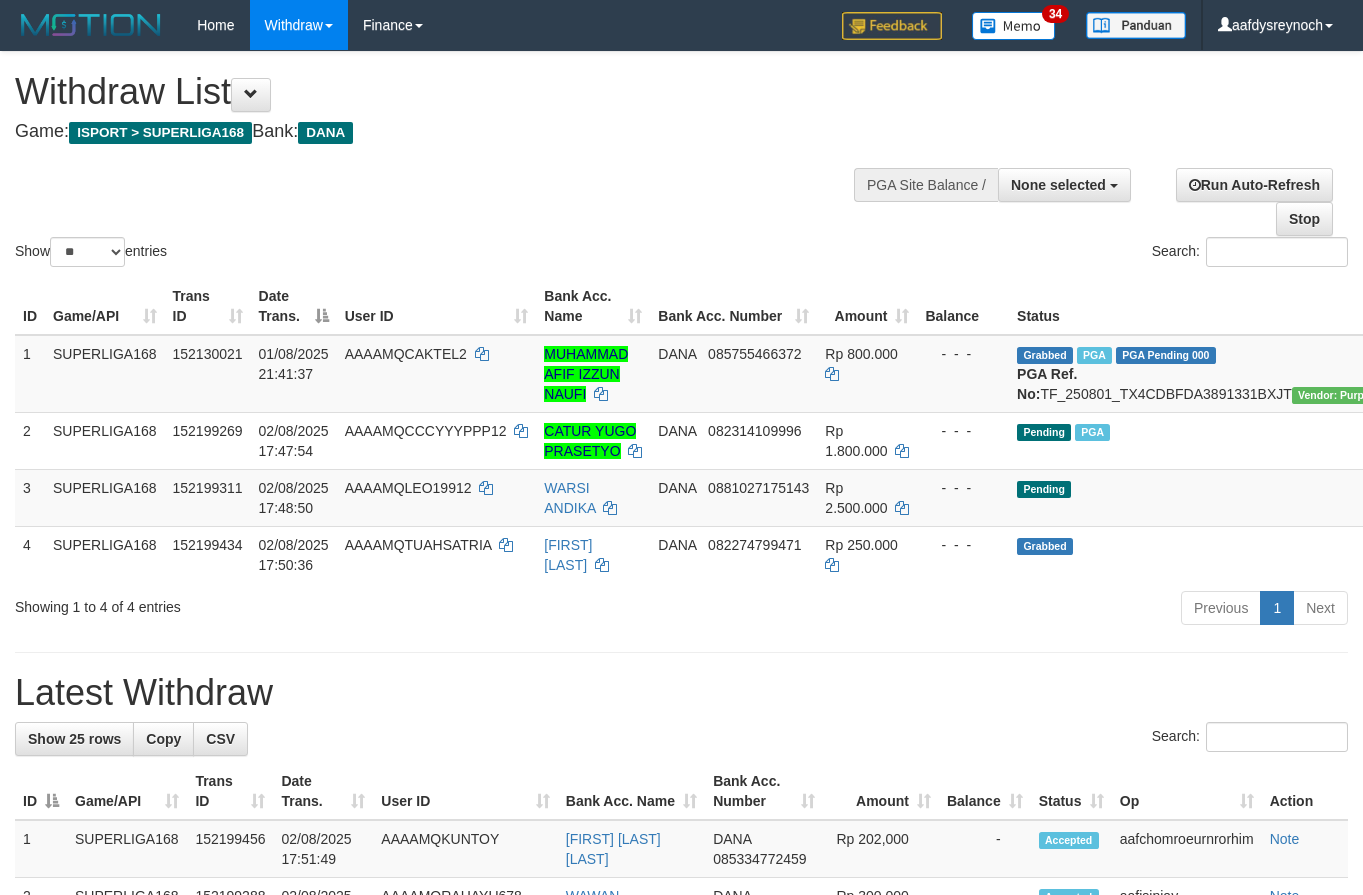 select 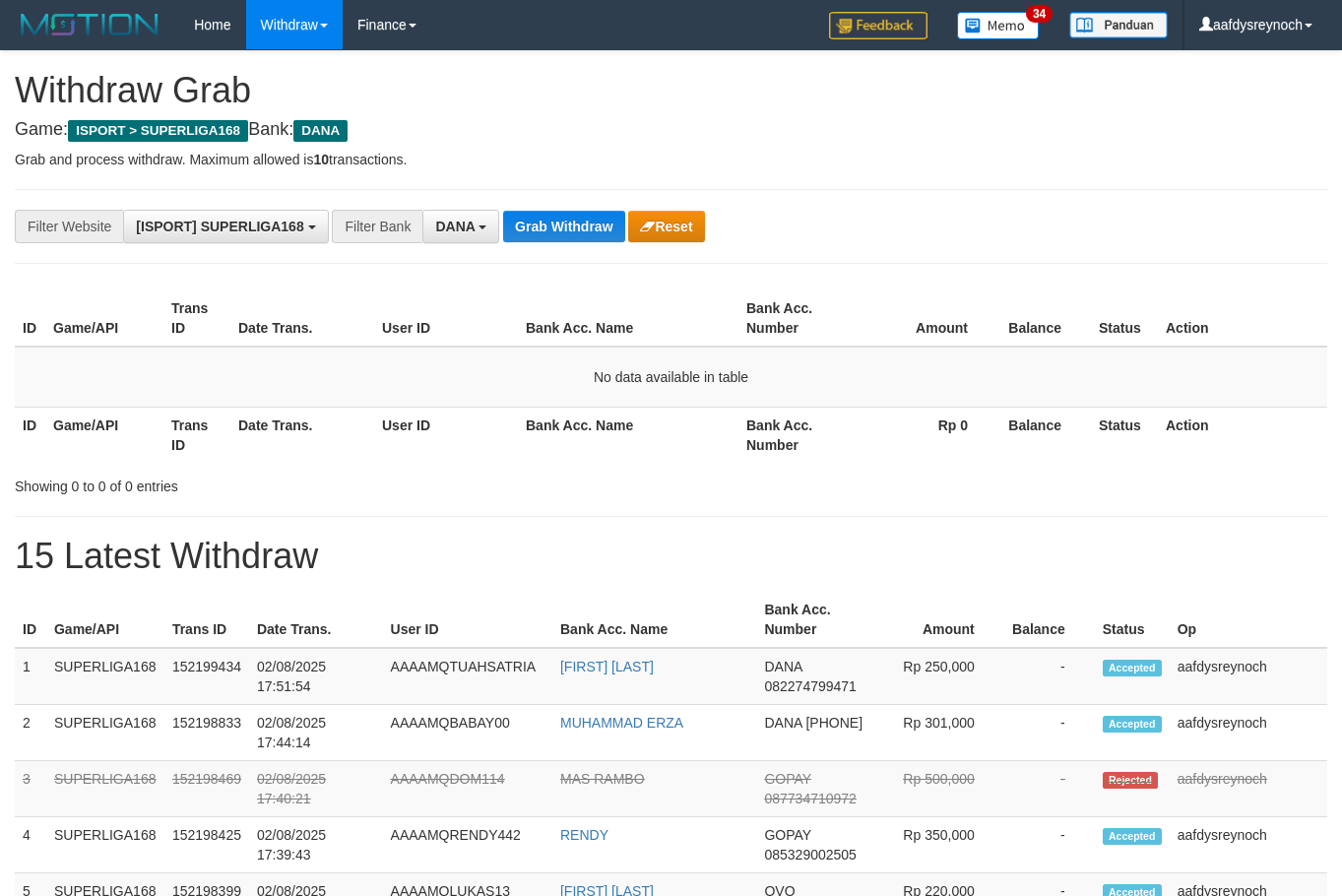 scroll, scrollTop: 0, scrollLeft: 0, axis: both 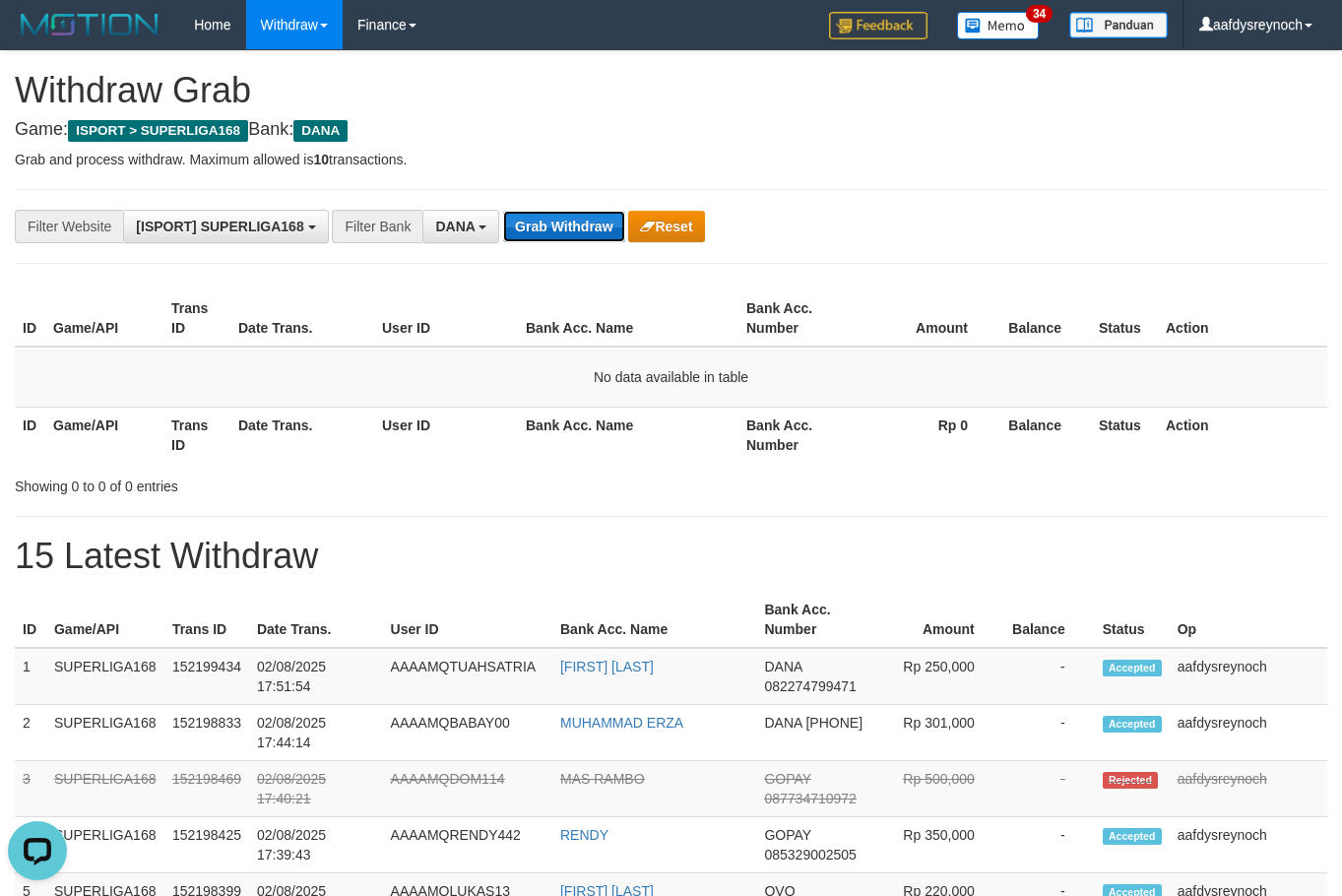click on "Grab Withdraw" at bounding box center (563, 226) 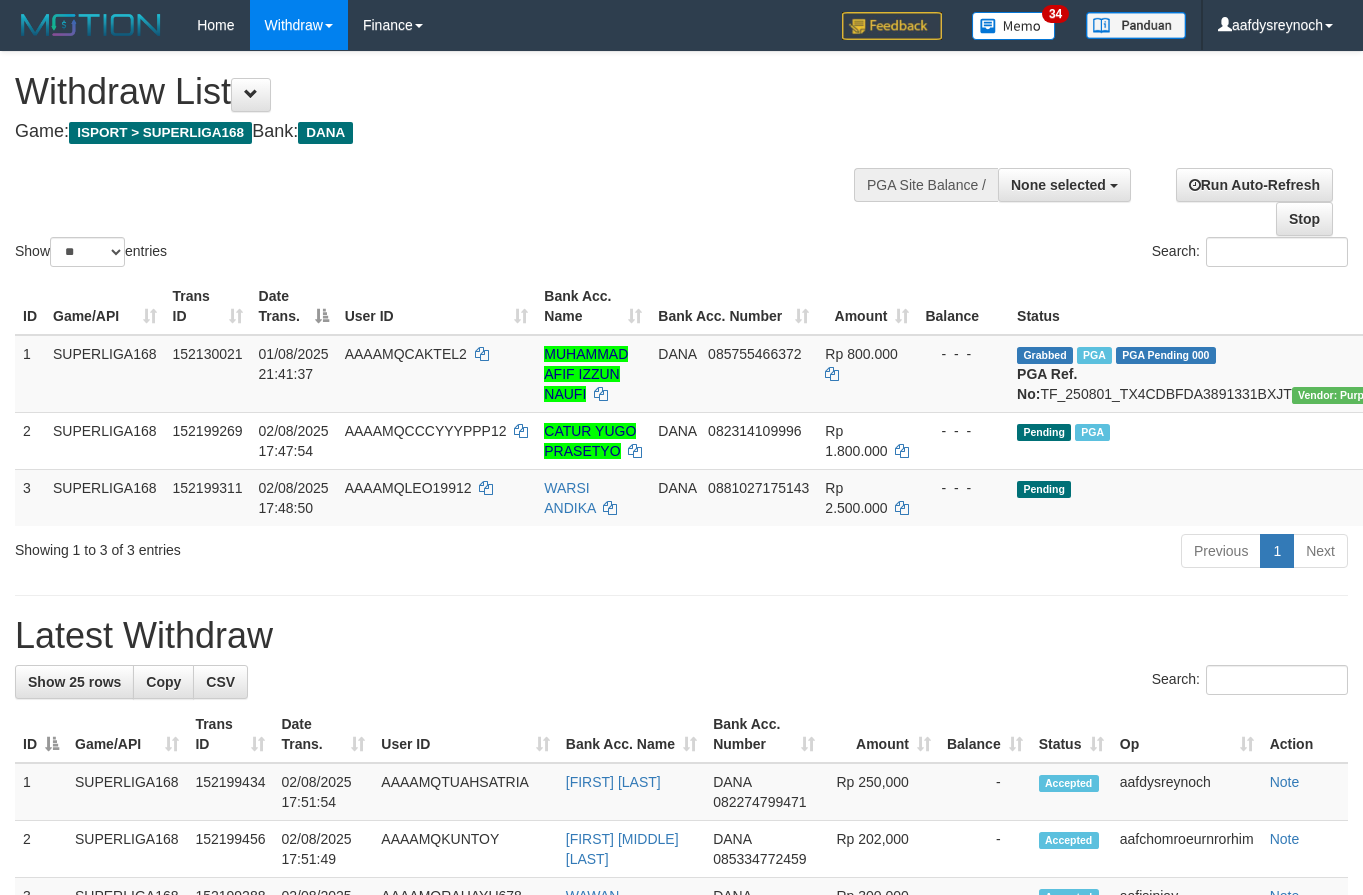 select 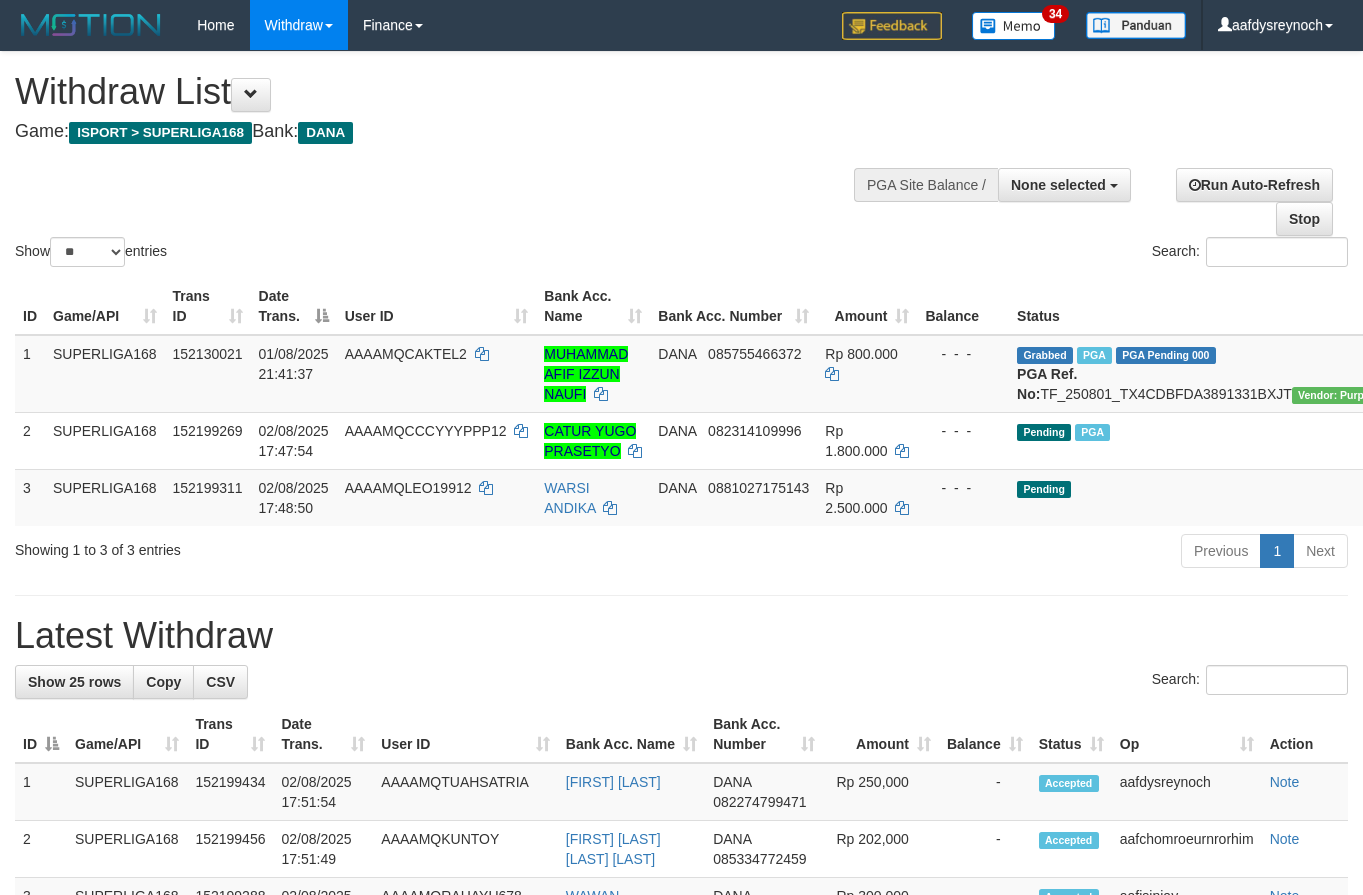 select 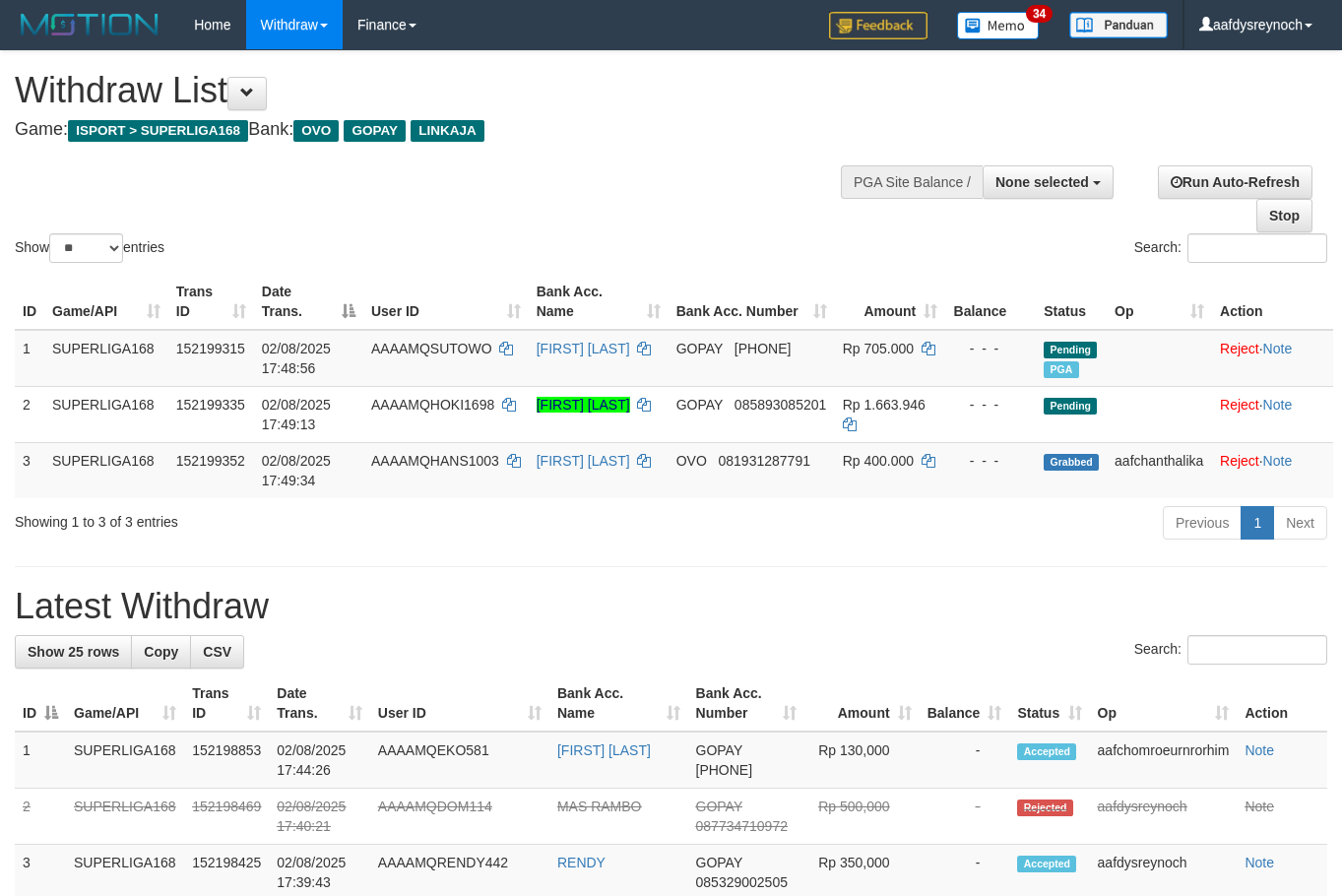 select 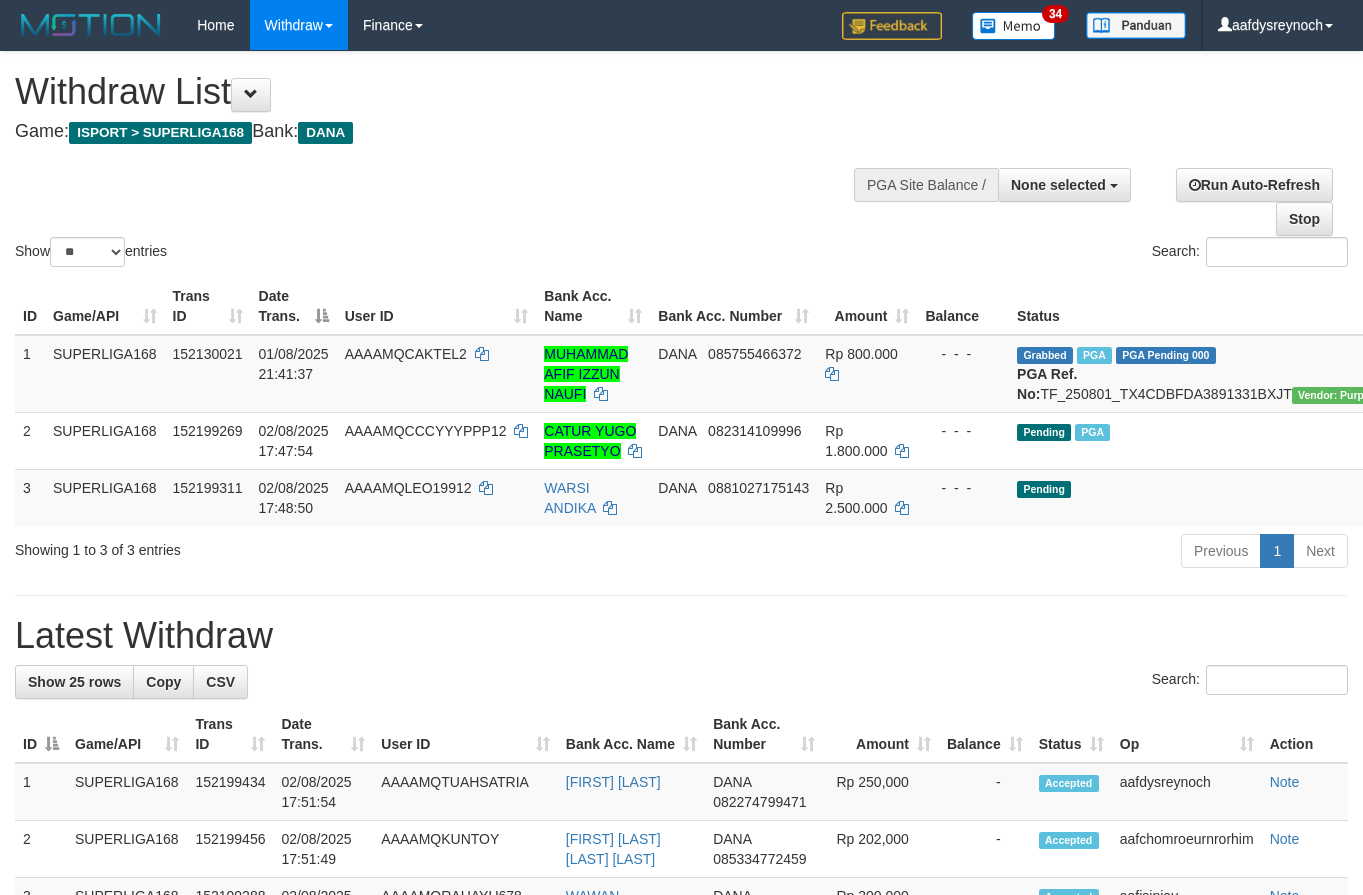 select 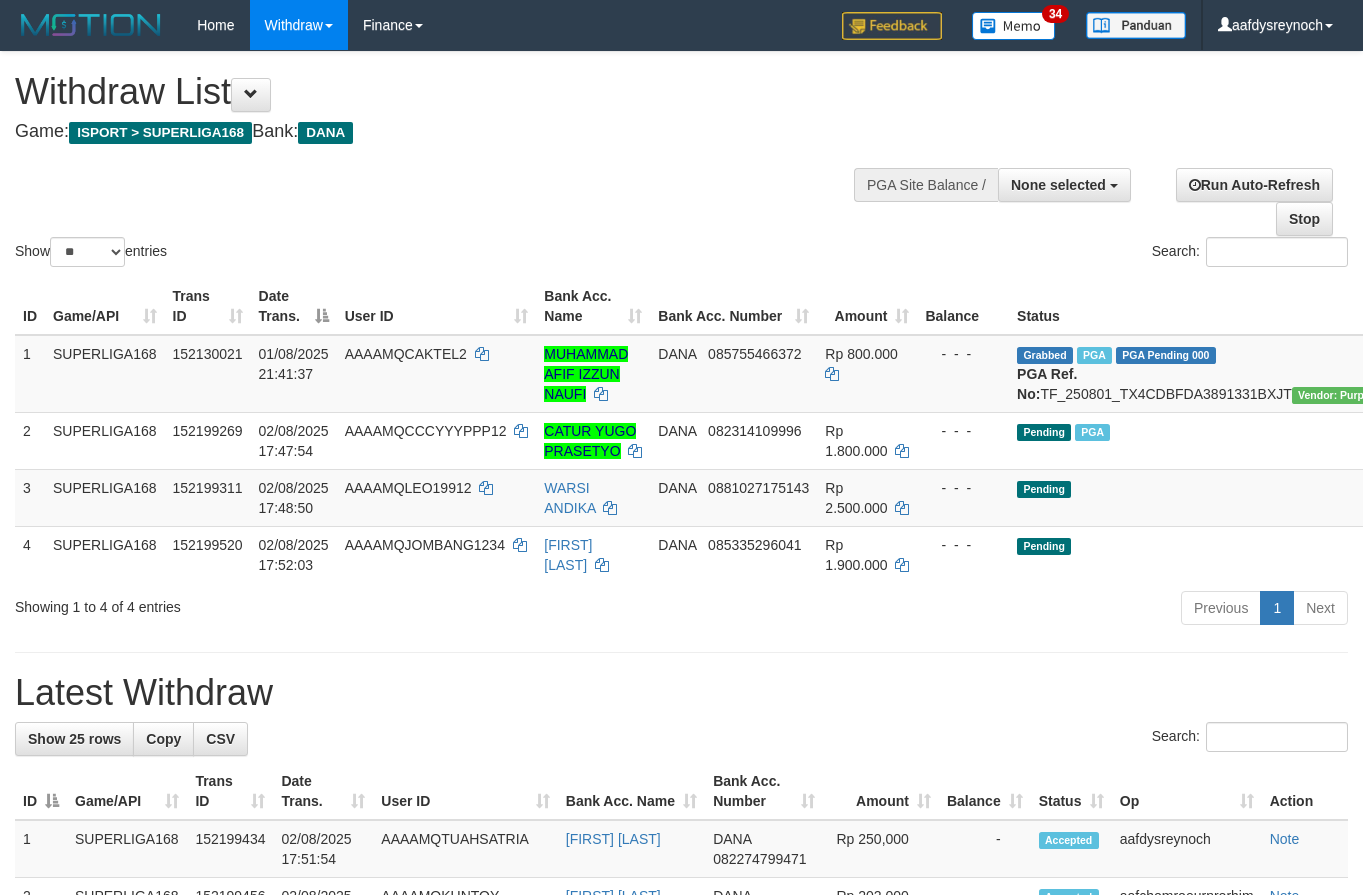 select 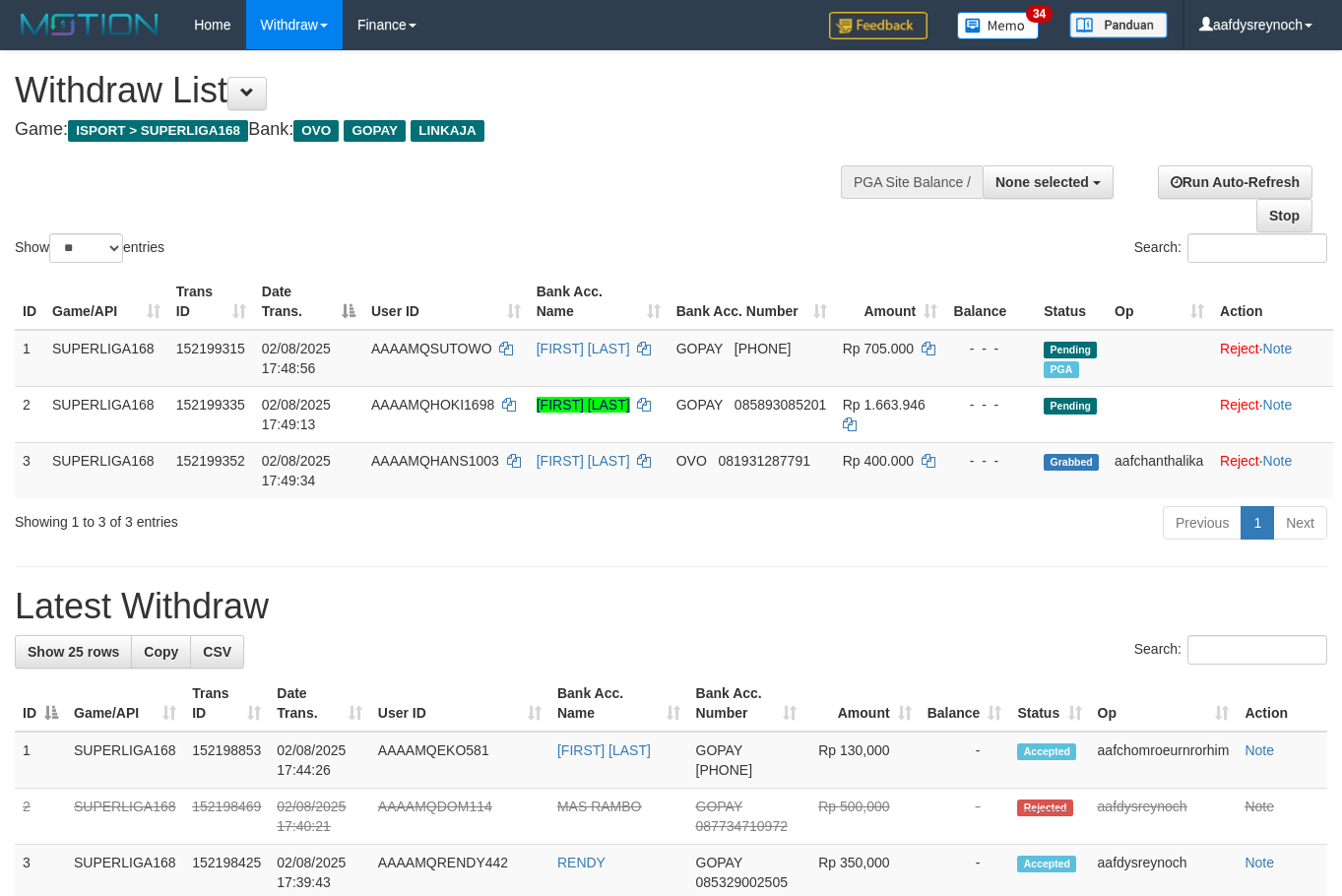 select 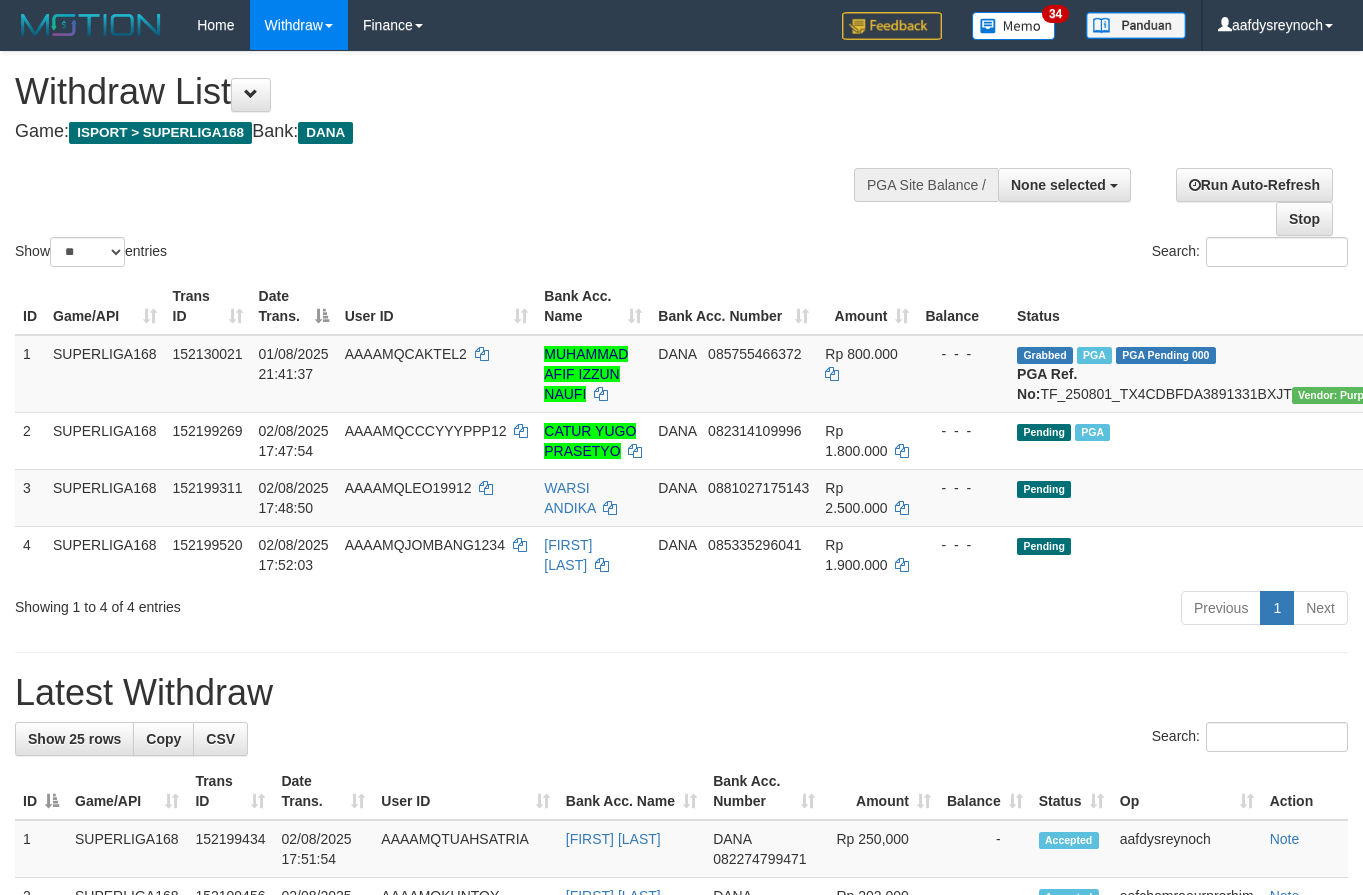 select 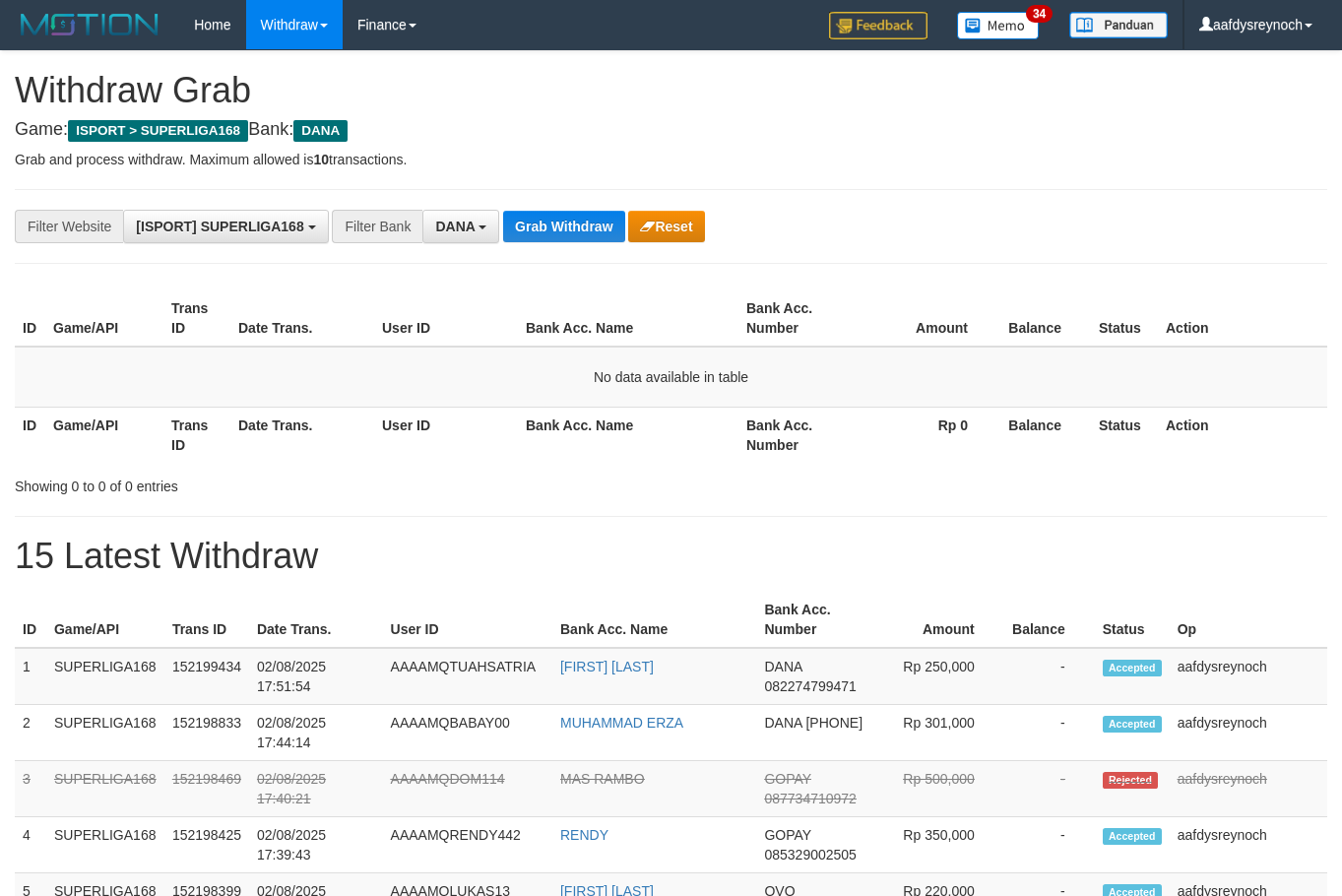 type 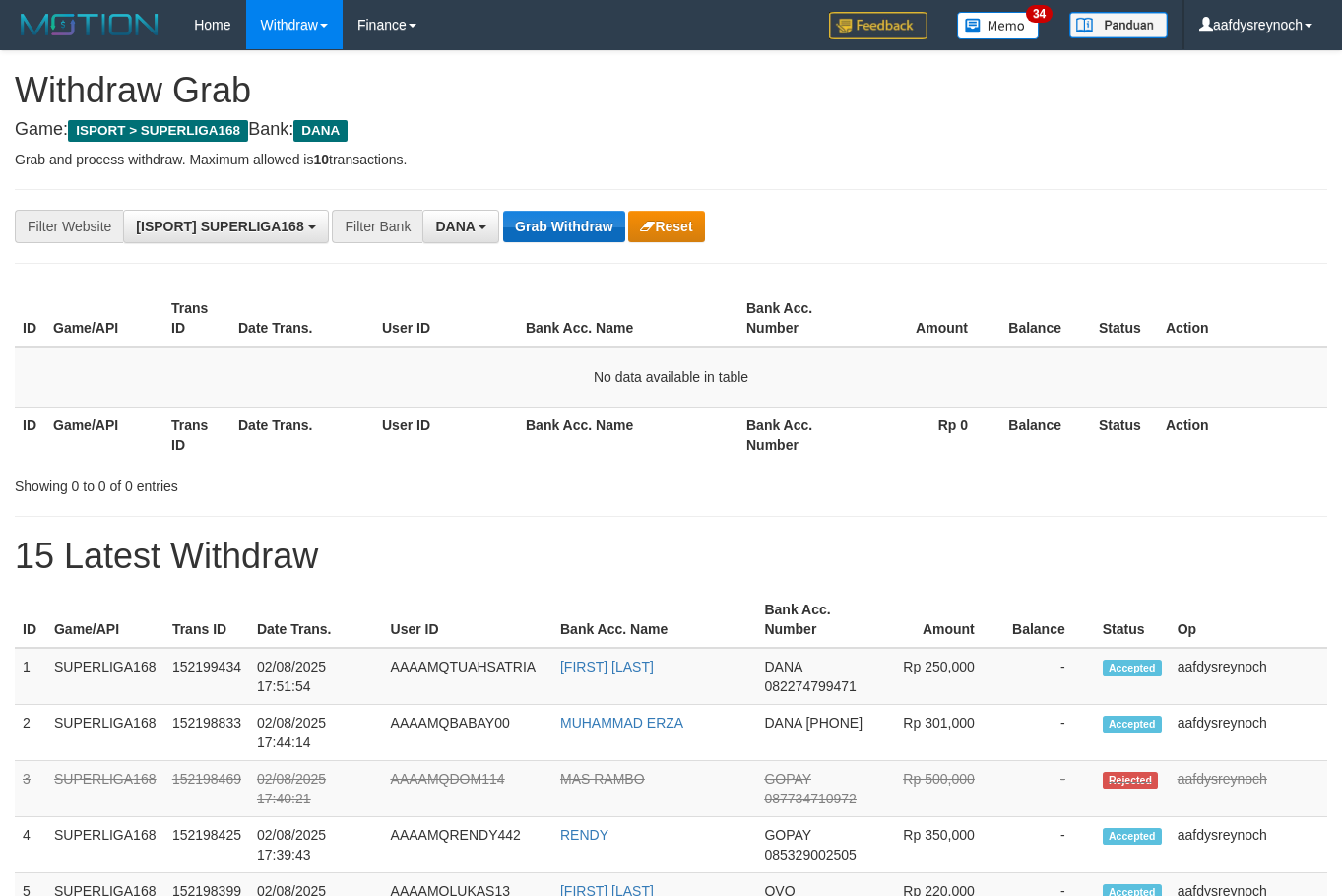click on "Grab Withdraw" at bounding box center (563, 226) 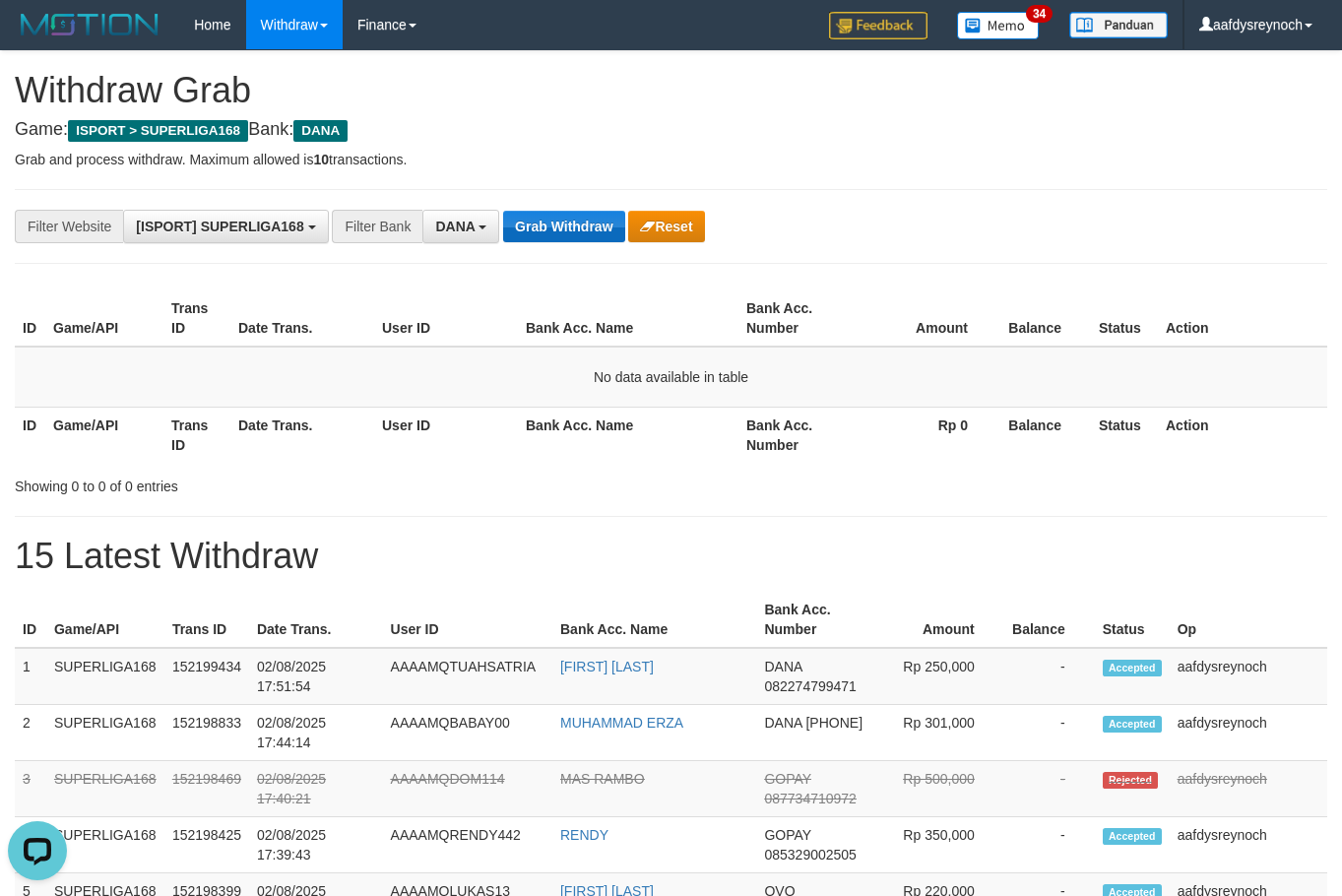 scroll, scrollTop: 0, scrollLeft: 0, axis: both 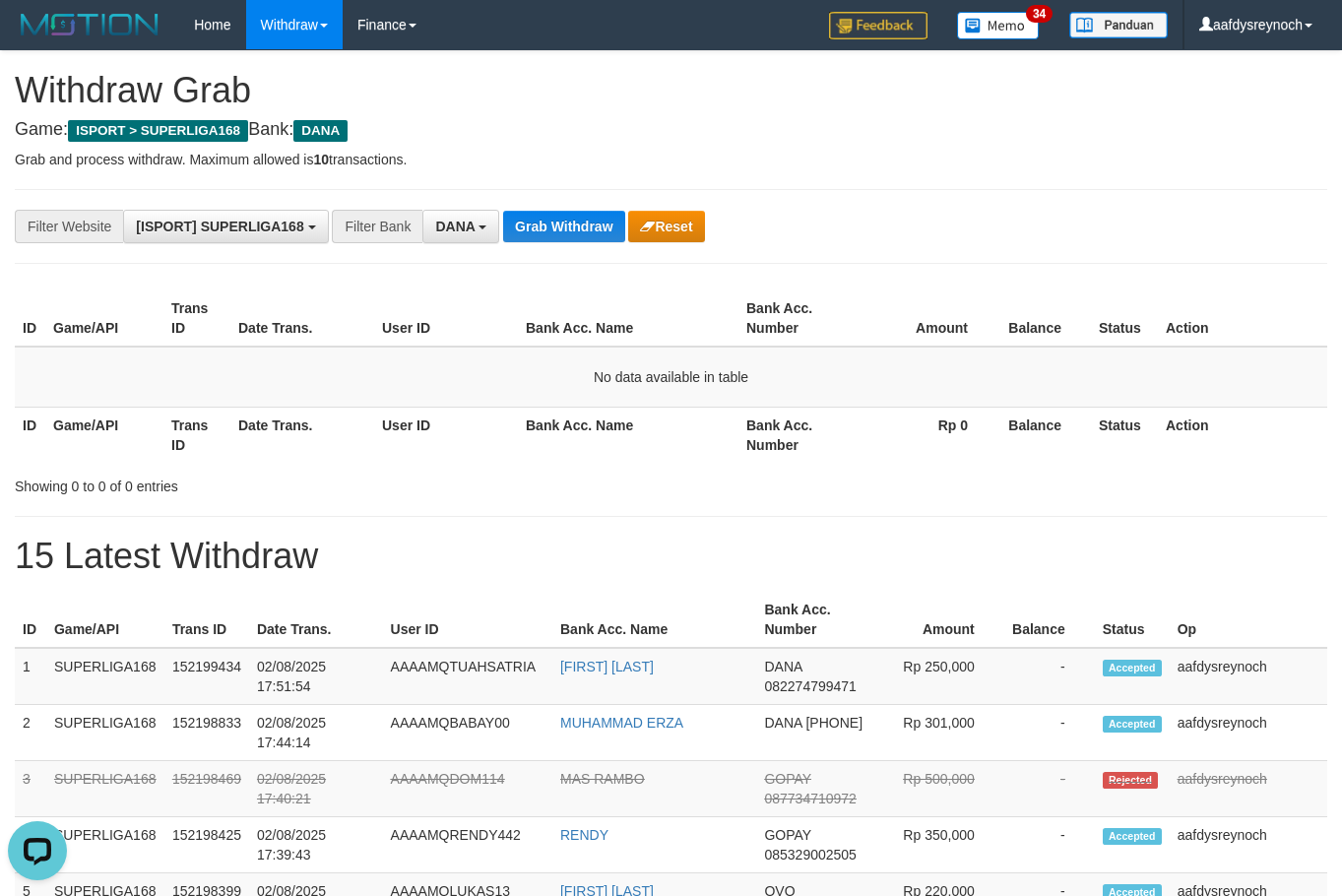 click on "Grab Withdraw" at bounding box center [563, 226] 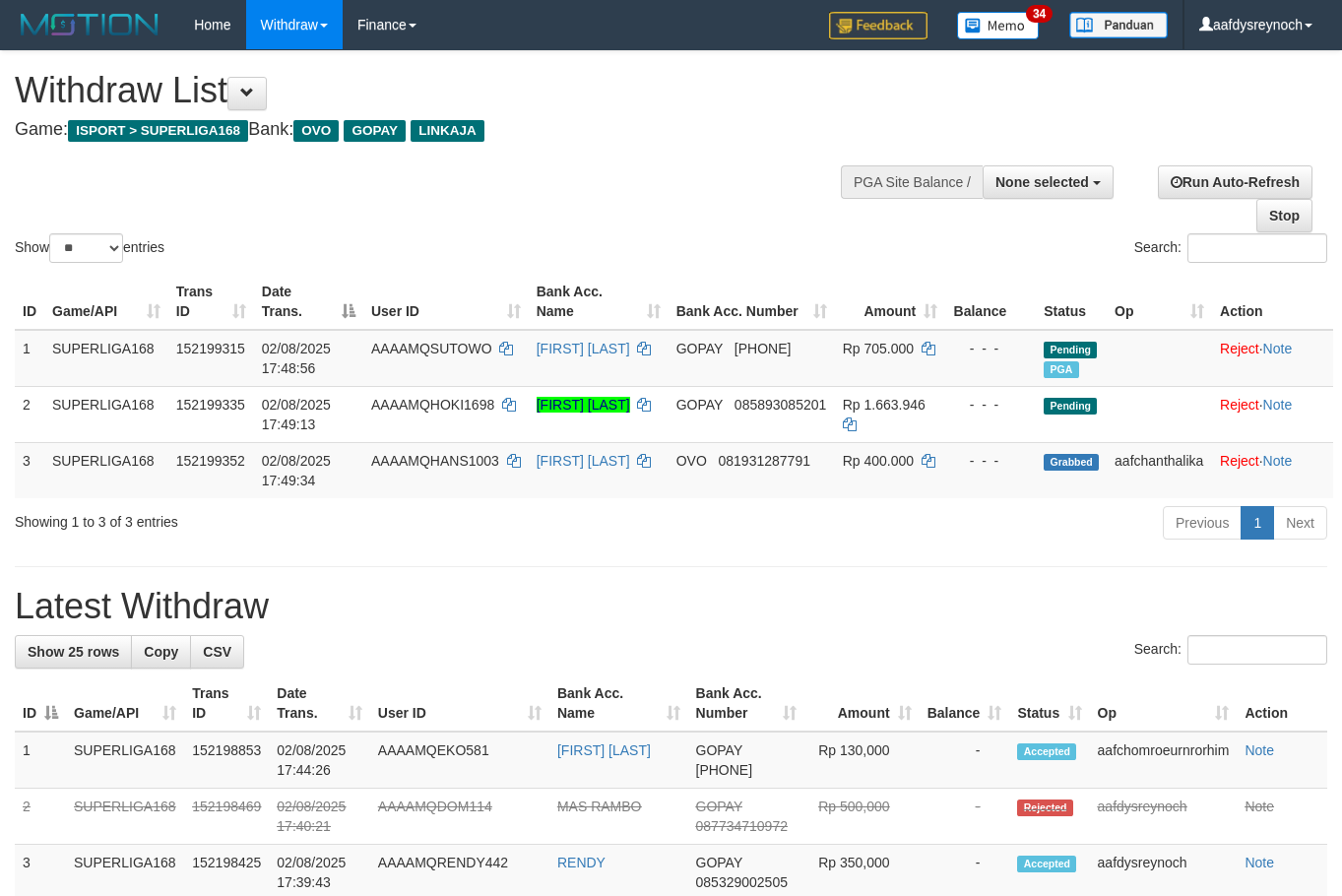 select 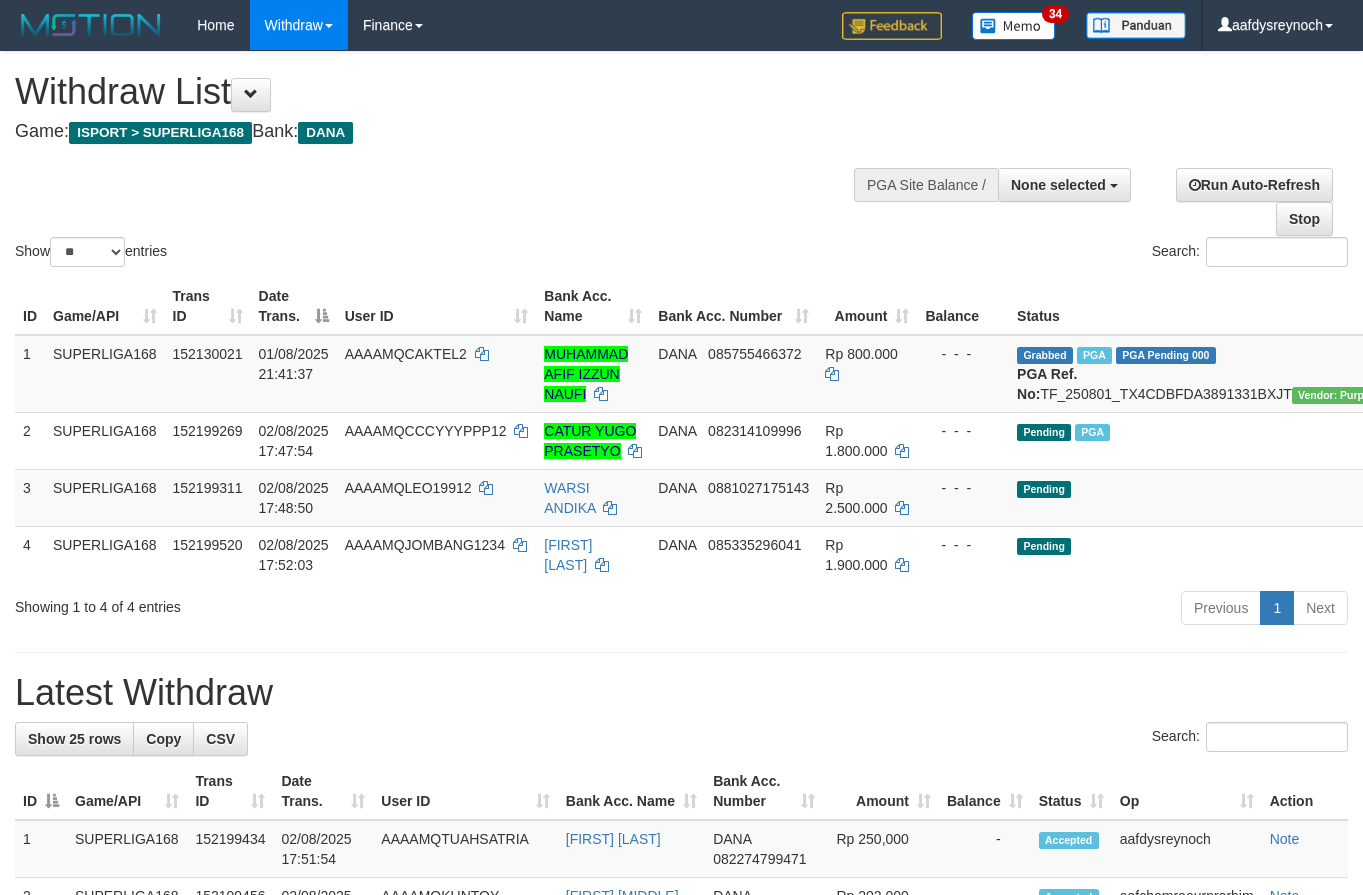 select 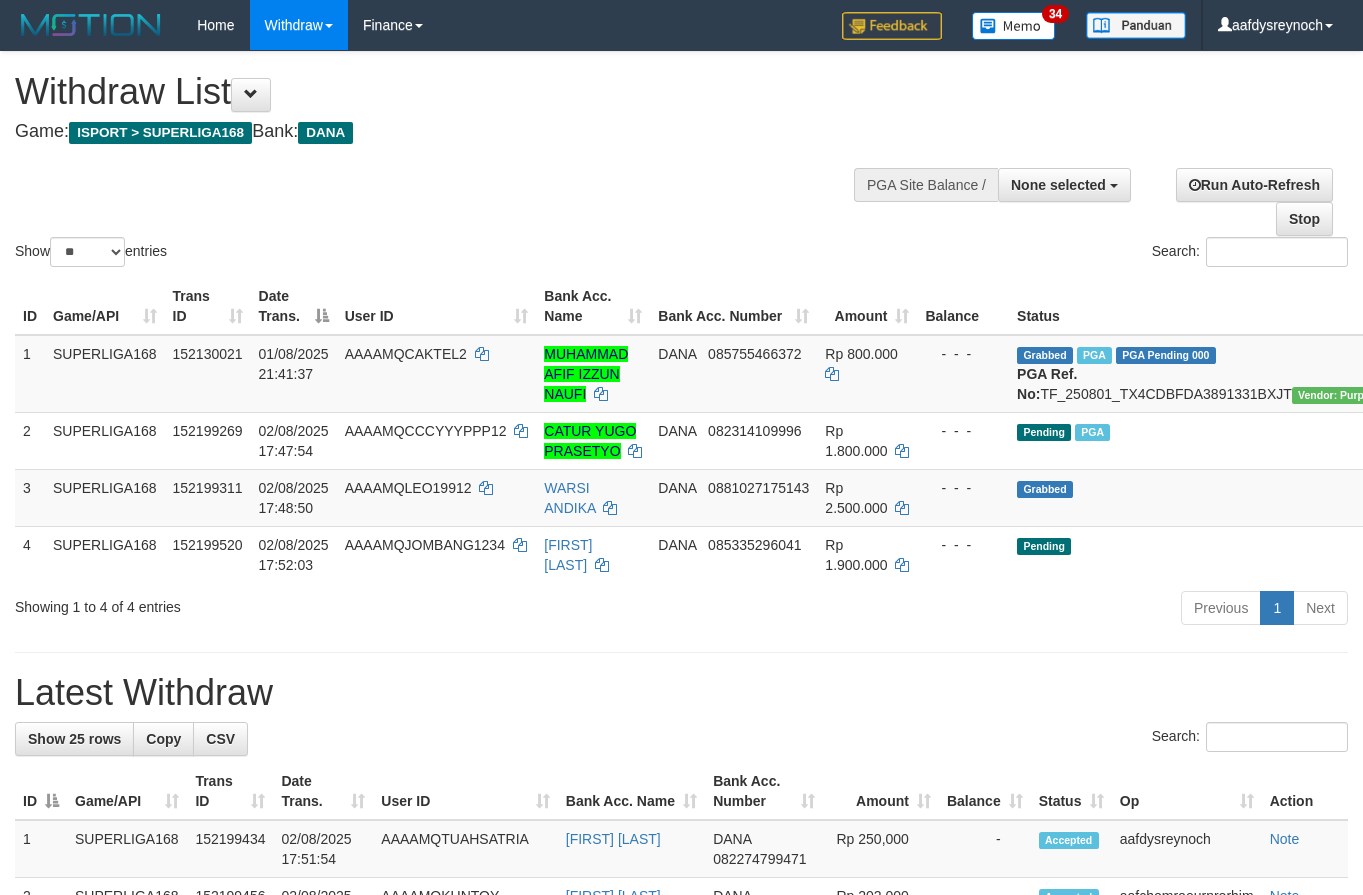 select 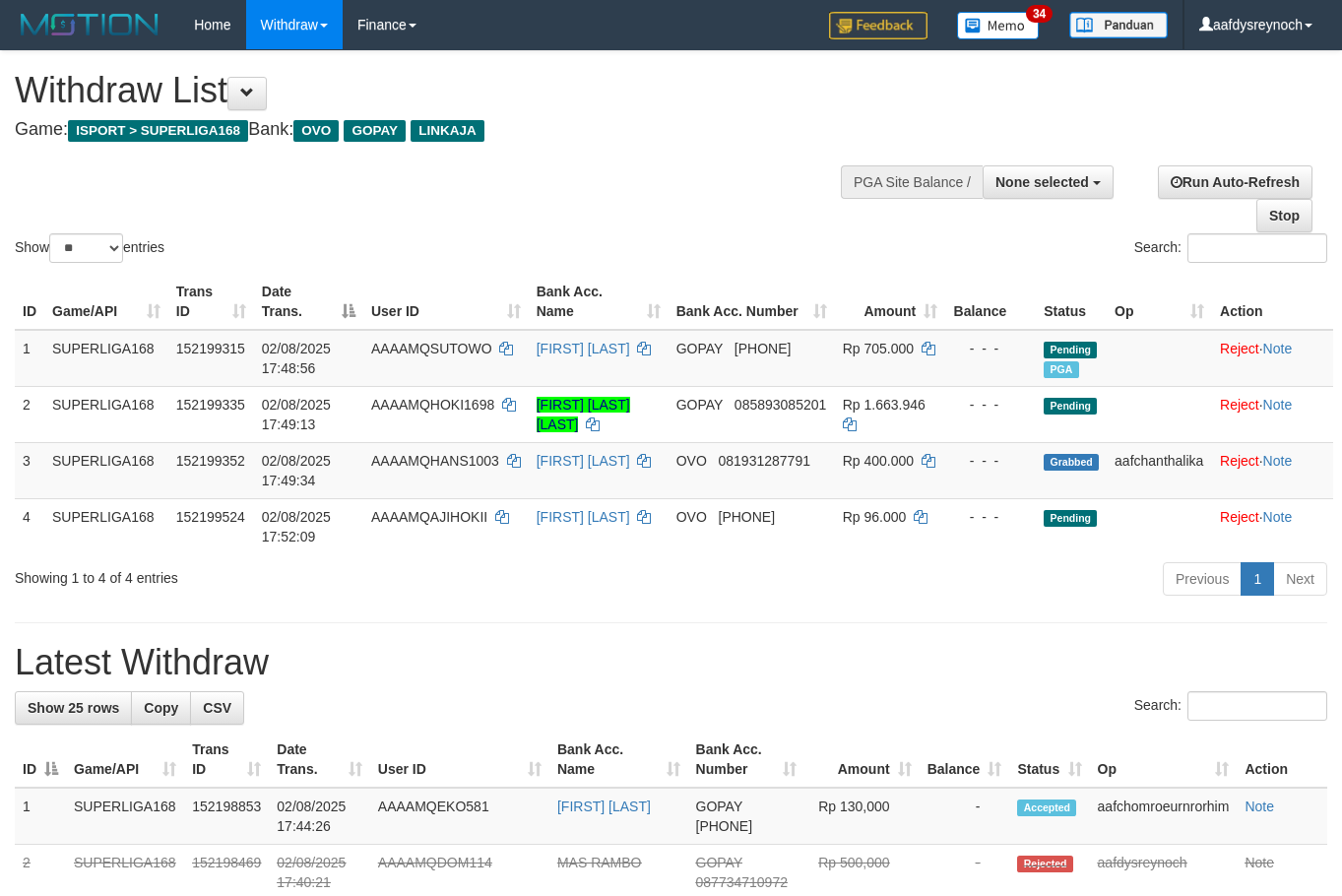 select 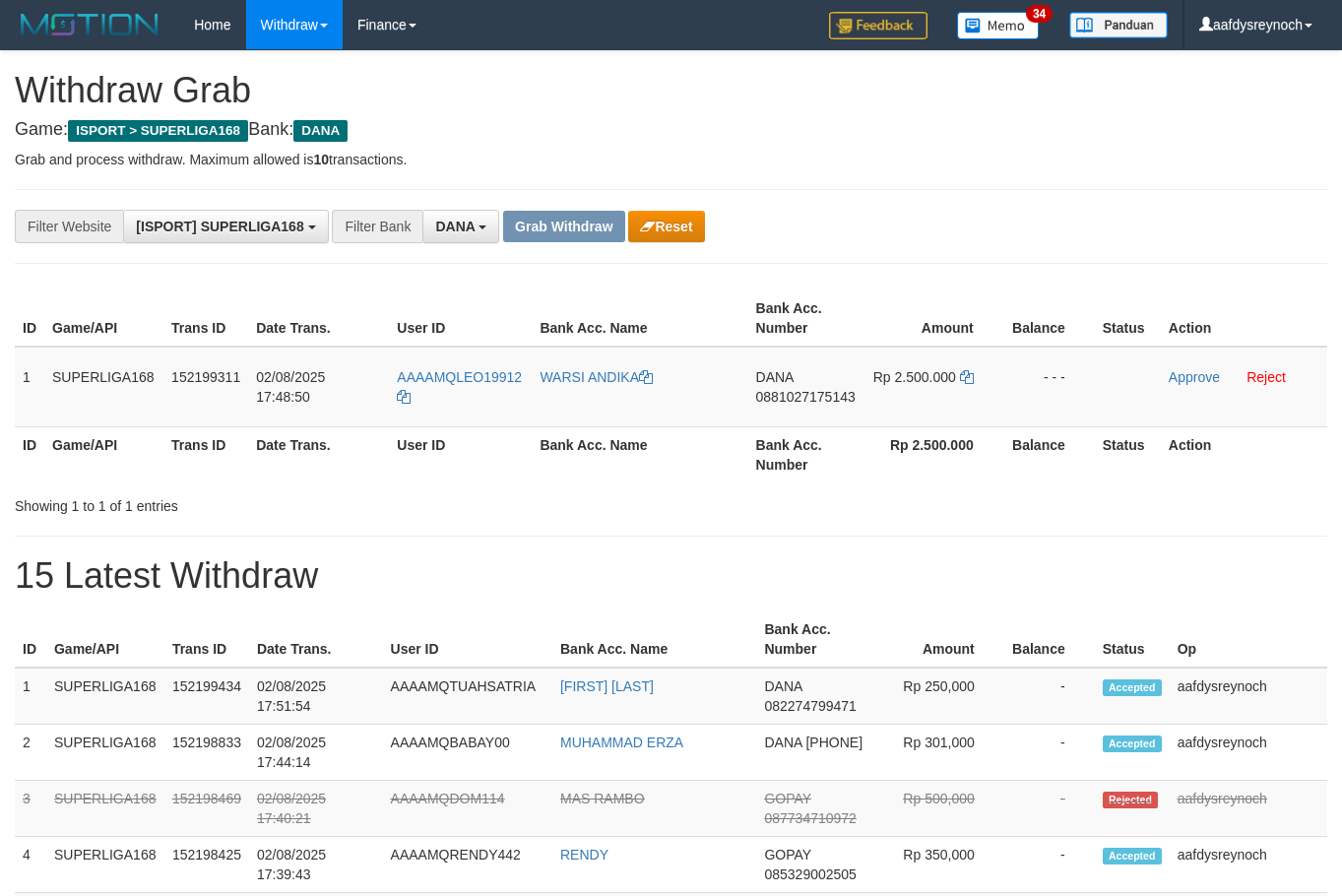 scroll, scrollTop: 0, scrollLeft: 0, axis: both 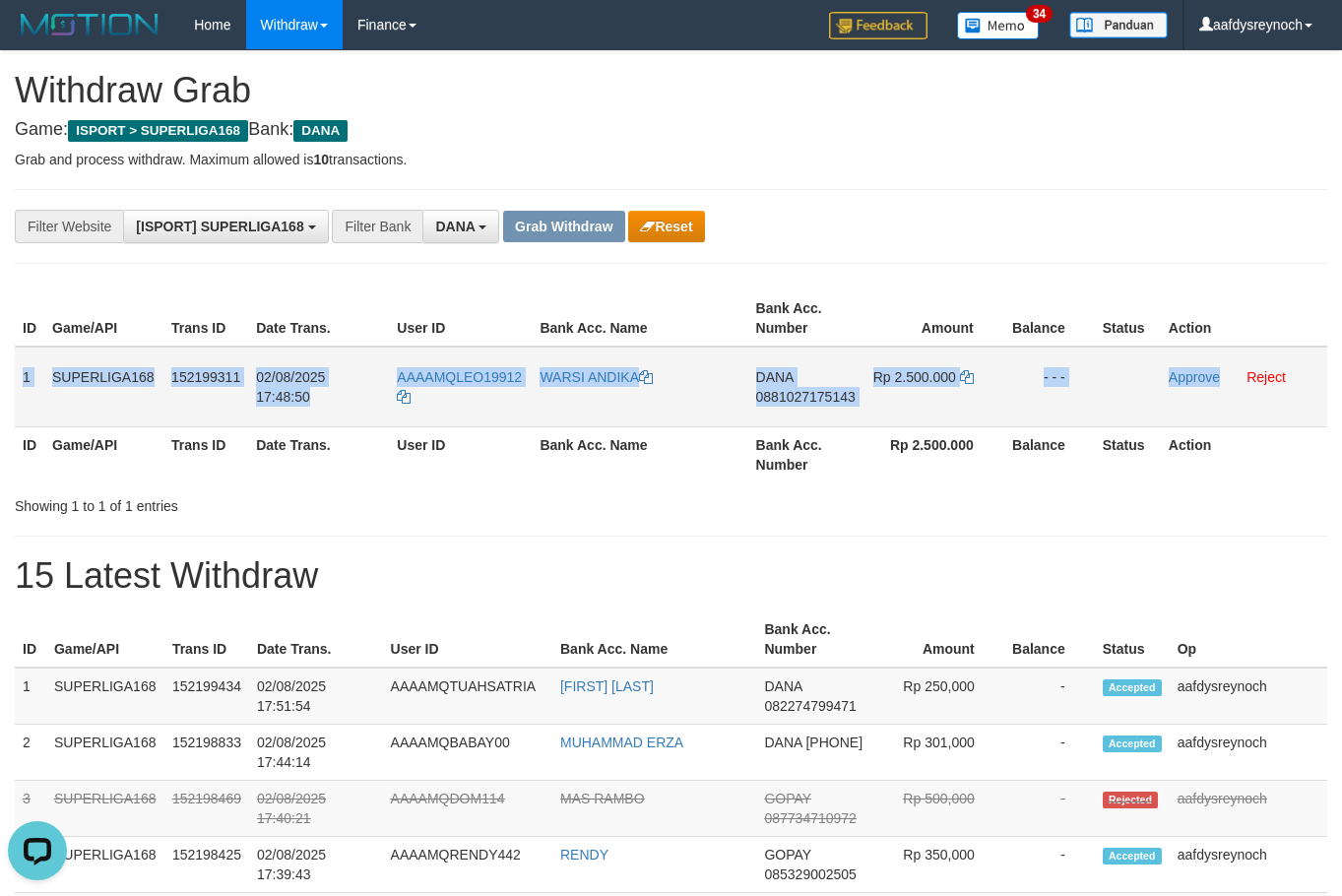 copy on "1
SUPERLIGA168
152199311
[DATE] [TIME]
AAAAMQLEO19912
[FIRST] [LAST]
DANA
[PHONE]
Rp 2.500.000
- - -
Approve" 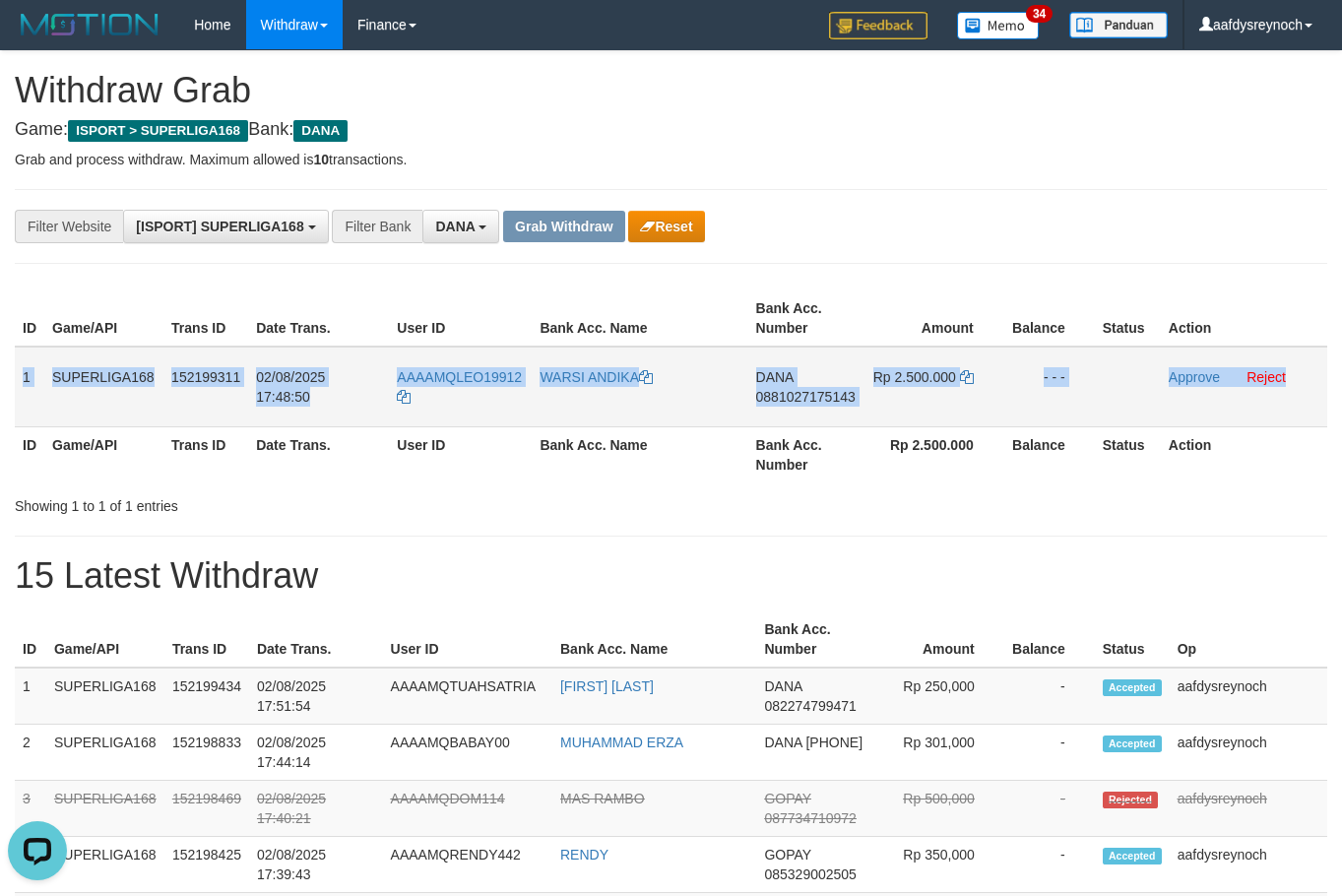 copy on "1
SUPERLIGA168
152199311
[DATE] [TIME]
AAAAMQLEO19912
[FIRST] [LAST]
DANA
[PHONE]
Rp 2.500.000
- - -
Approve
Reject" 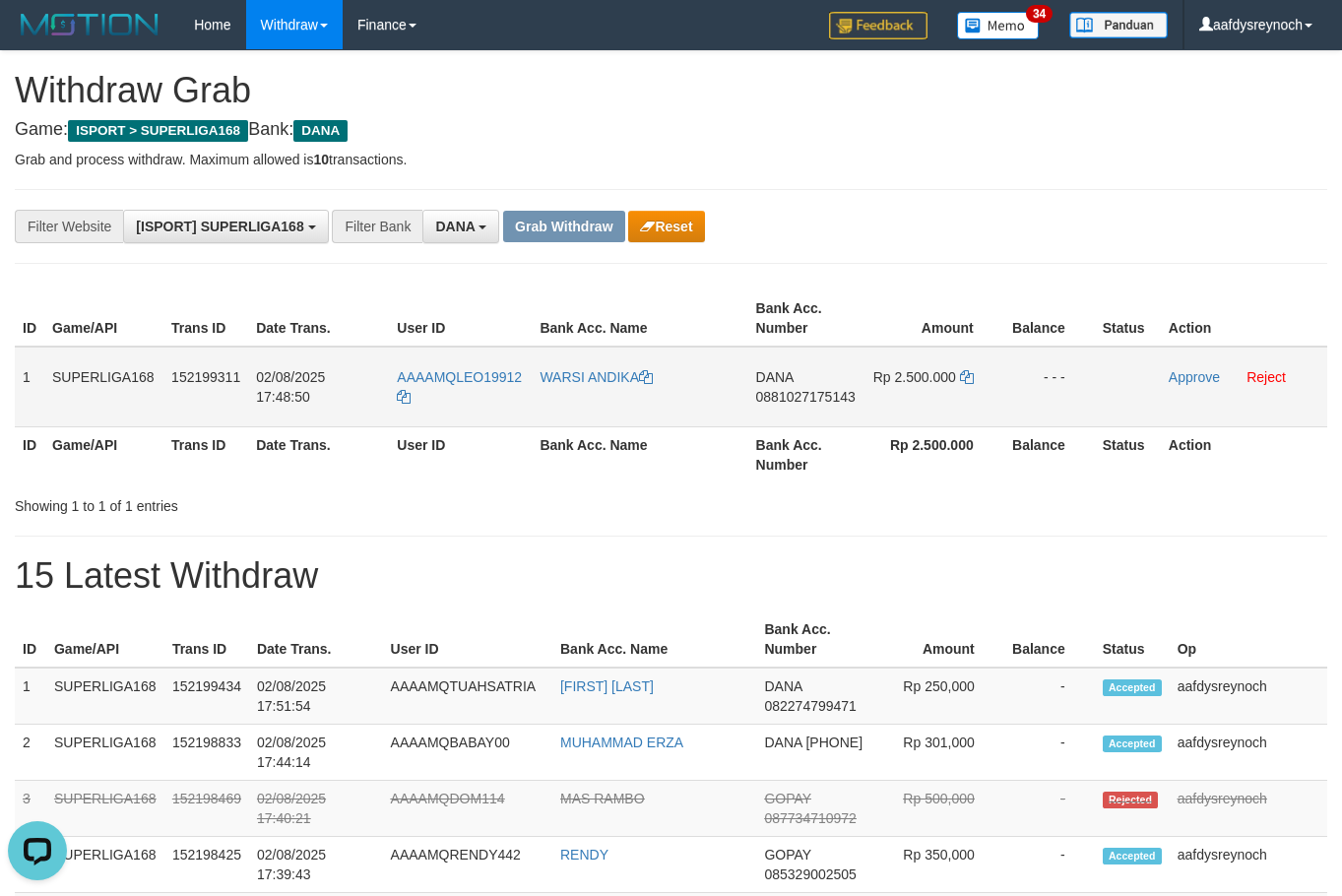 click on "0881027175143" at bounding box center (805, 397) 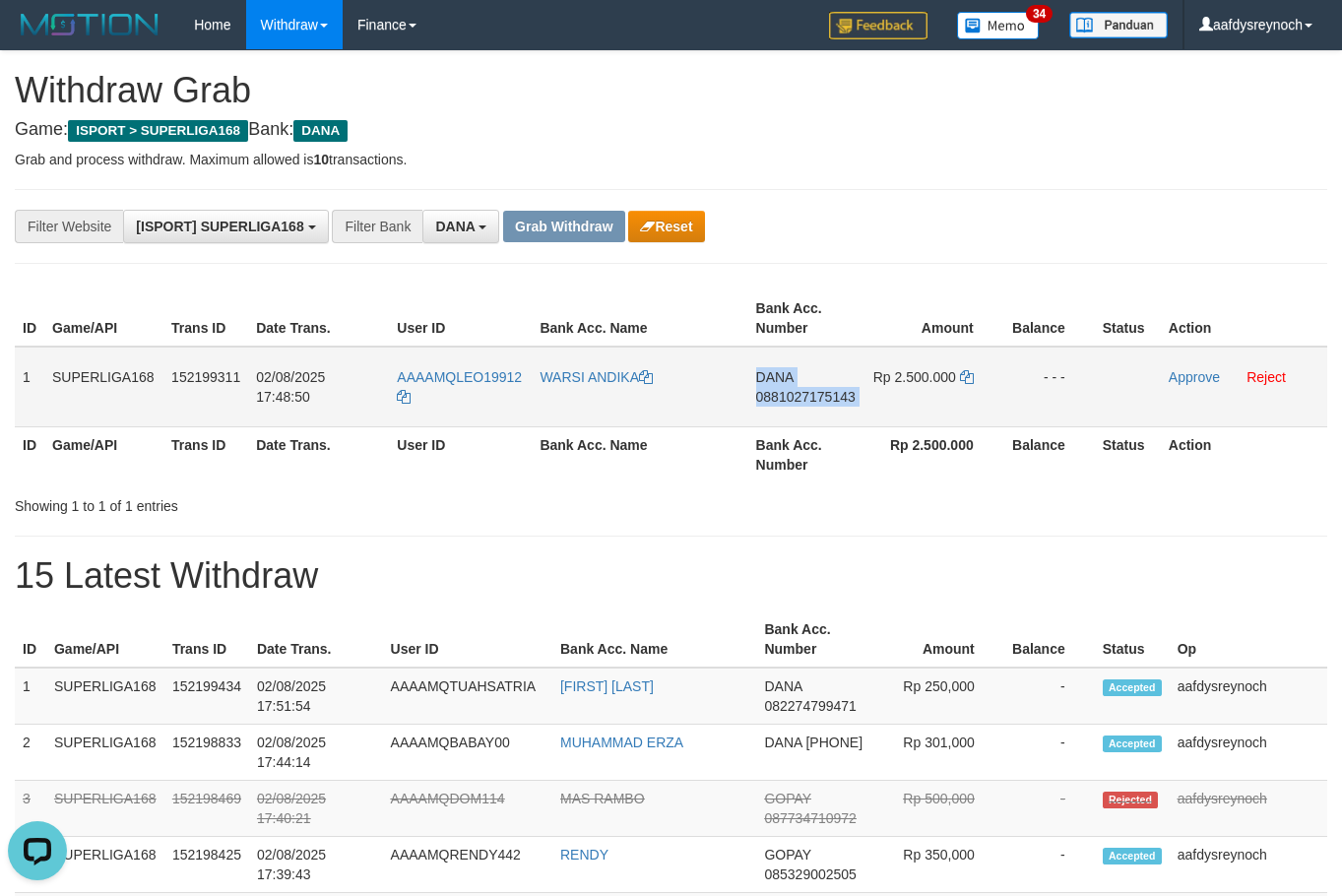 click on "0881027175143" at bounding box center [805, 397] 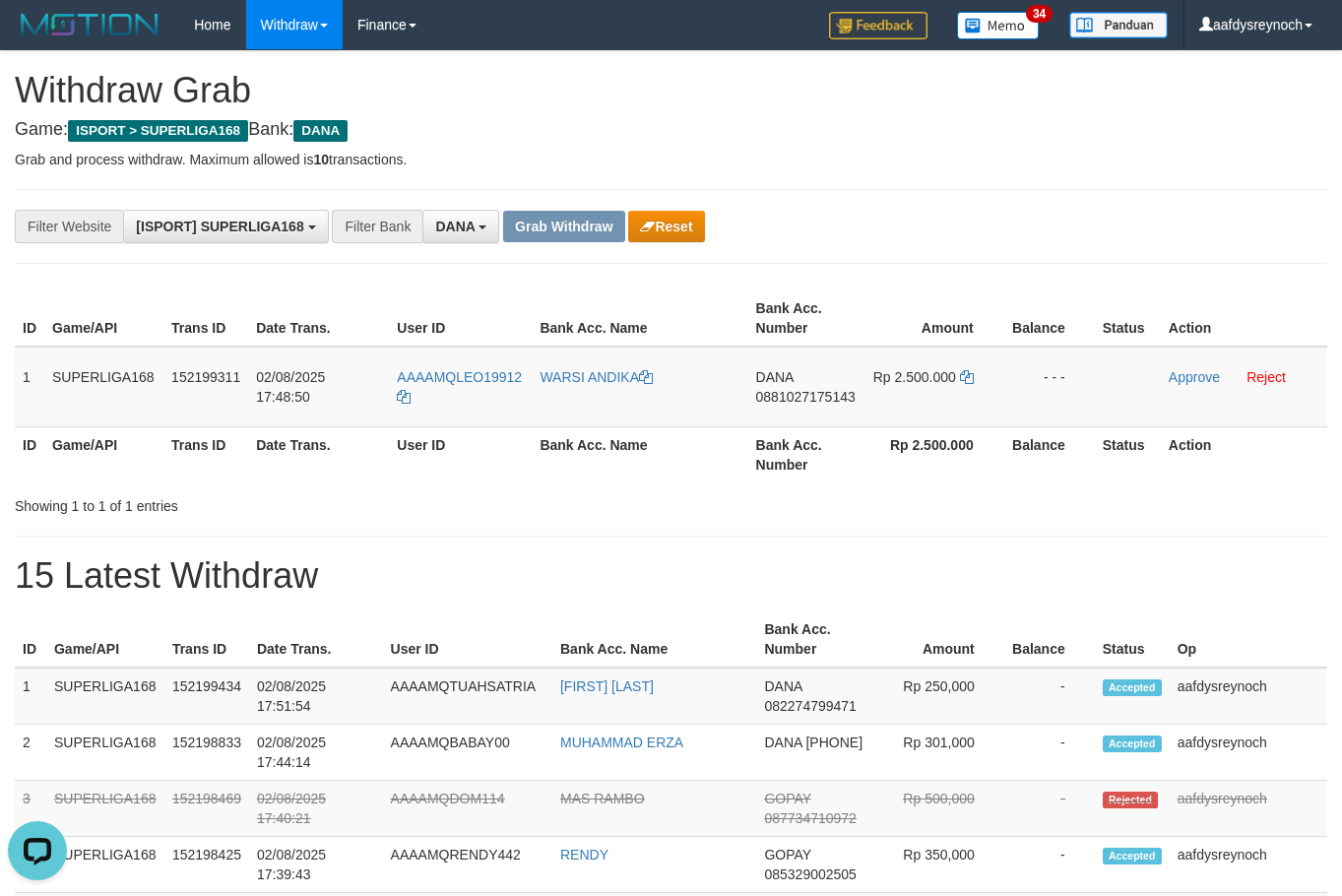 drag, startPoint x: 1067, startPoint y: 219, endPoint x: 979, endPoint y: 310, distance: 126.58989 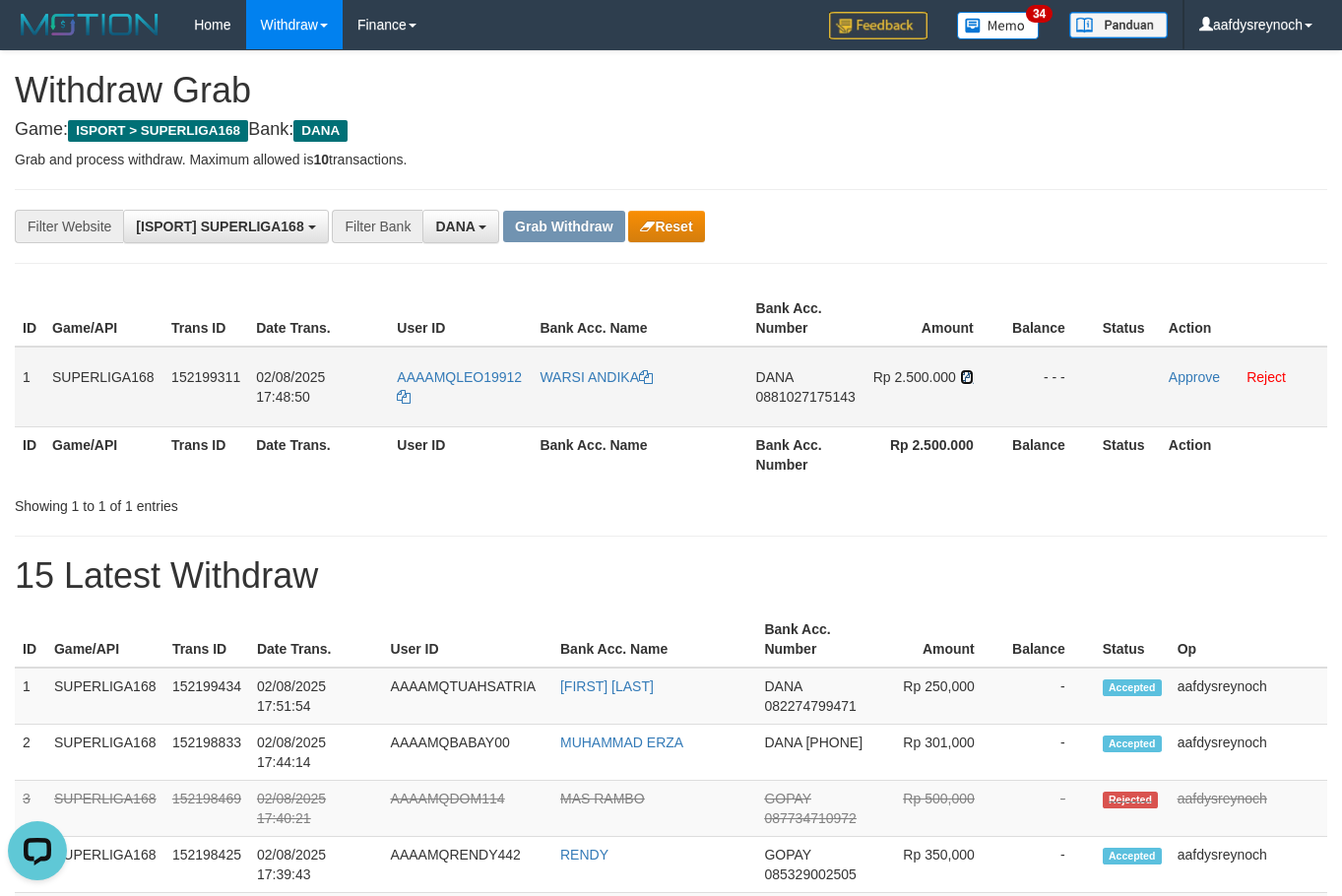 click at bounding box center [967, 377] 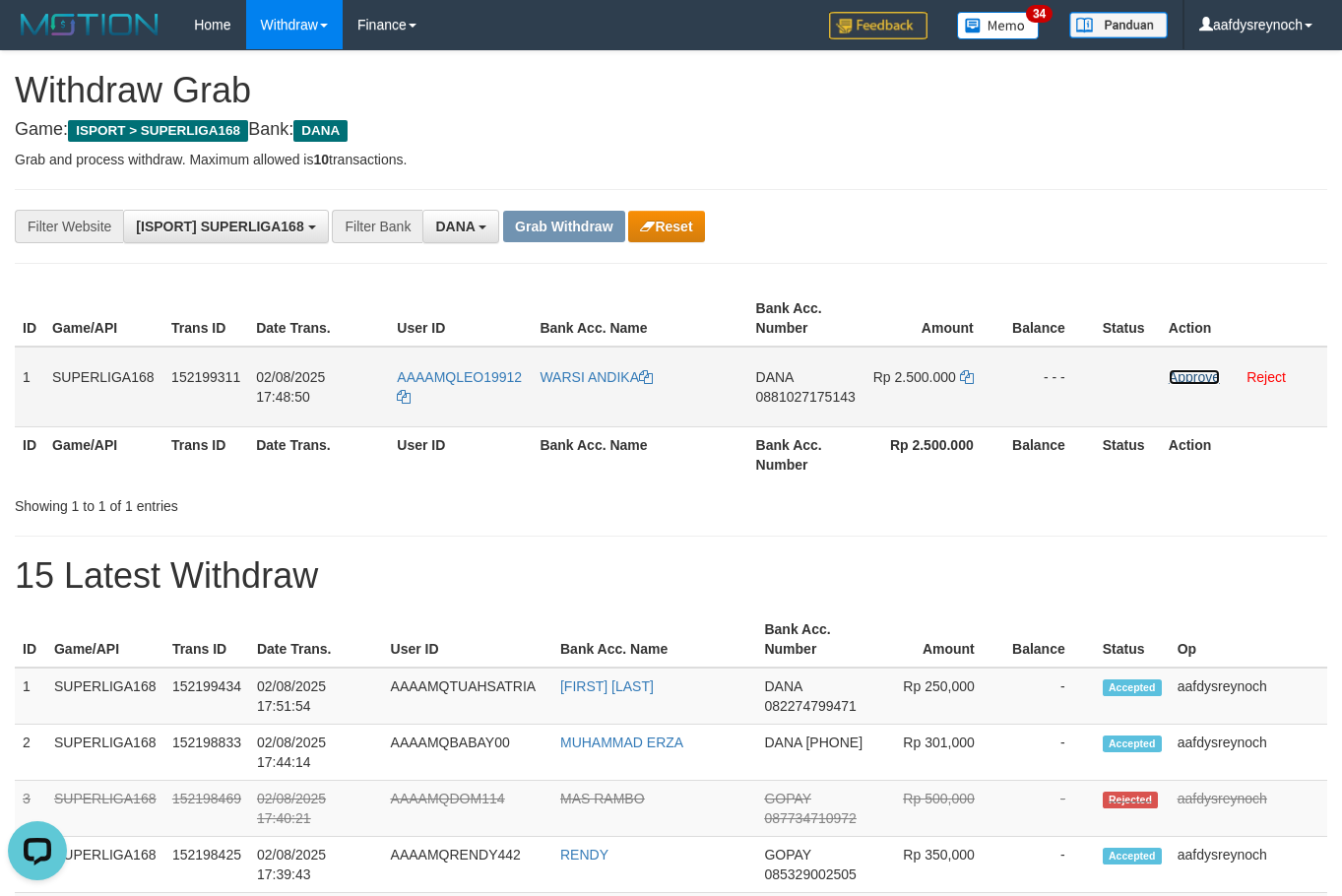 click on "Approve" at bounding box center [1194, 377] 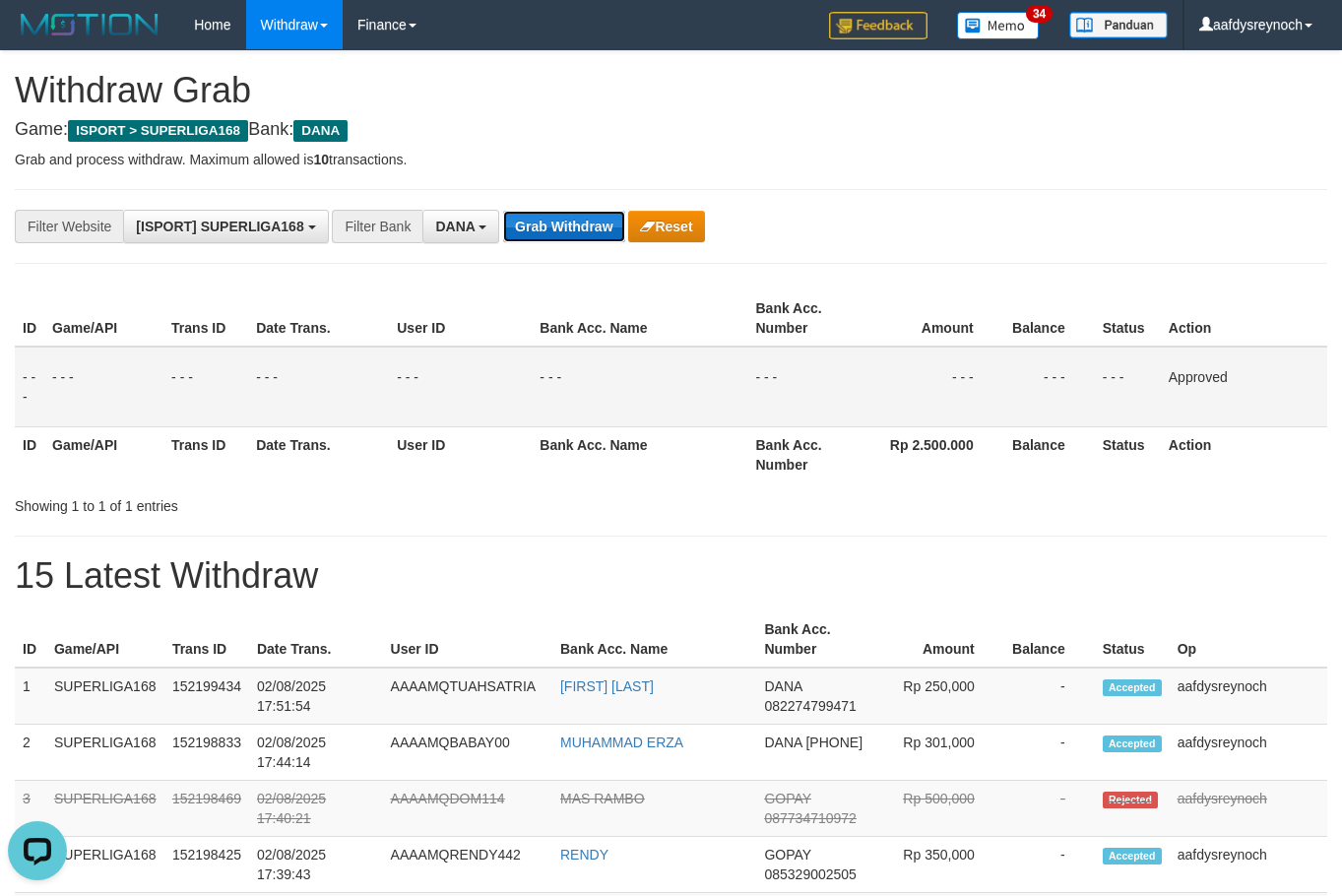click on "Grab Withdraw" at bounding box center [563, 226] 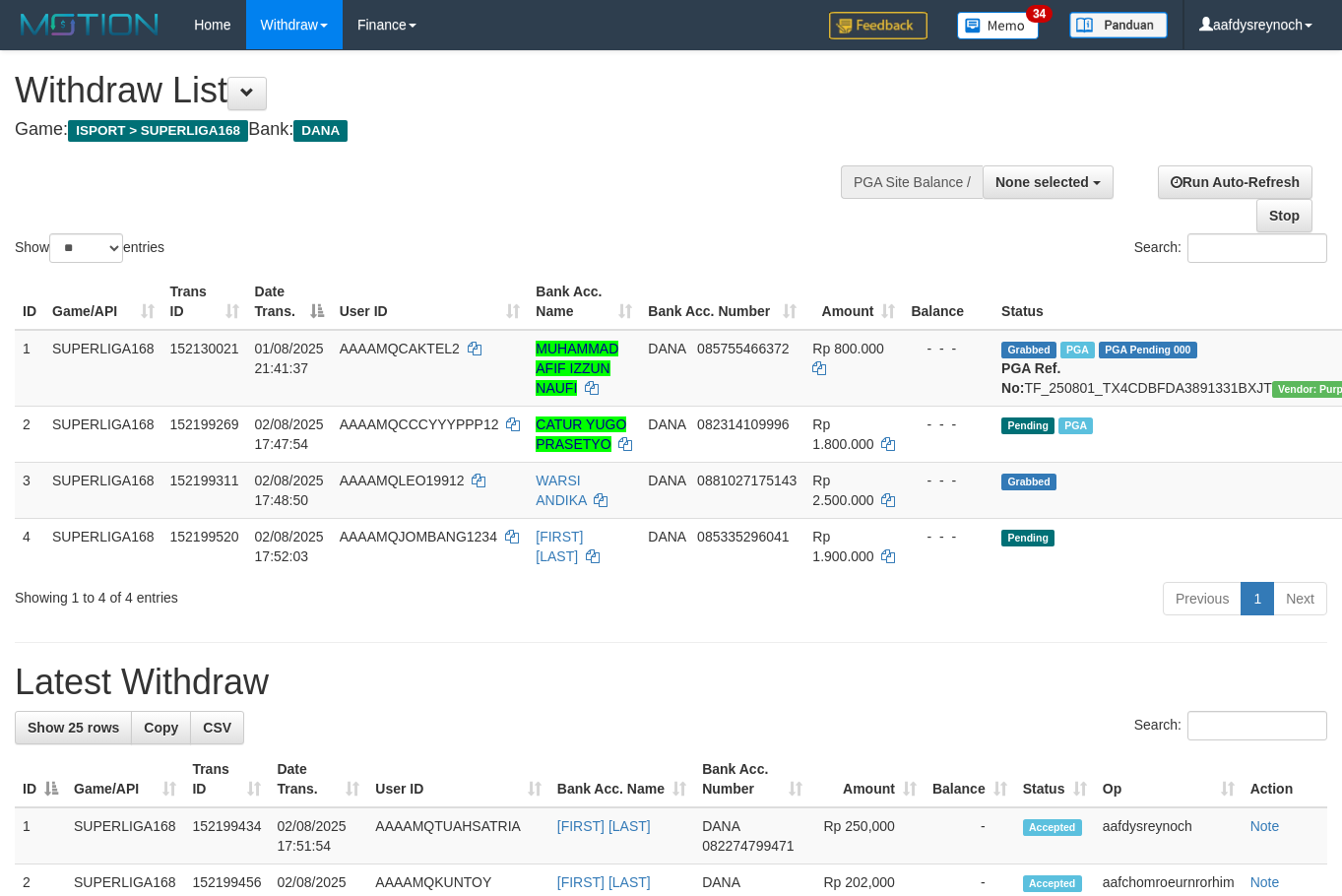 select 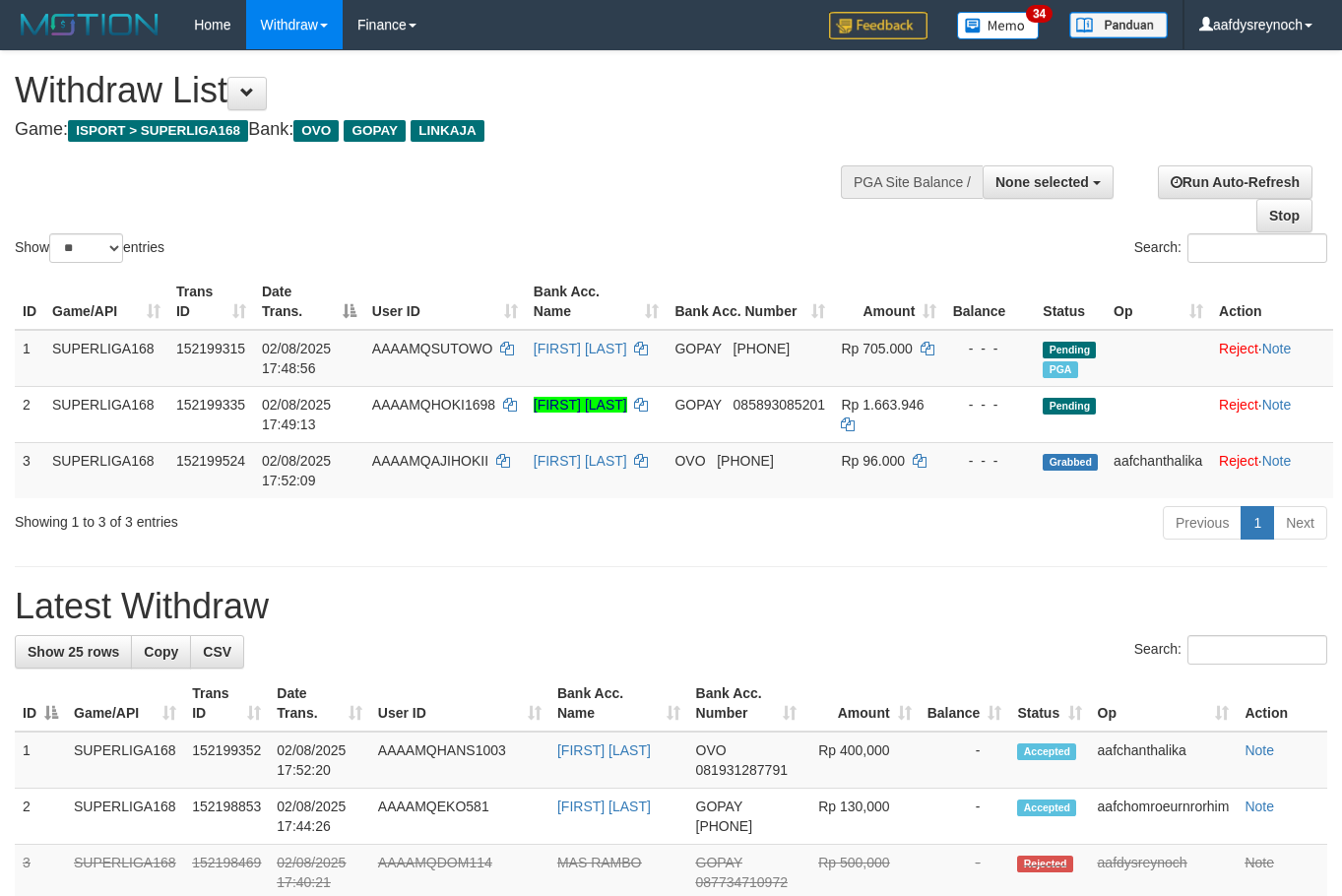 select 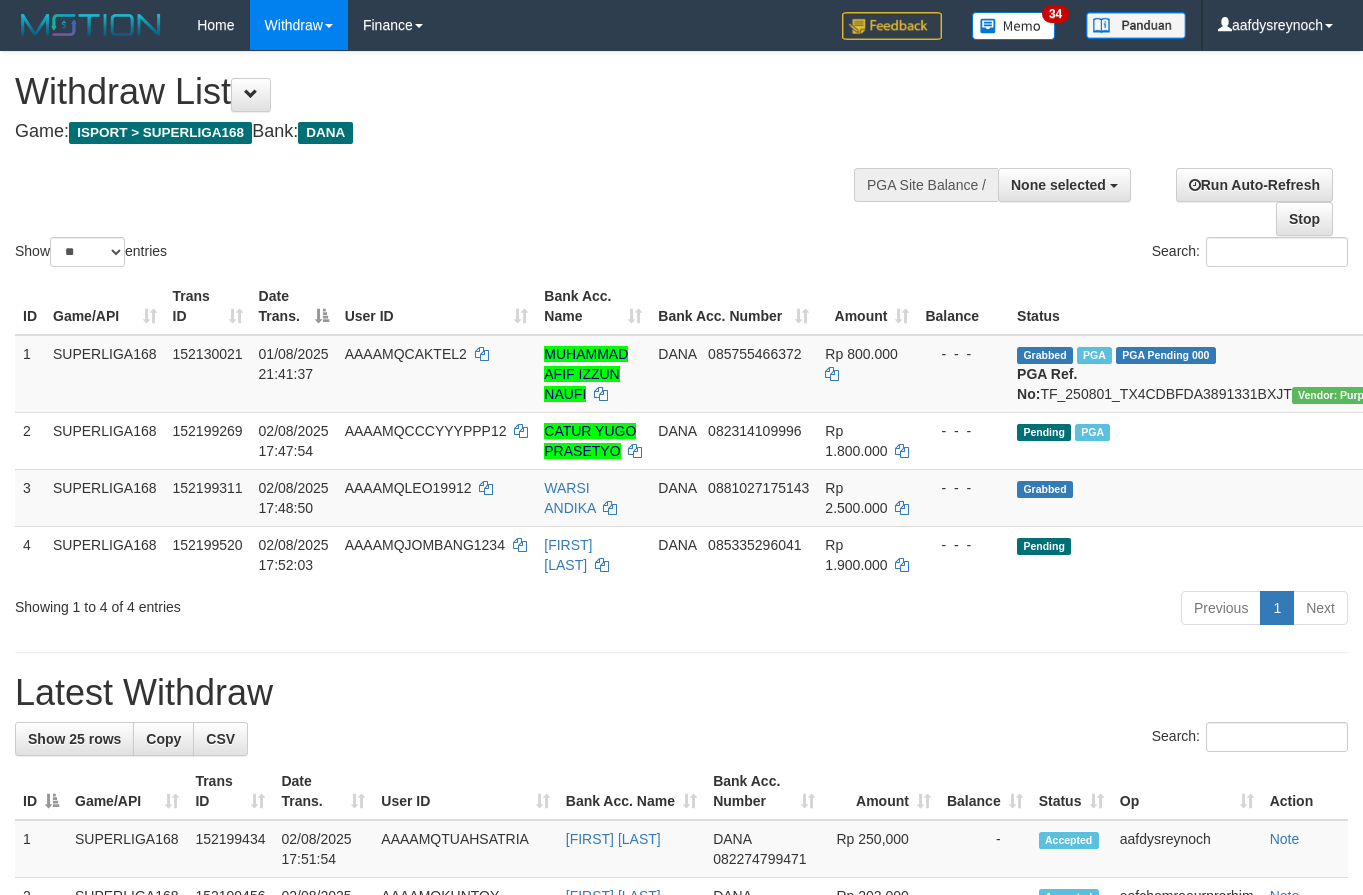 select 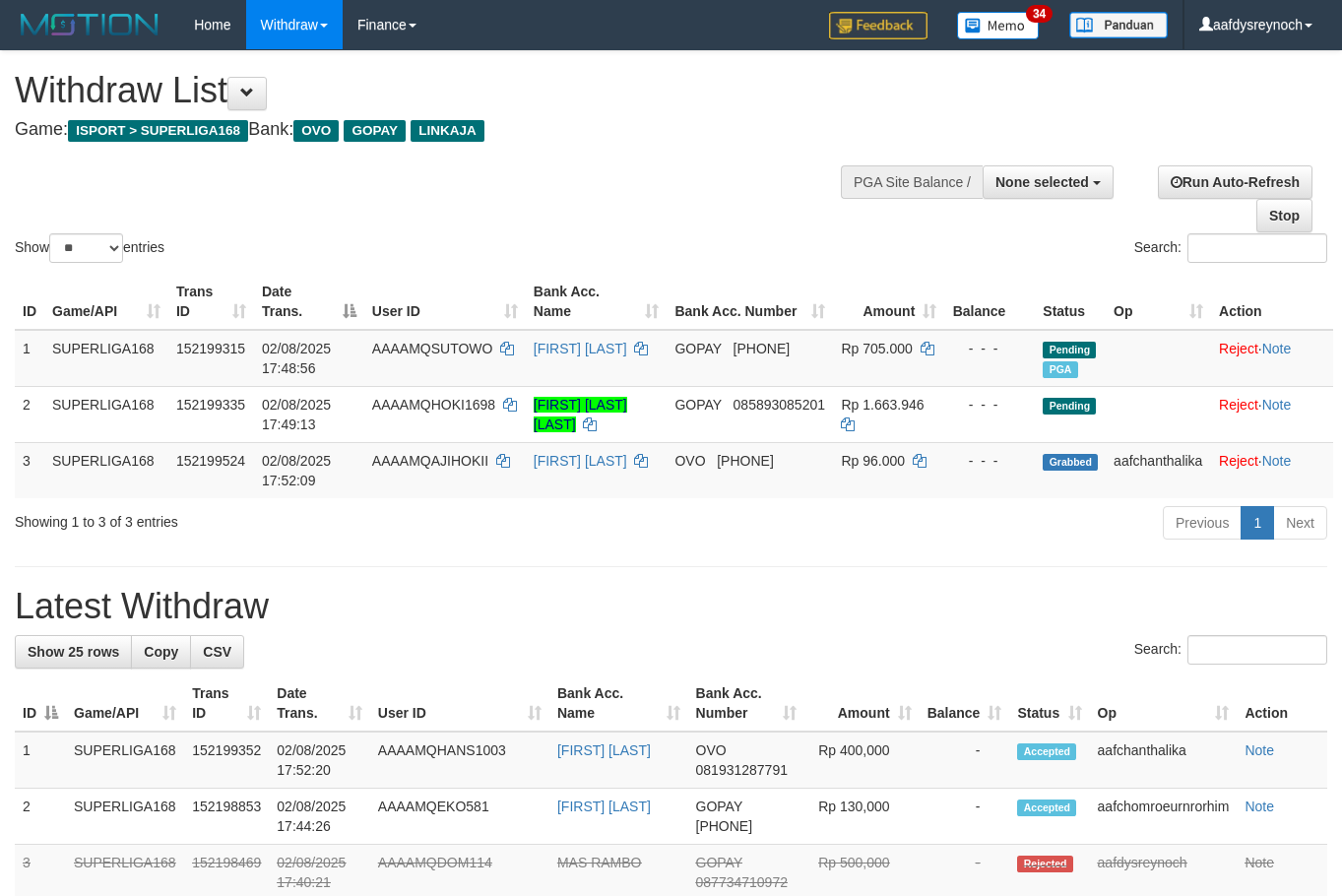 select 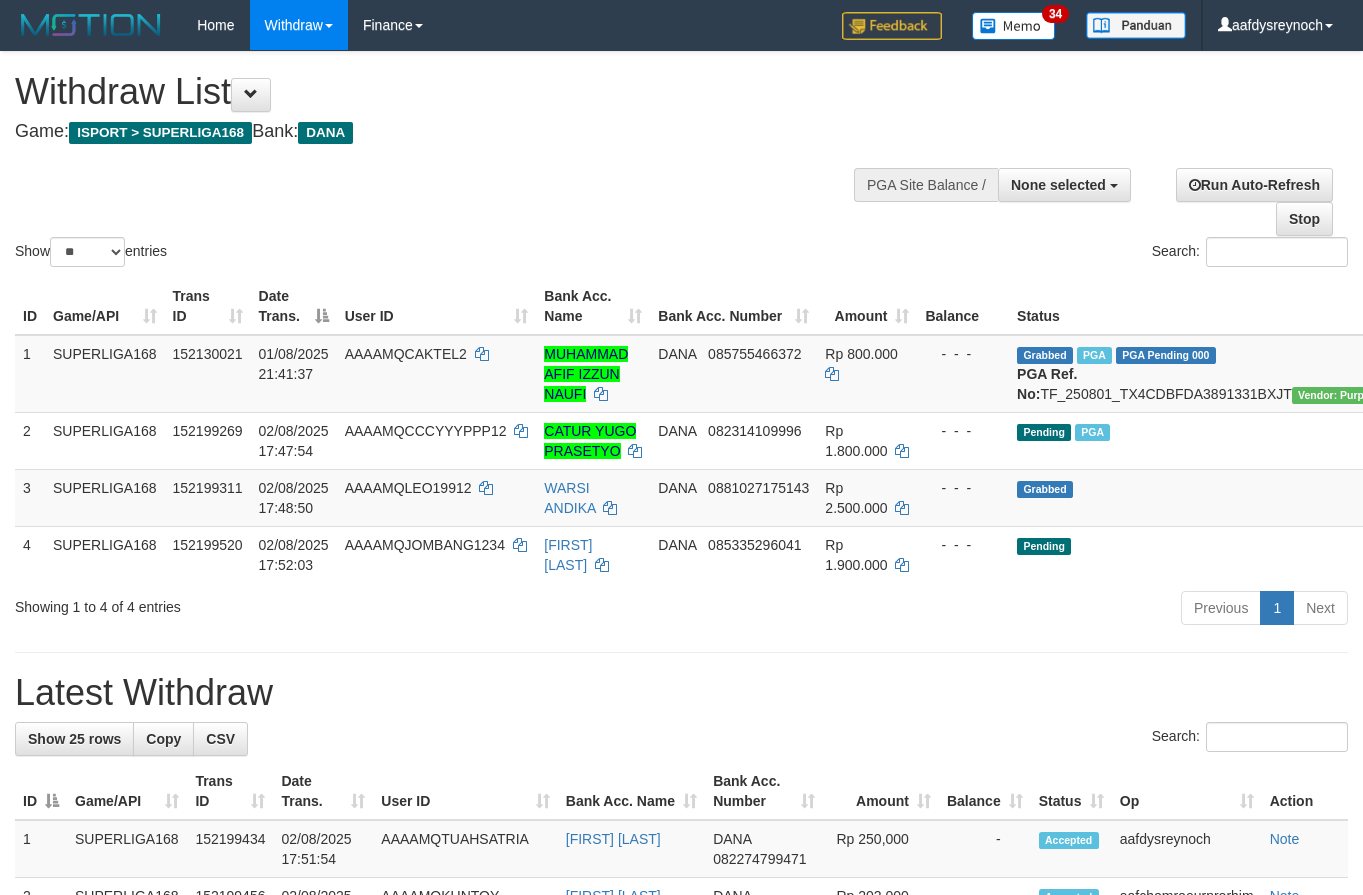 select 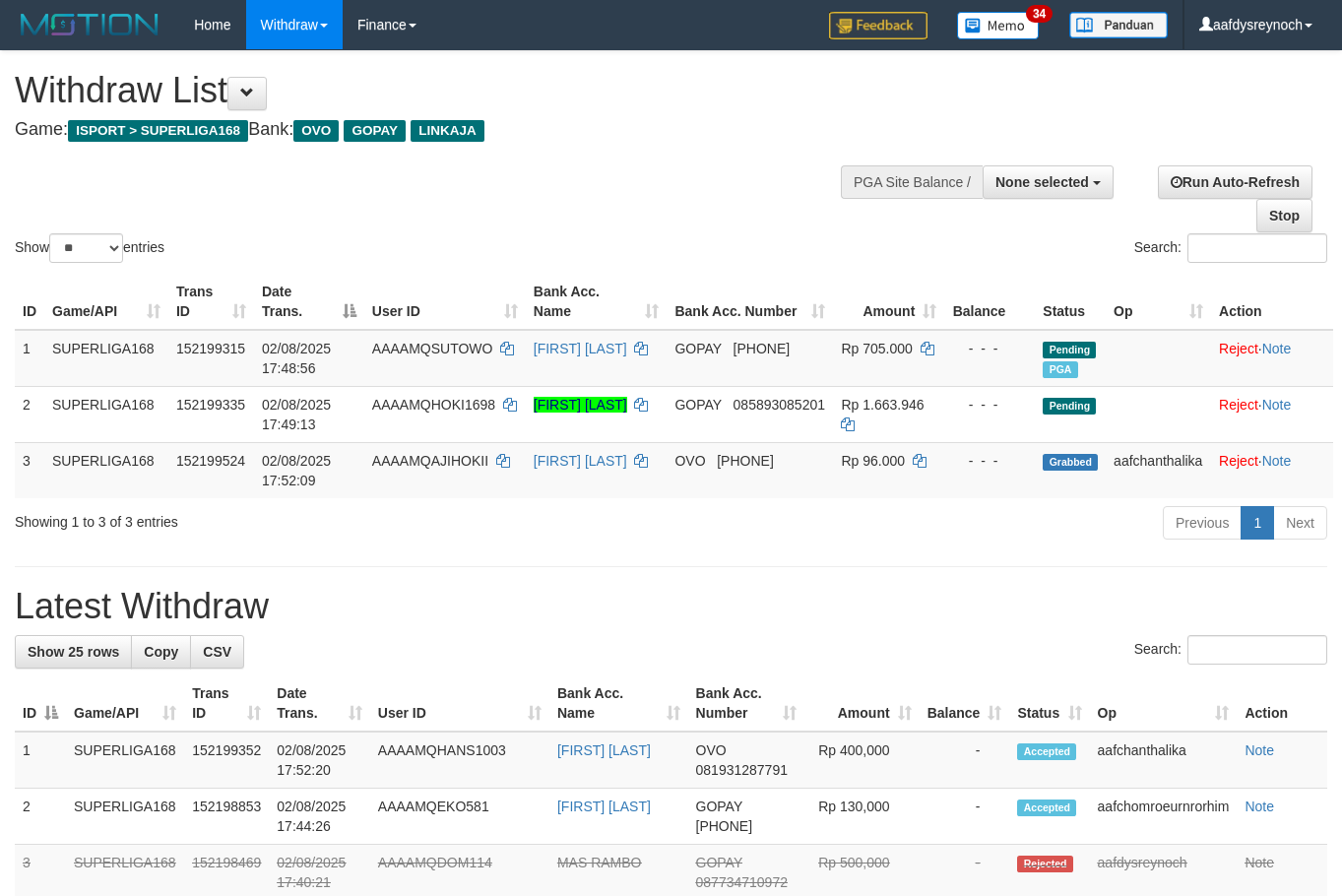 select 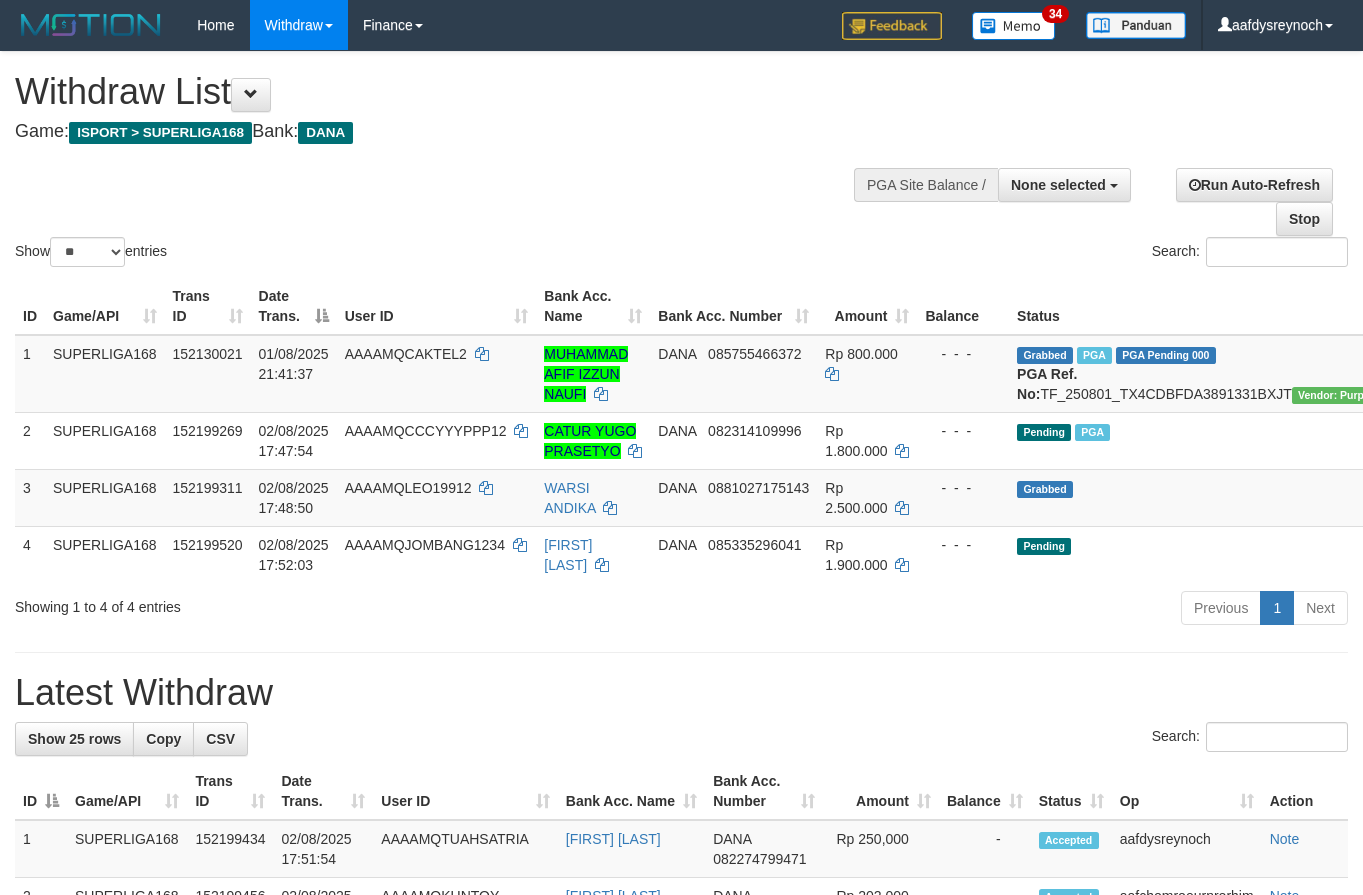 select 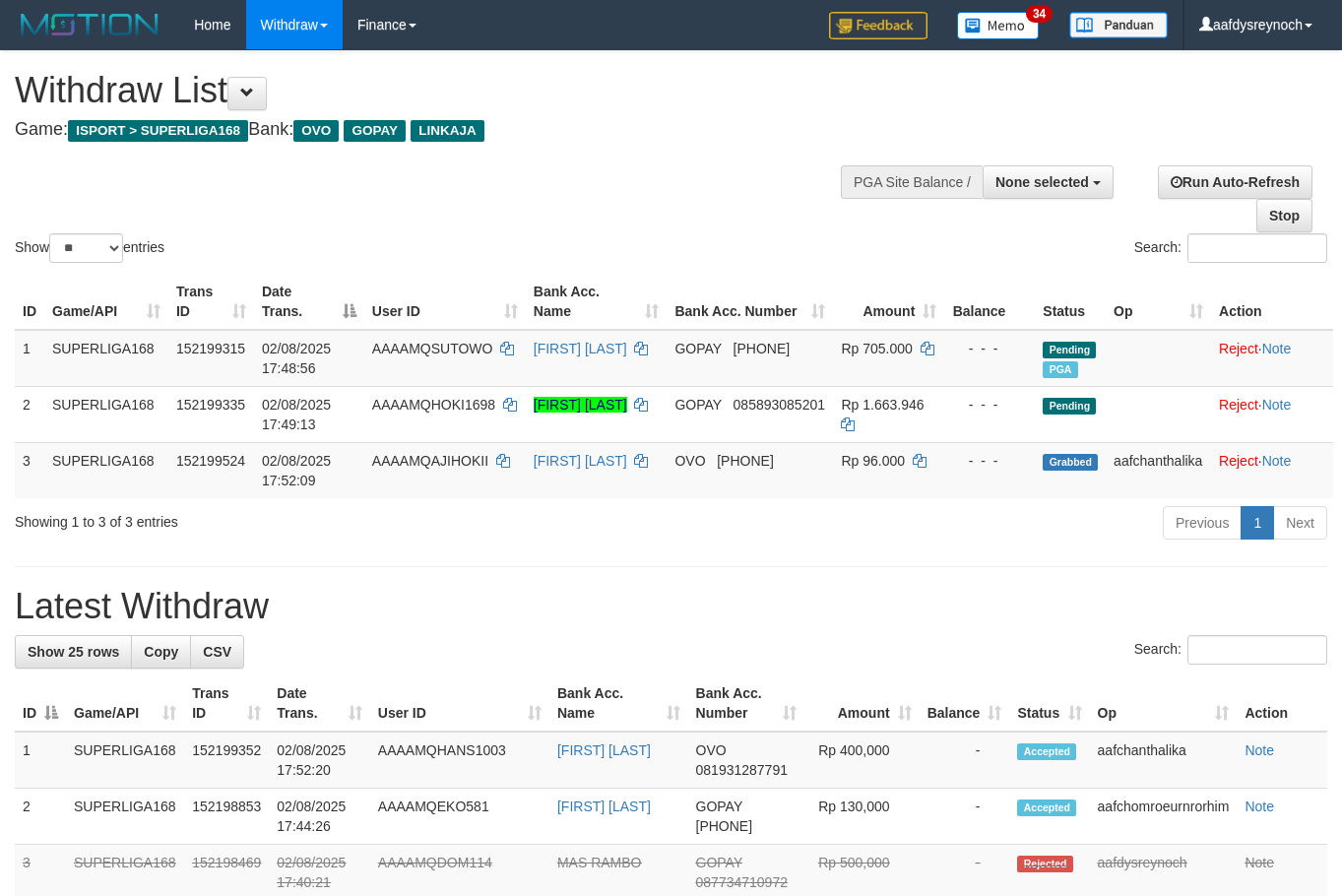 select 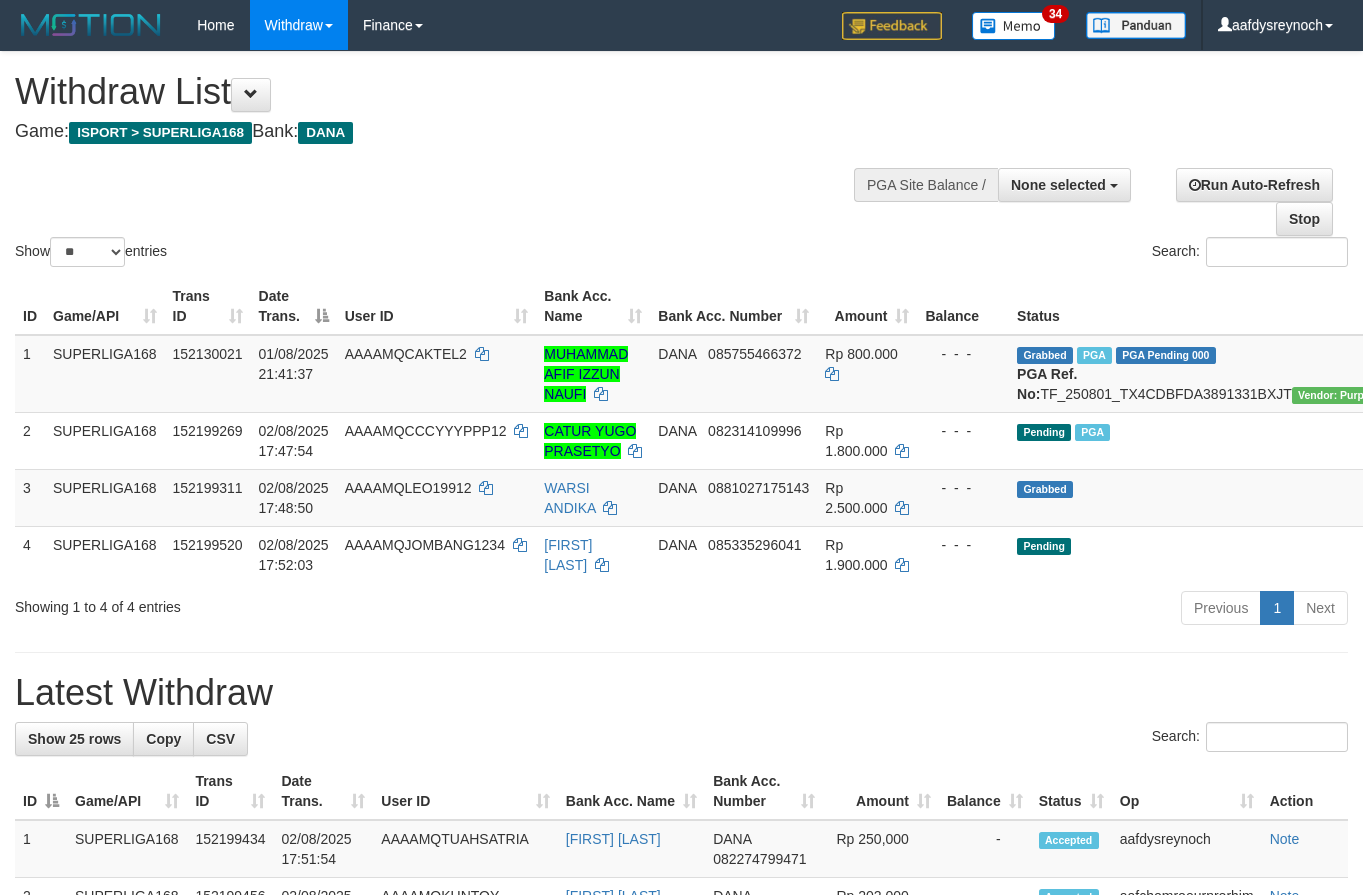 select 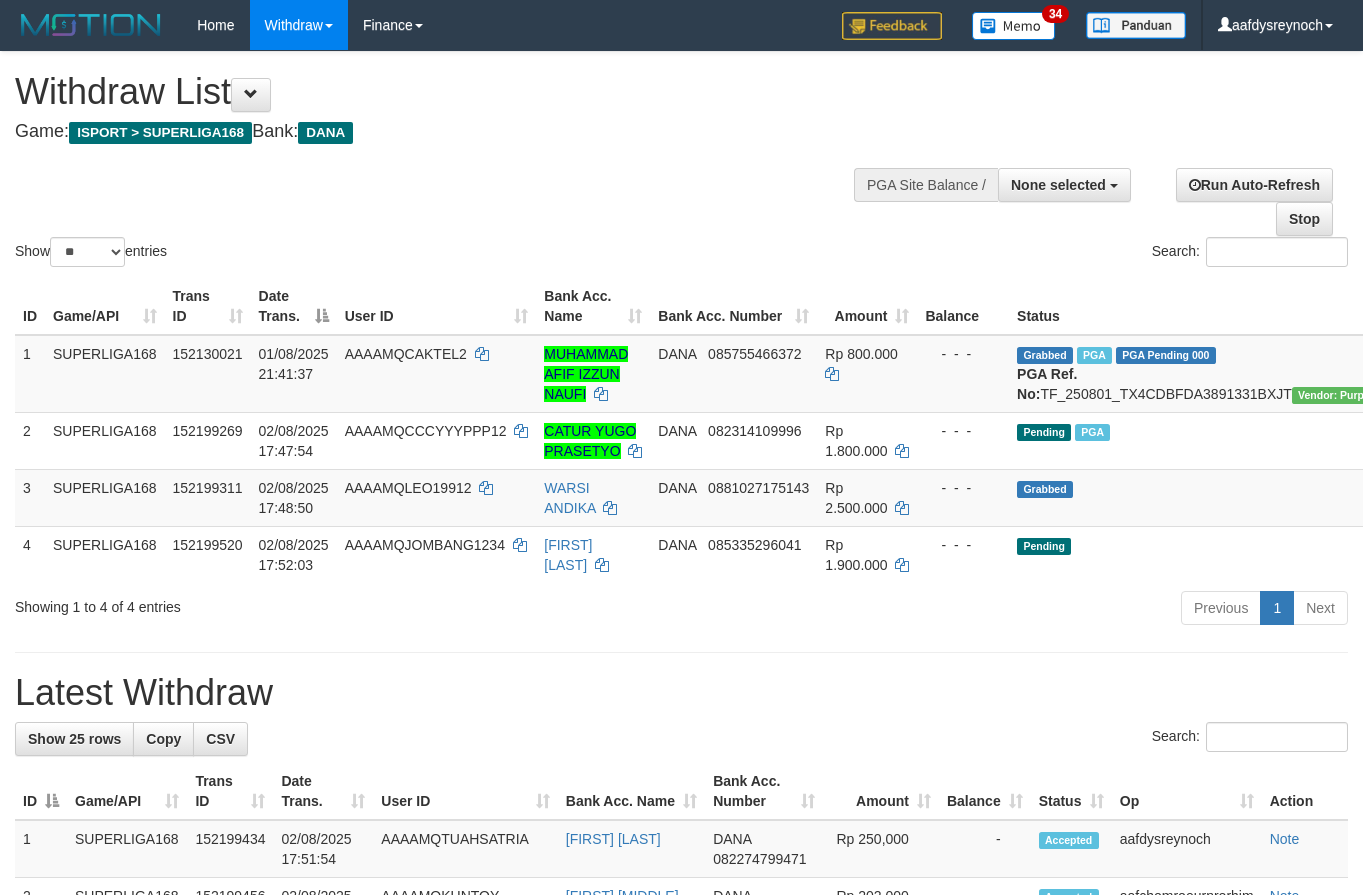 select 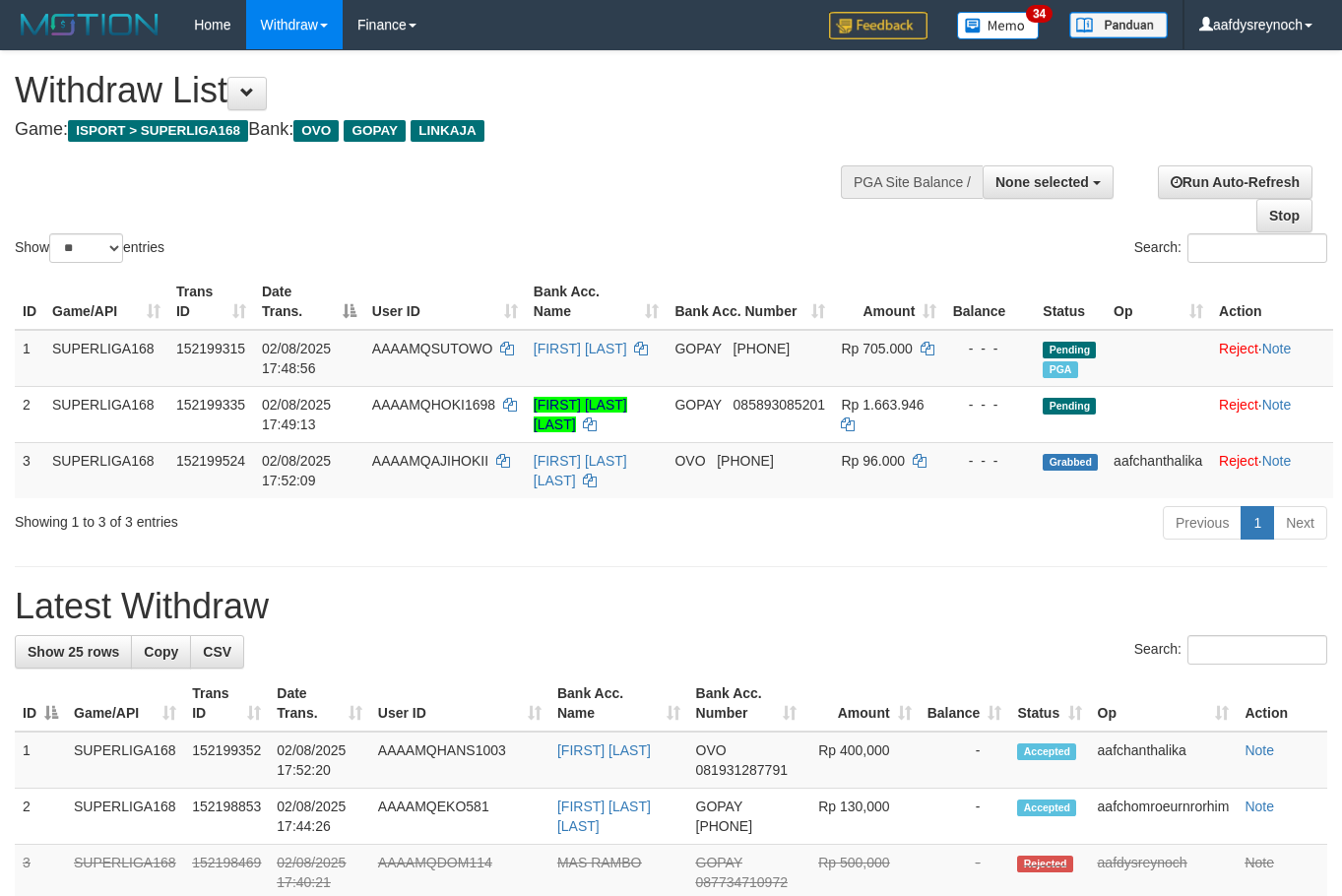 select 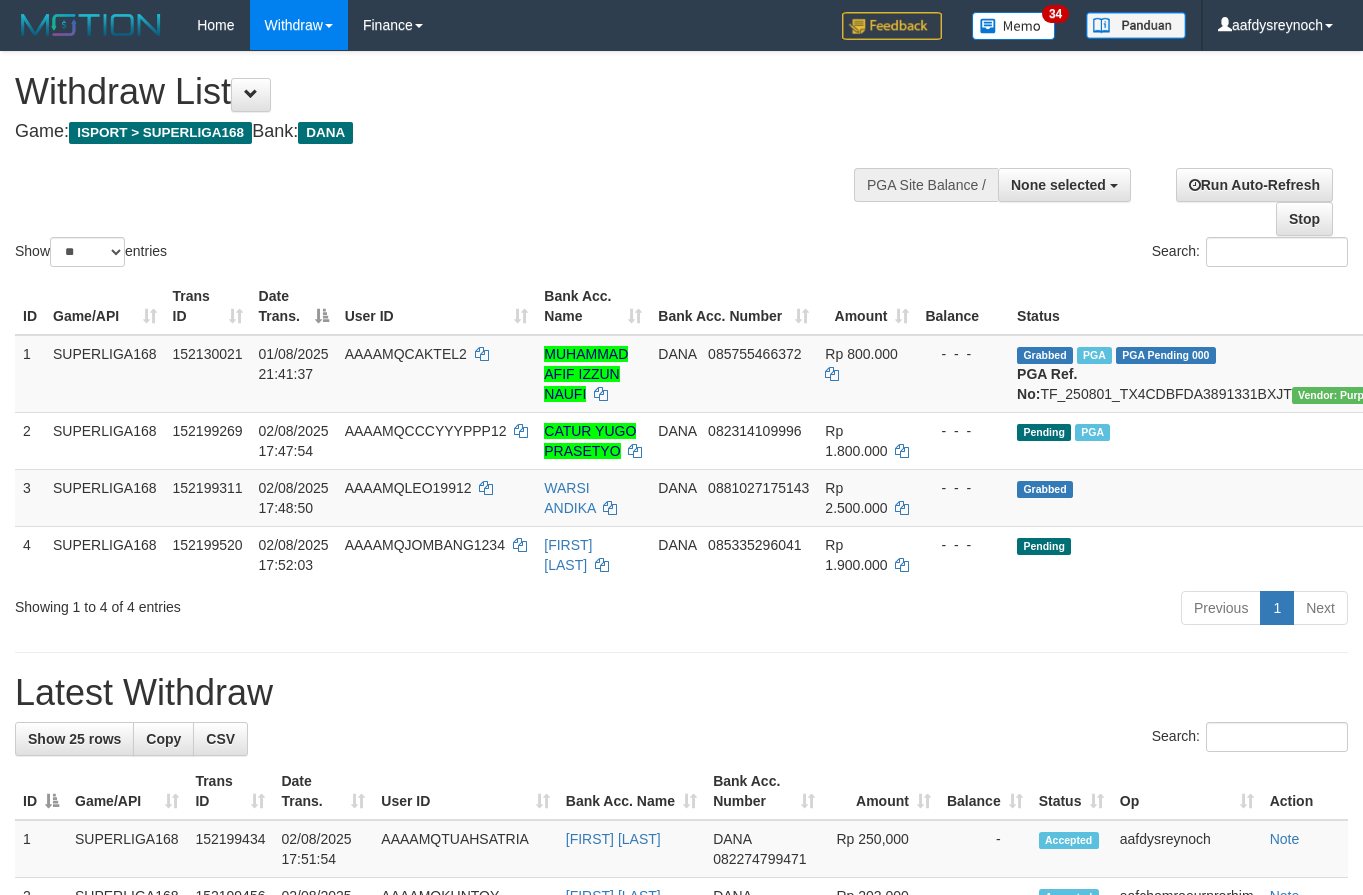 select 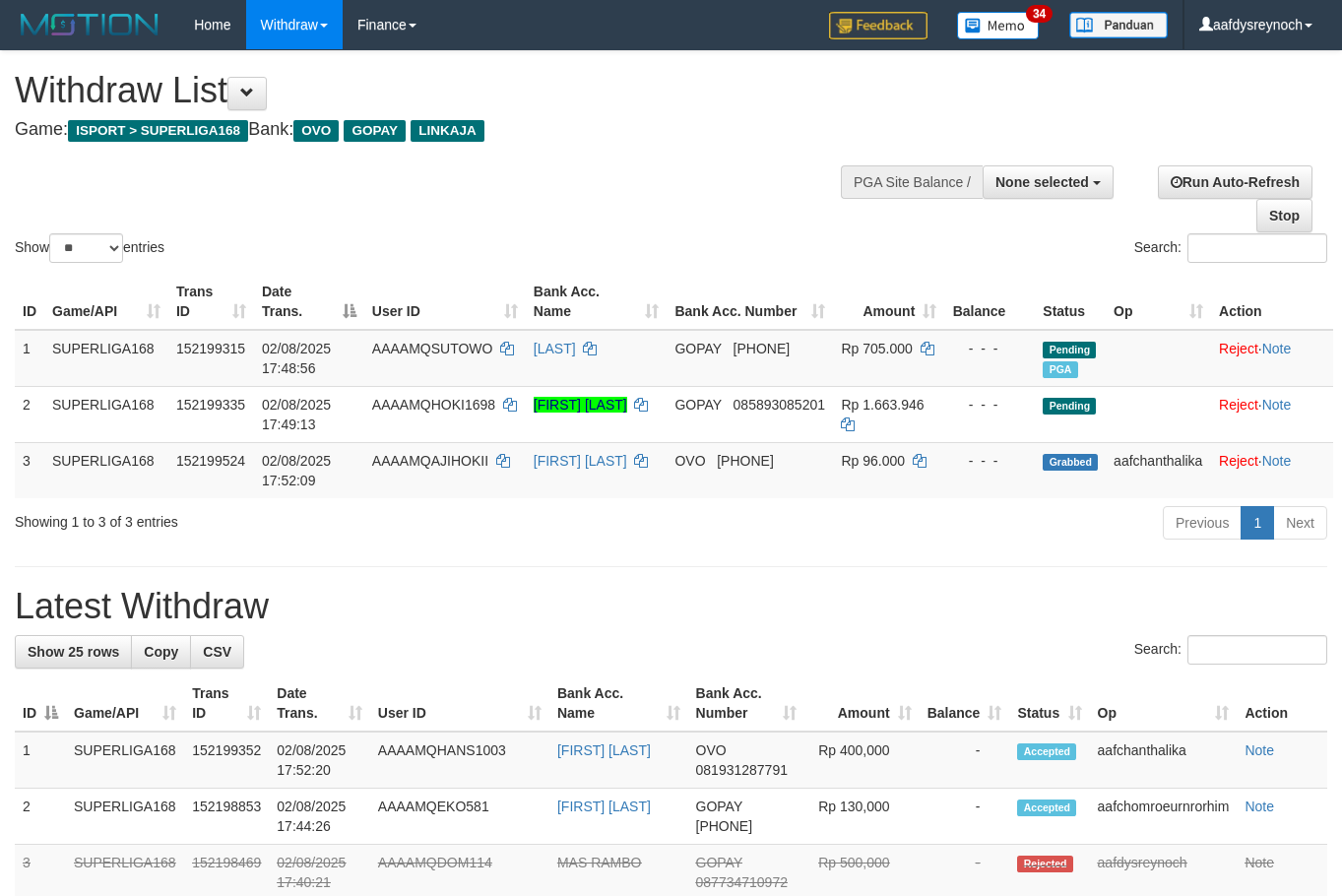 select 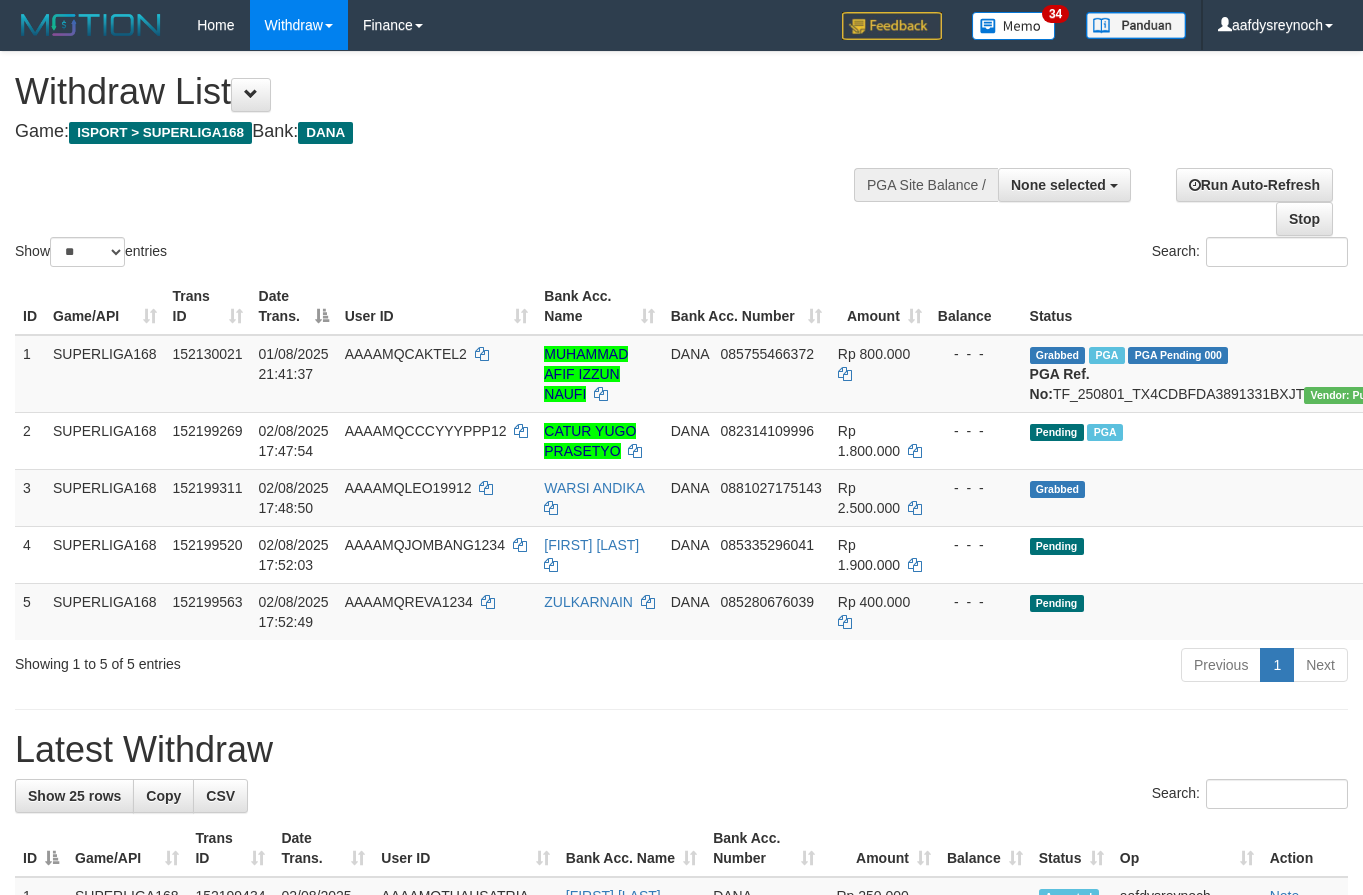 select 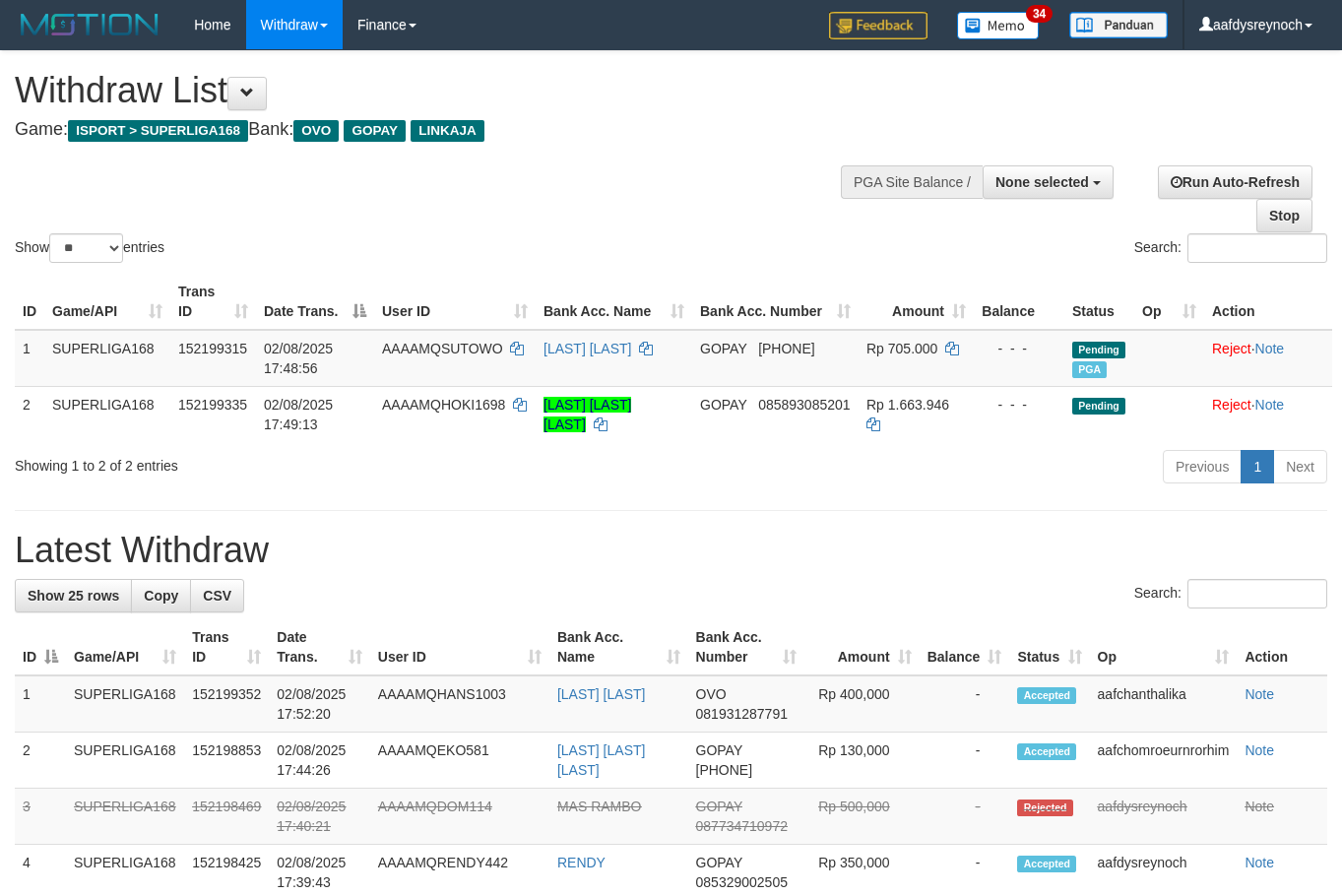 select 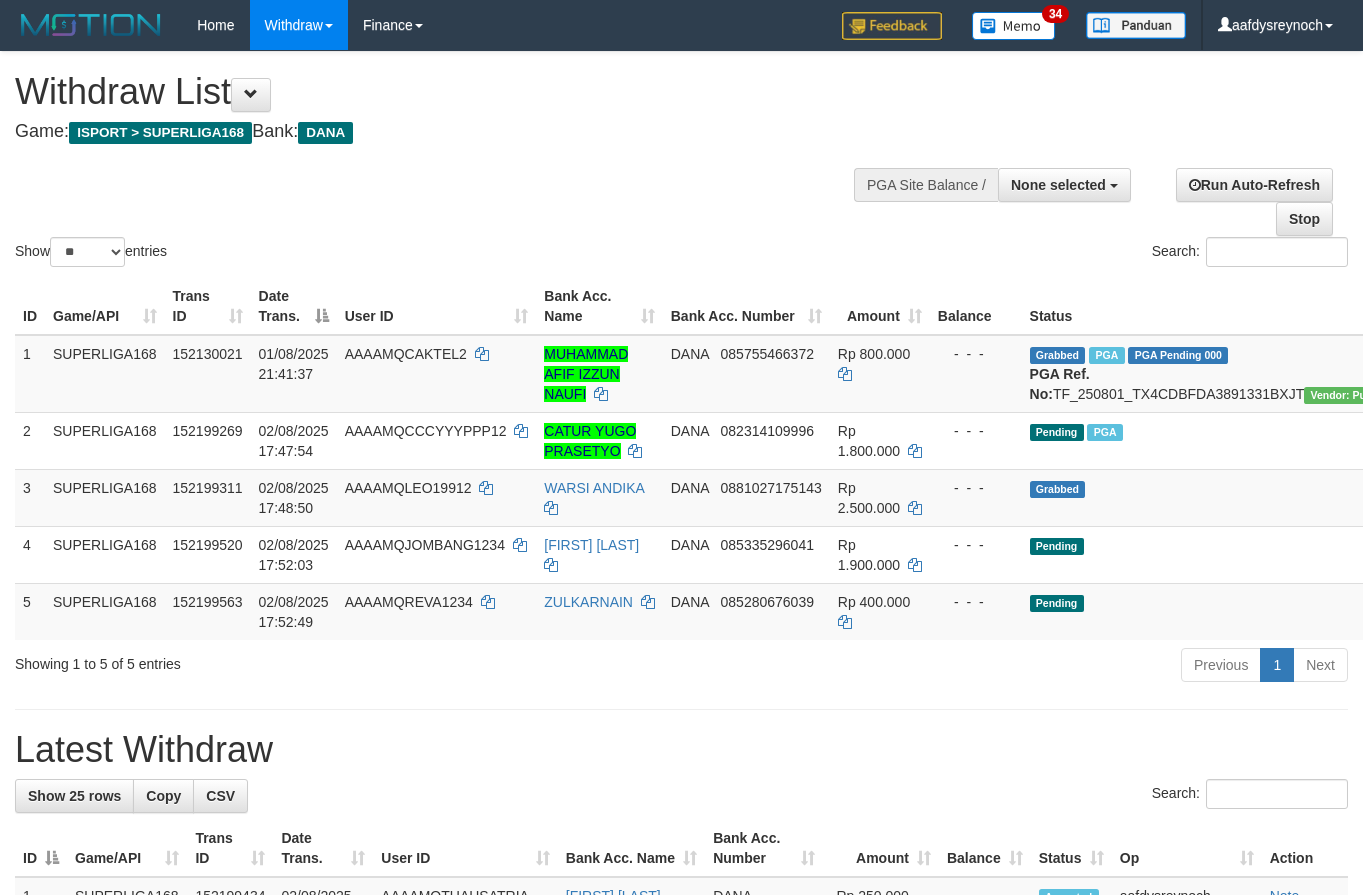 select 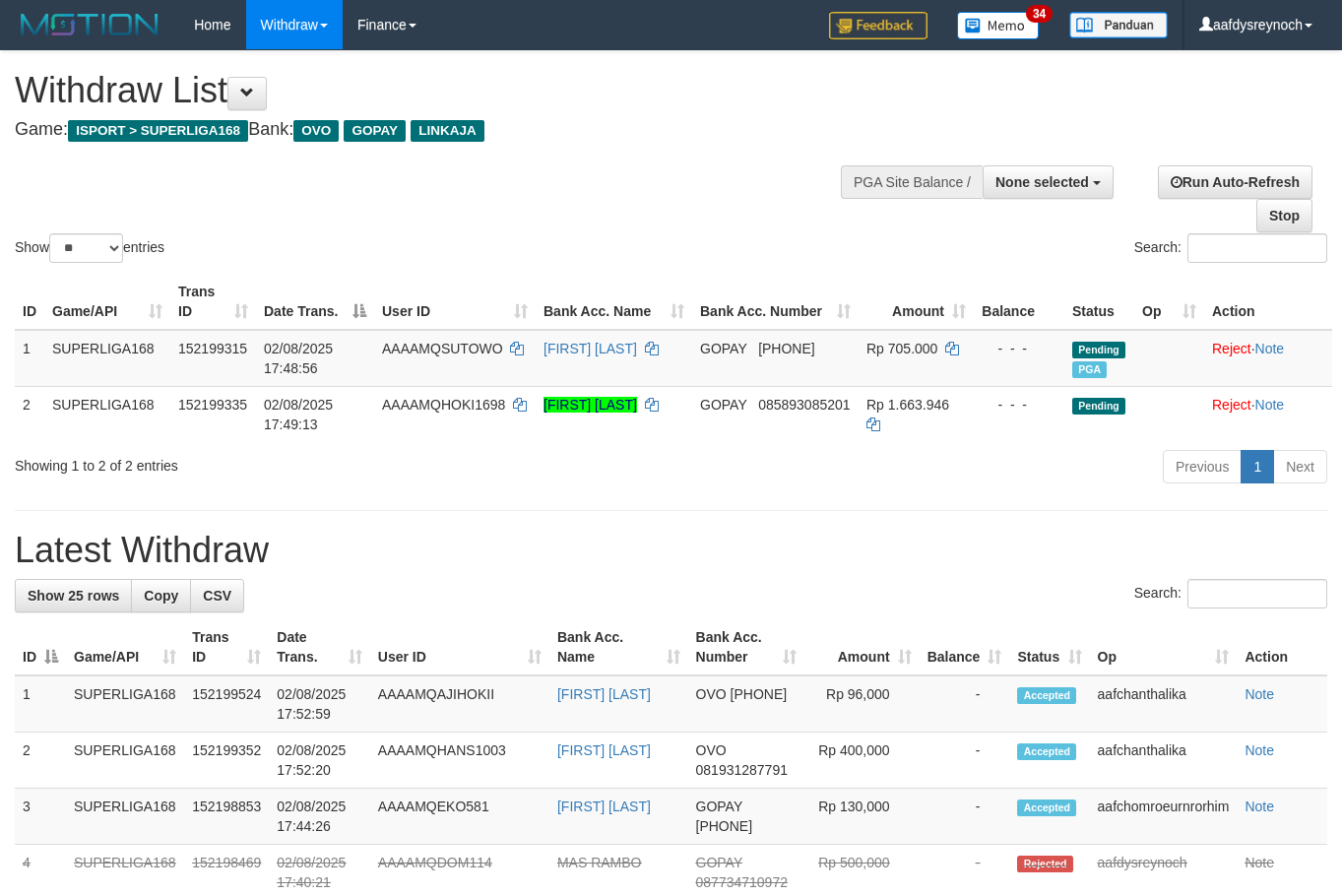 select 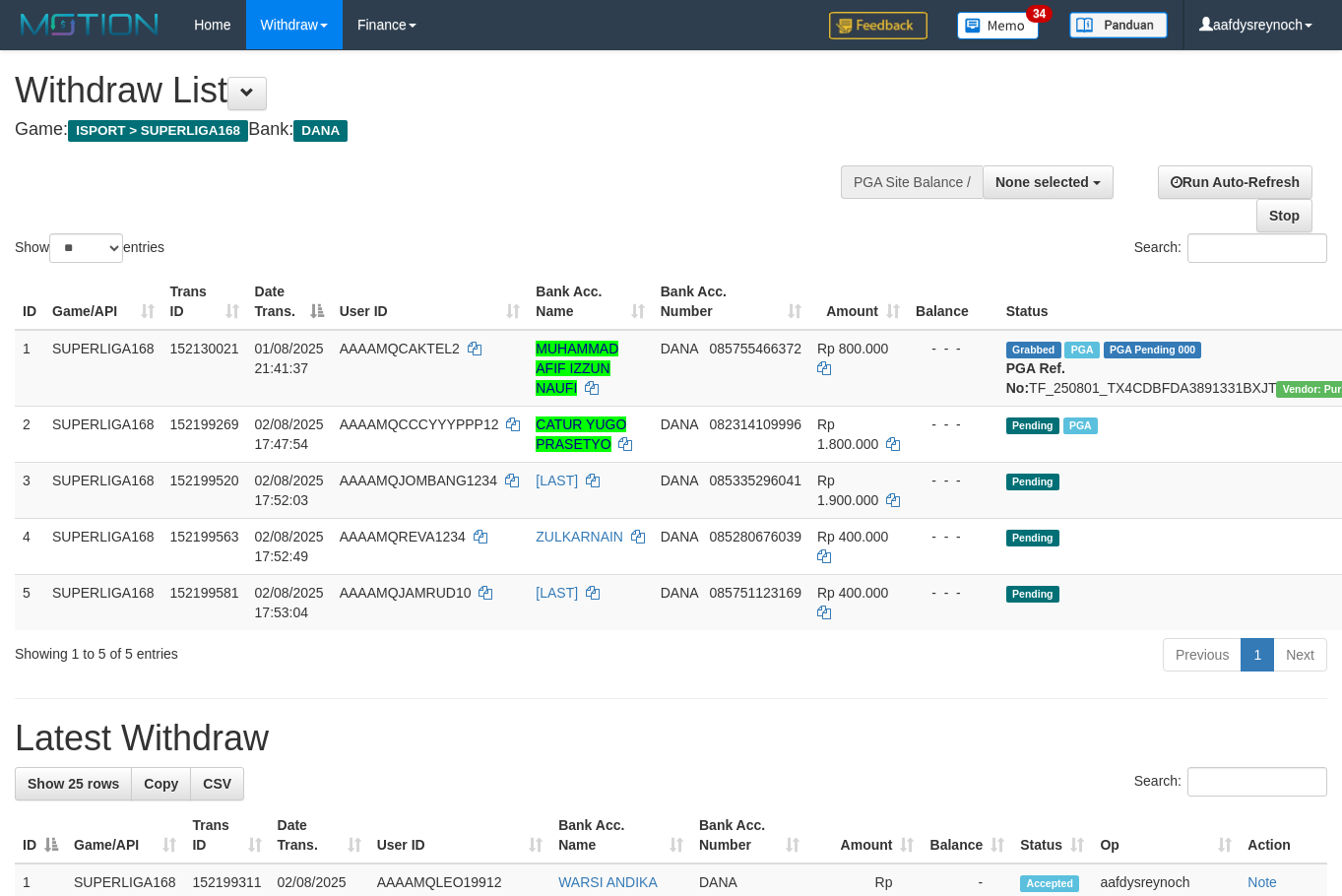 select 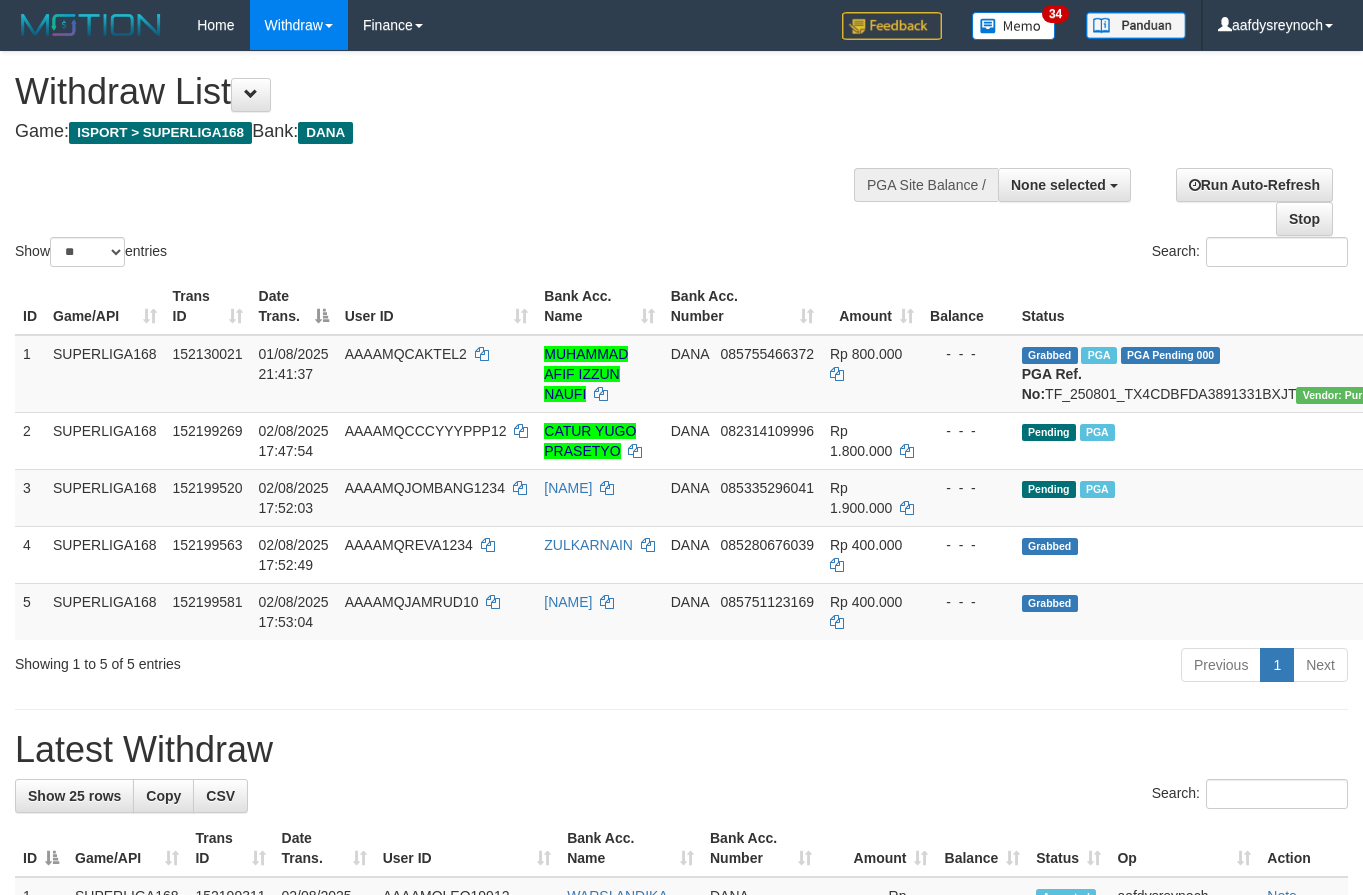 select 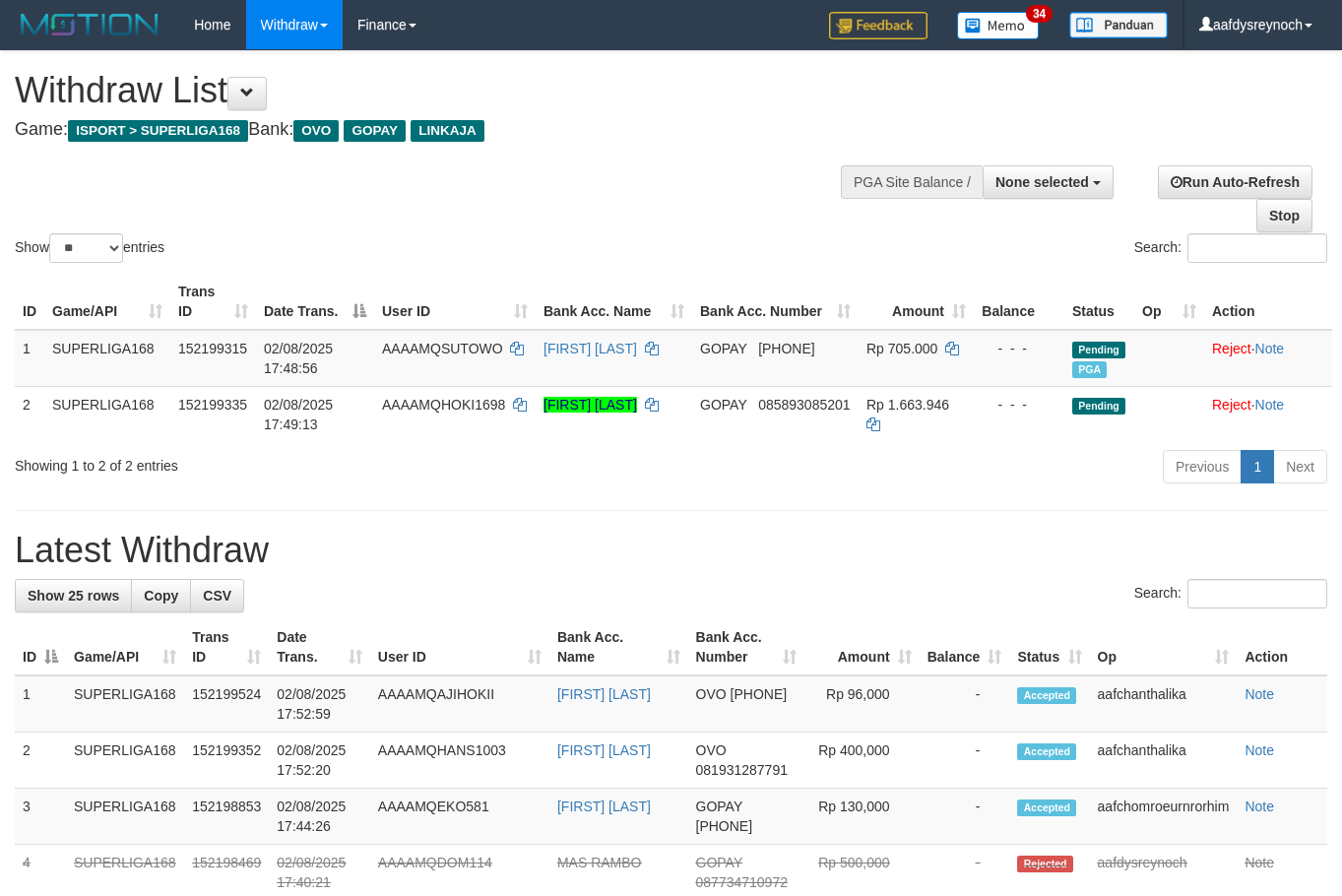 select 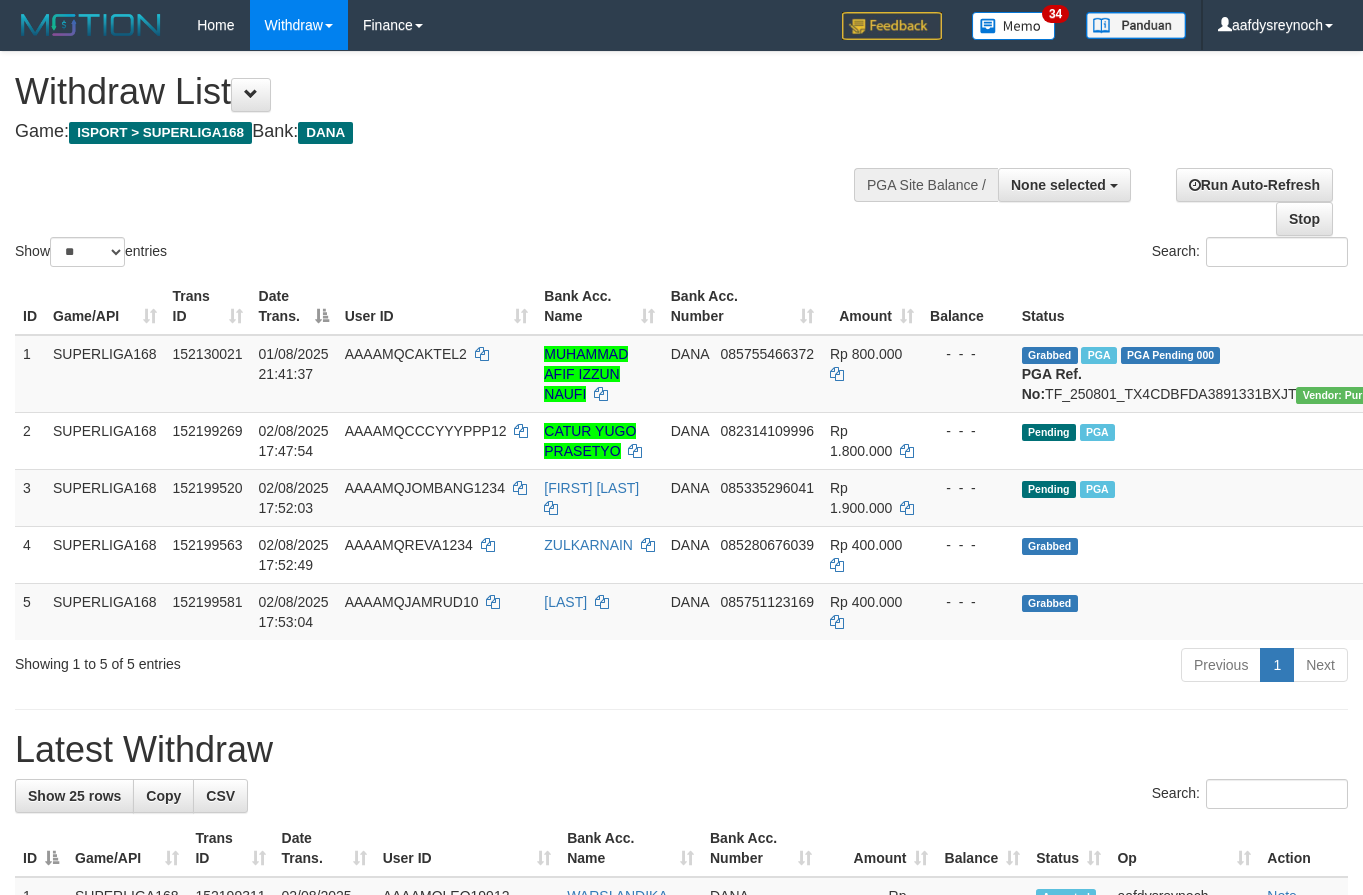 select 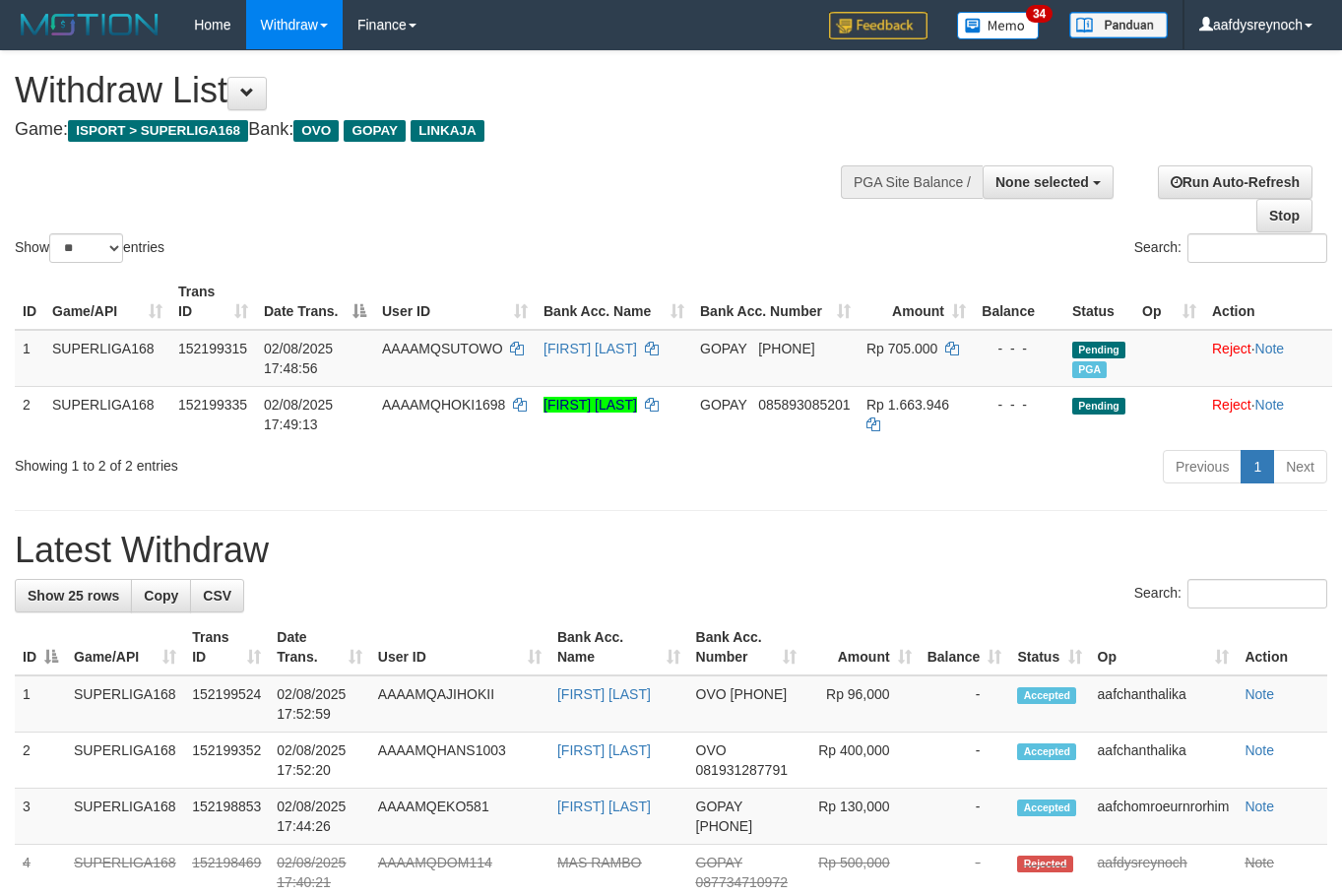 select 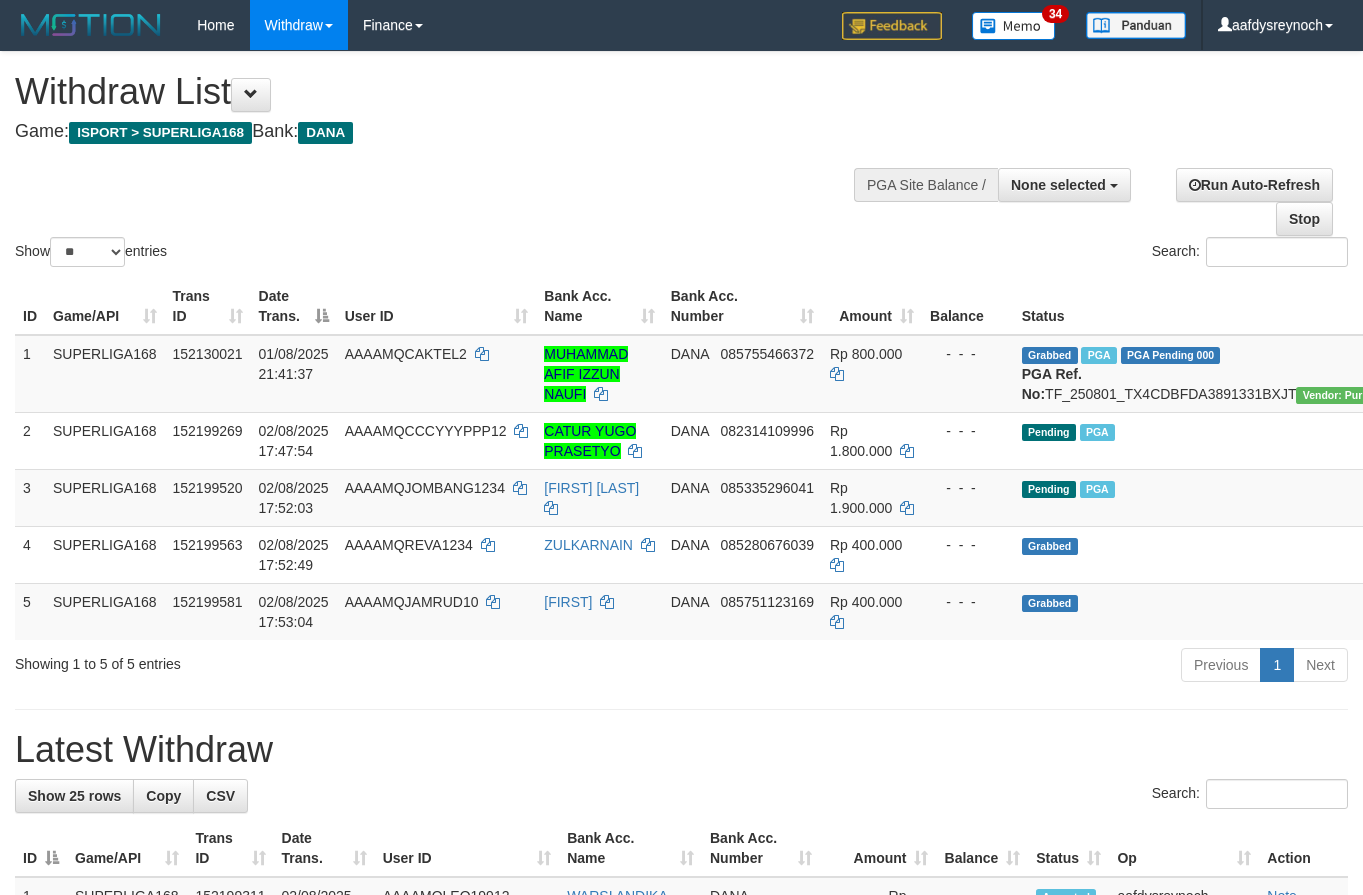 select 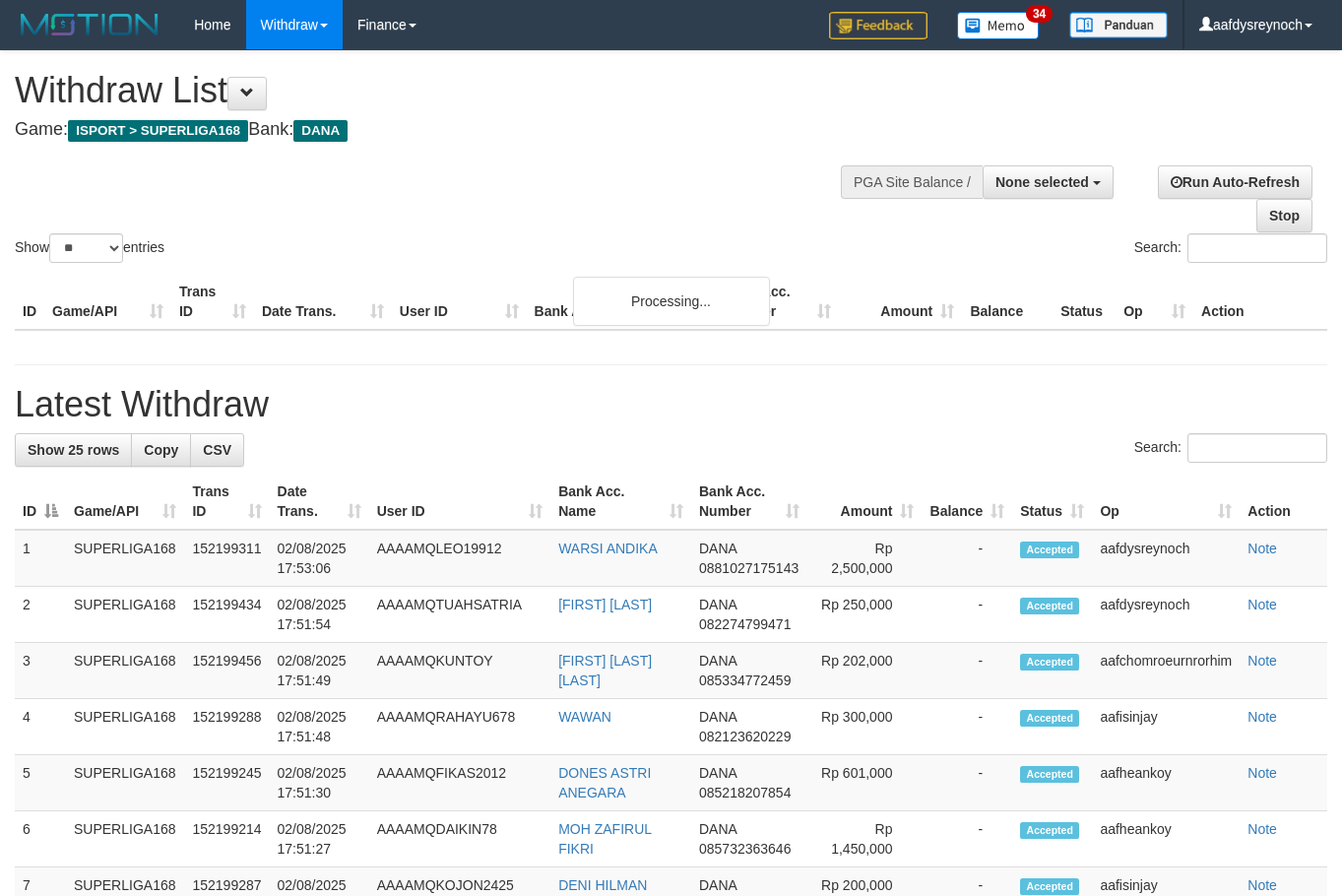 select 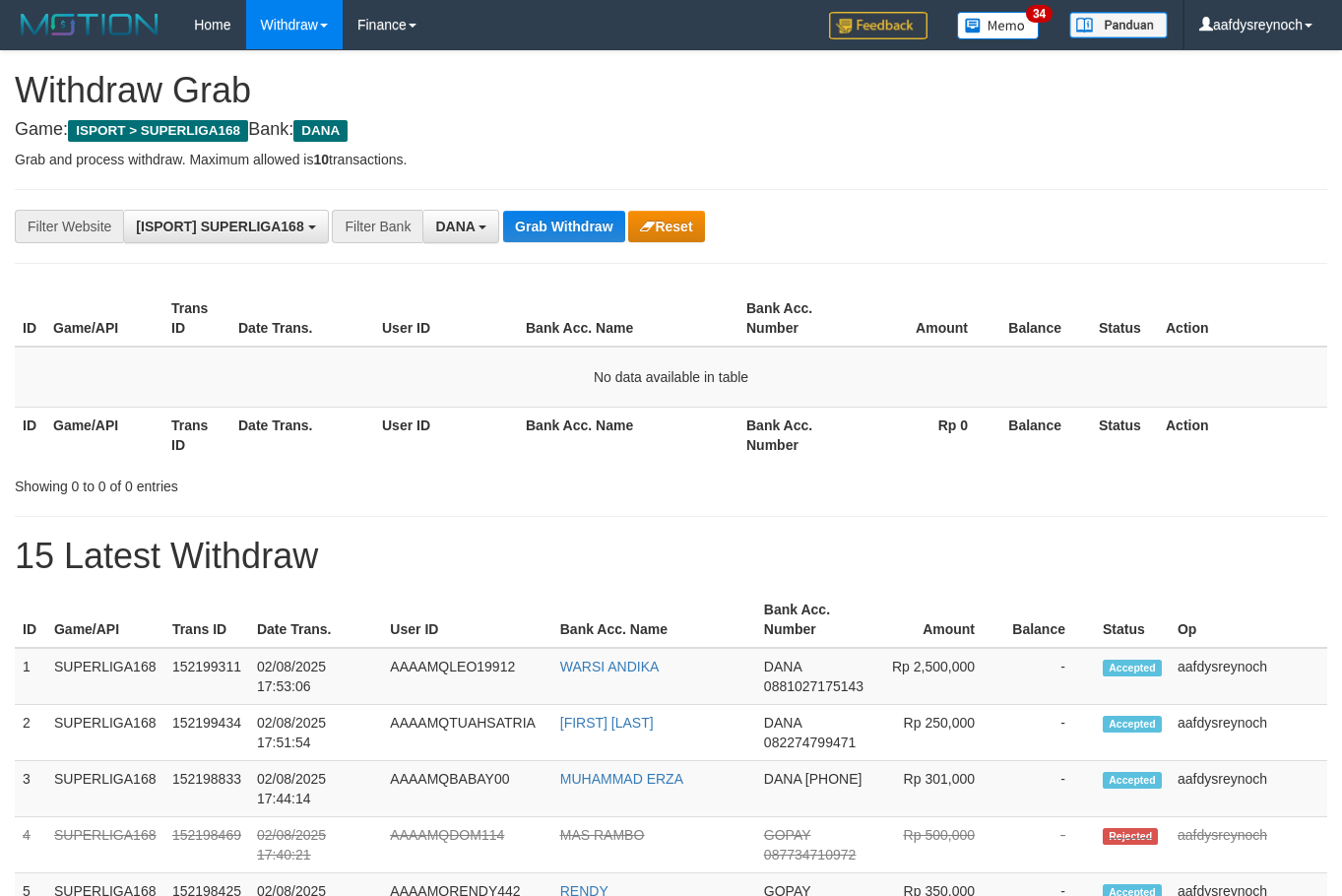 scroll, scrollTop: 0, scrollLeft: 0, axis: both 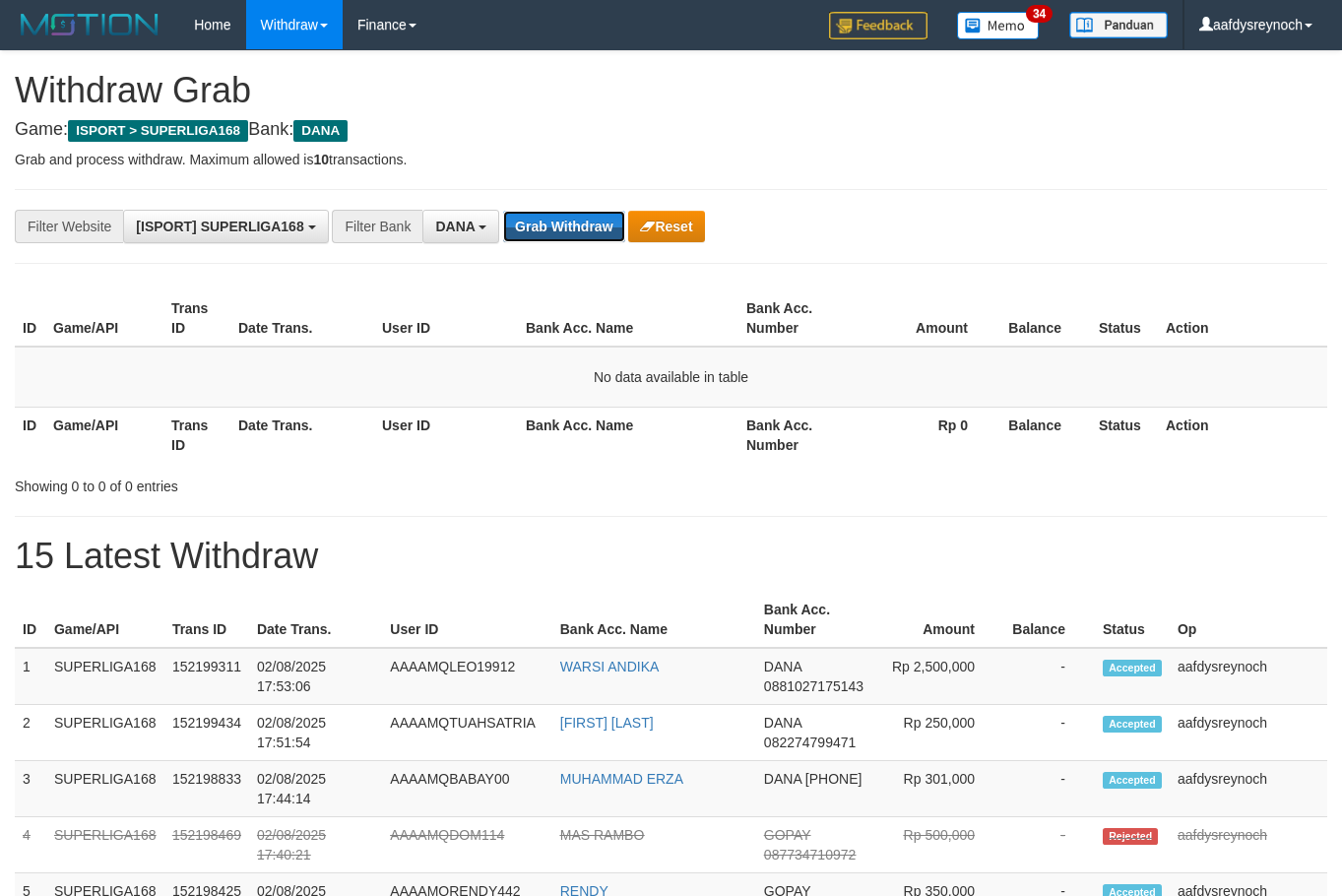 click on "Grab Withdraw" at bounding box center [563, 226] 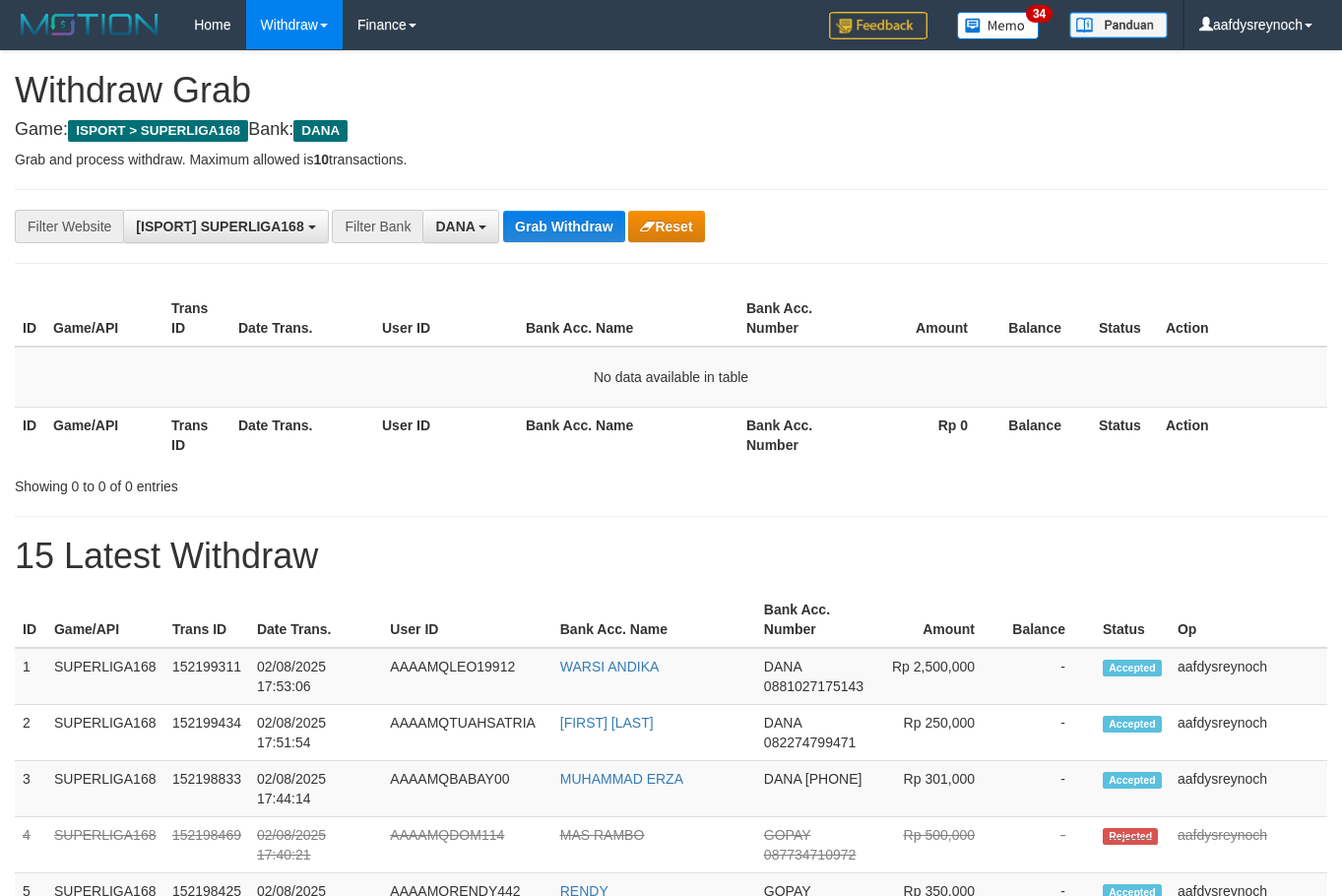 scroll, scrollTop: 0, scrollLeft: 0, axis: both 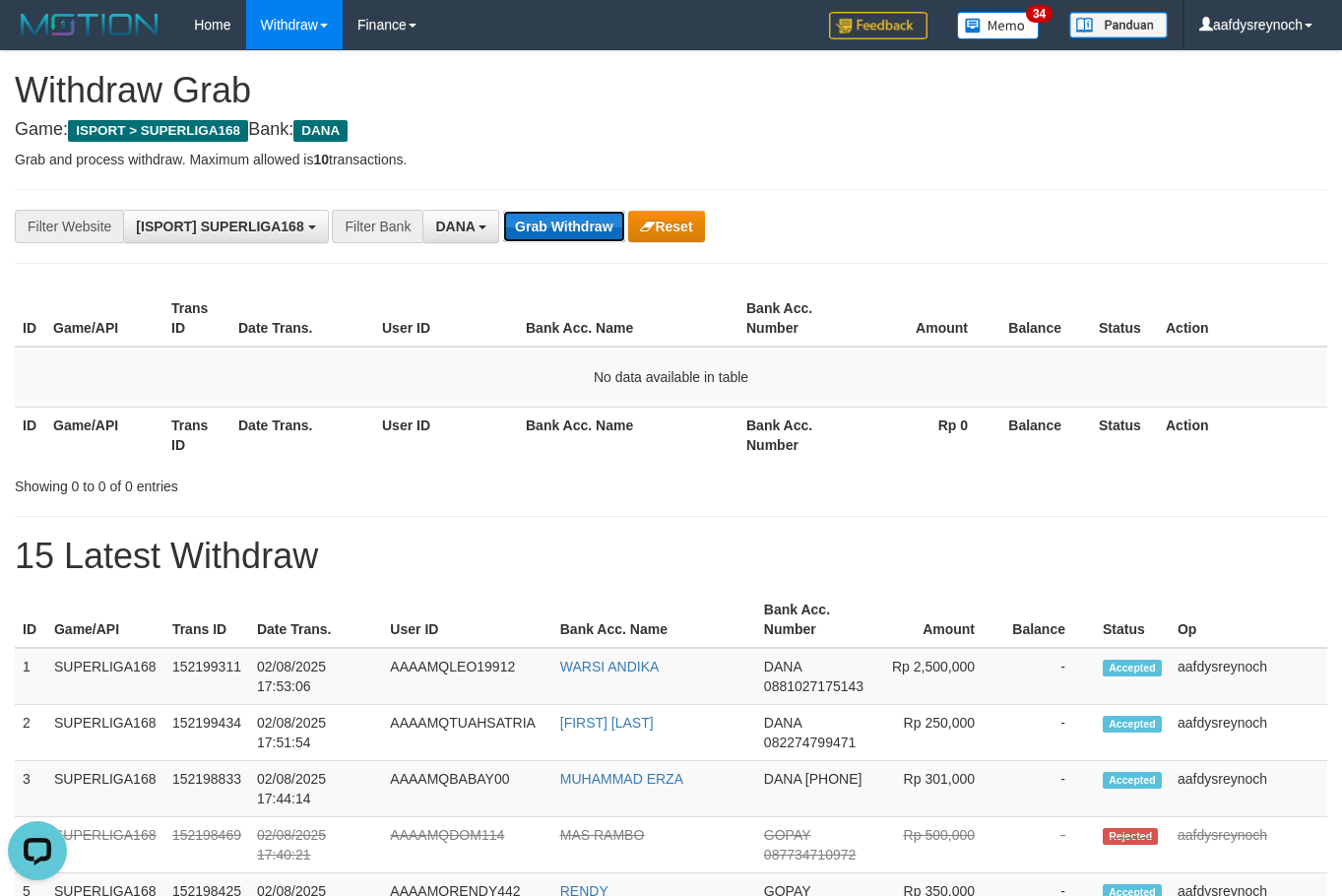 click on "Grab Withdraw" at bounding box center [563, 226] 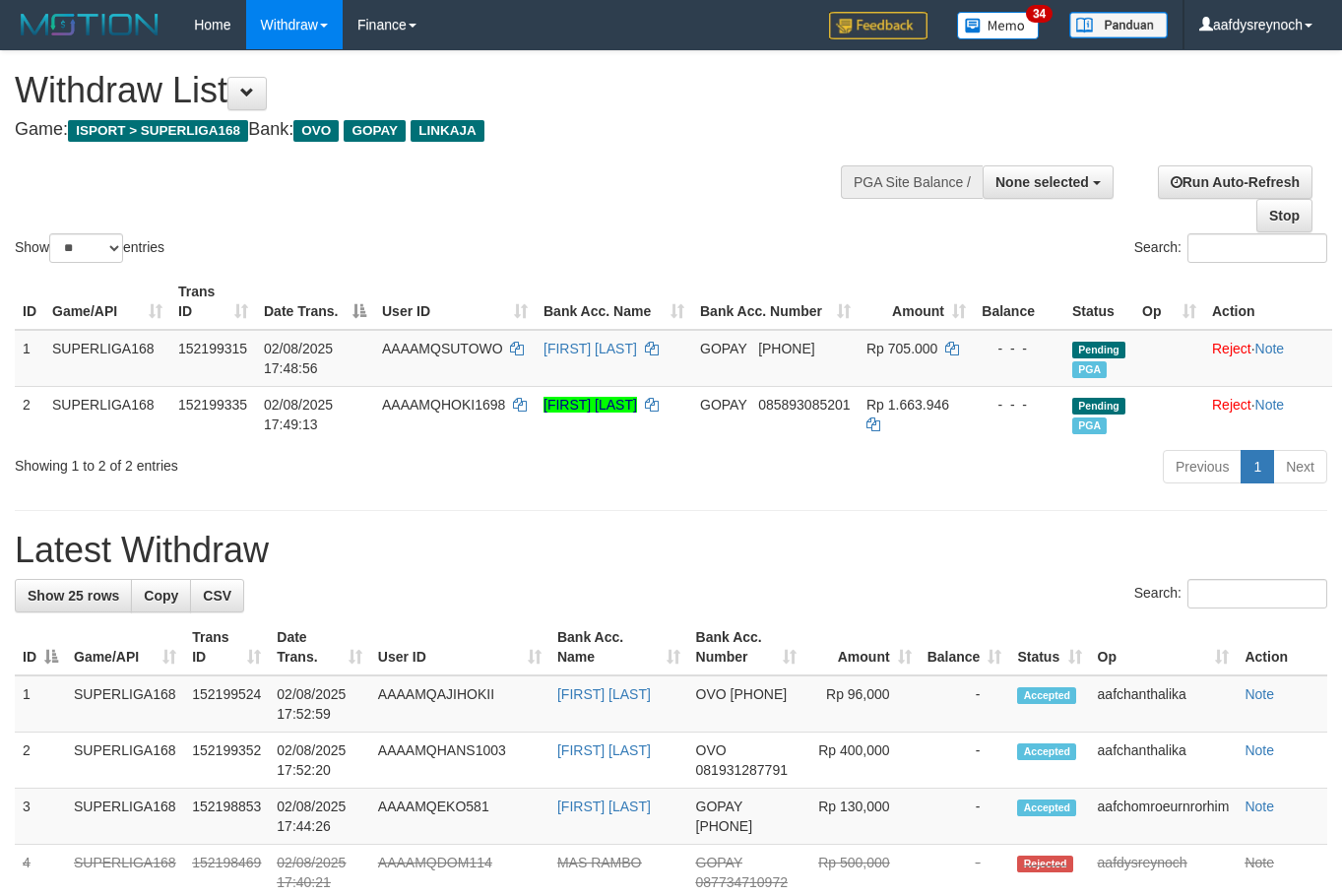 select 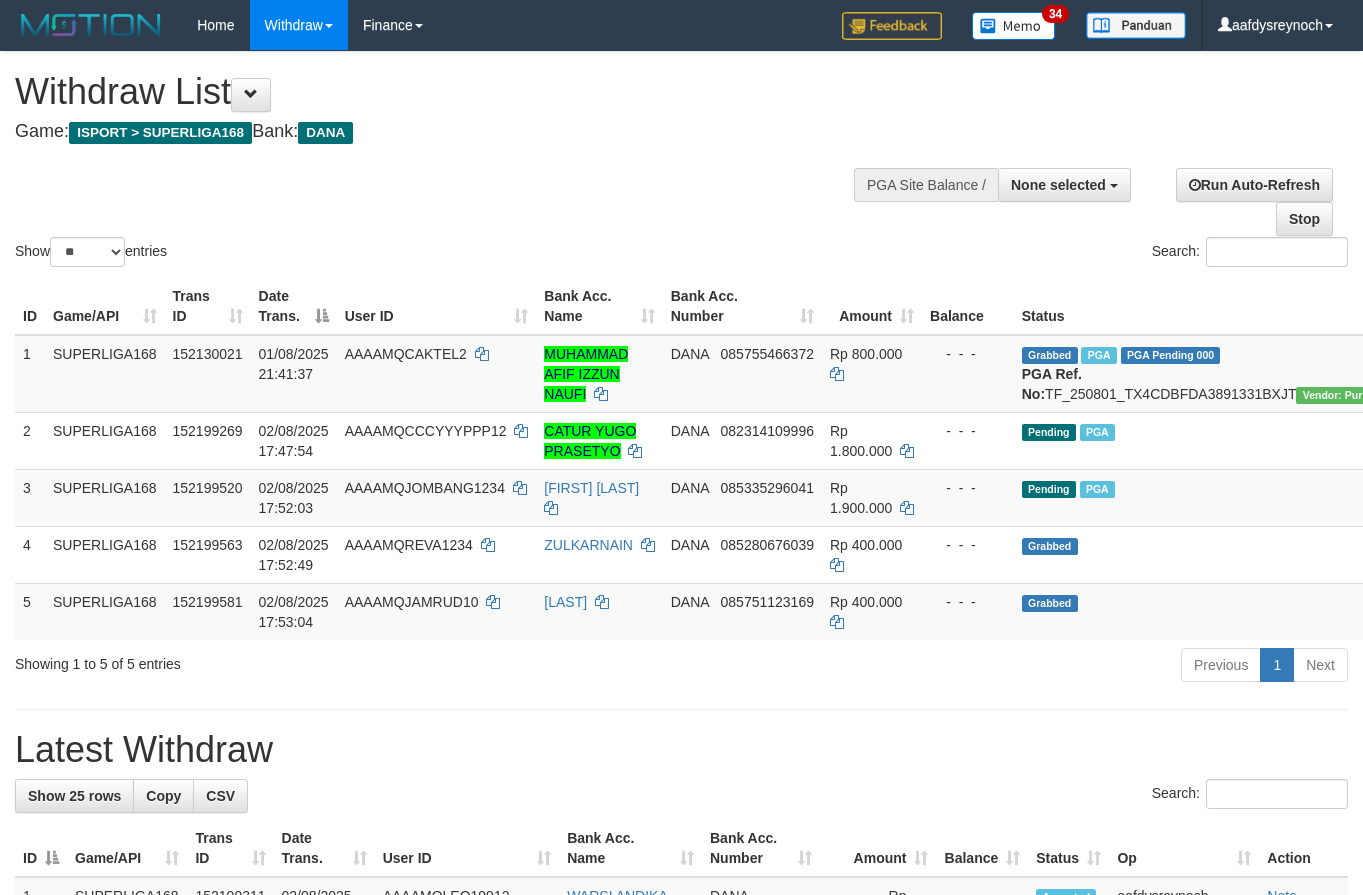 select 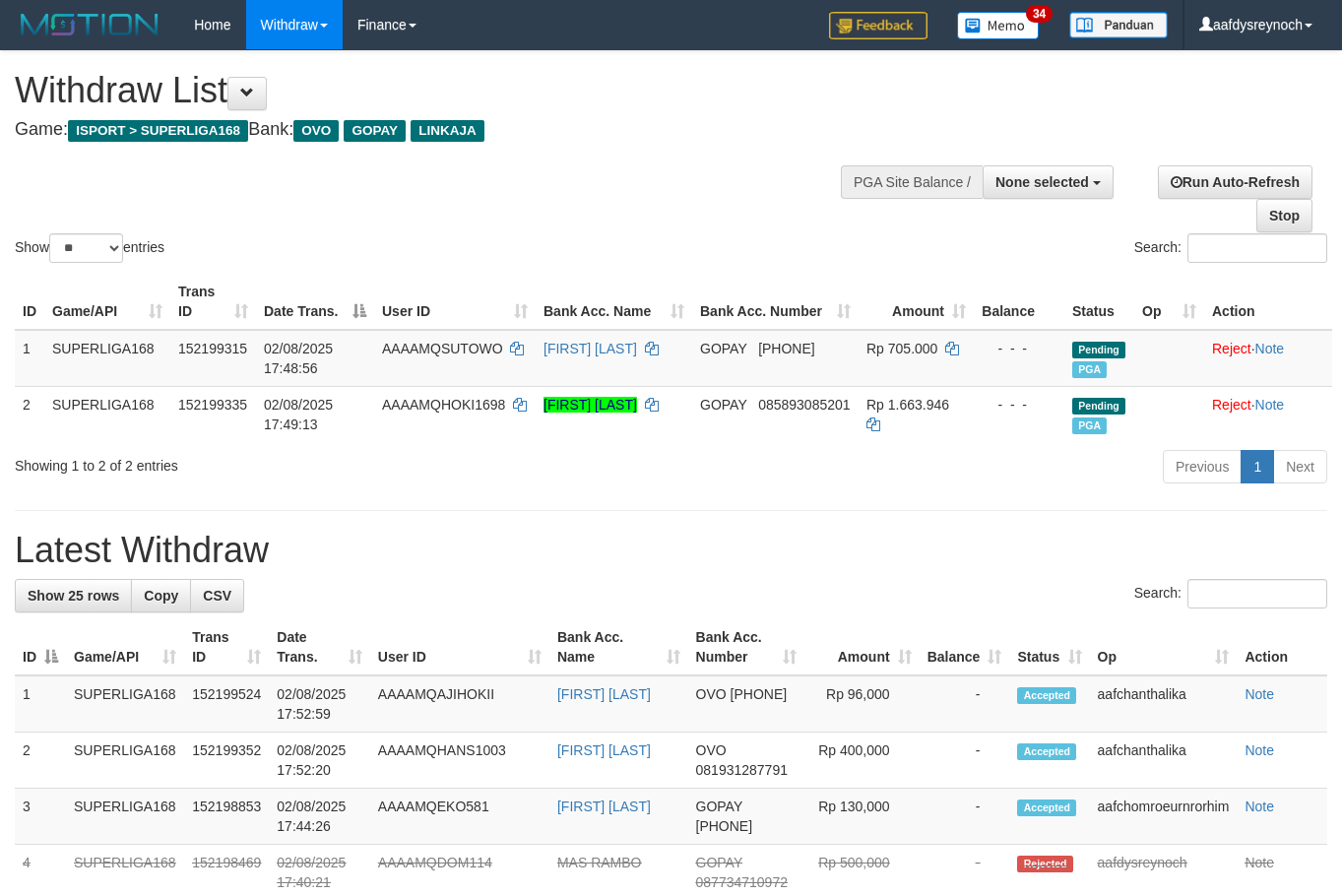 select 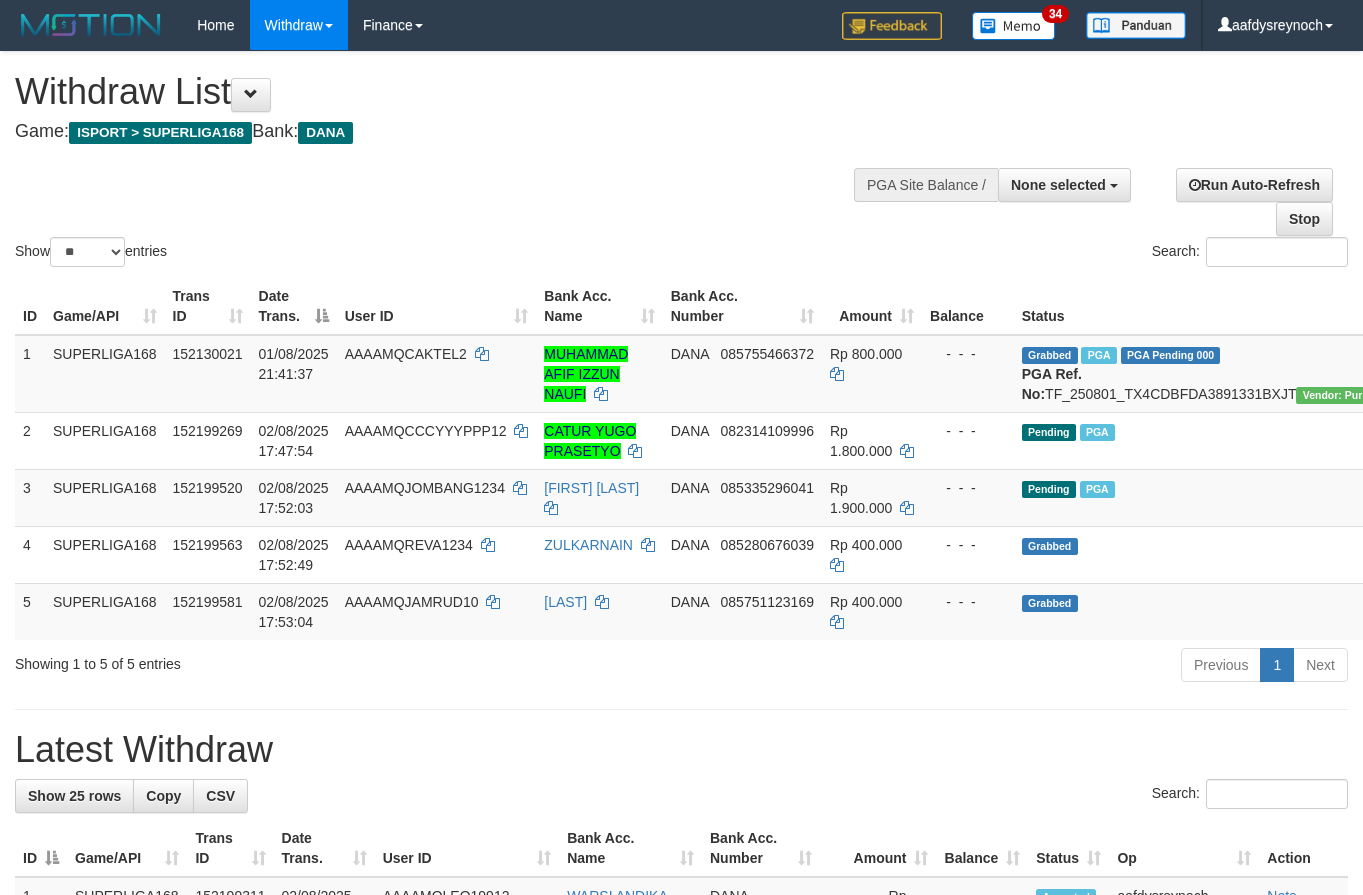 select 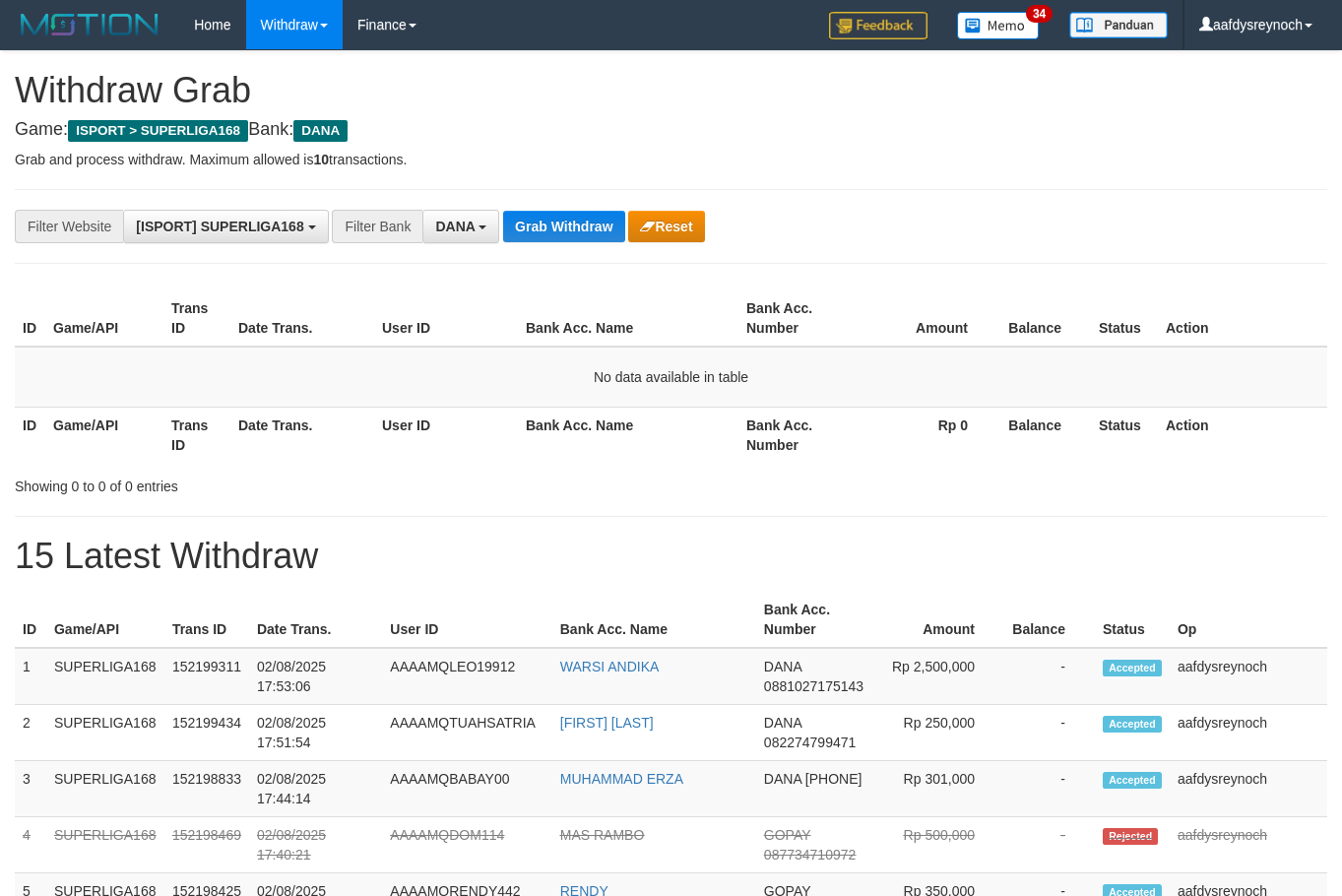 scroll, scrollTop: 0, scrollLeft: 0, axis: both 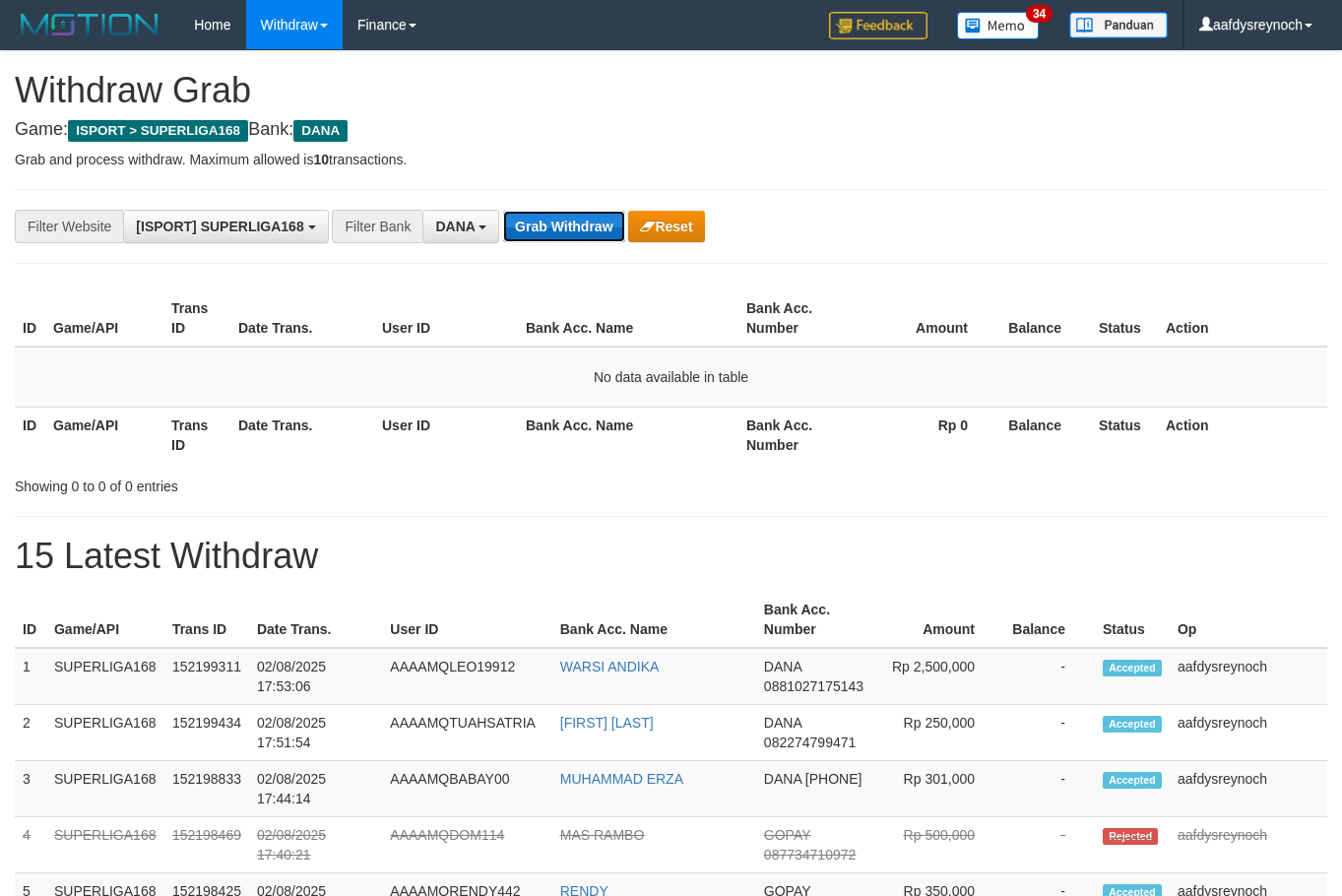 click on "Grab Withdraw" at bounding box center [563, 226] 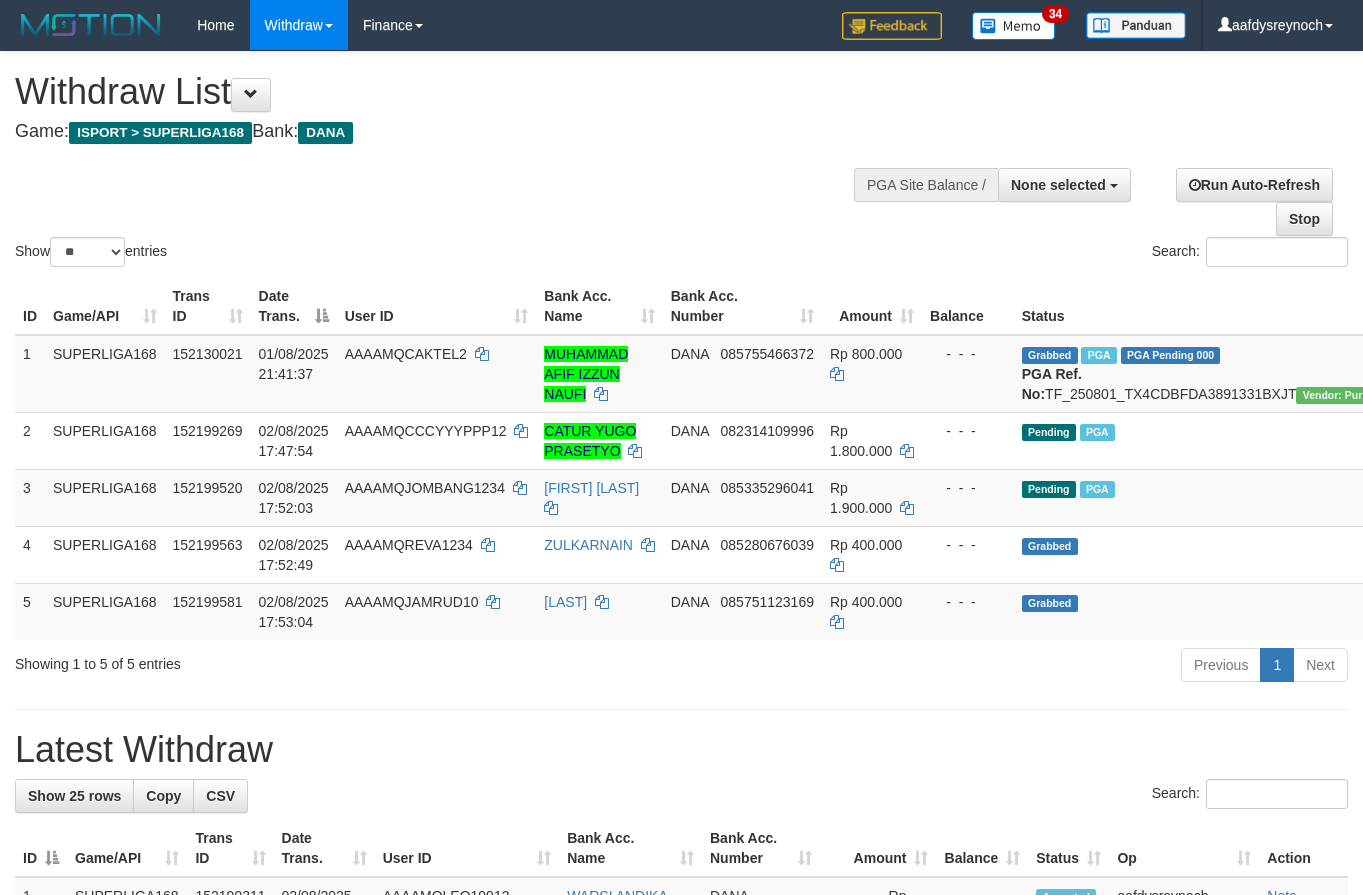 select 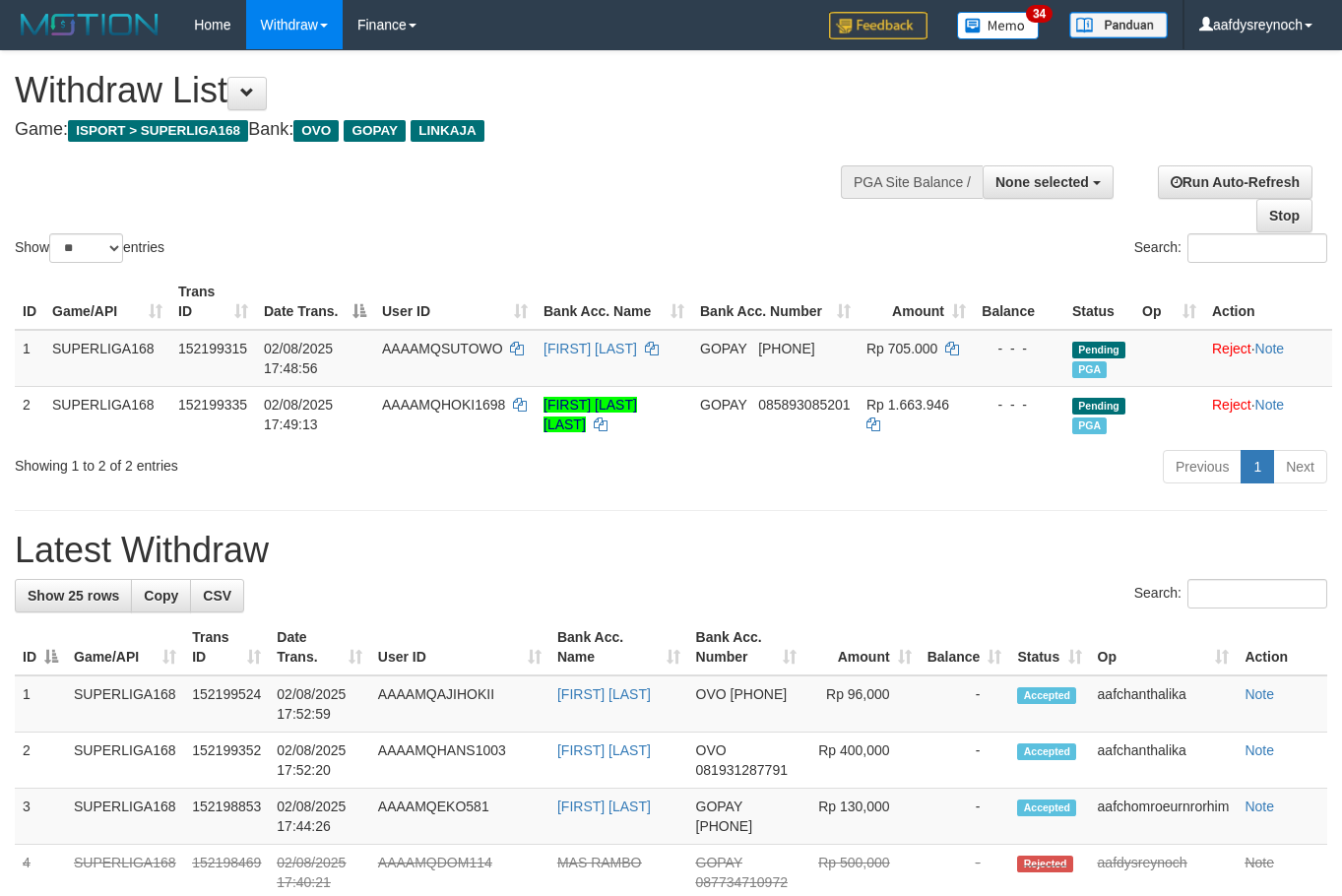 select 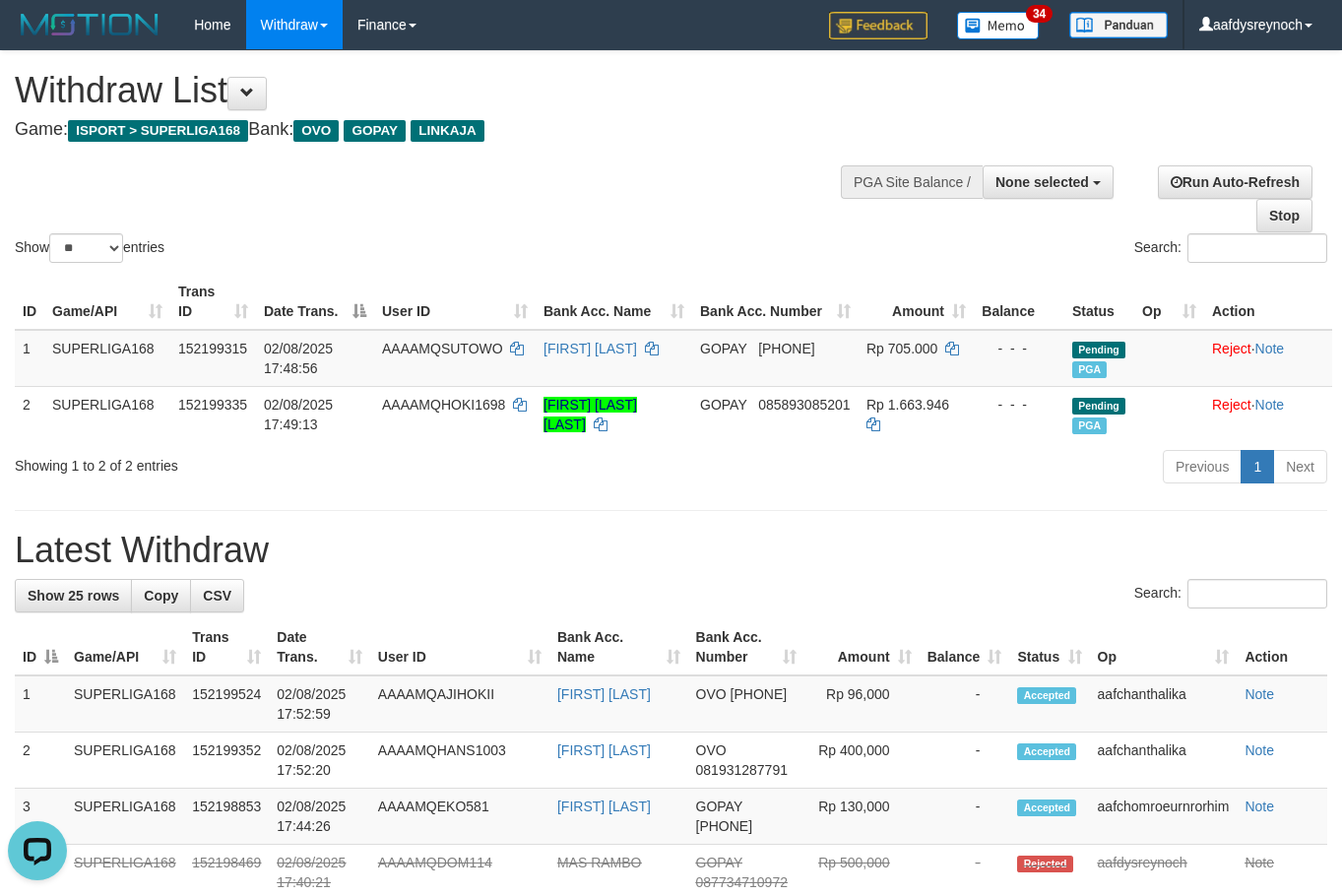 scroll, scrollTop: 0, scrollLeft: 0, axis: both 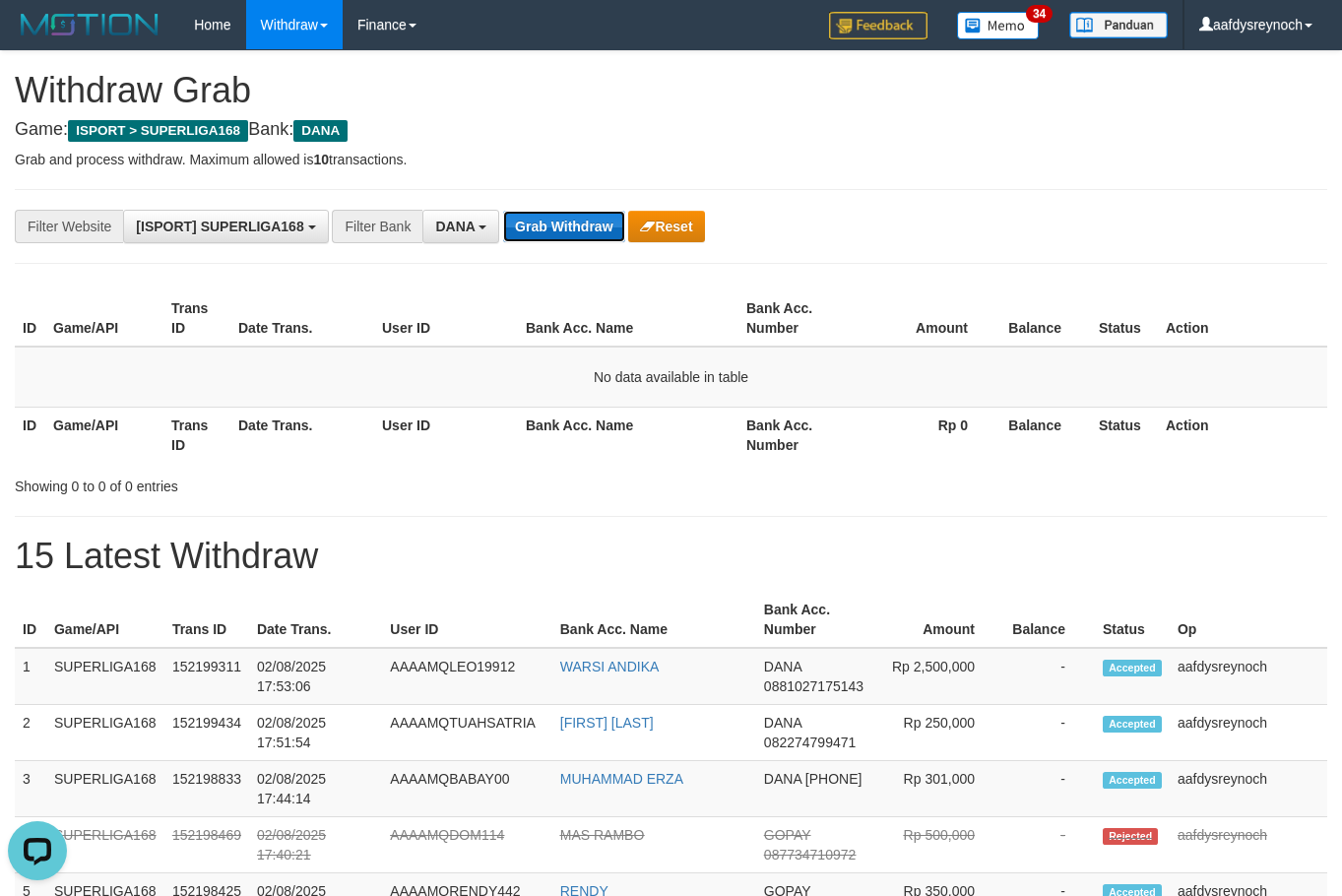 click on "Grab Withdraw" at bounding box center (563, 226) 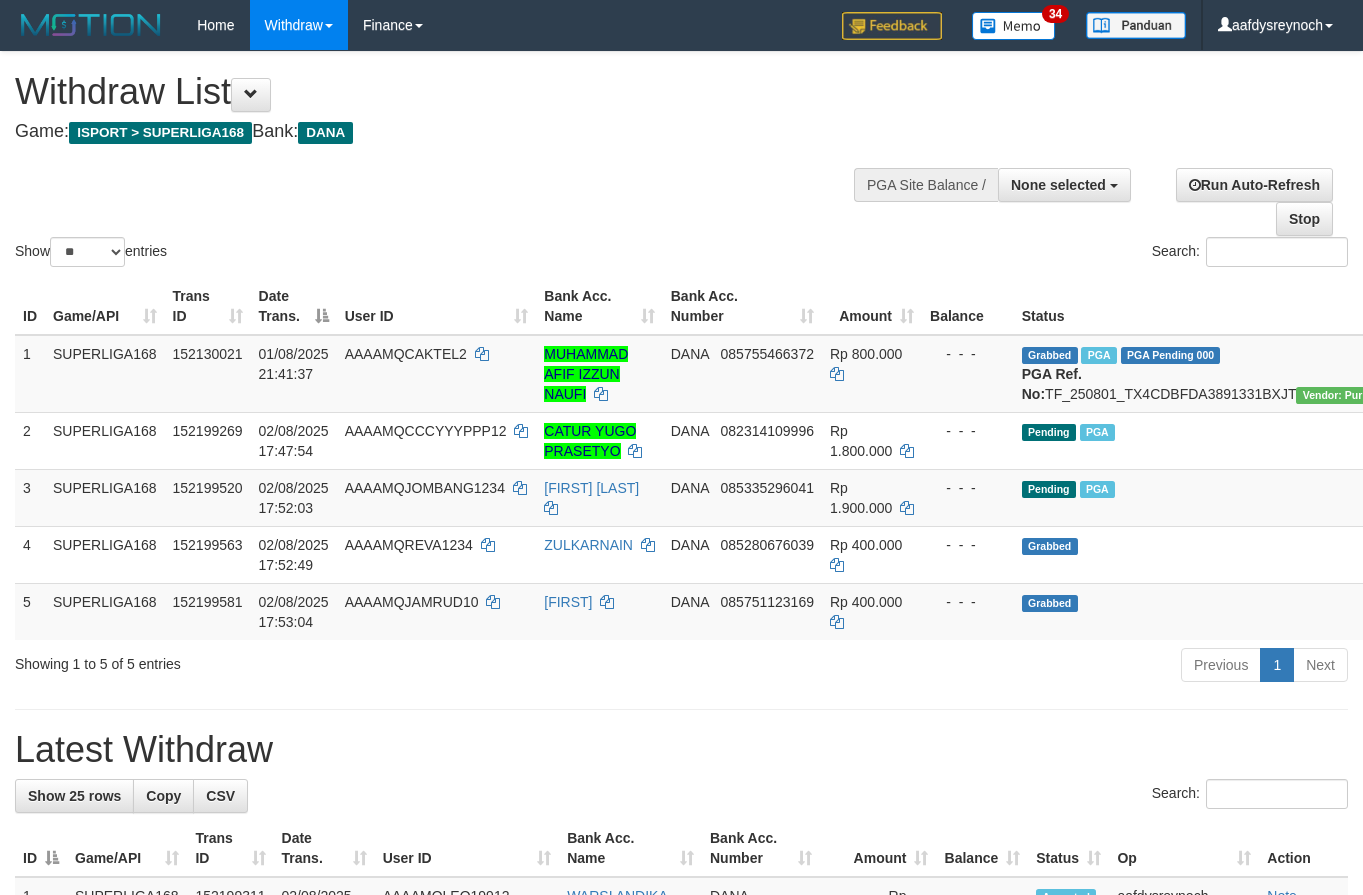 select 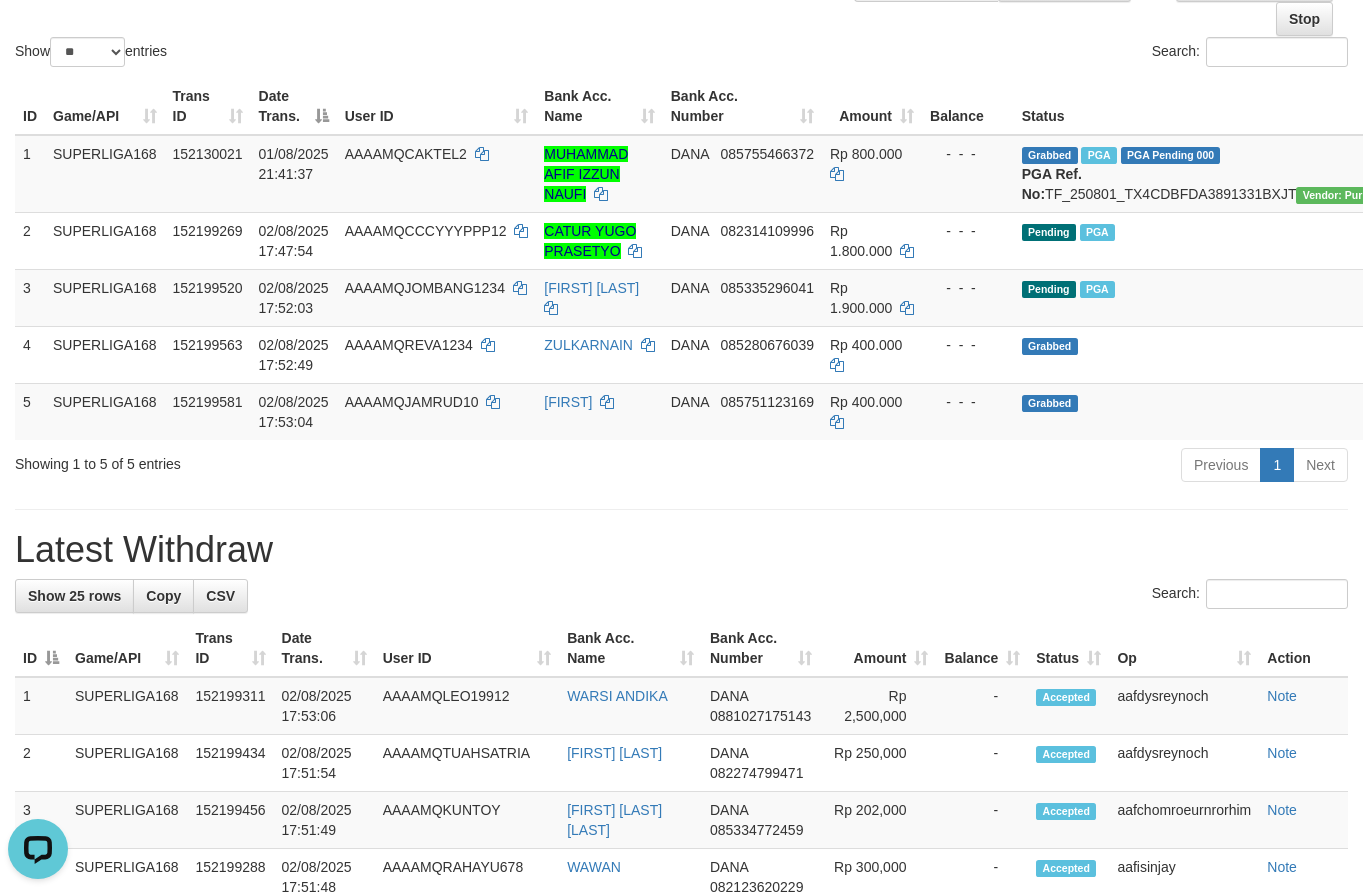 scroll, scrollTop: 0, scrollLeft: 0, axis: both 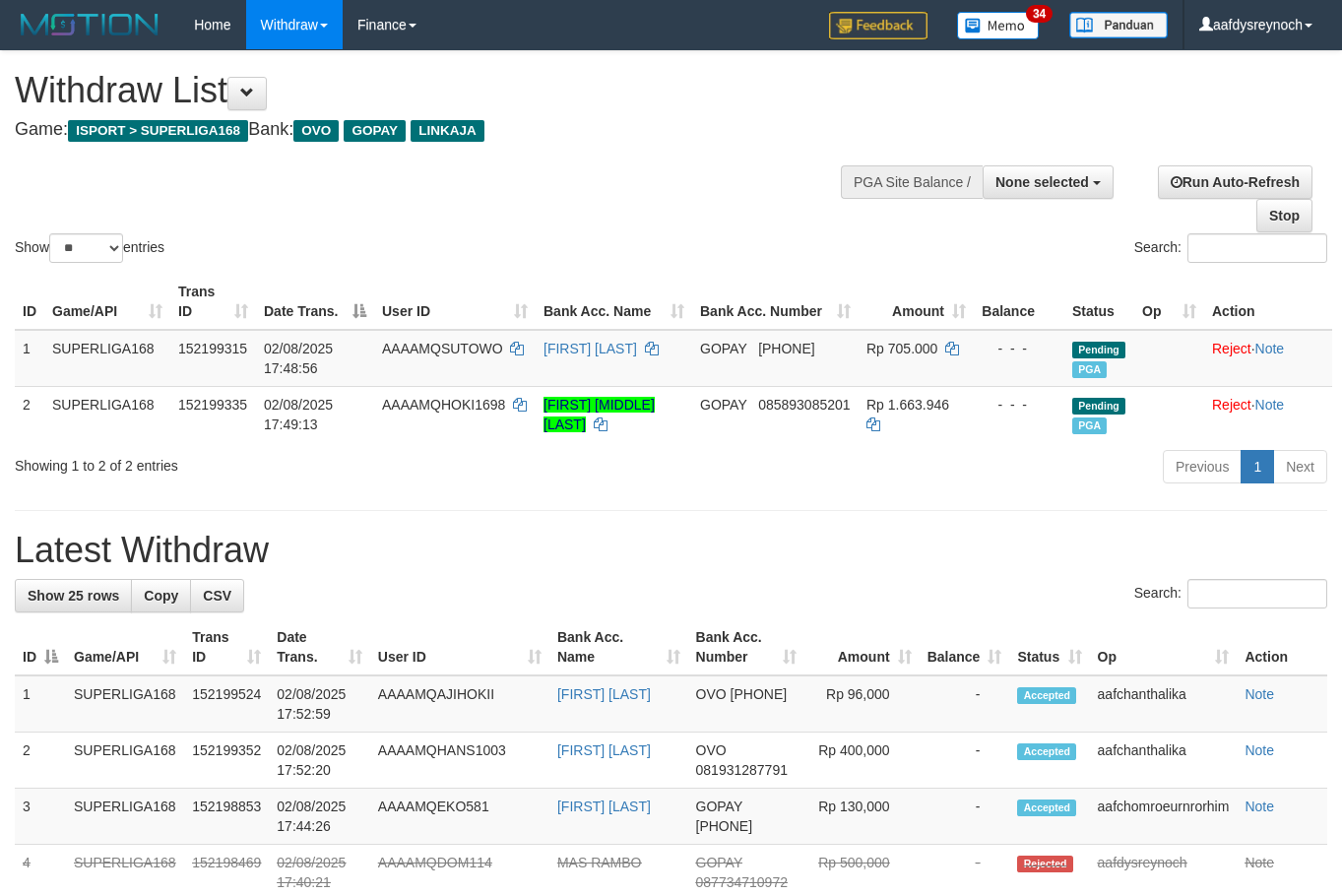 select 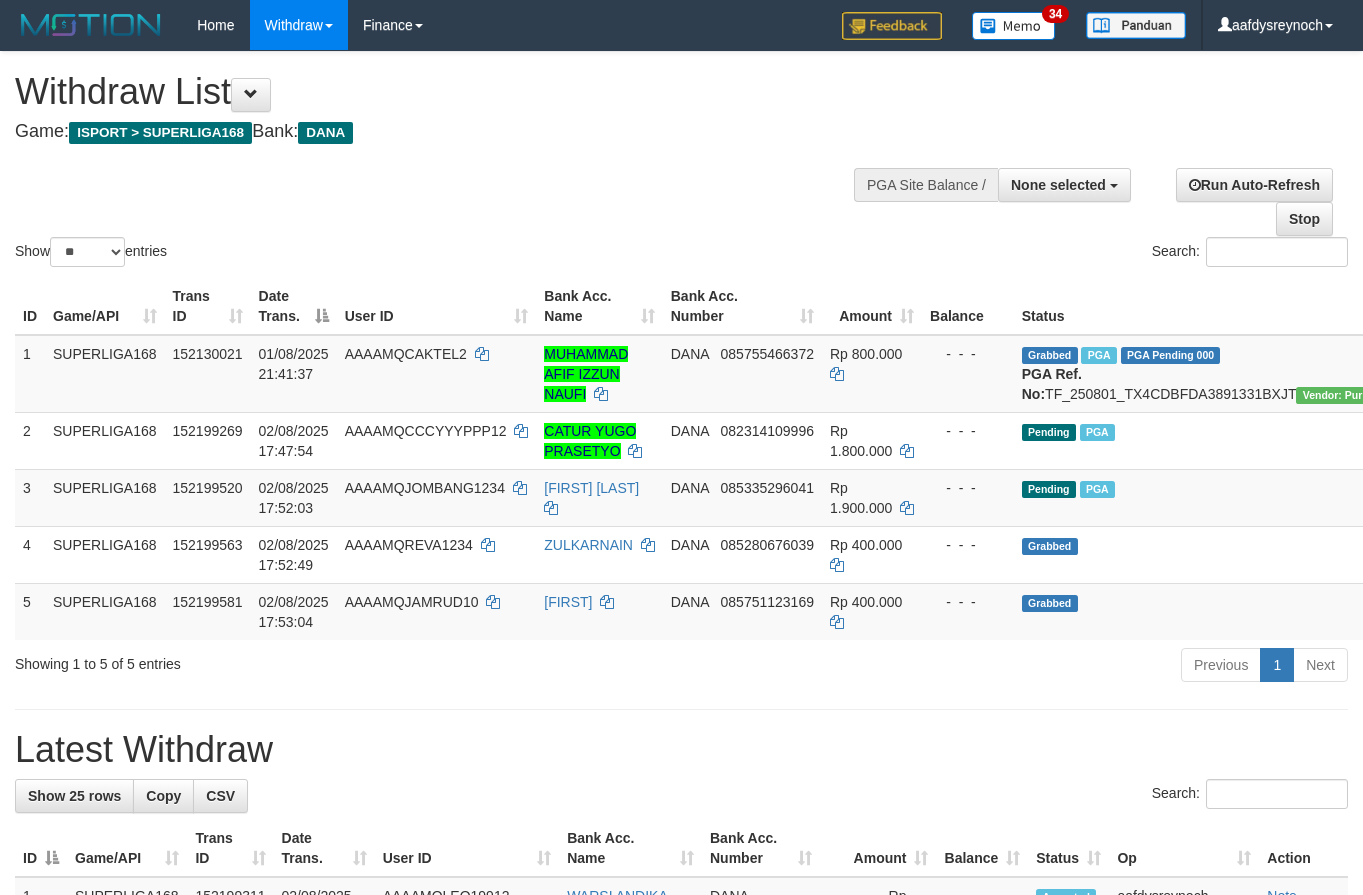 select 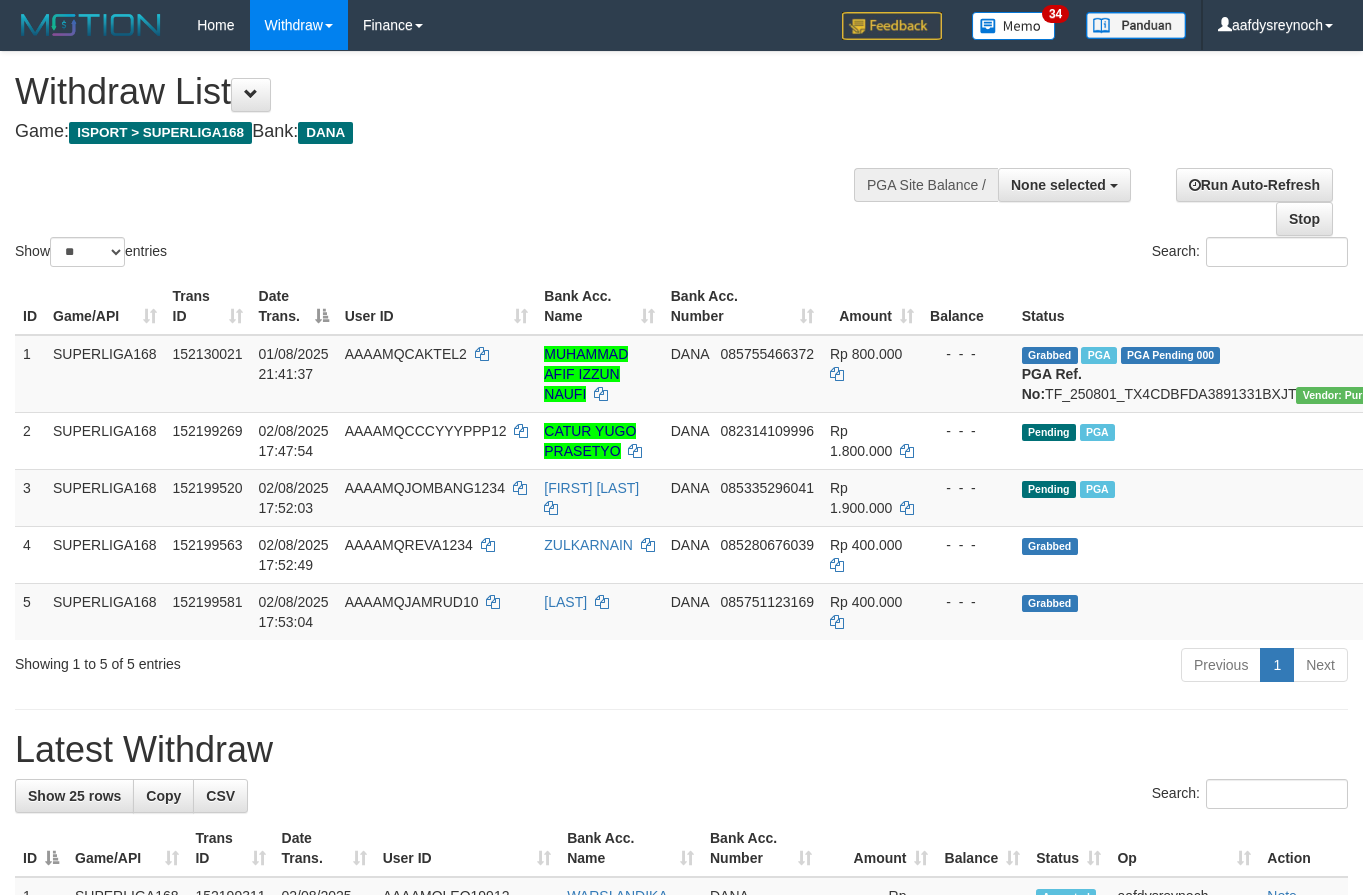 select 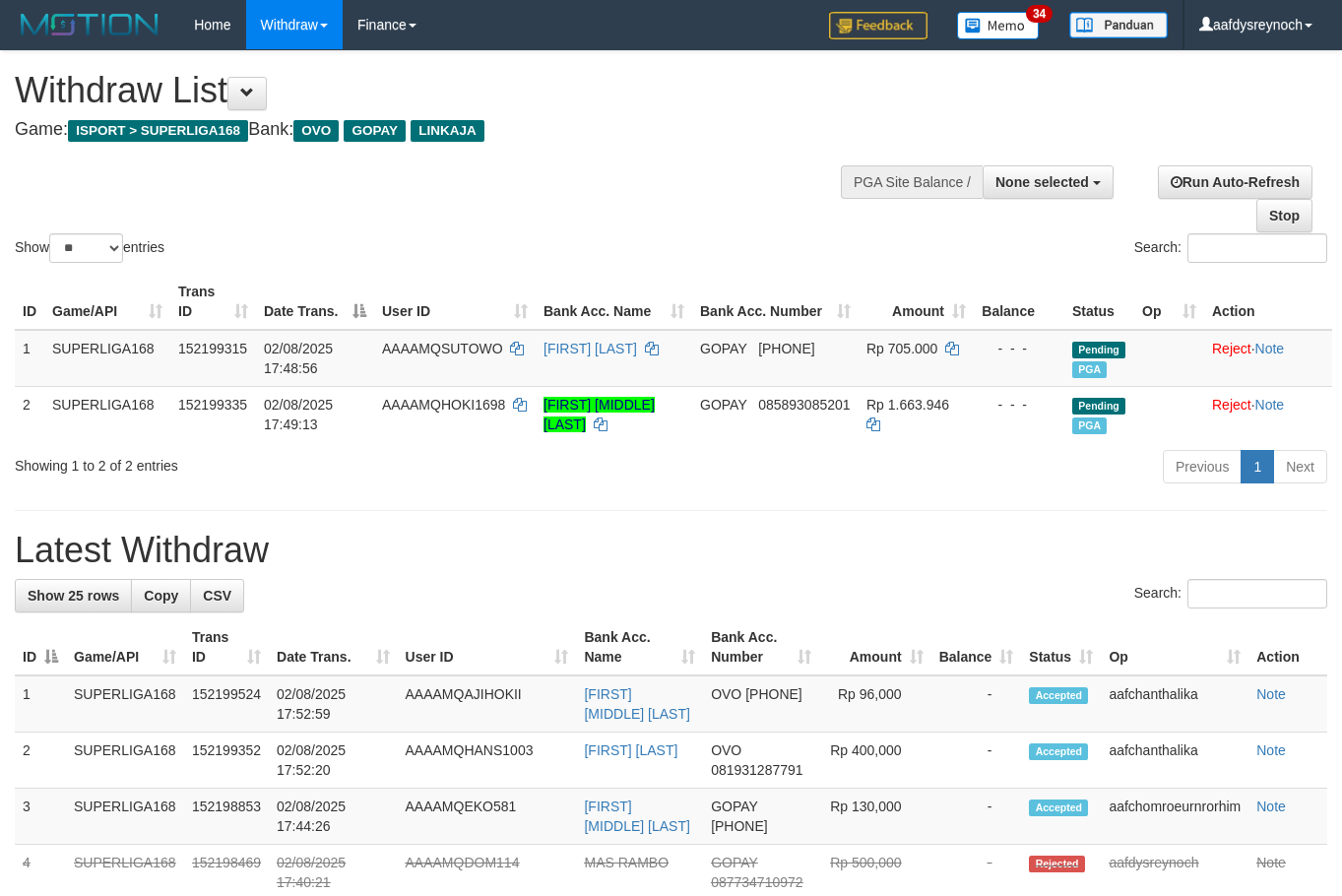 select 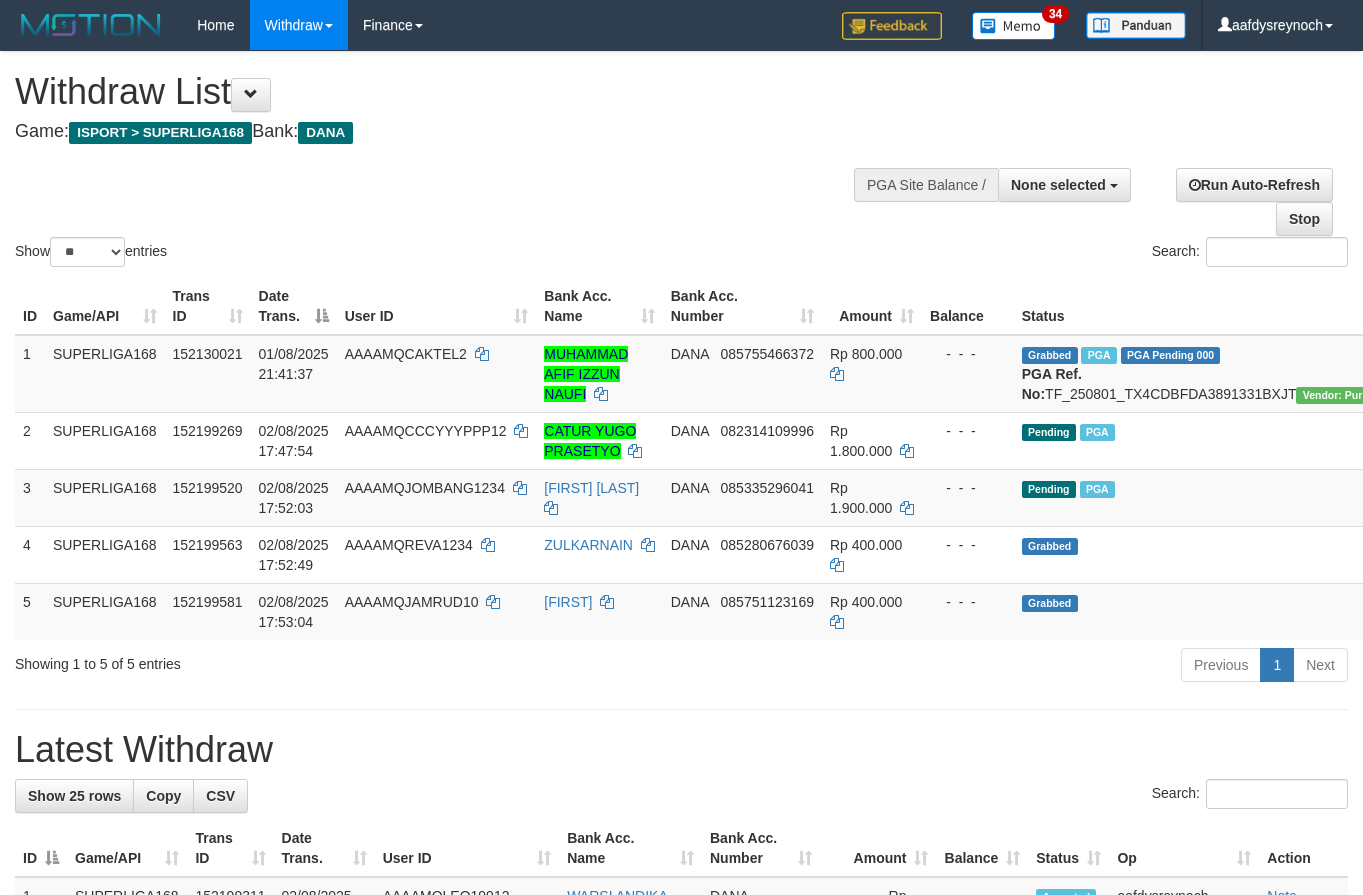 select 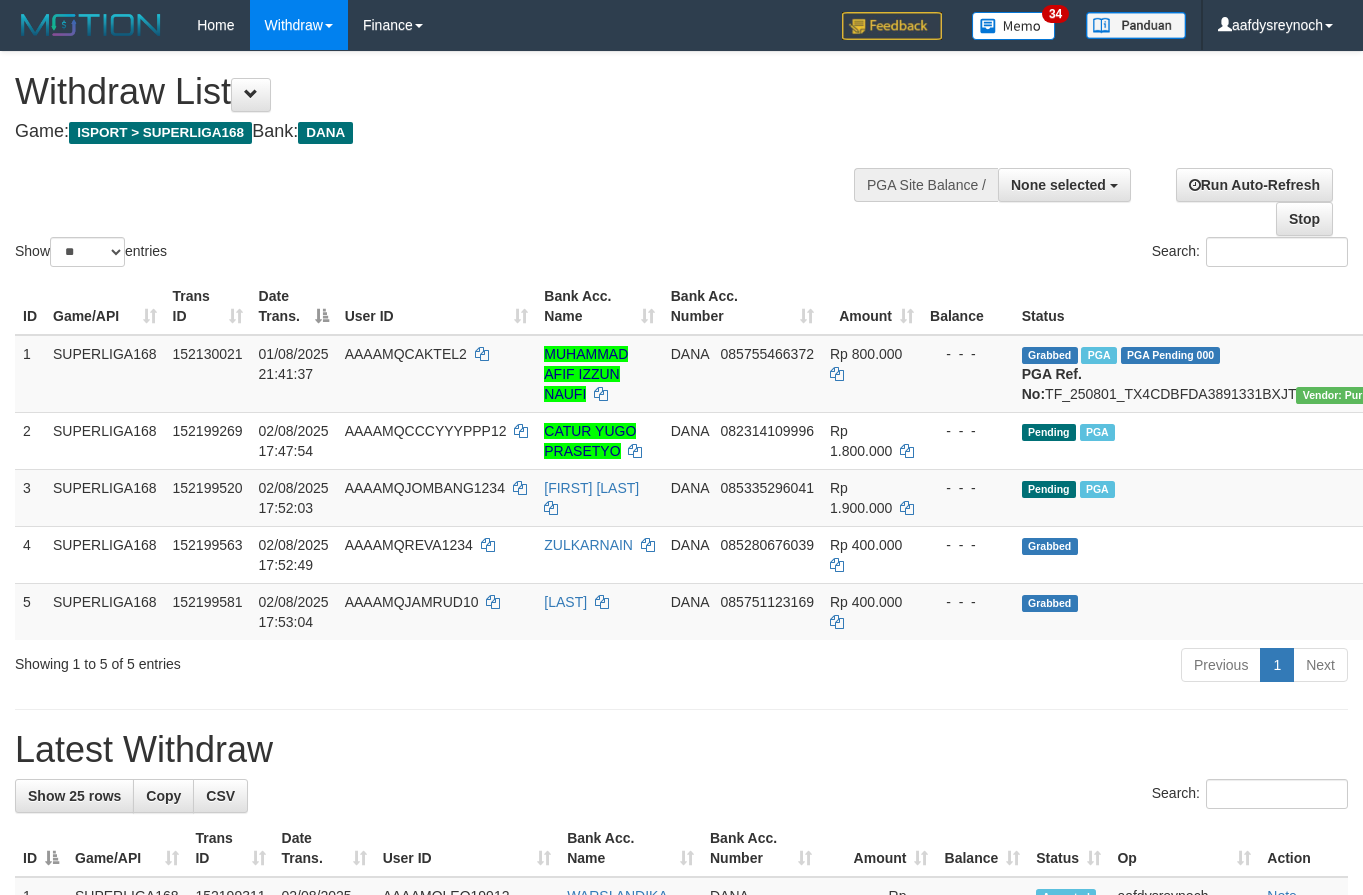 select 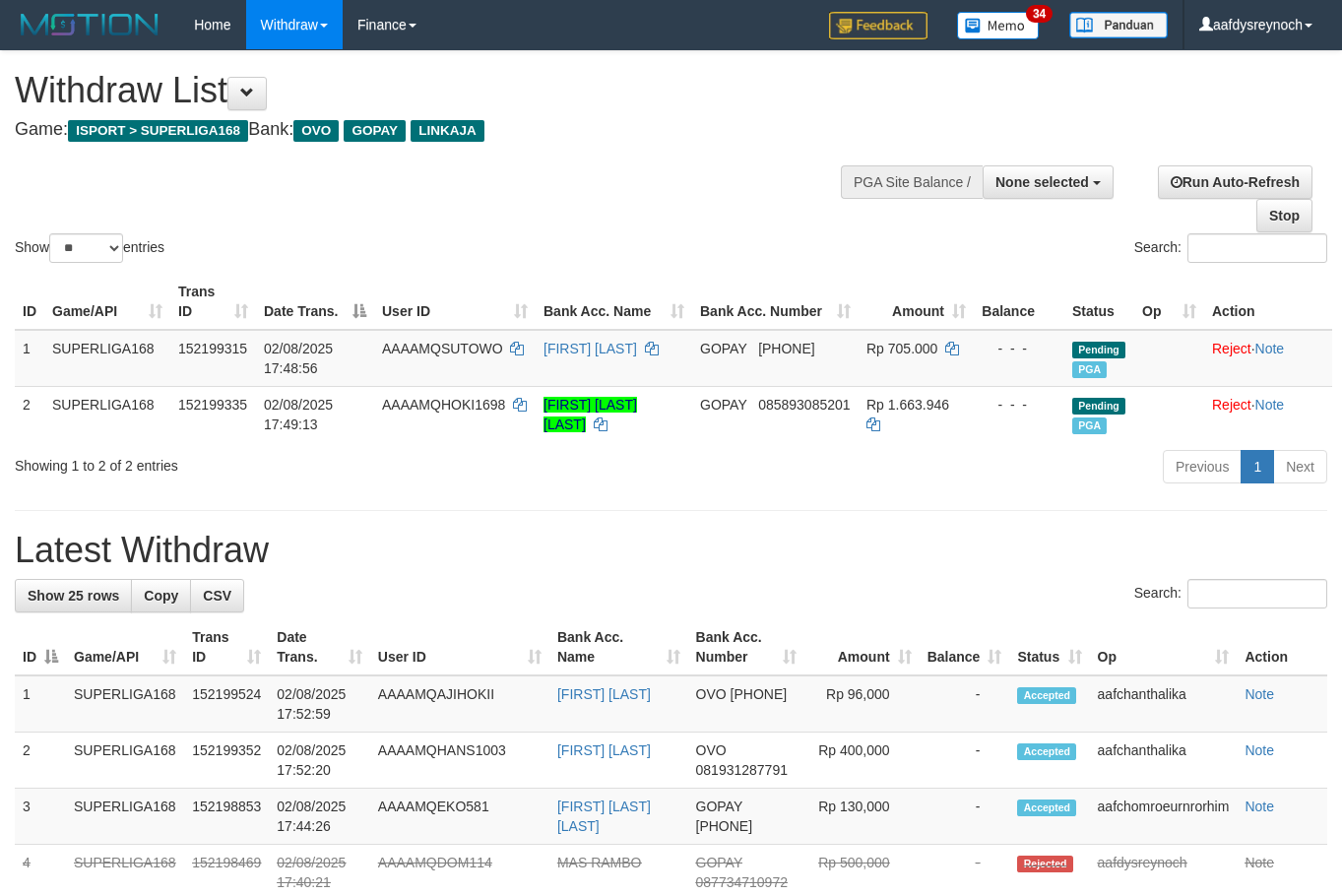 select 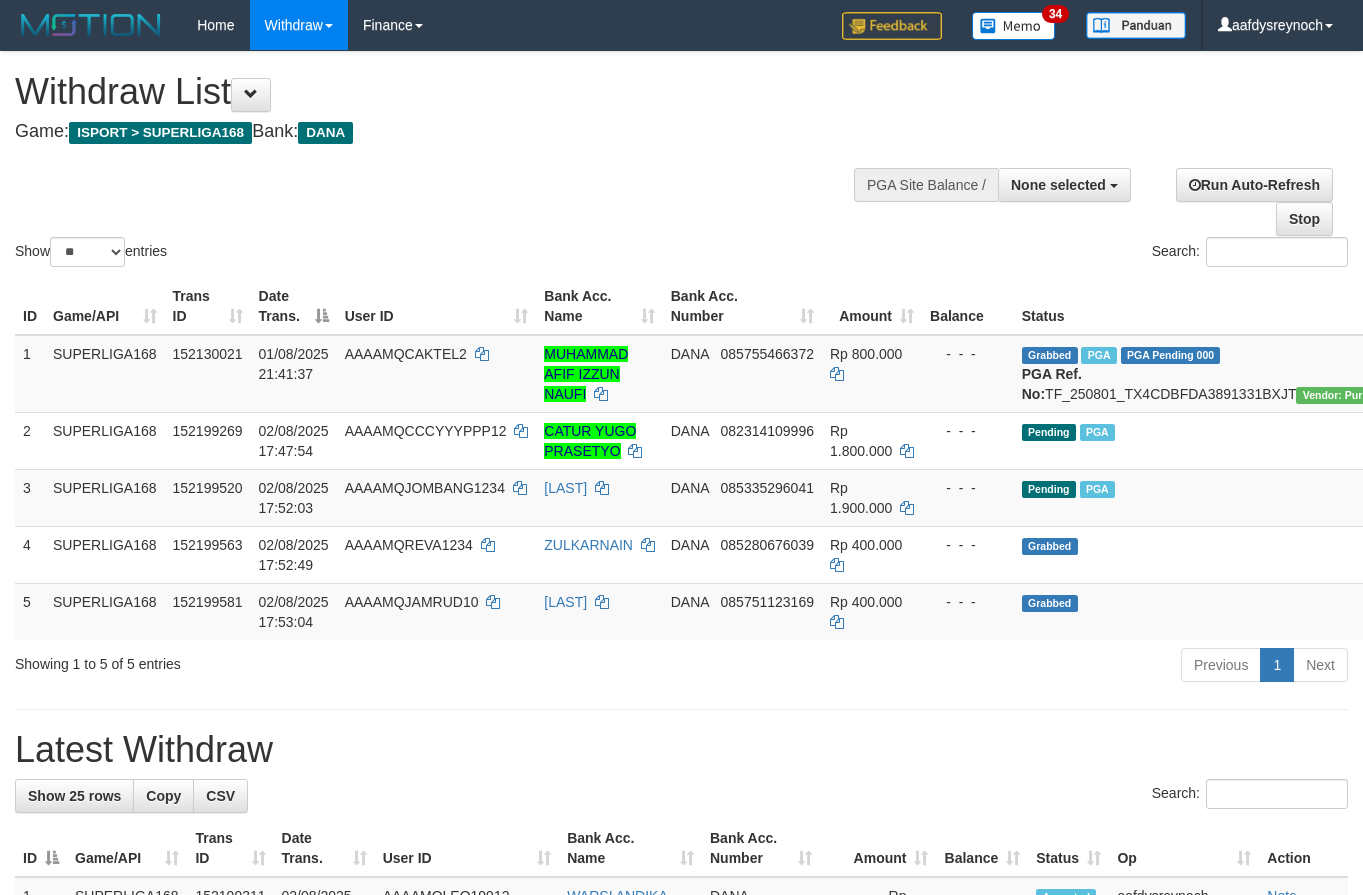 select 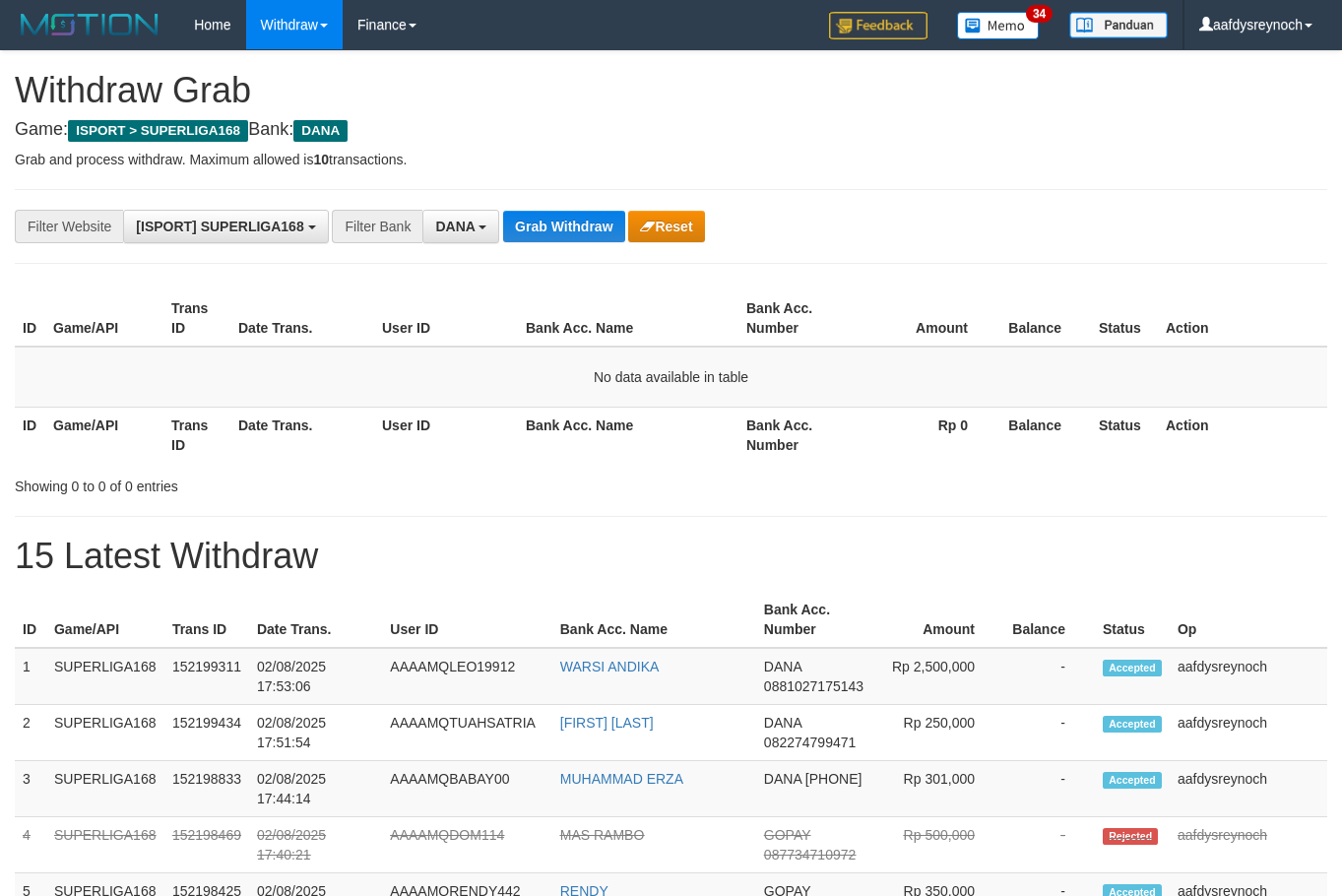scroll, scrollTop: 0, scrollLeft: 0, axis: both 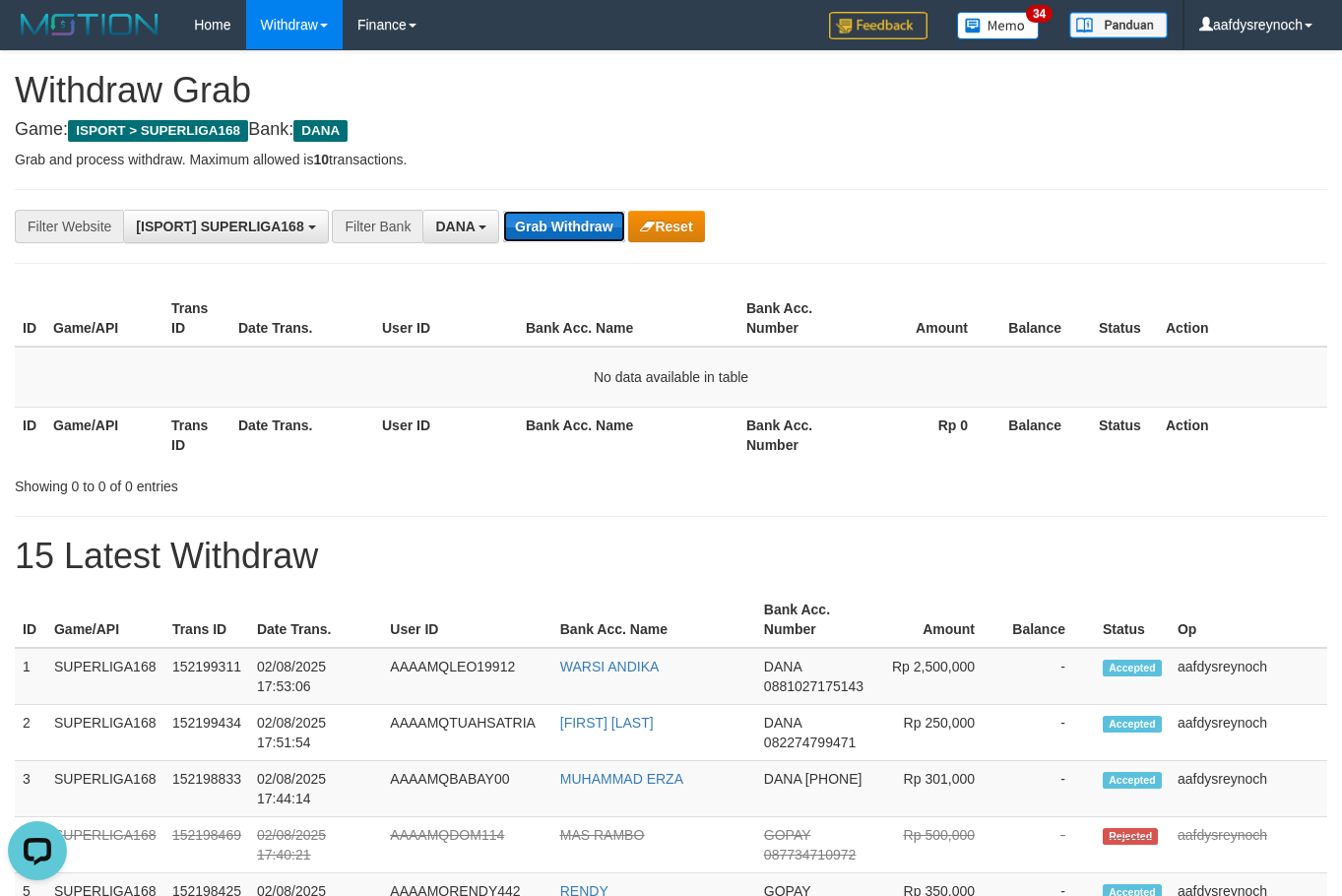 click on "Grab Withdraw" at bounding box center [563, 226] 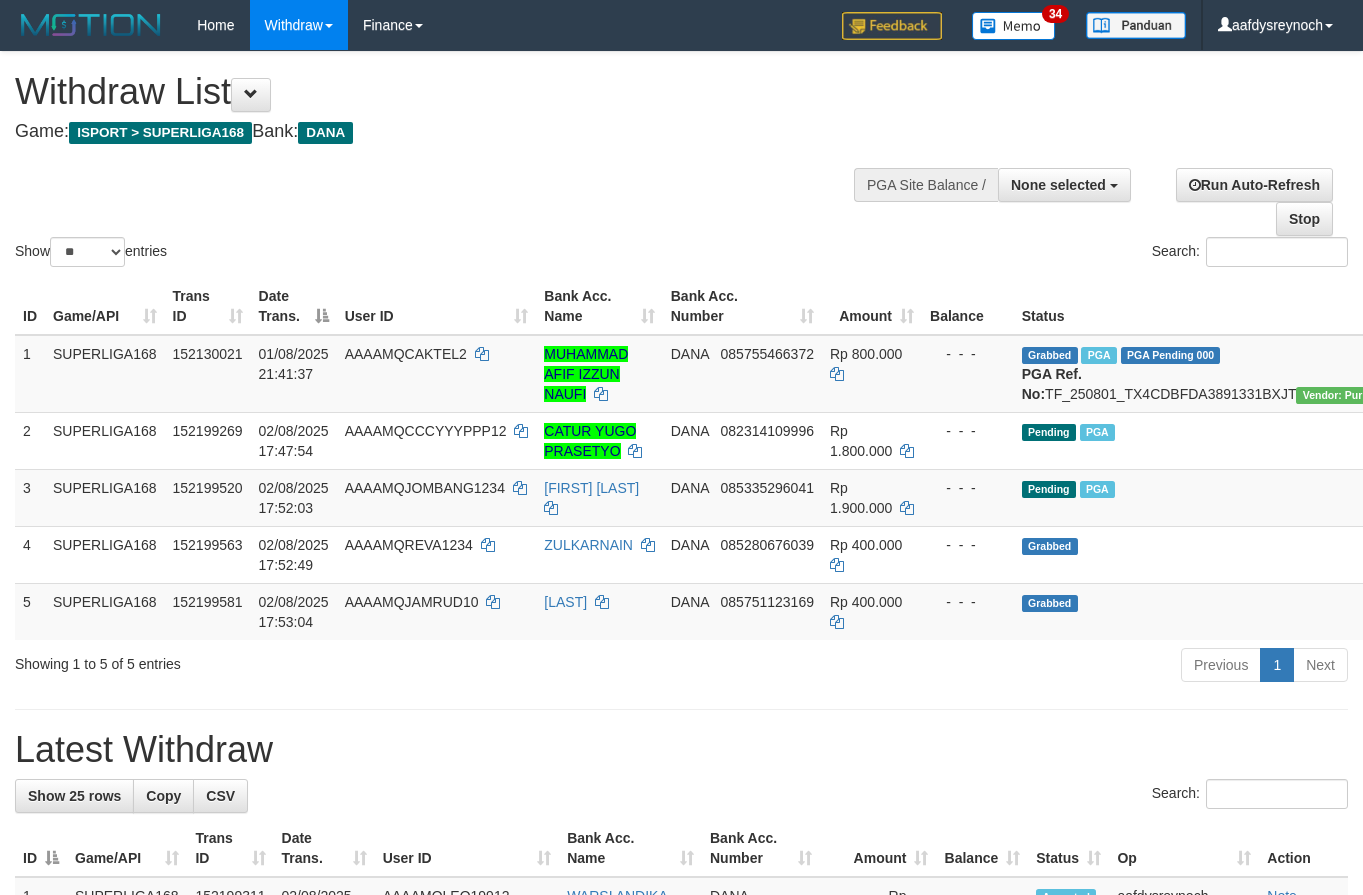 select 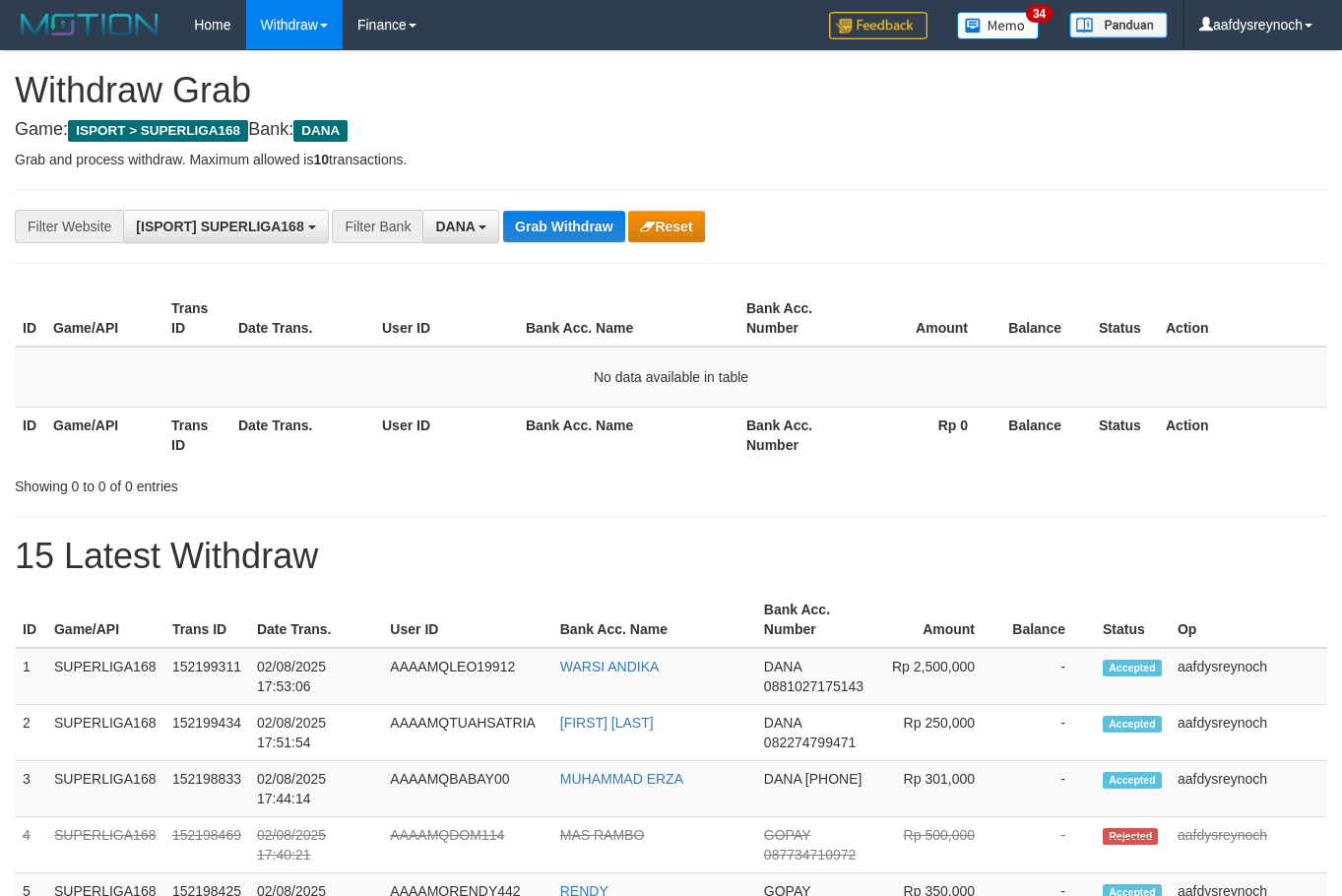 scroll, scrollTop: 0, scrollLeft: 0, axis: both 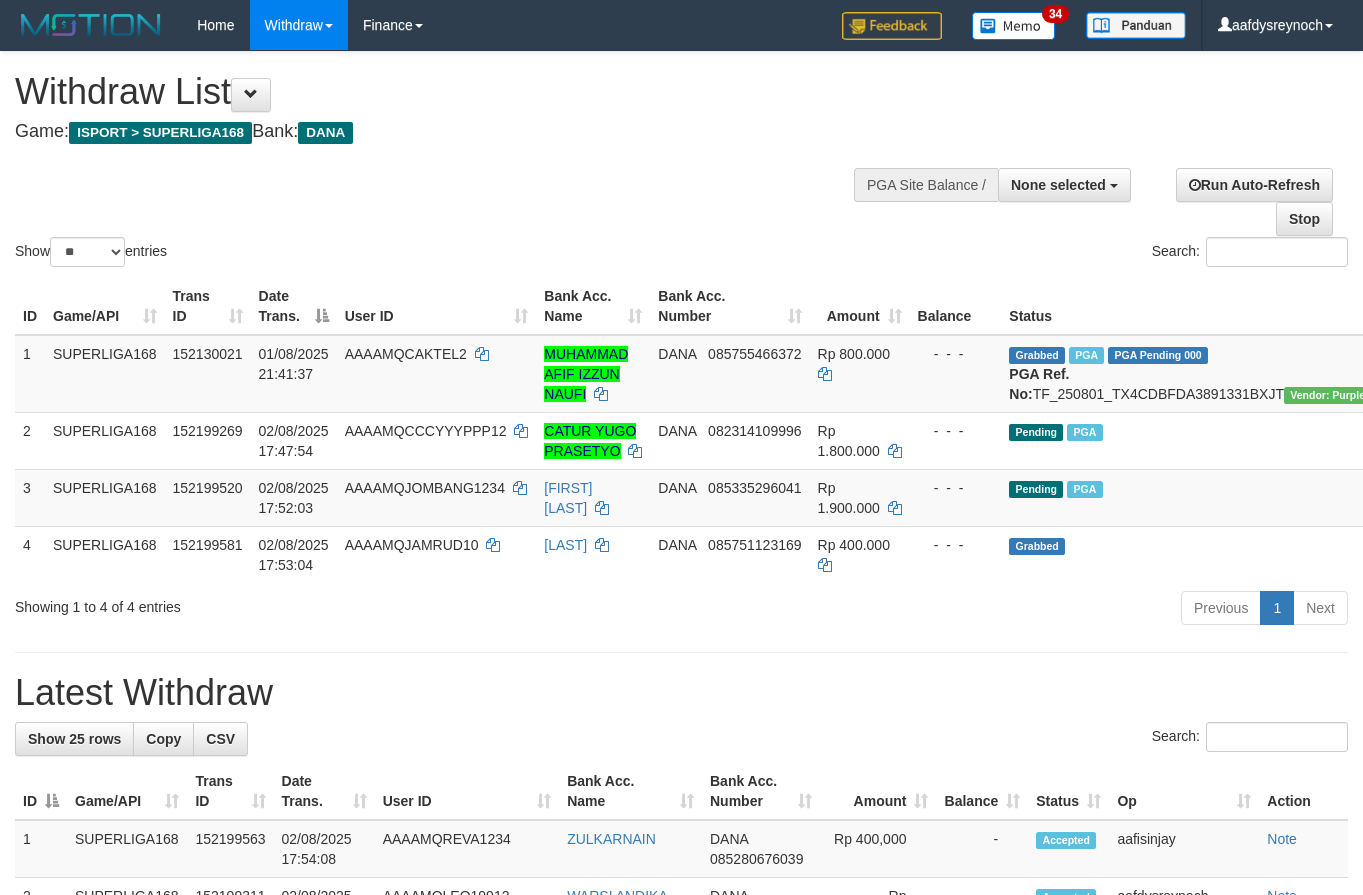 select 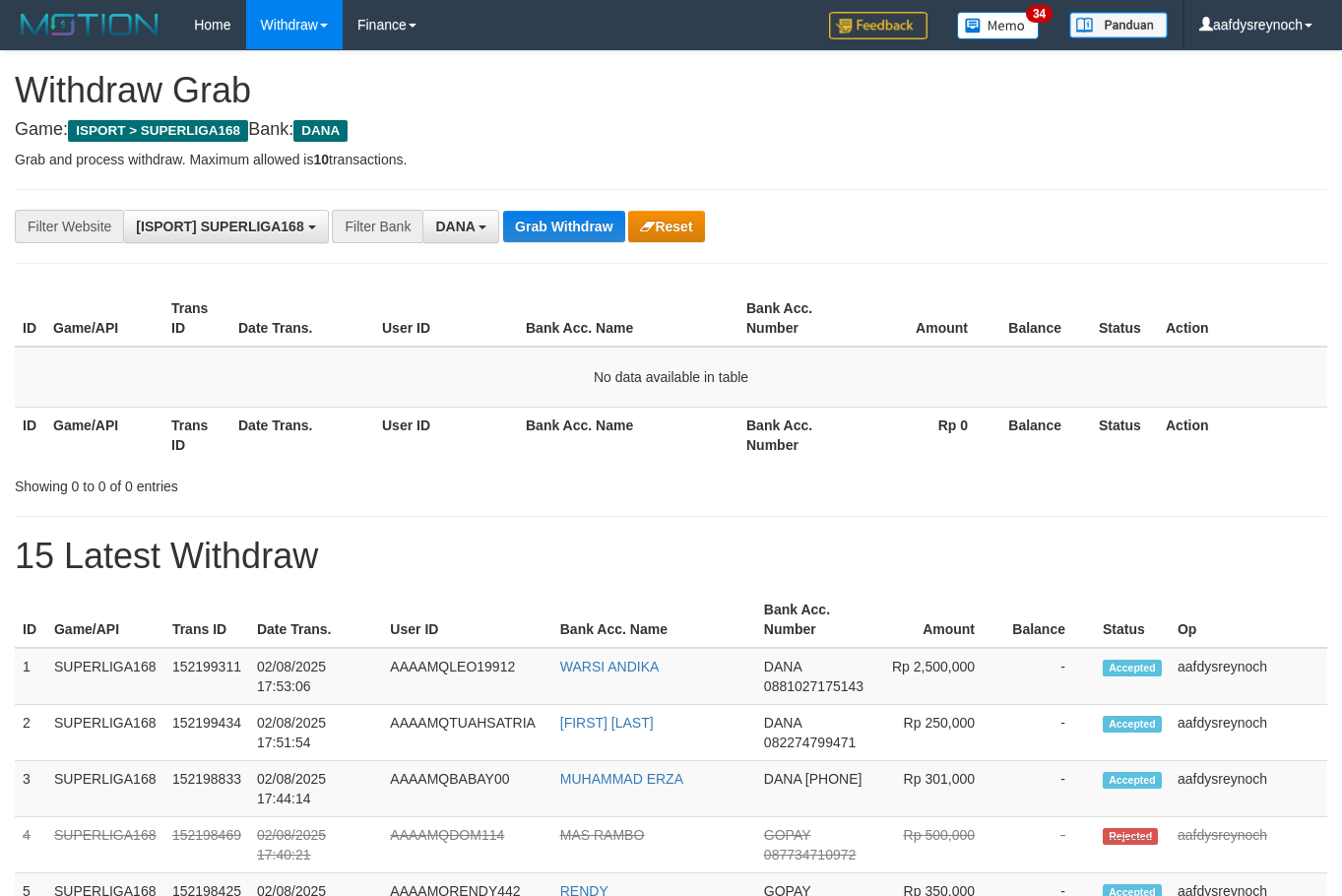 scroll, scrollTop: 0, scrollLeft: 0, axis: both 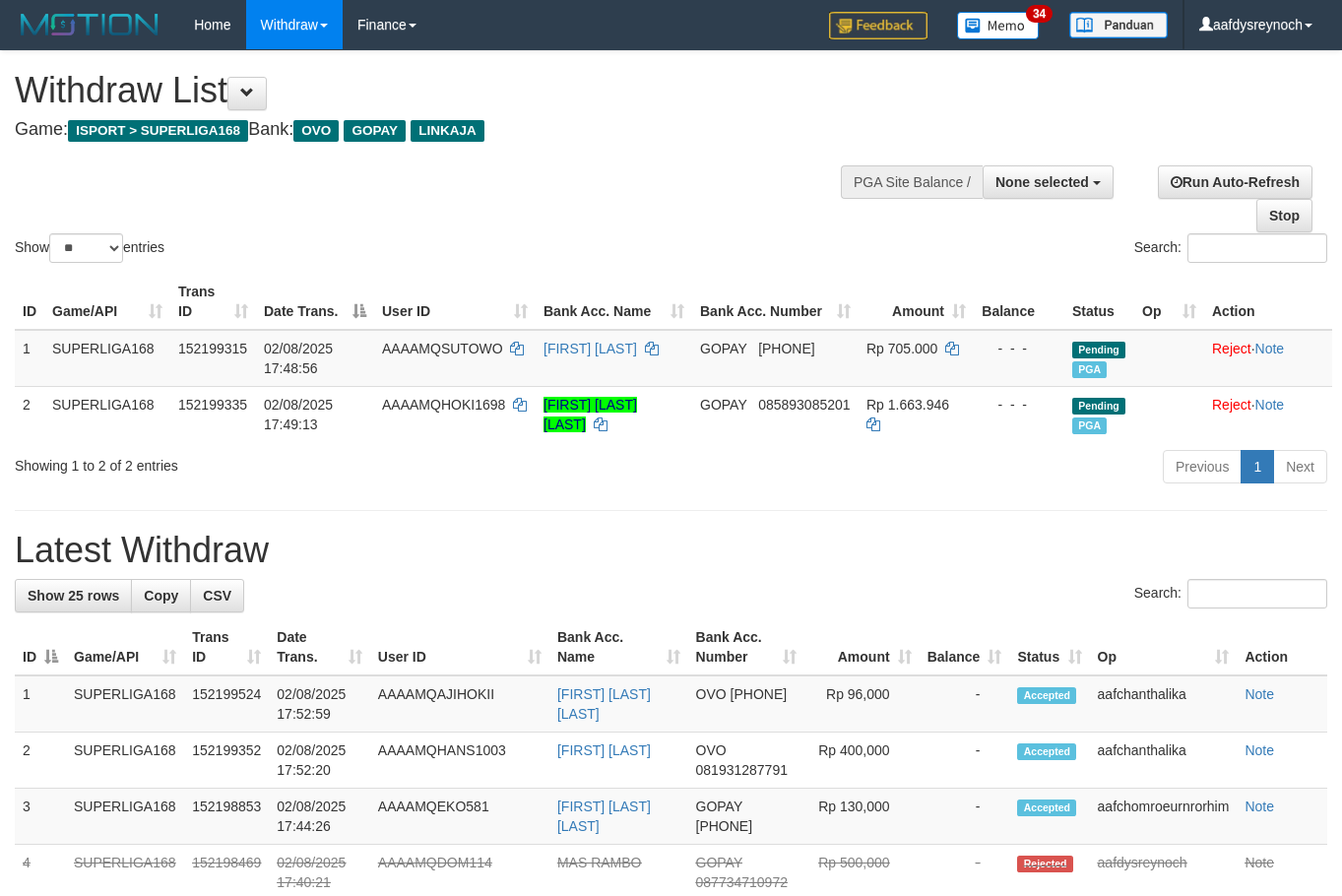 select 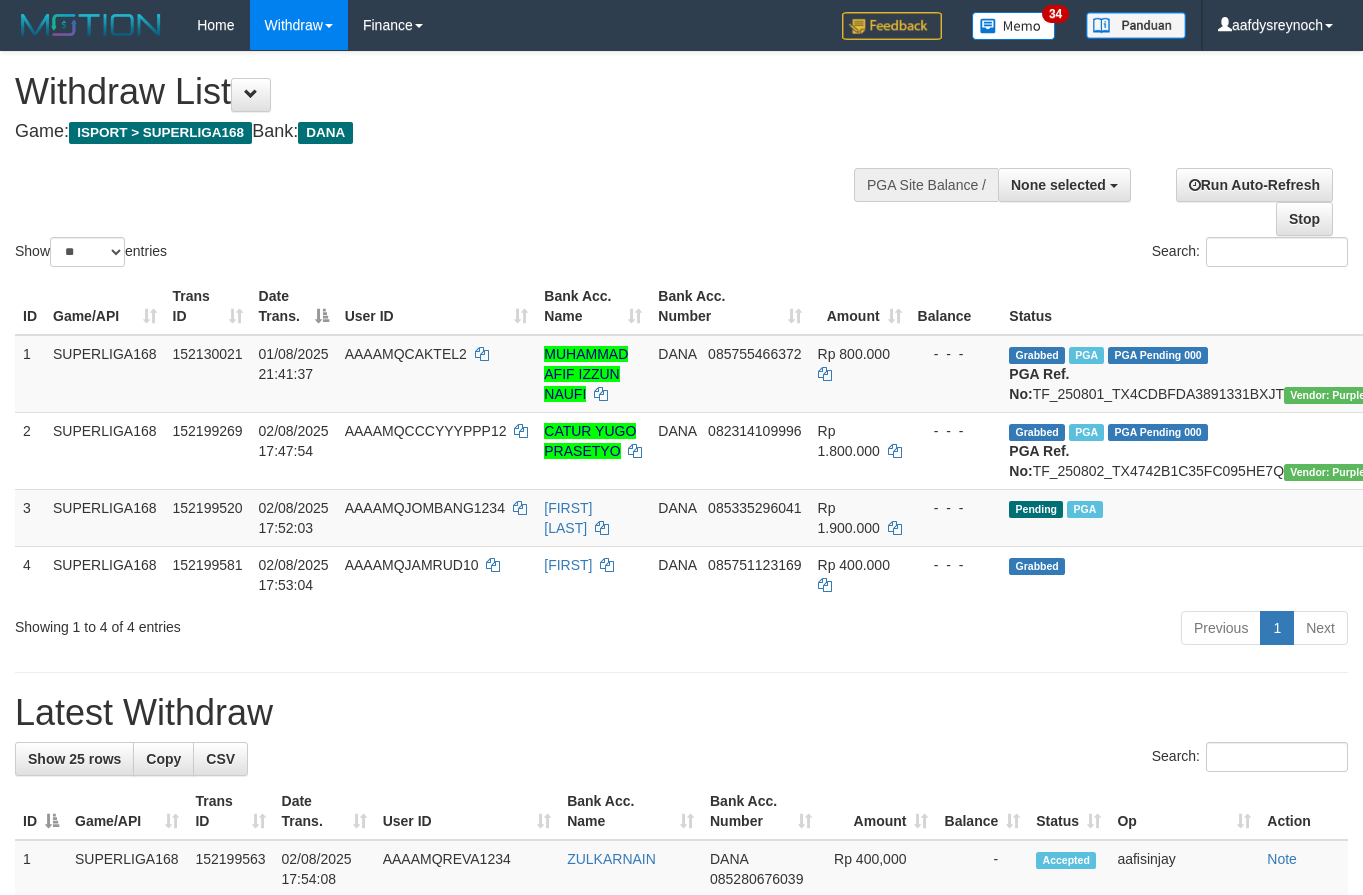 select 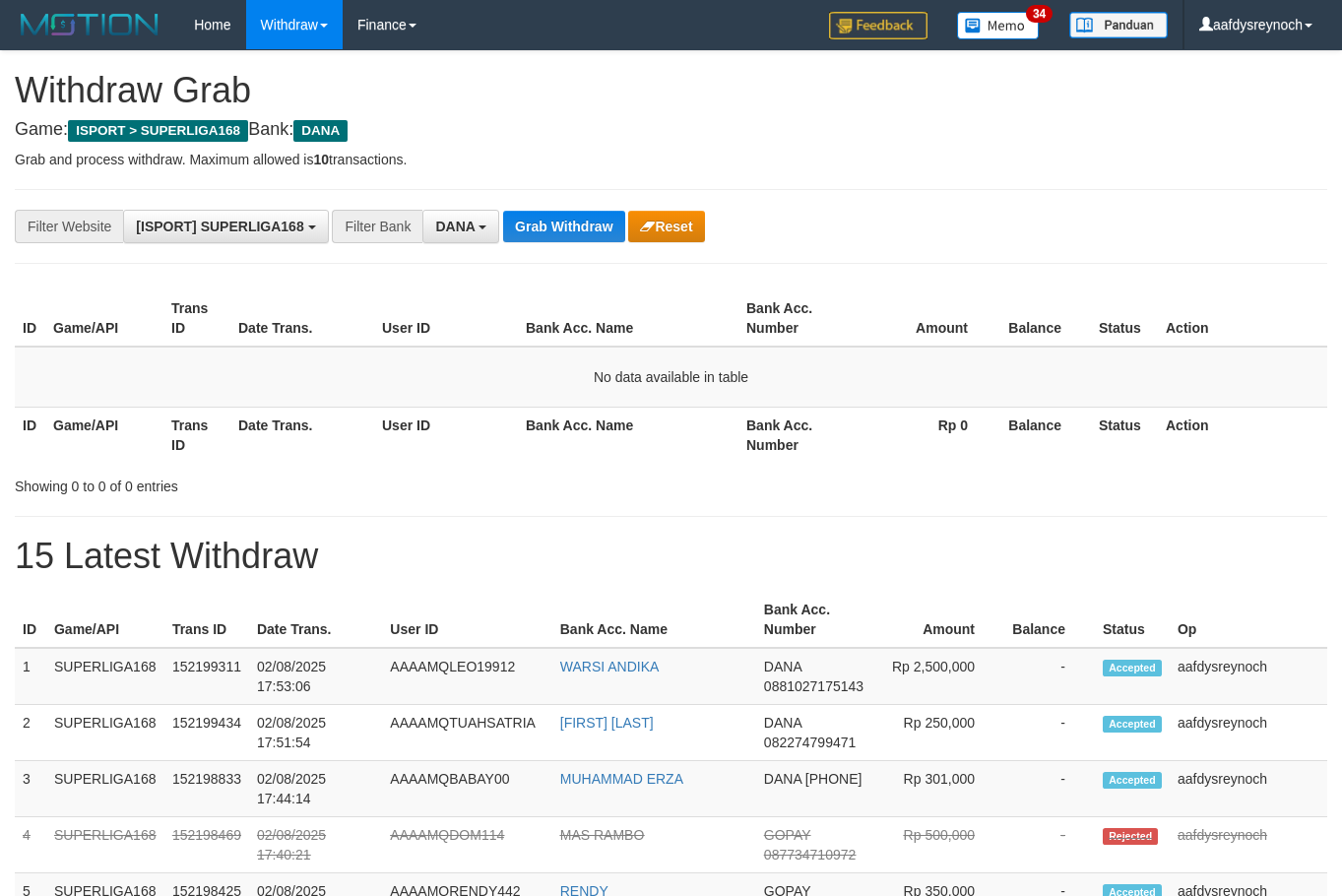 scroll, scrollTop: 0, scrollLeft: 0, axis: both 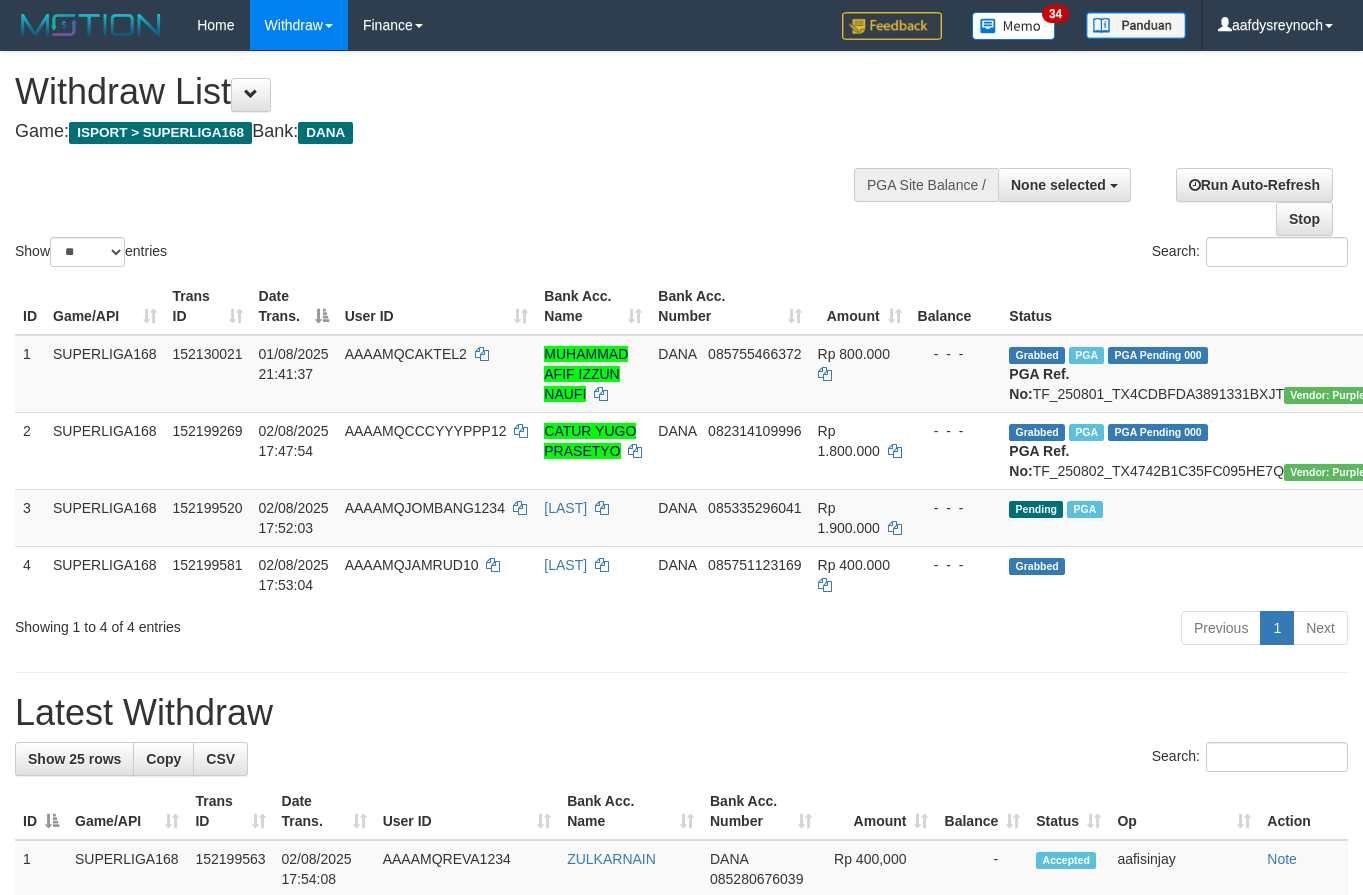 select 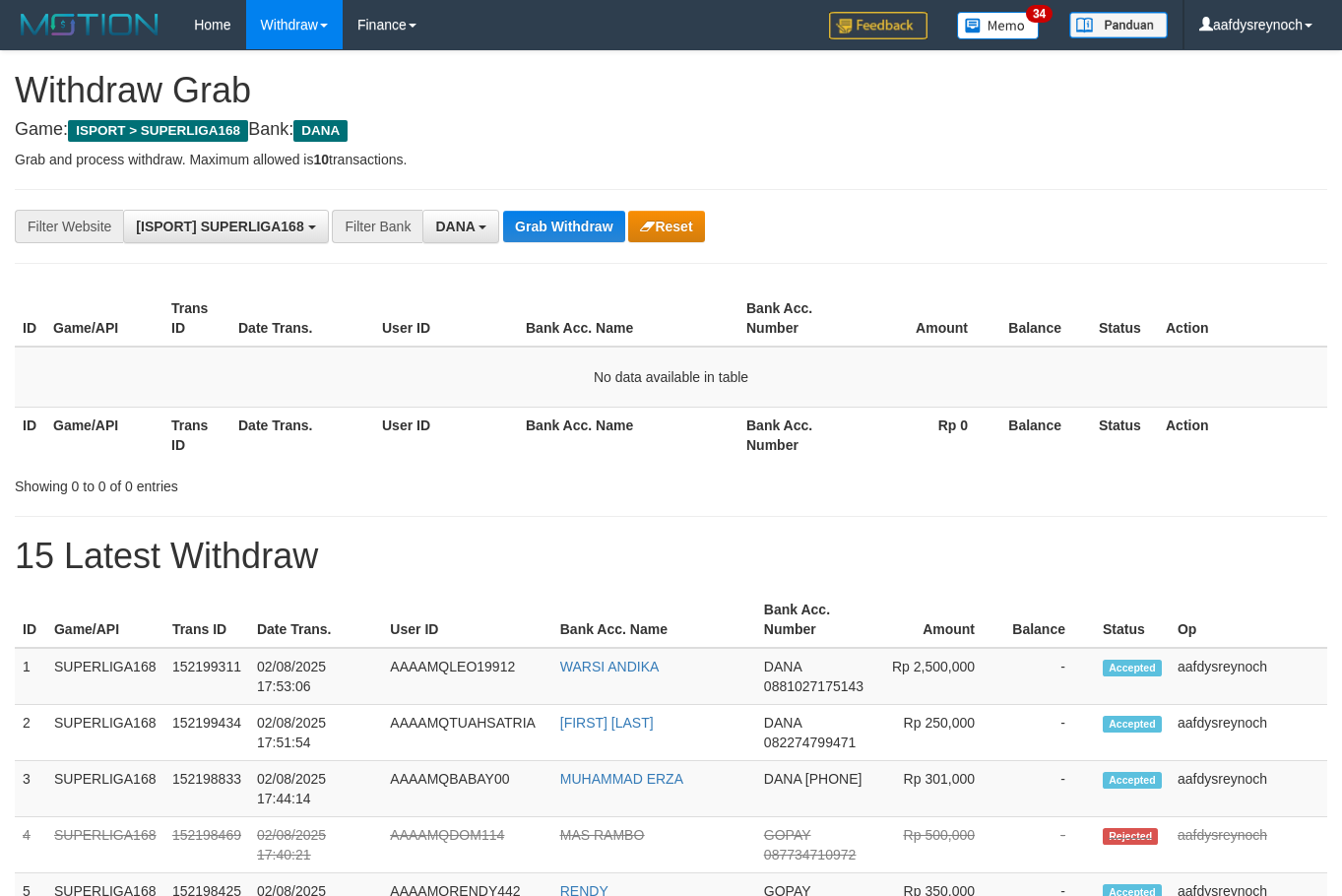 scroll, scrollTop: 0, scrollLeft: 0, axis: both 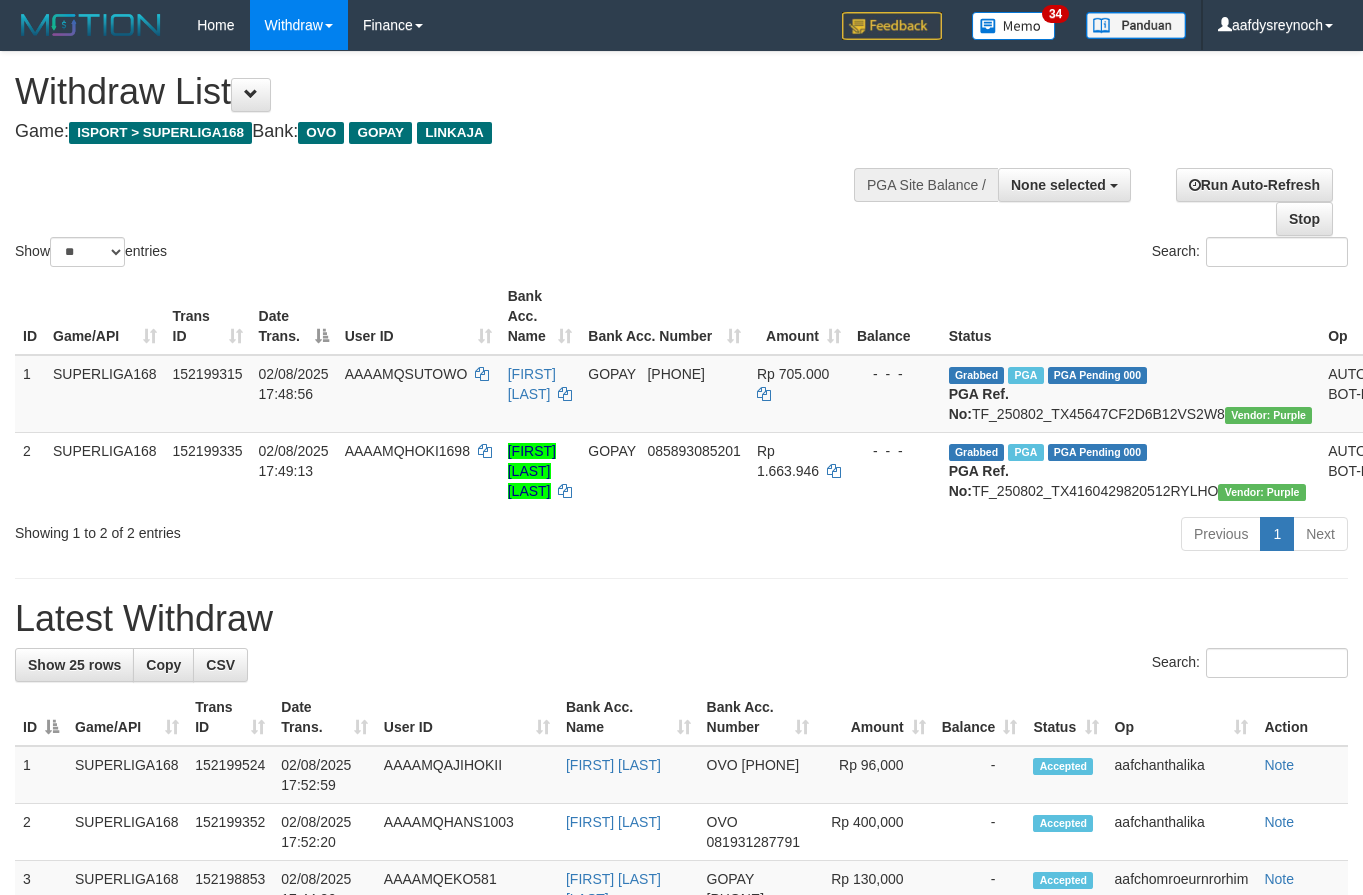 select 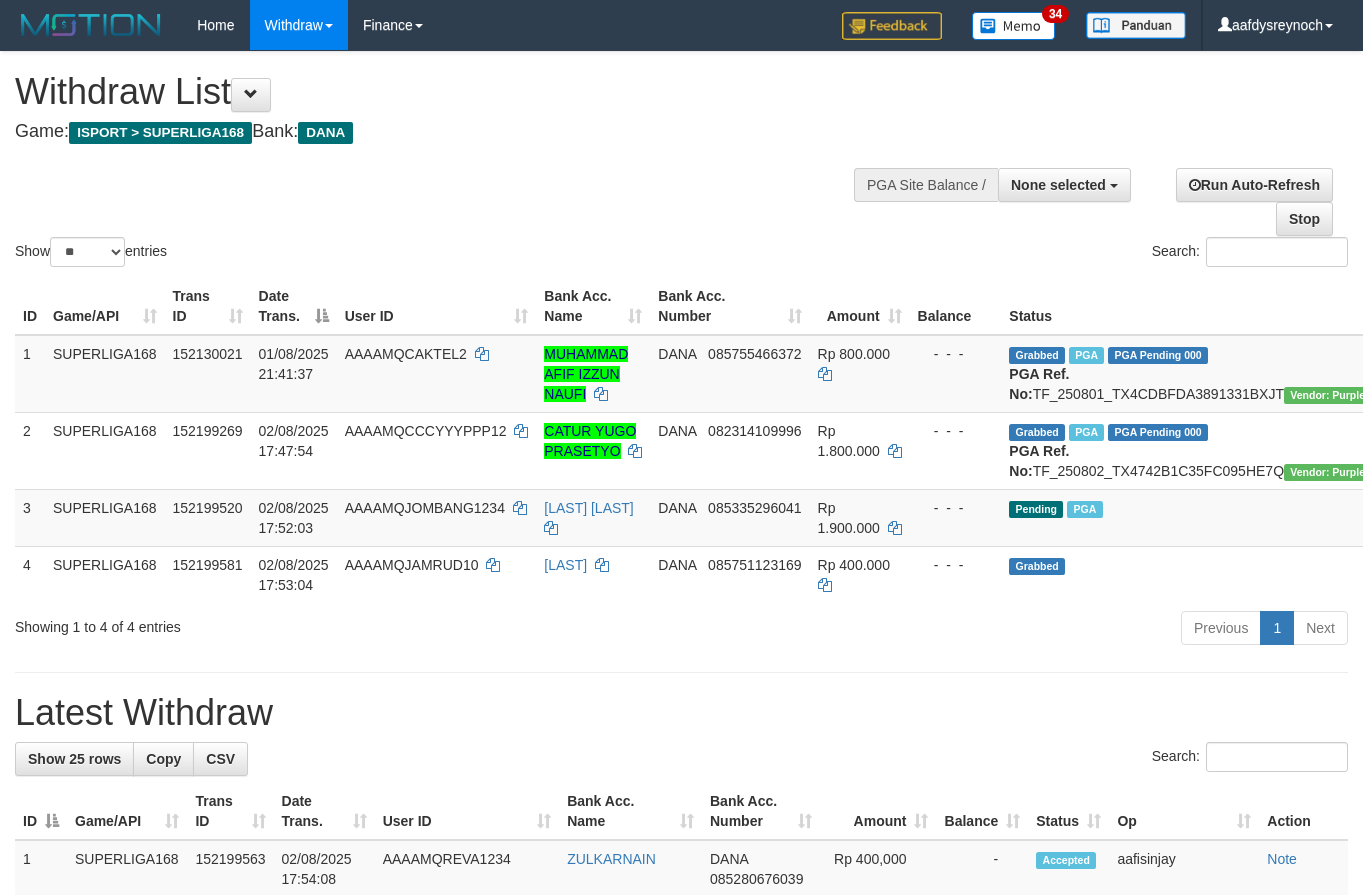select 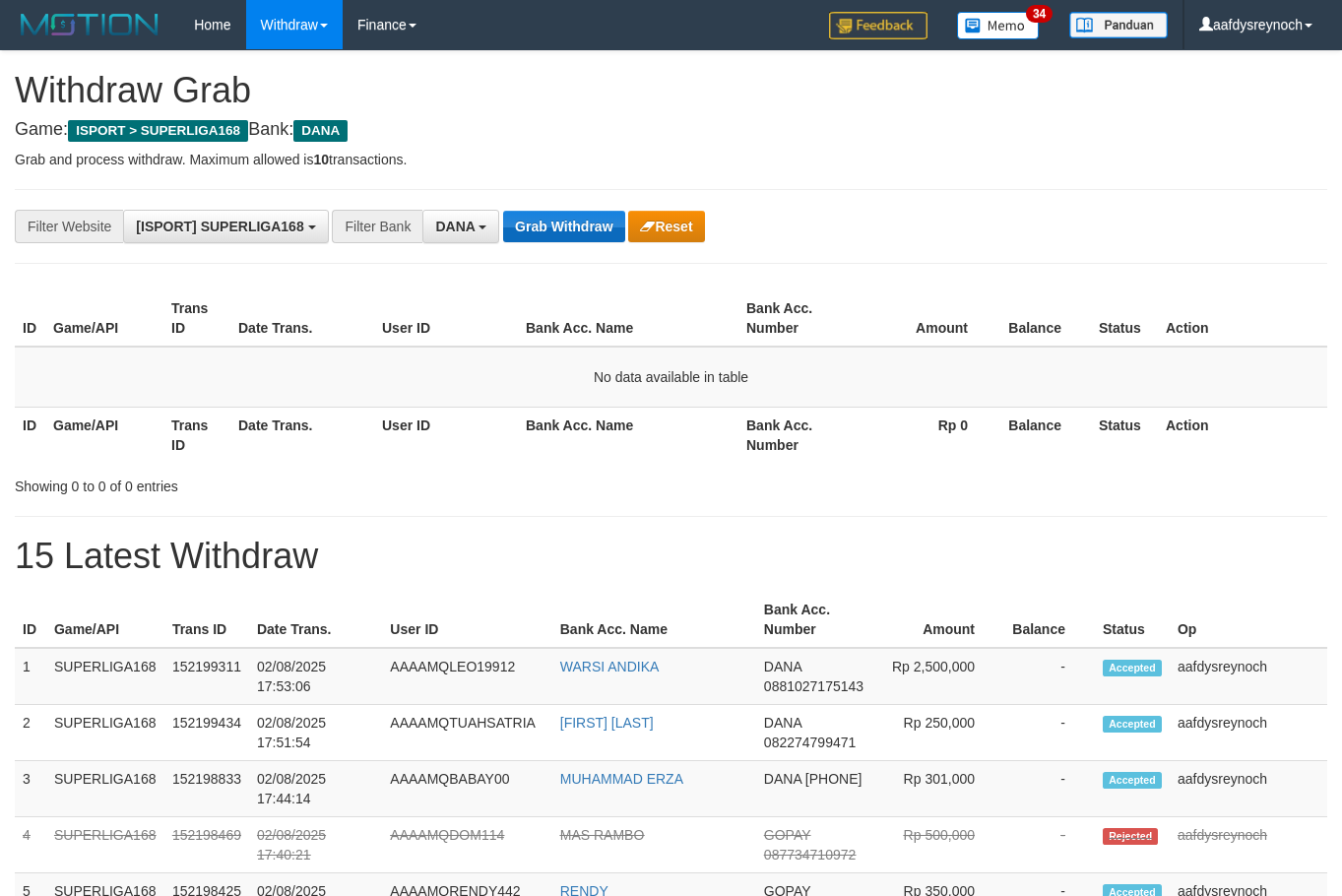 scroll, scrollTop: 0, scrollLeft: 0, axis: both 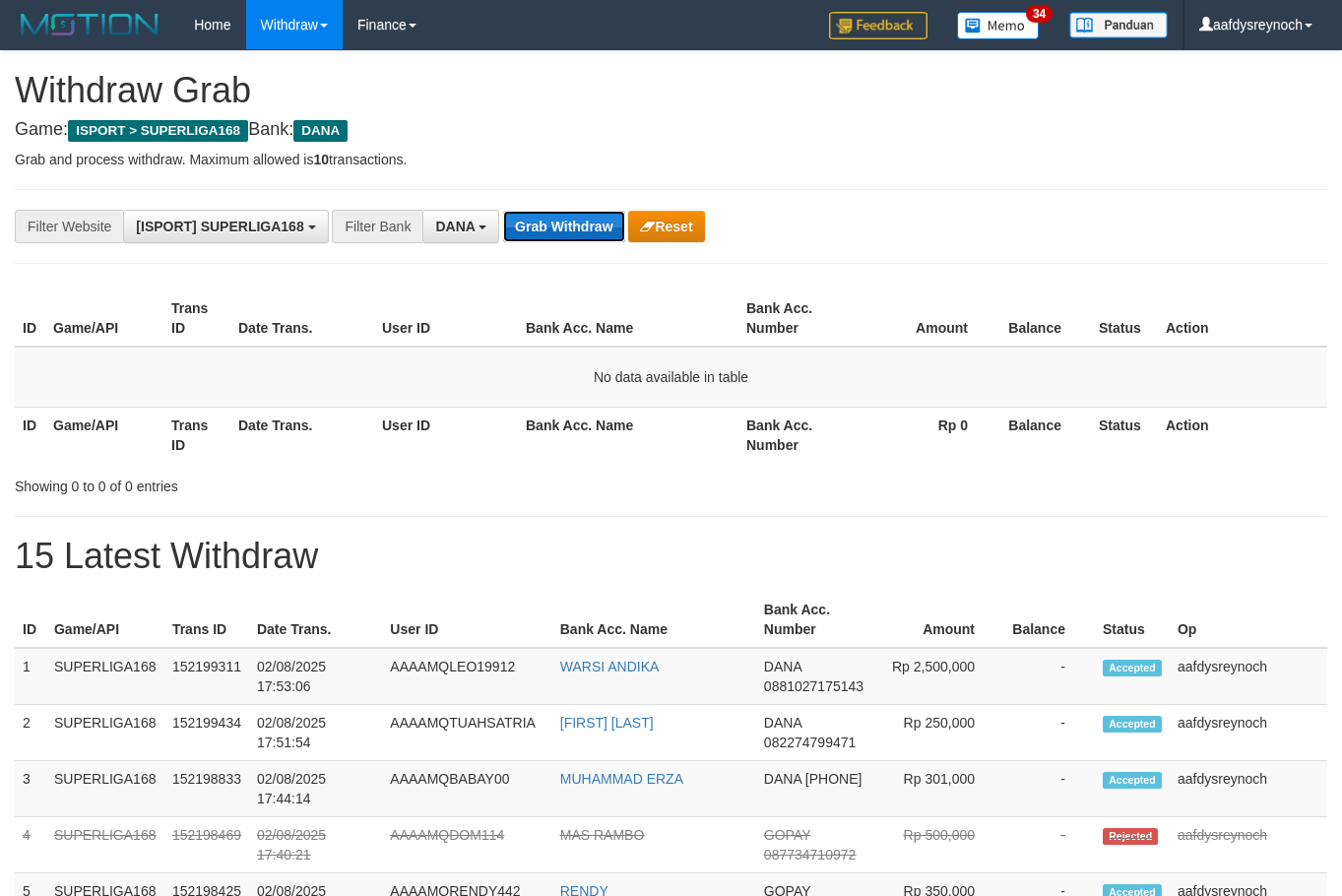 click on "Grab Withdraw" at bounding box center [563, 226] 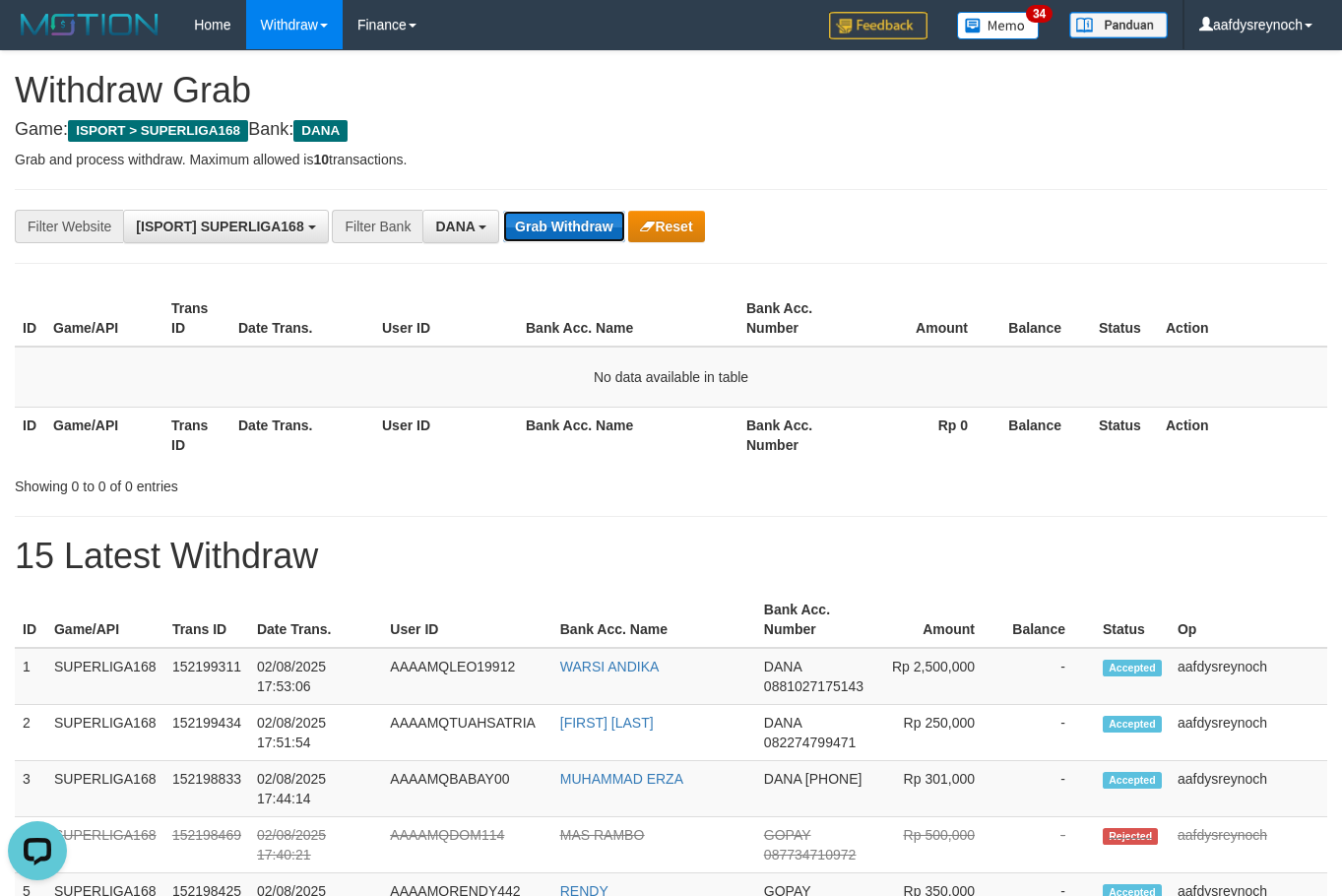 scroll, scrollTop: 0, scrollLeft: 0, axis: both 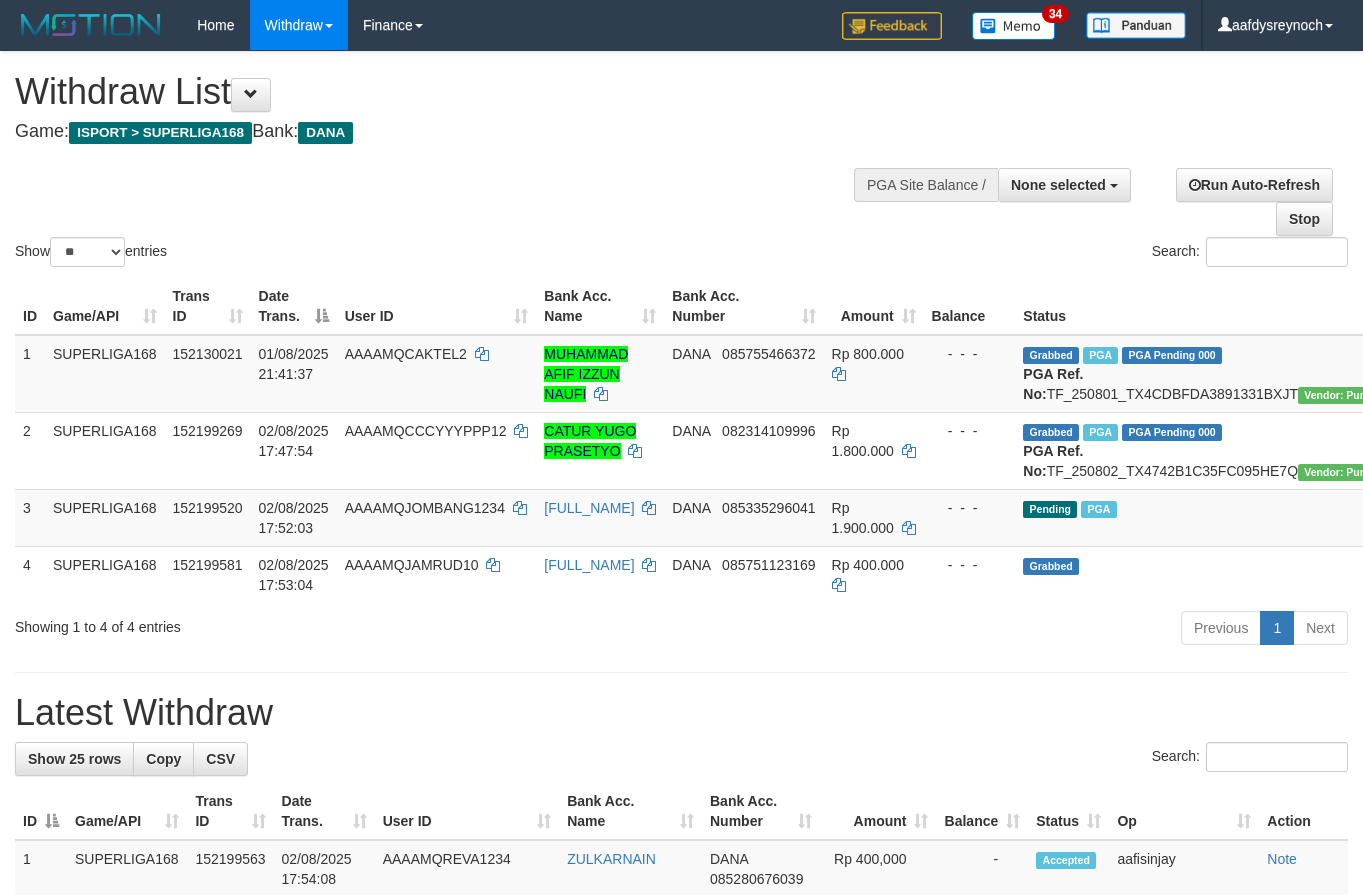 select 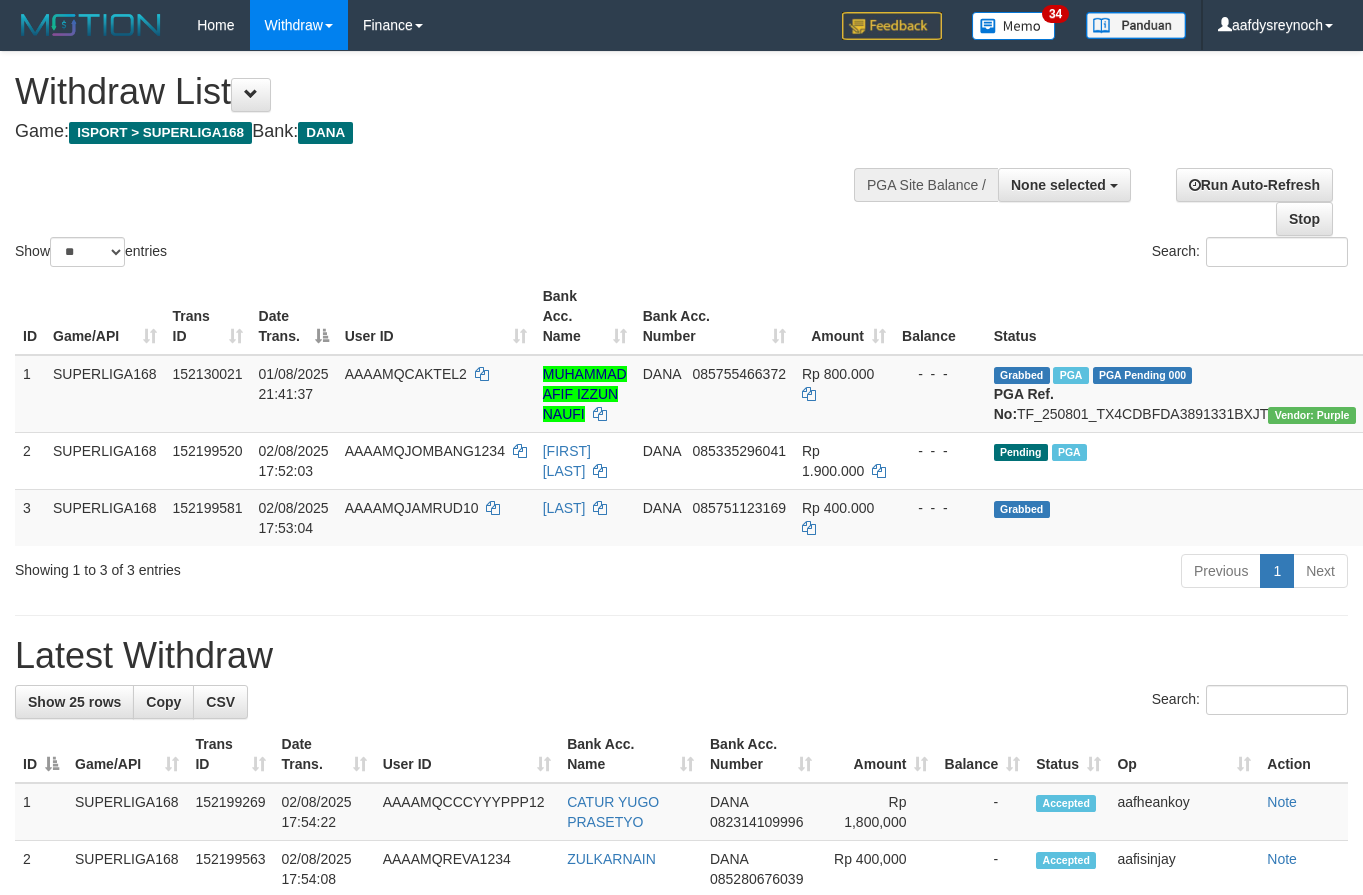 select 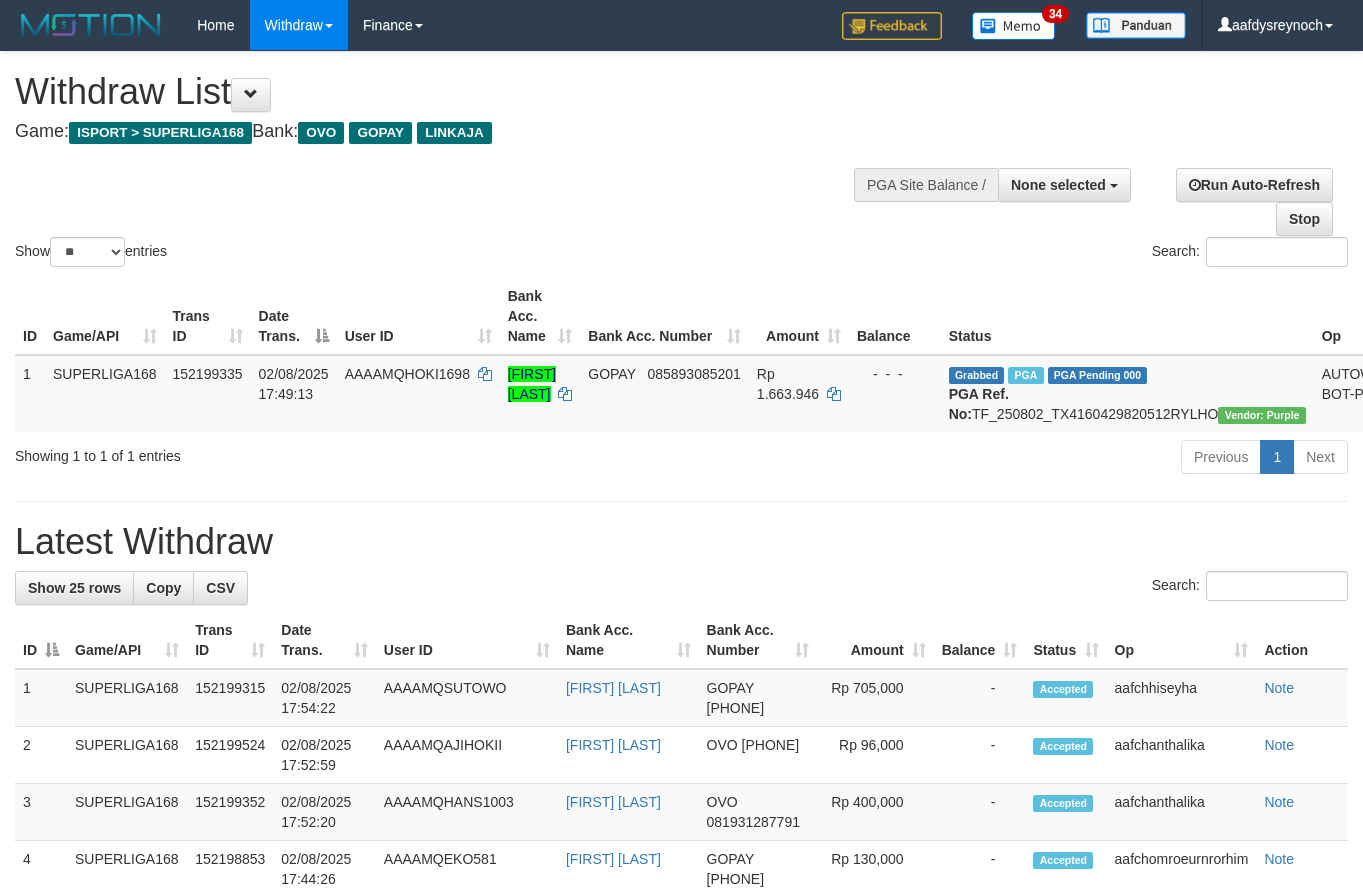 select 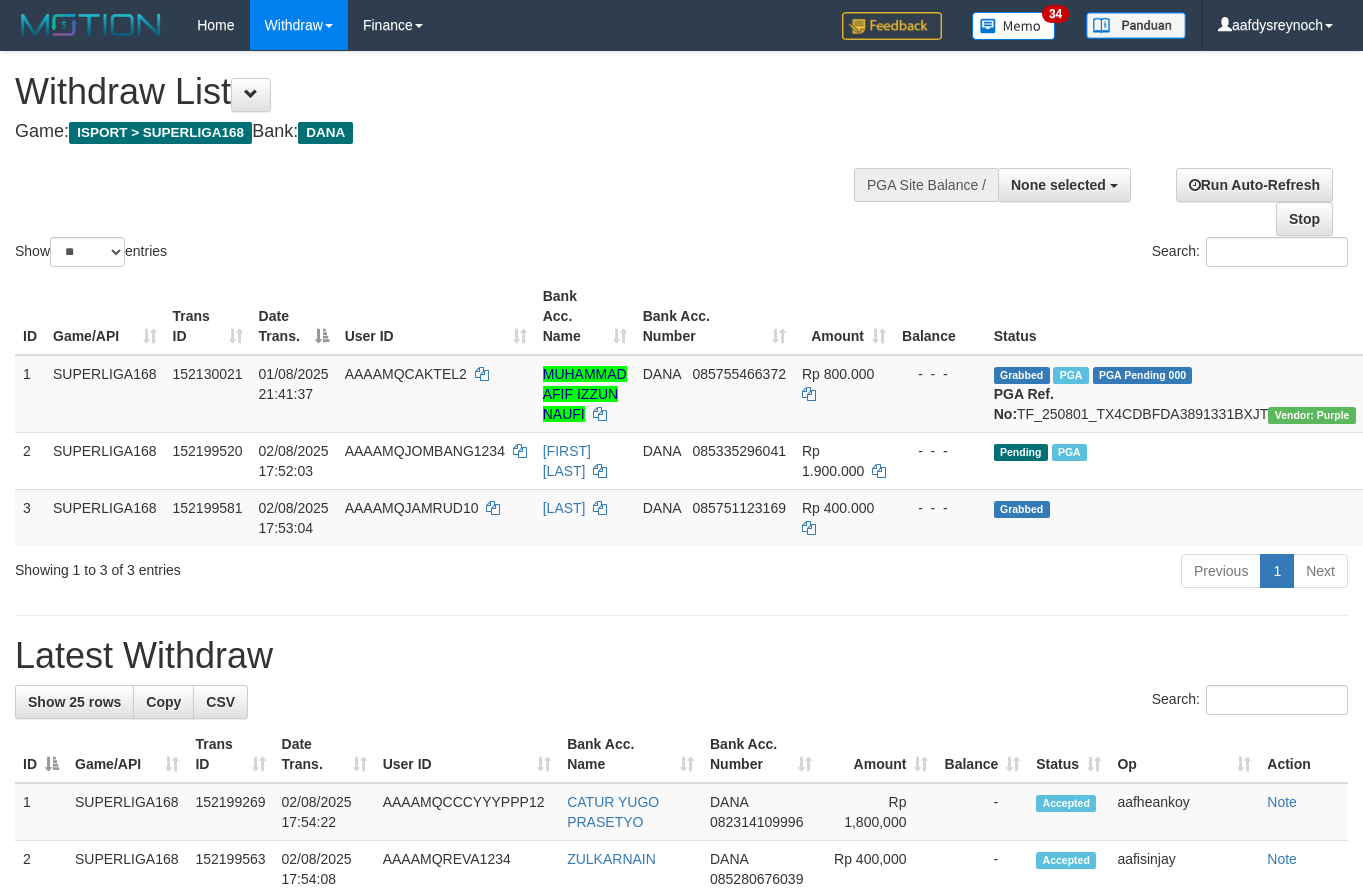 select 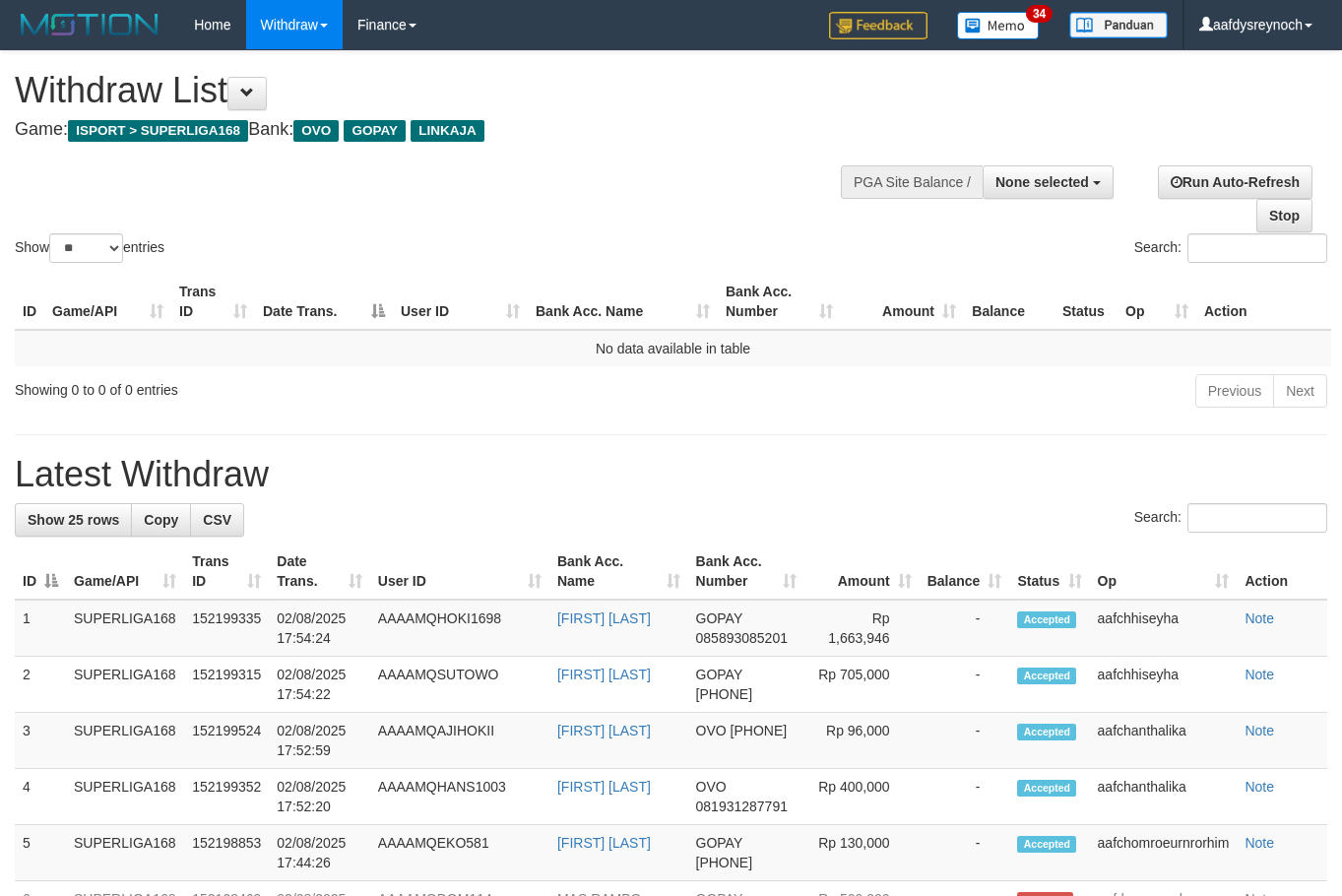 select 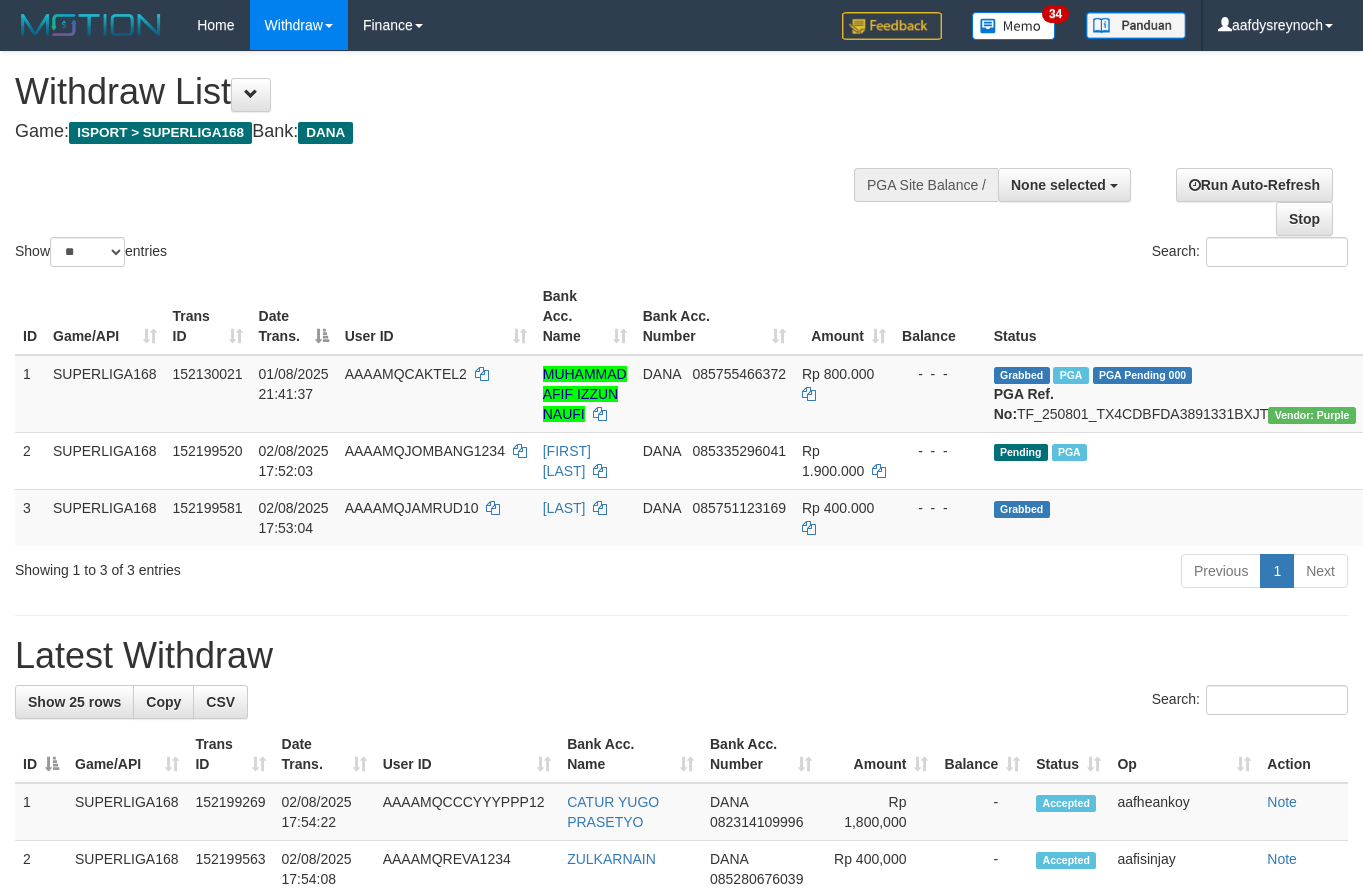 select 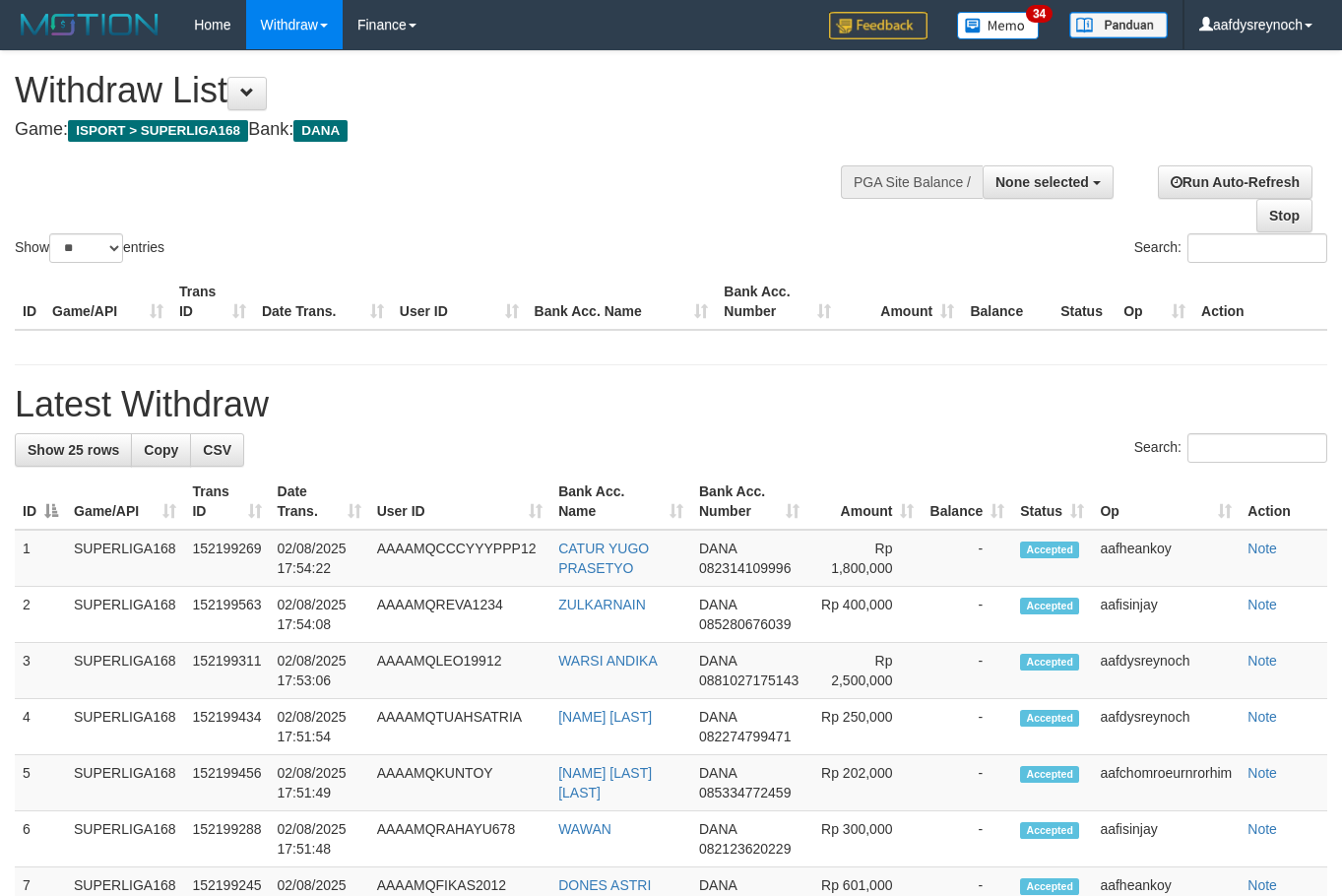 select 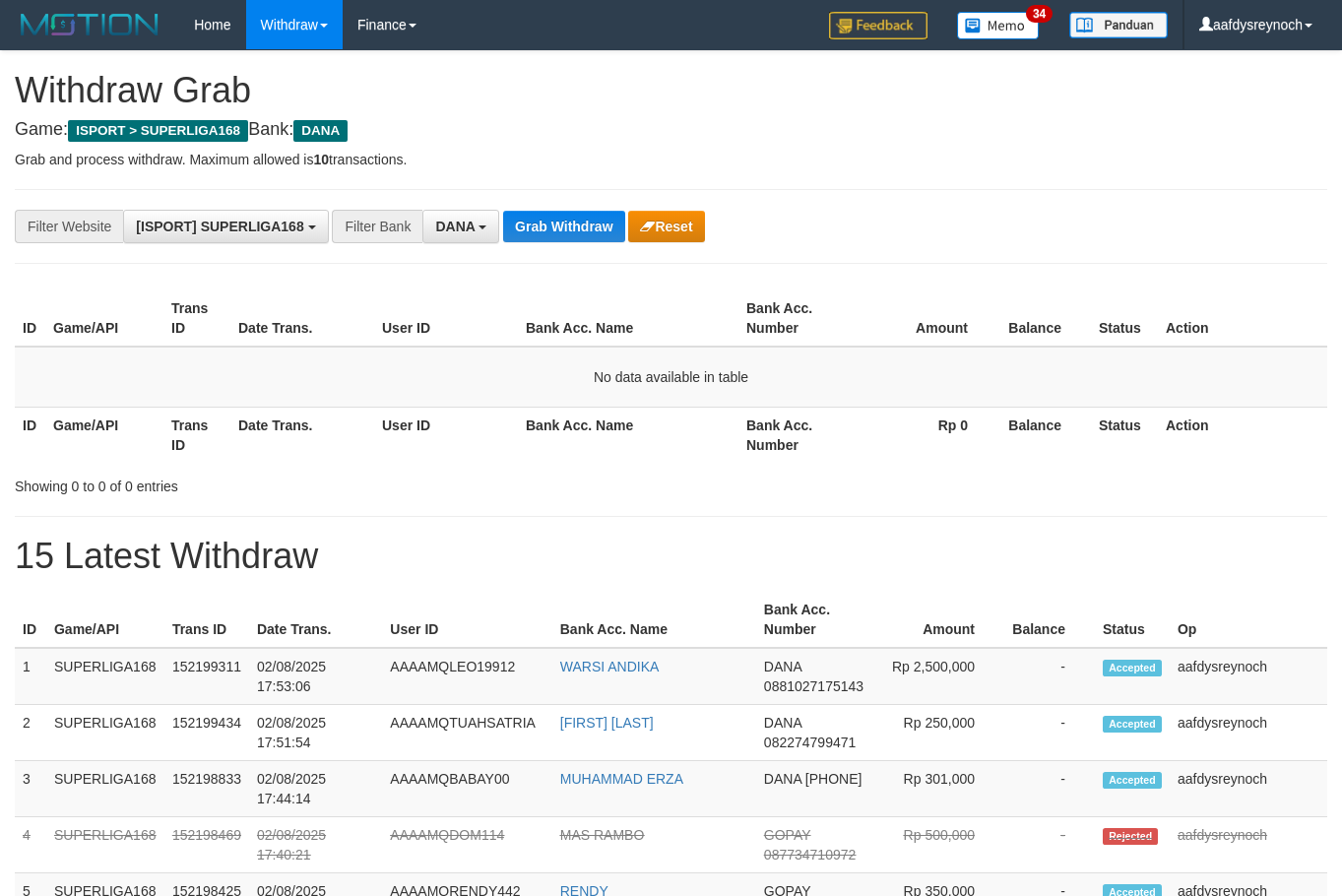 scroll, scrollTop: 0, scrollLeft: 0, axis: both 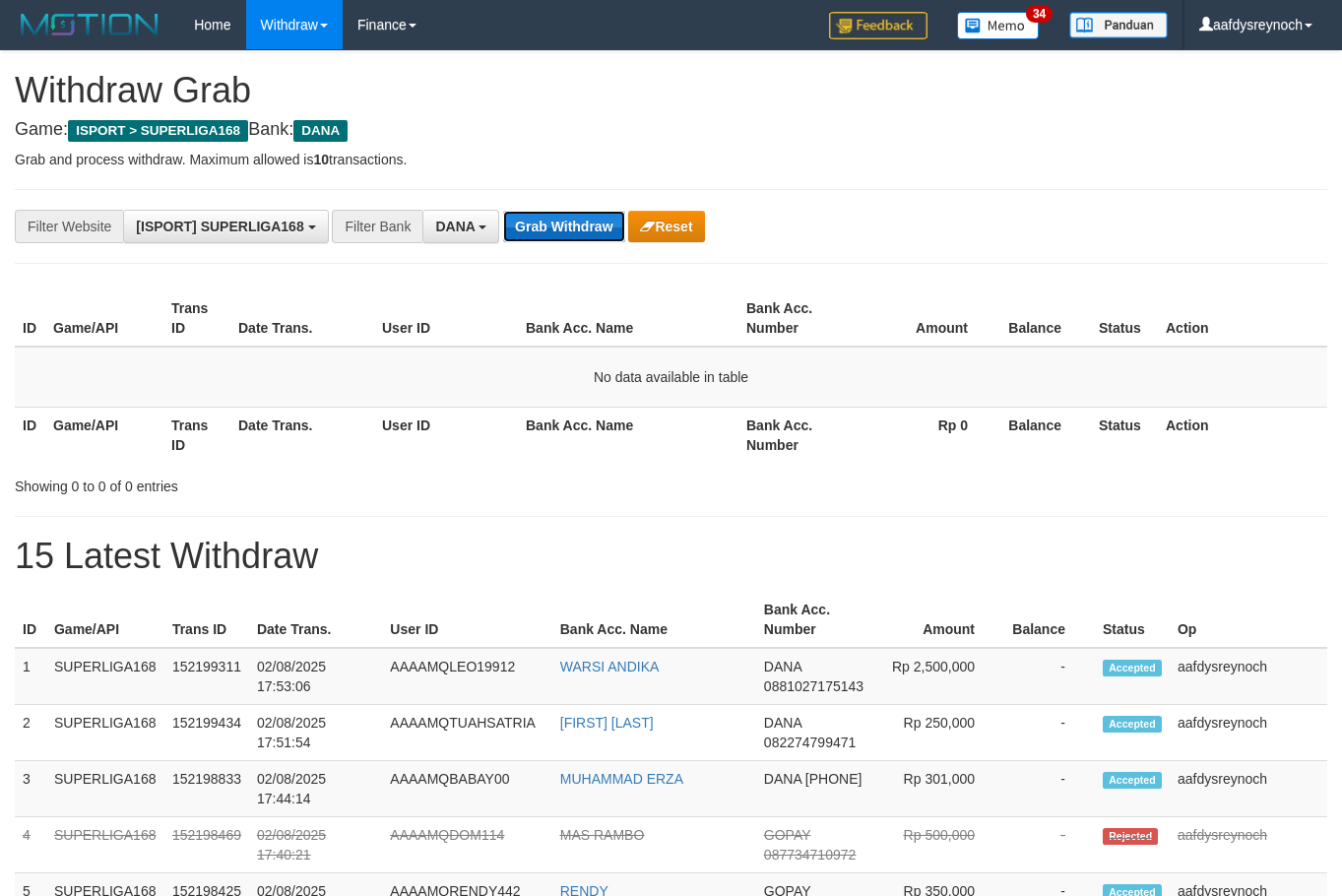 click on "Grab Withdraw" at bounding box center [563, 226] 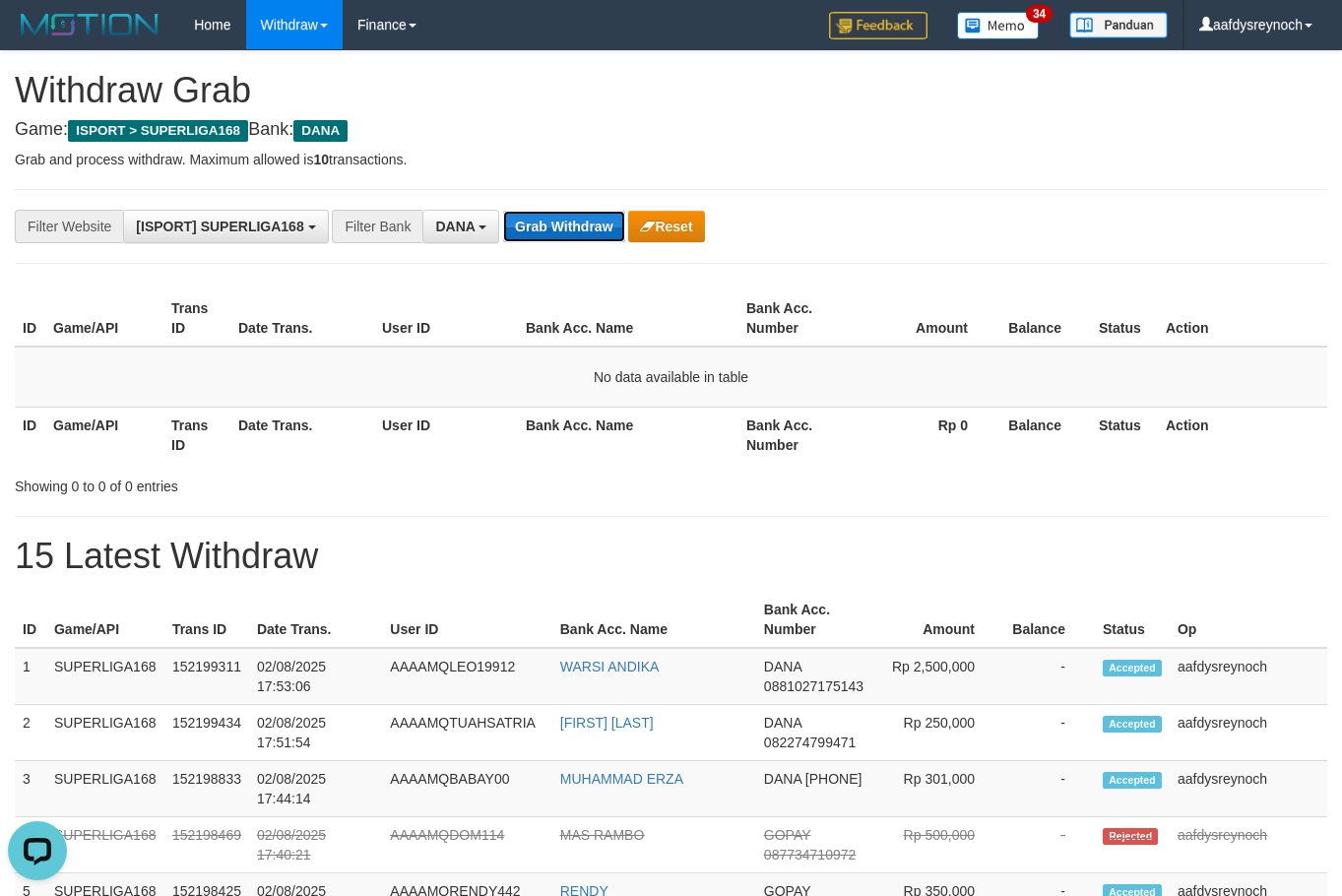 scroll, scrollTop: 0, scrollLeft: 0, axis: both 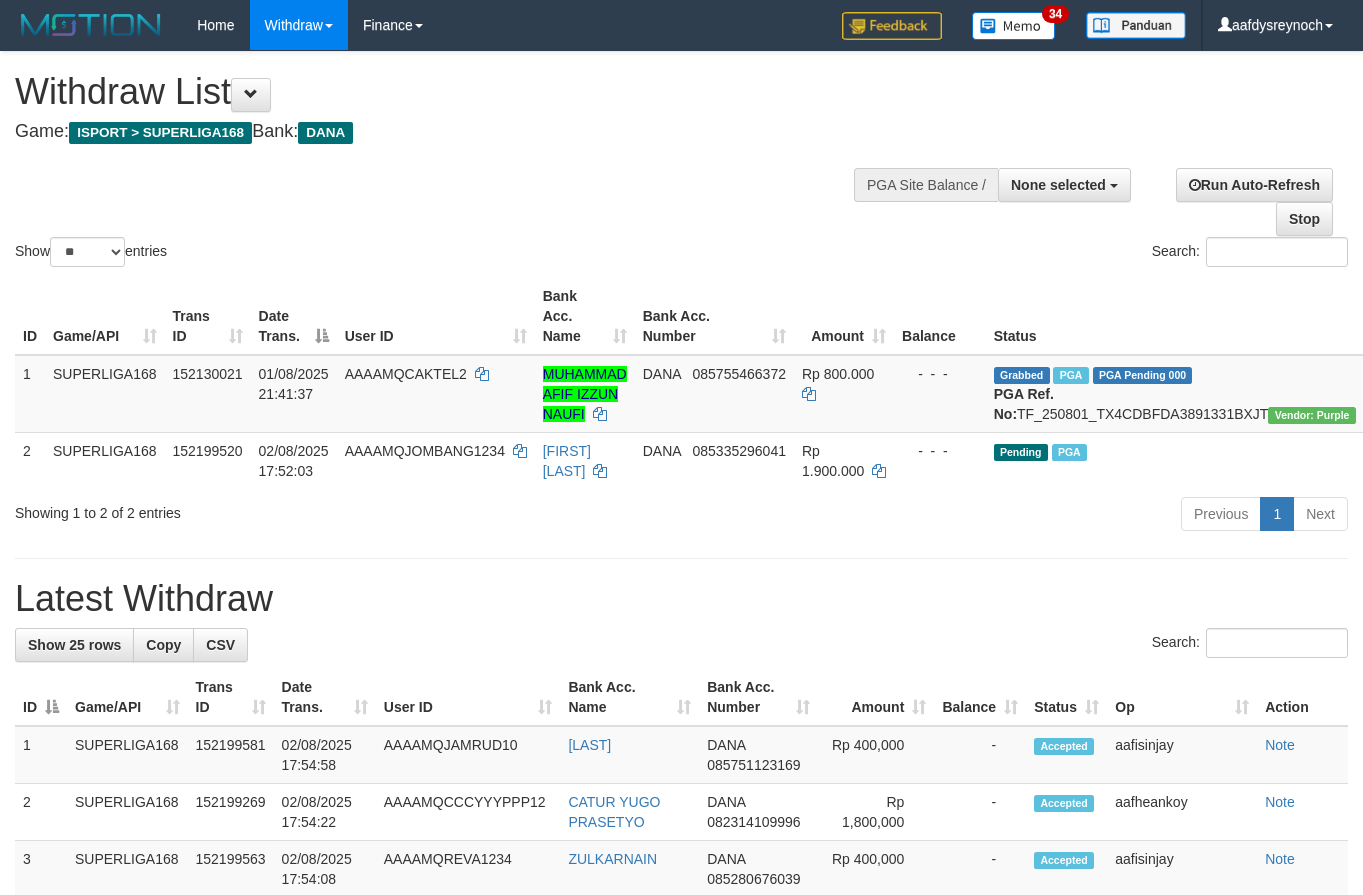 select 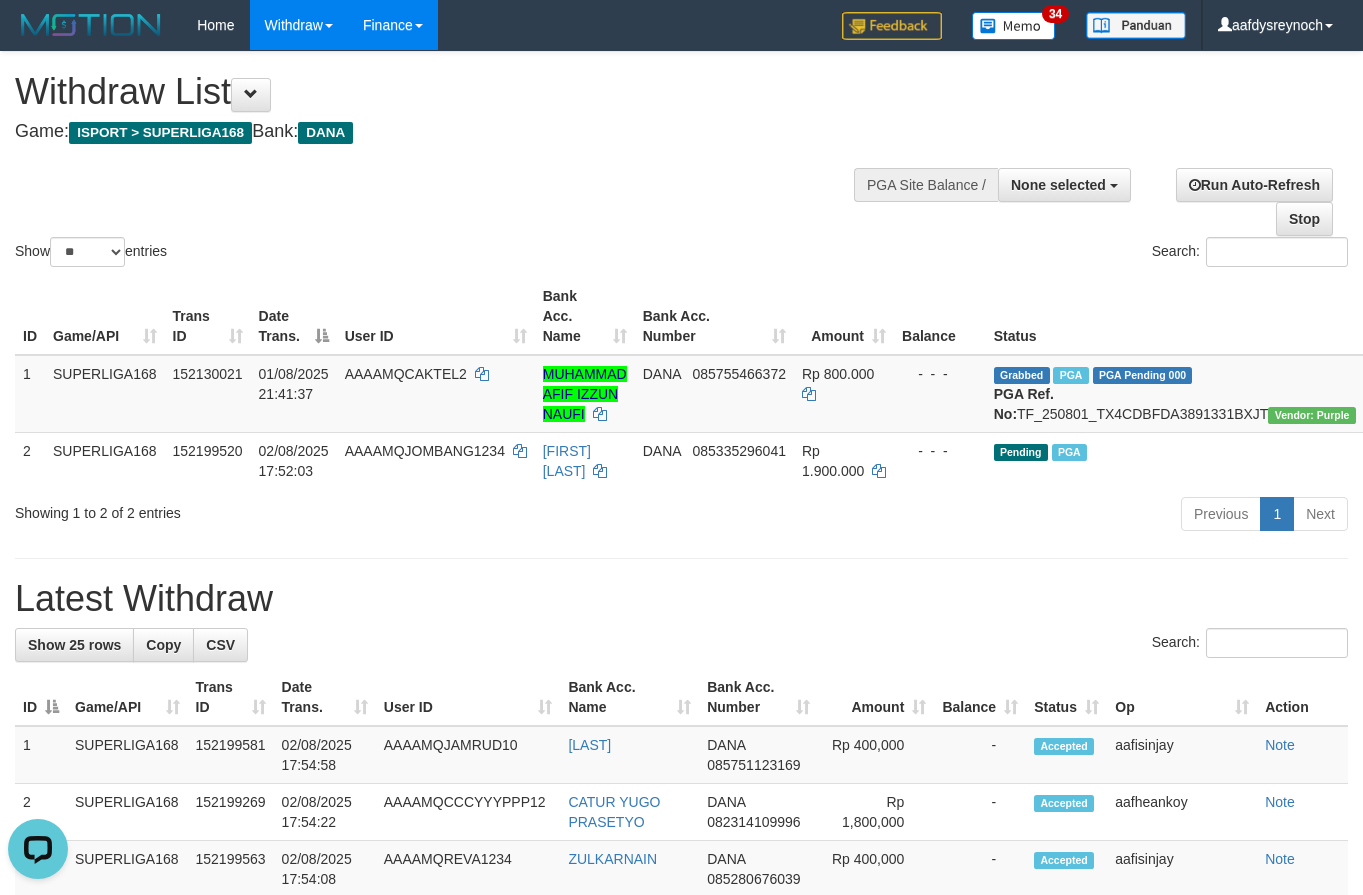 scroll, scrollTop: 0, scrollLeft: 0, axis: both 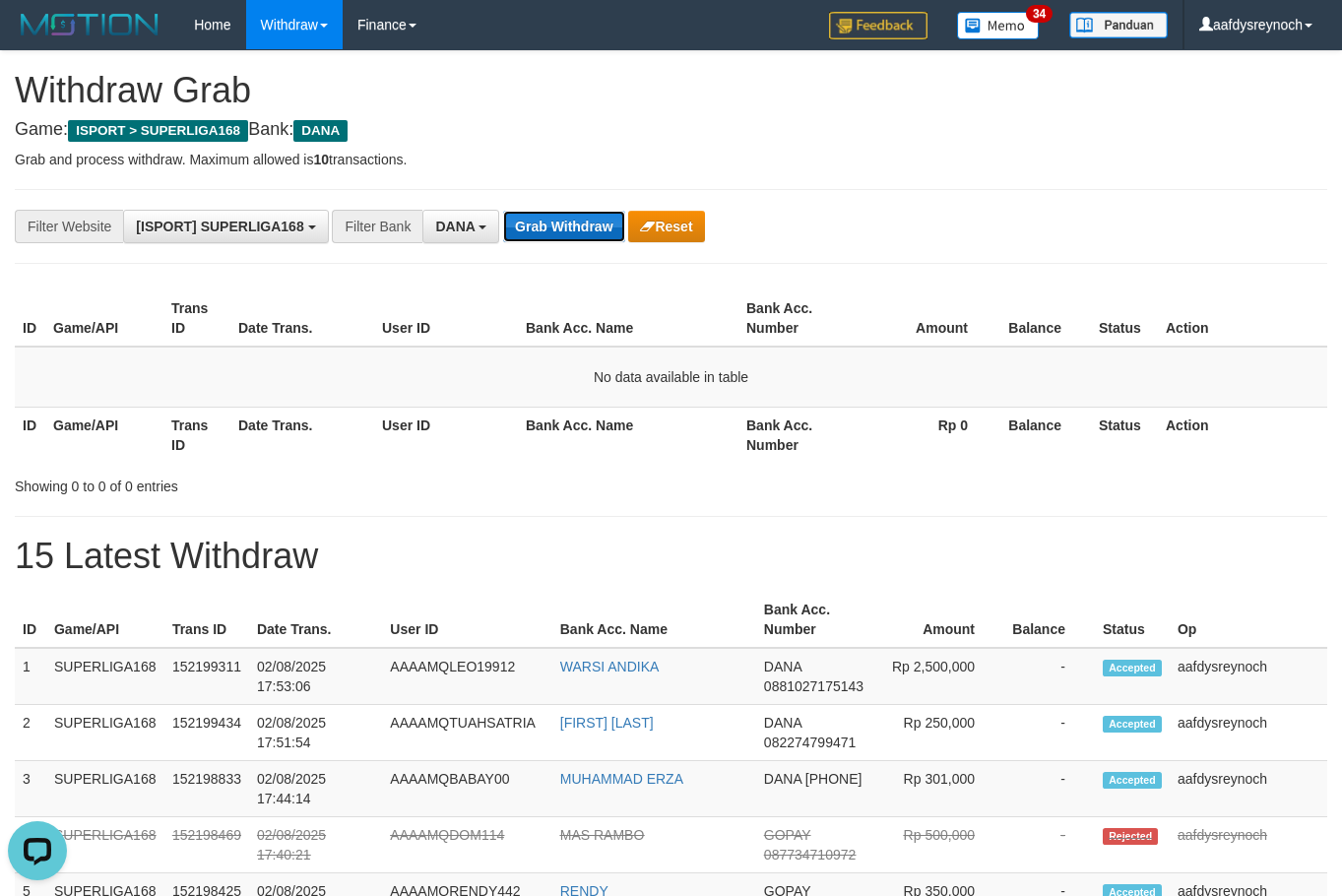 click on "Grab Withdraw" at bounding box center [563, 226] 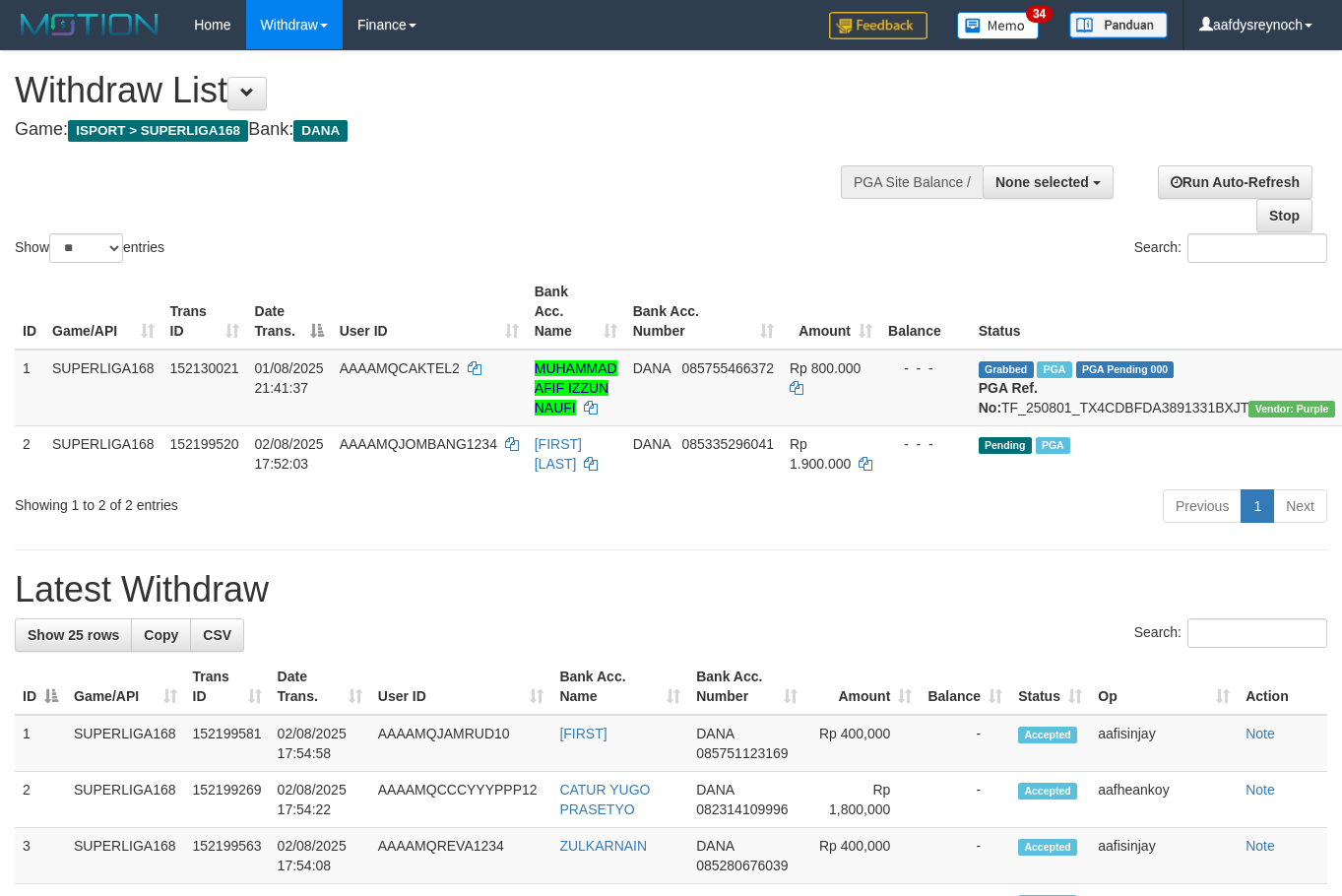 select 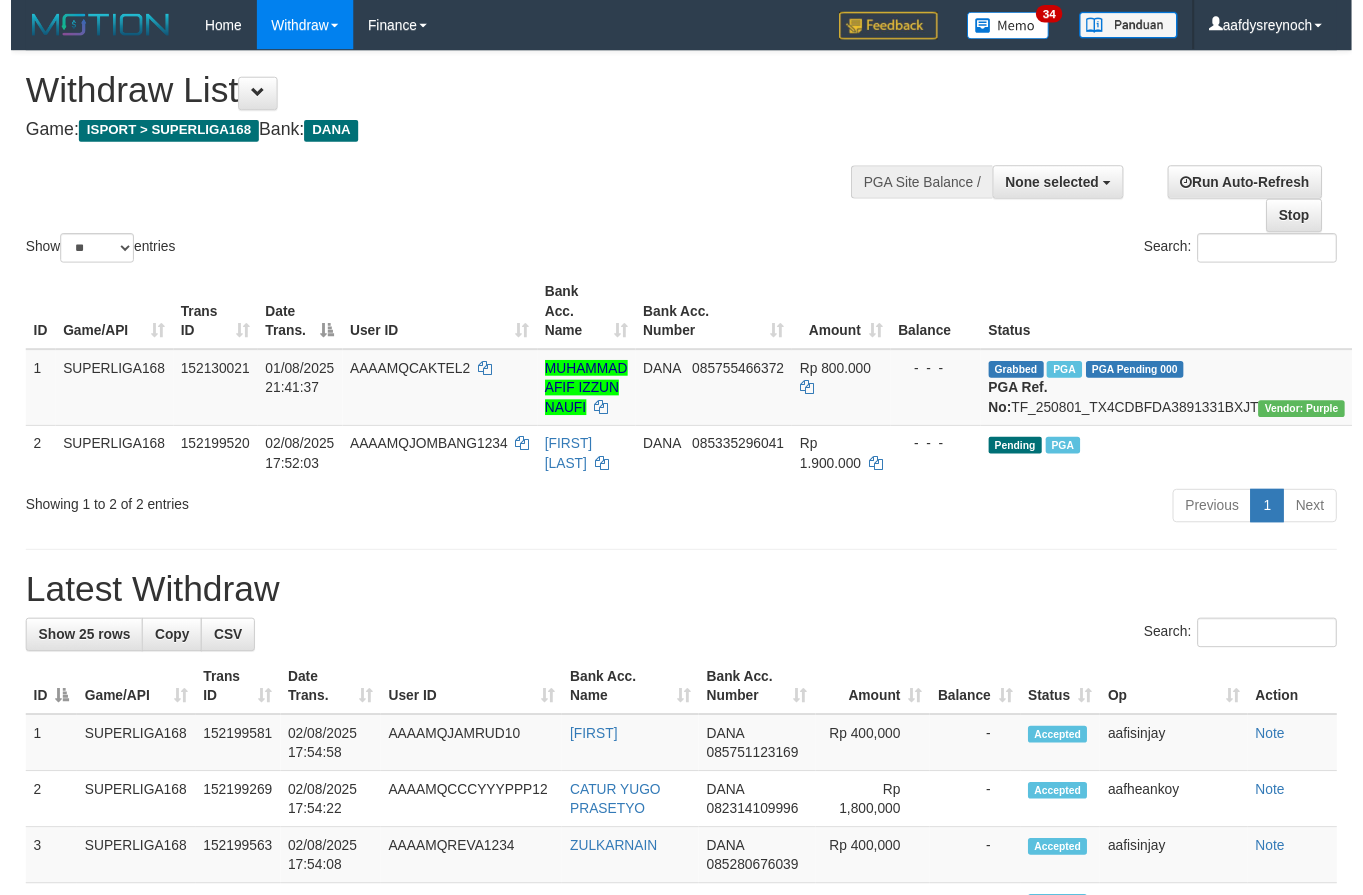scroll, scrollTop: 0, scrollLeft: 0, axis: both 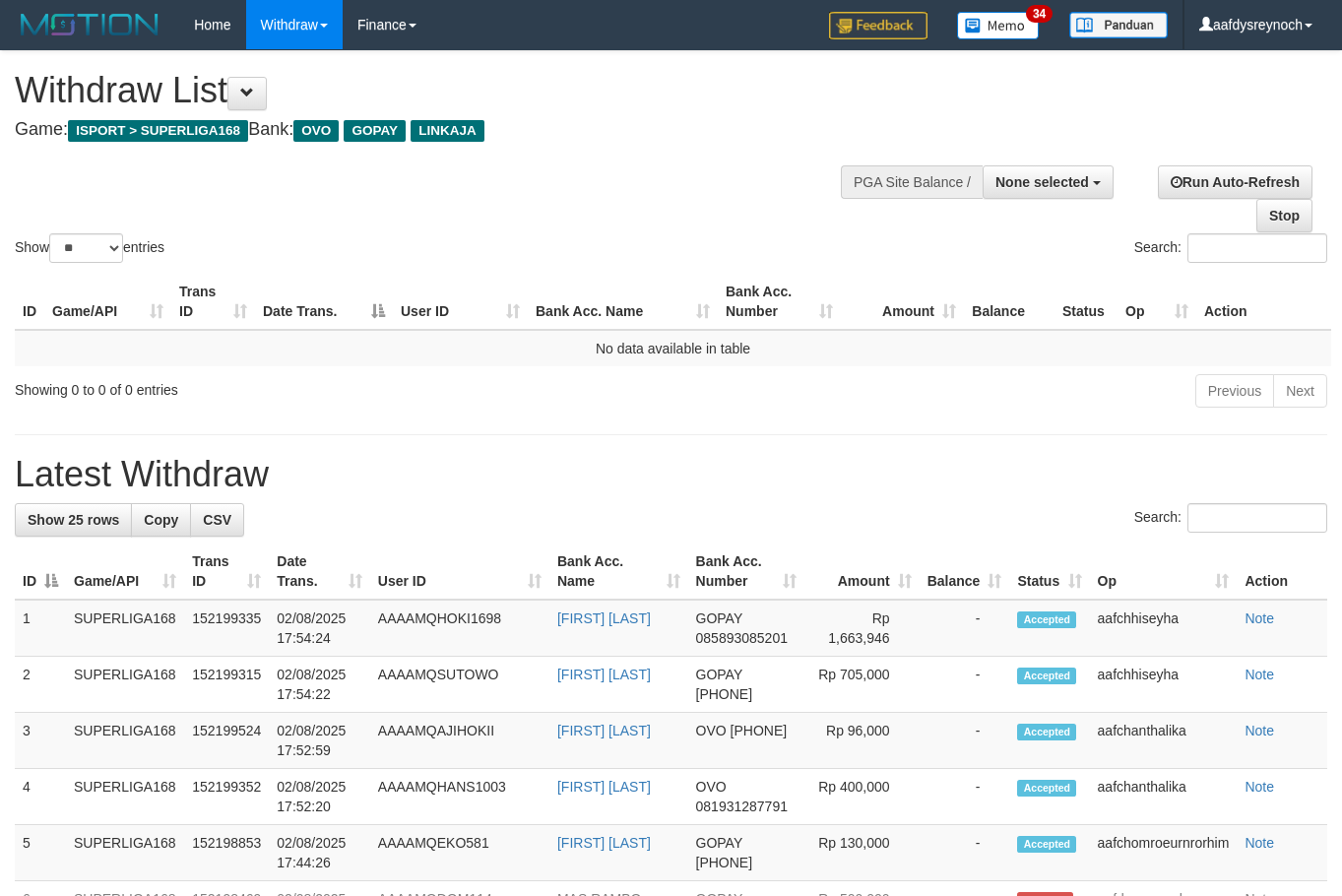 select 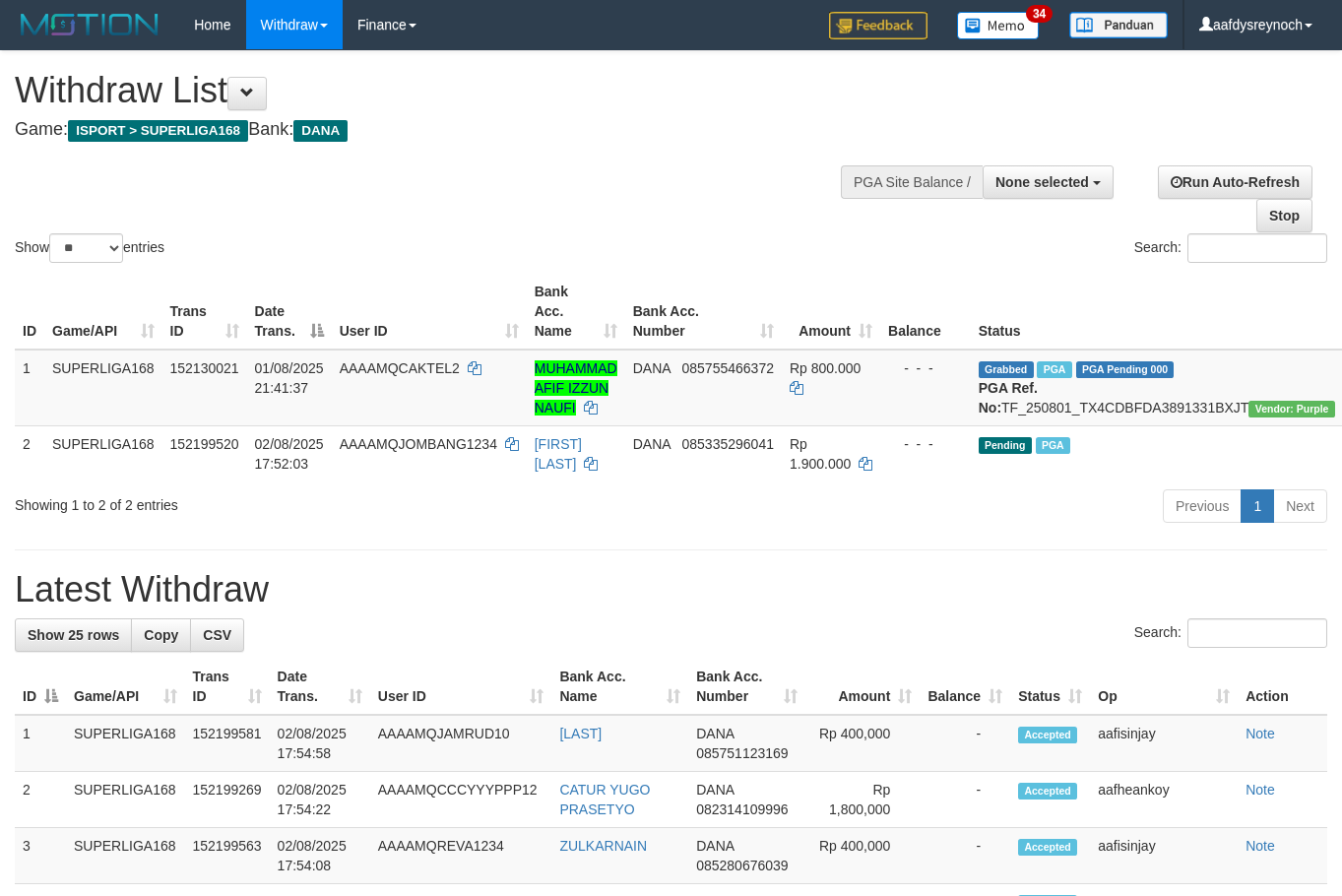 select 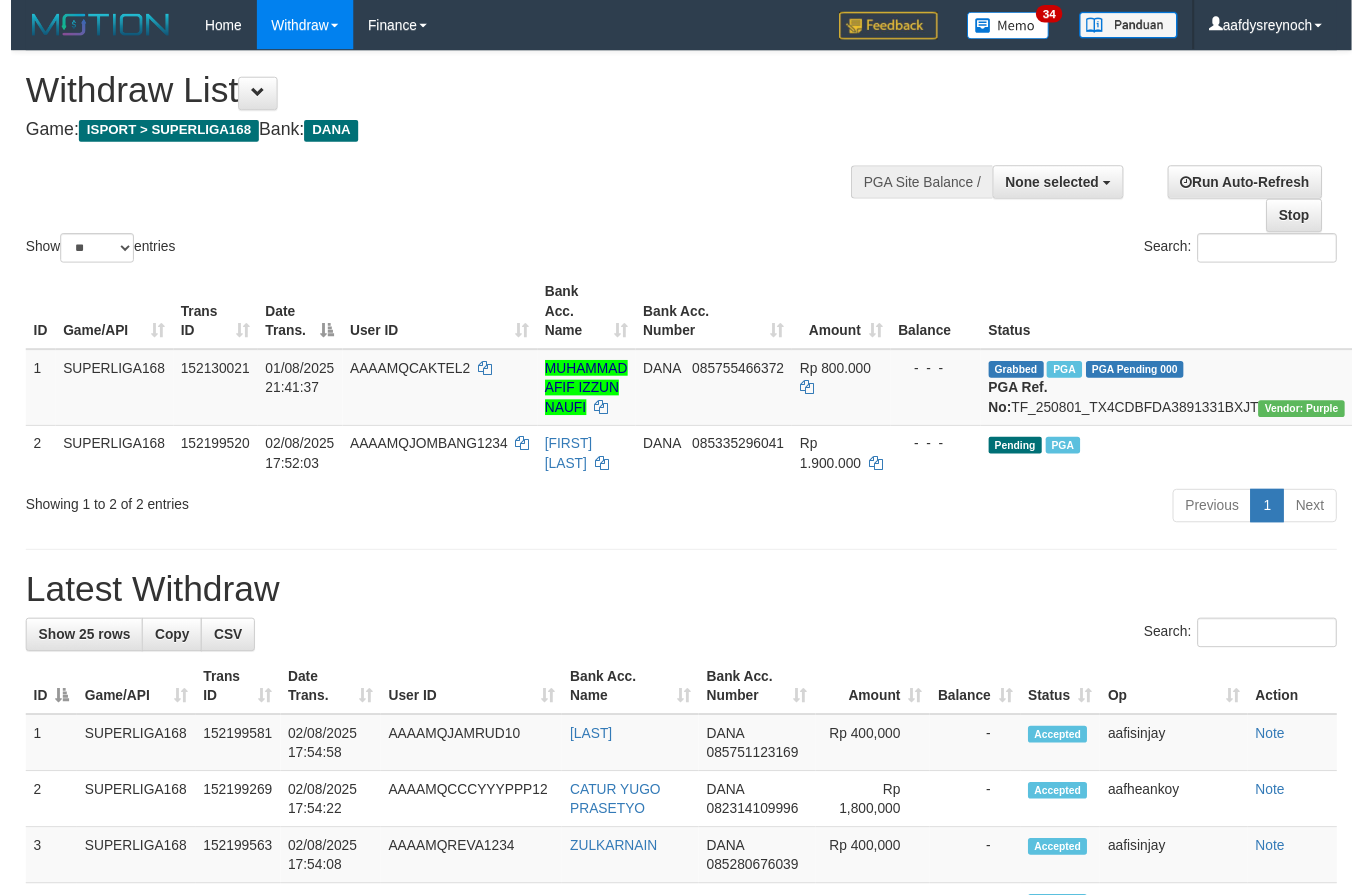 scroll, scrollTop: 0, scrollLeft: 0, axis: both 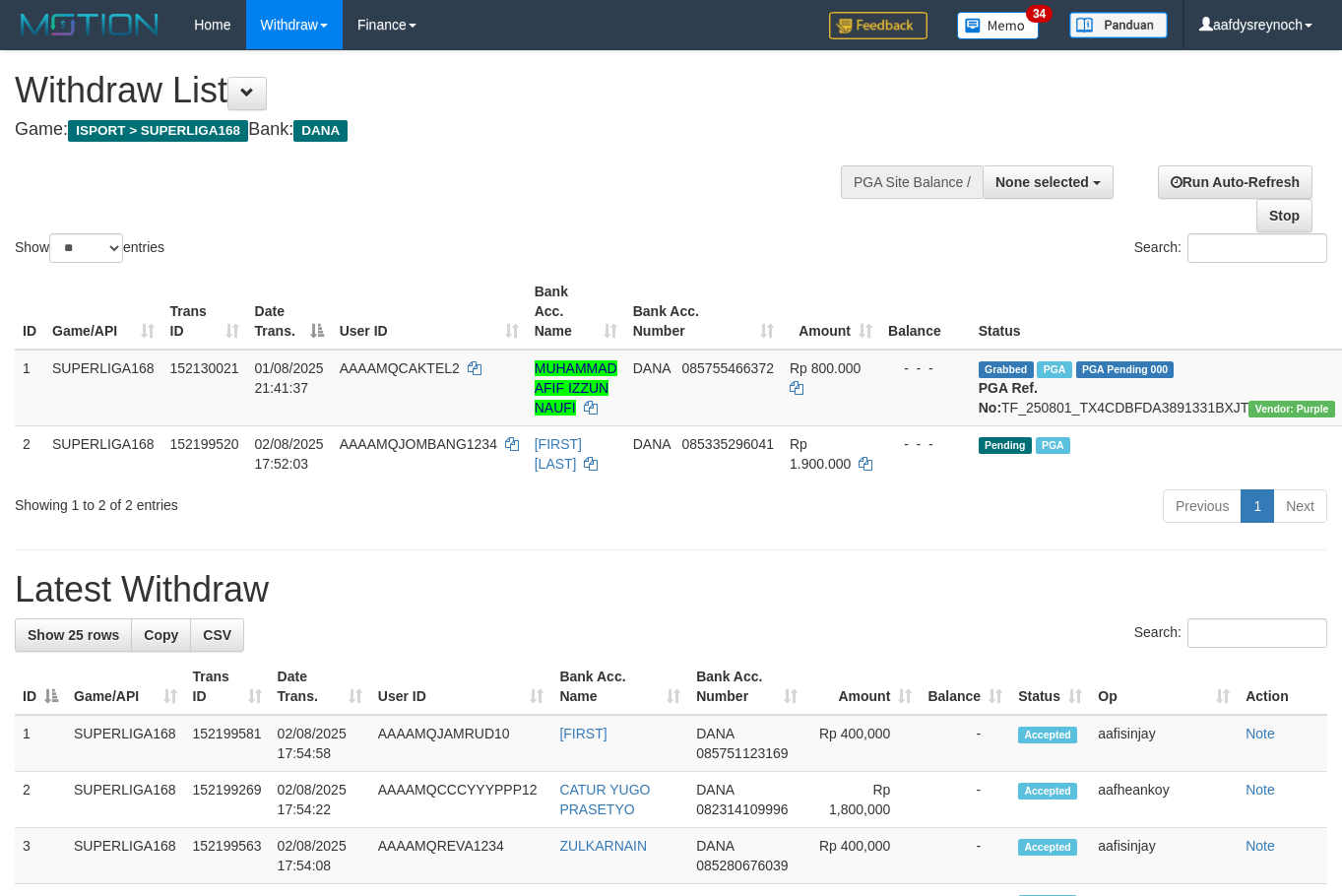 select 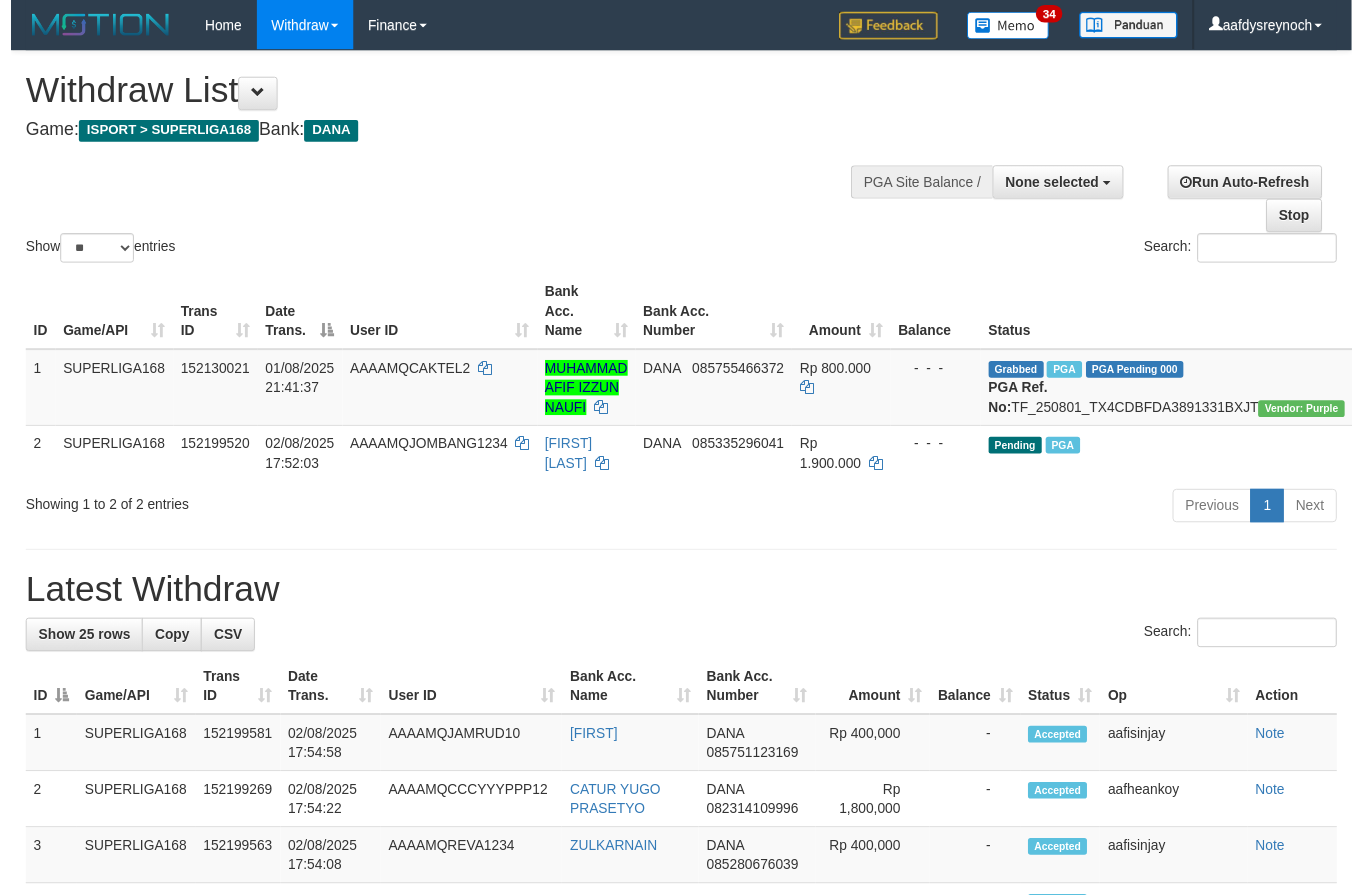 scroll, scrollTop: 0, scrollLeft: 0, axis: both 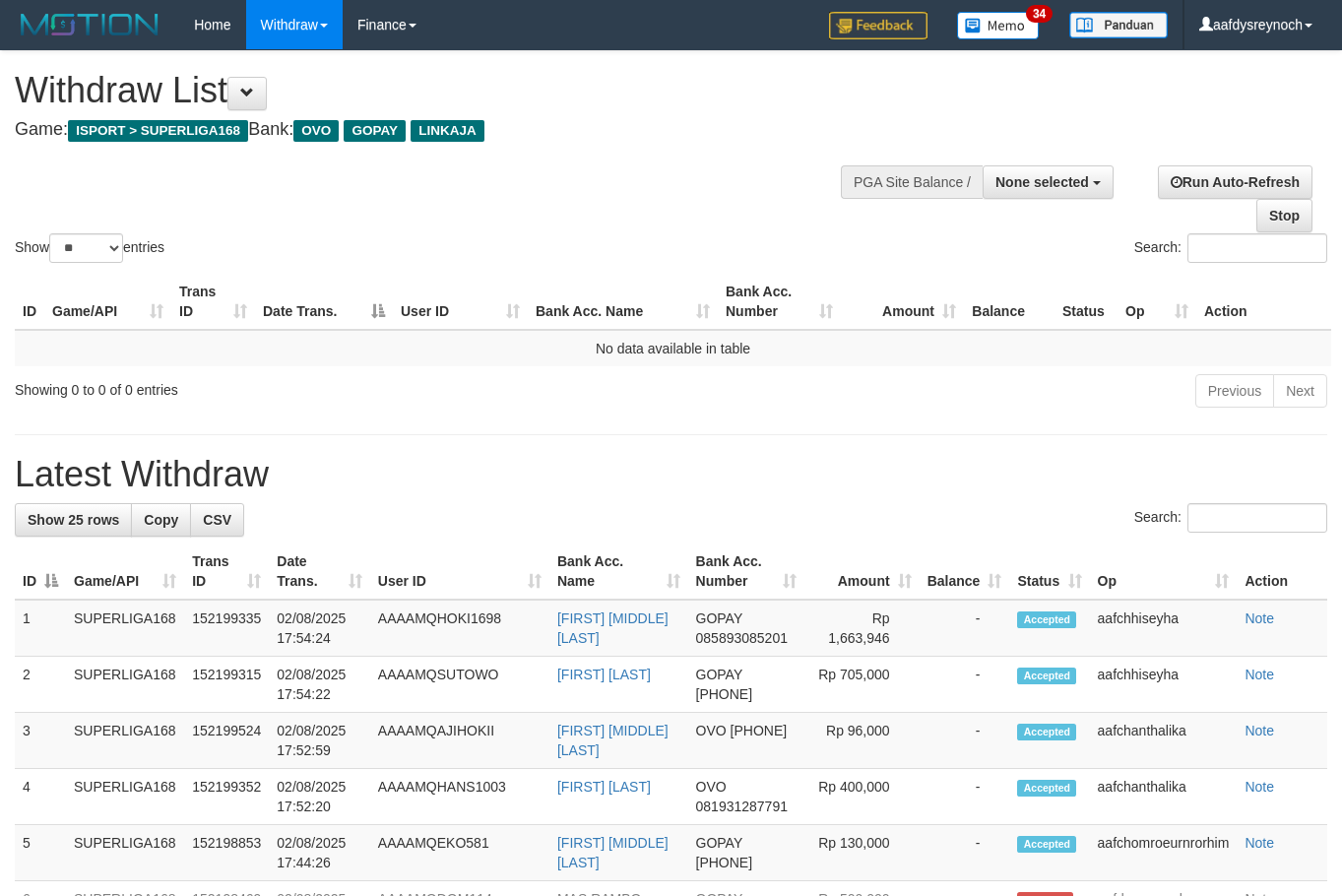 select 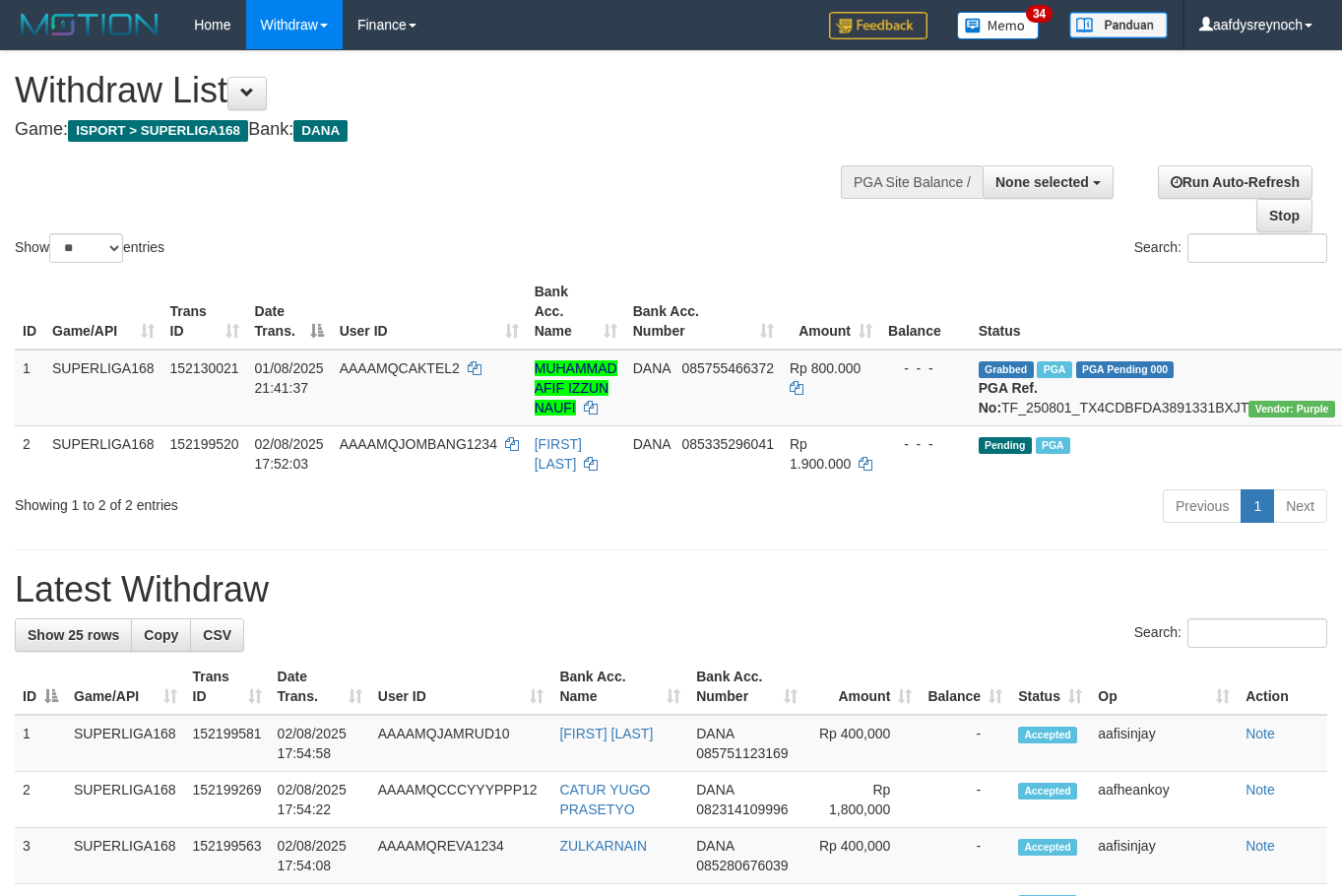 select 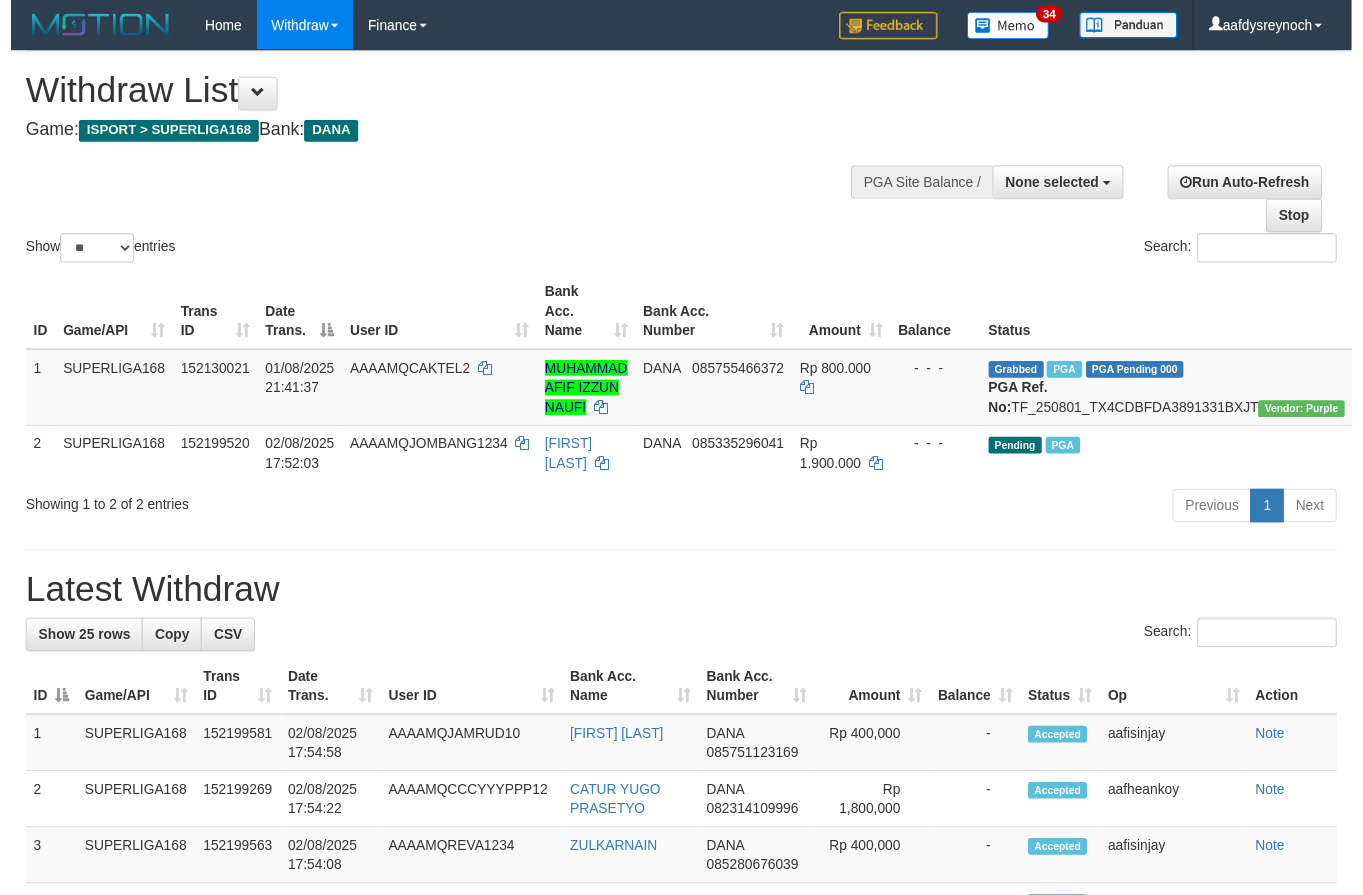 scroll, scrollTop: 0, scrollLeft: 0, axis: both 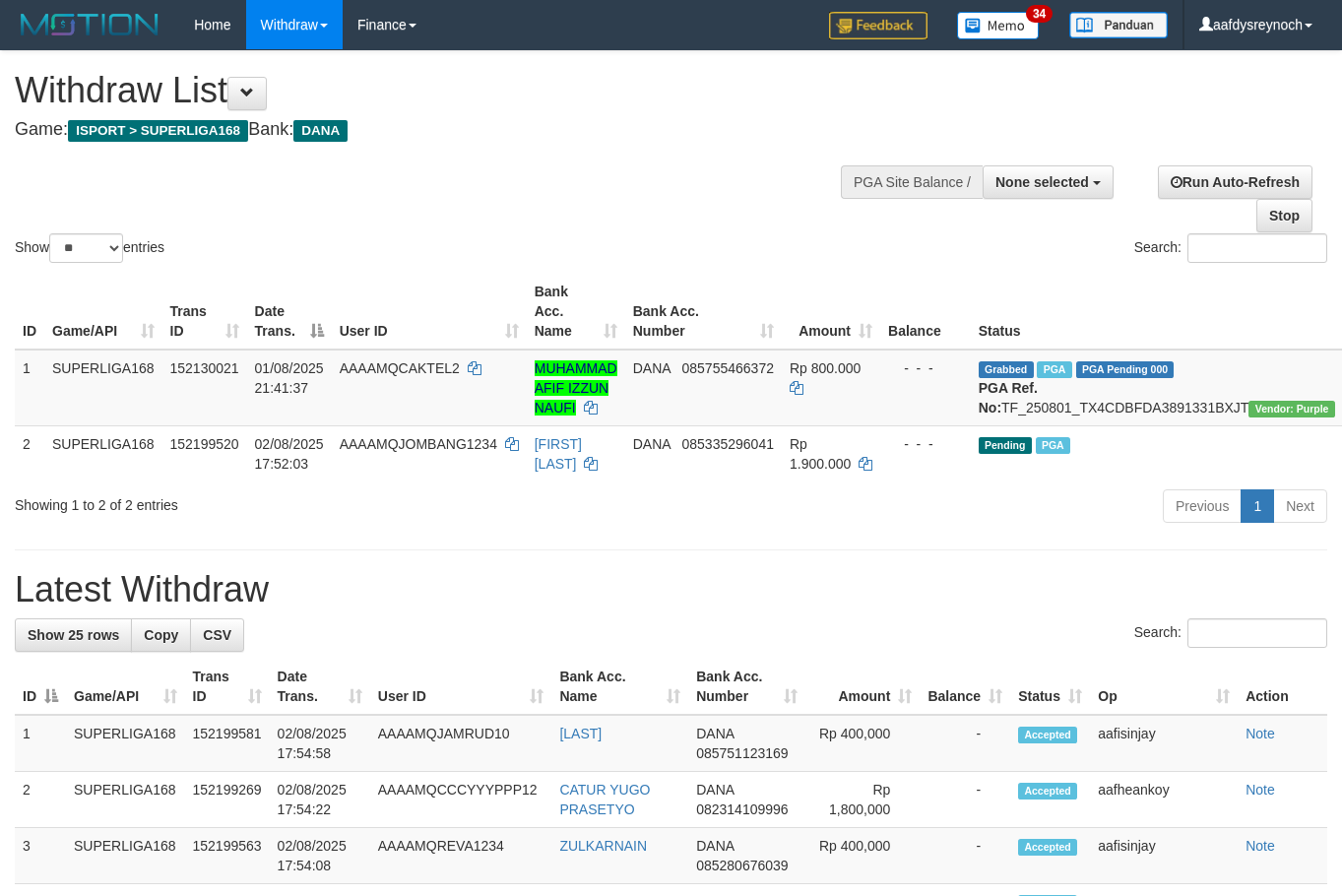 select 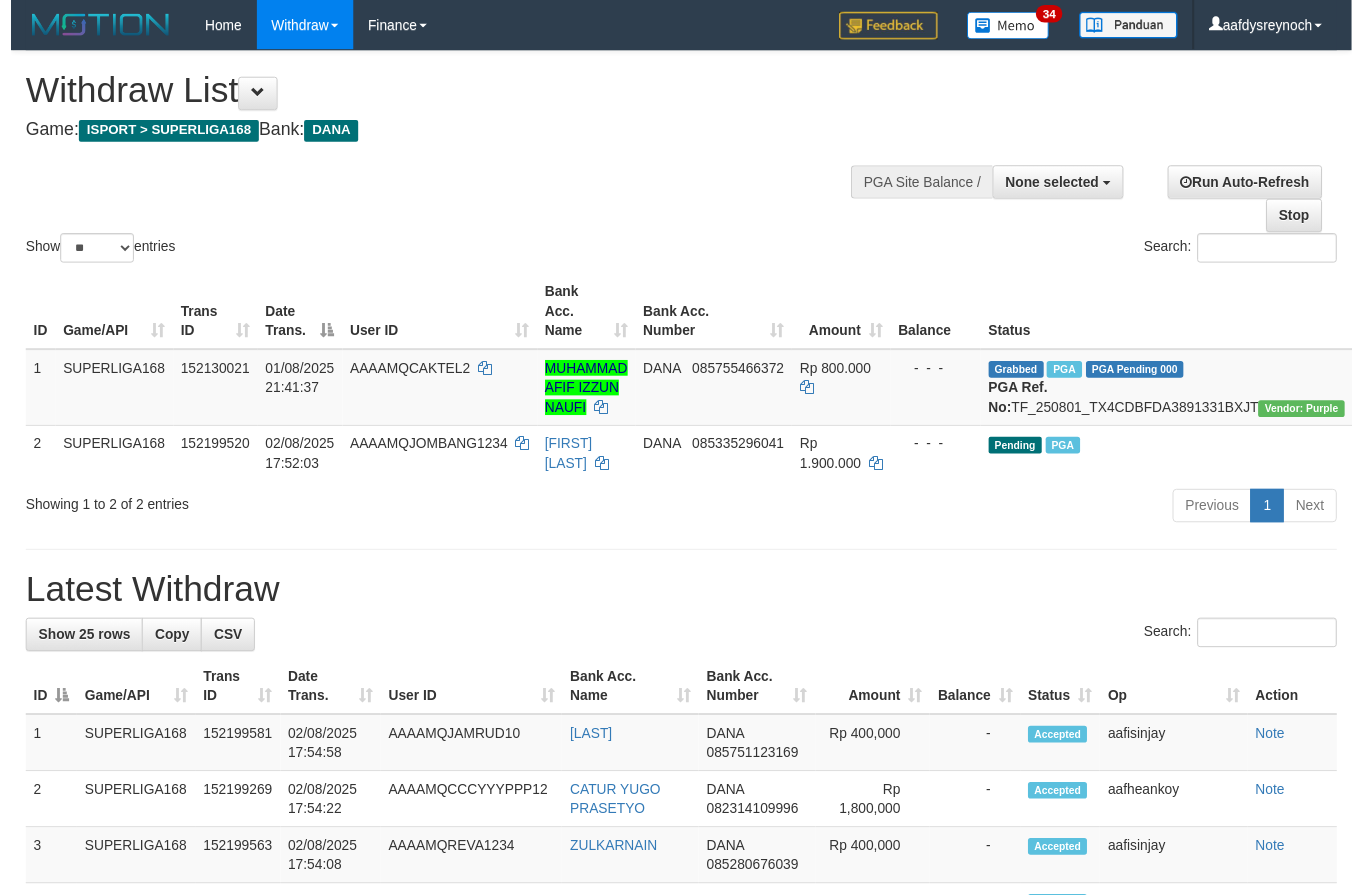 scroll, scrollTop: 0, scrollLeft: 0, axis: both 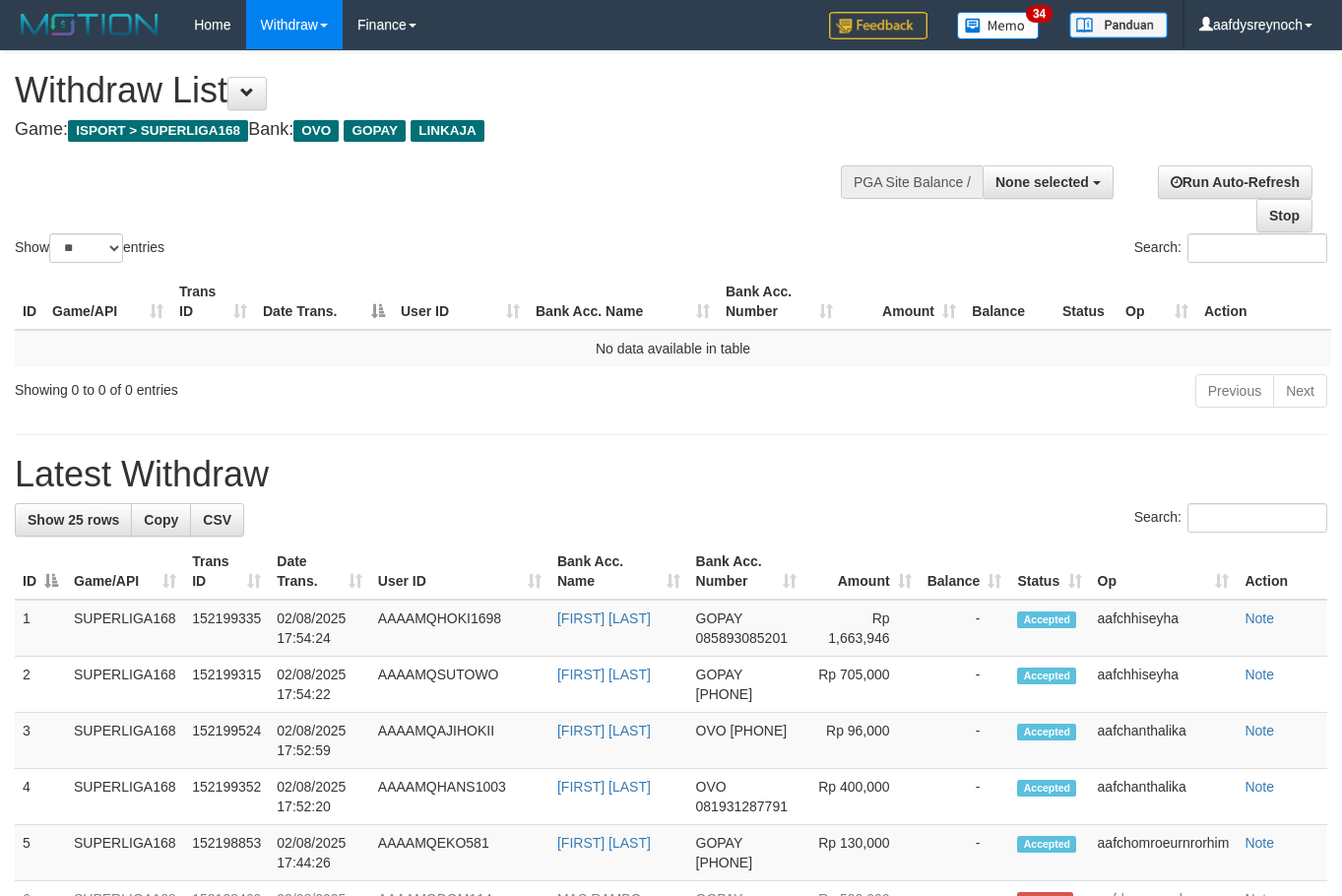 select 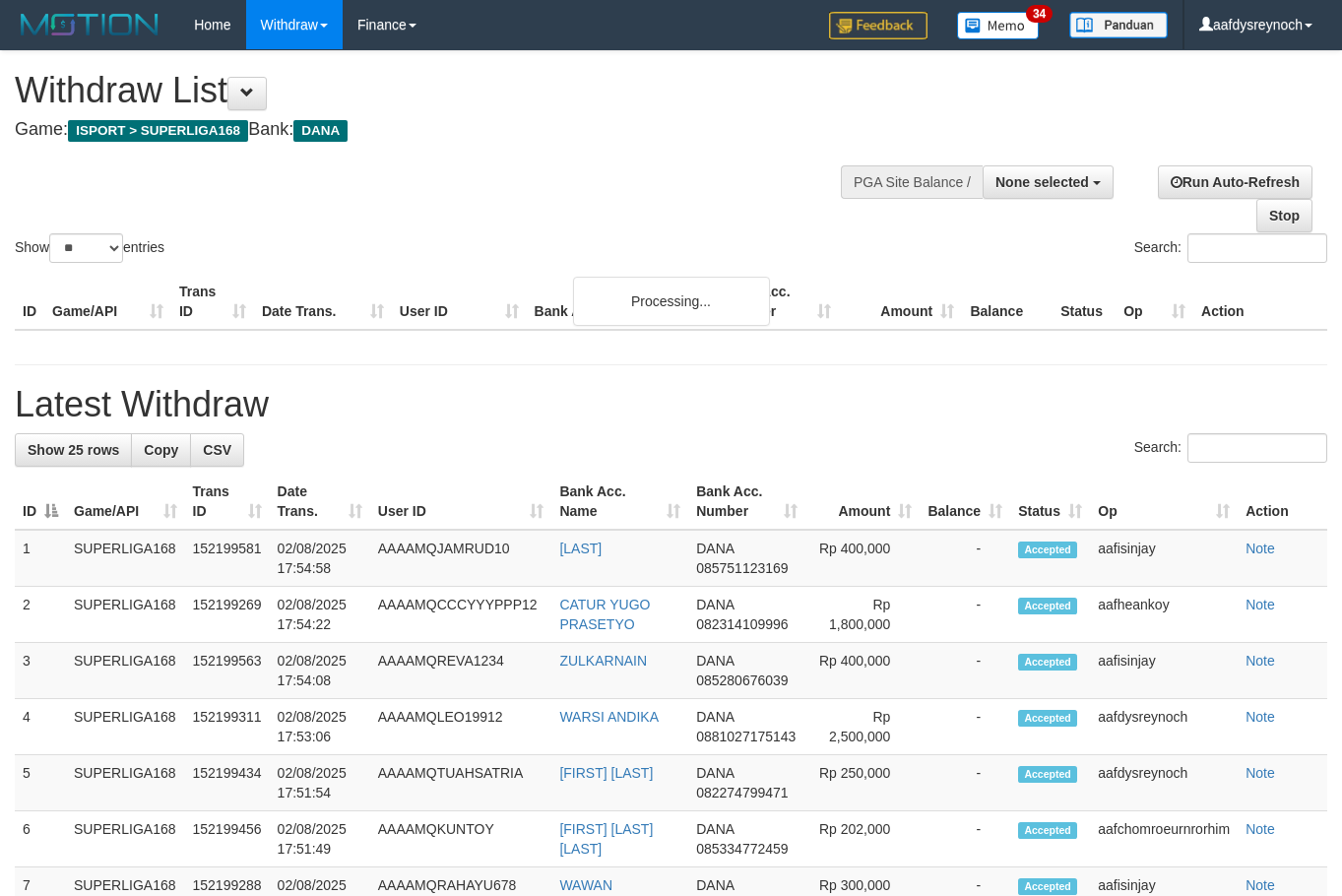 select 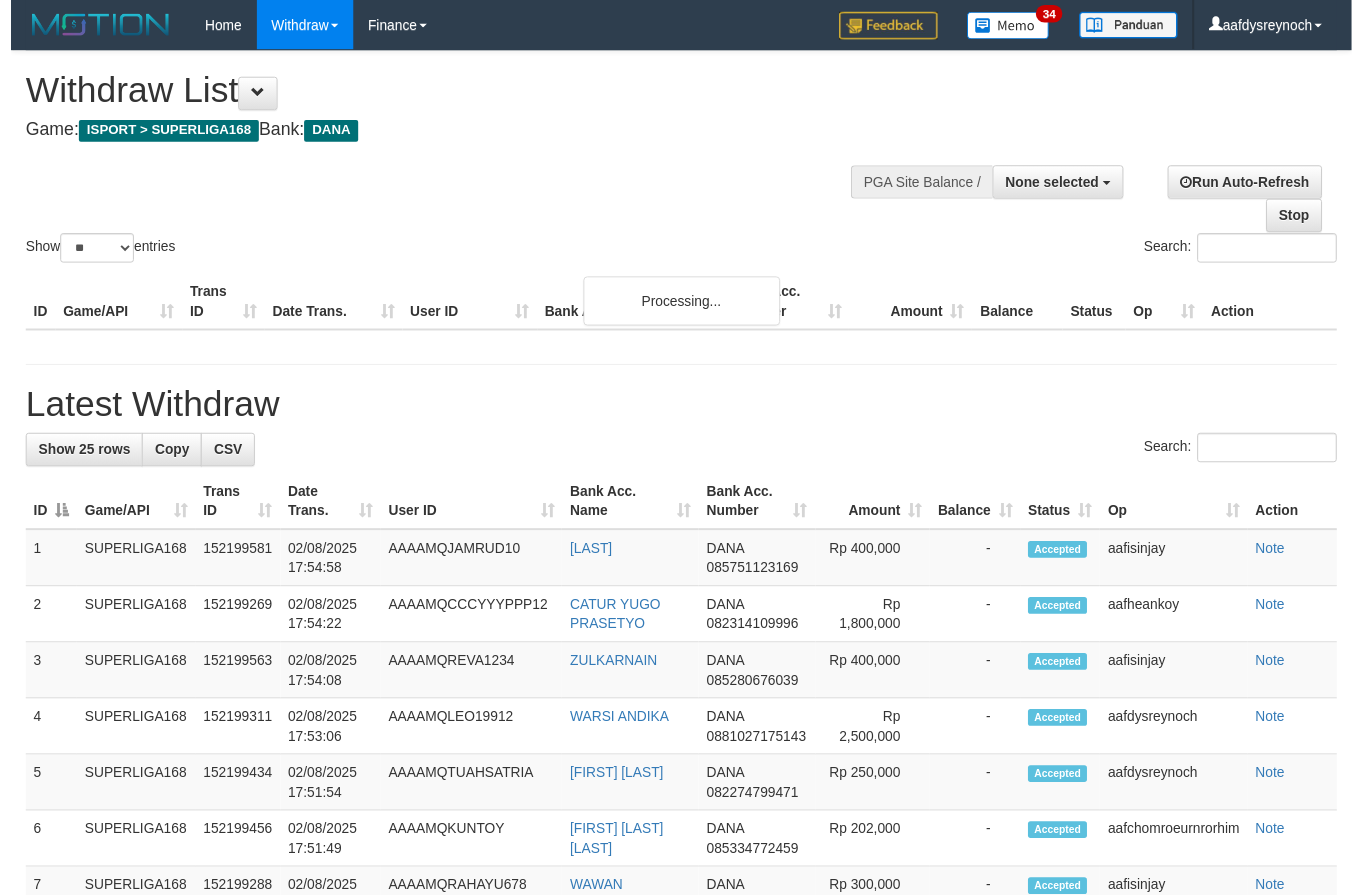 scroll, scrollTop: 0, scrollLeft: 0, axis: both 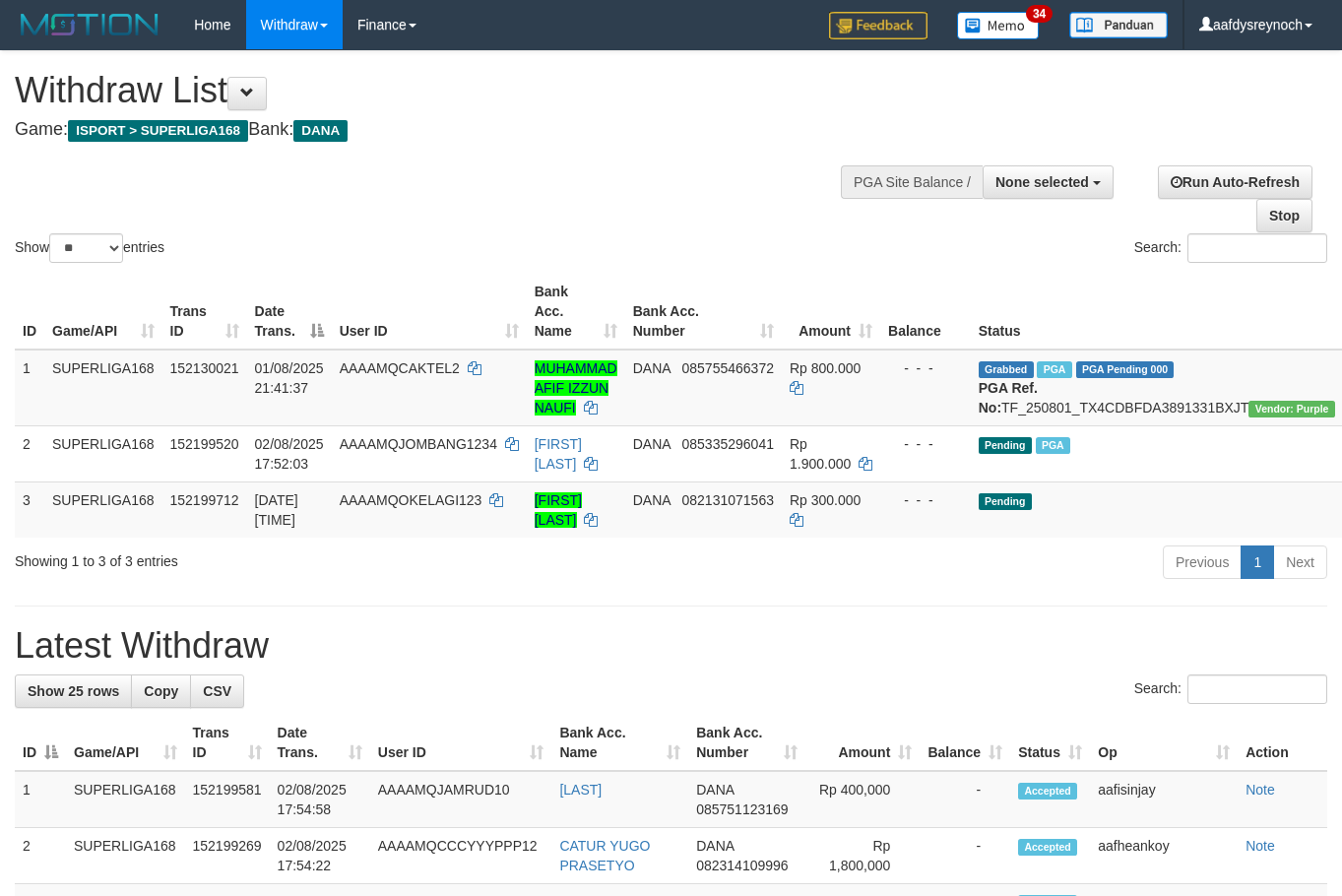 select 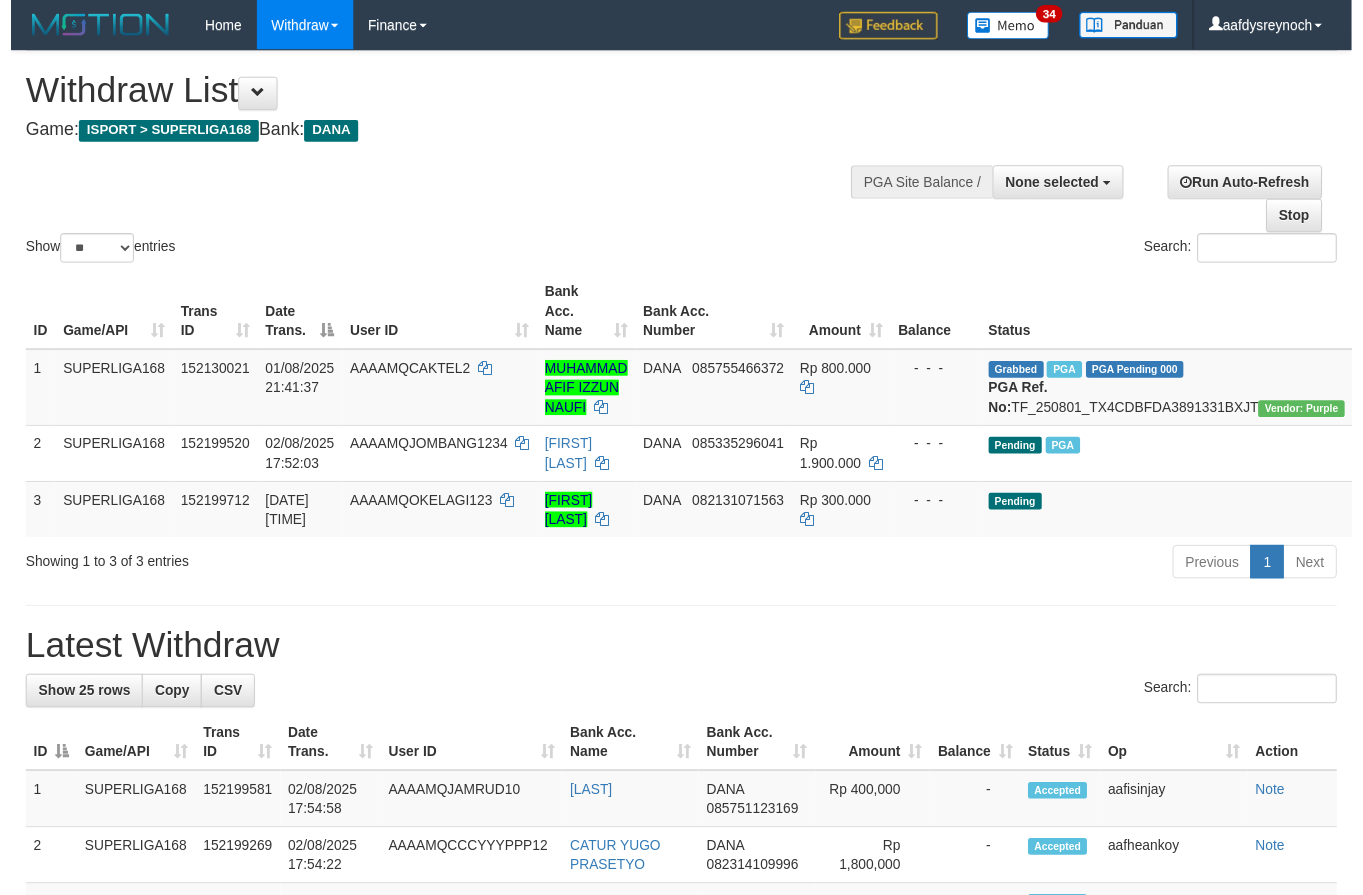 scroll, scrollTop: 0, scrollLeft: 0, axis: both 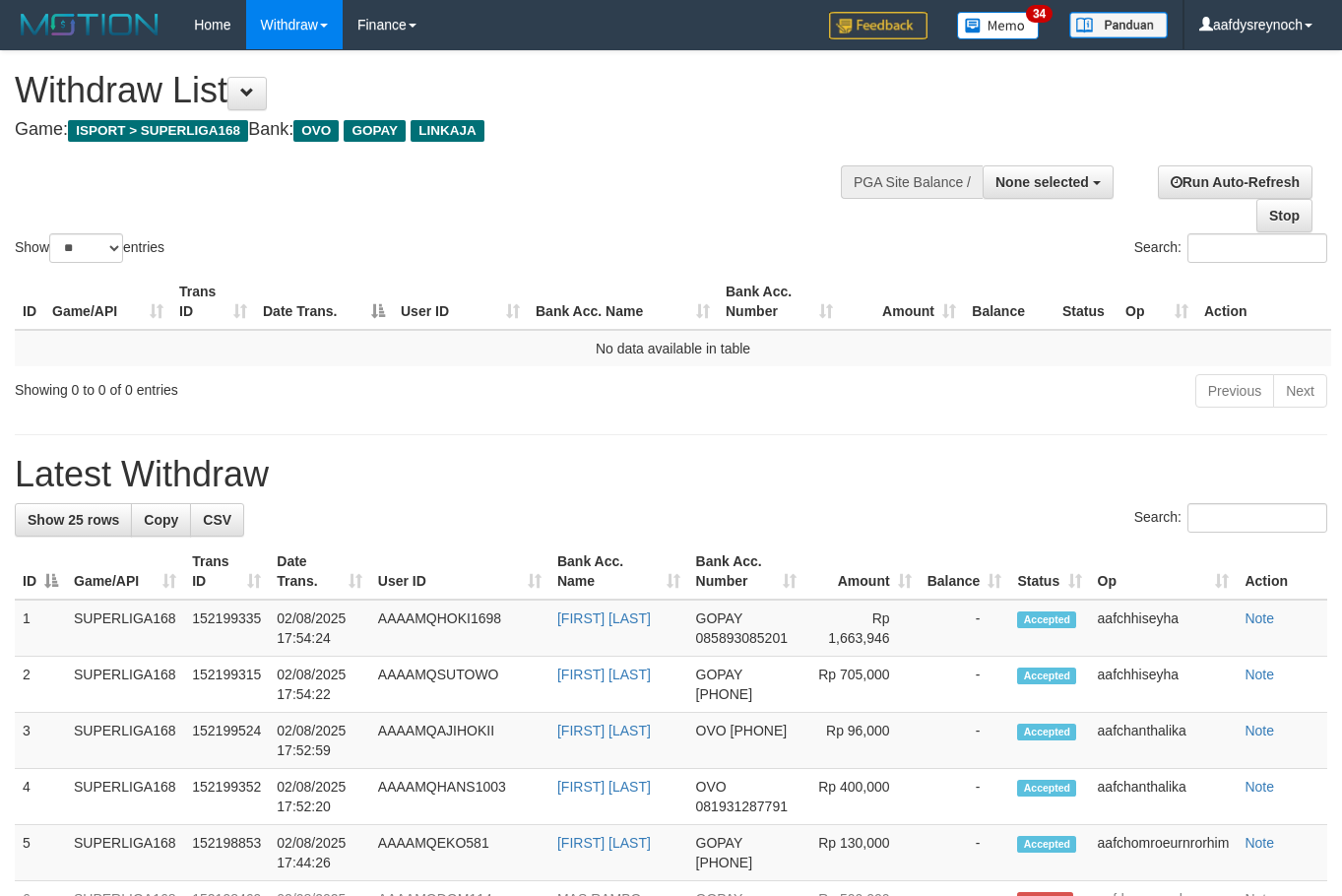 select 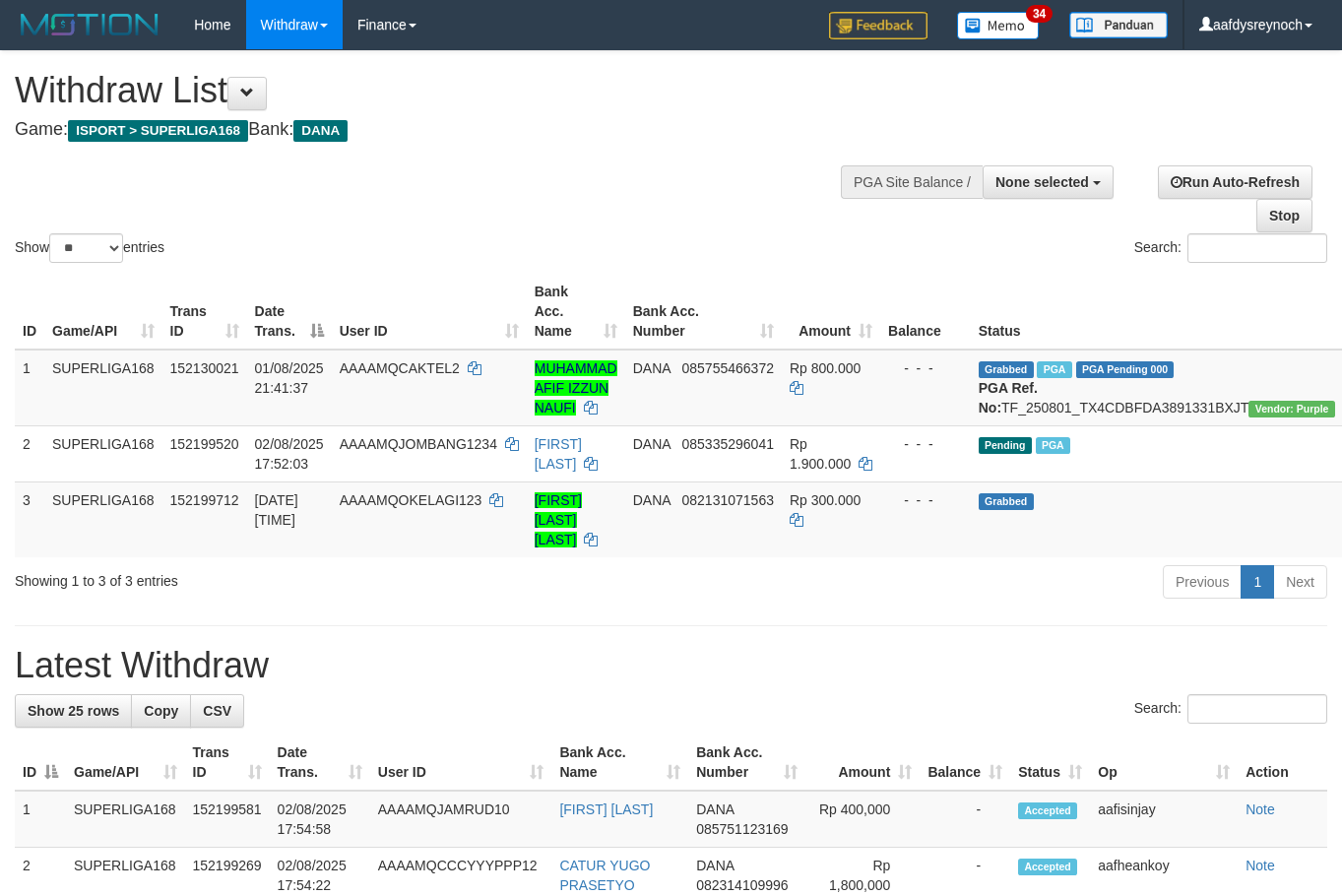 select 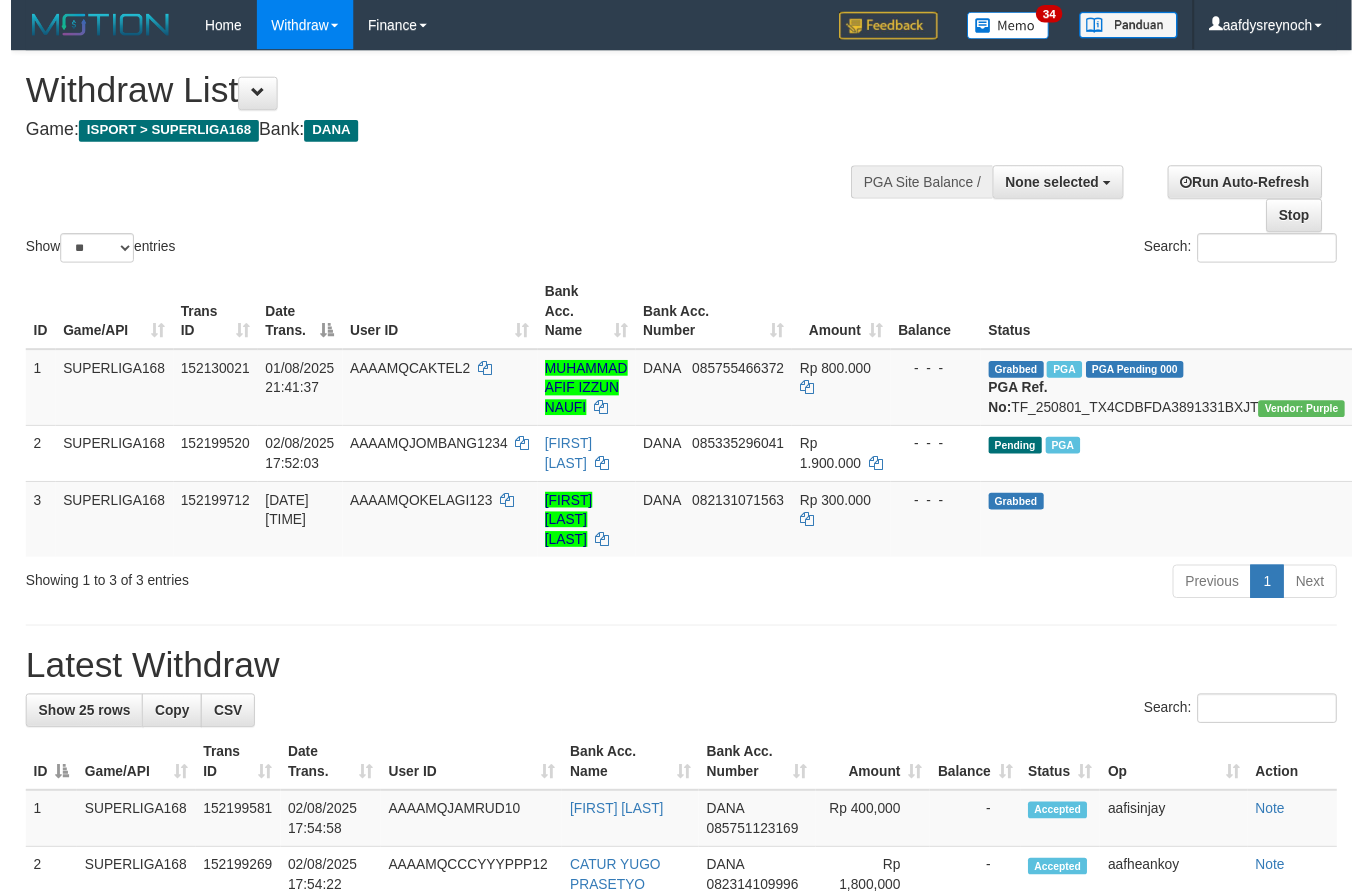scroll, scrollTop: 0, scrollLeft: 0, axis: both 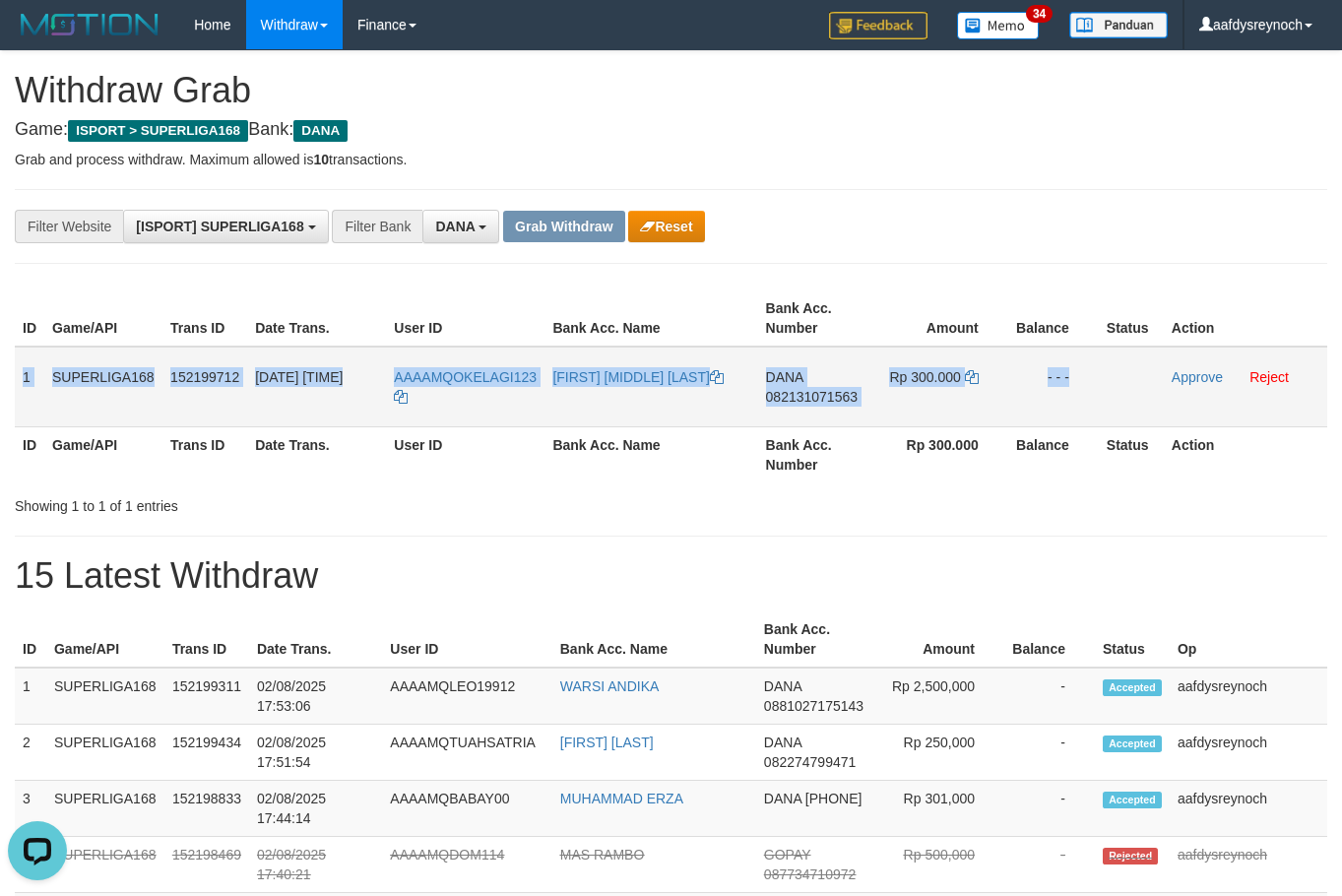 copy on "[PHONE]" 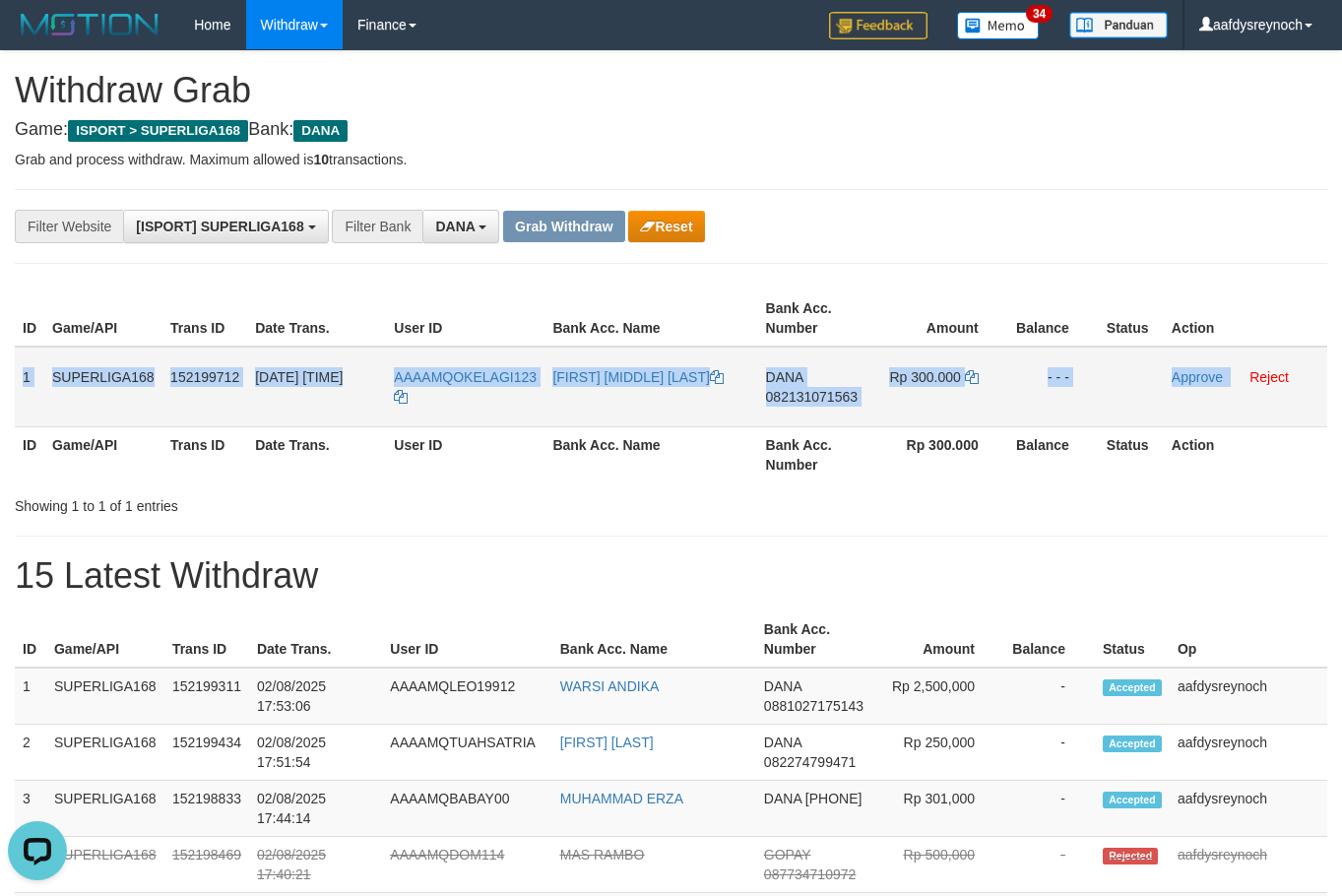 copy on "[PHONE]" 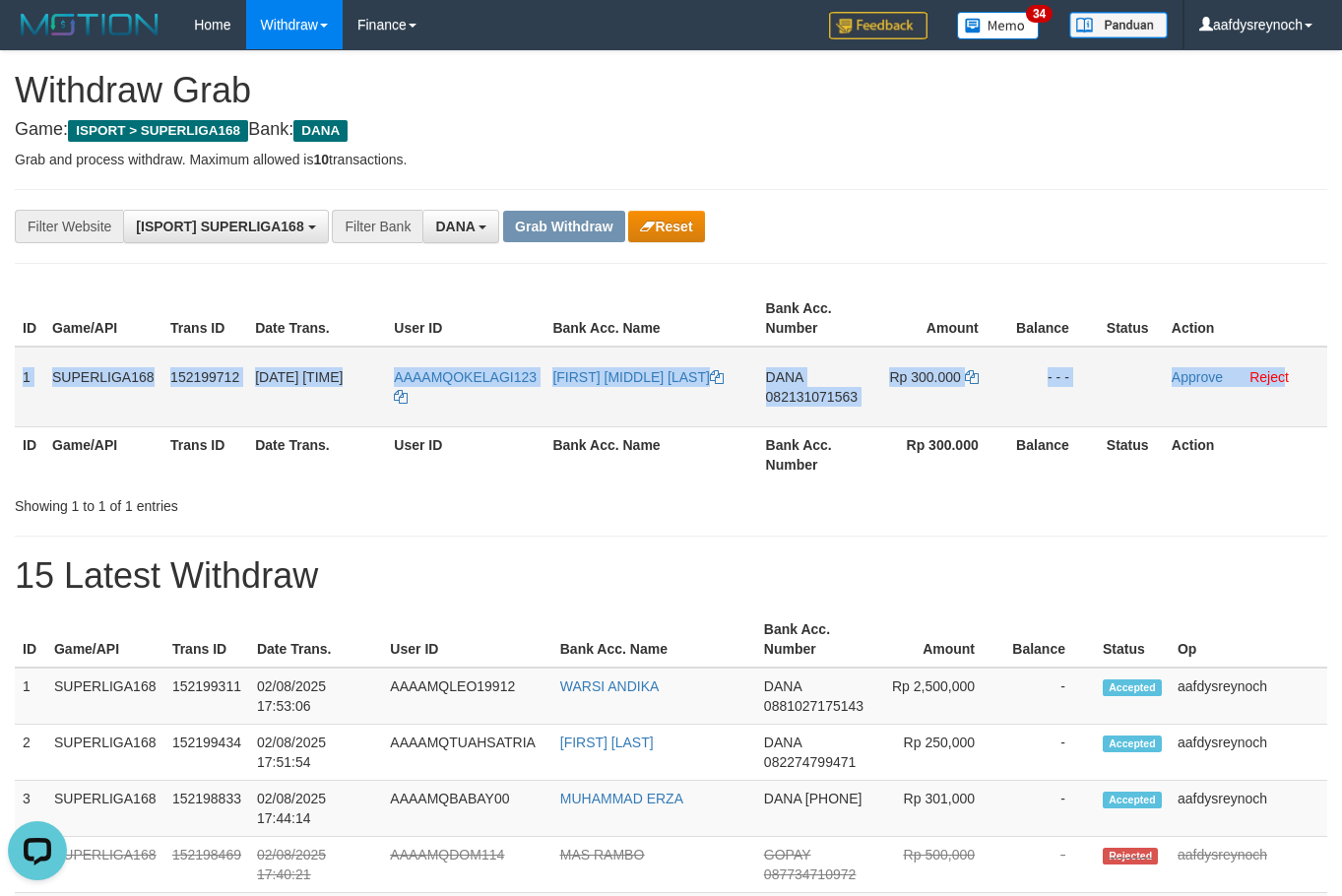copy on "[PHONE]" 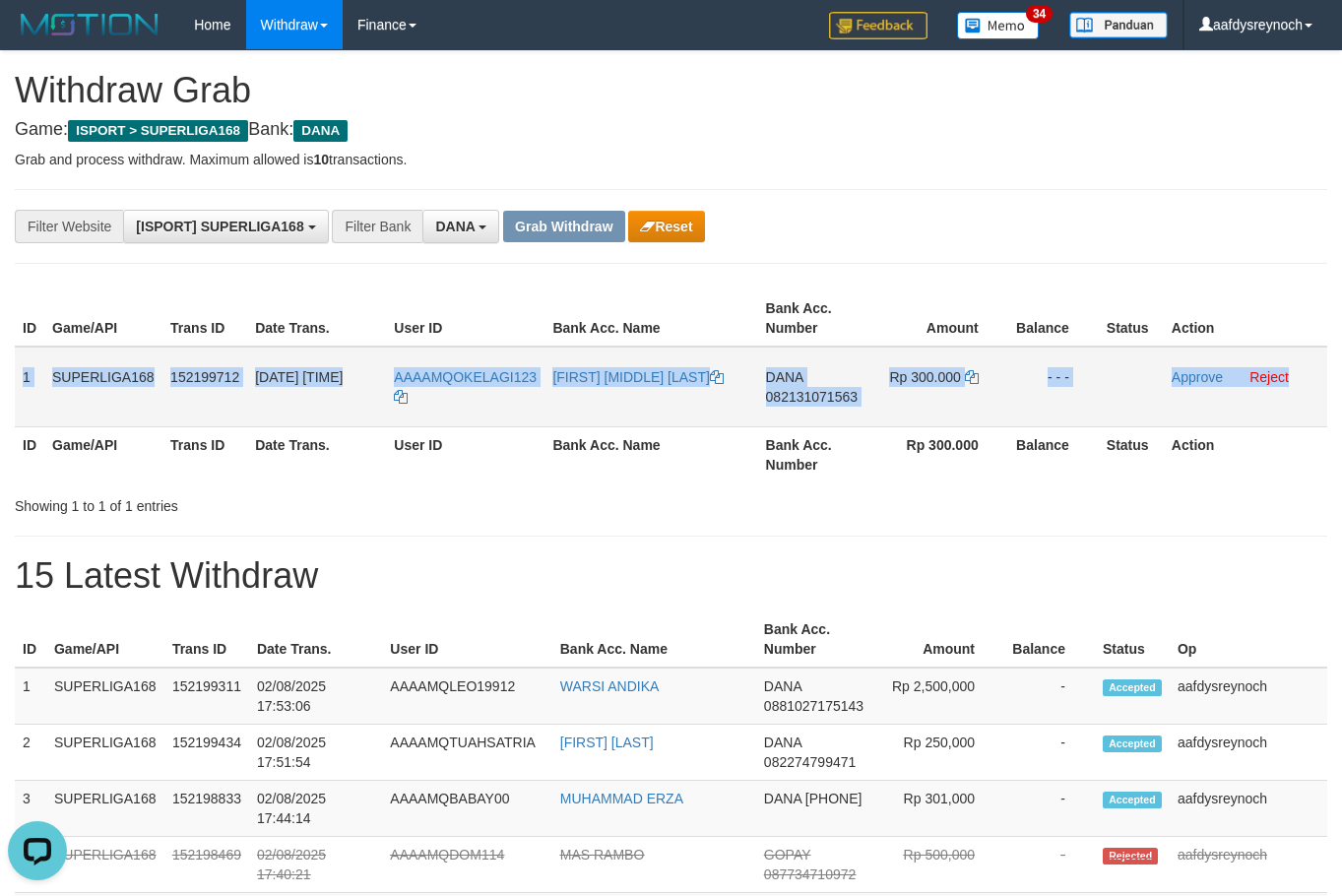 copy on "1
SUPERLIGA168
152199712
02/08/2025 17:55:21
AAAAMQOKELAGI123
M MIFTAHUL TAMAM AFRIAN
DANA
082131071563
Rp 300.000
- - -
Approve
Reject" 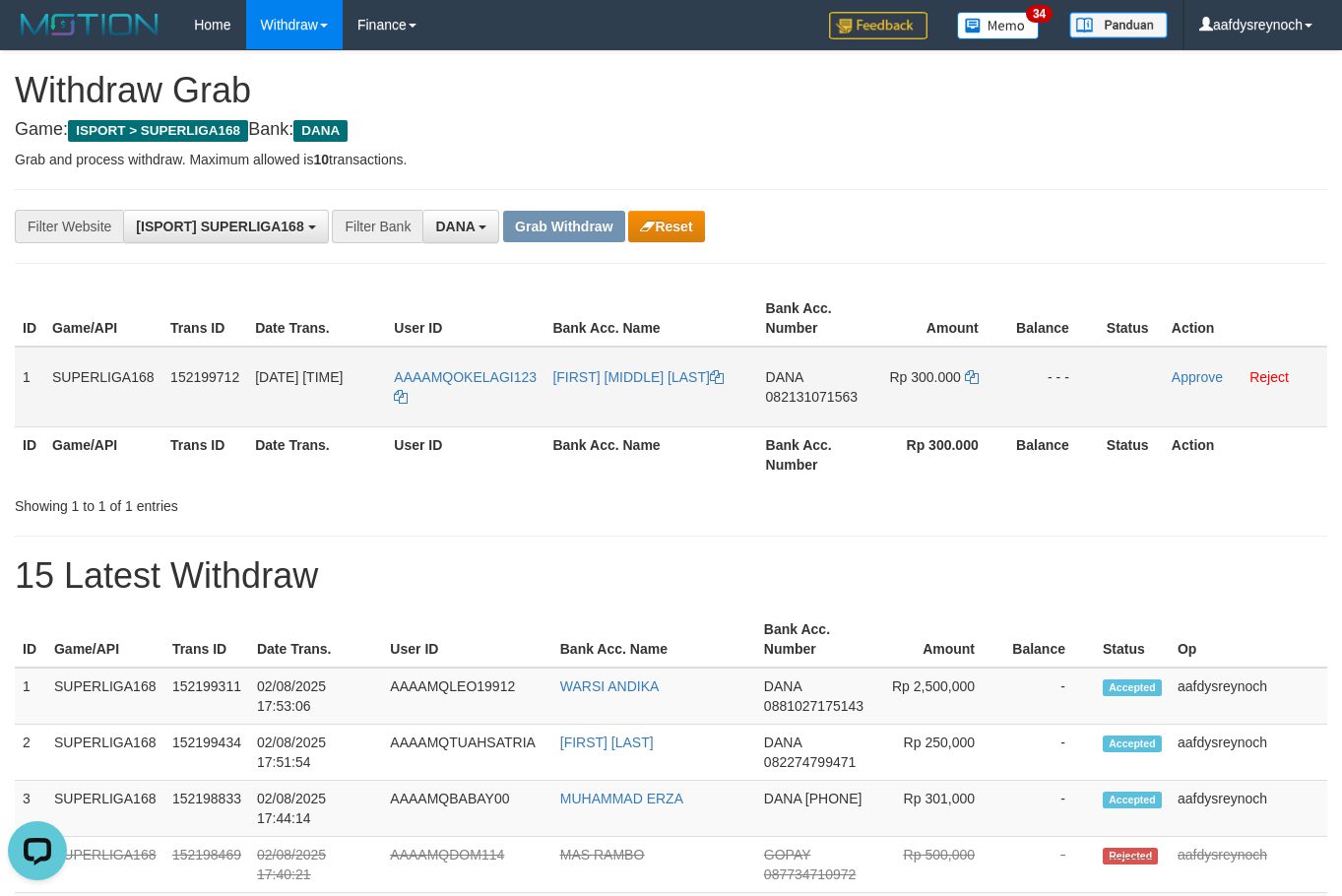 click on "082131071563" at bounding box center [811, 397] 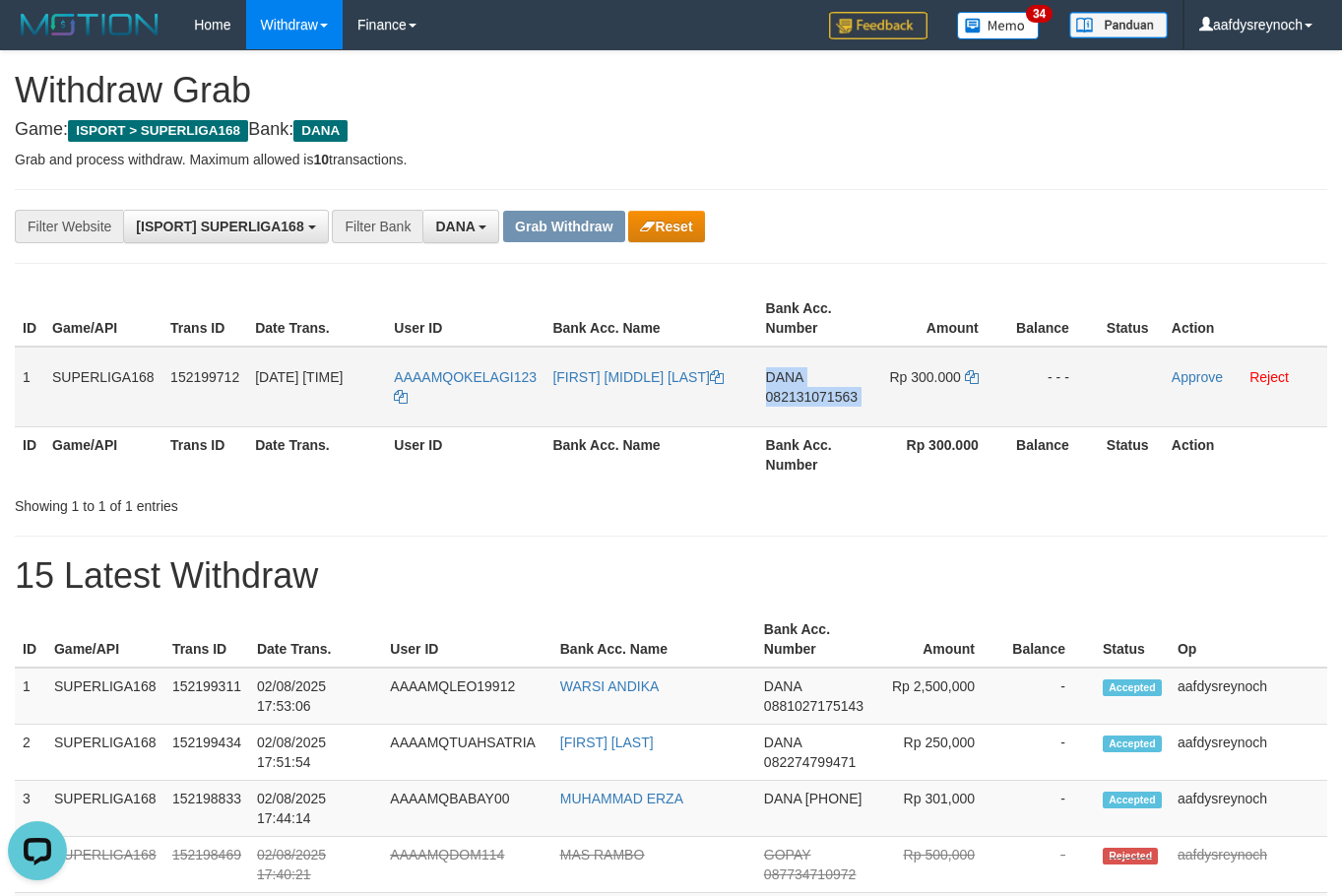 click on "082131071563" at bounding box center (811, 397) 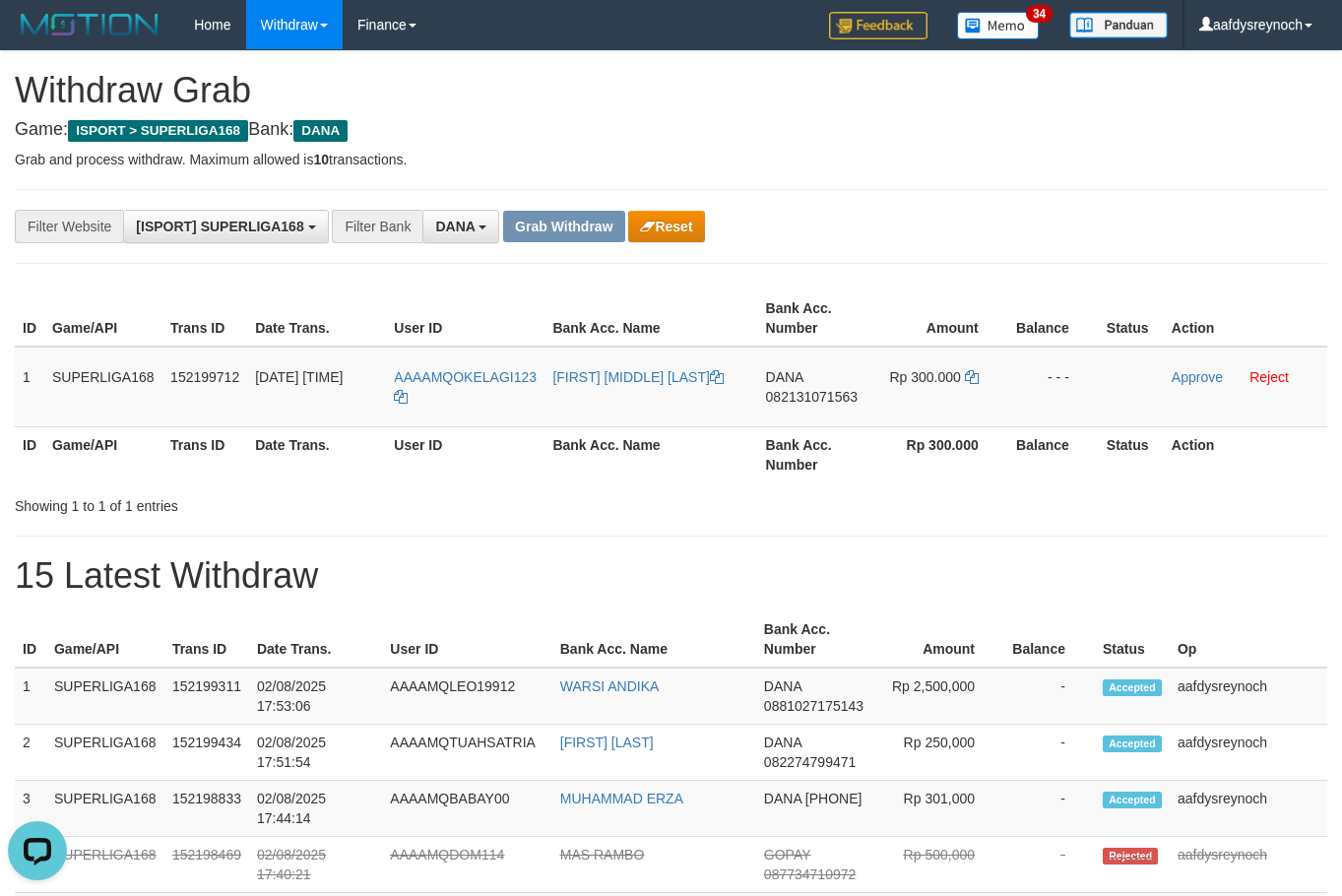 drag, startPoint x: 1042, startPoint y: 214, endPoint x: 1005, endPoint y: 240, distance: 45.22168 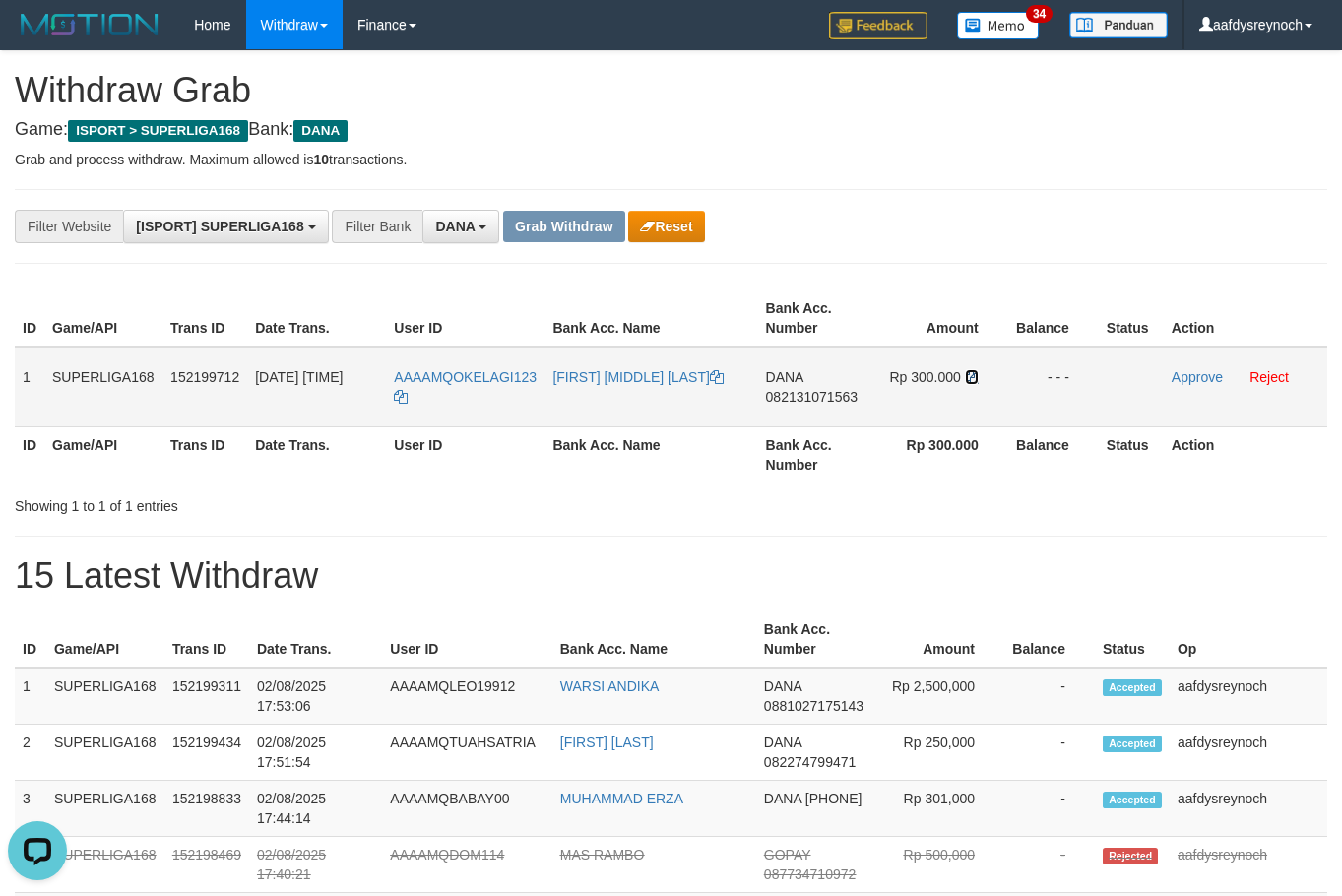 click at bounding box center (972, 377) 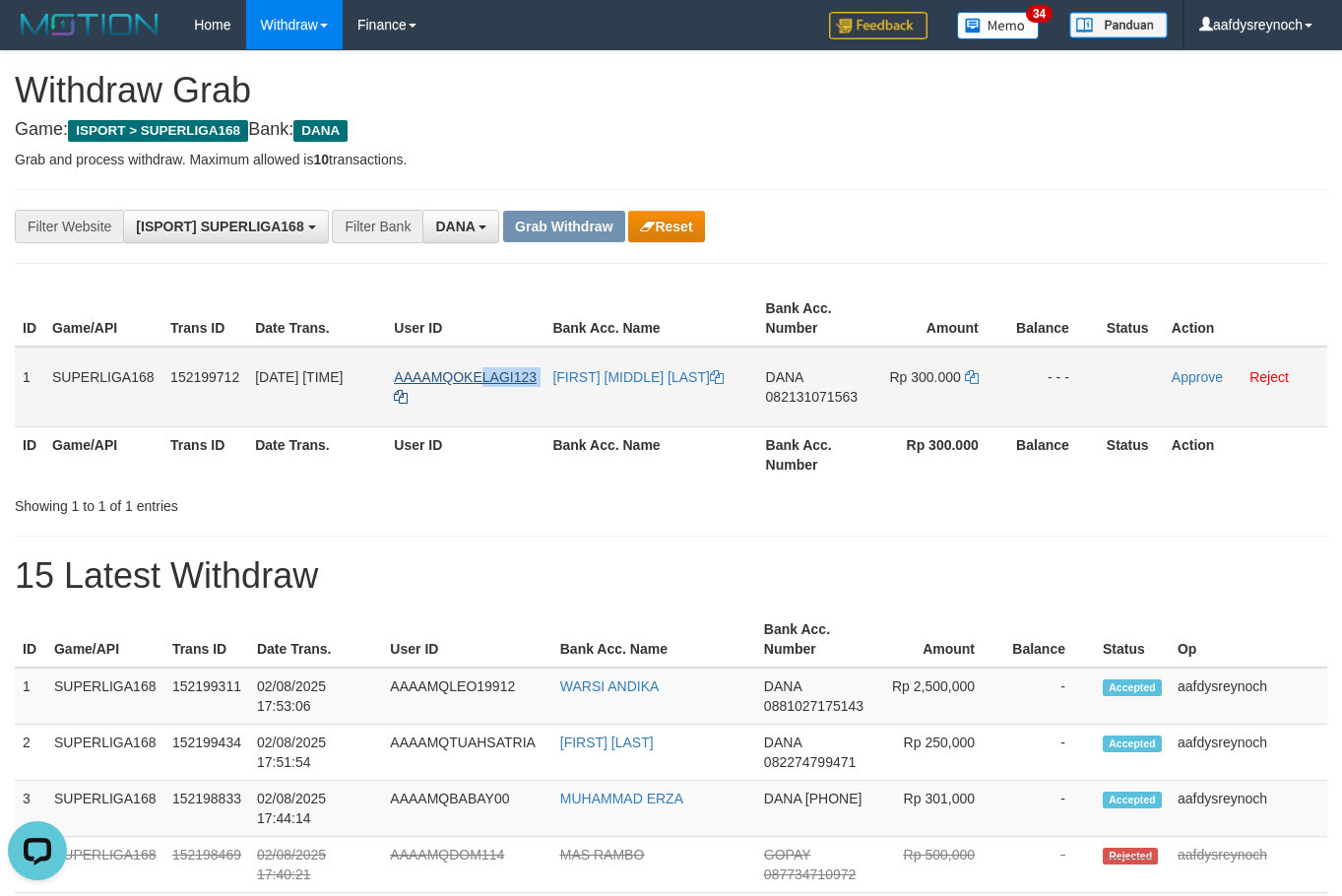 copy on "LAGI123" 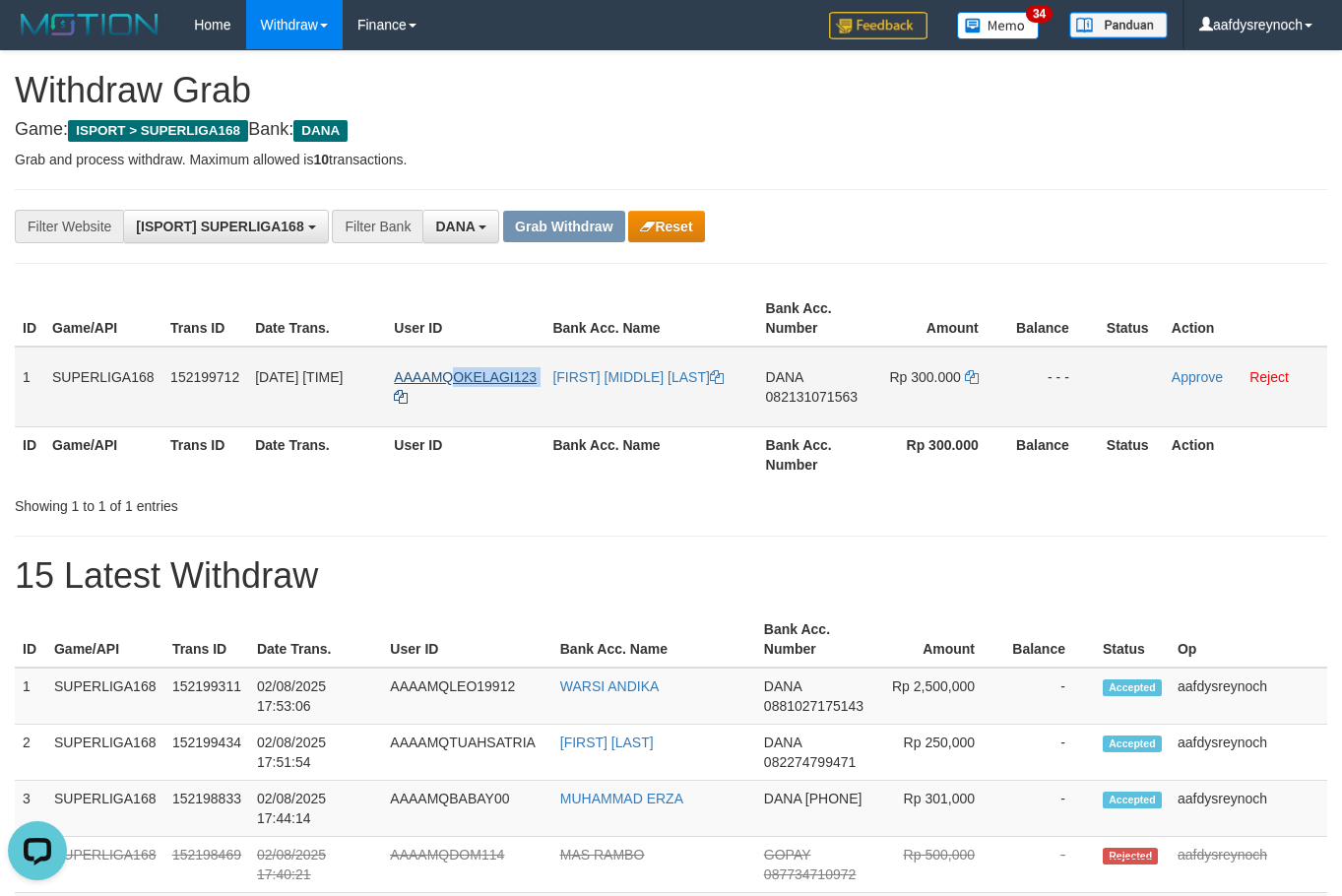 copy on "OKELAGI123" 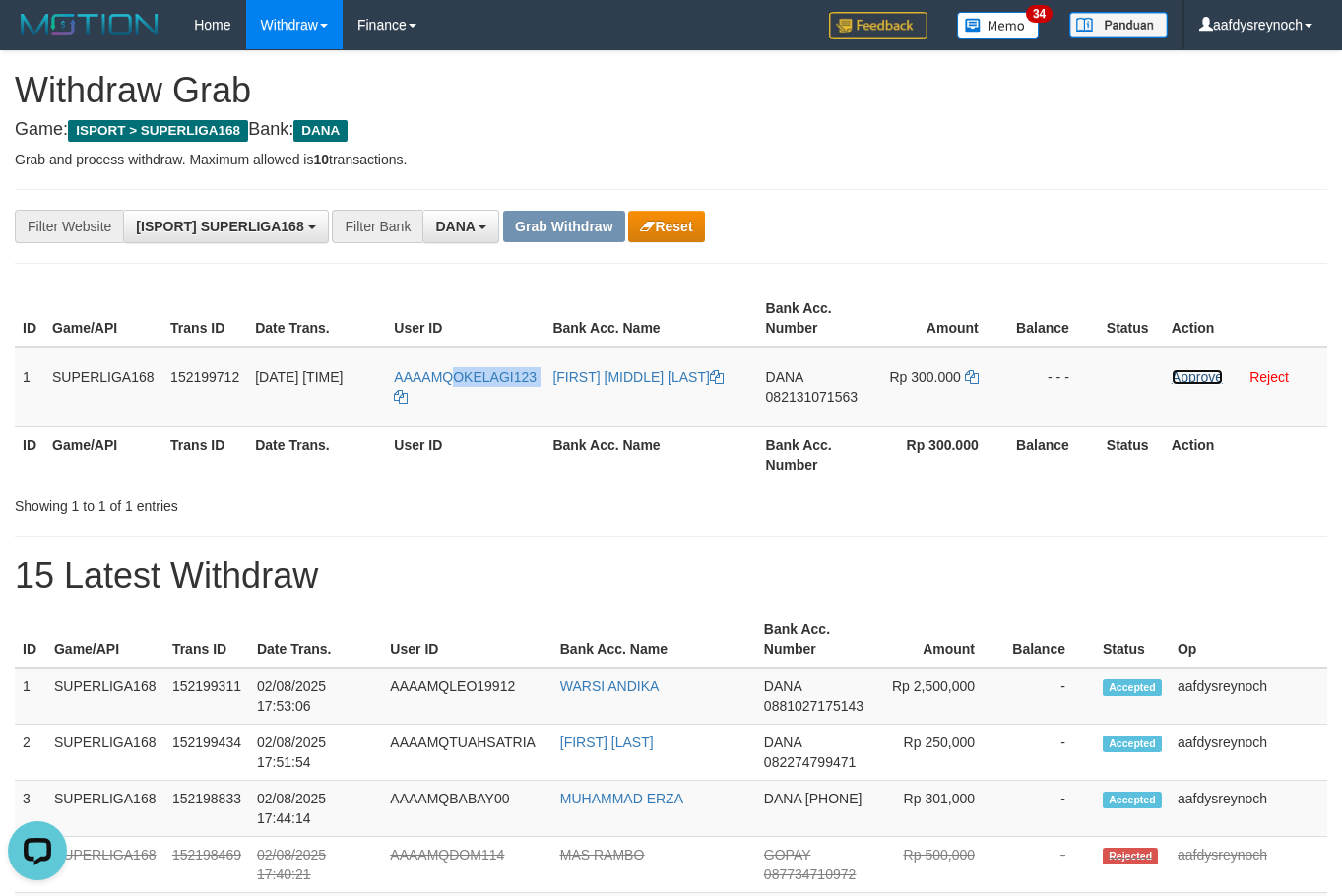 drag, startPoint x: 1194, startPoint y: 376, endPoint x: 787, endPoint y: 200, distance: 443.42418 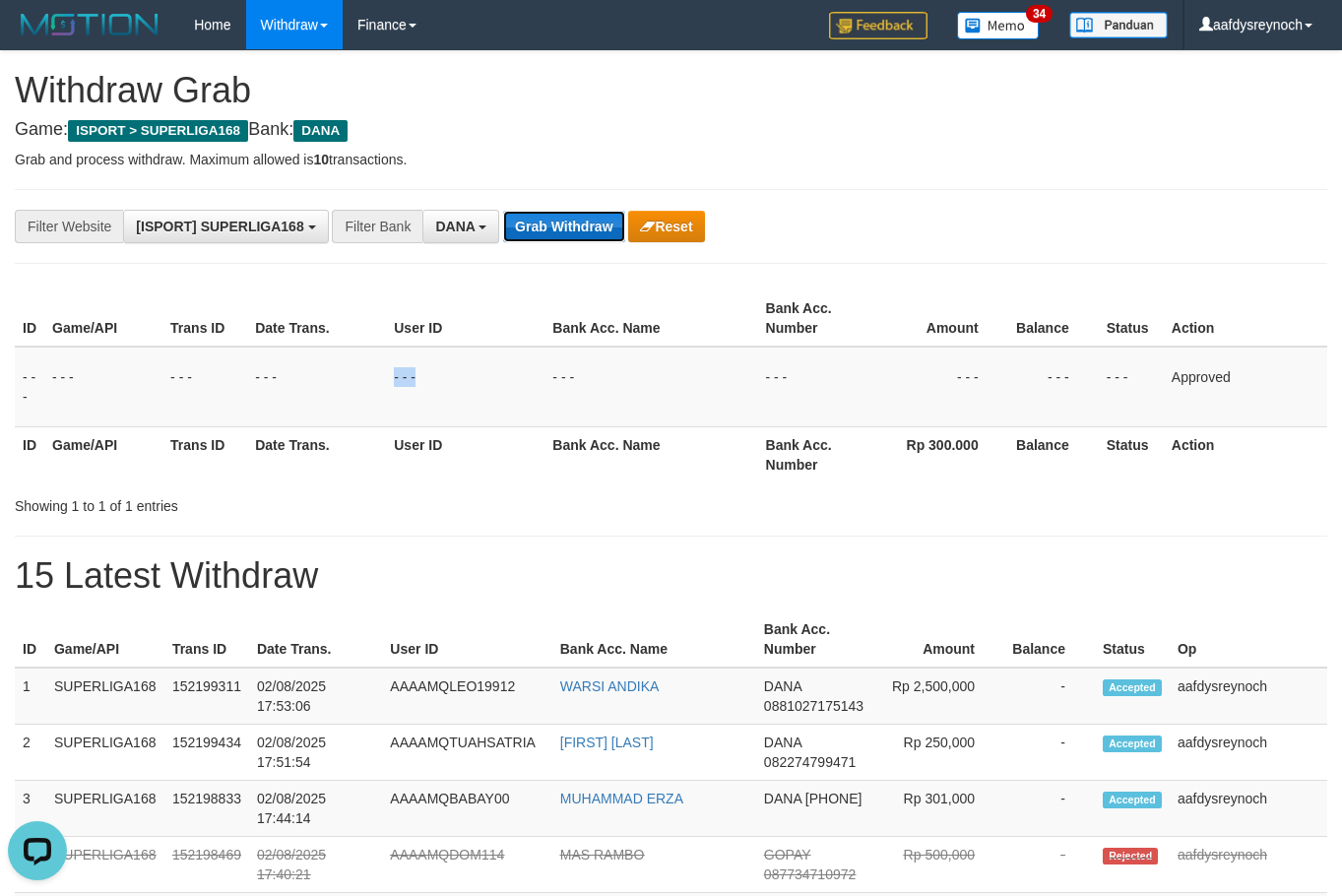 click on "Grab Withdraw" at bounding box center [563, 226] 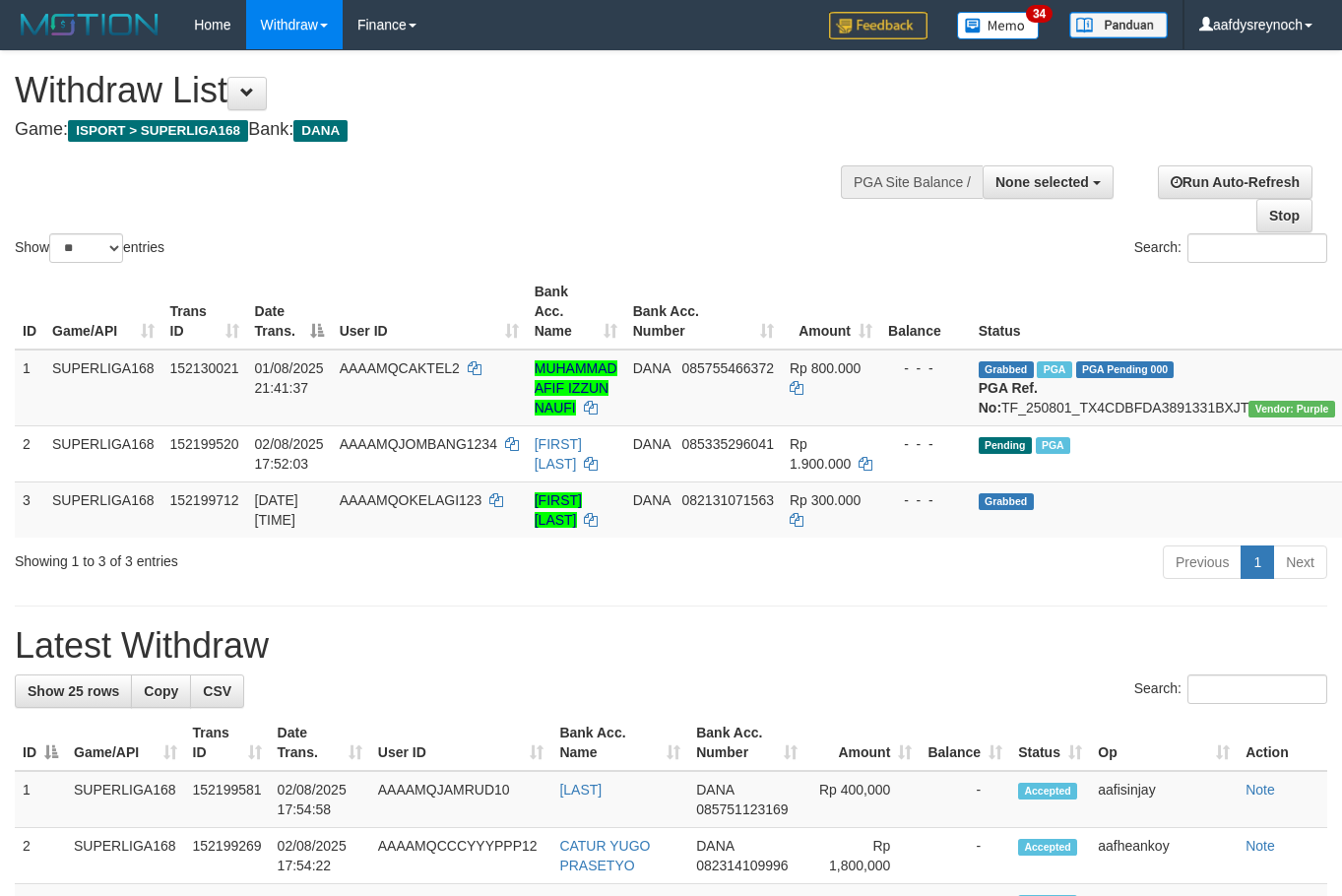 select 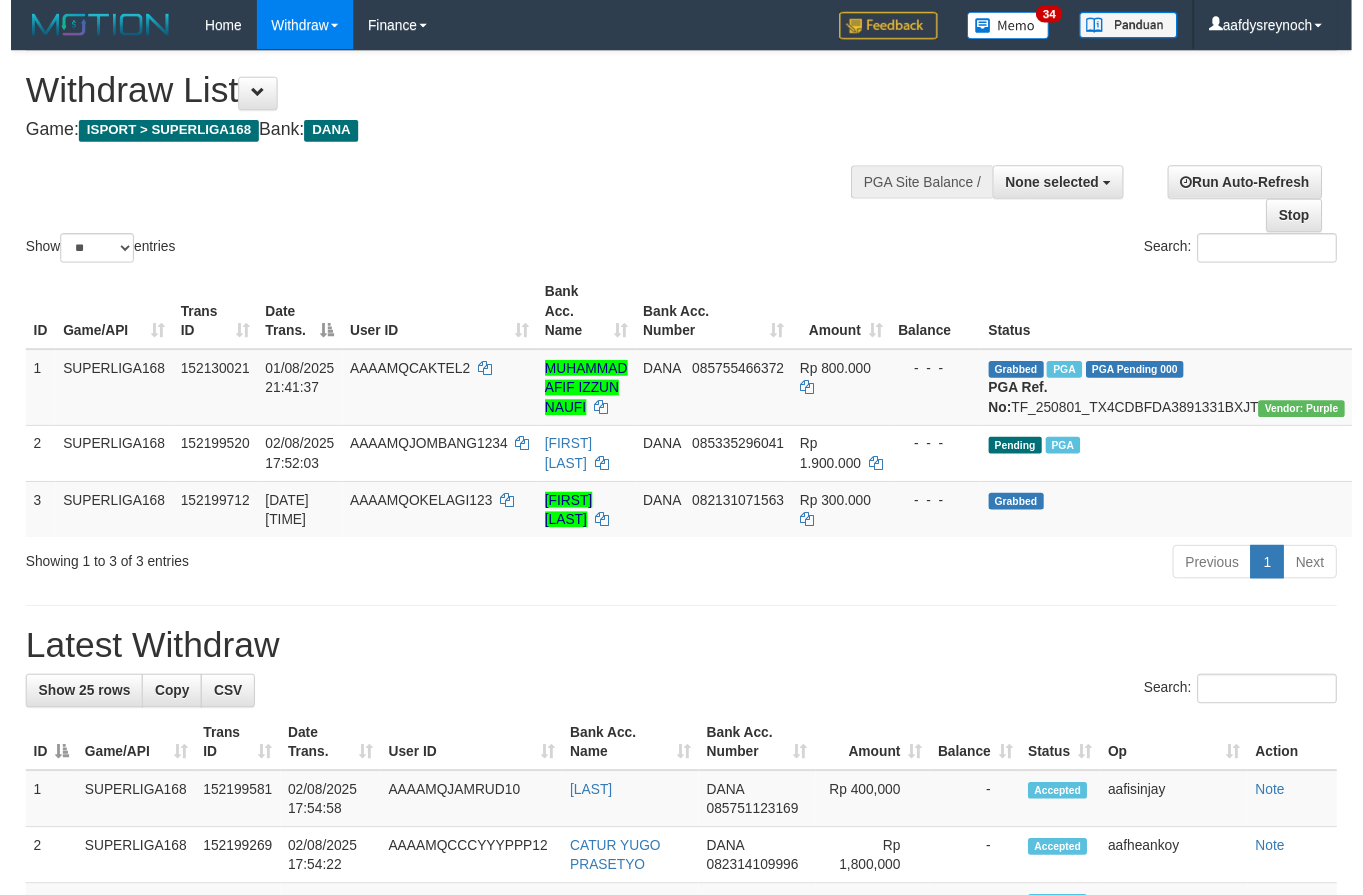 scroll, scrollTop: 0, scrollLeft: 0, axis: both 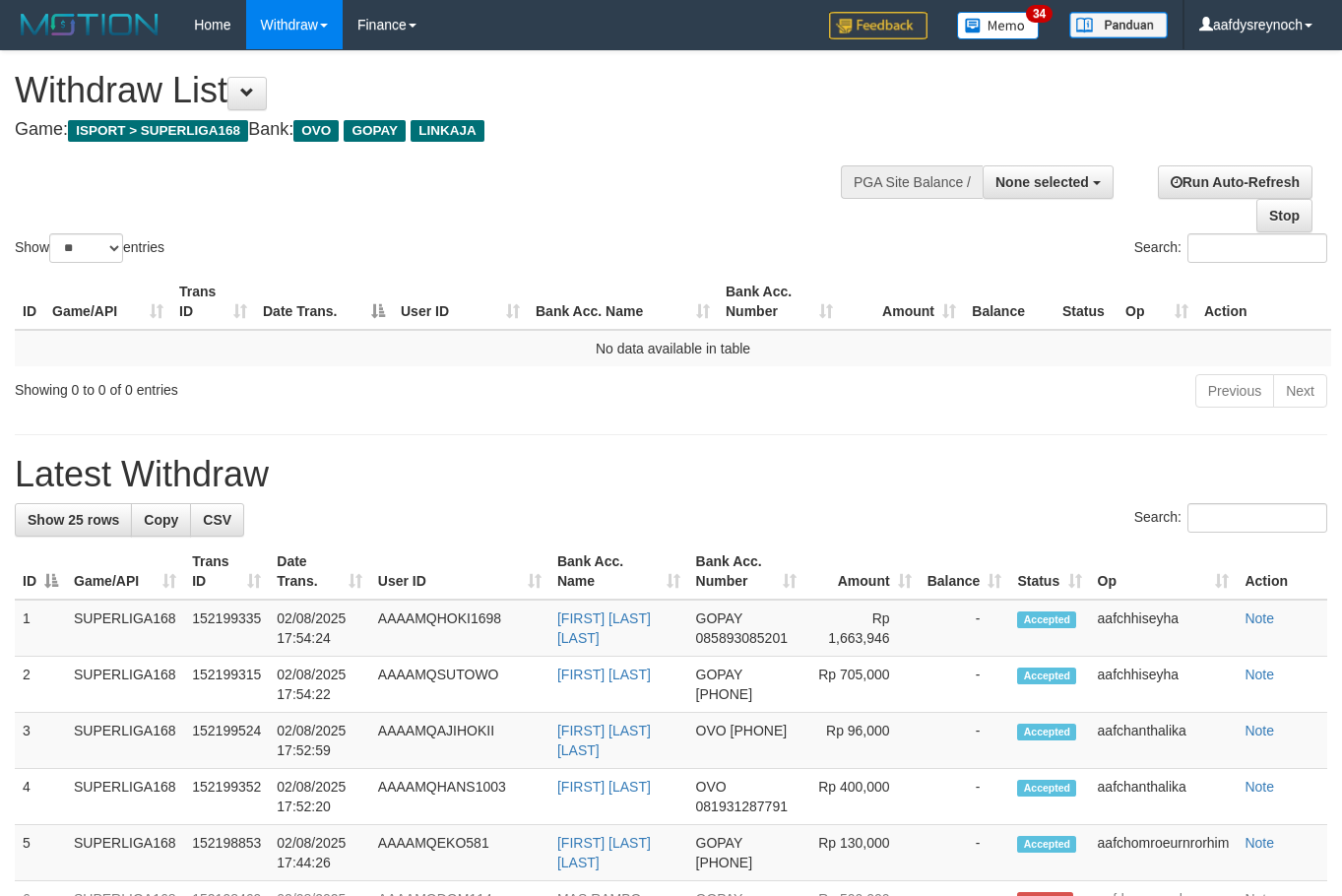 select 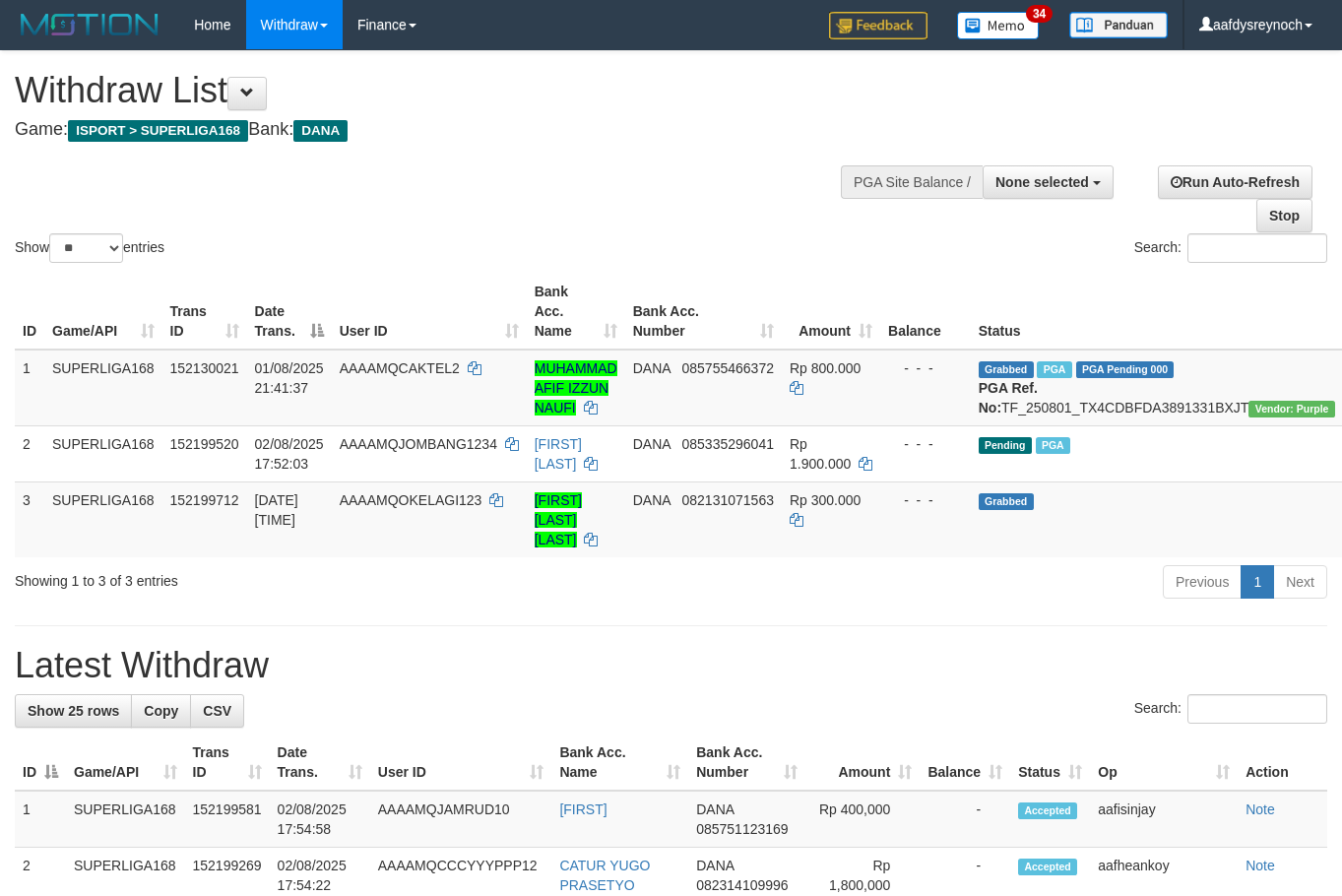 select 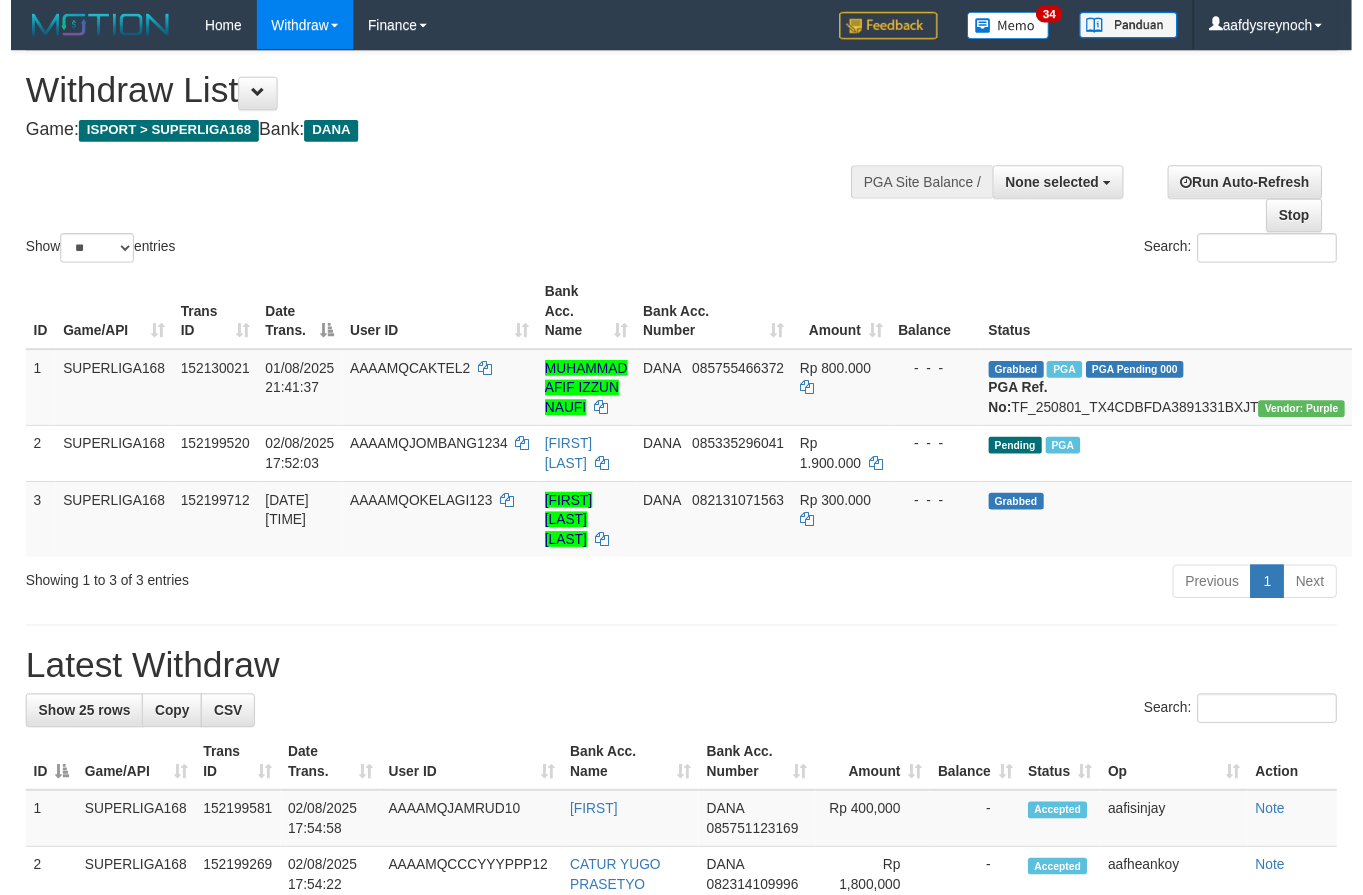 scroll, scrollTop: 0, scrollLeft: 0, axis: both 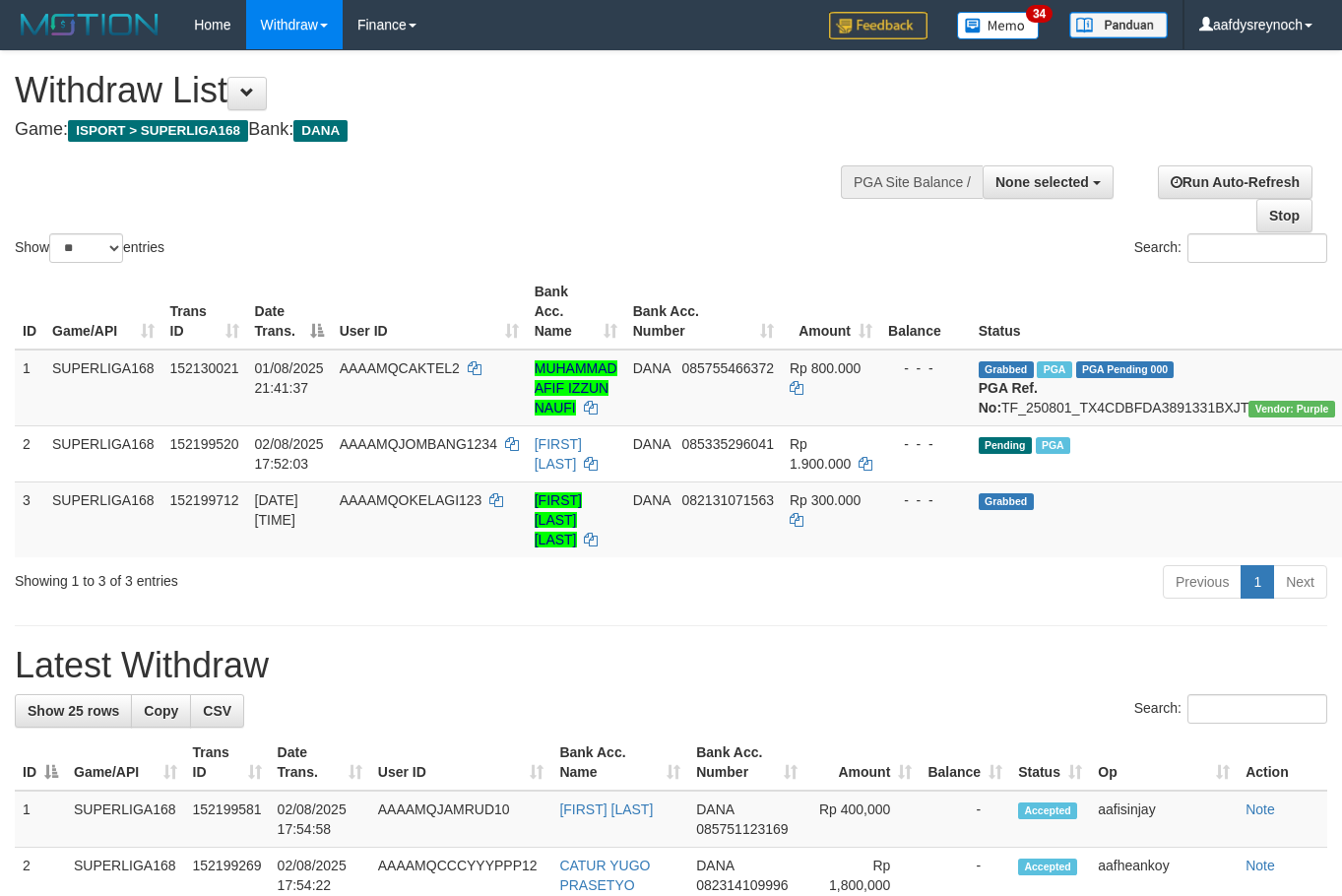 select 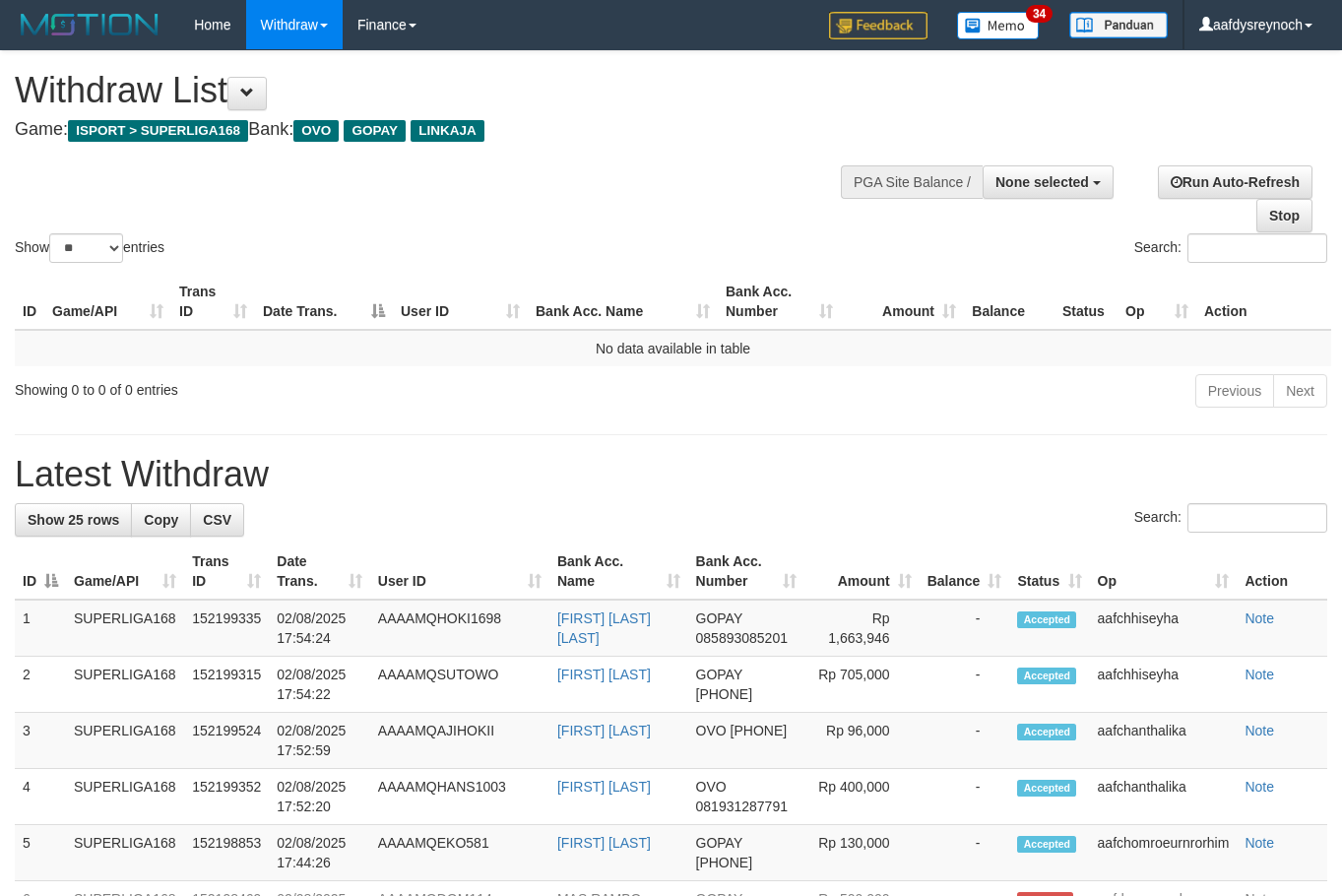 select 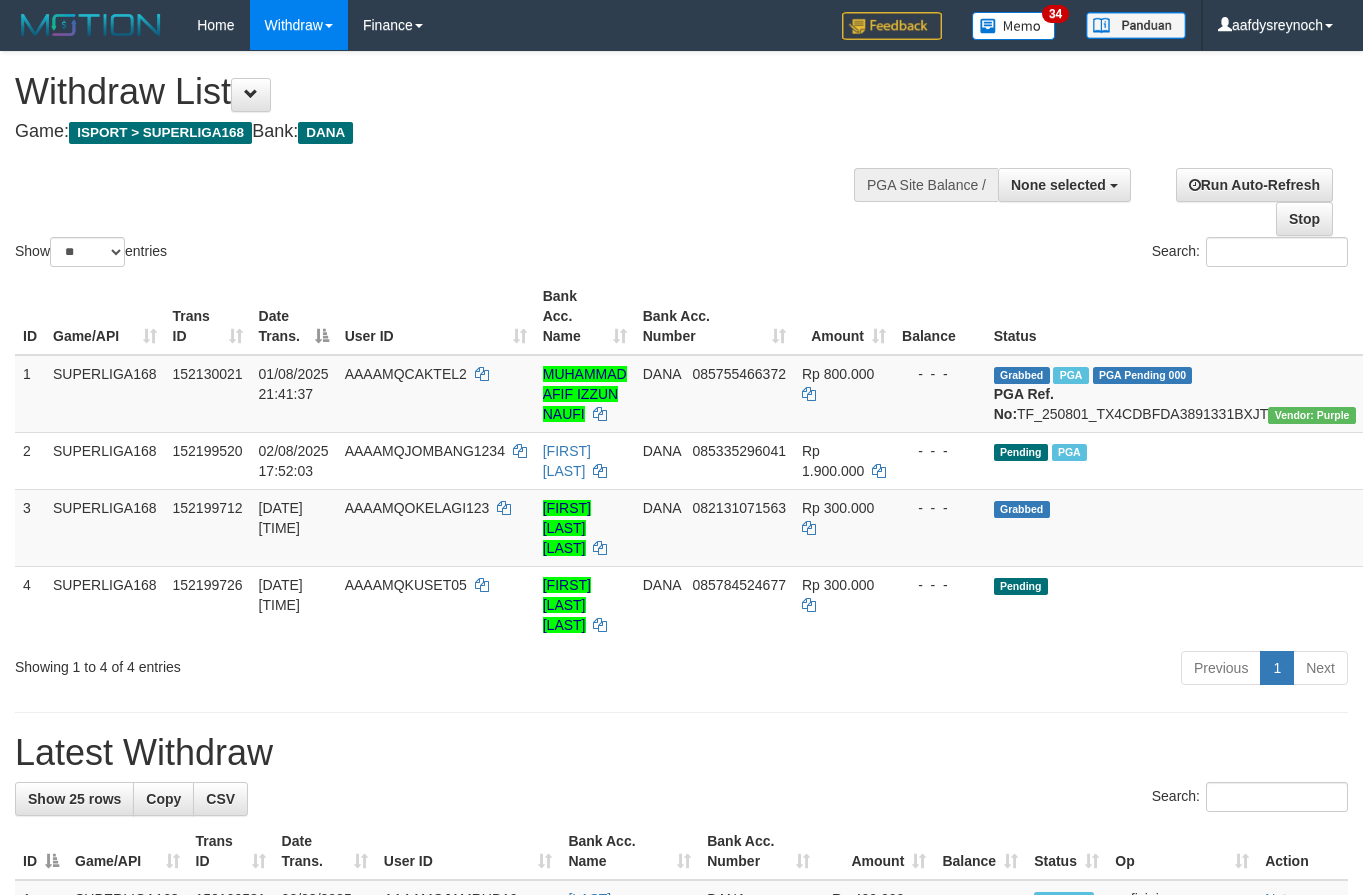 select 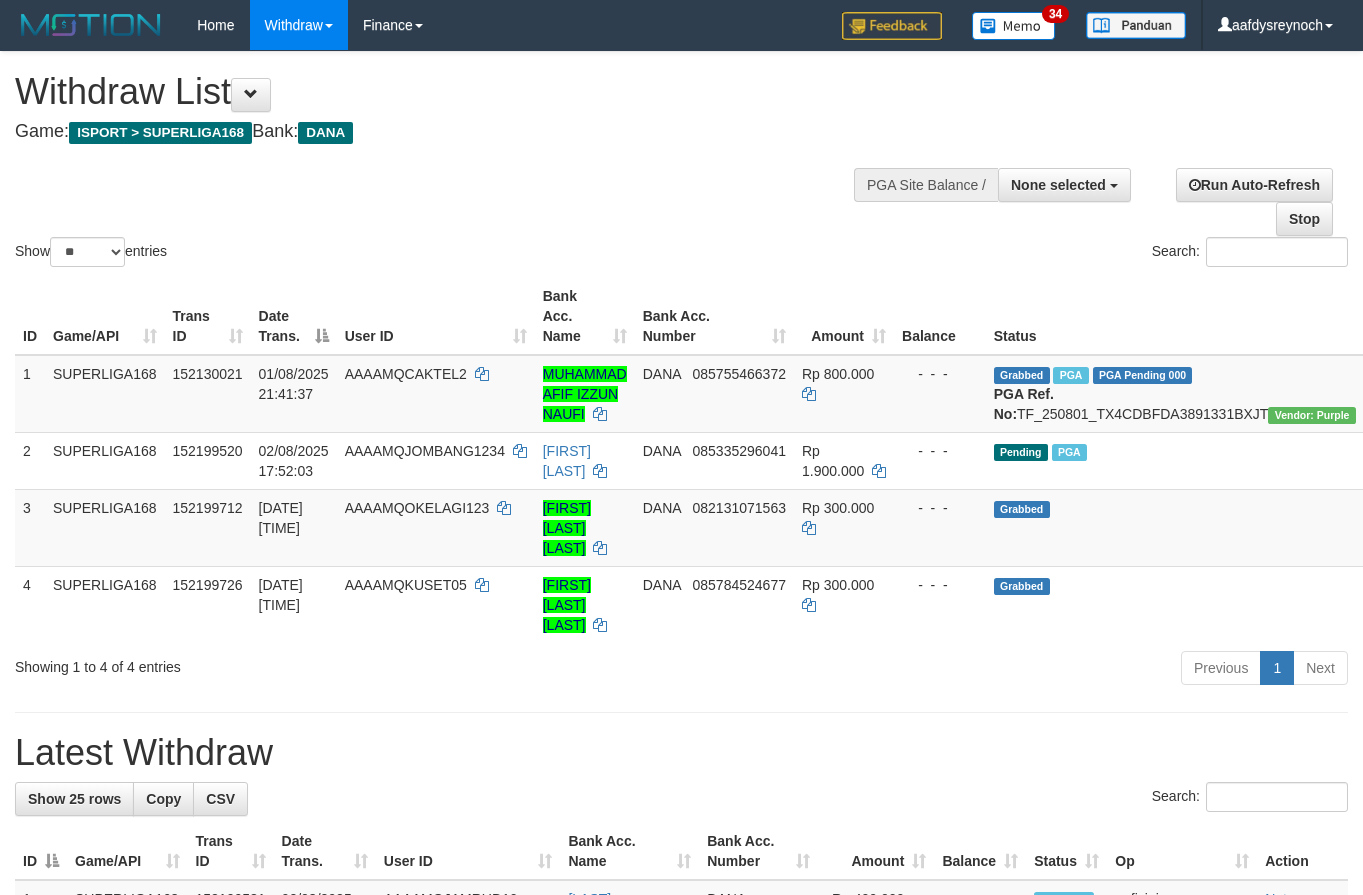 select 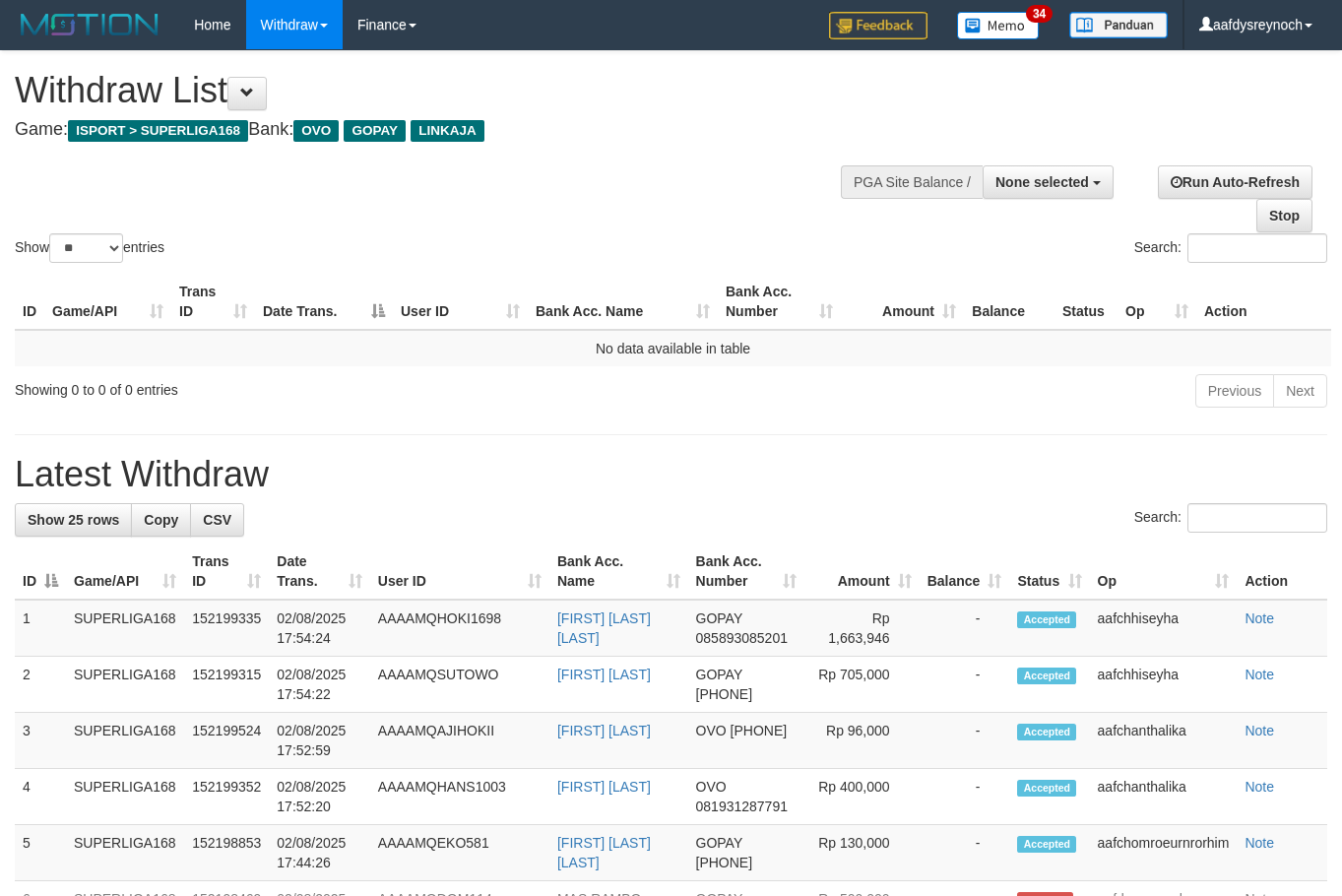 select 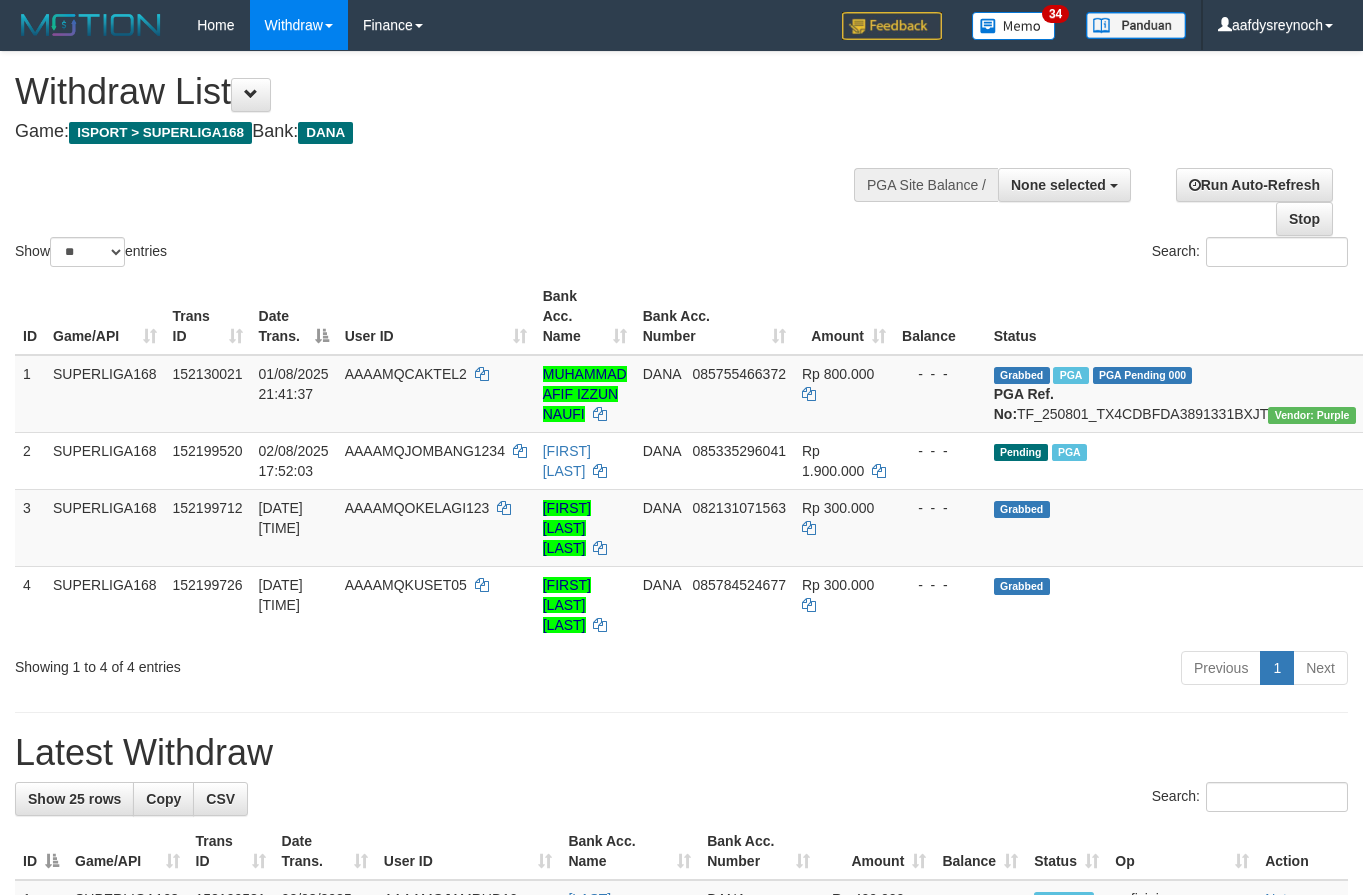 select 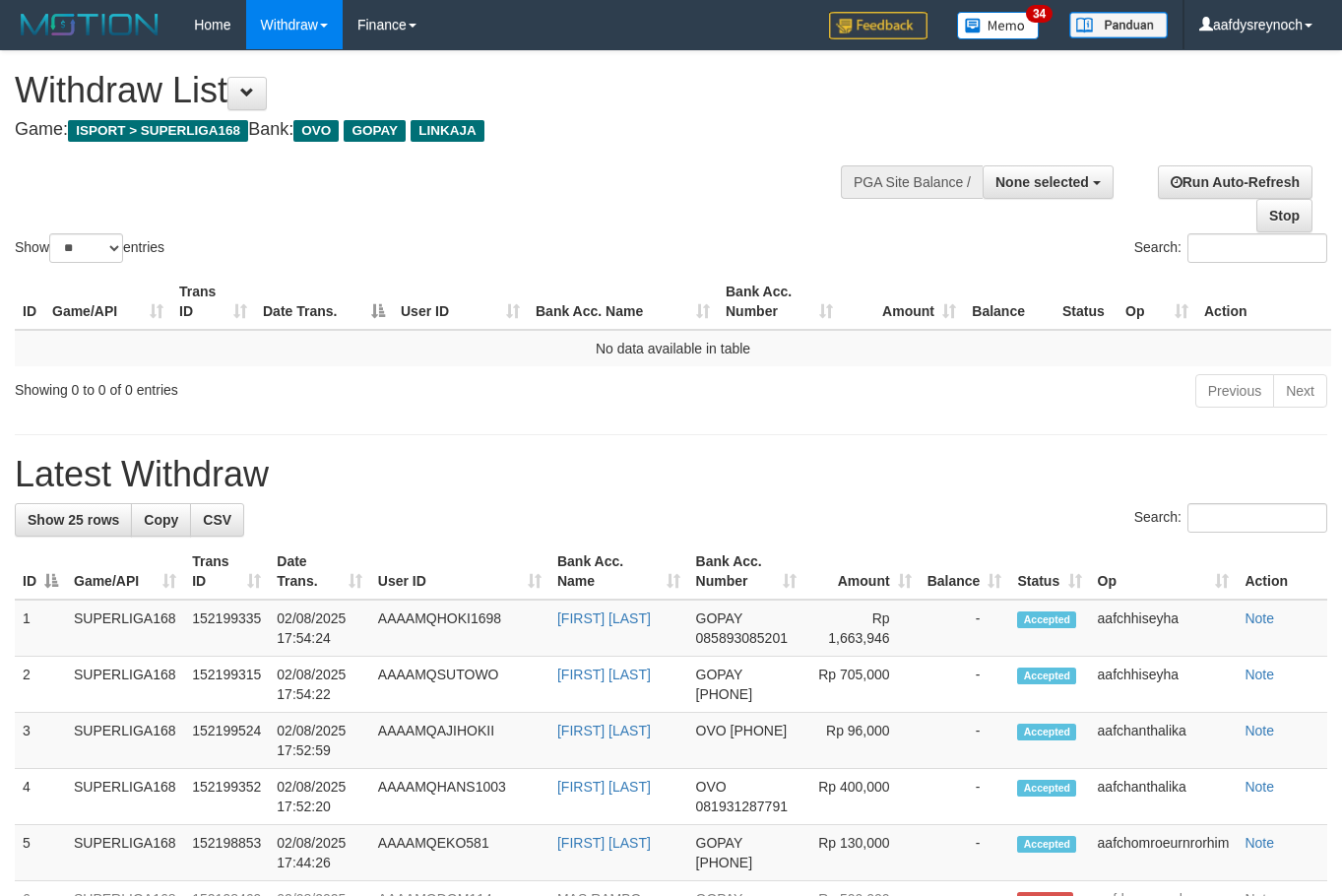 select 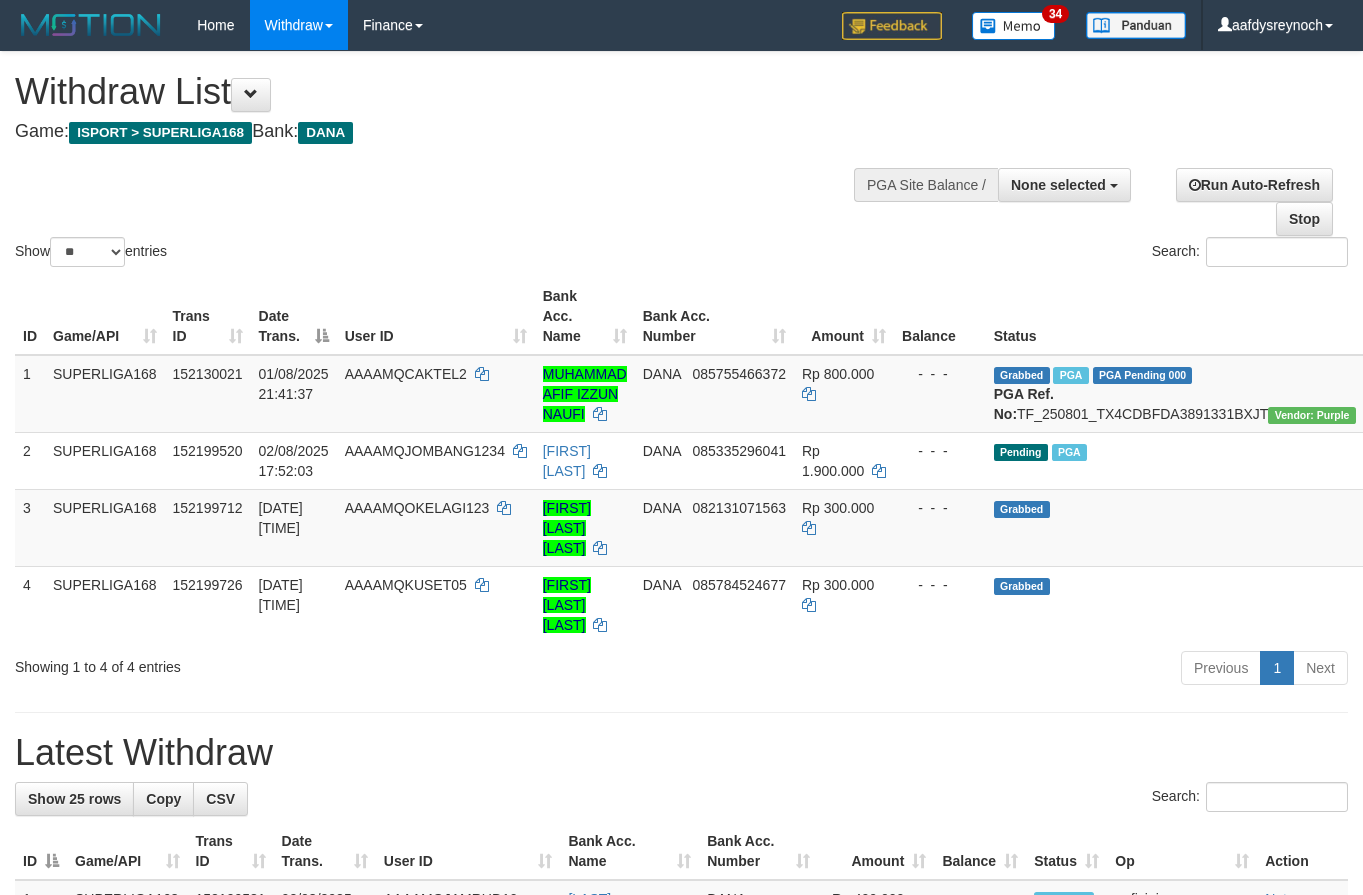 select 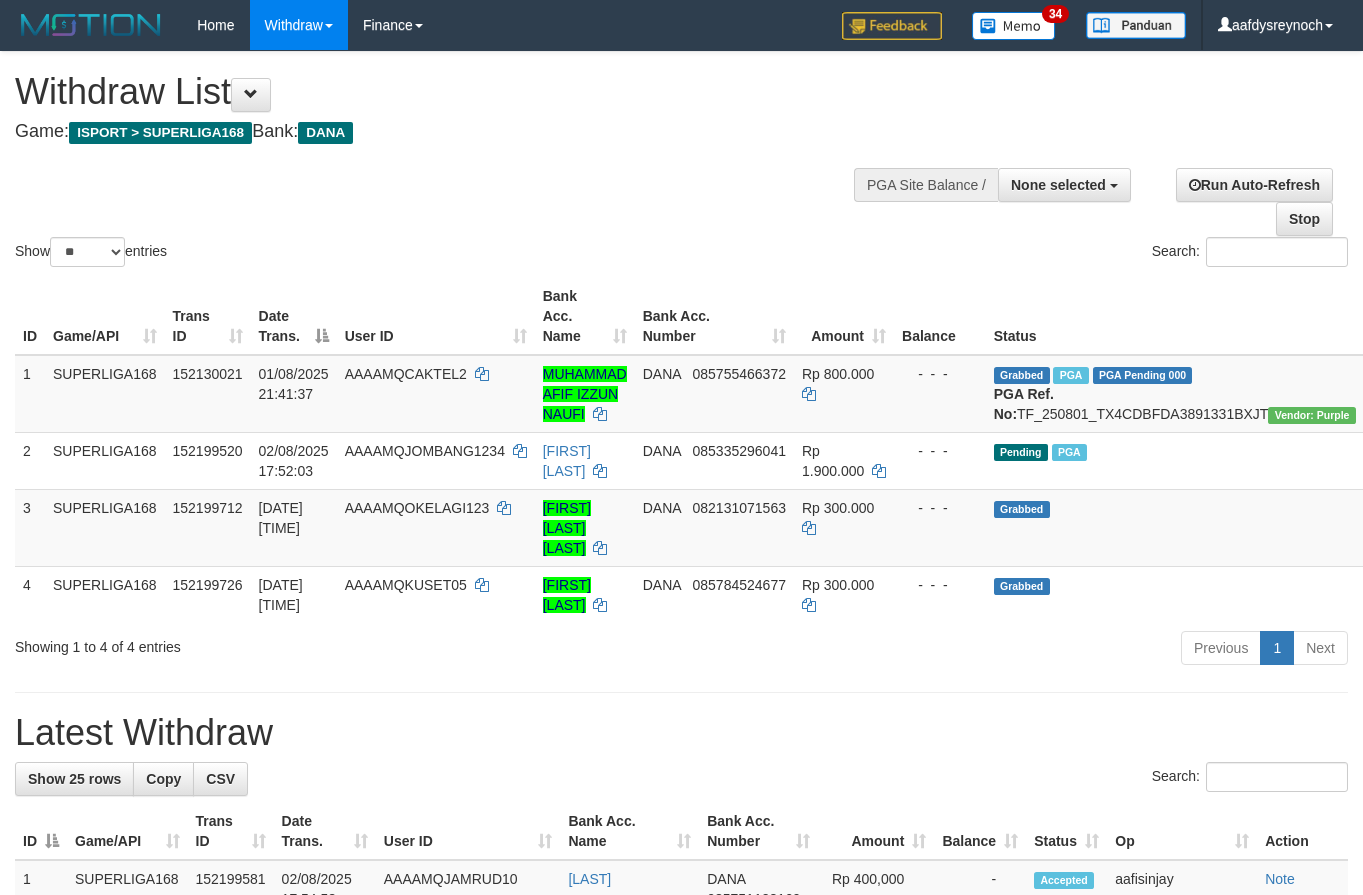 select 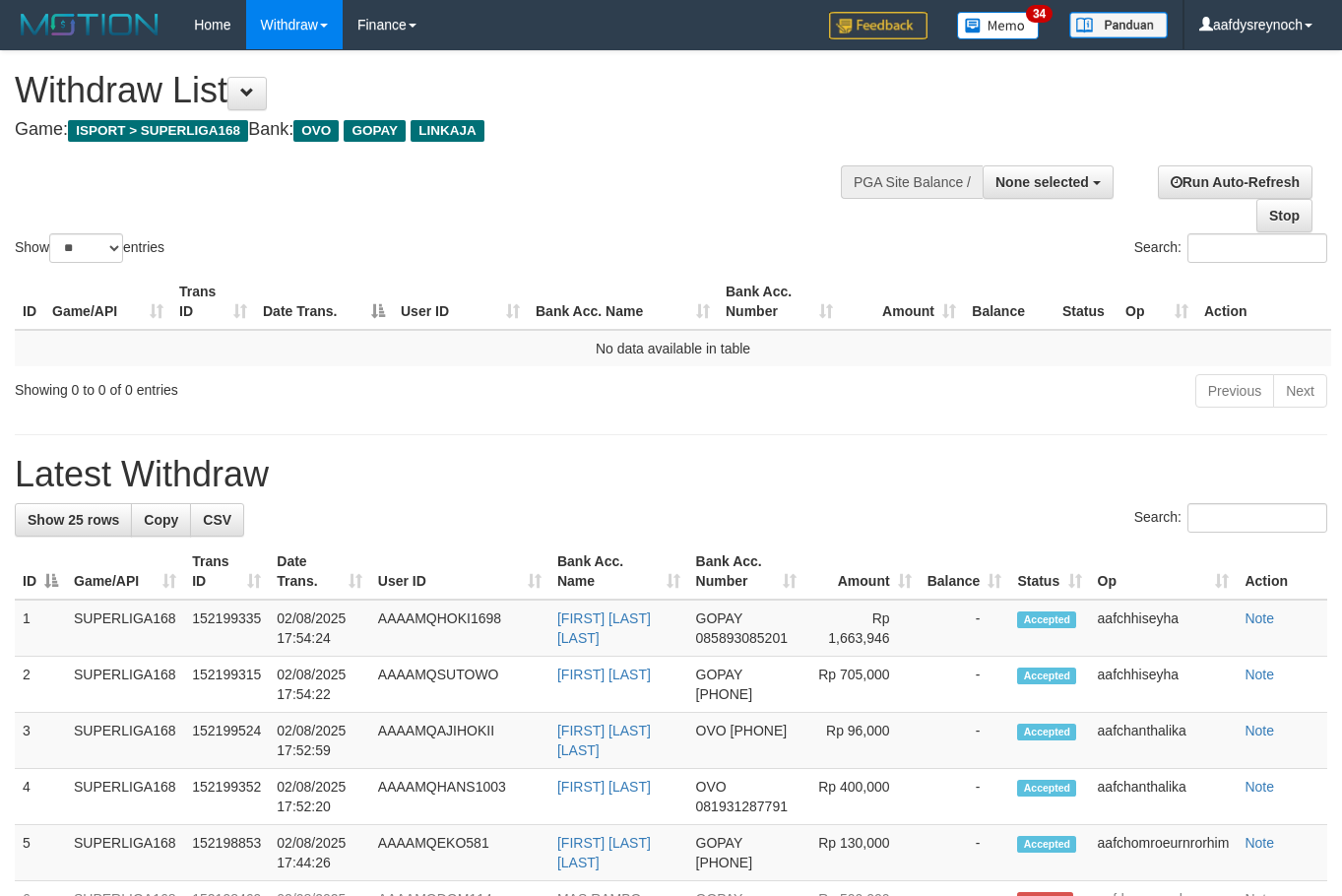 select 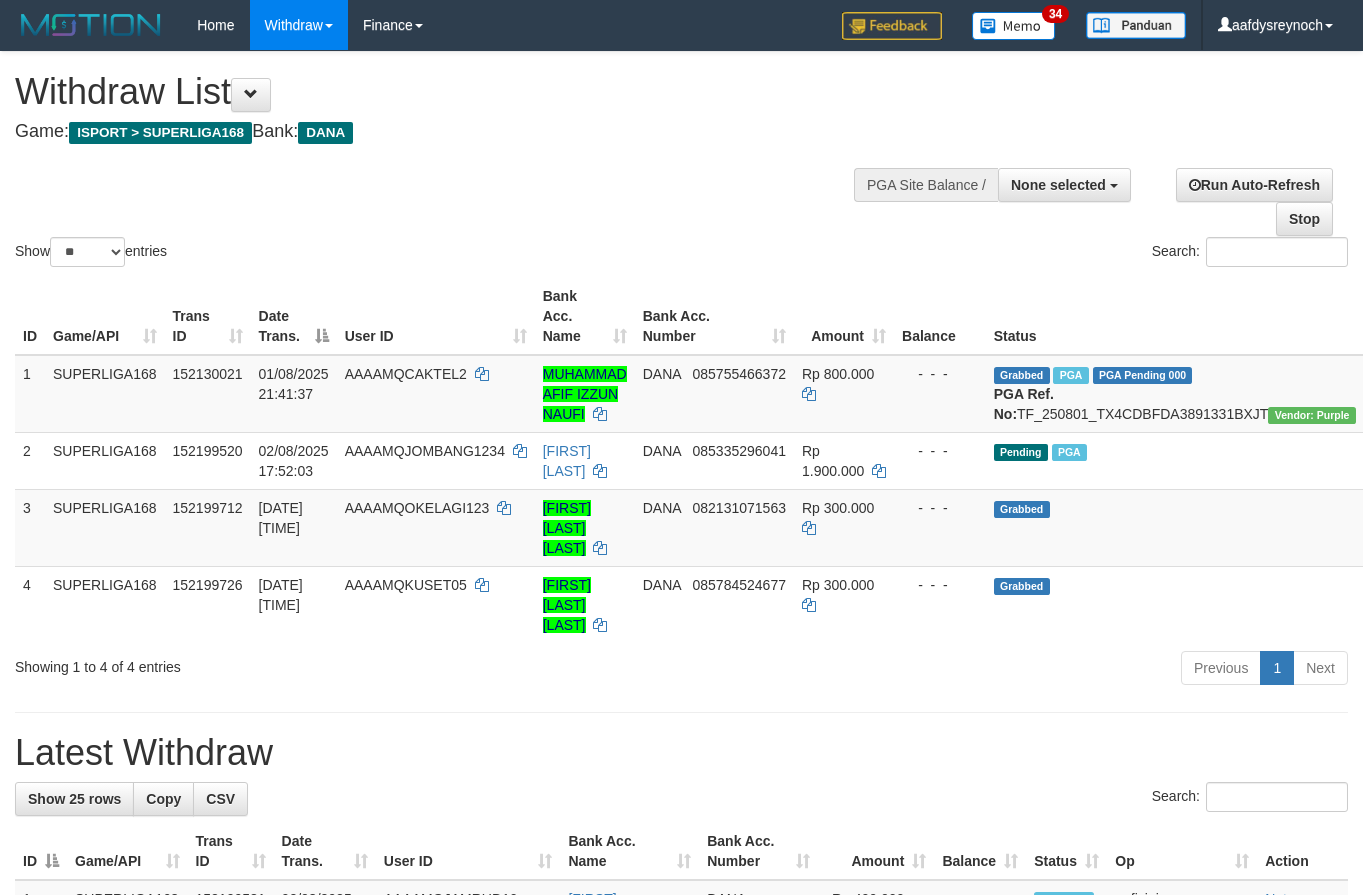 select 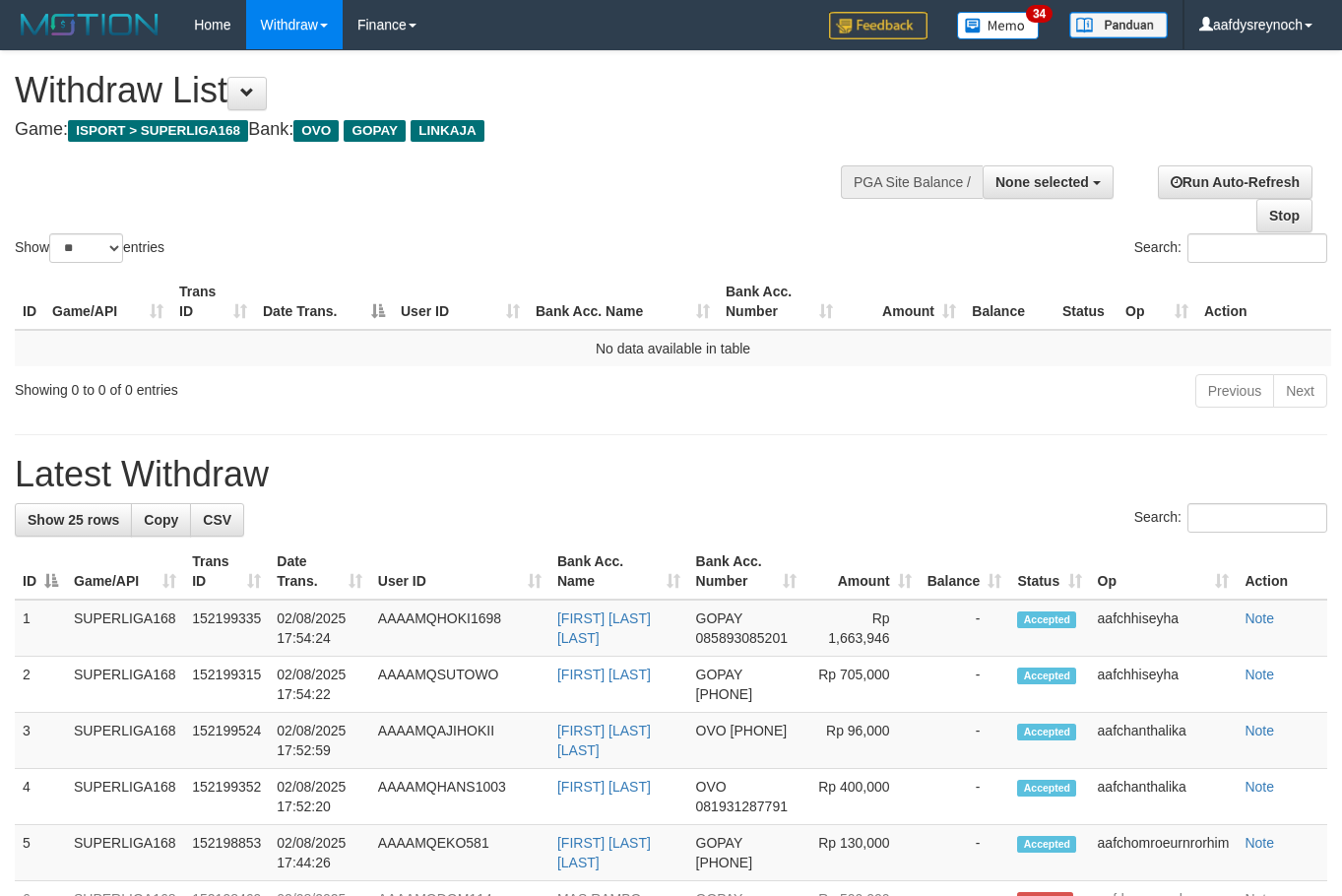 select 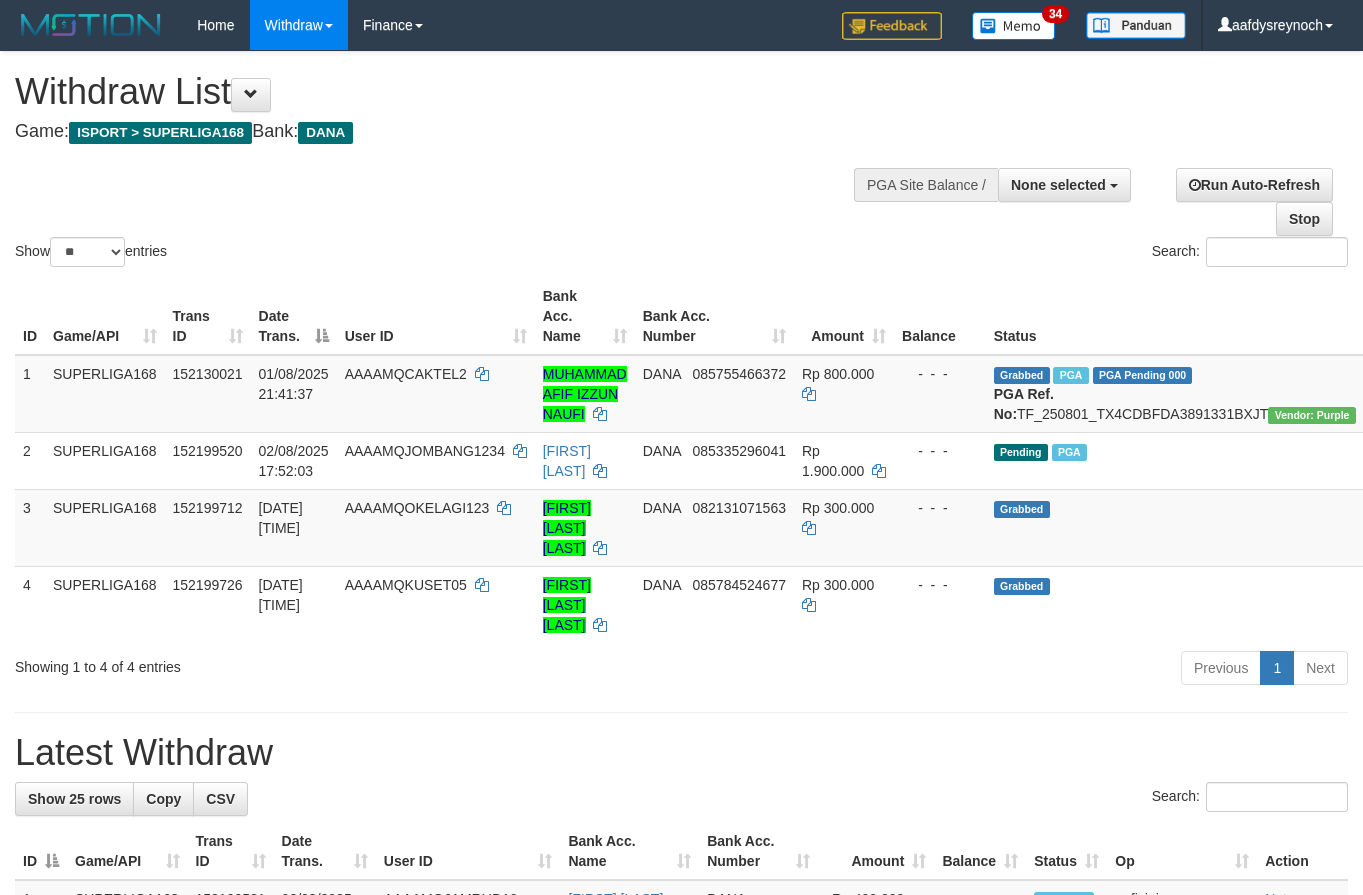 select 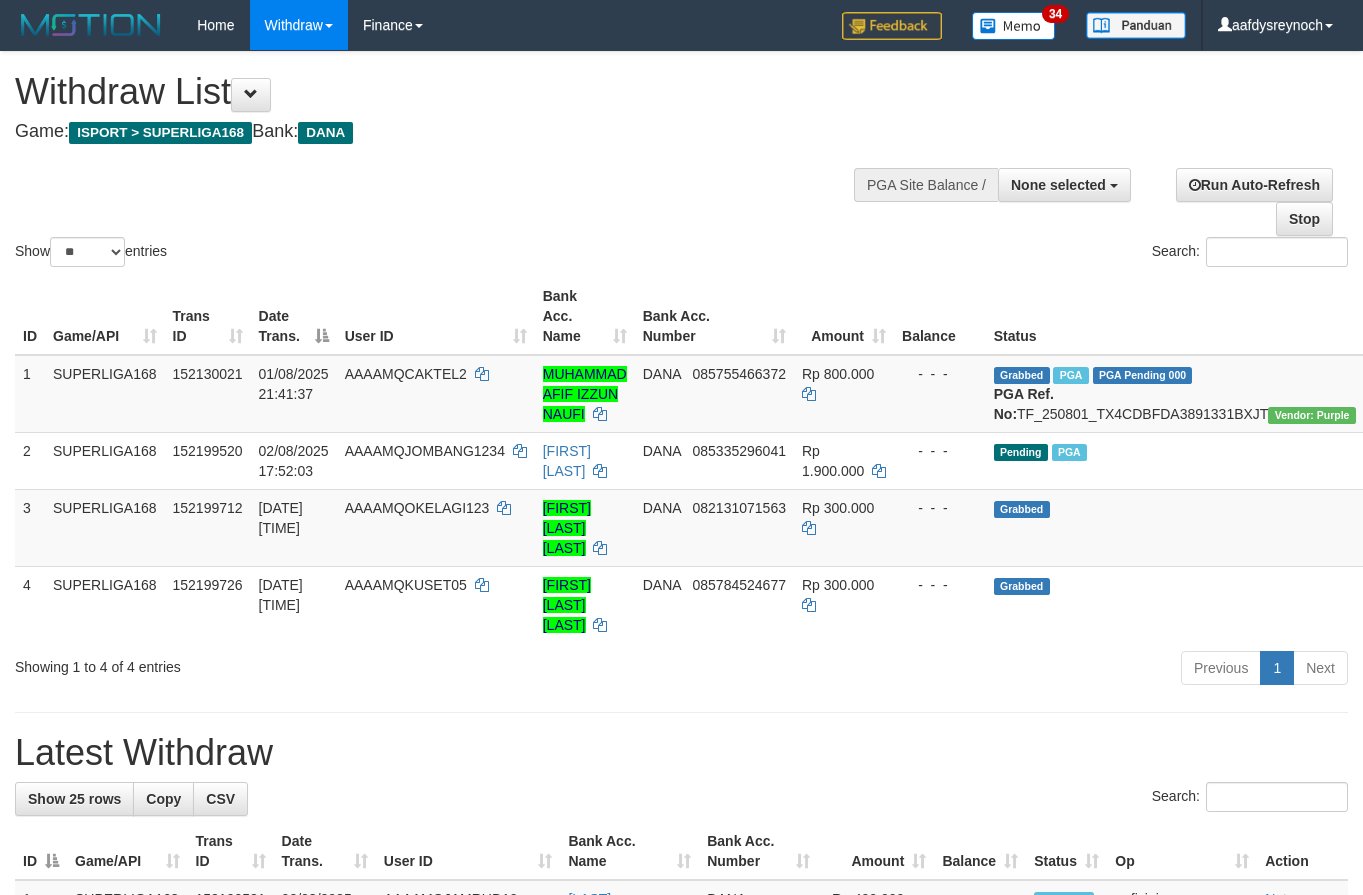 select 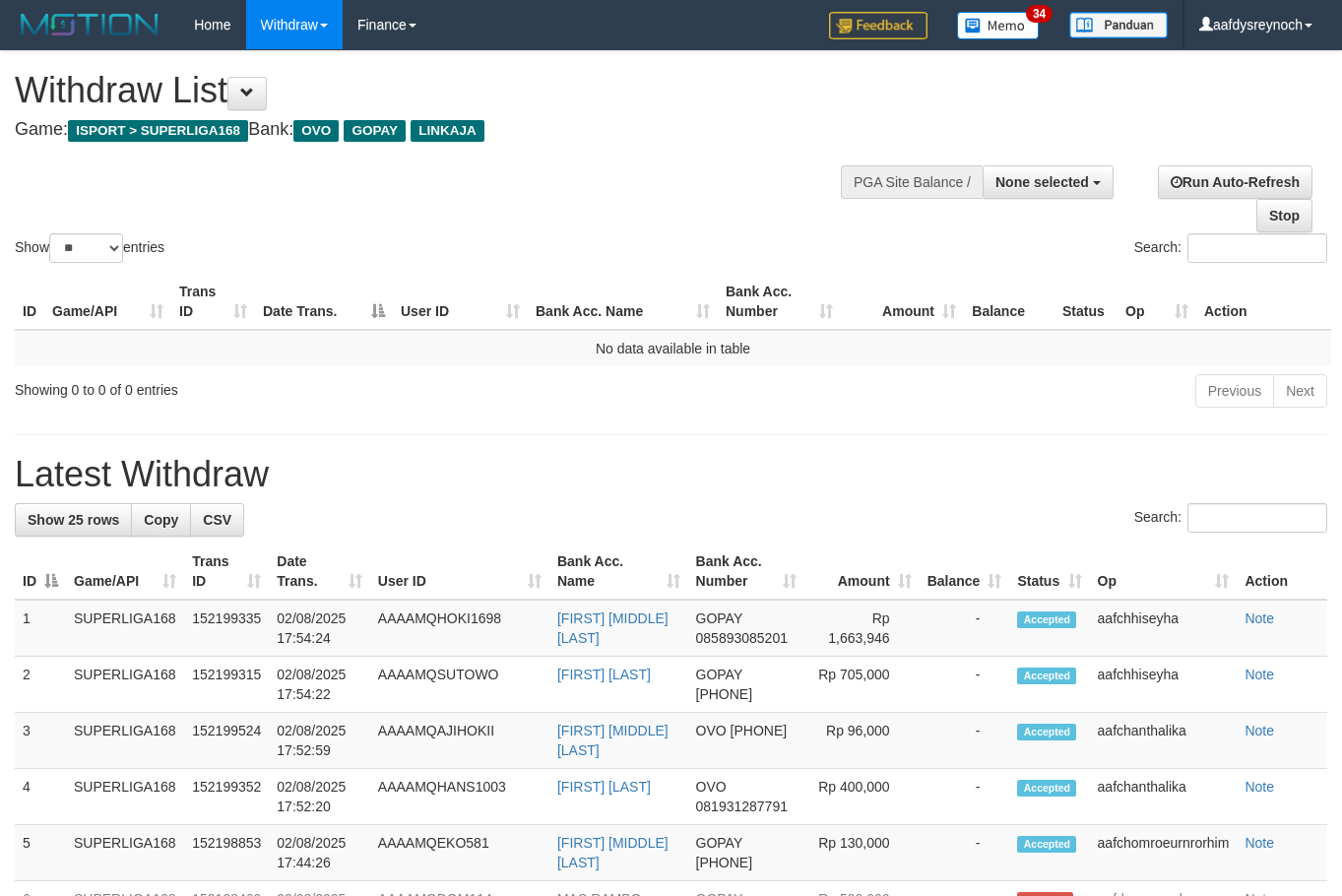 select 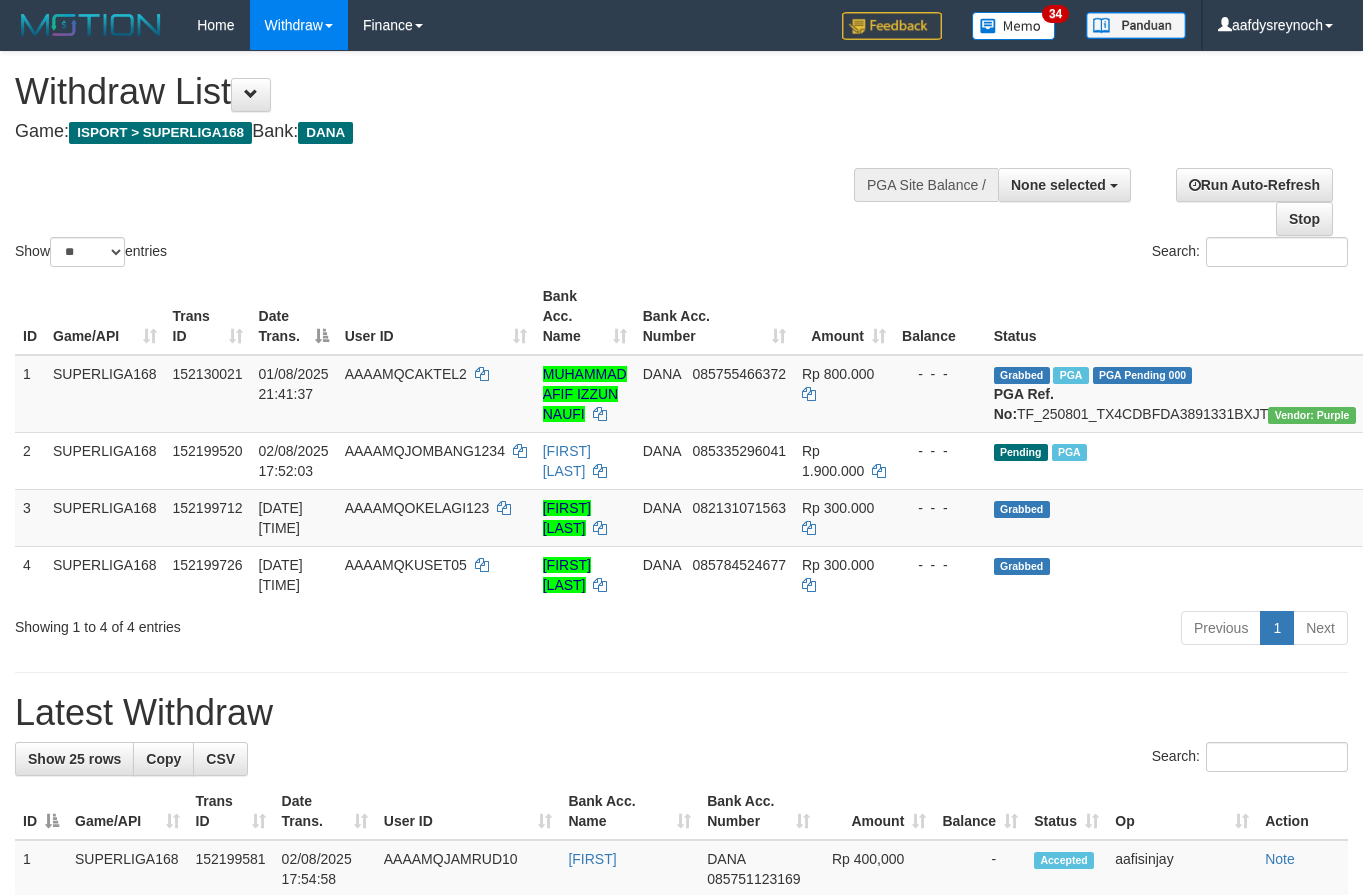 select 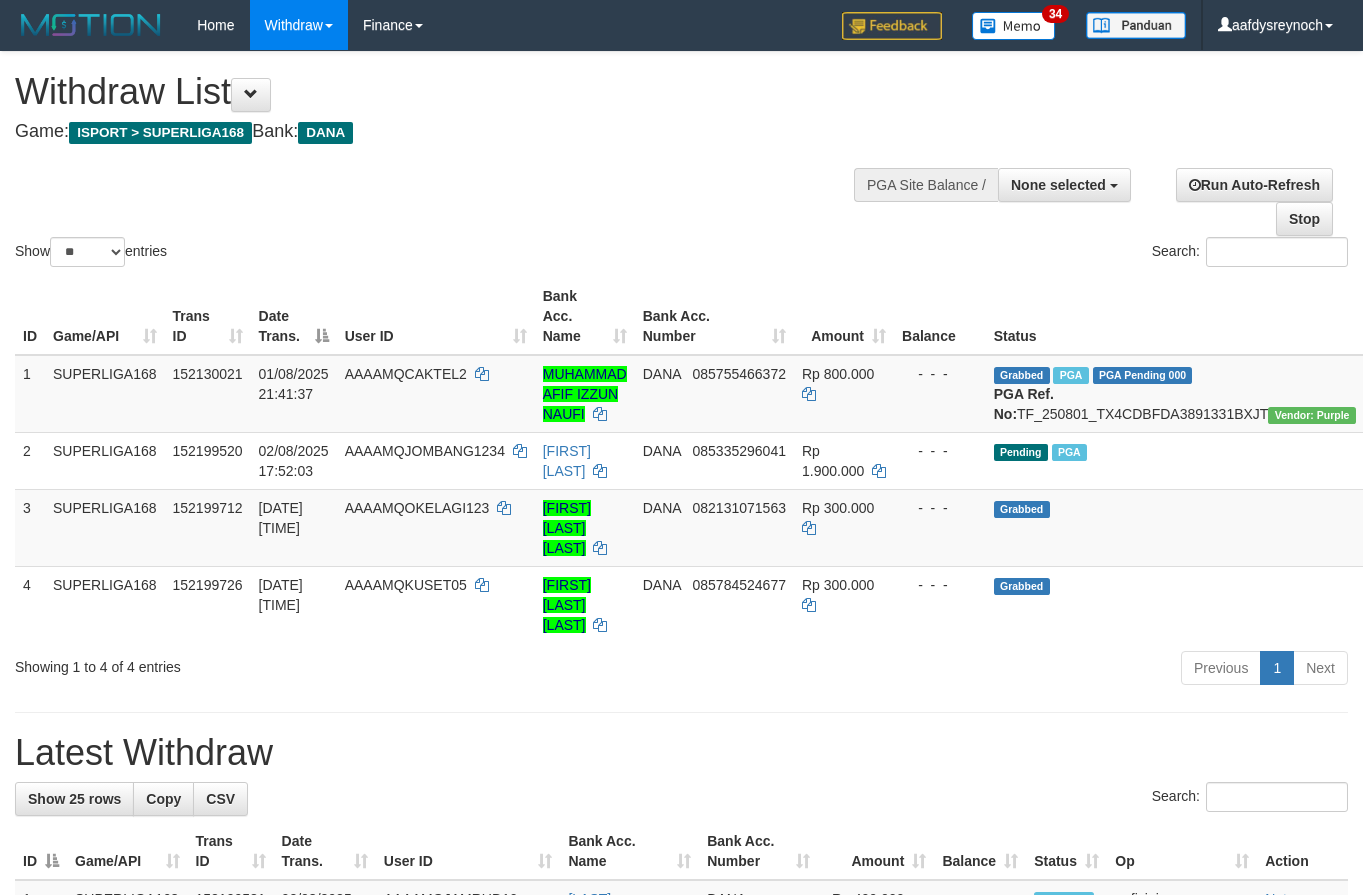 select 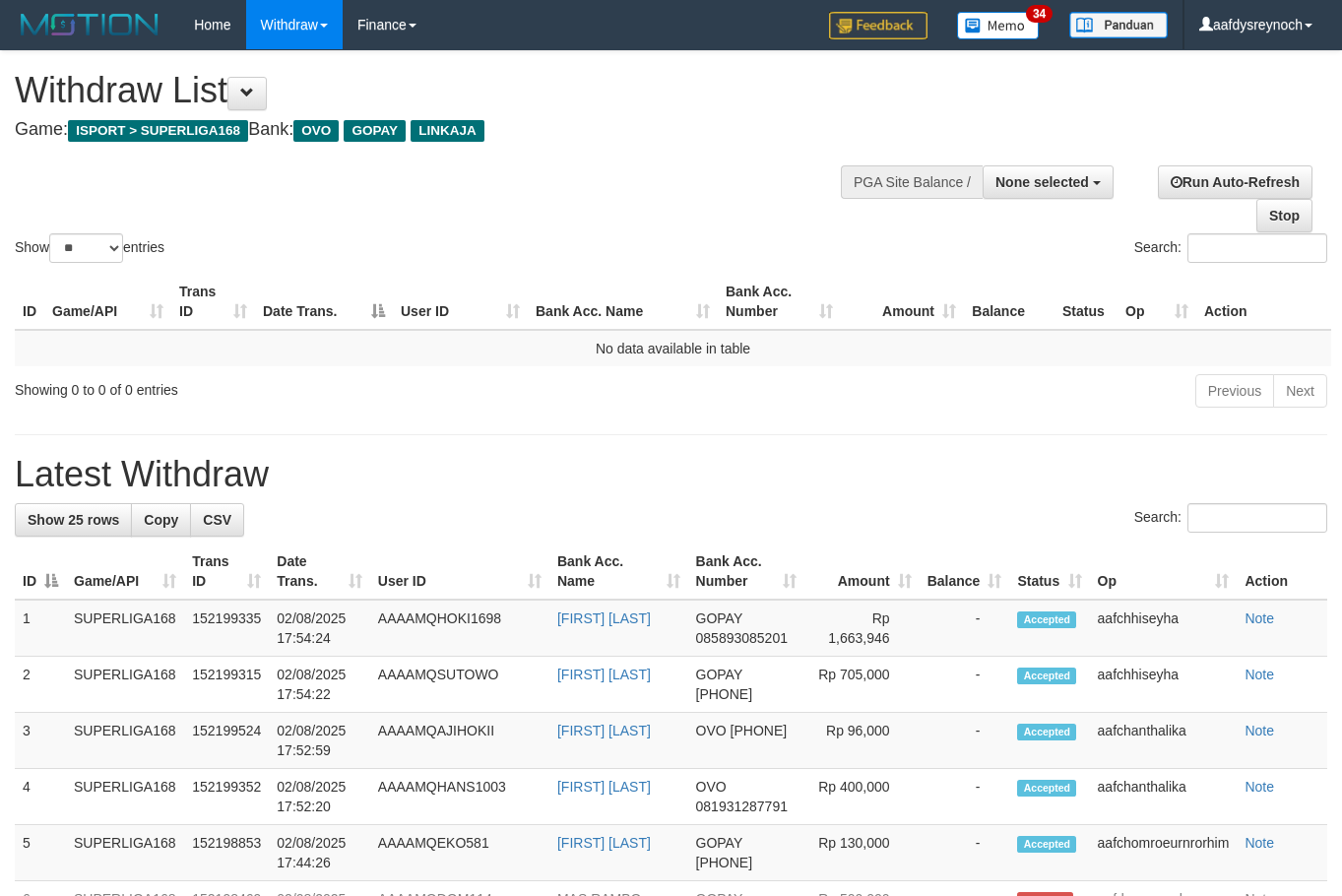 select 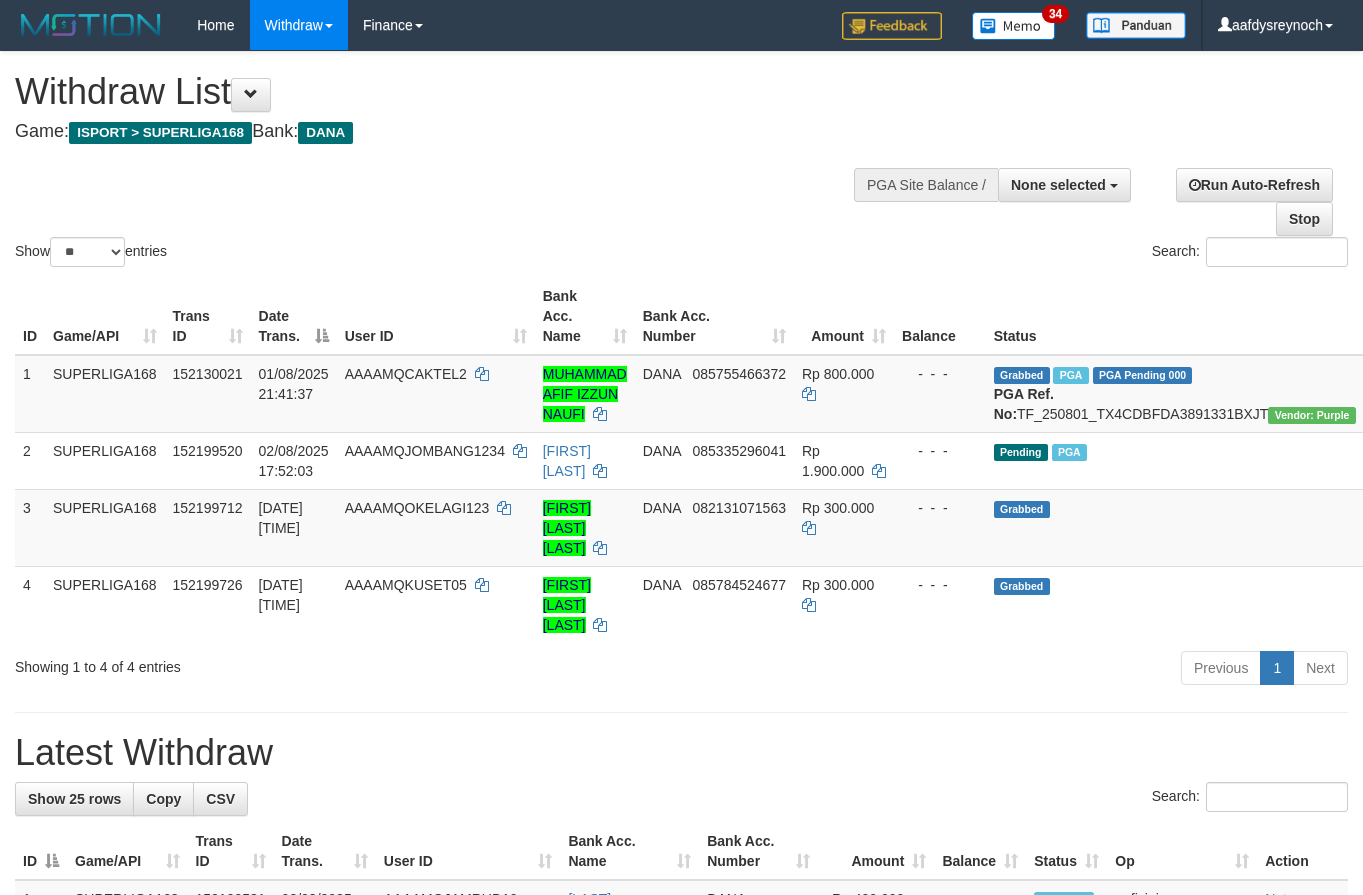 select 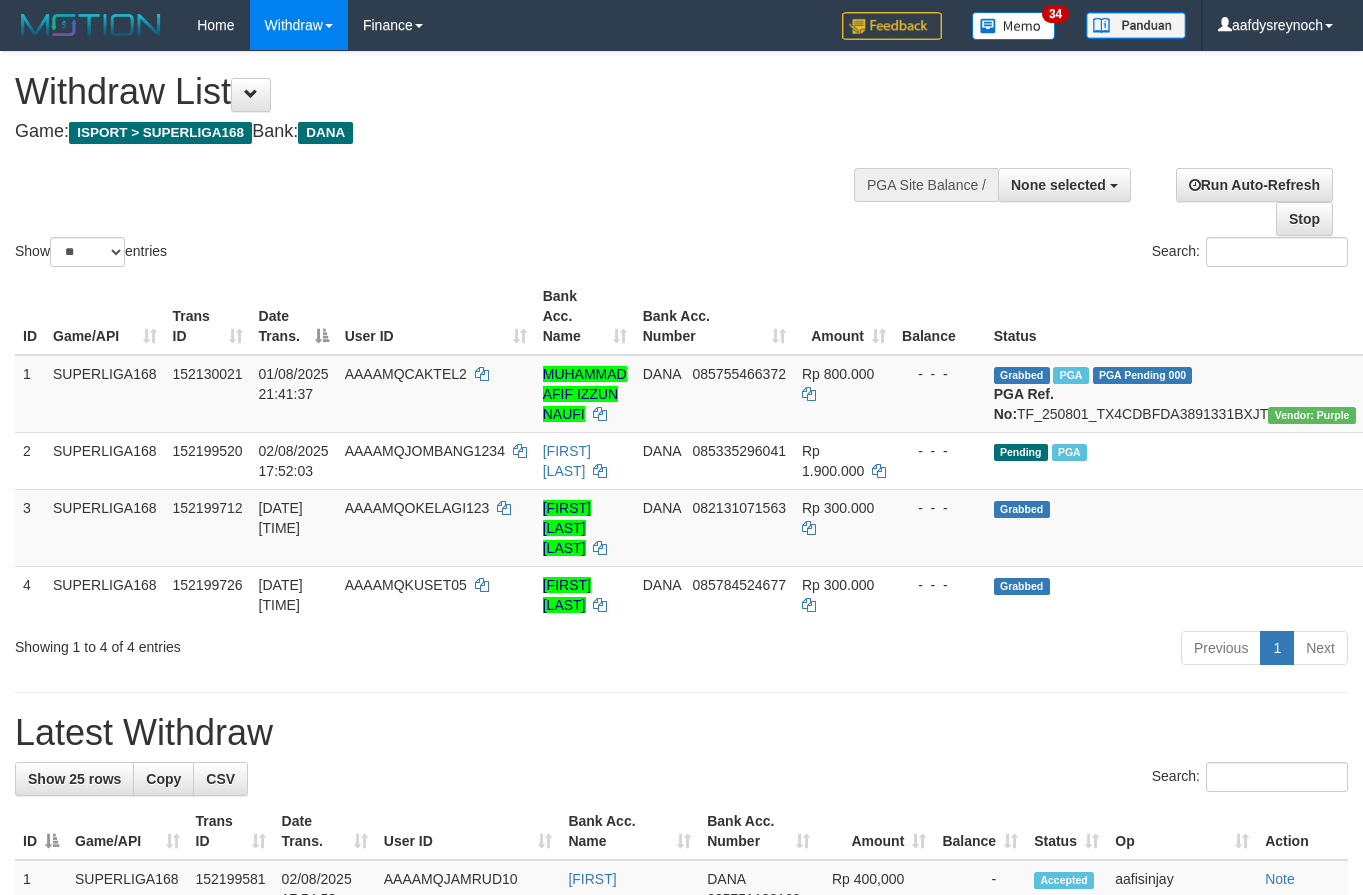 select 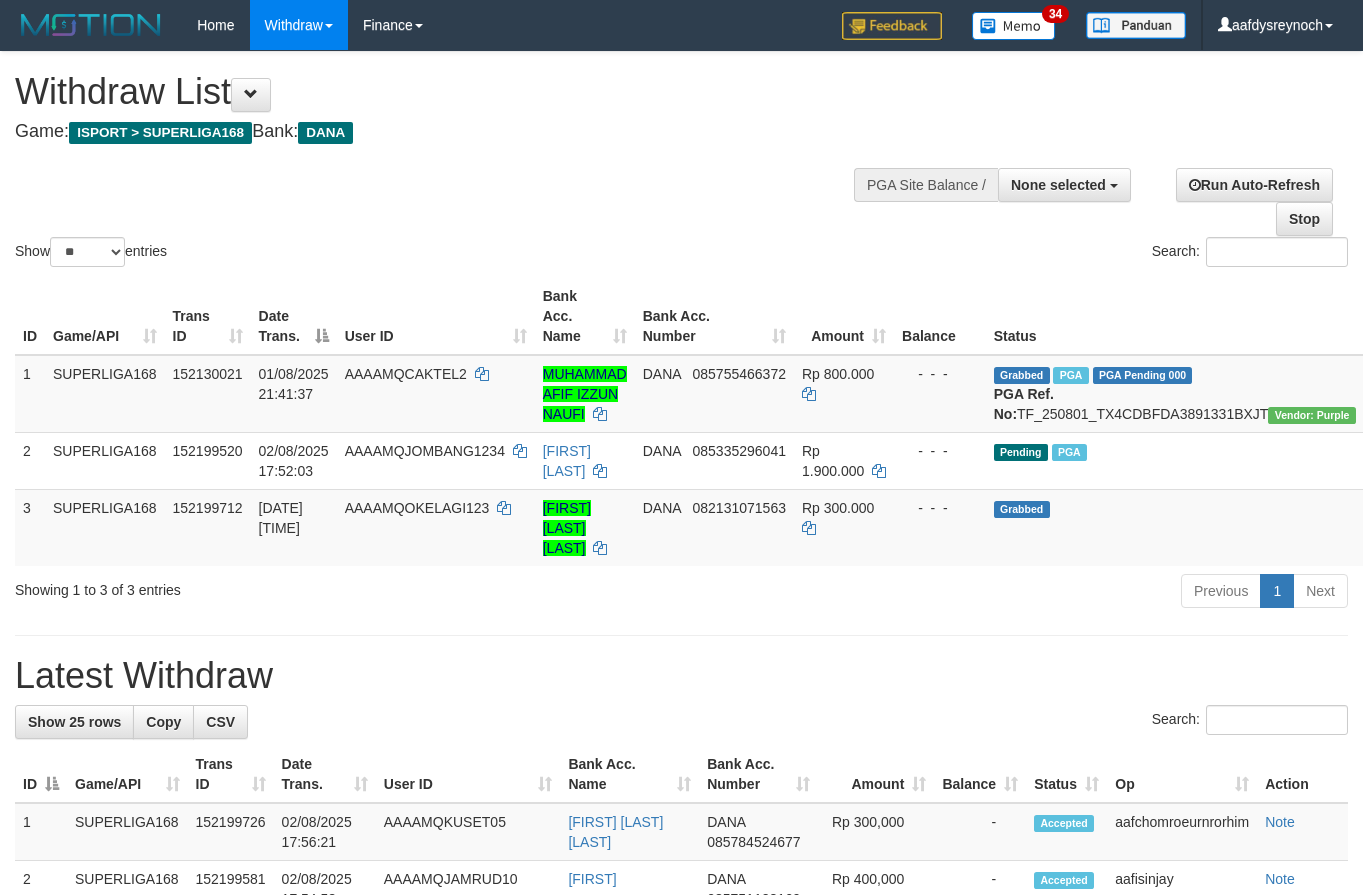 select 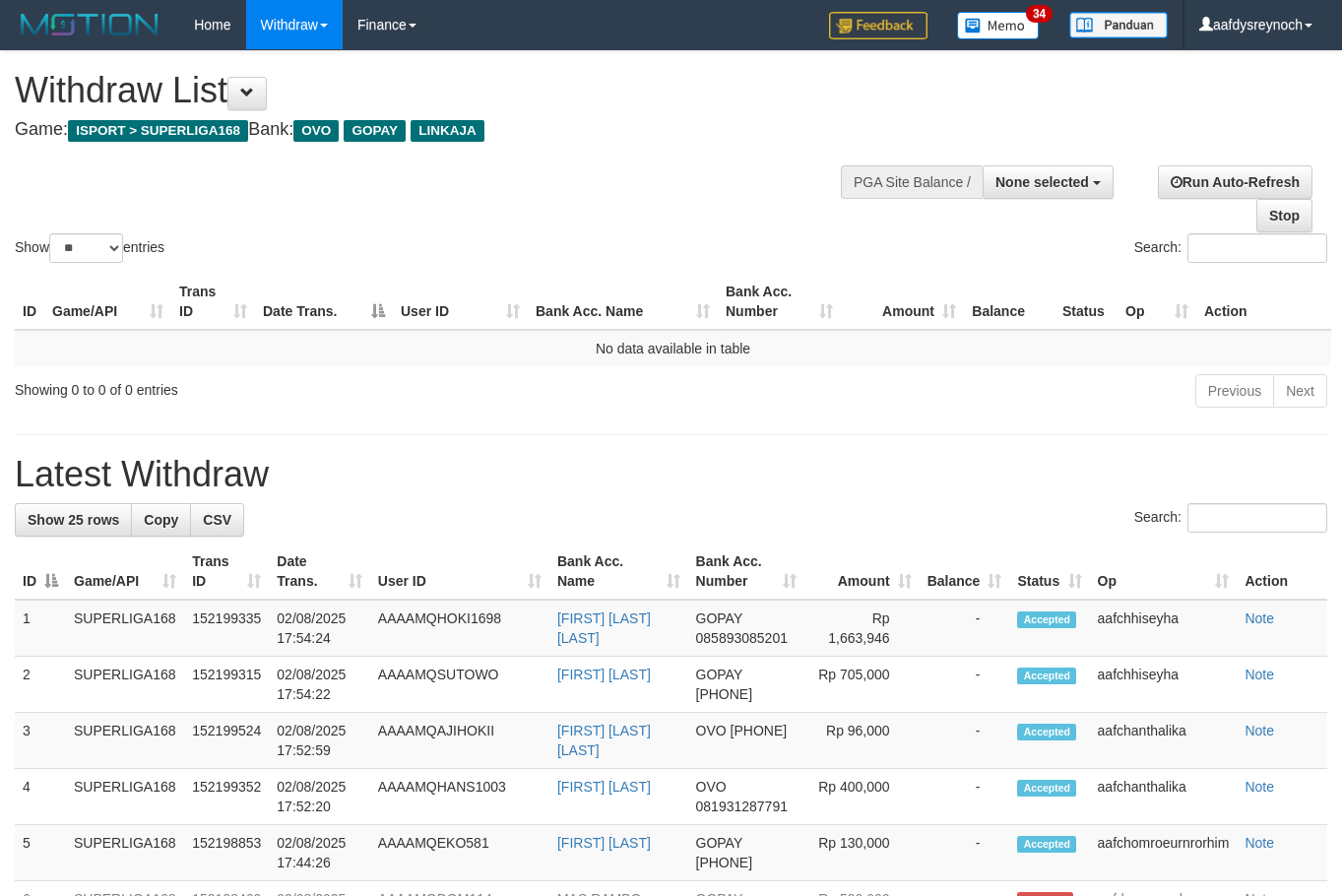 select 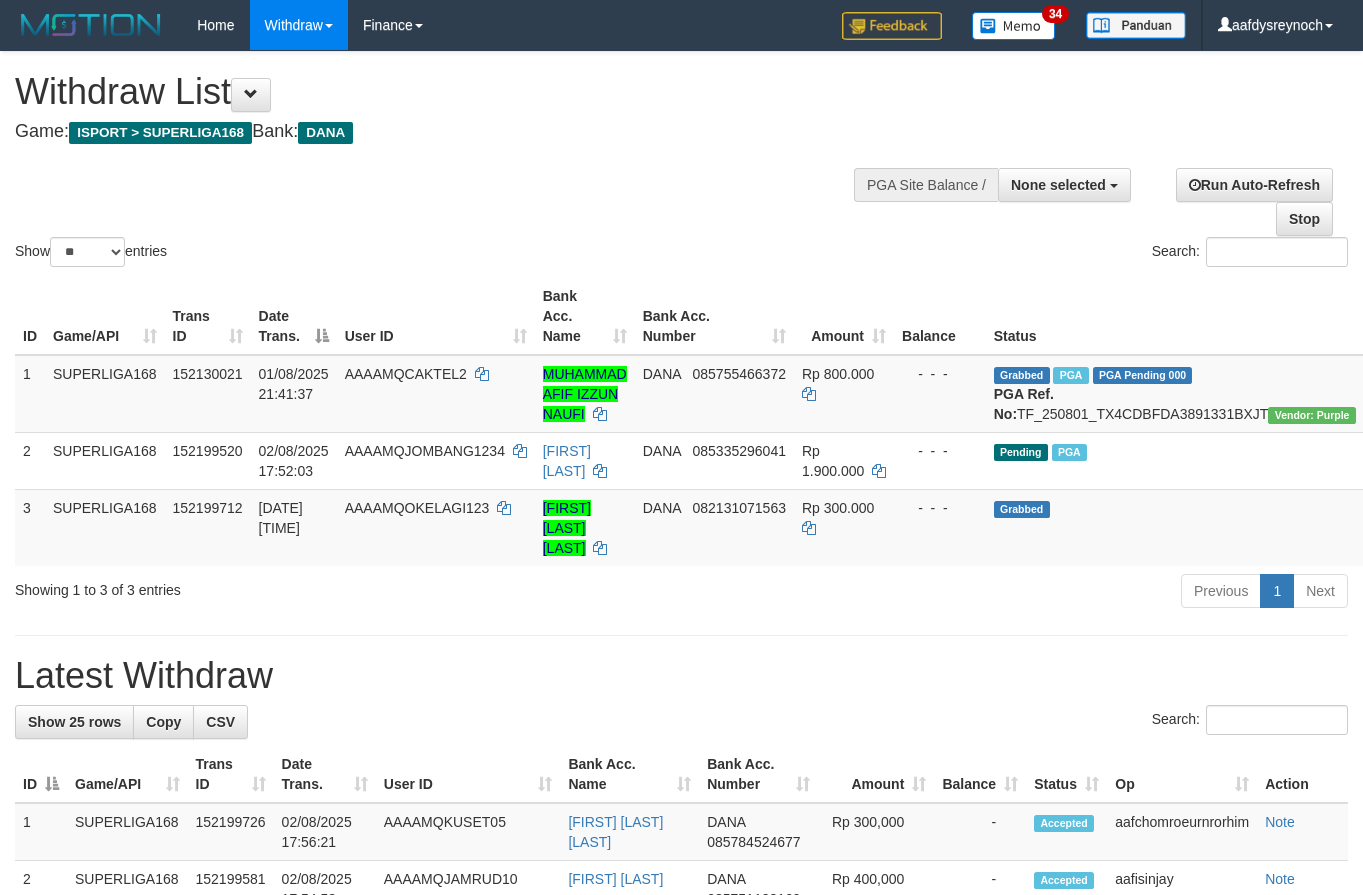 select 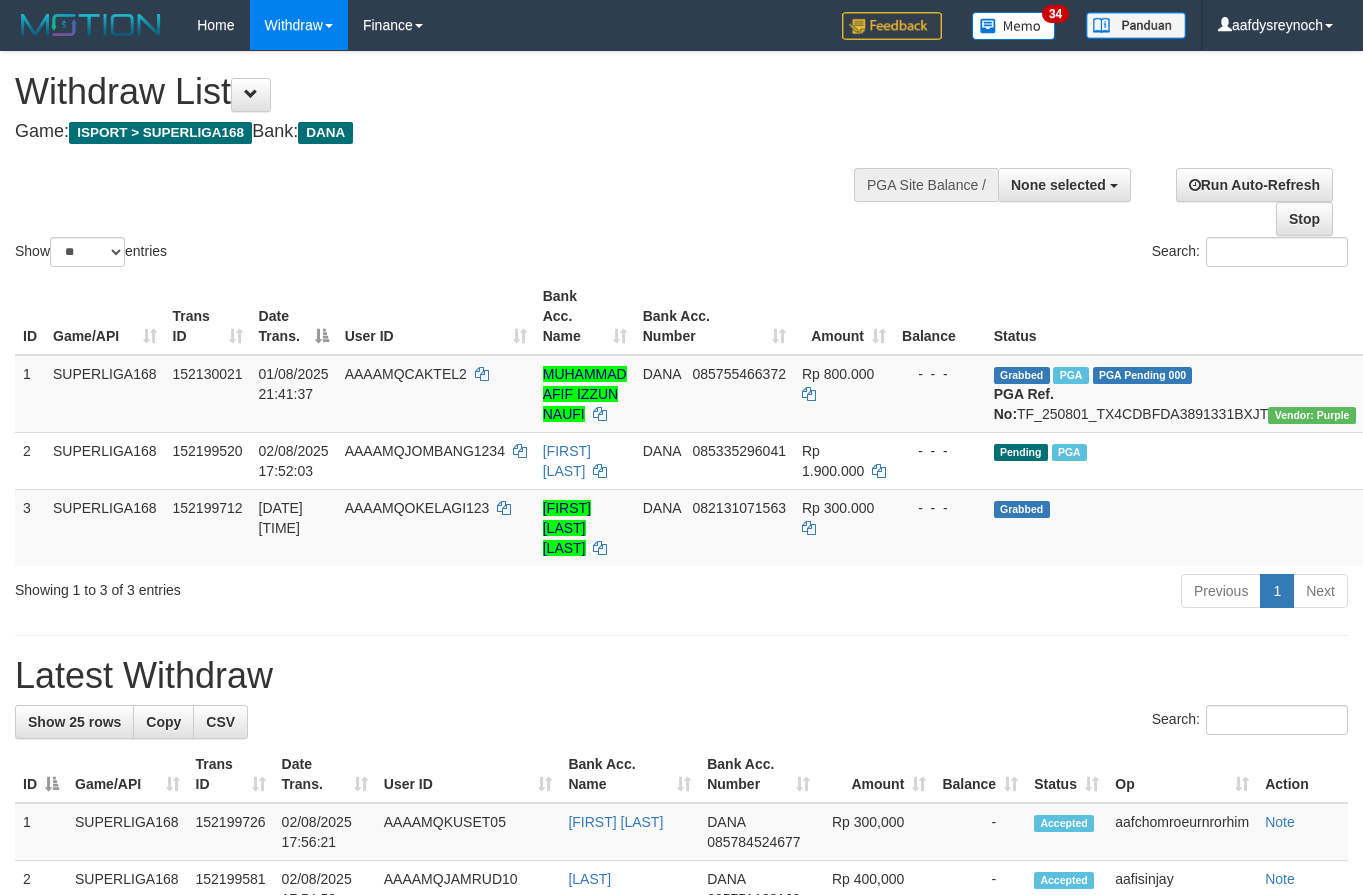 select 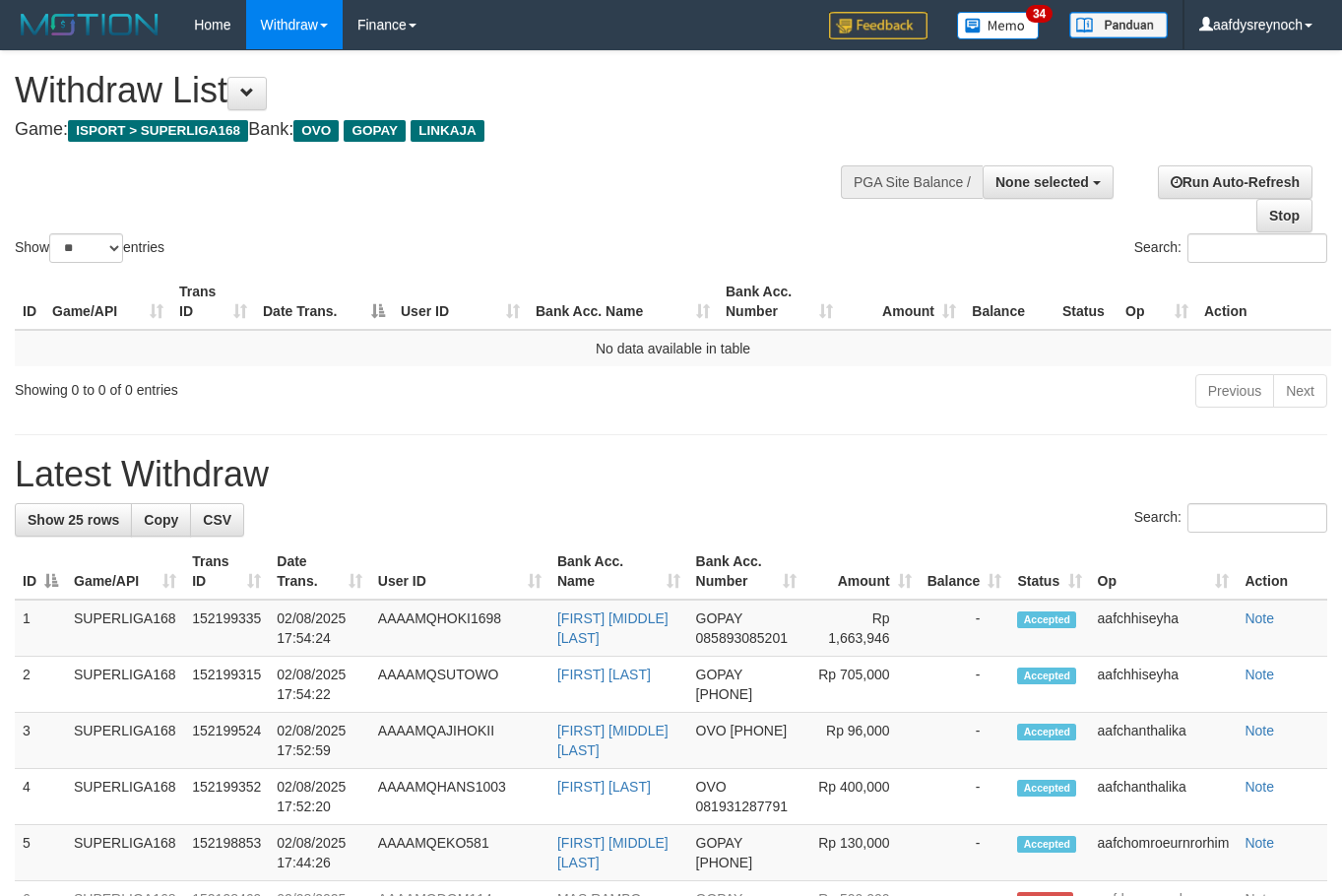 select 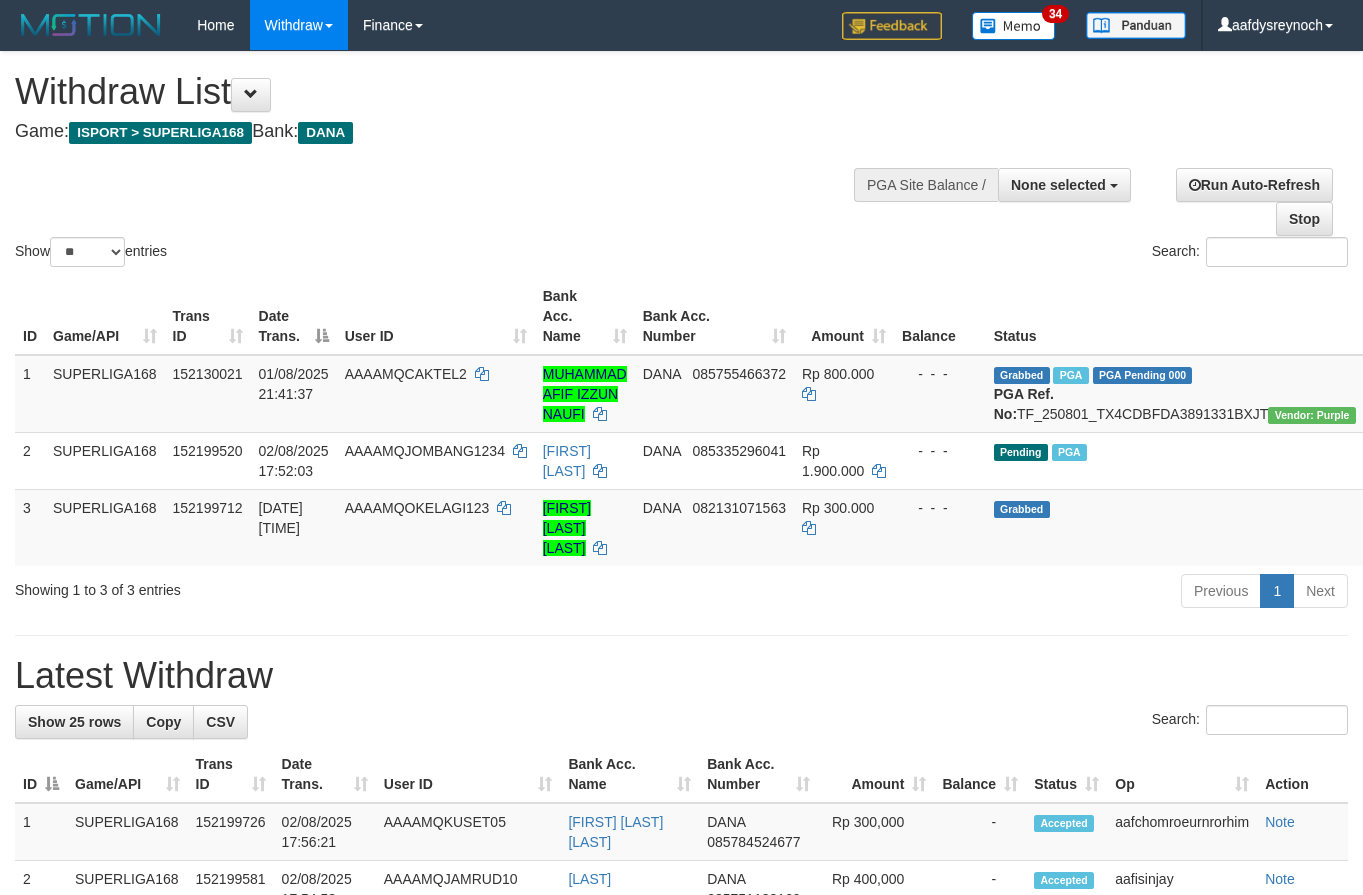 select 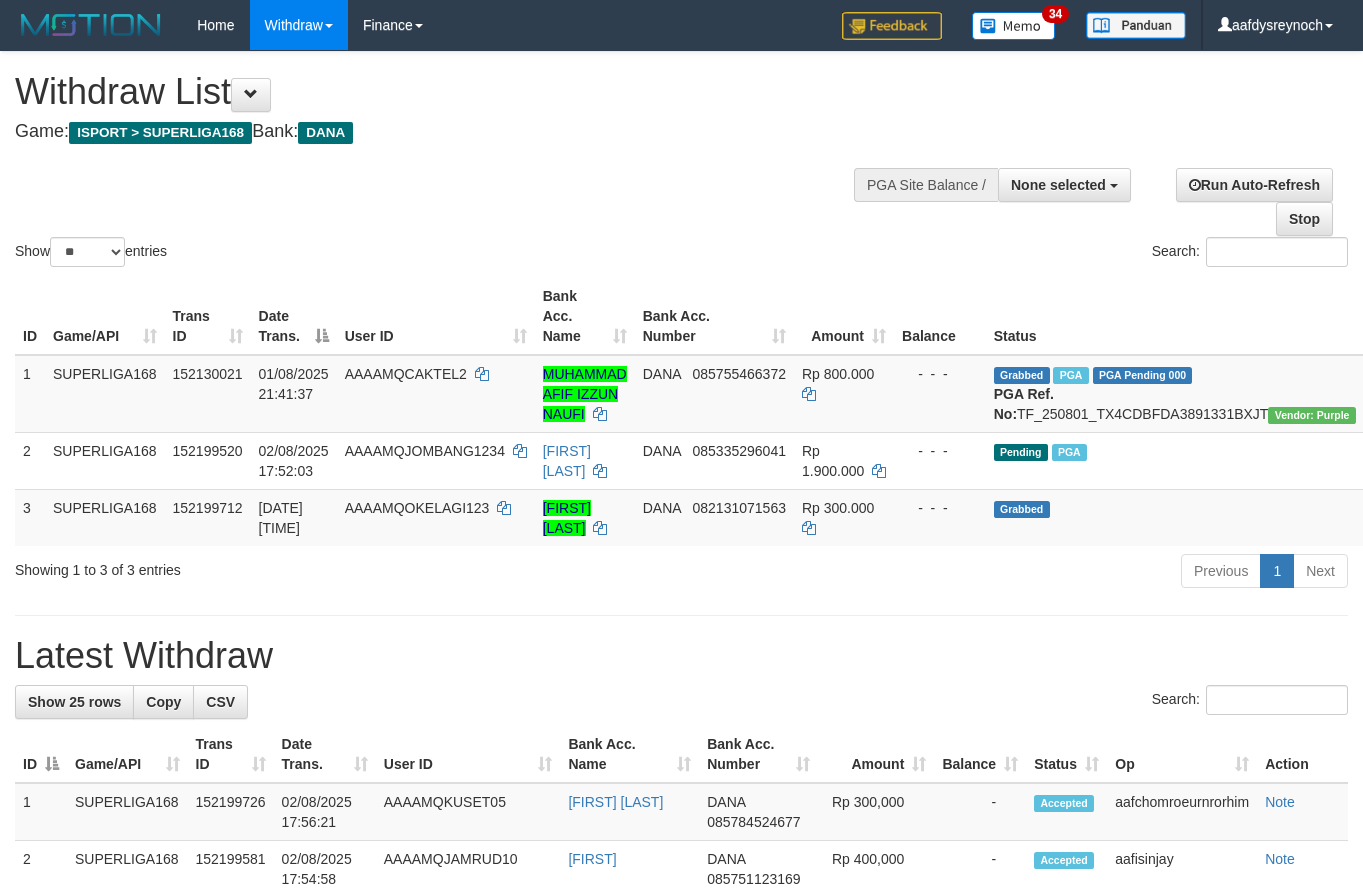 select 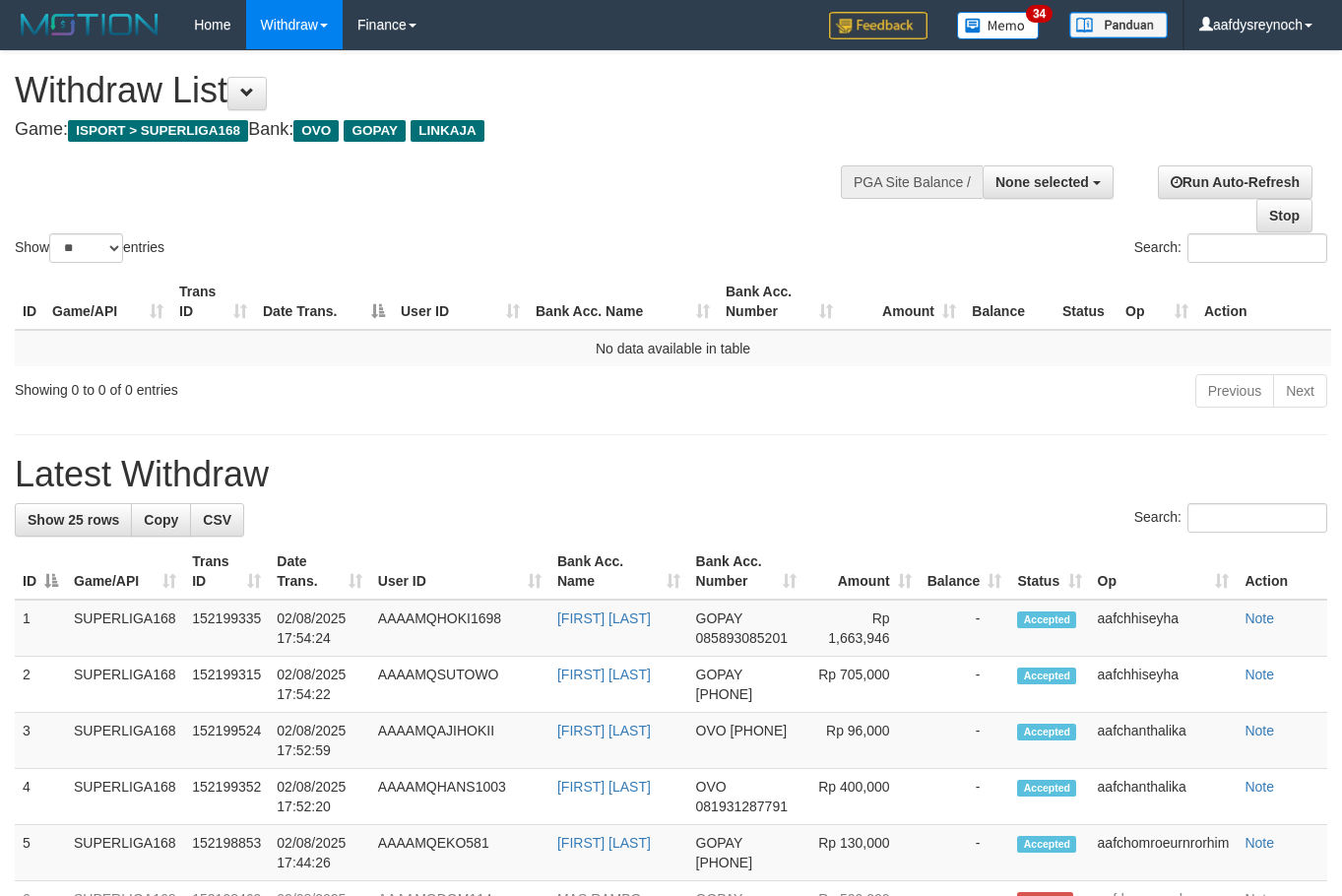 select 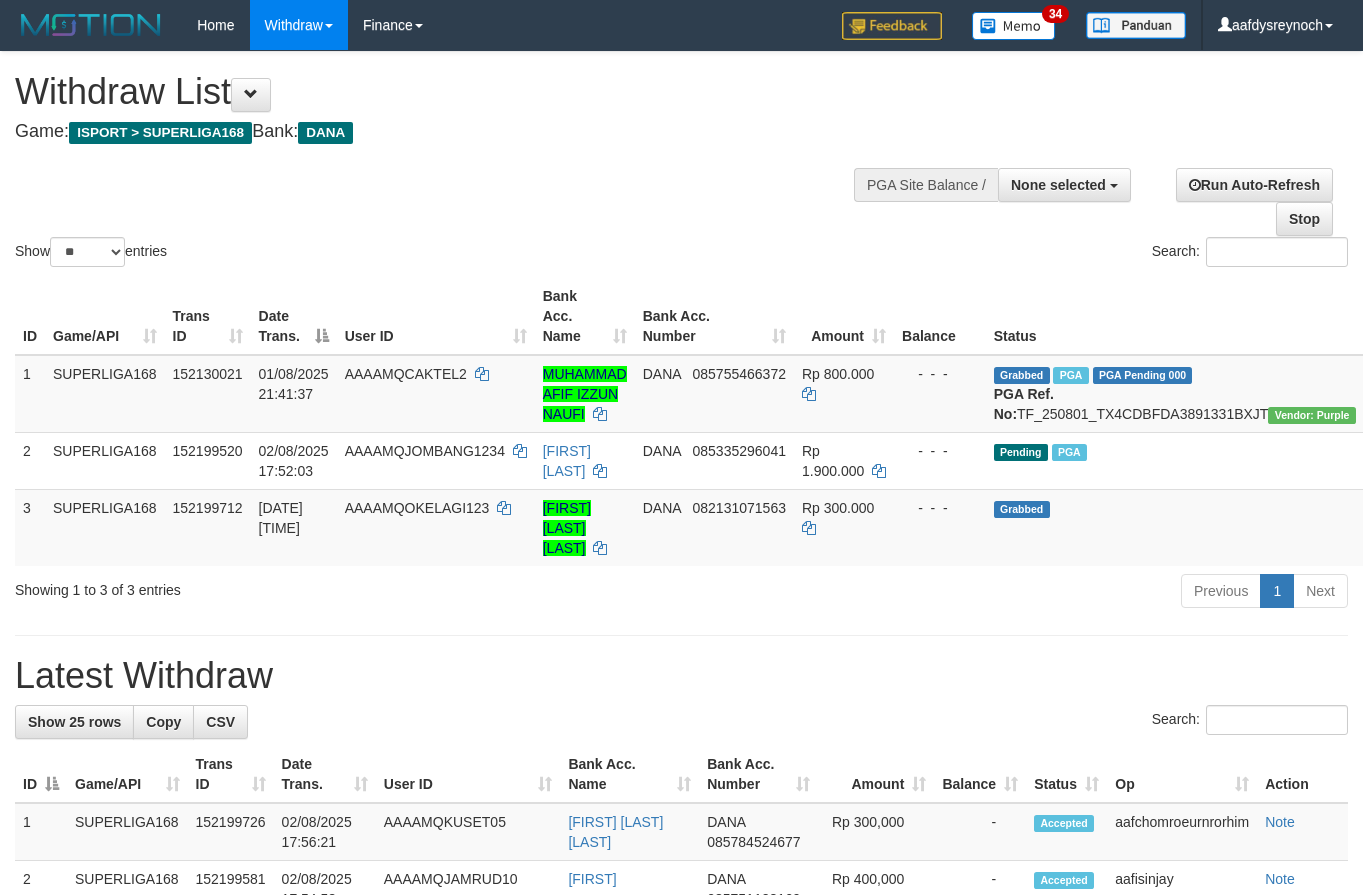 select 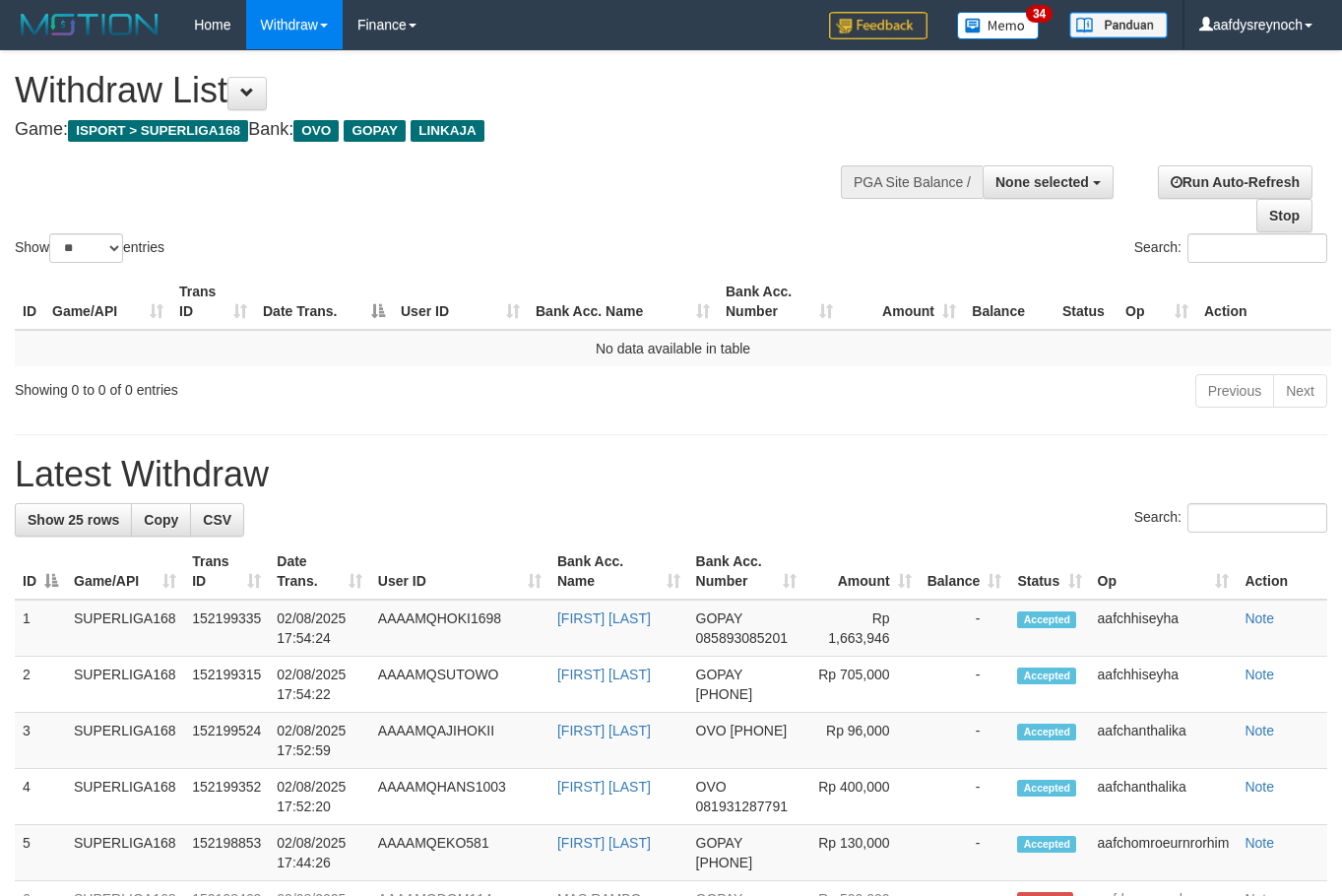 select 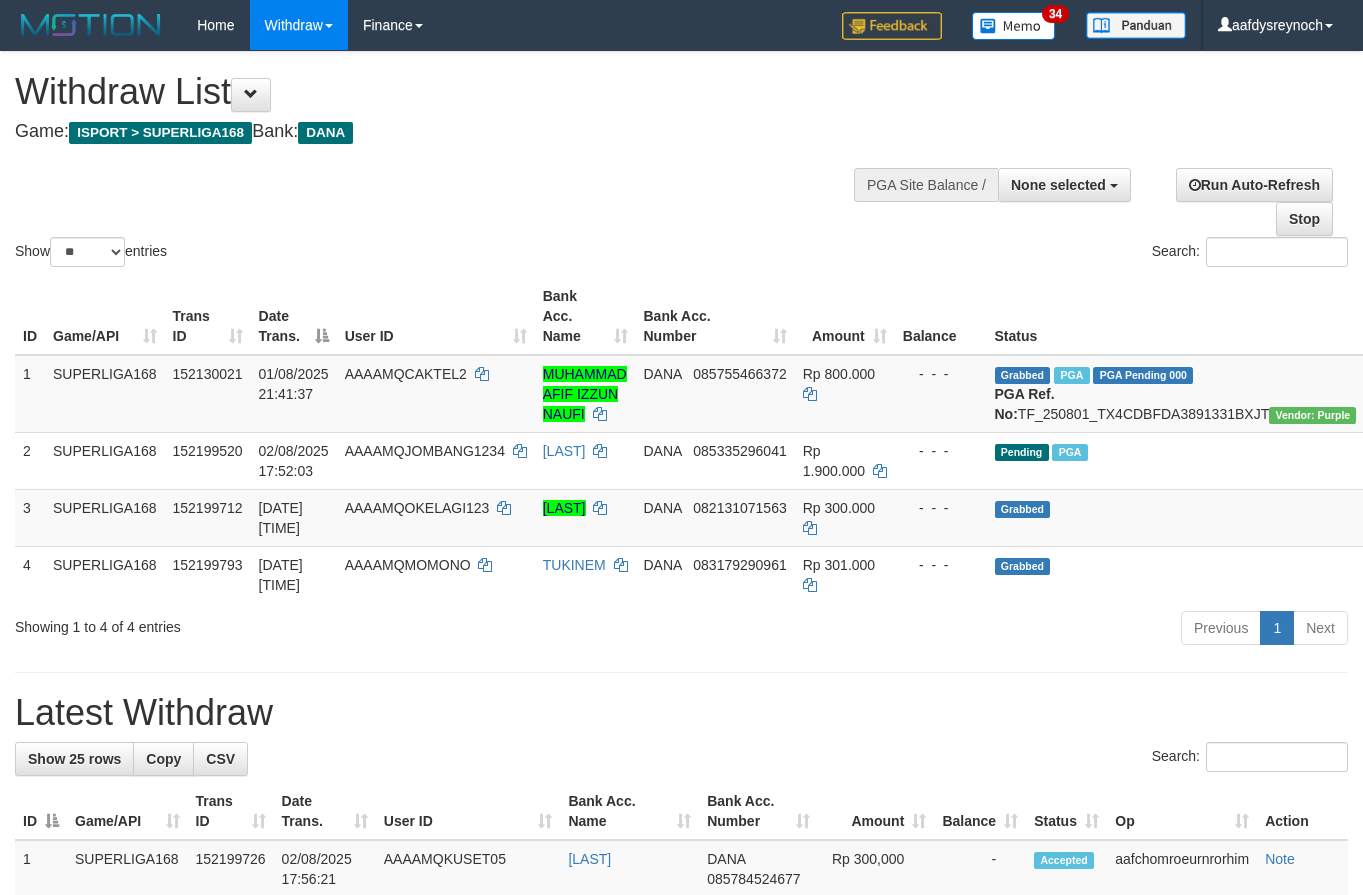 select 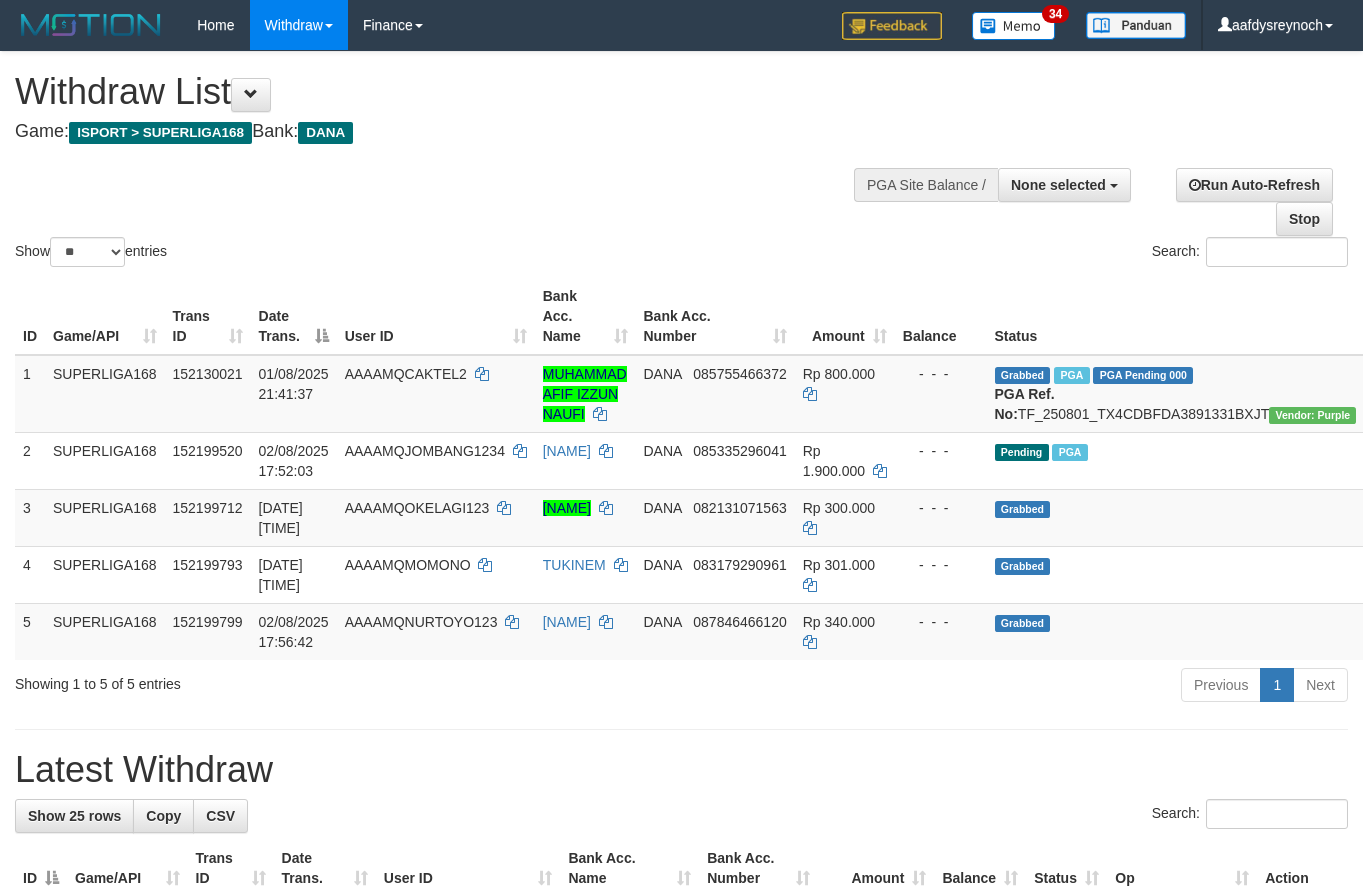 select 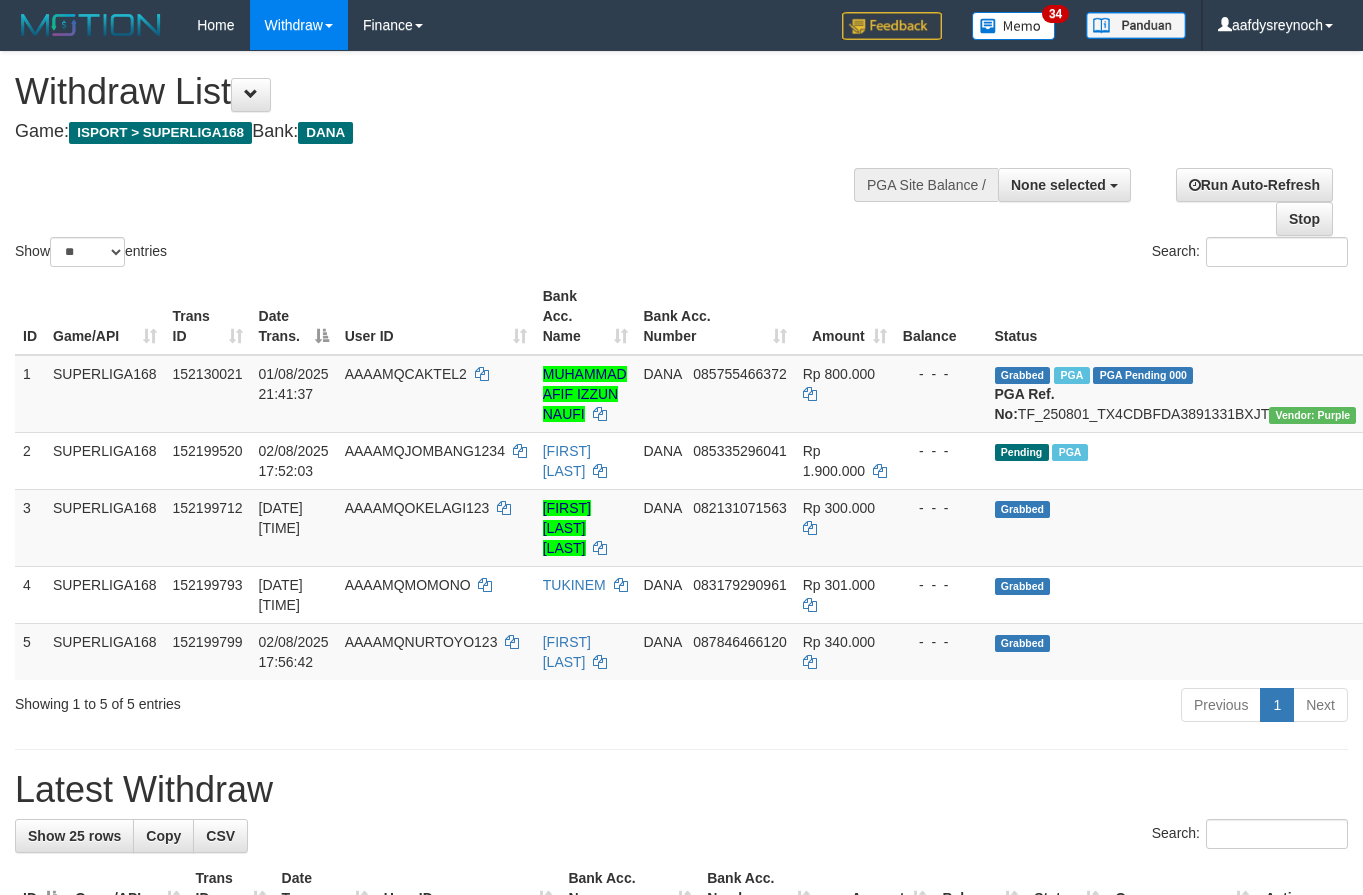 select 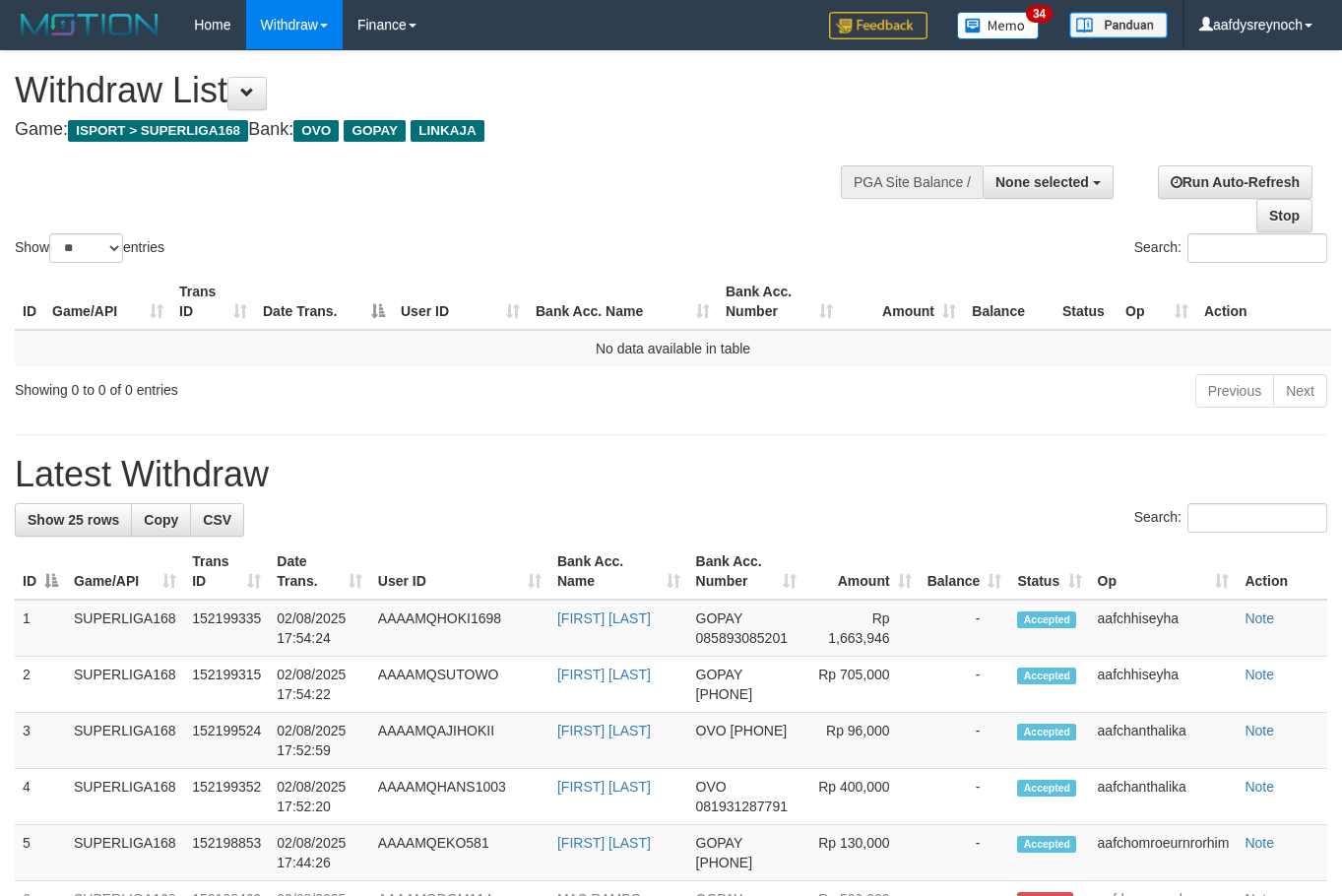 select 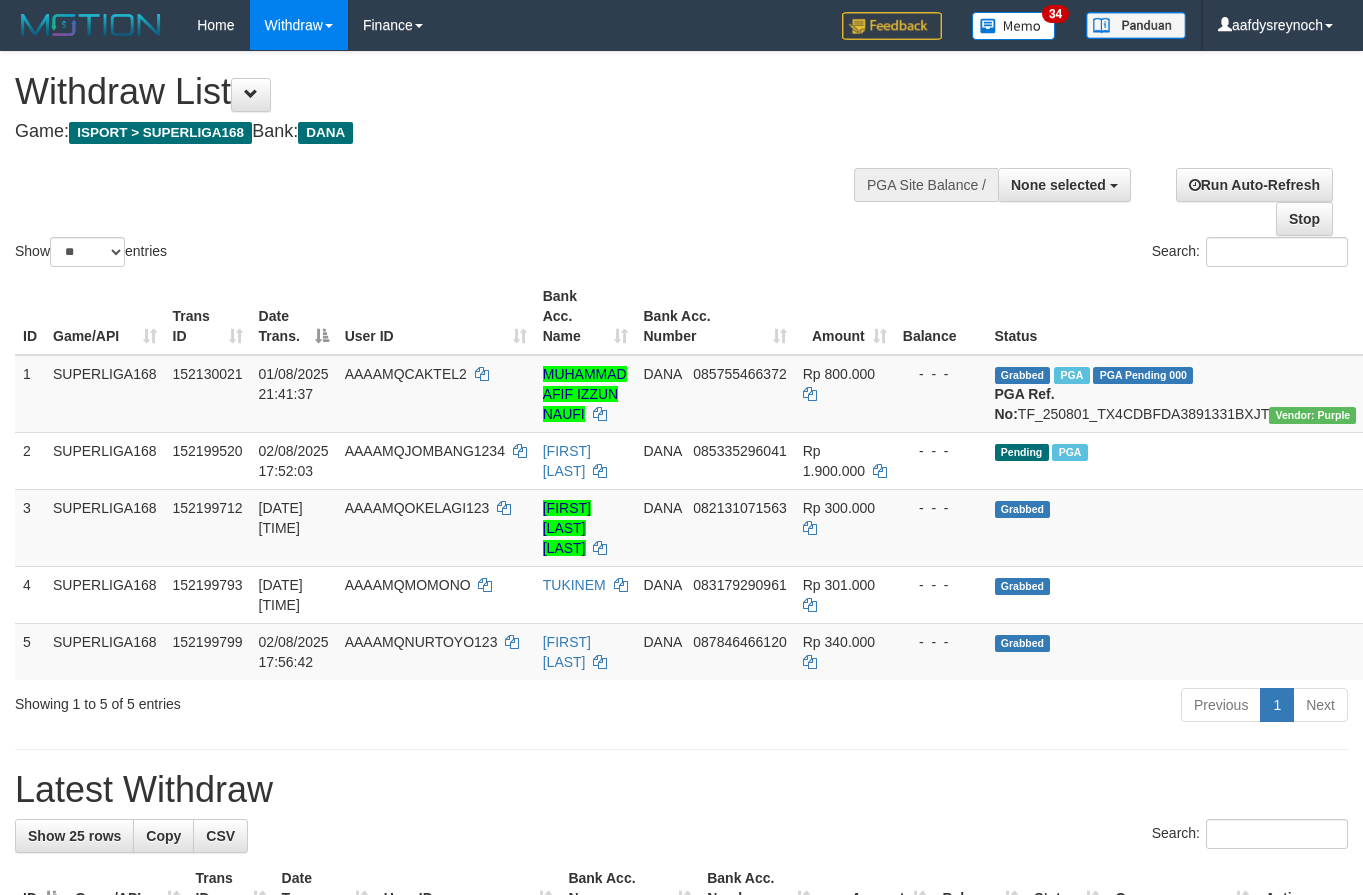 select 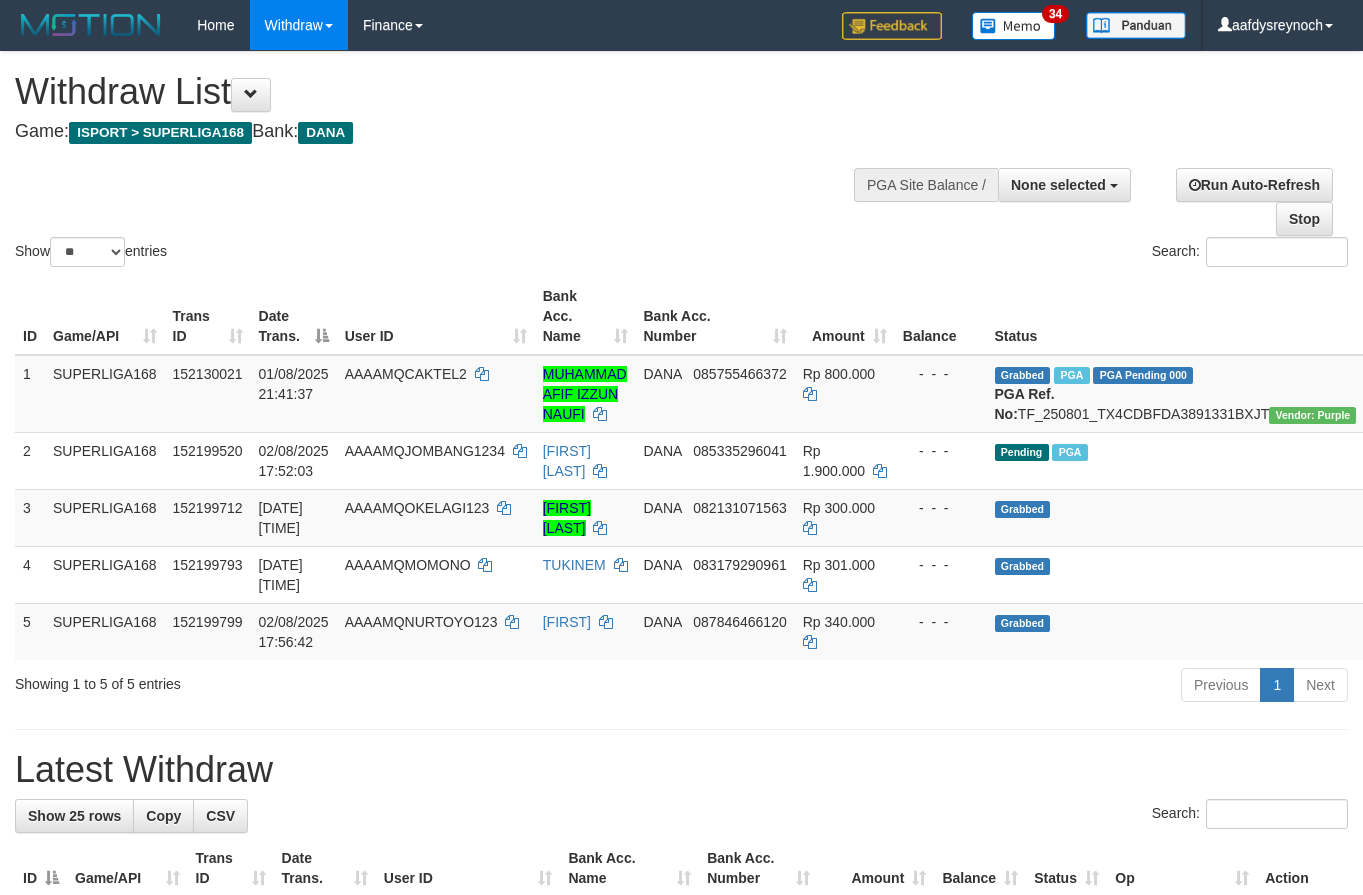 select 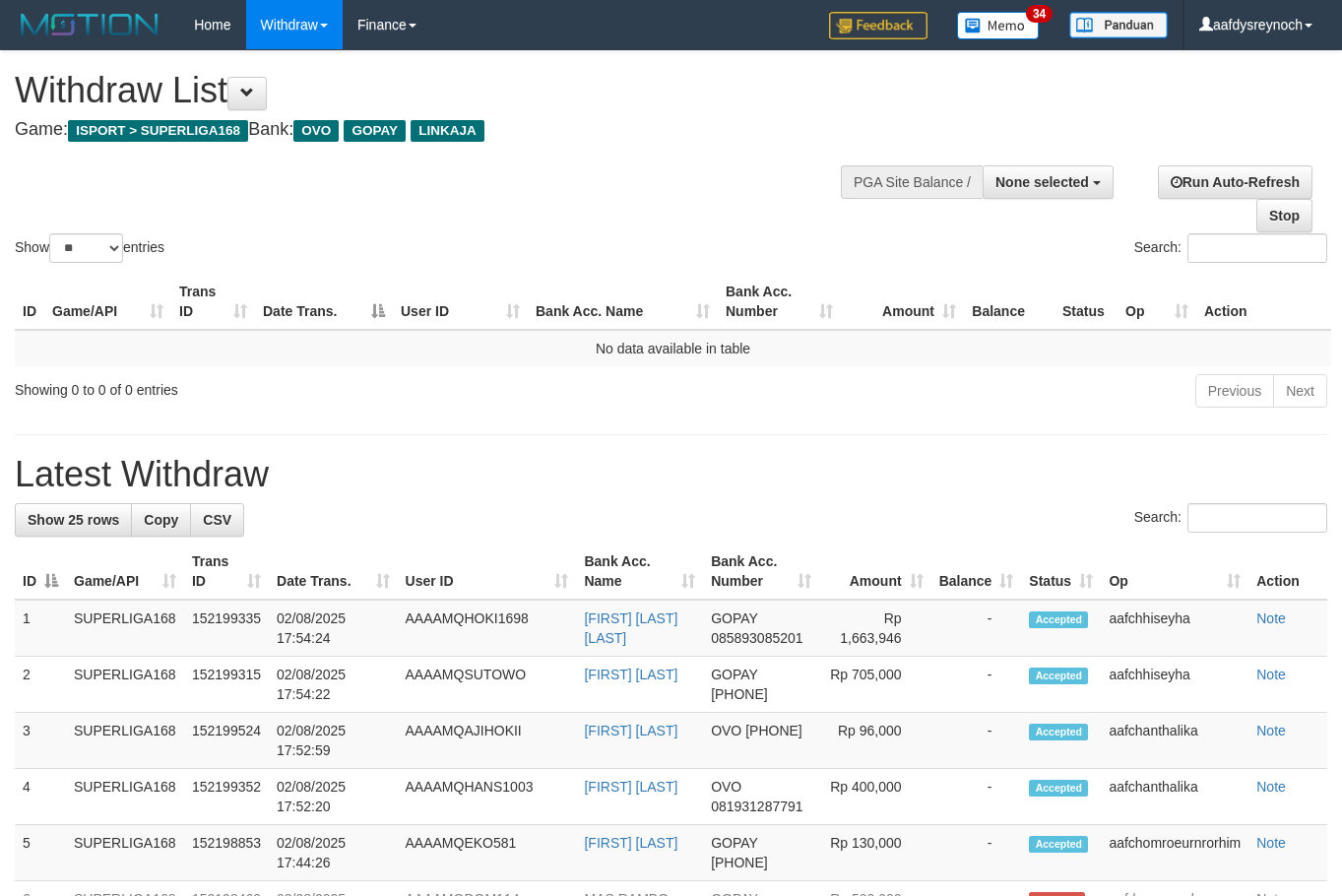 select 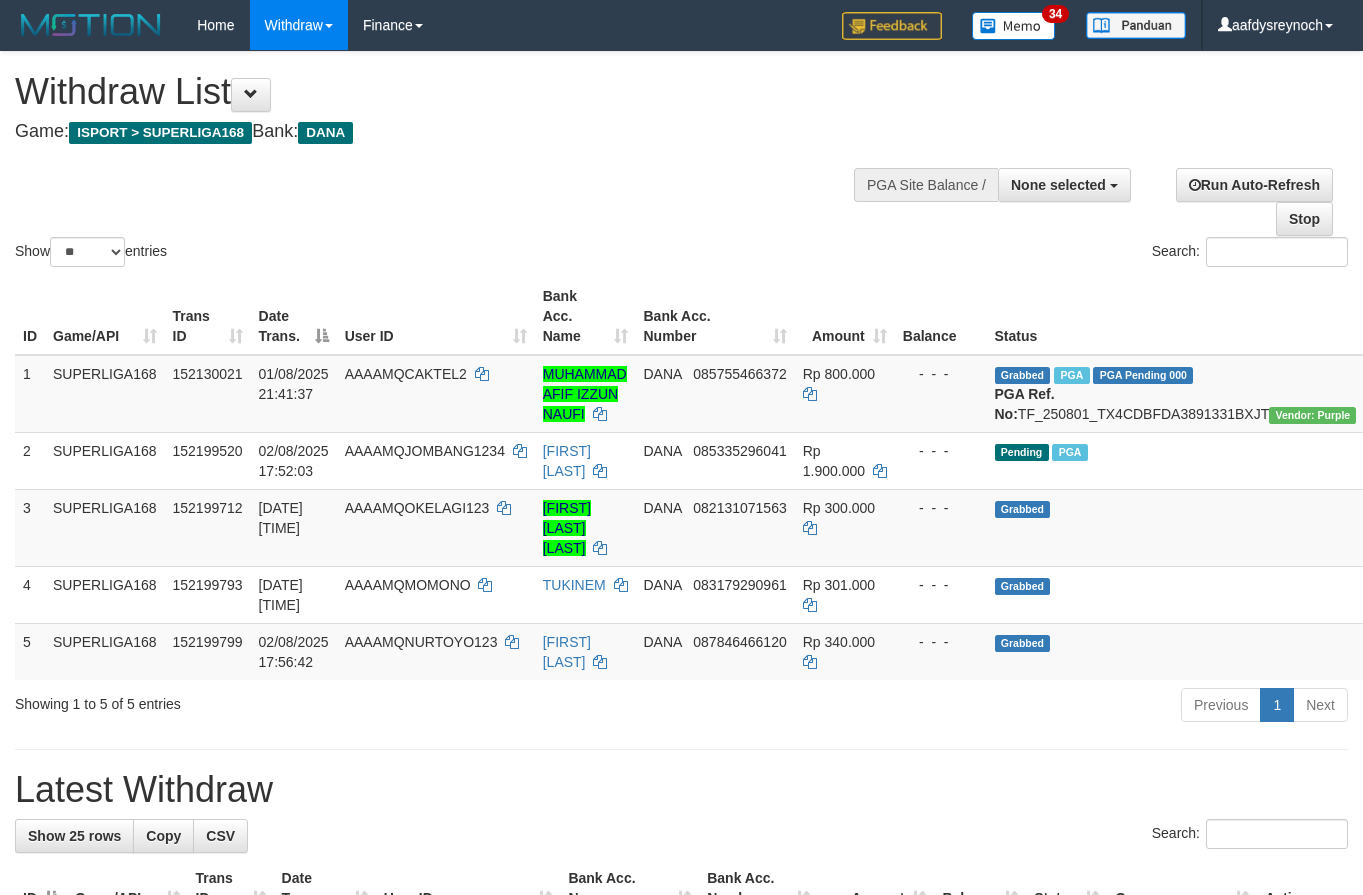 select 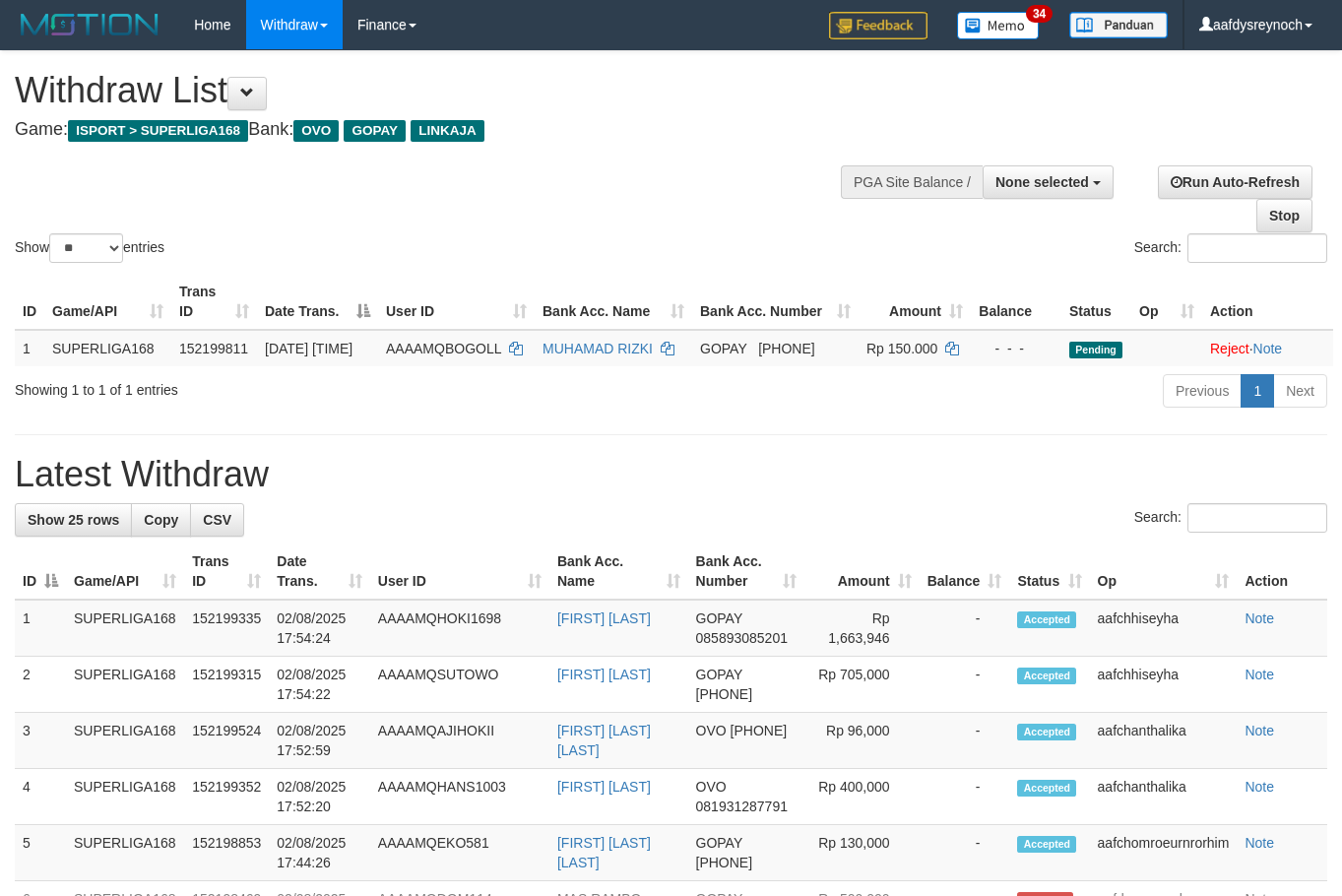 select 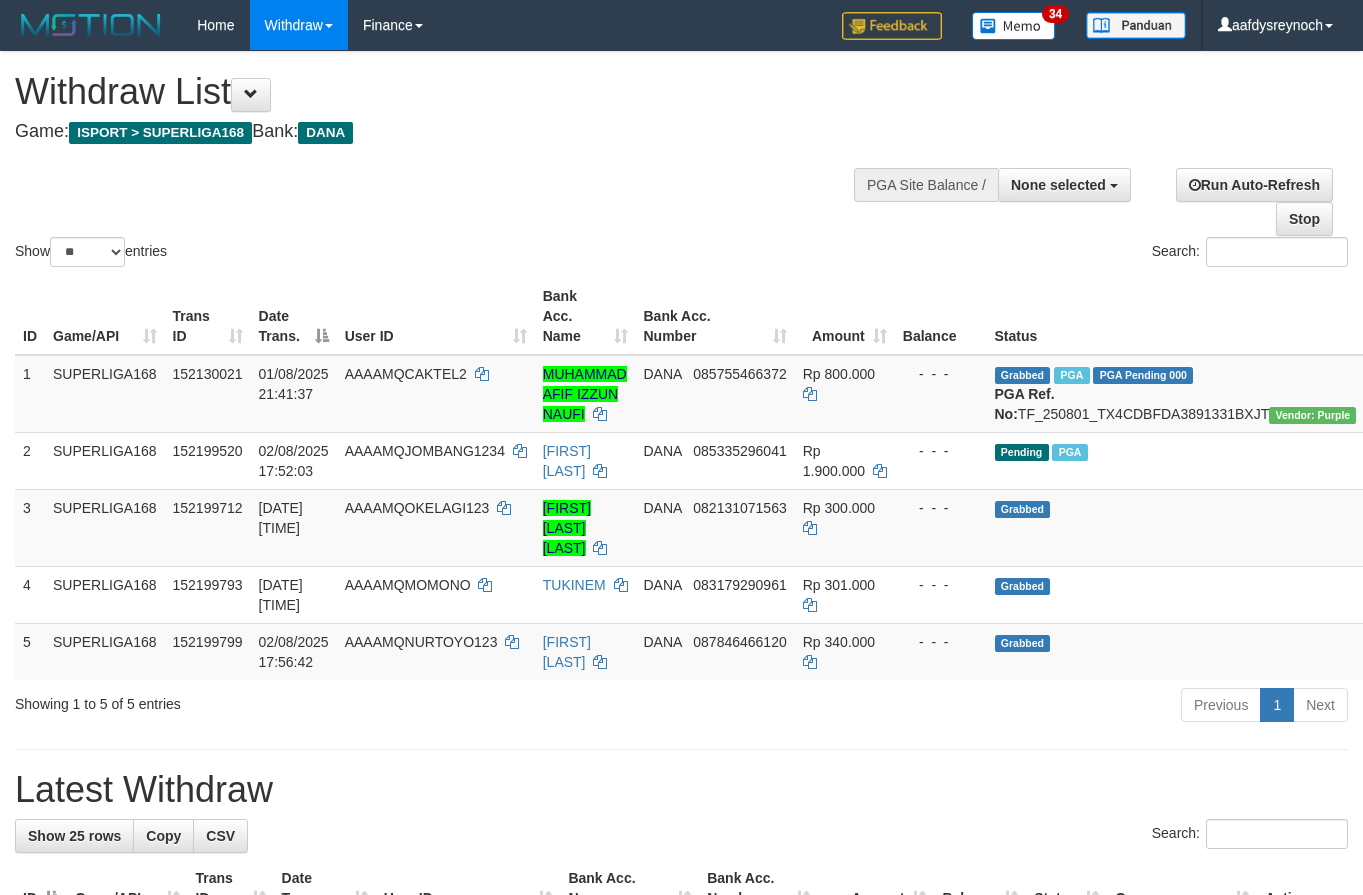 select 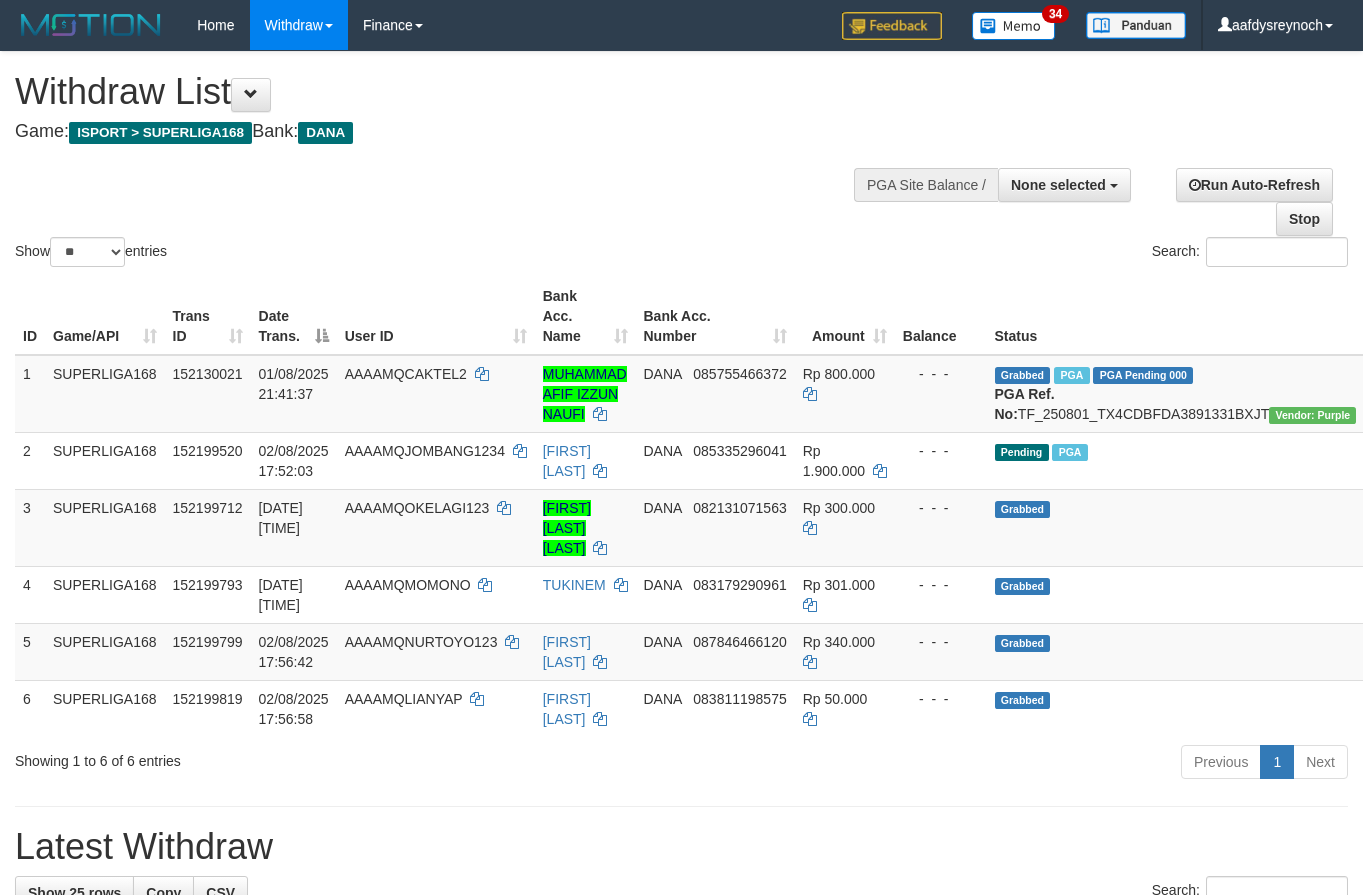 select 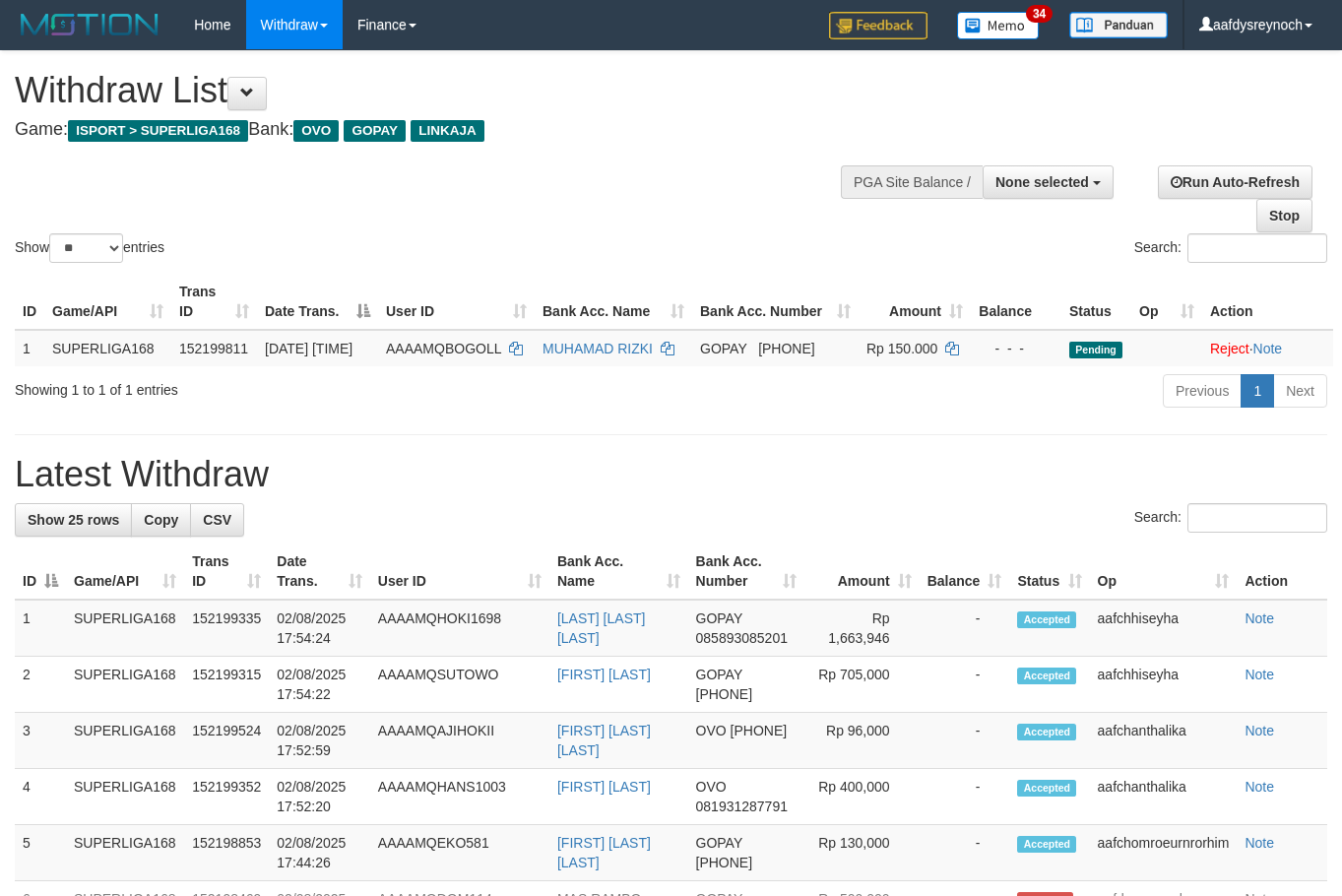 select 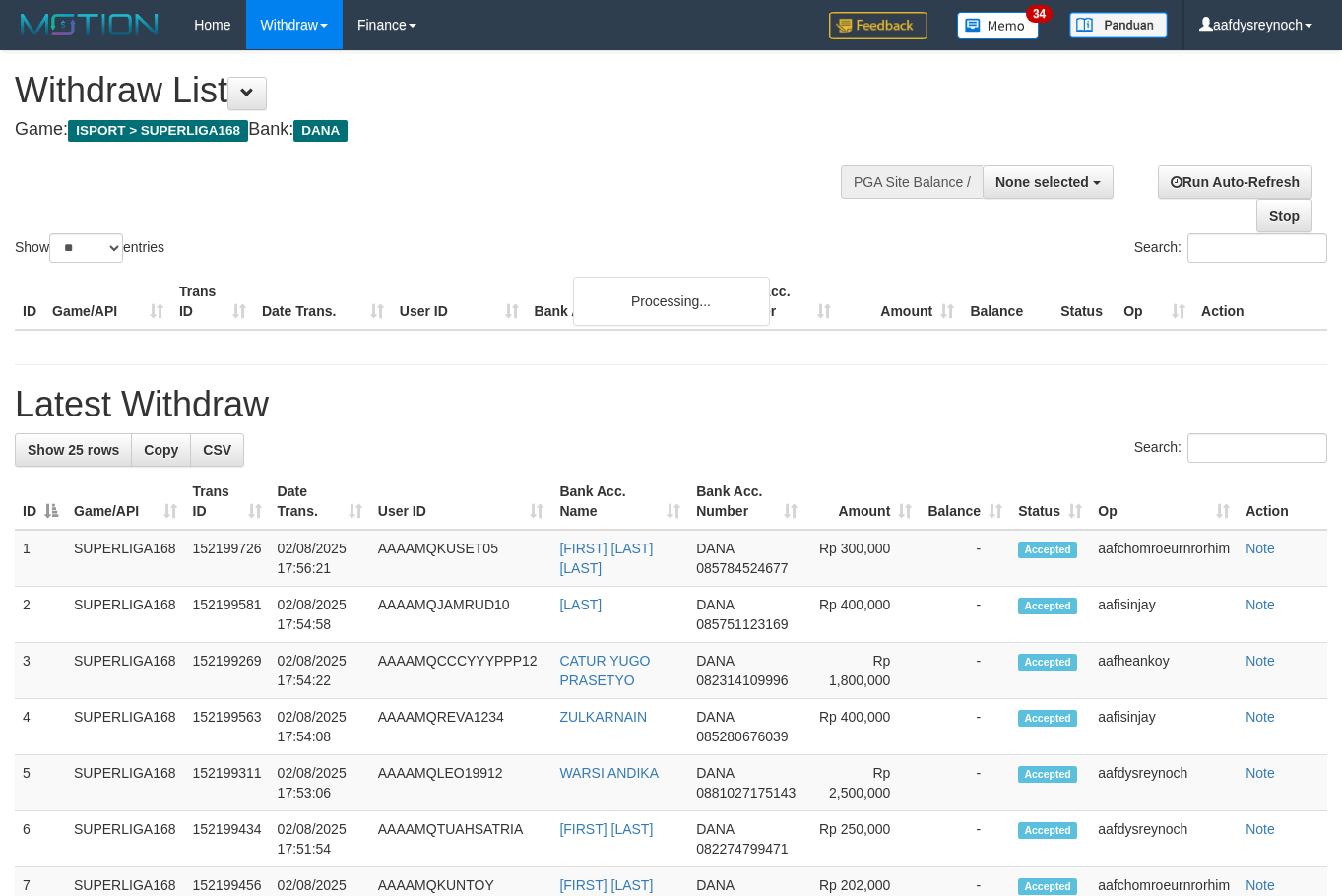 select 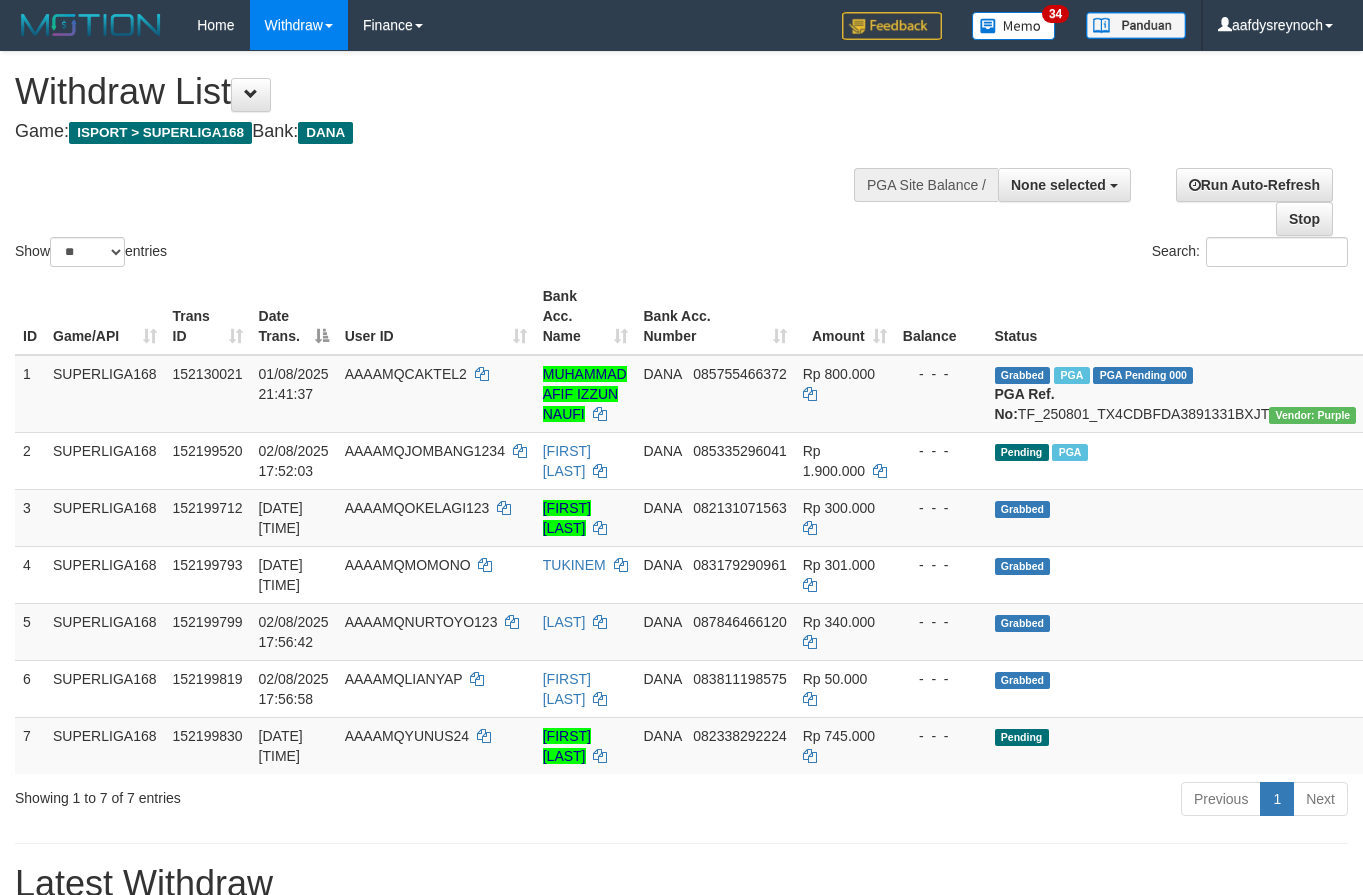 select 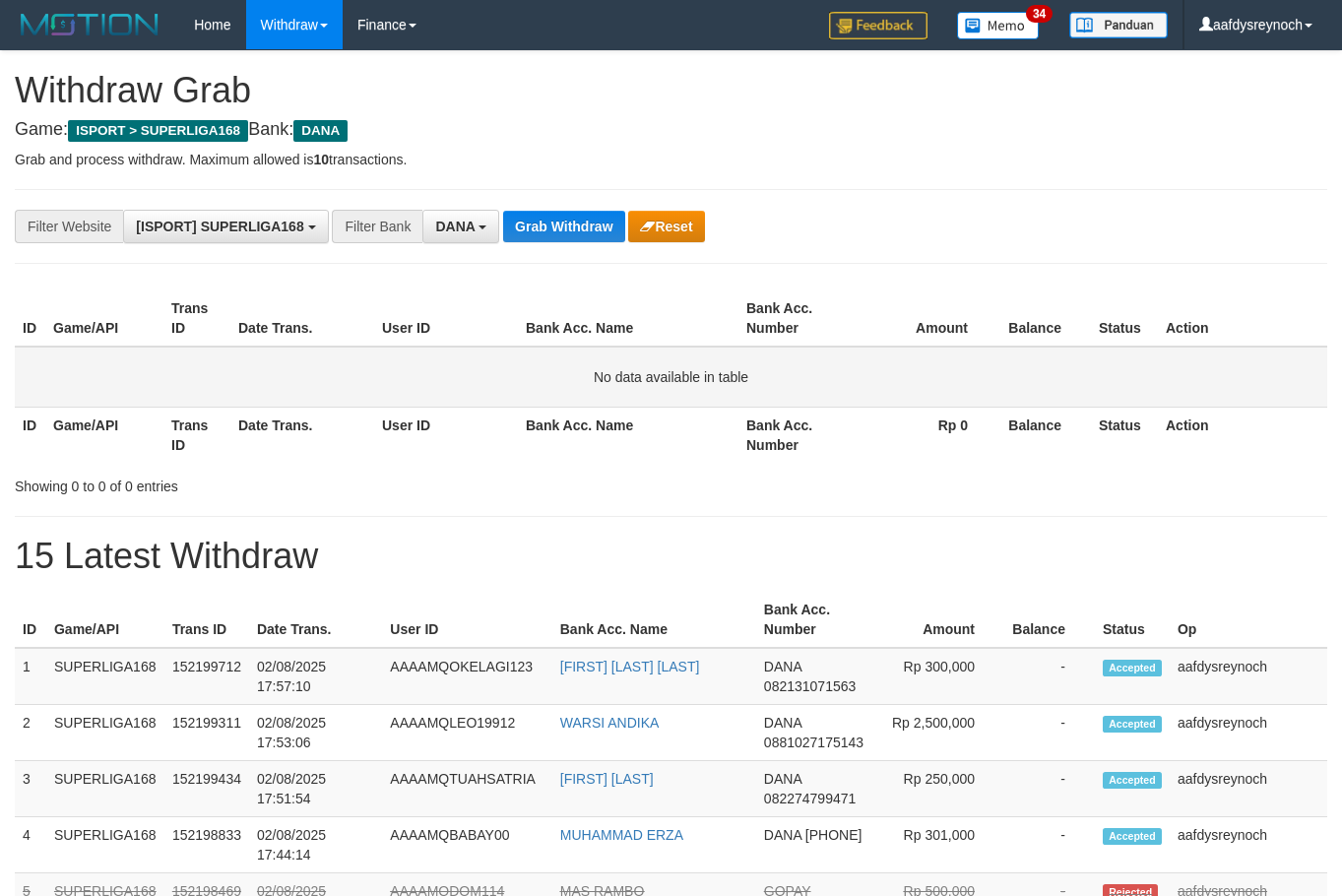 scroll, scrollTop: 0, scrollLeft: 0, axis: both 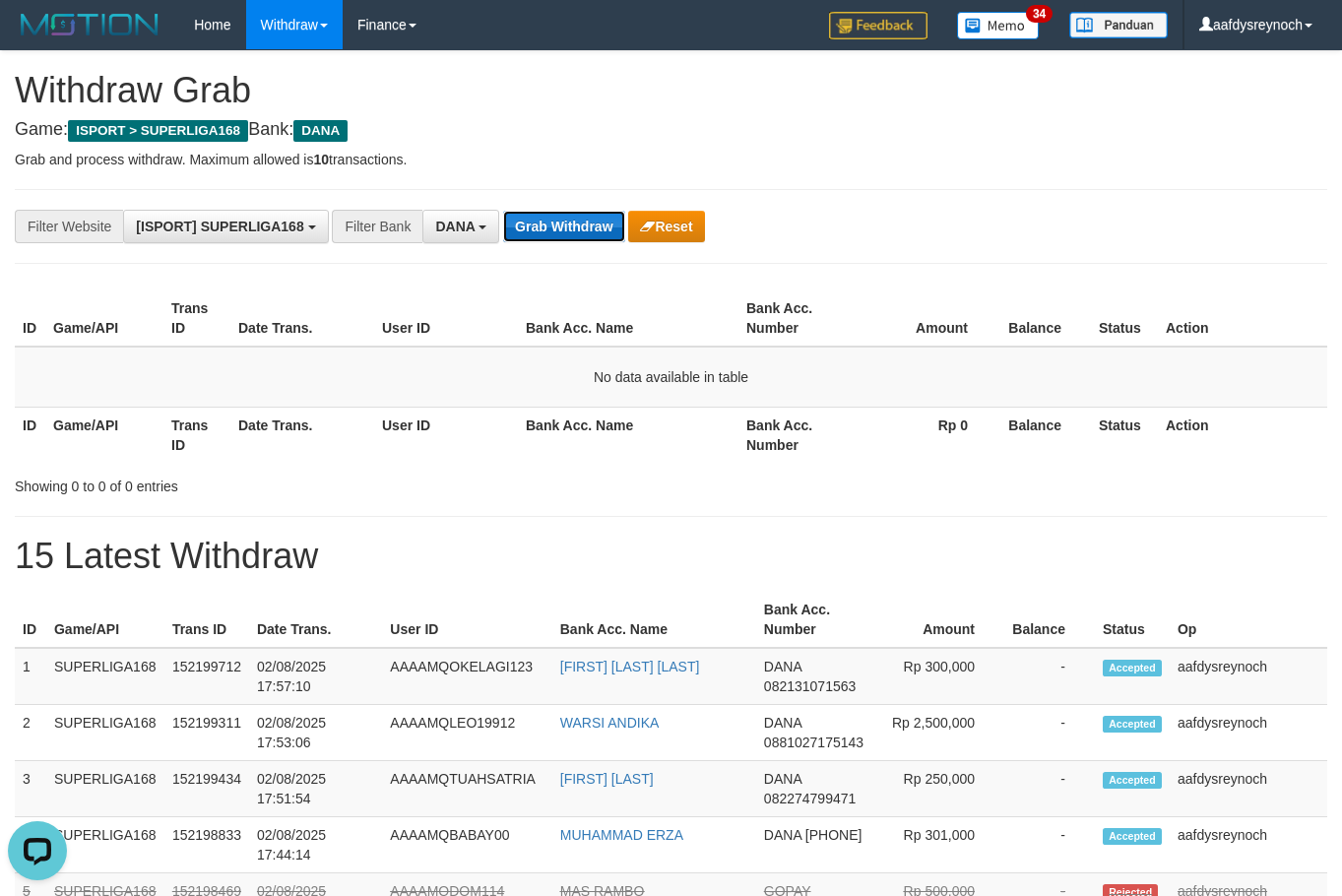 click on "Grab Withdraw" at bounding box center [563, 226] 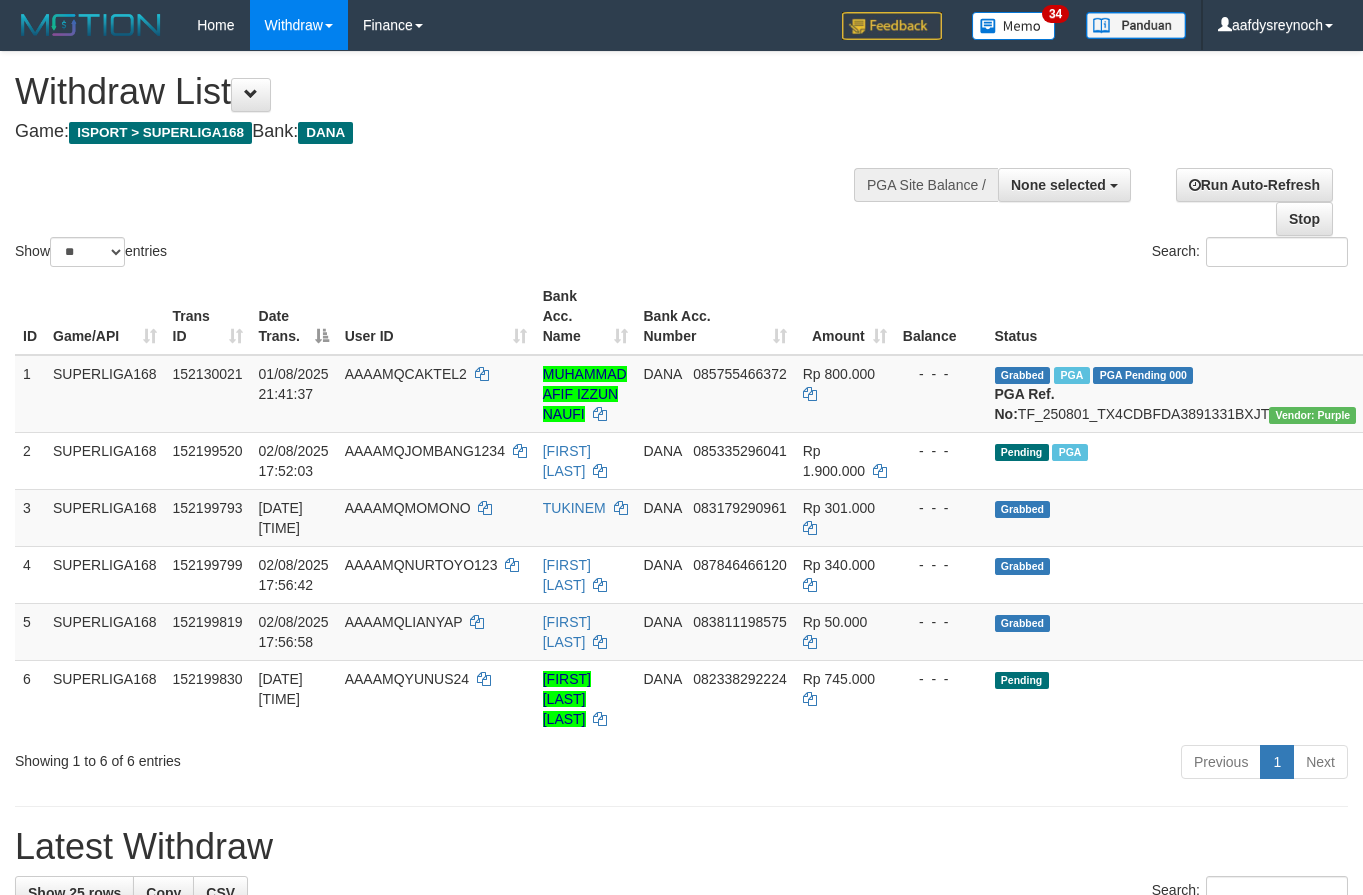 select 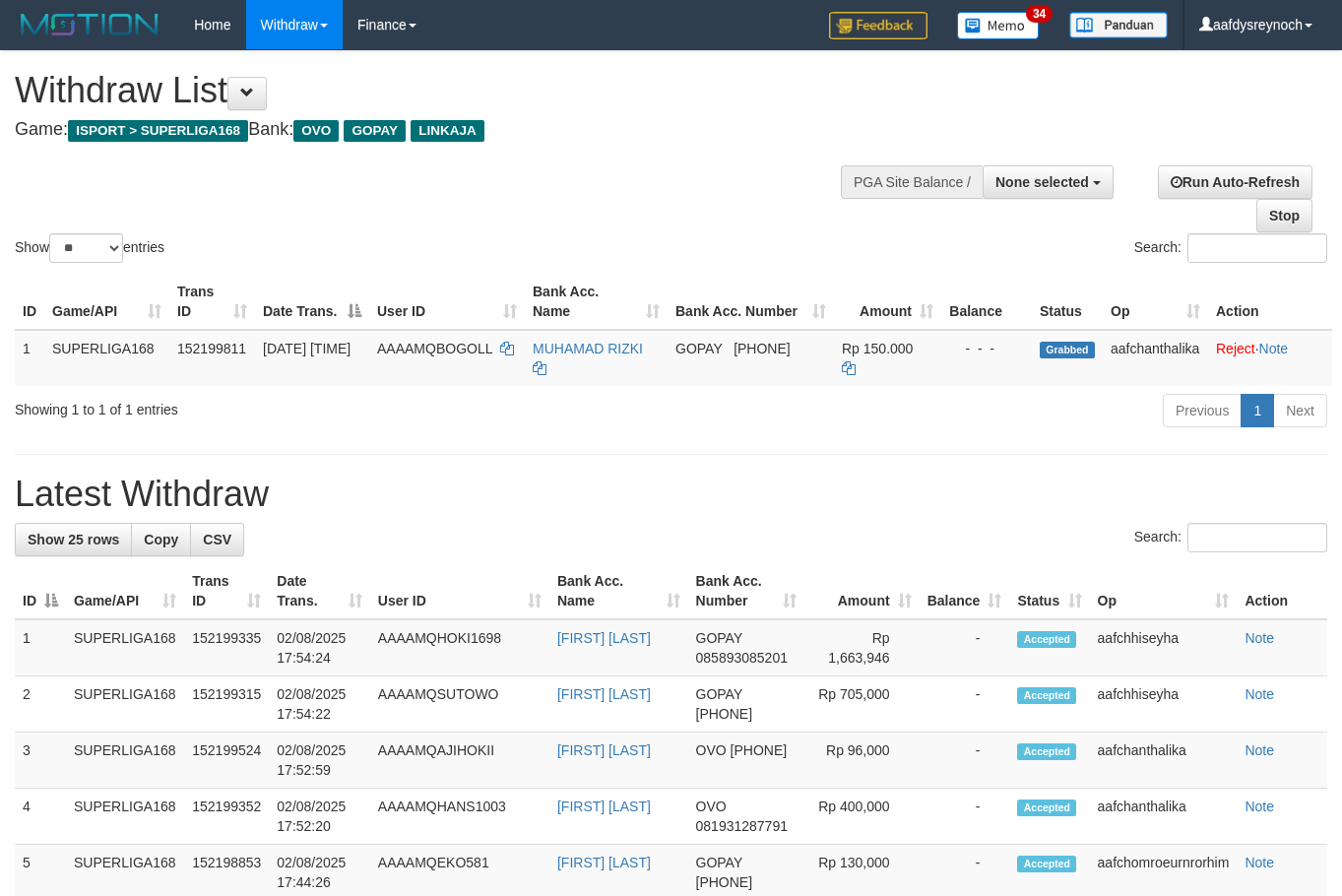 select 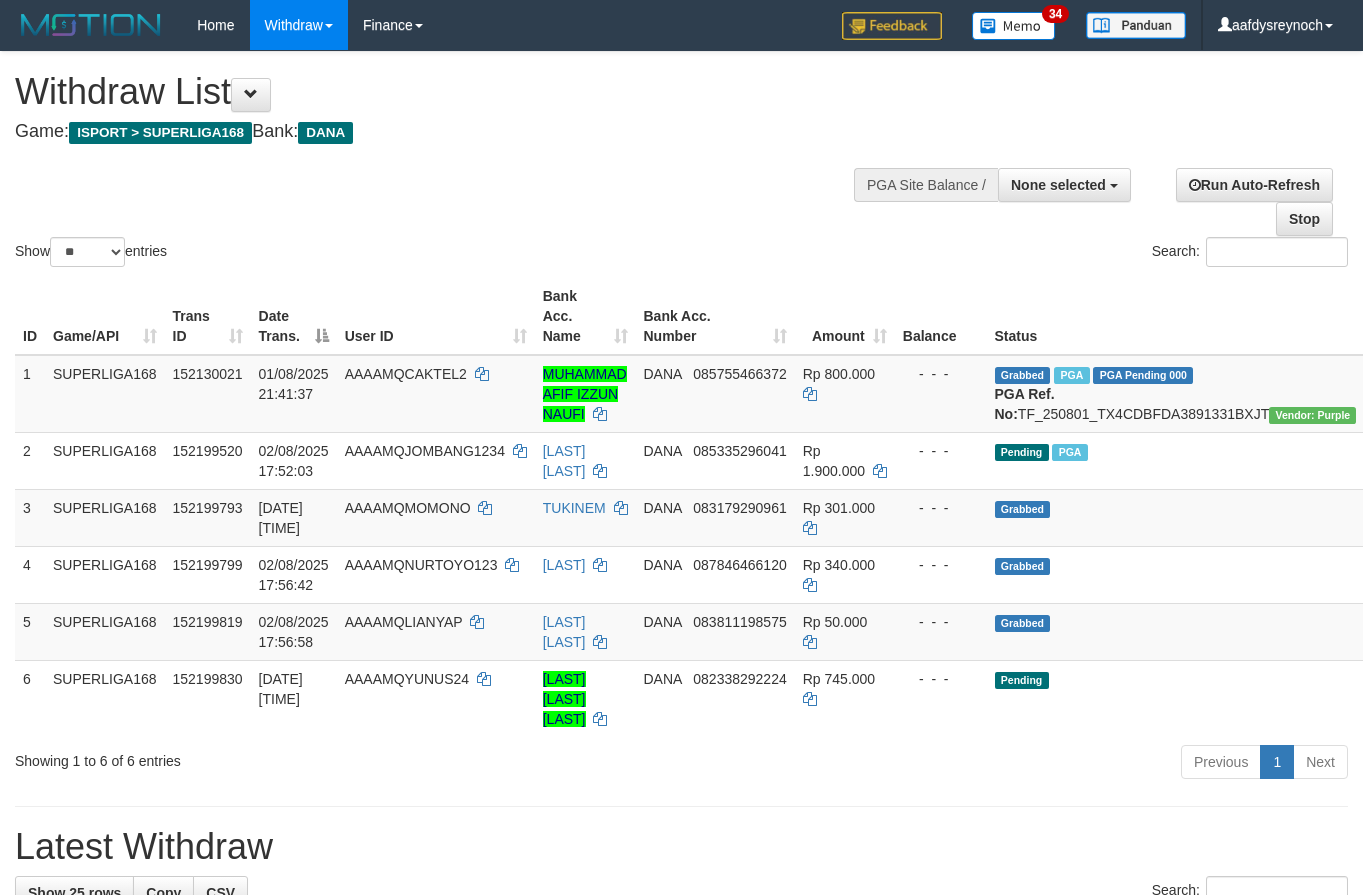 select 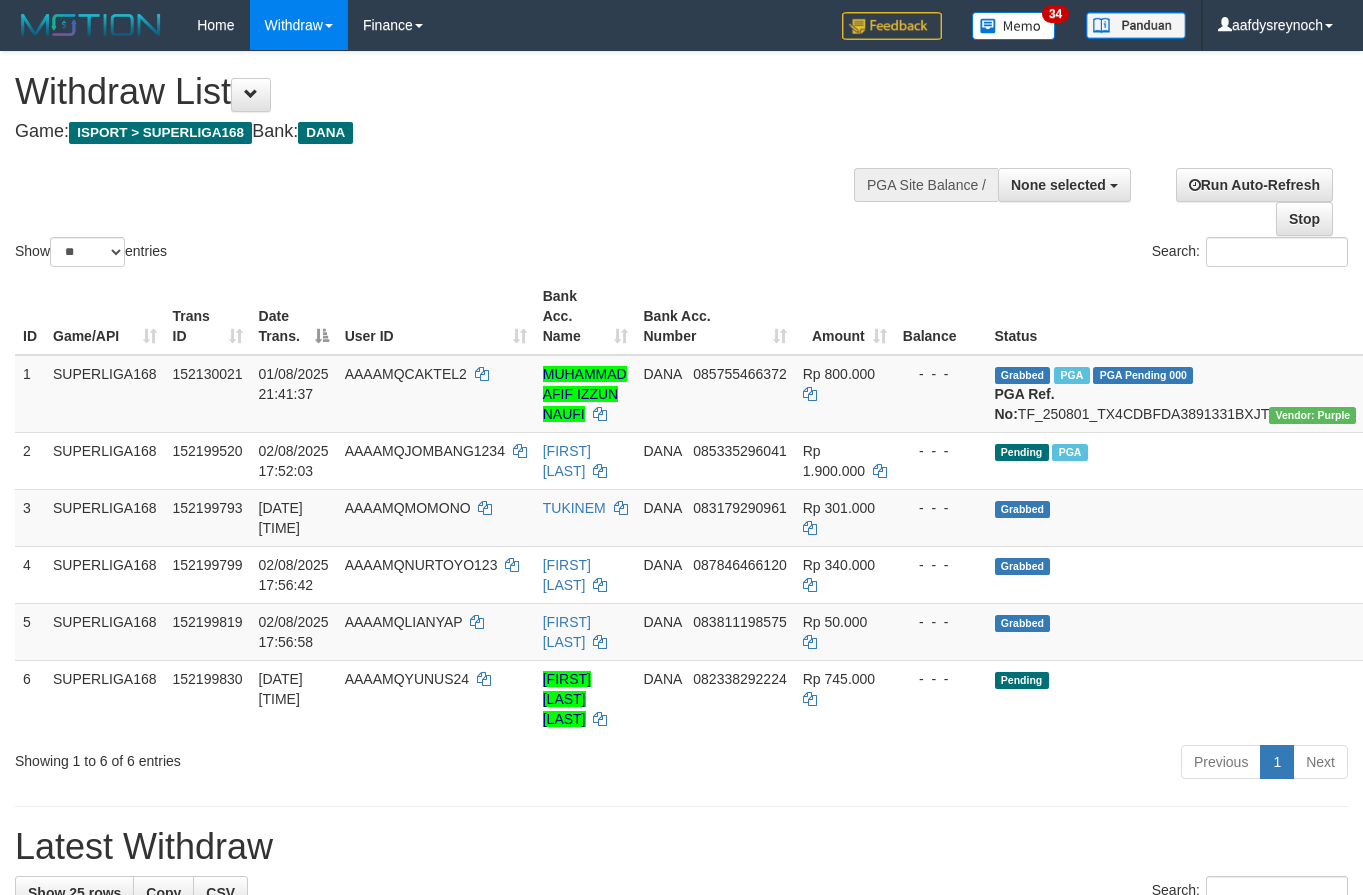 select 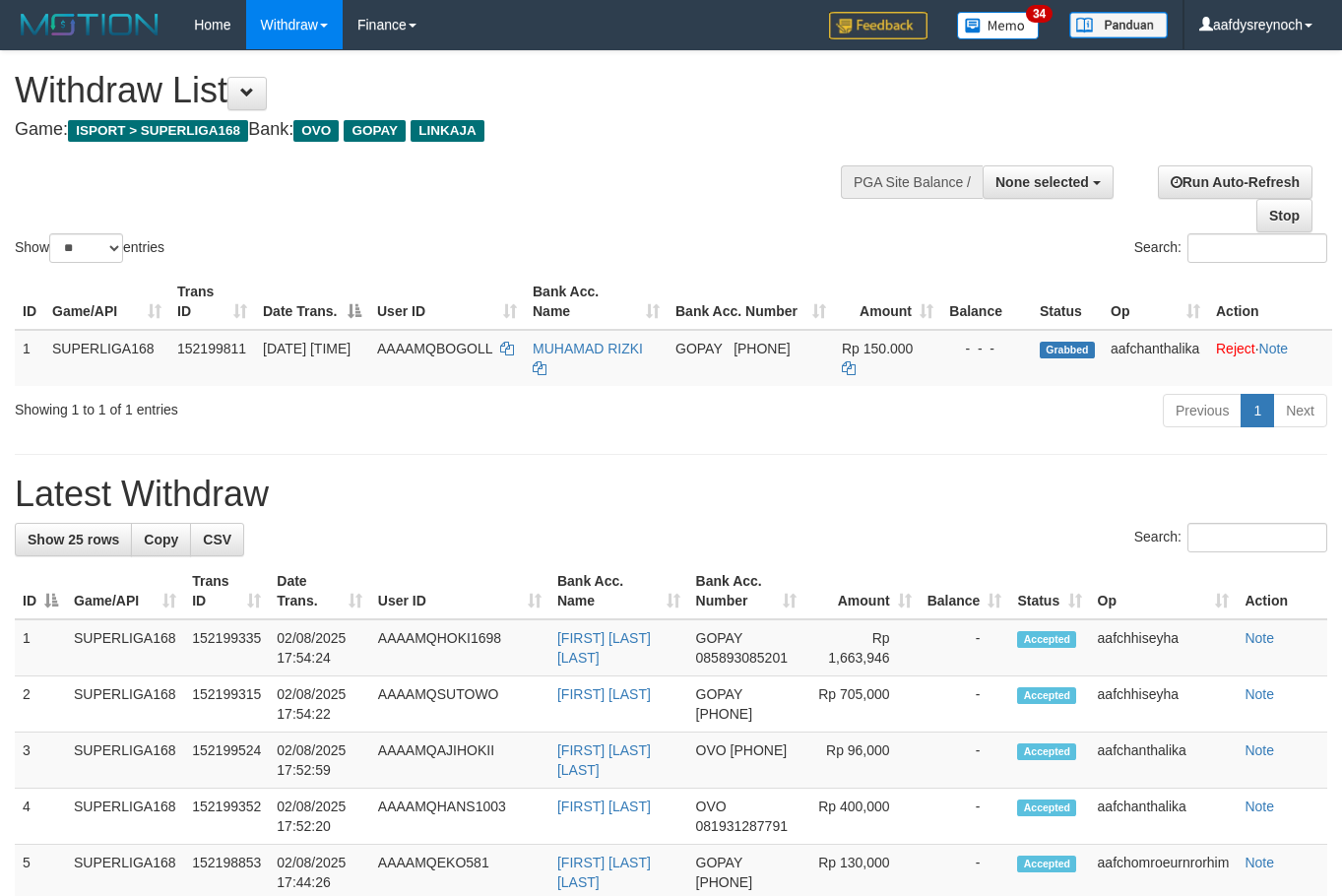 select 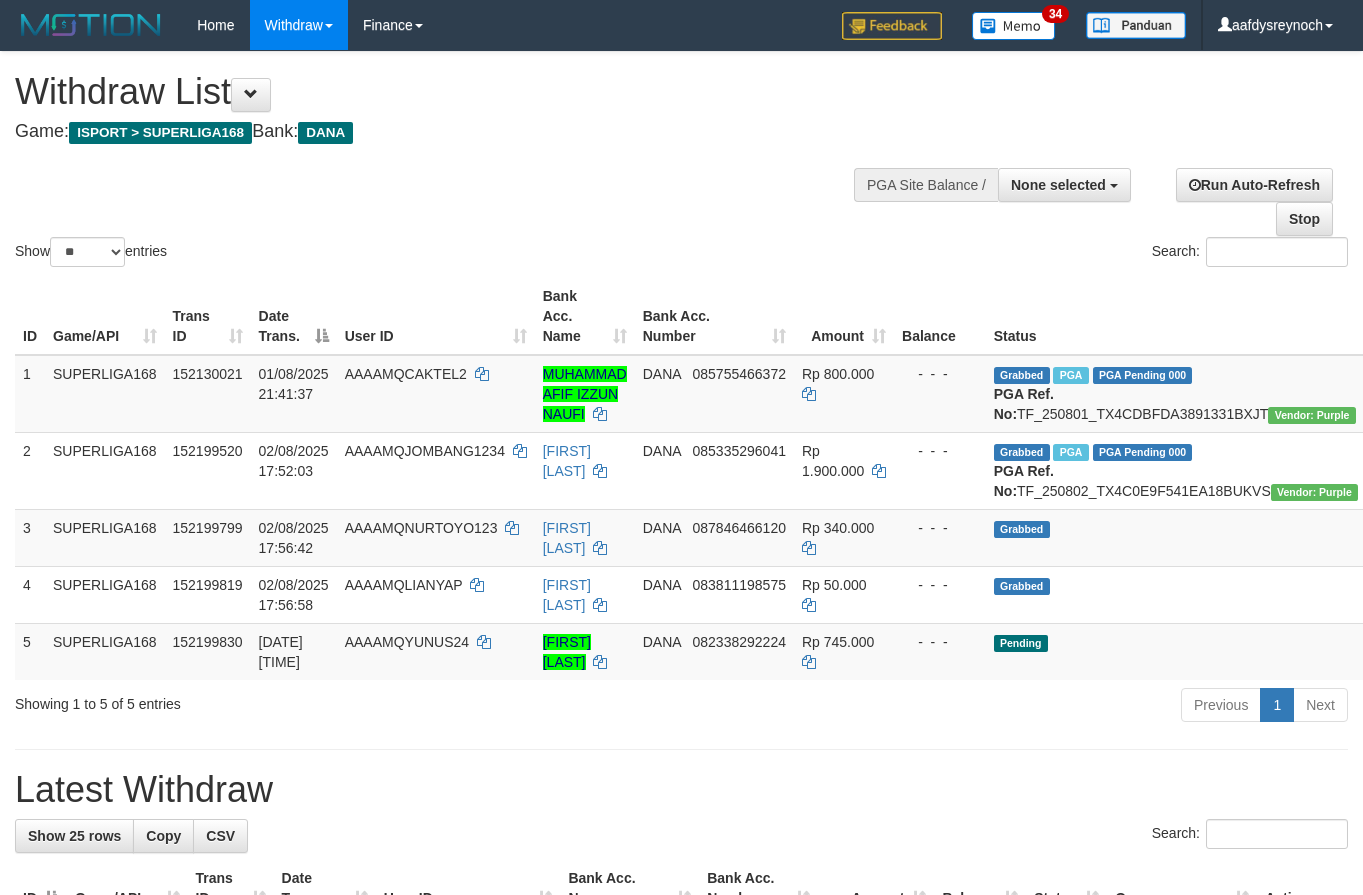 select 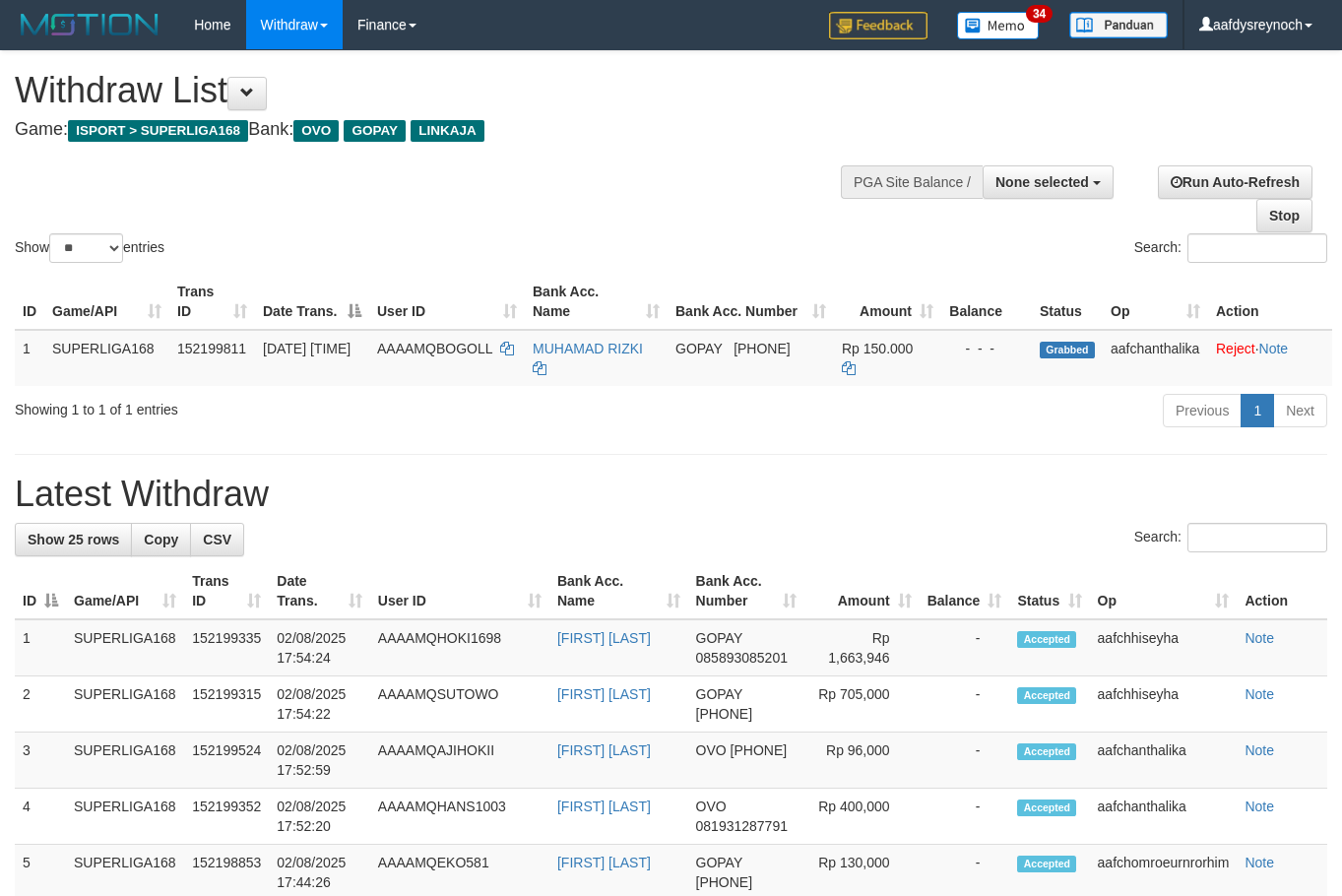 select 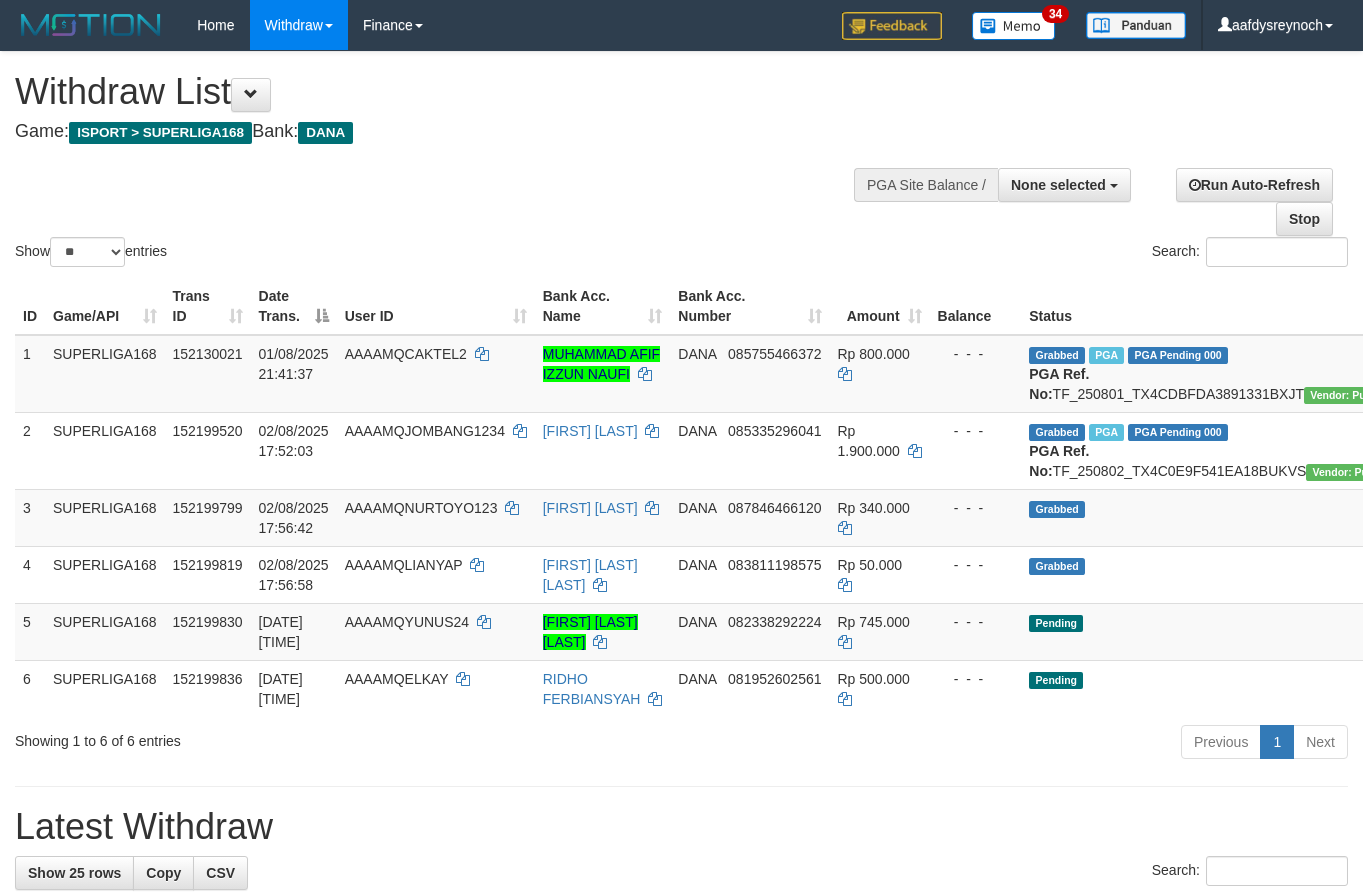 select 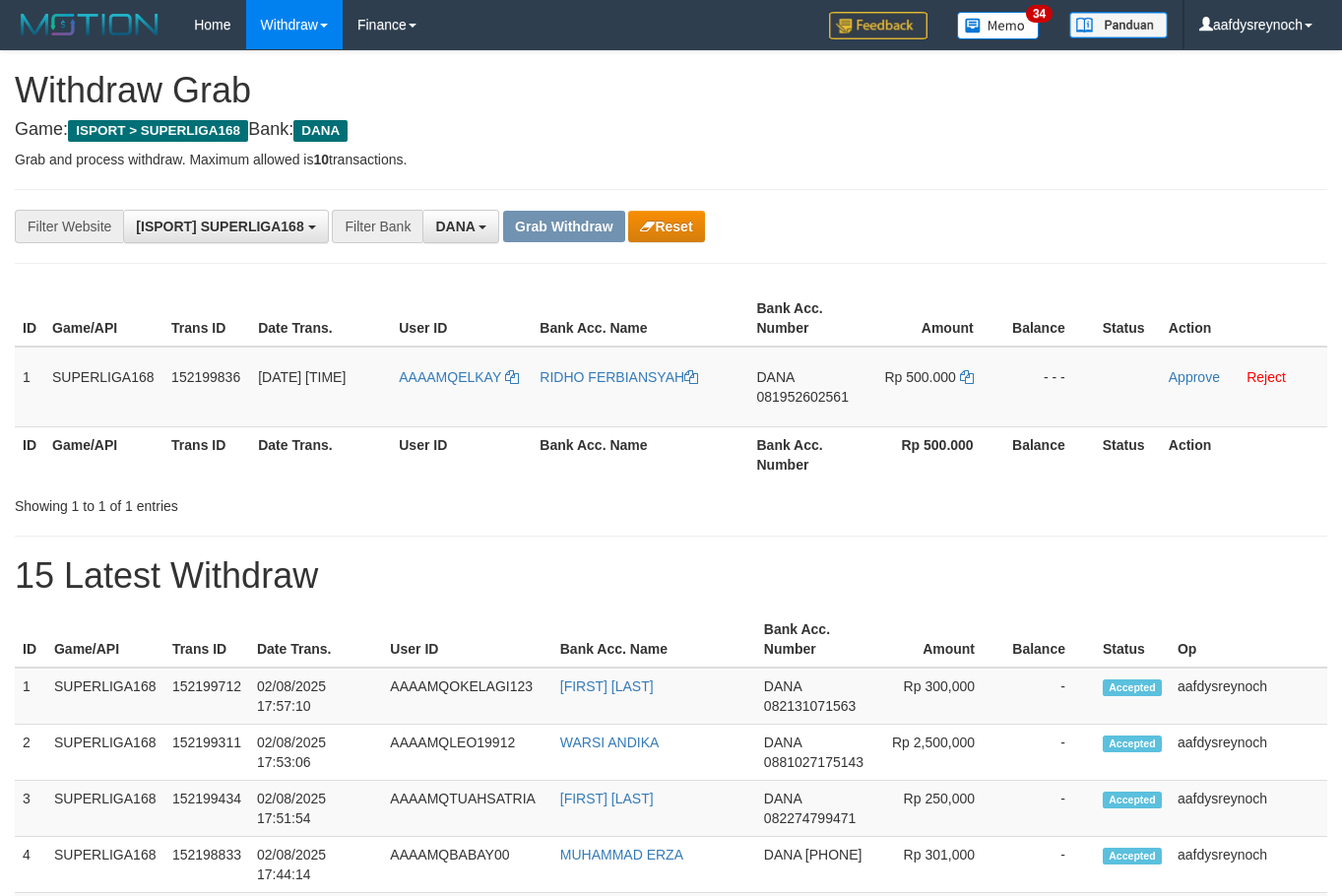 scroll, scrollTop: 0, scrollLeft: 0, axis: both 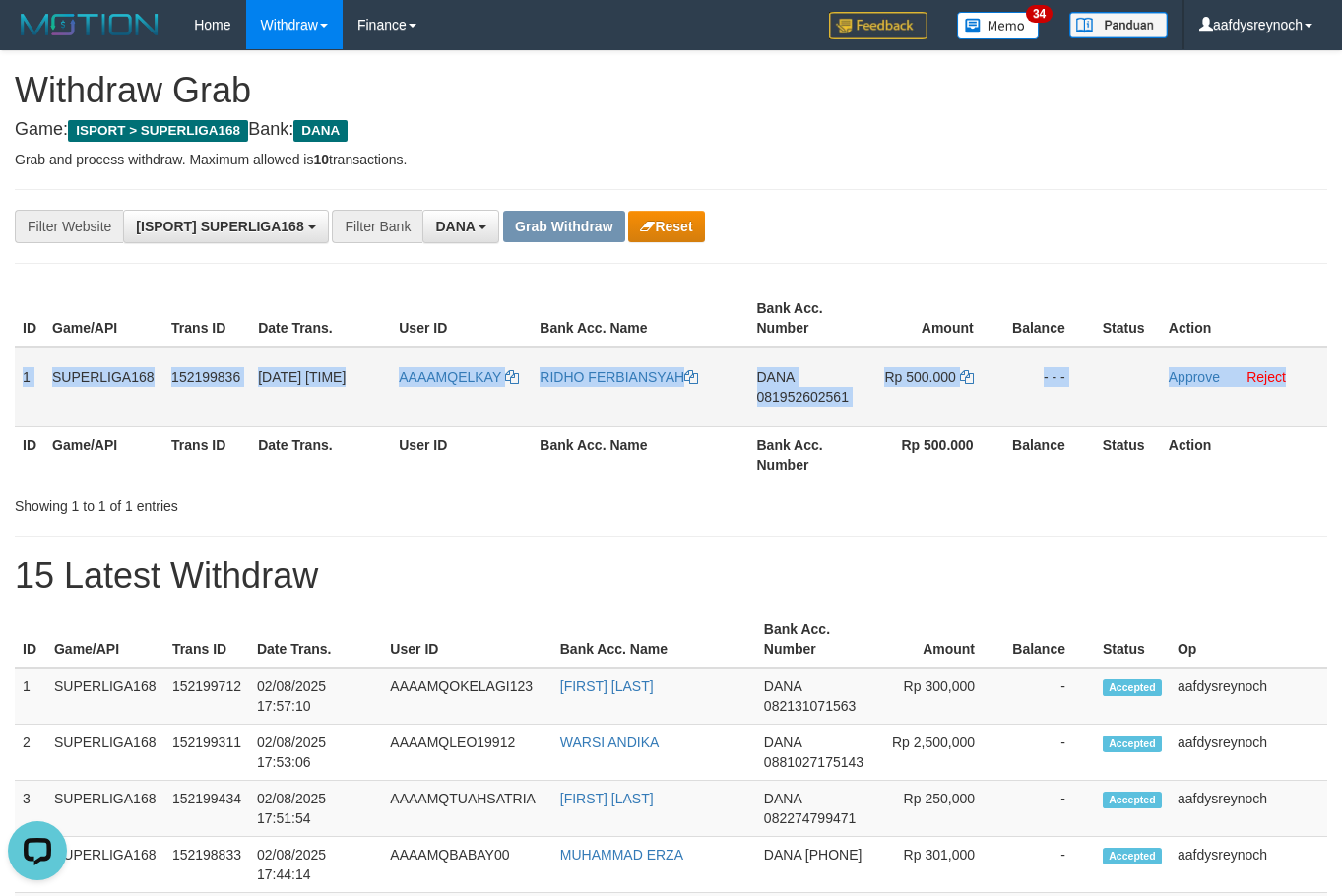 drag, startPoint x: 20, startPoint y: 378, endPoint x: 1324, endPoint y: 397, distance: 1304.1384 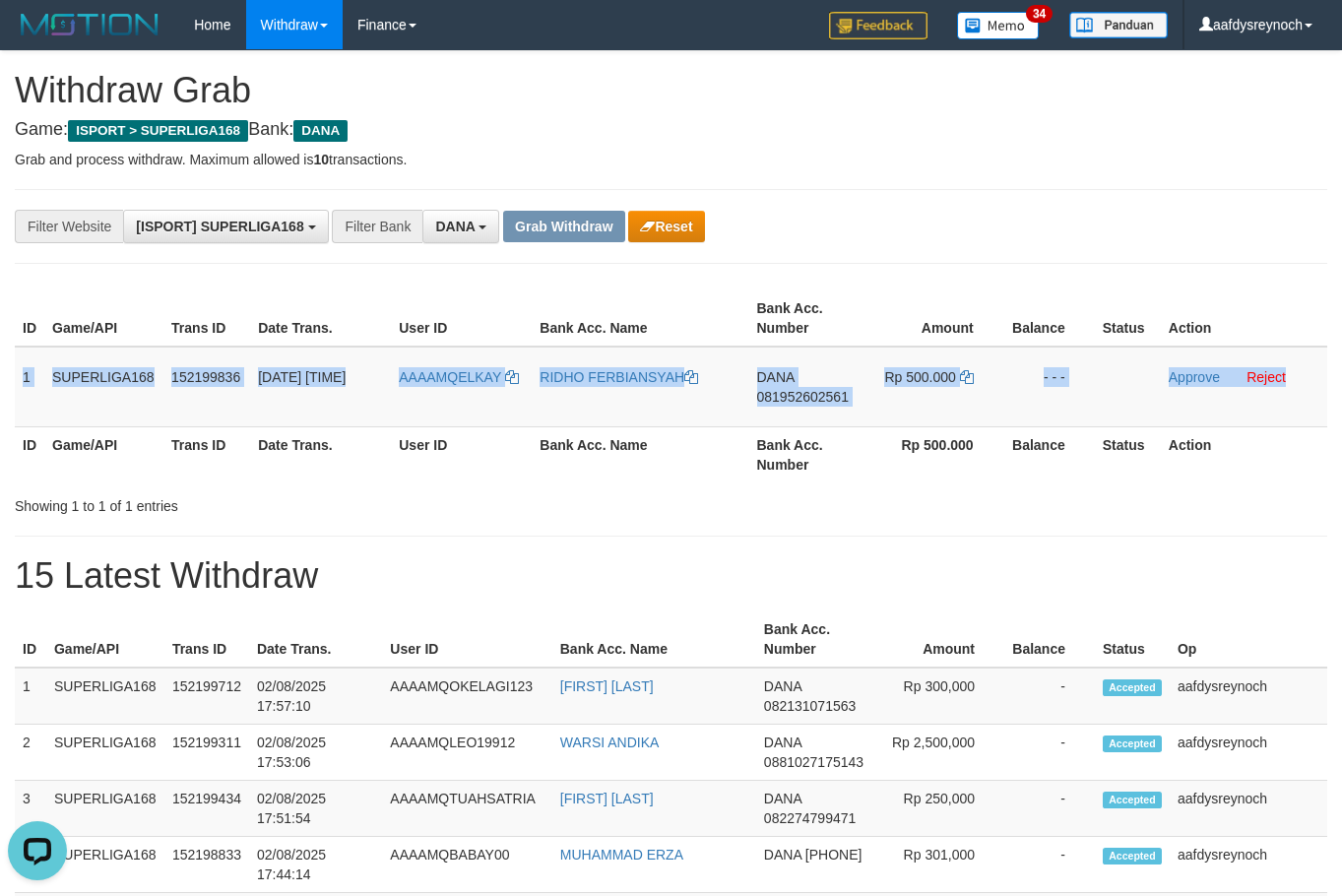 copy on "1
SUPERLIGA168
152199836
02/08/2025 17:57:13
AAAAMQELKAY
RIDHO FERBIANSYAH
DANA
081952602561
Rp 500.000
- - -
Approve
Reject" 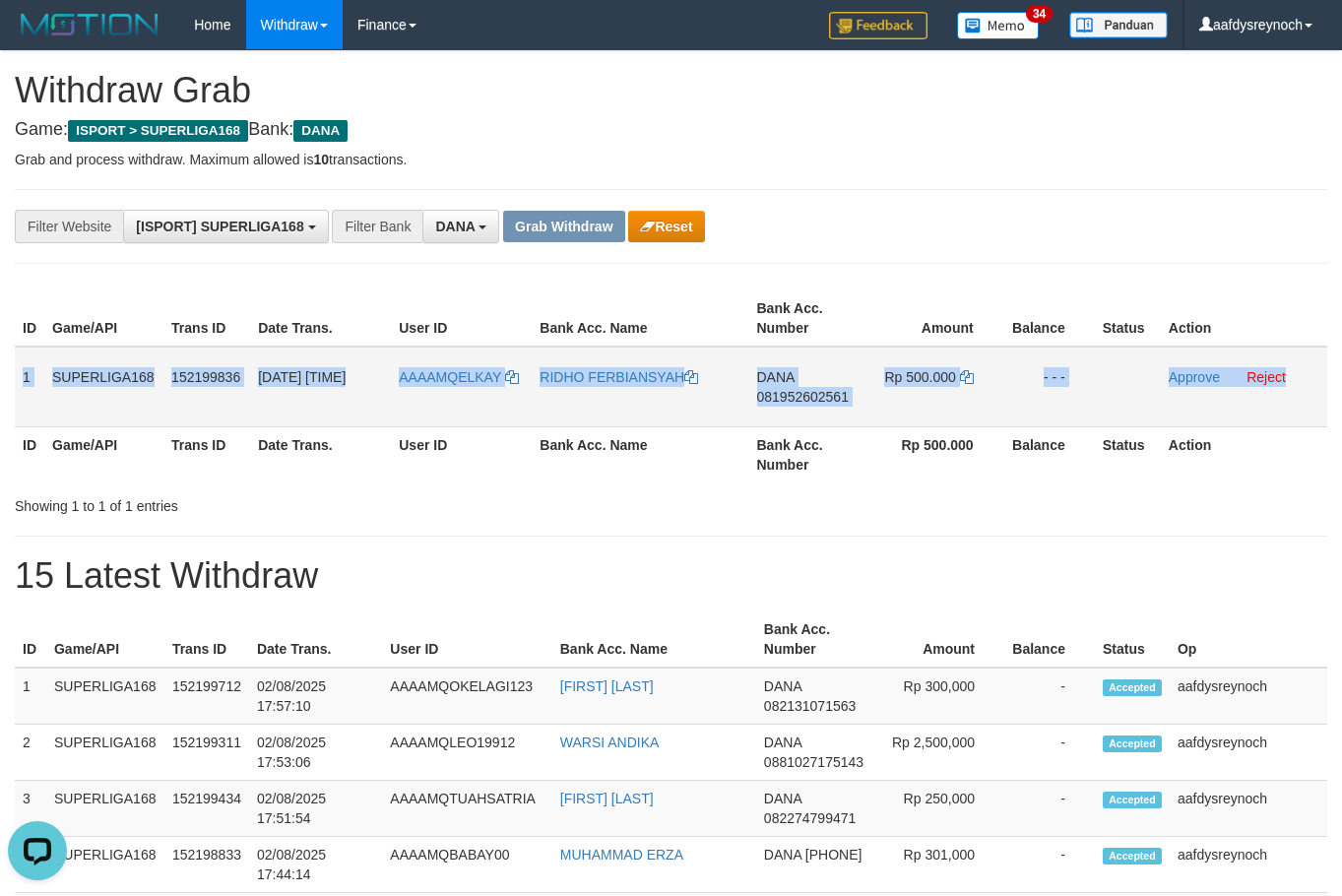 click on "081952602561" at bounding box center [802, 397] 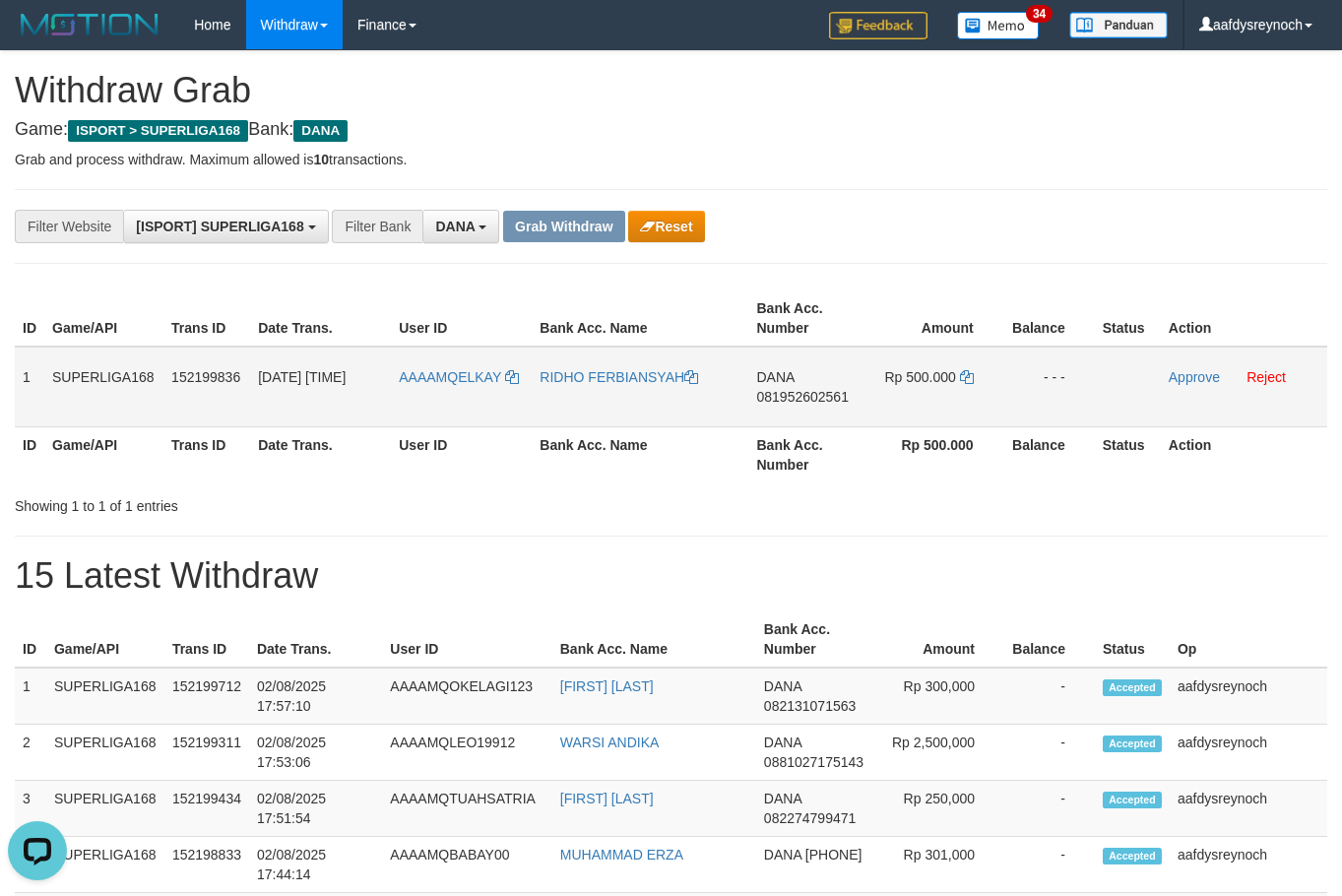 click on "081952602561" at bounding box center [802, 397] 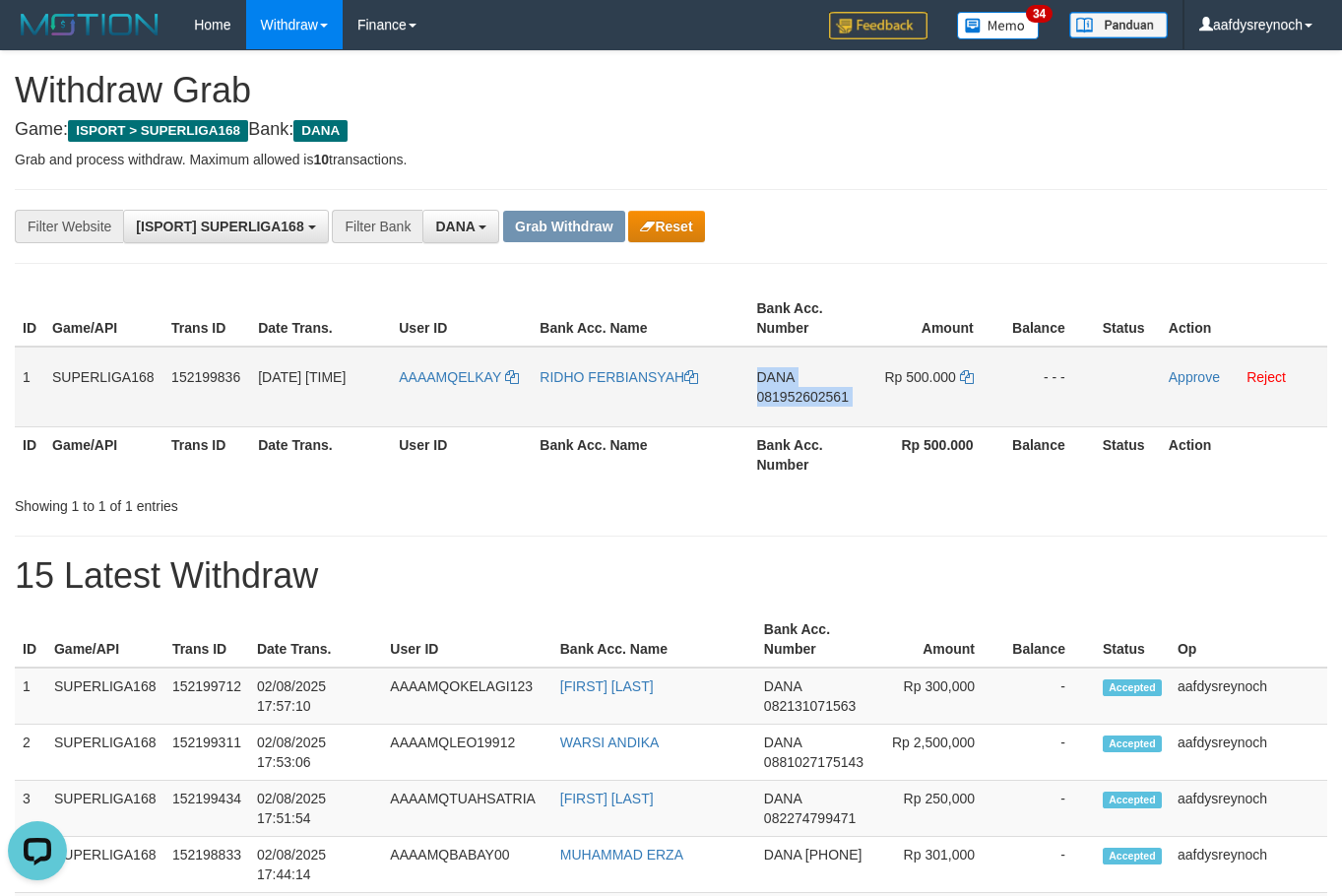 click on "081952602561" at bounding box center (802, 397) 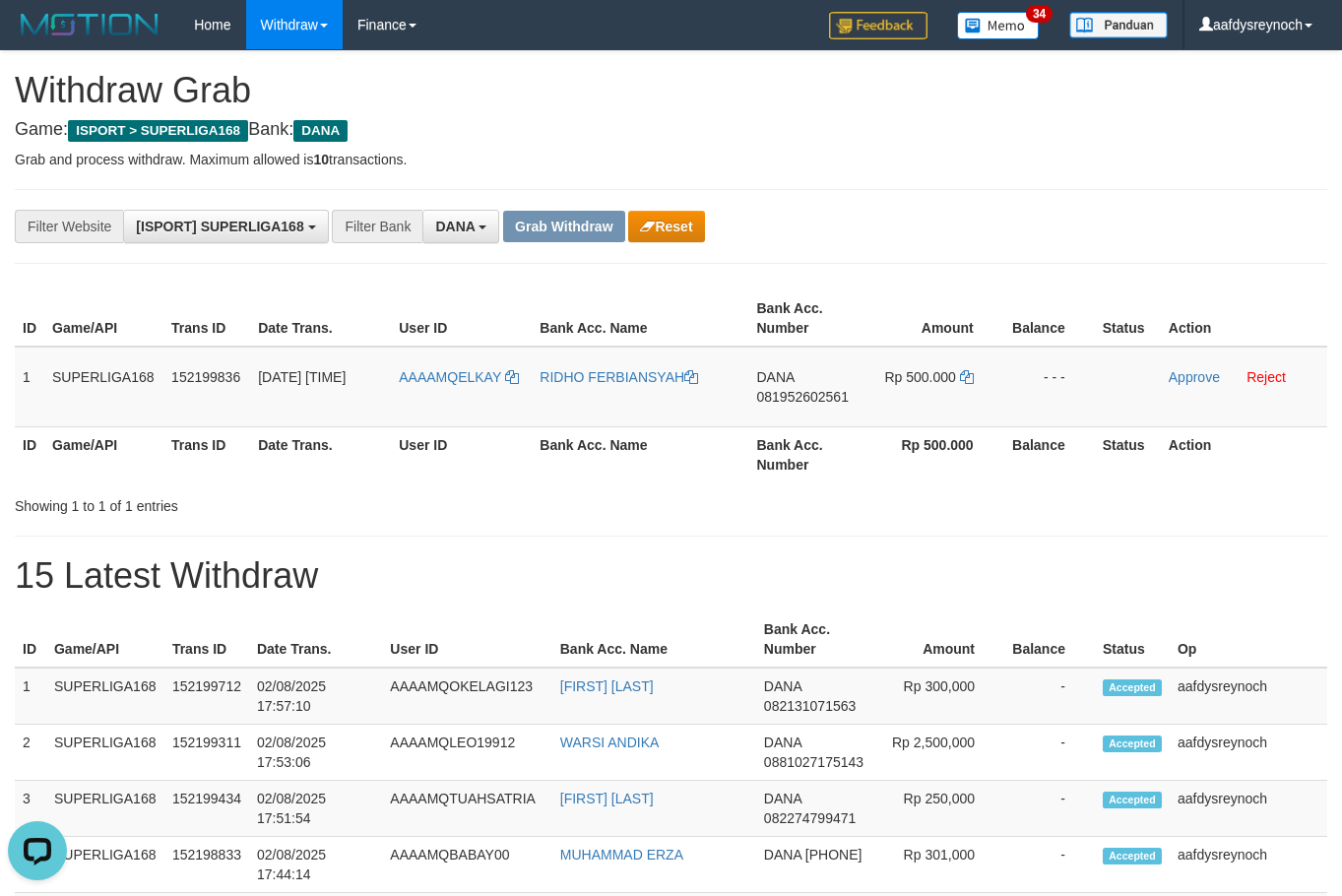 click on "**********" at bounding box center [559, 226] 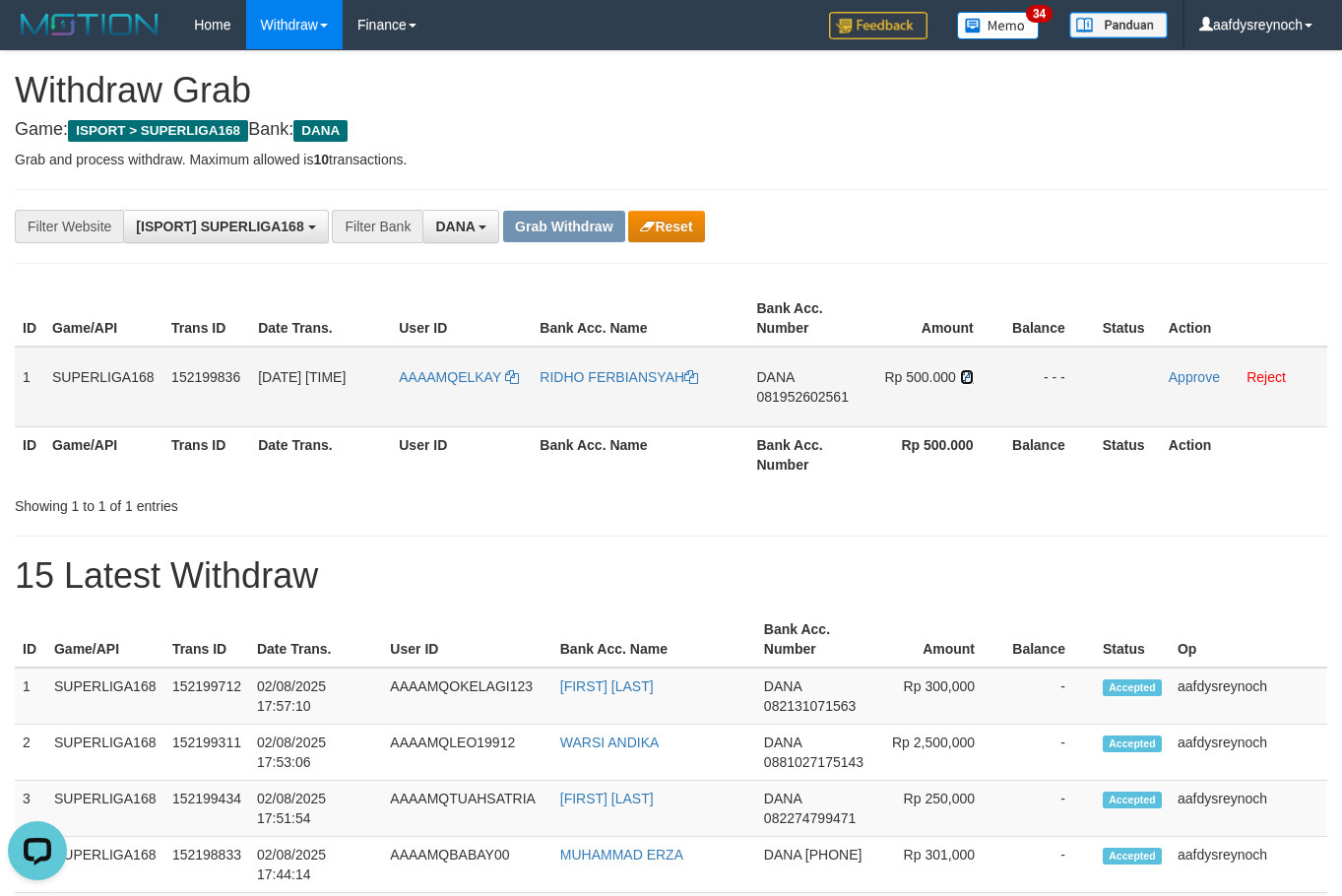 click at bounding box center [967, 377] 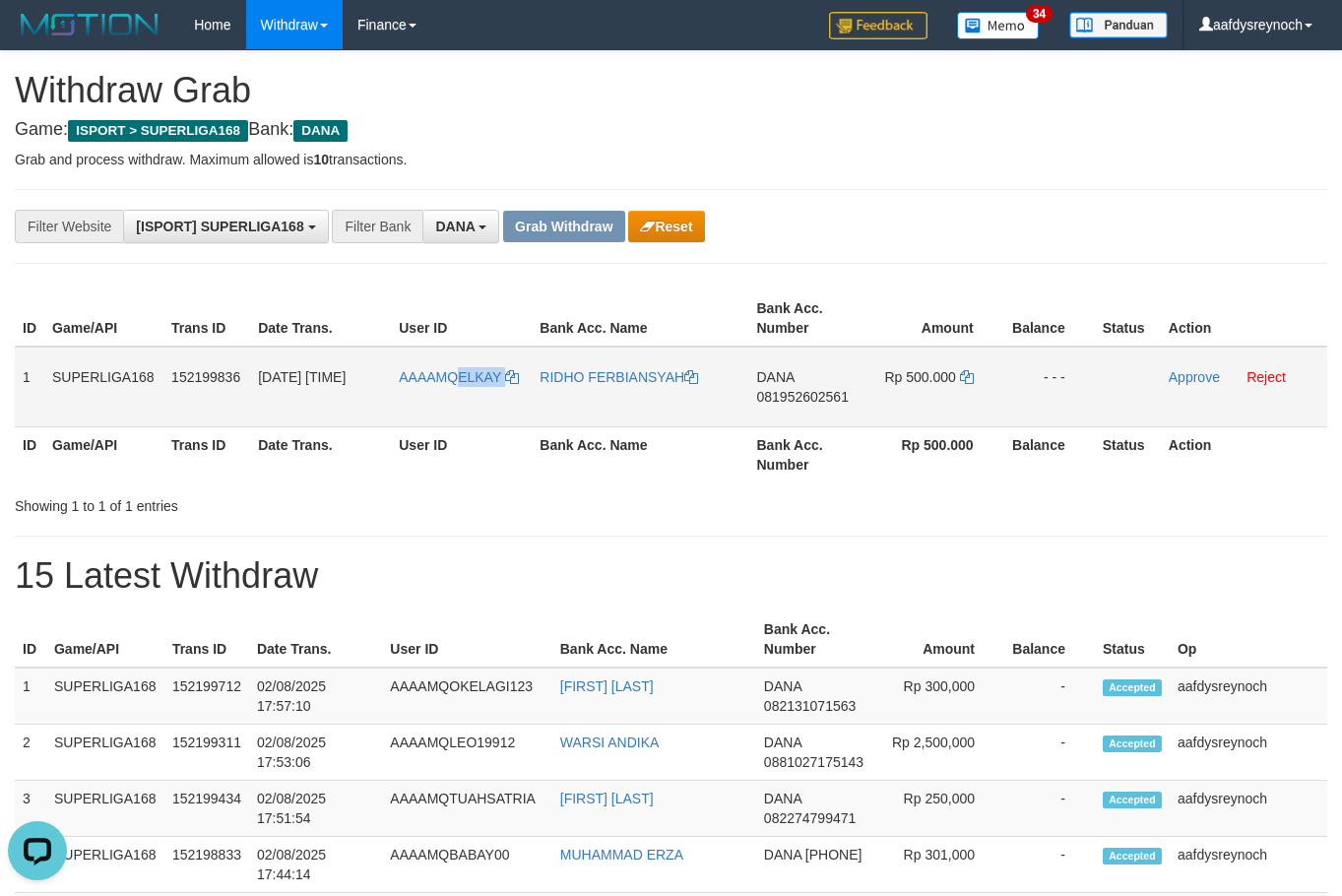 copy on "ELKAY" 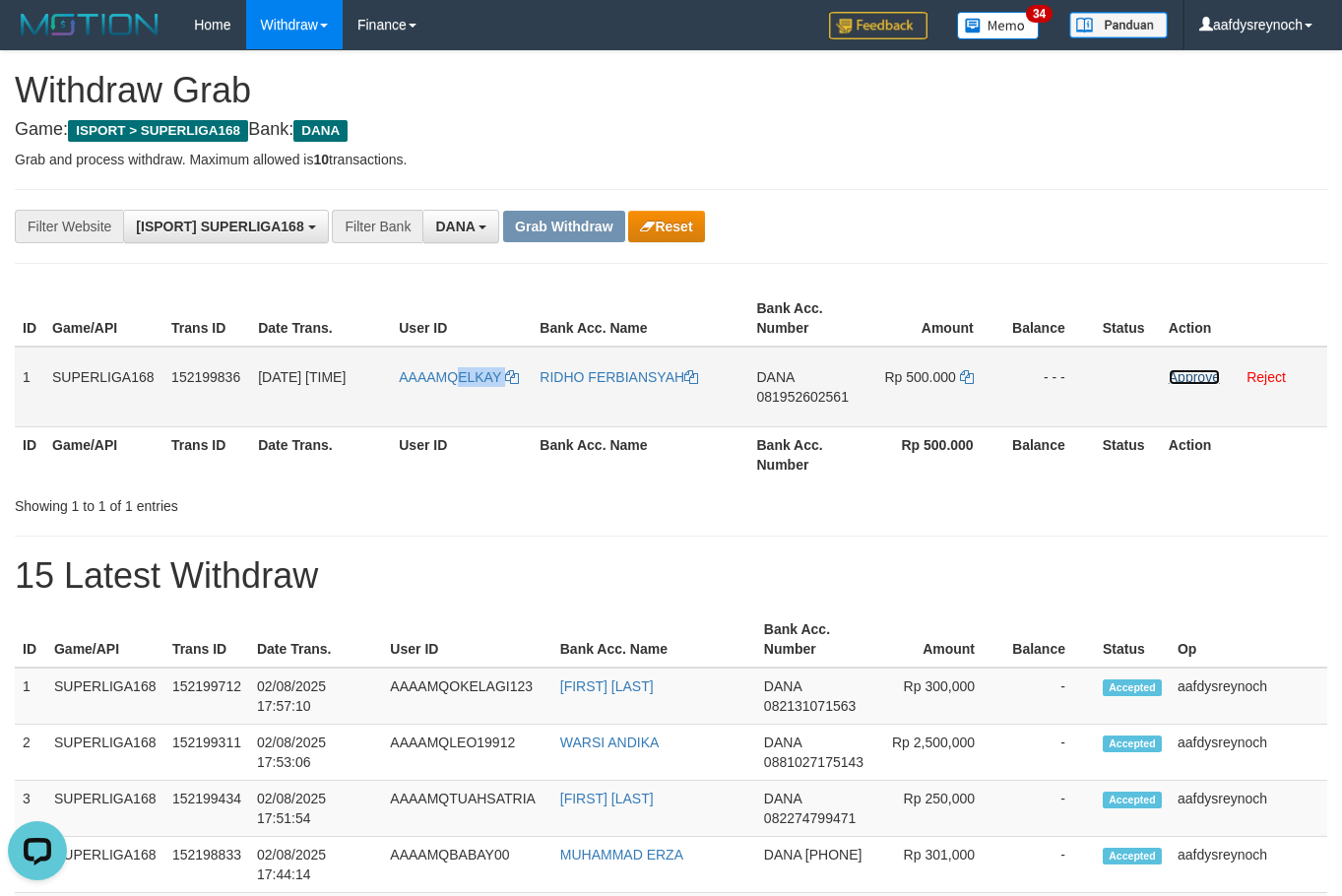 click on "Approve" at bounding box center (1194, 377) 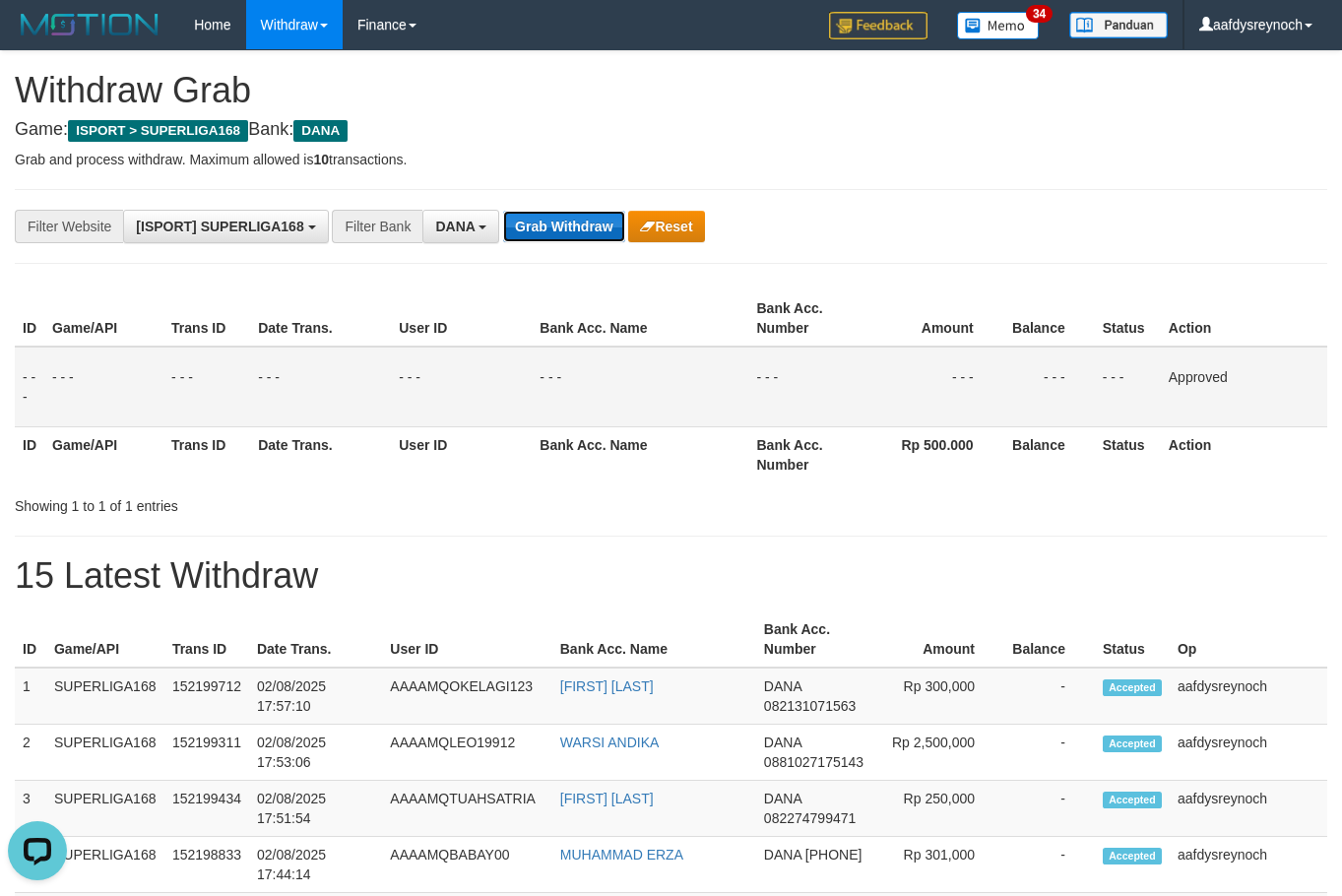 click on "Grab Withdraw" at bounding box center (563, 226) 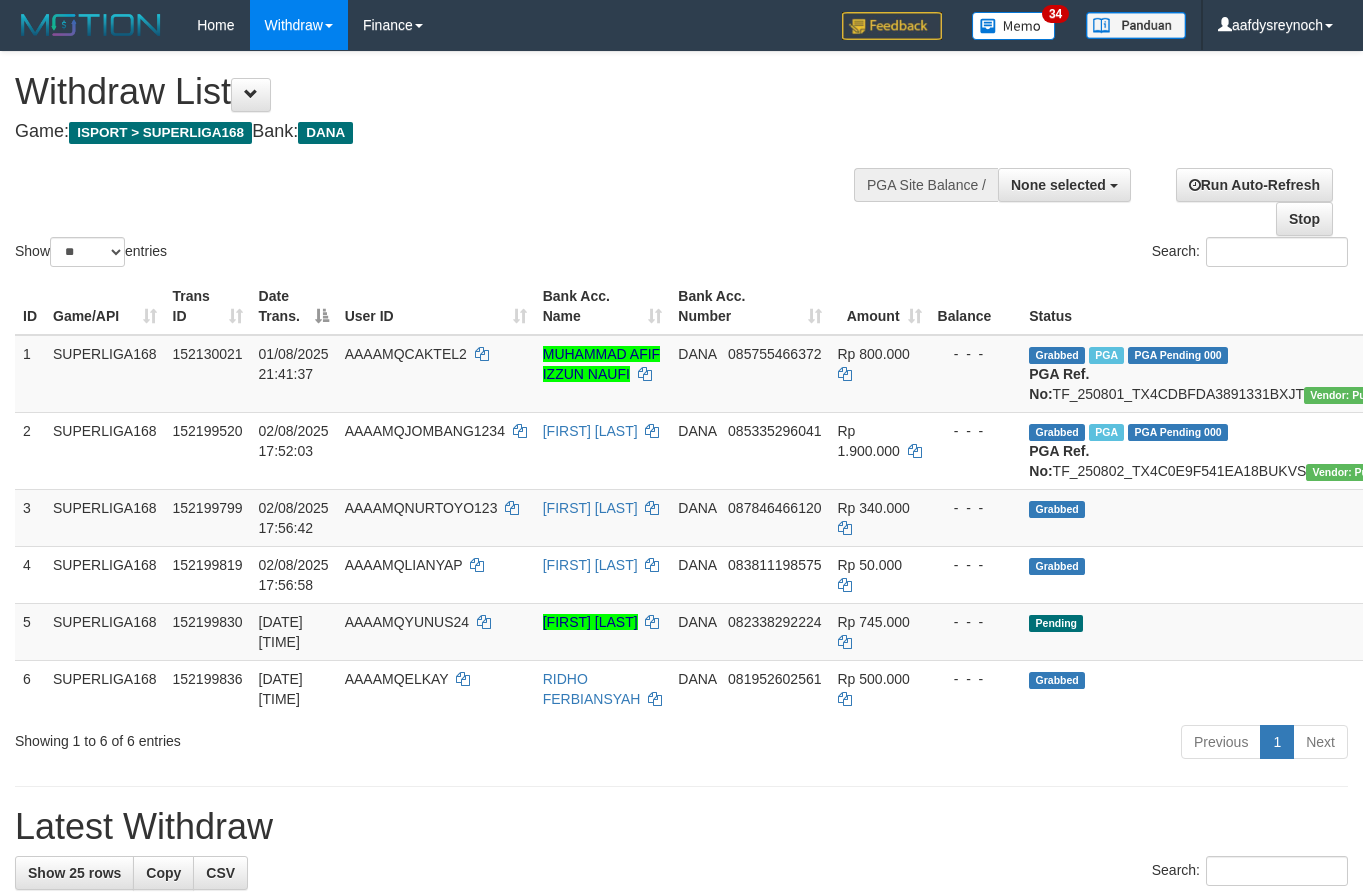 select 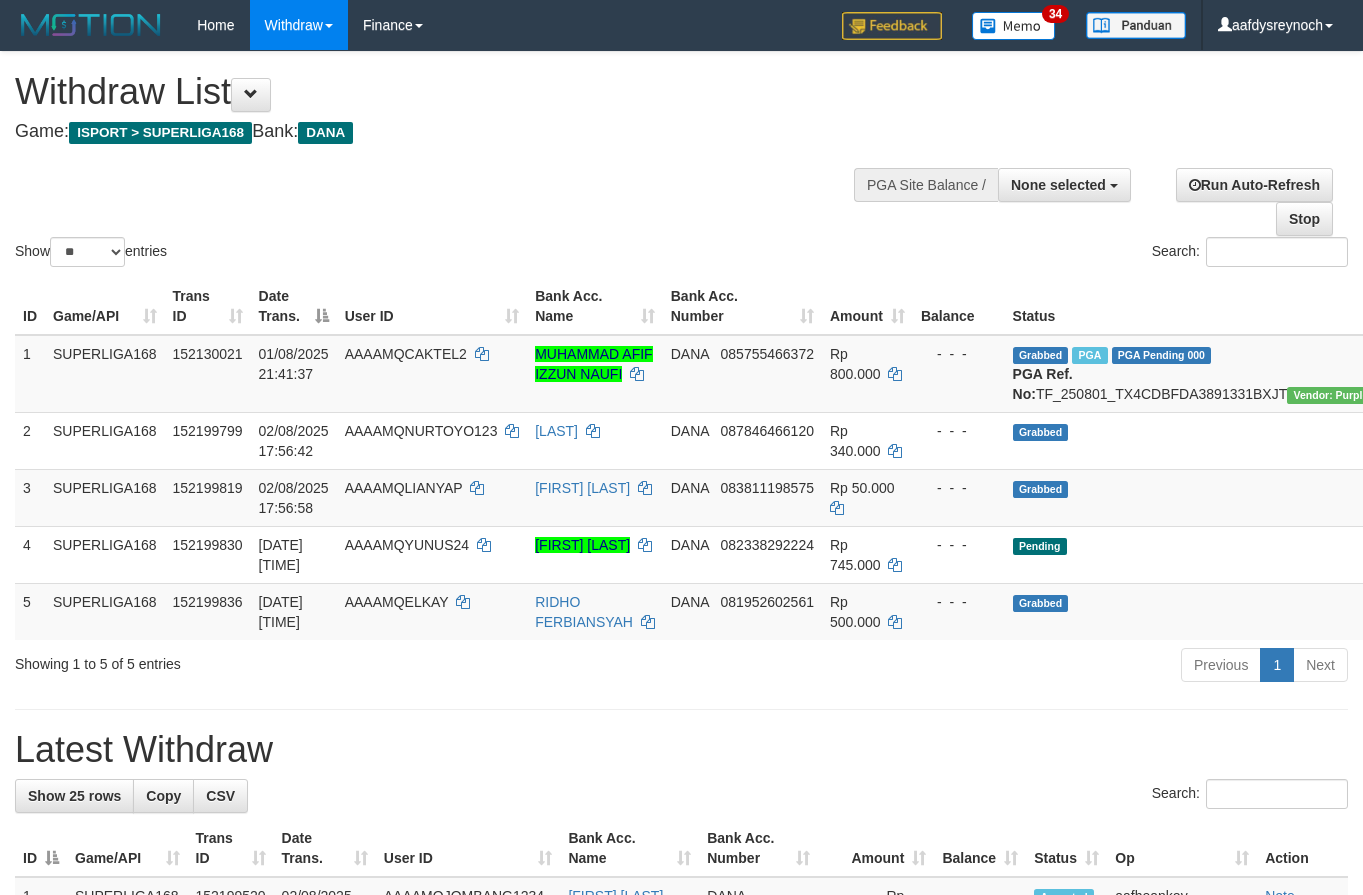 select 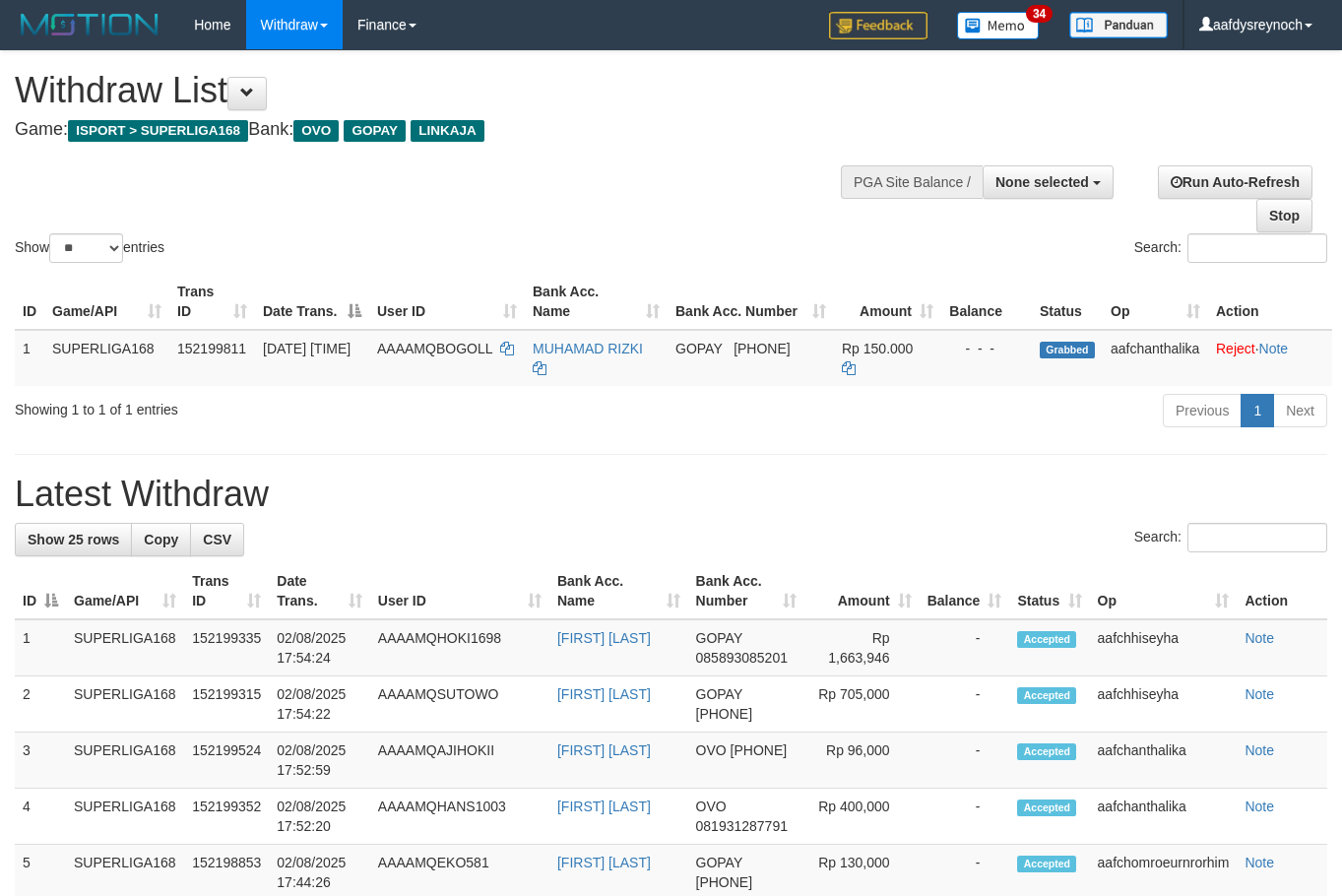 select 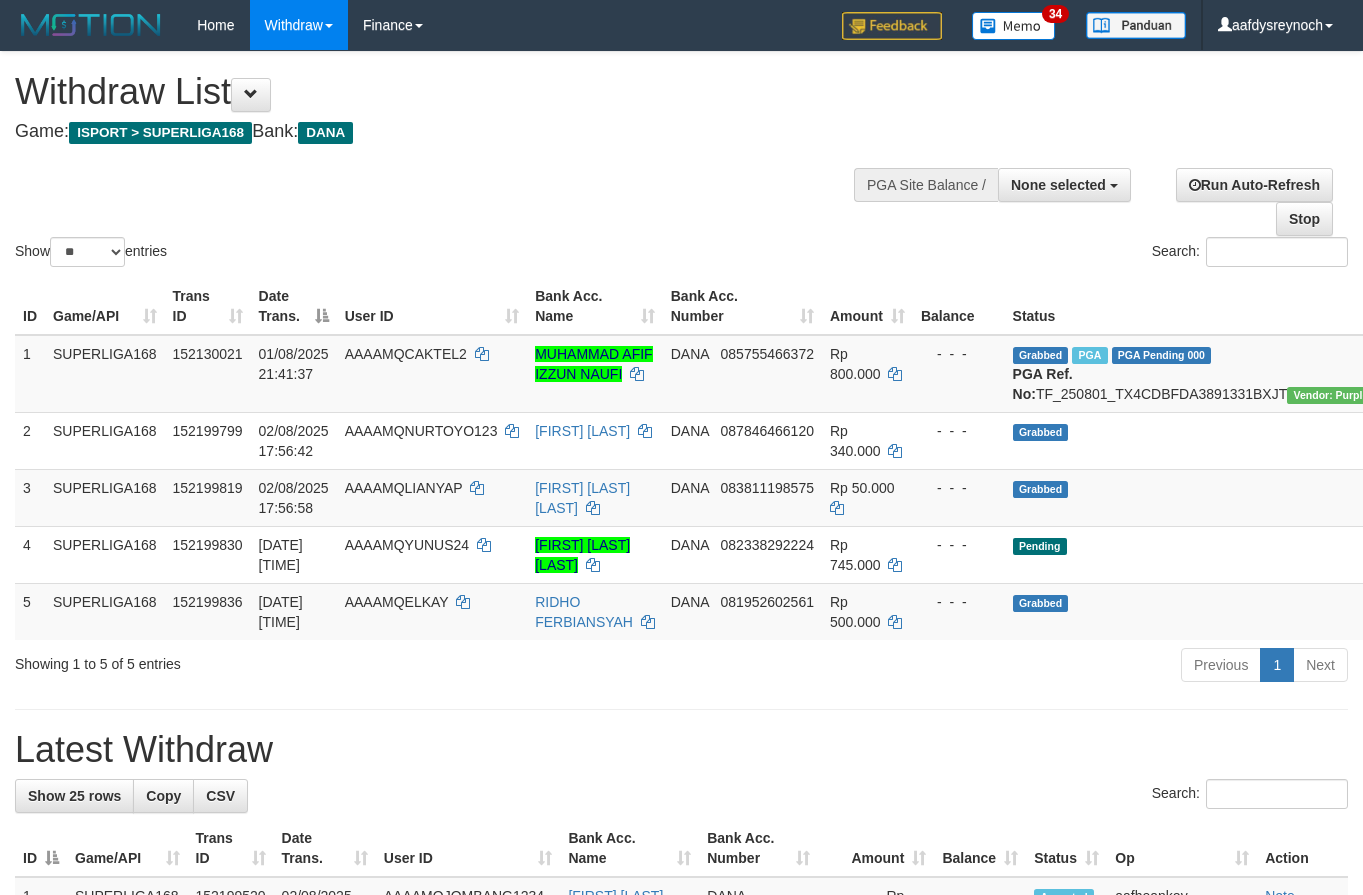 select 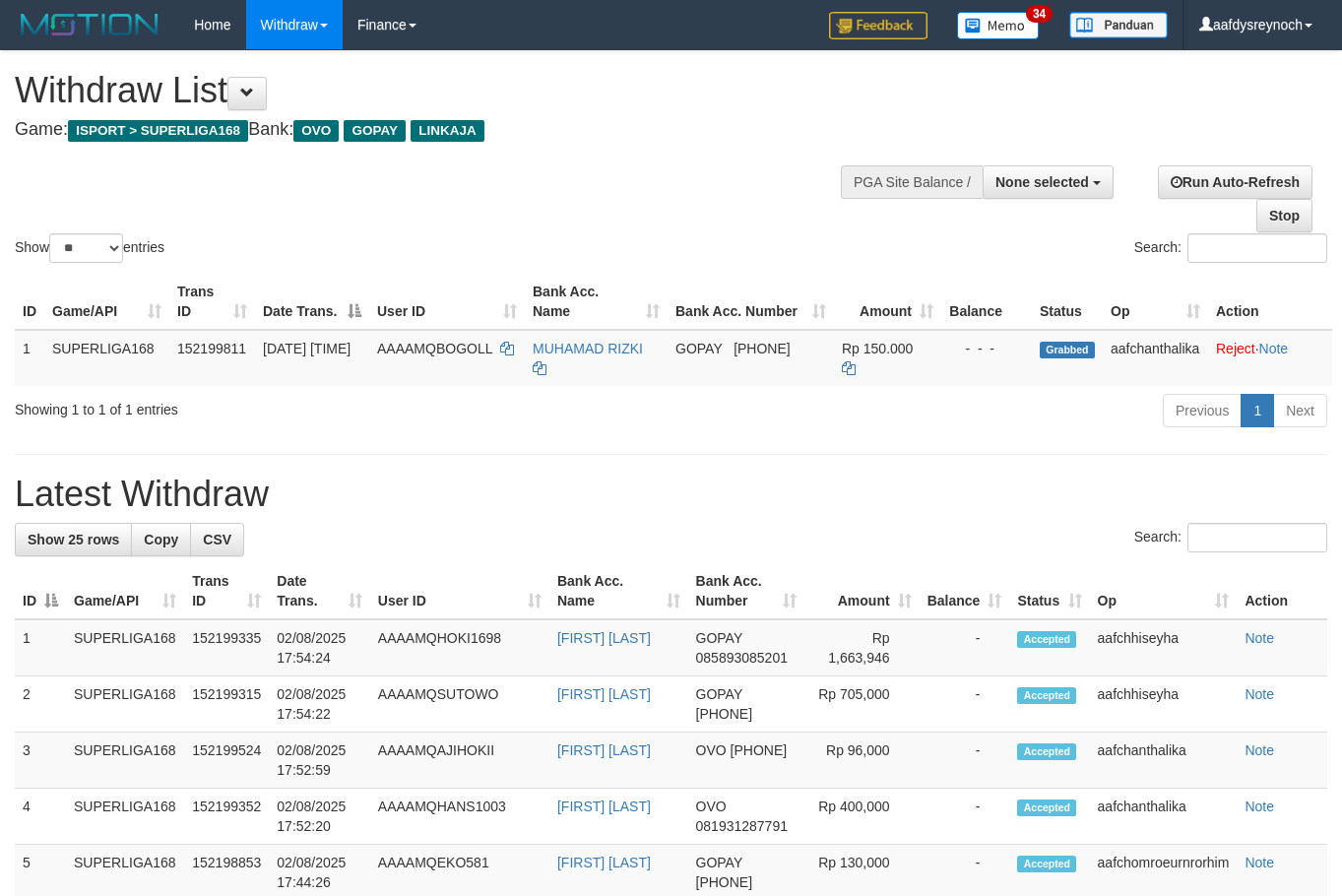 select 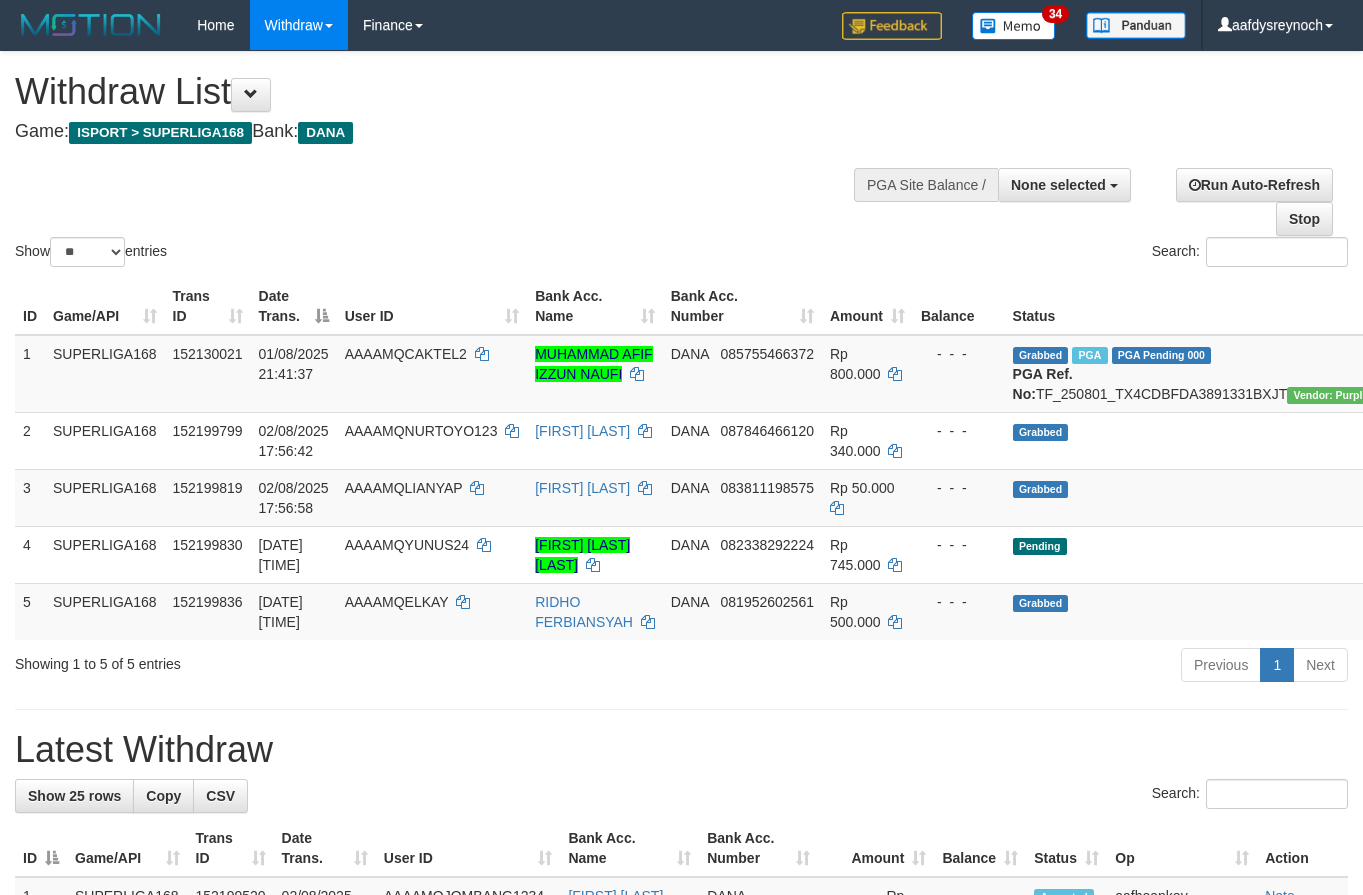 select 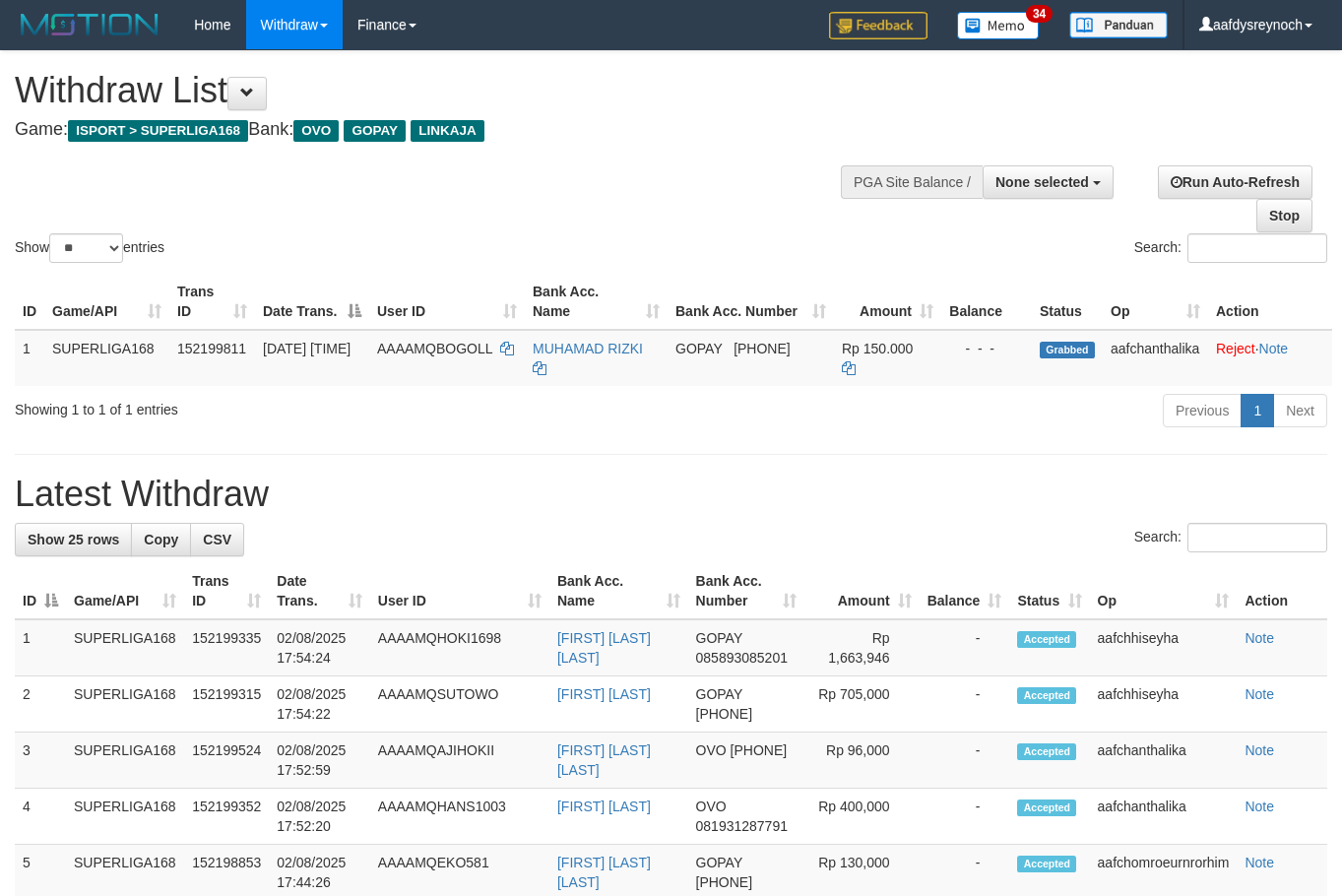 select 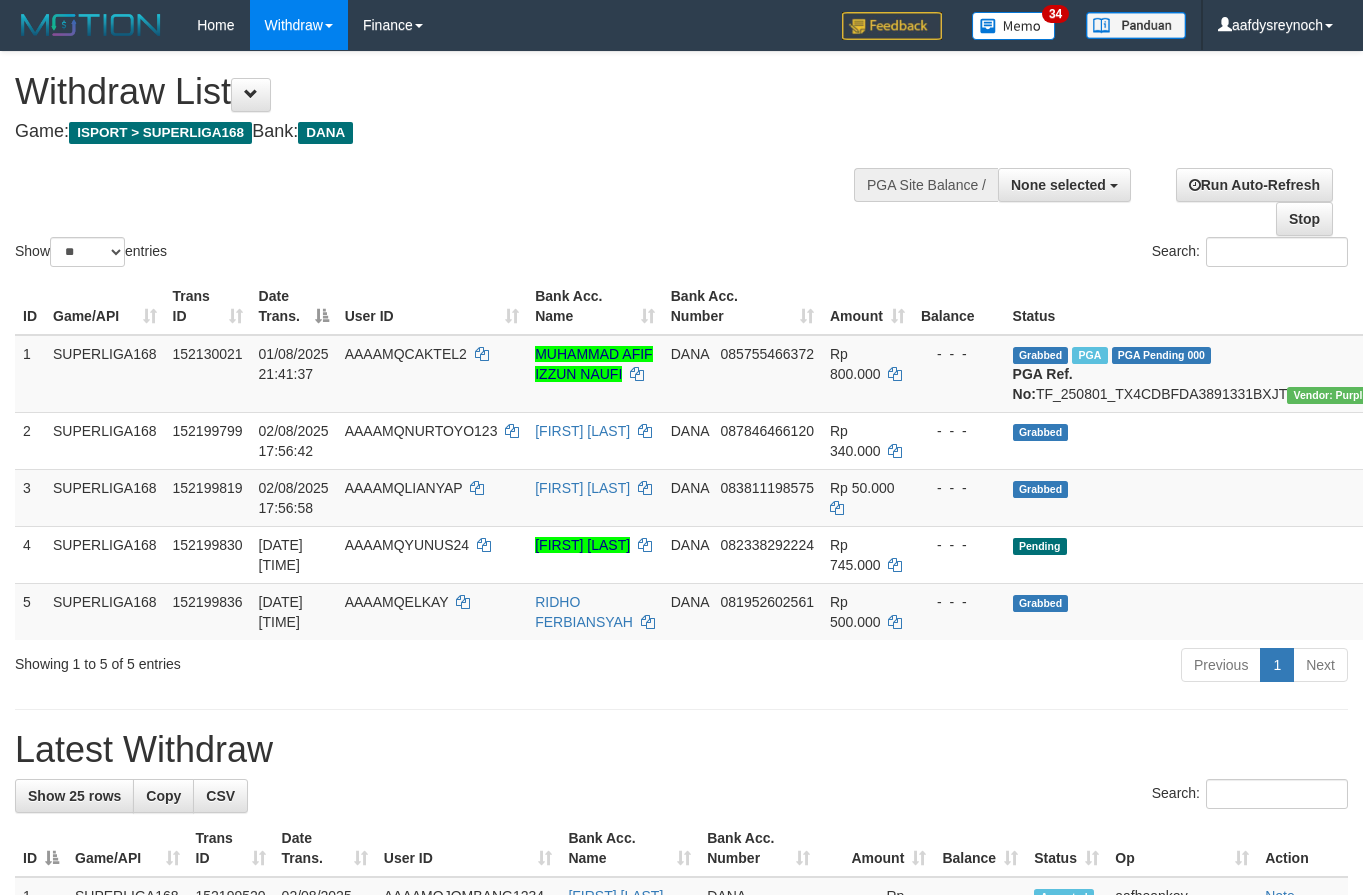 select 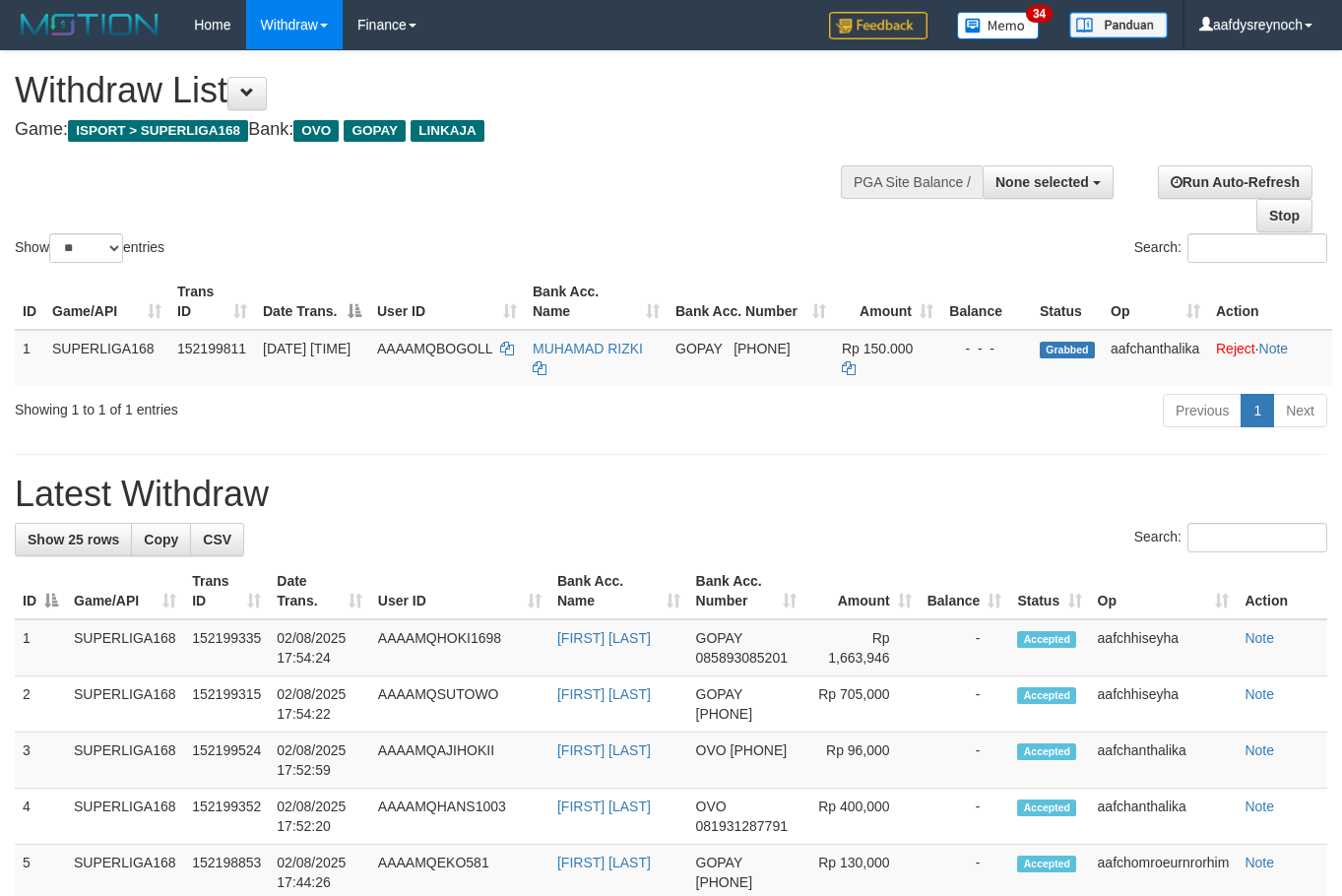 select 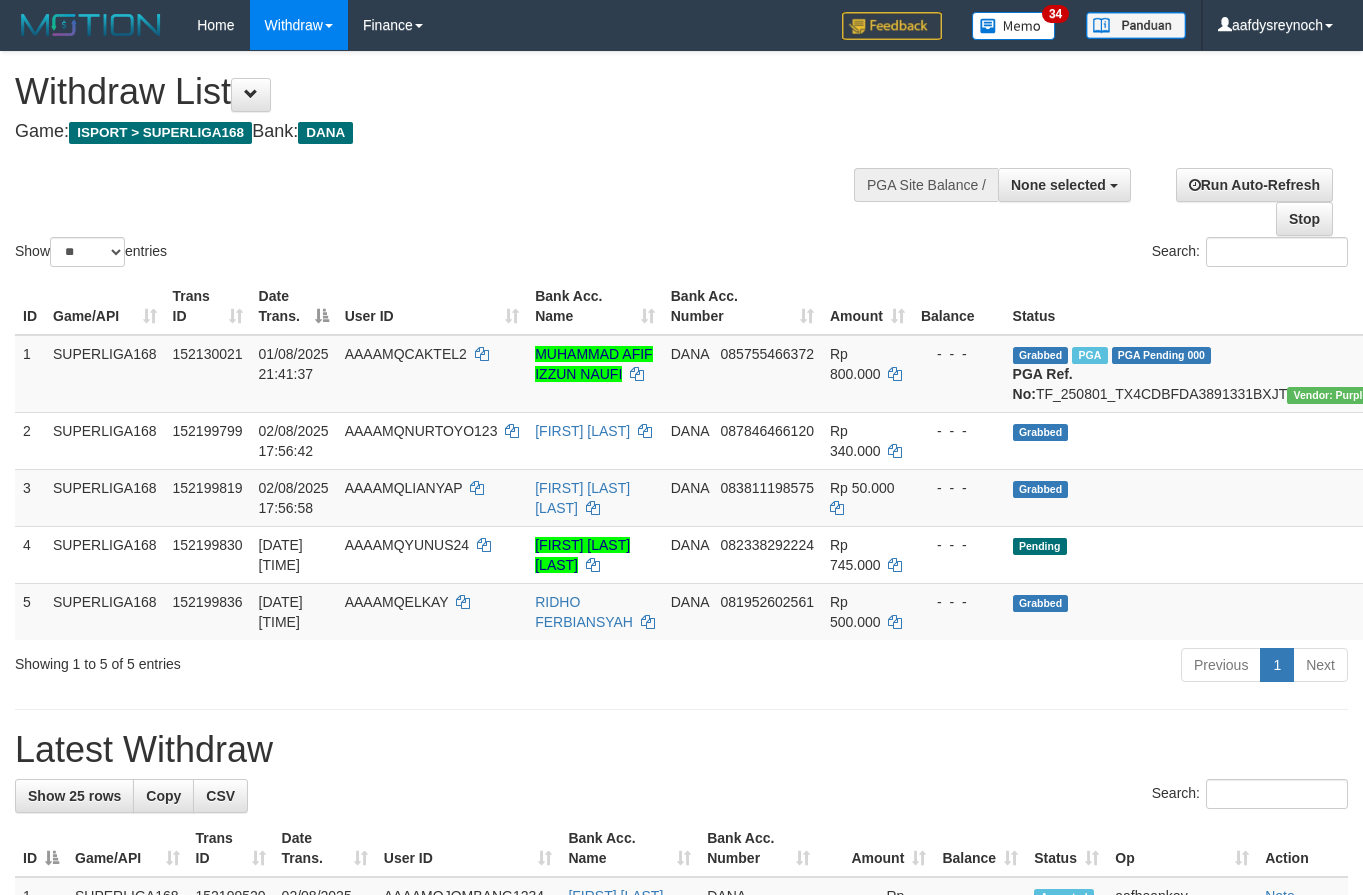 select 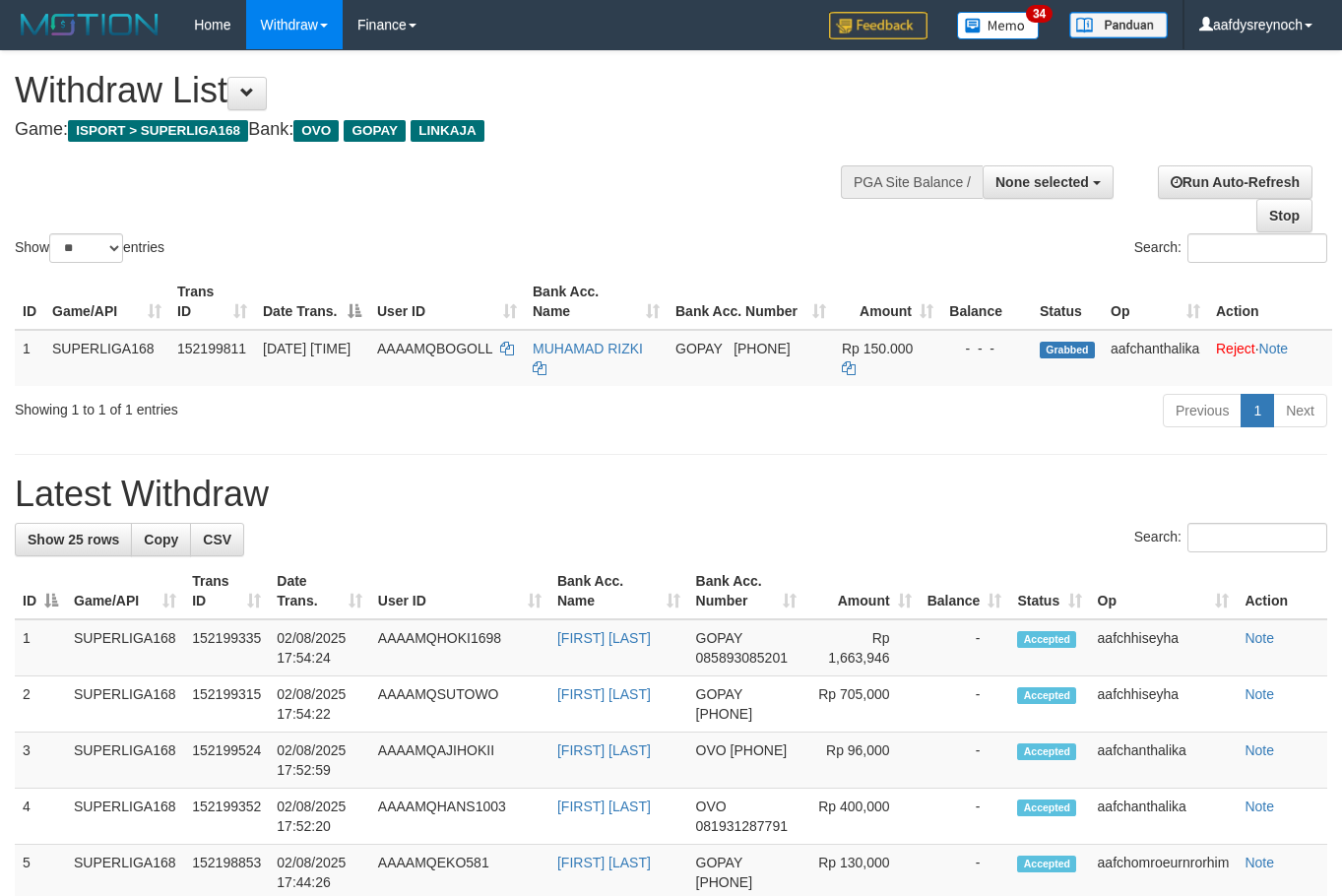 select 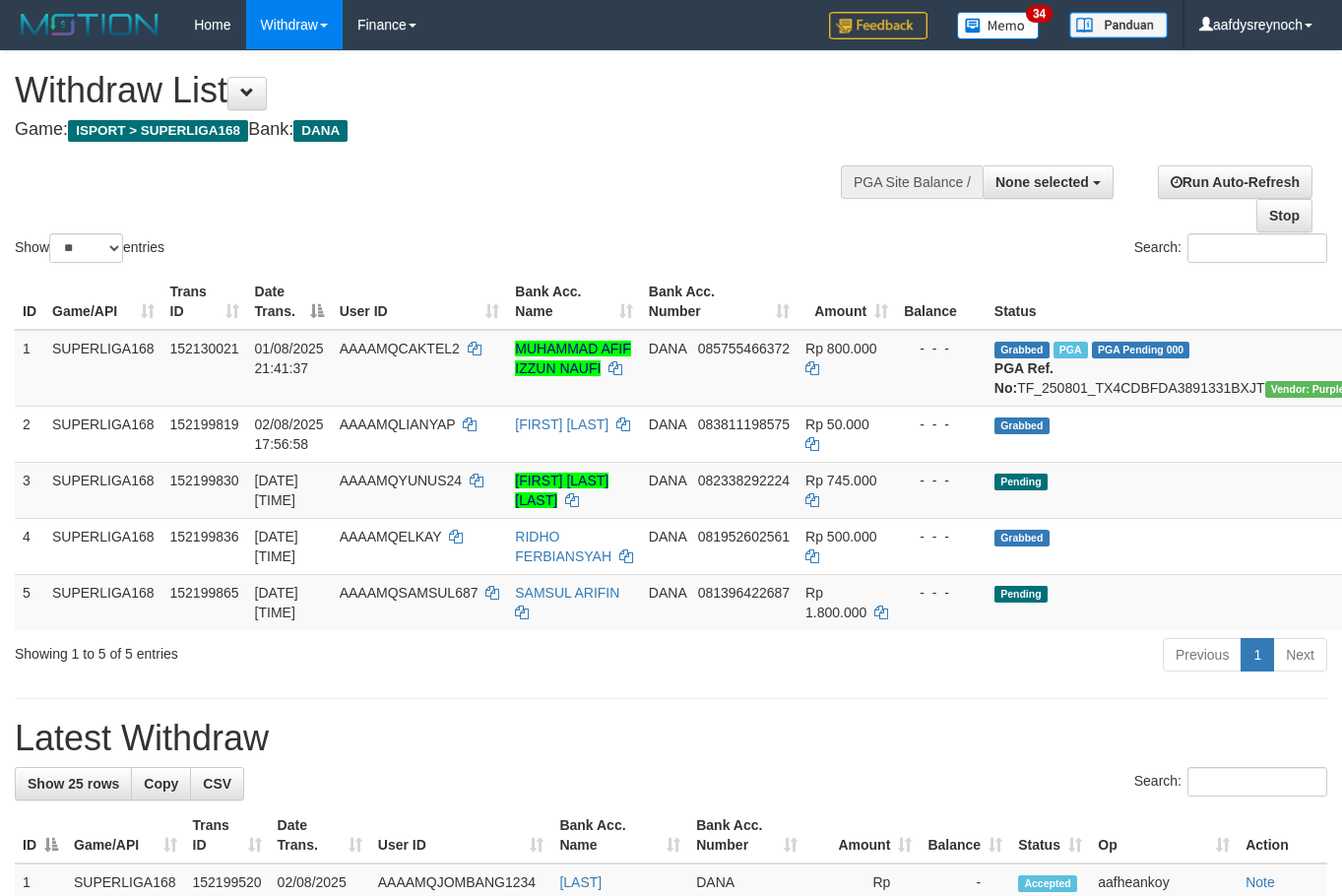select 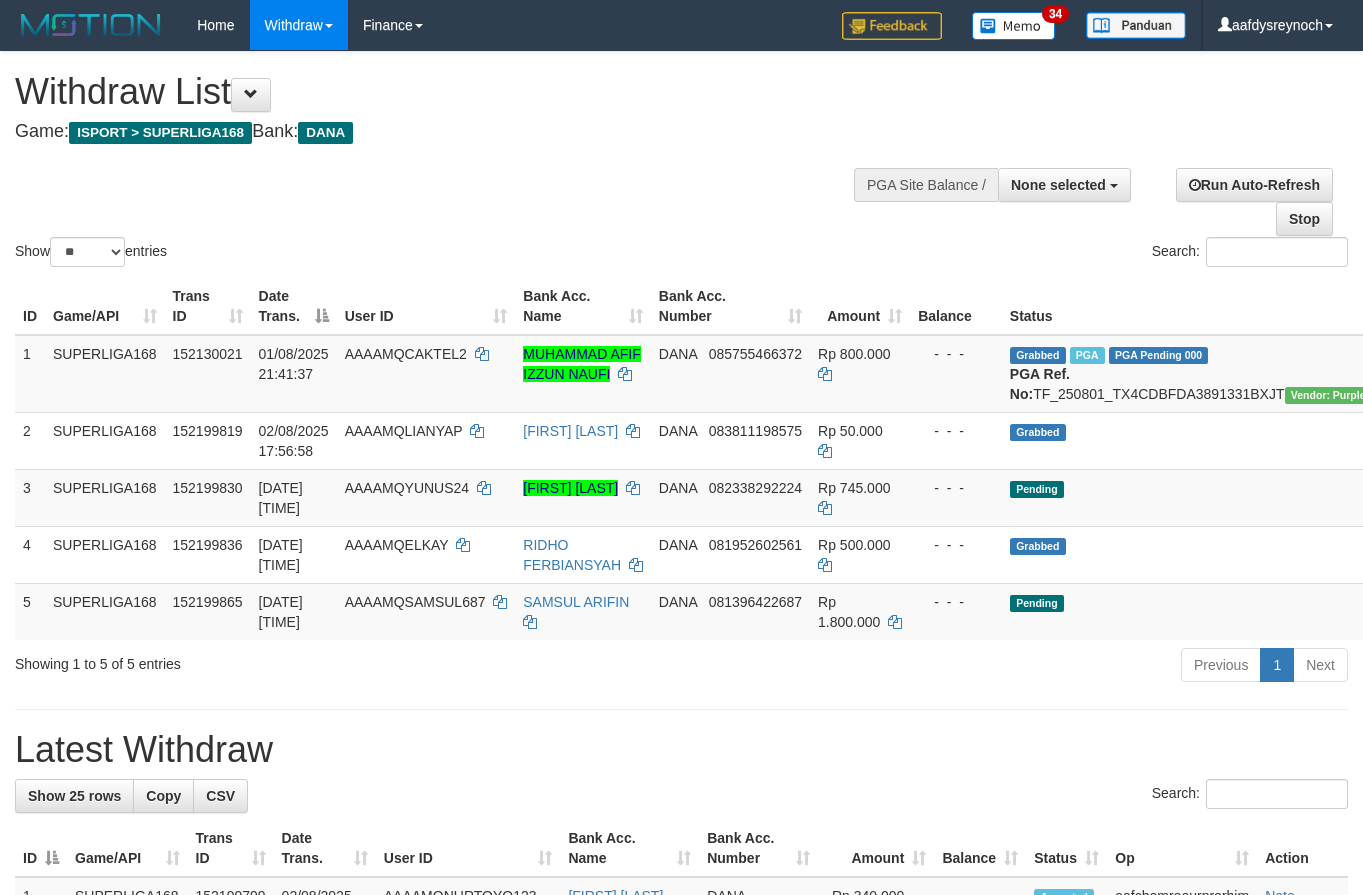 select 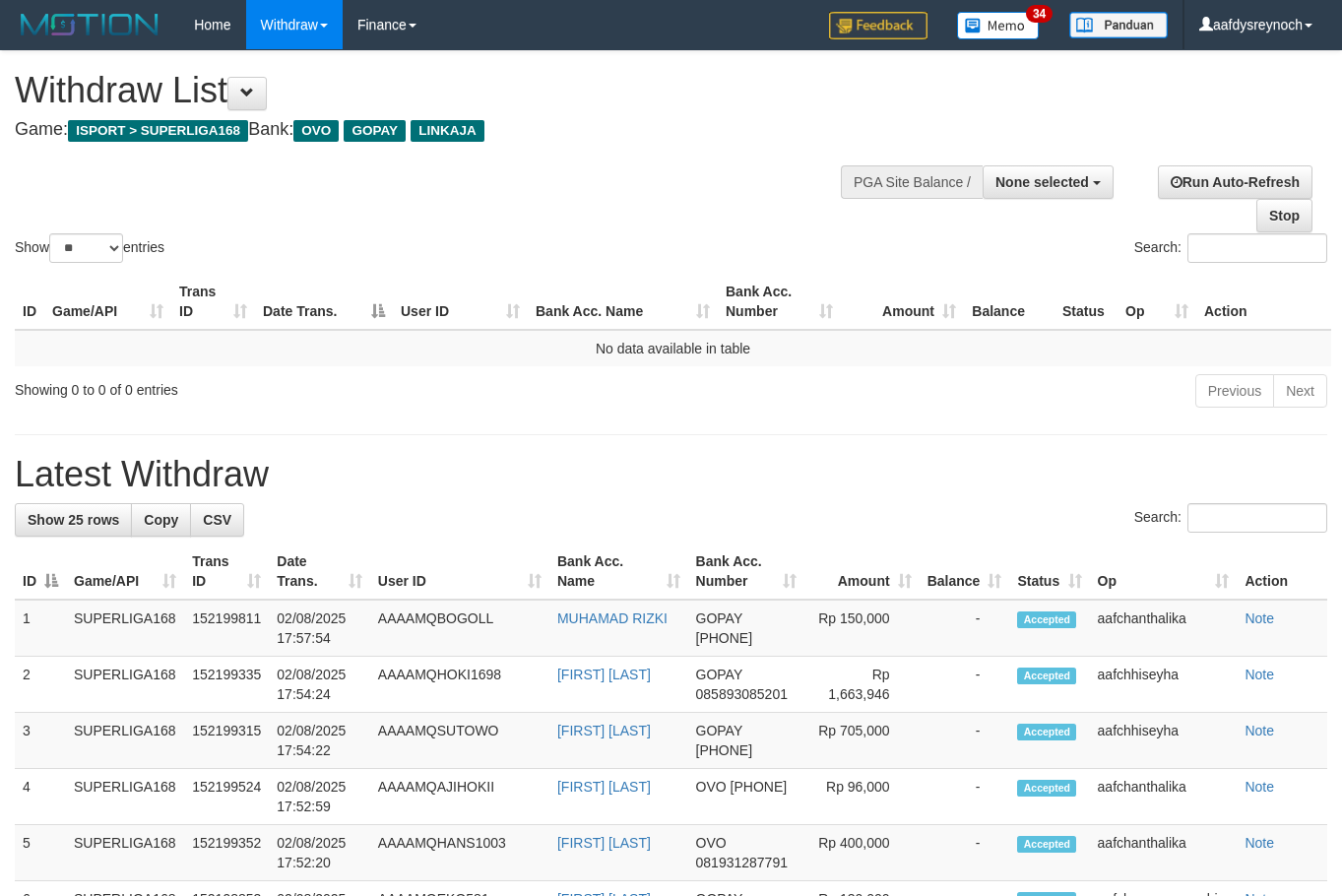 select 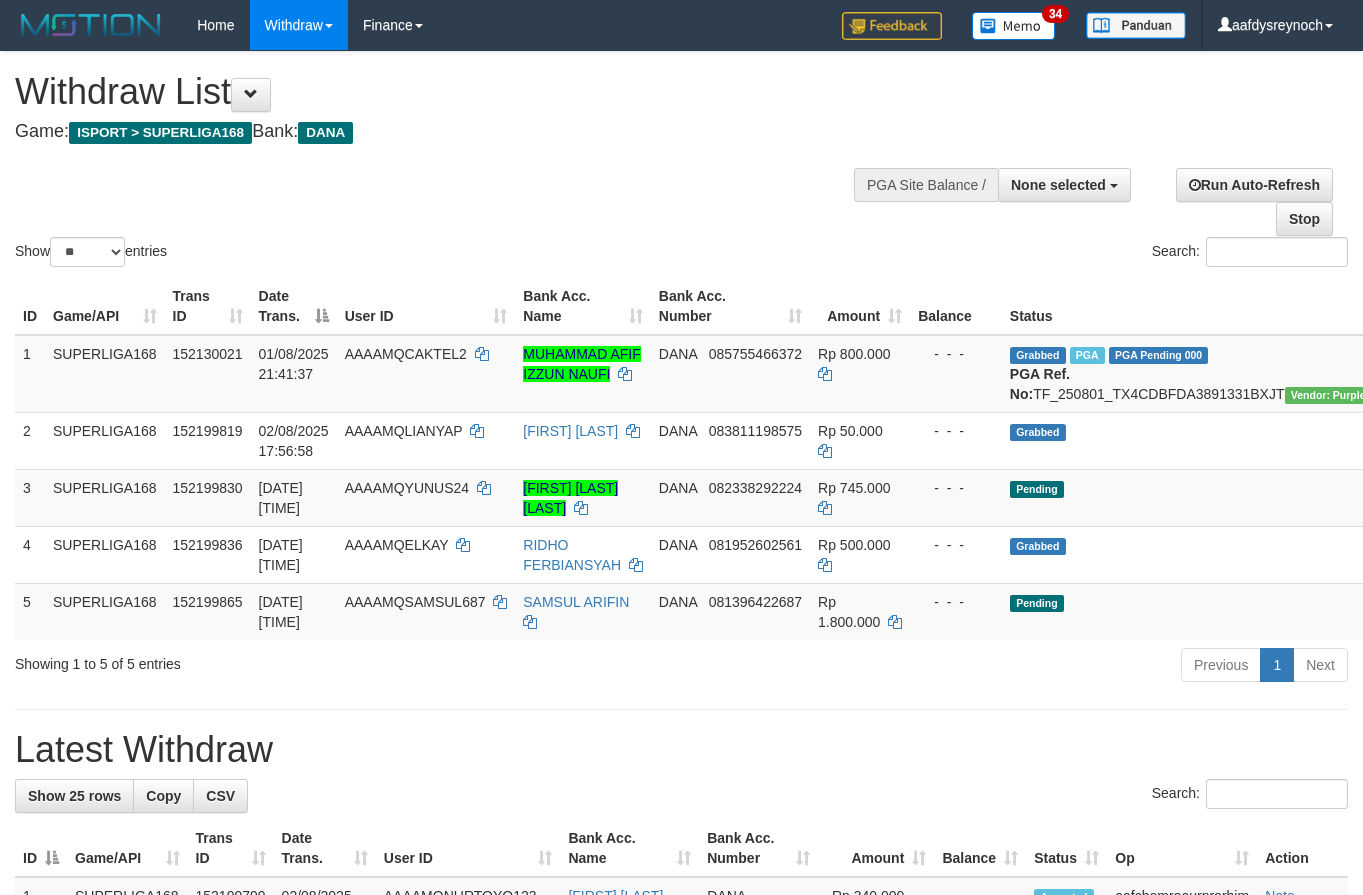 select 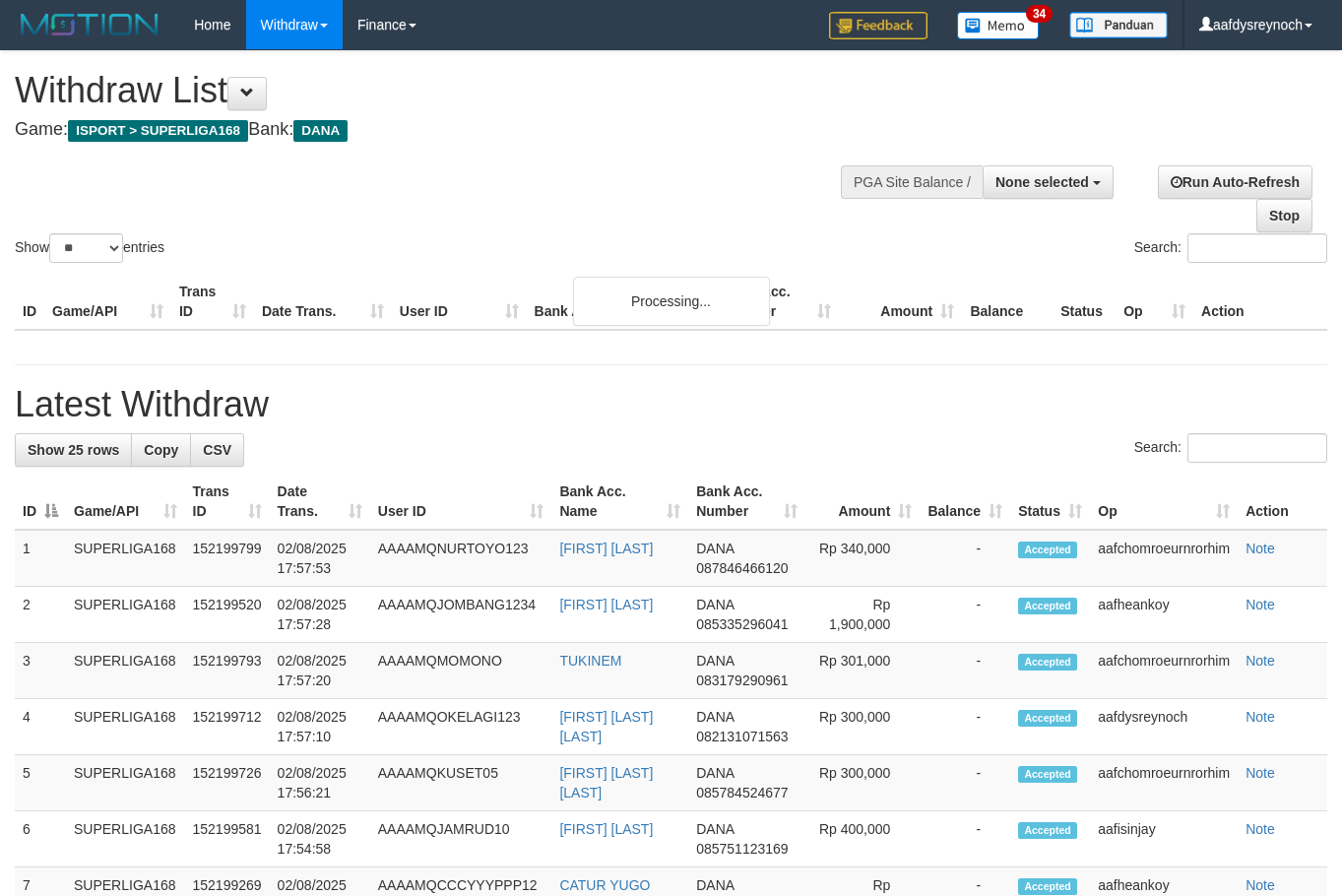 select 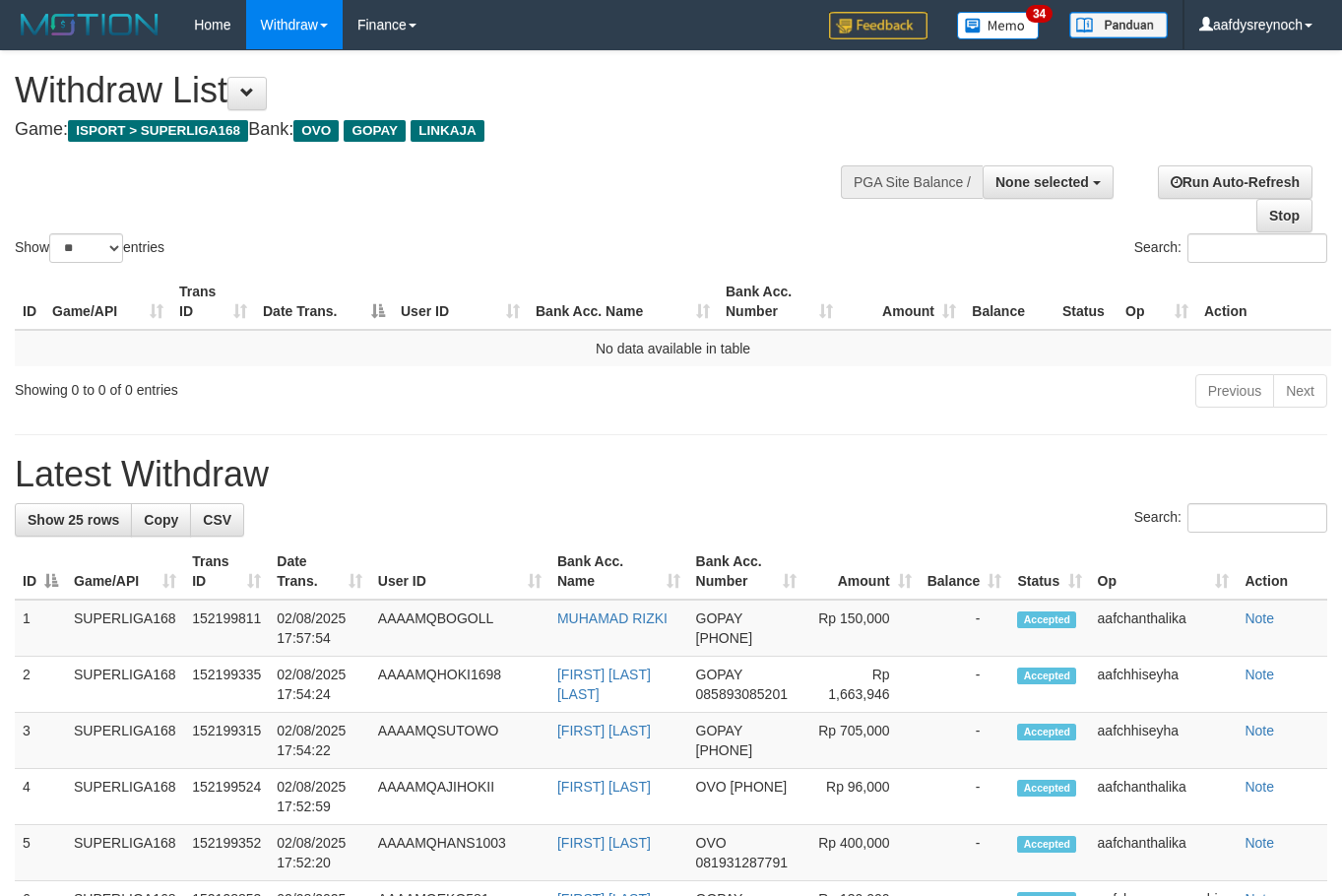 select 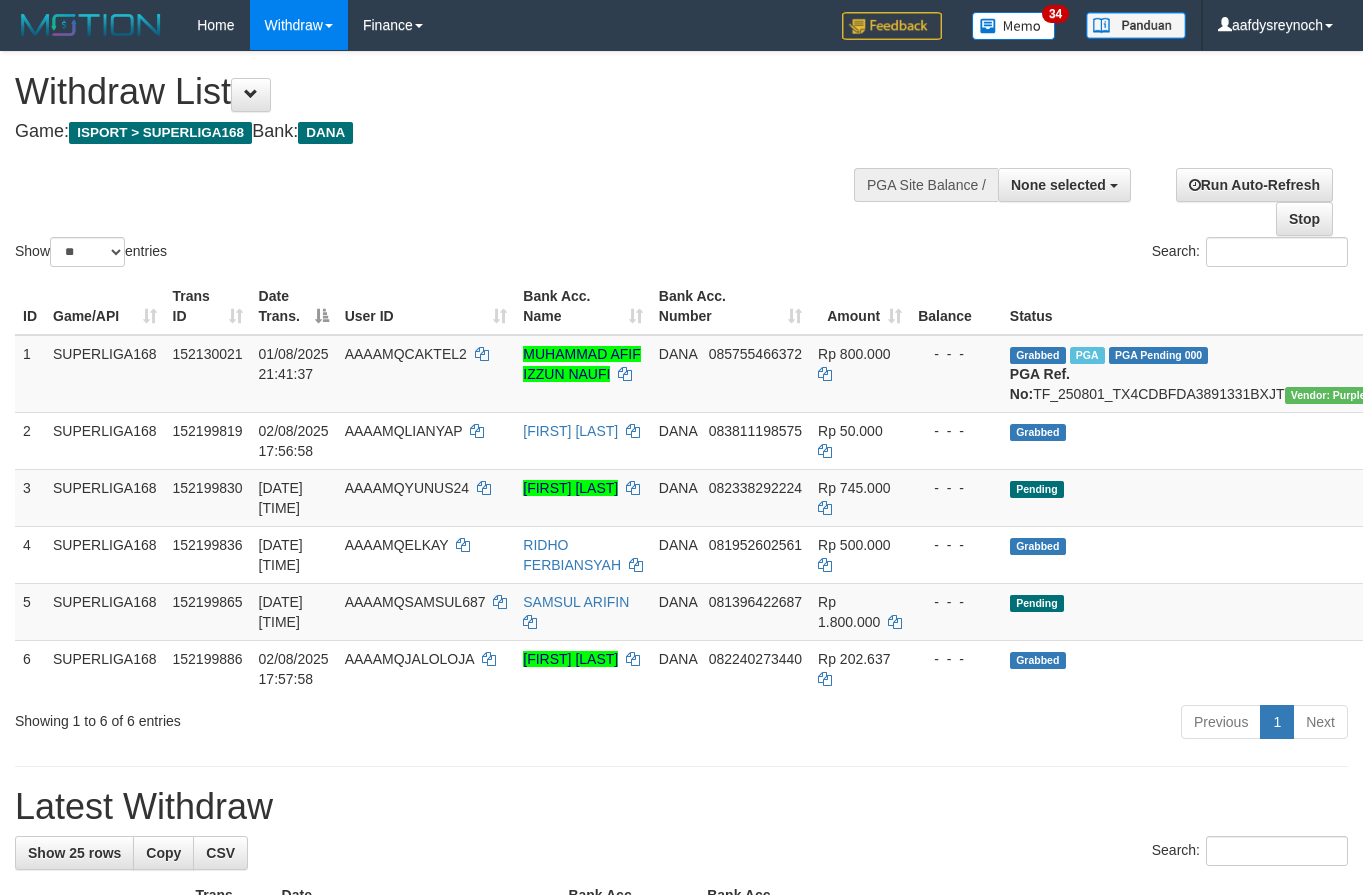 select 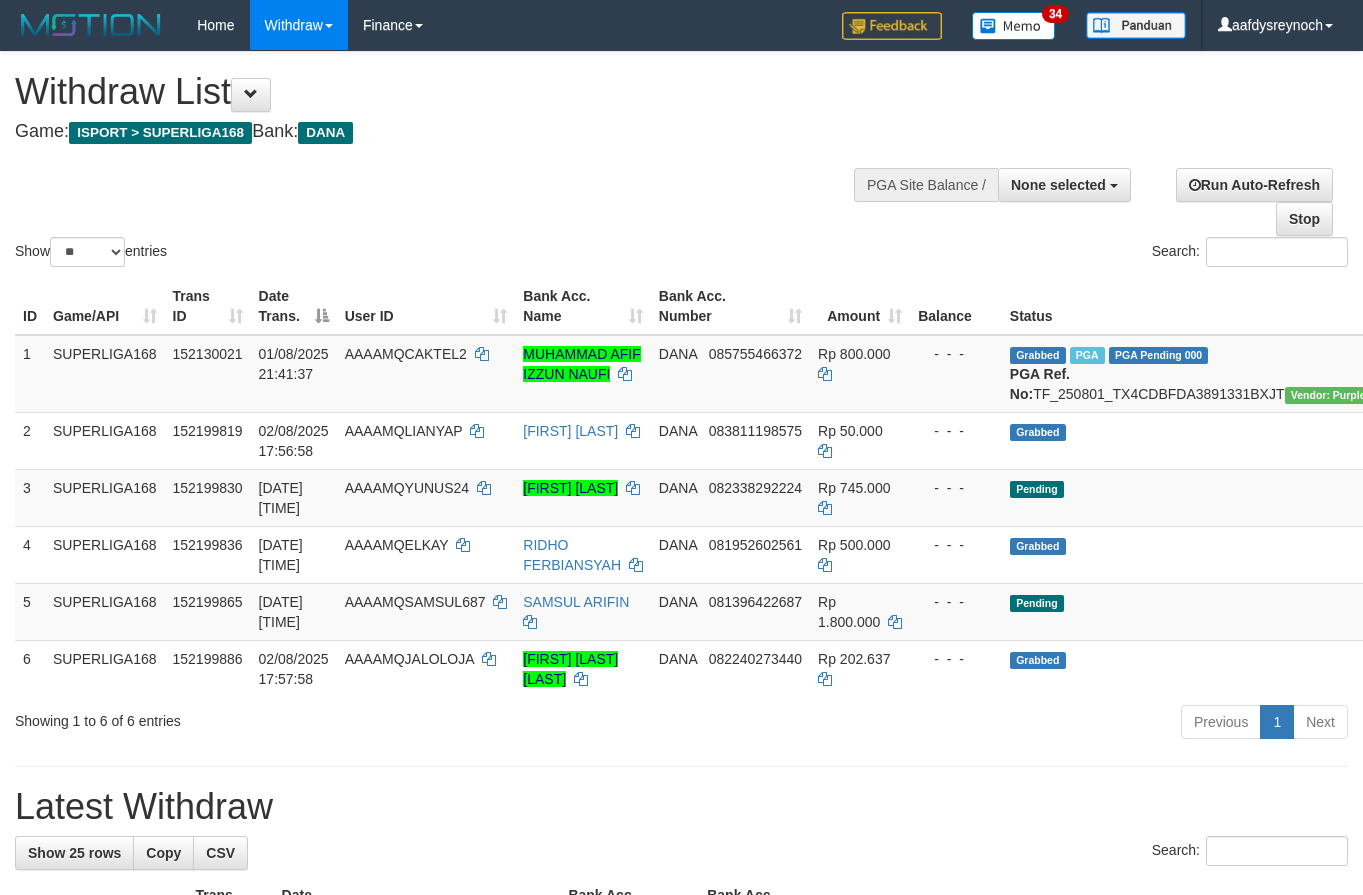 select 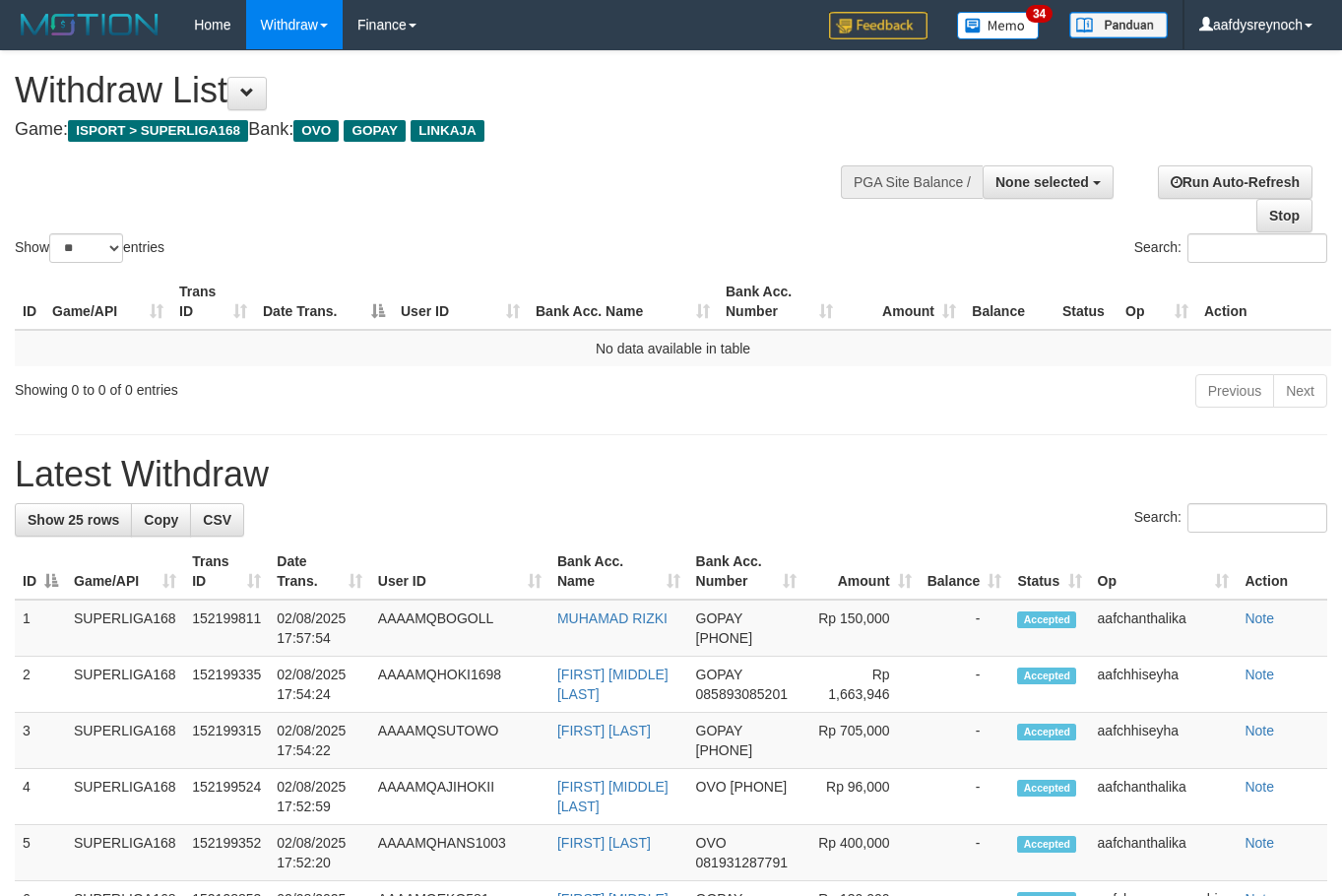 select 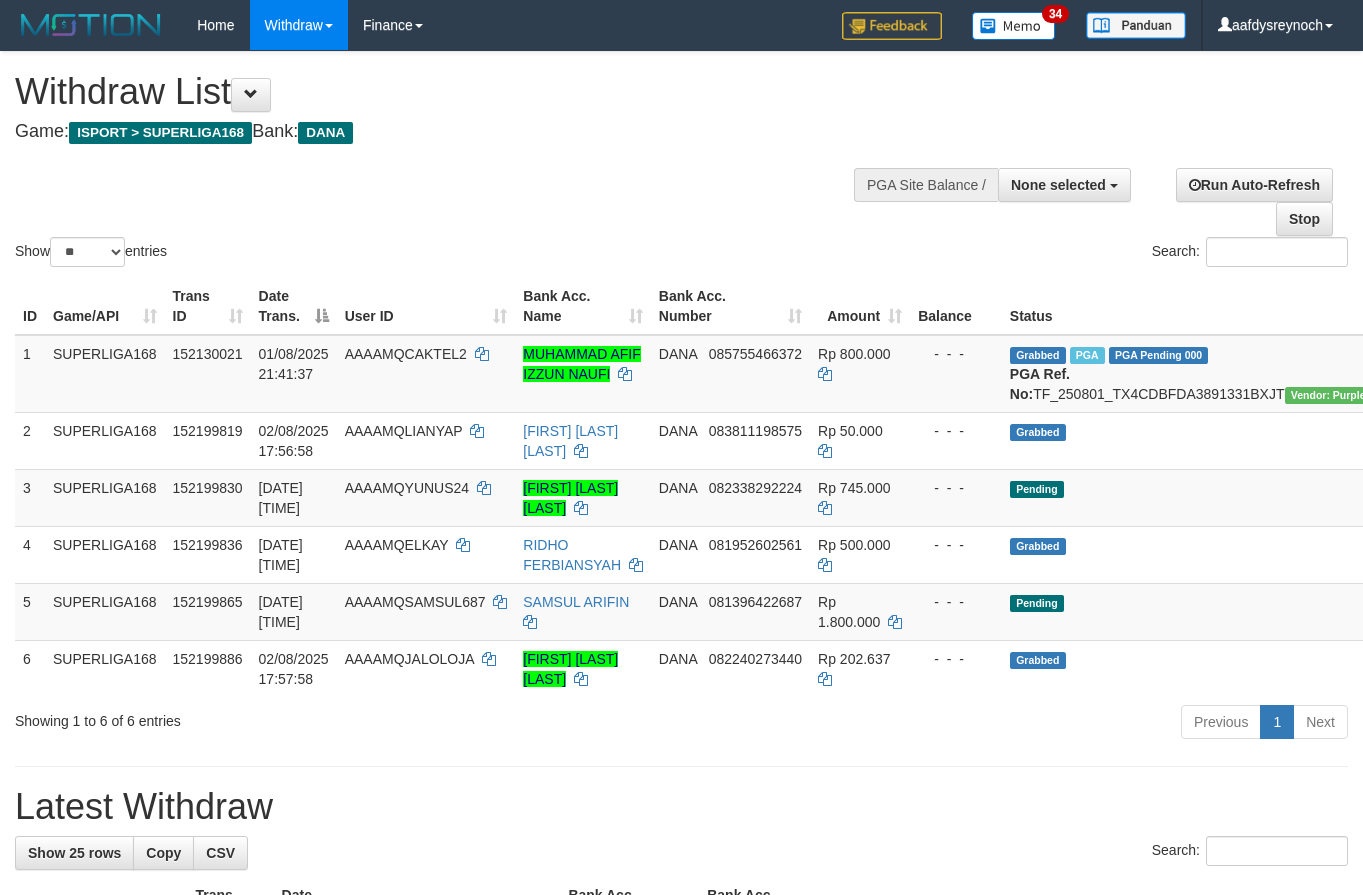 select 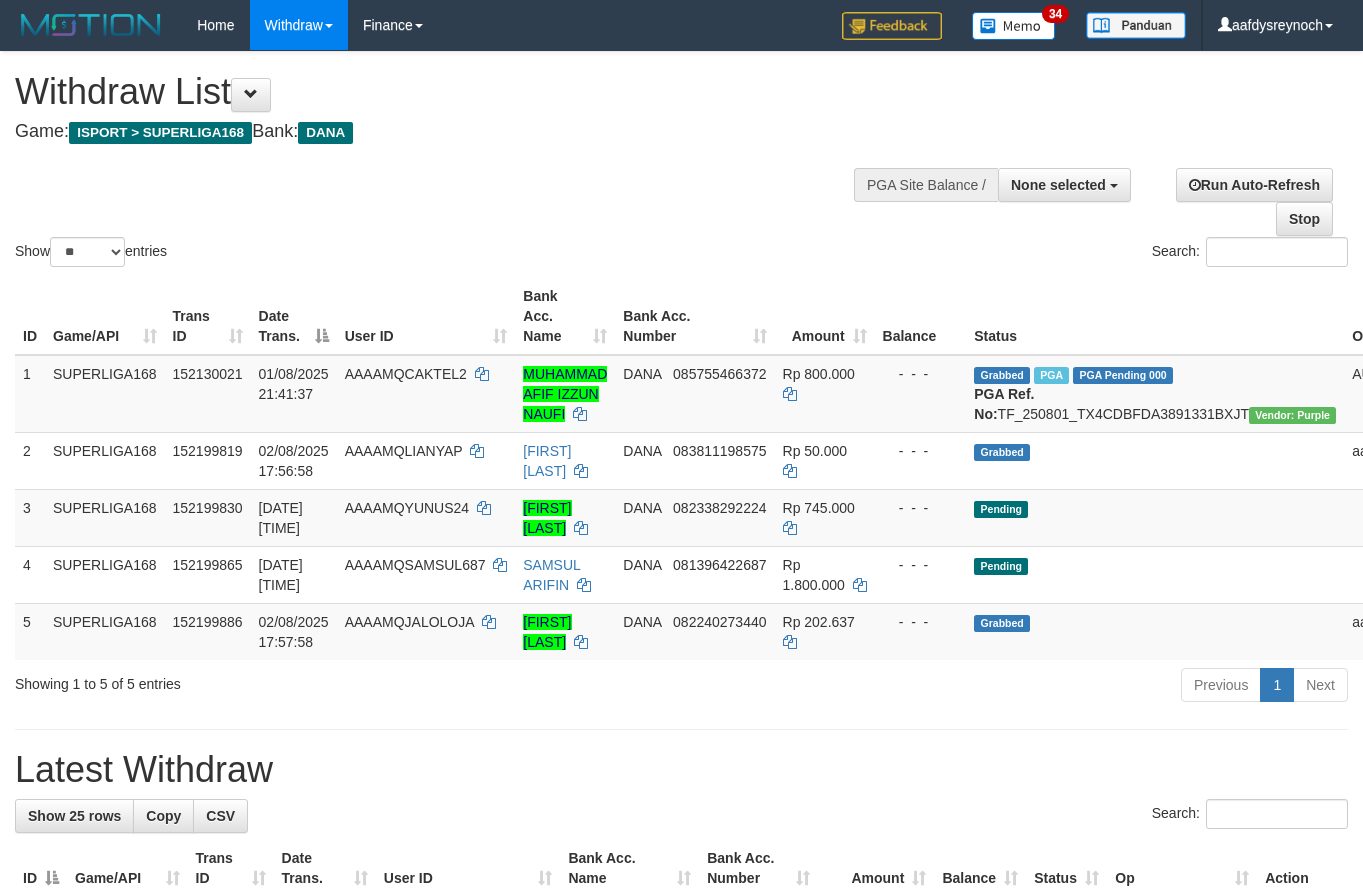 select 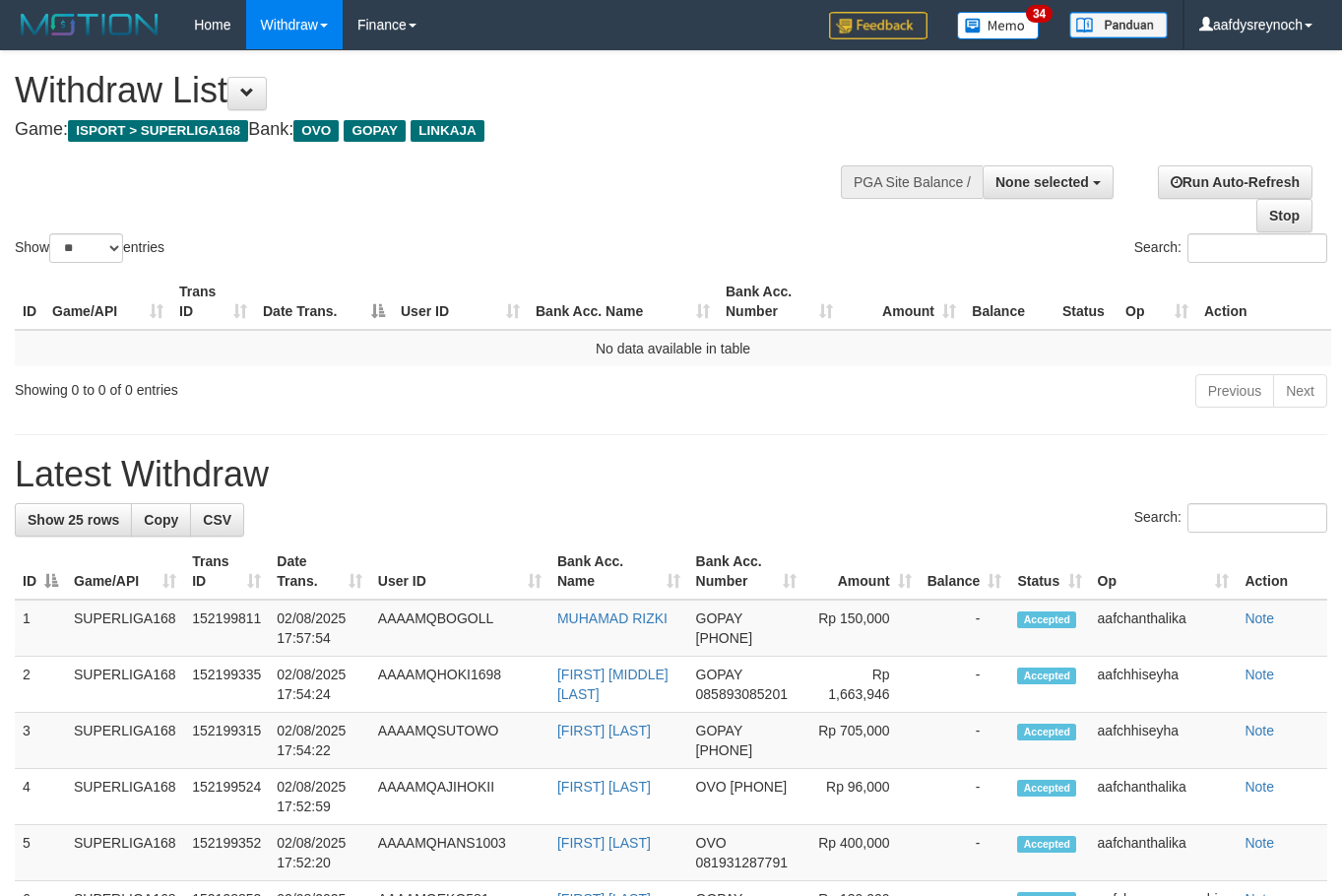 select 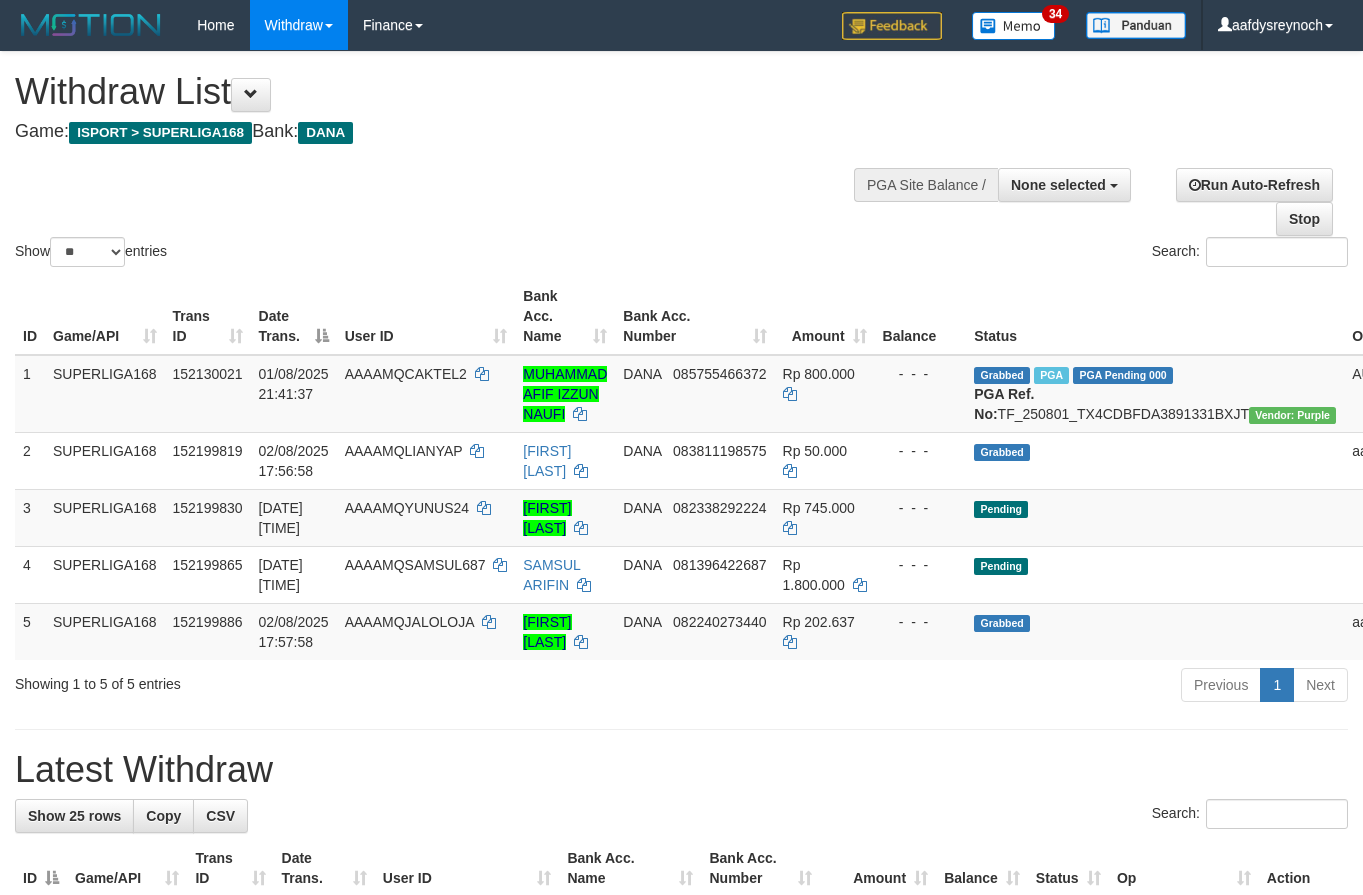 select 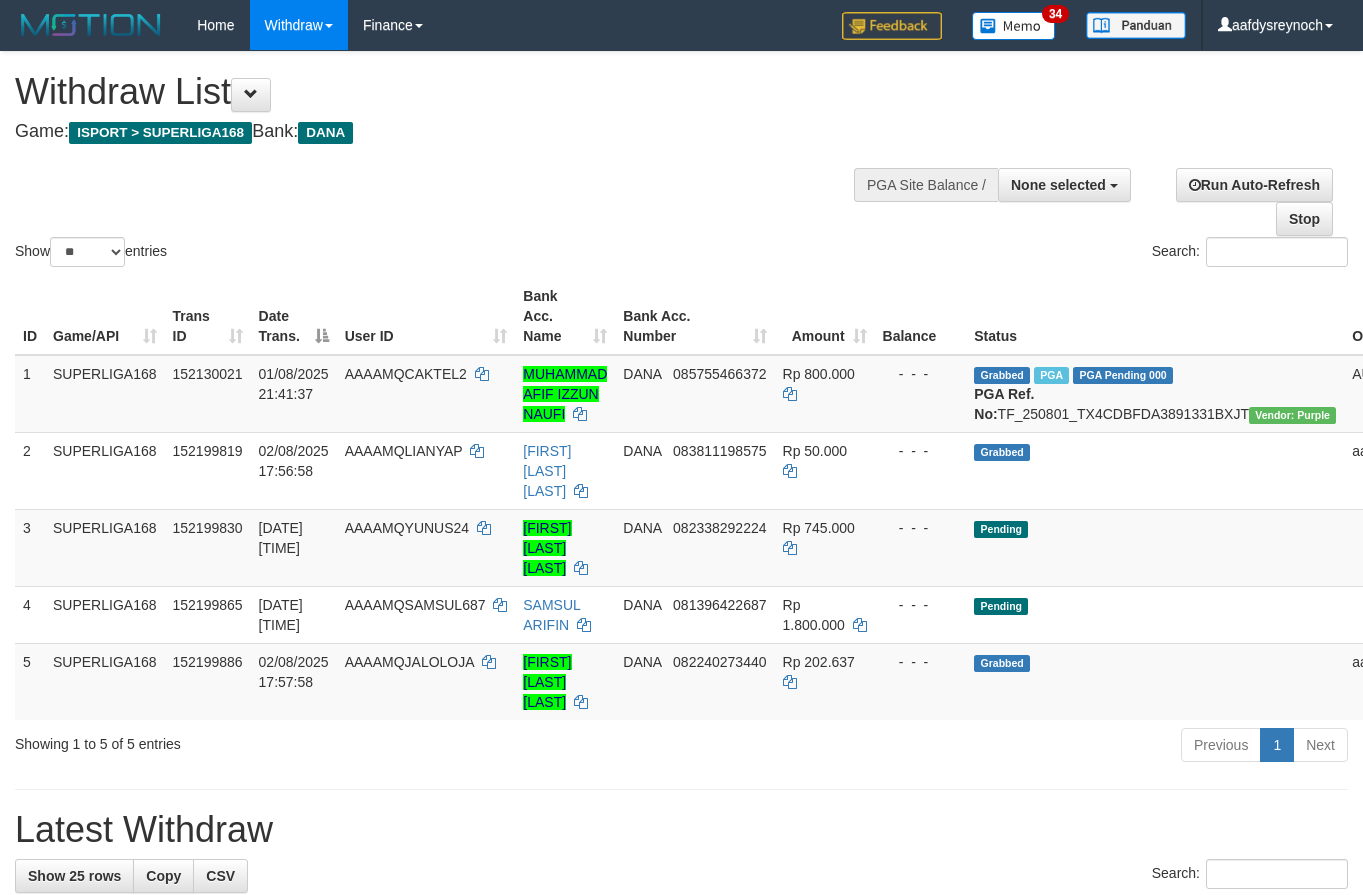 select 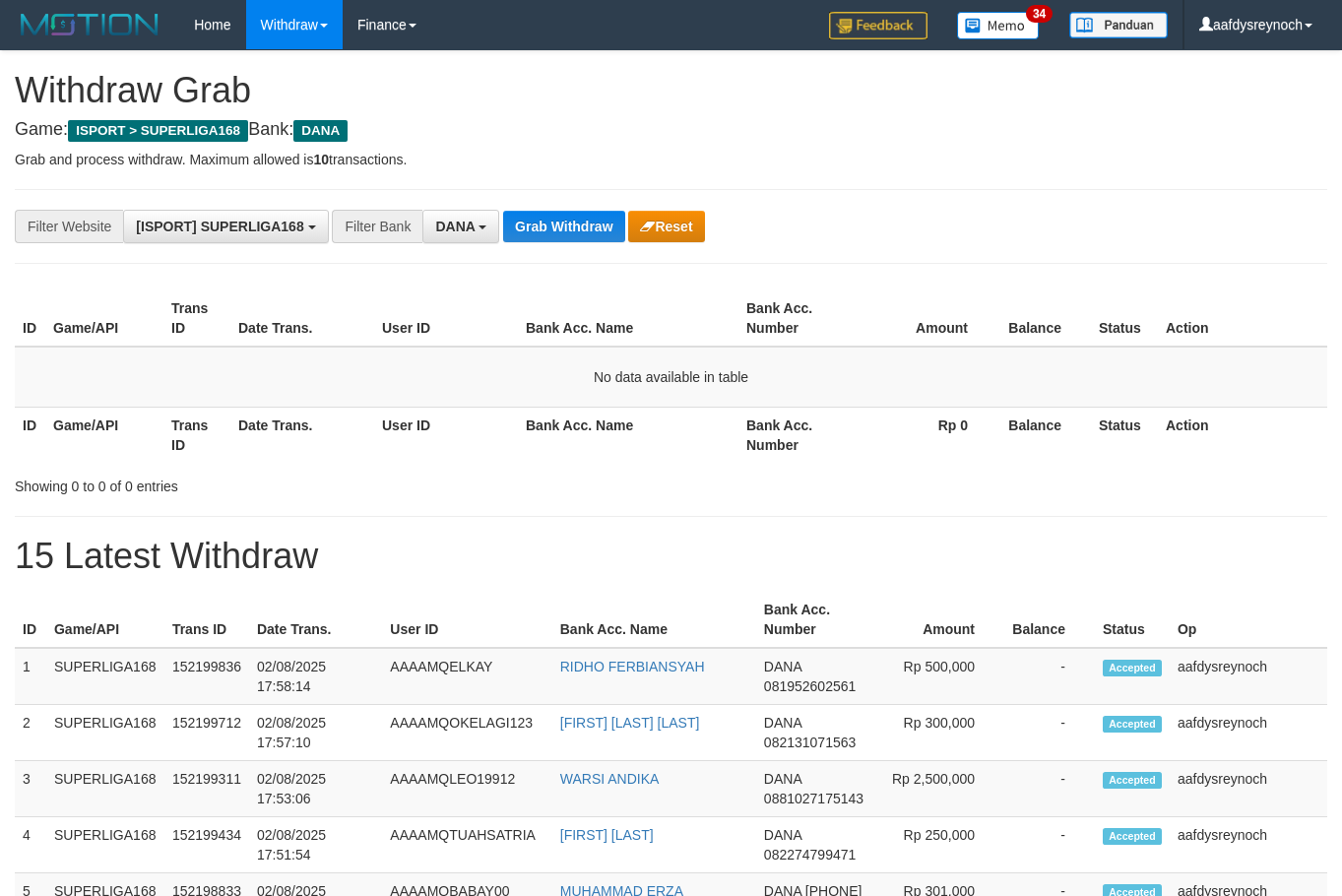 scroll, scrollTop: 0, scrollLeft: 0, axis: both 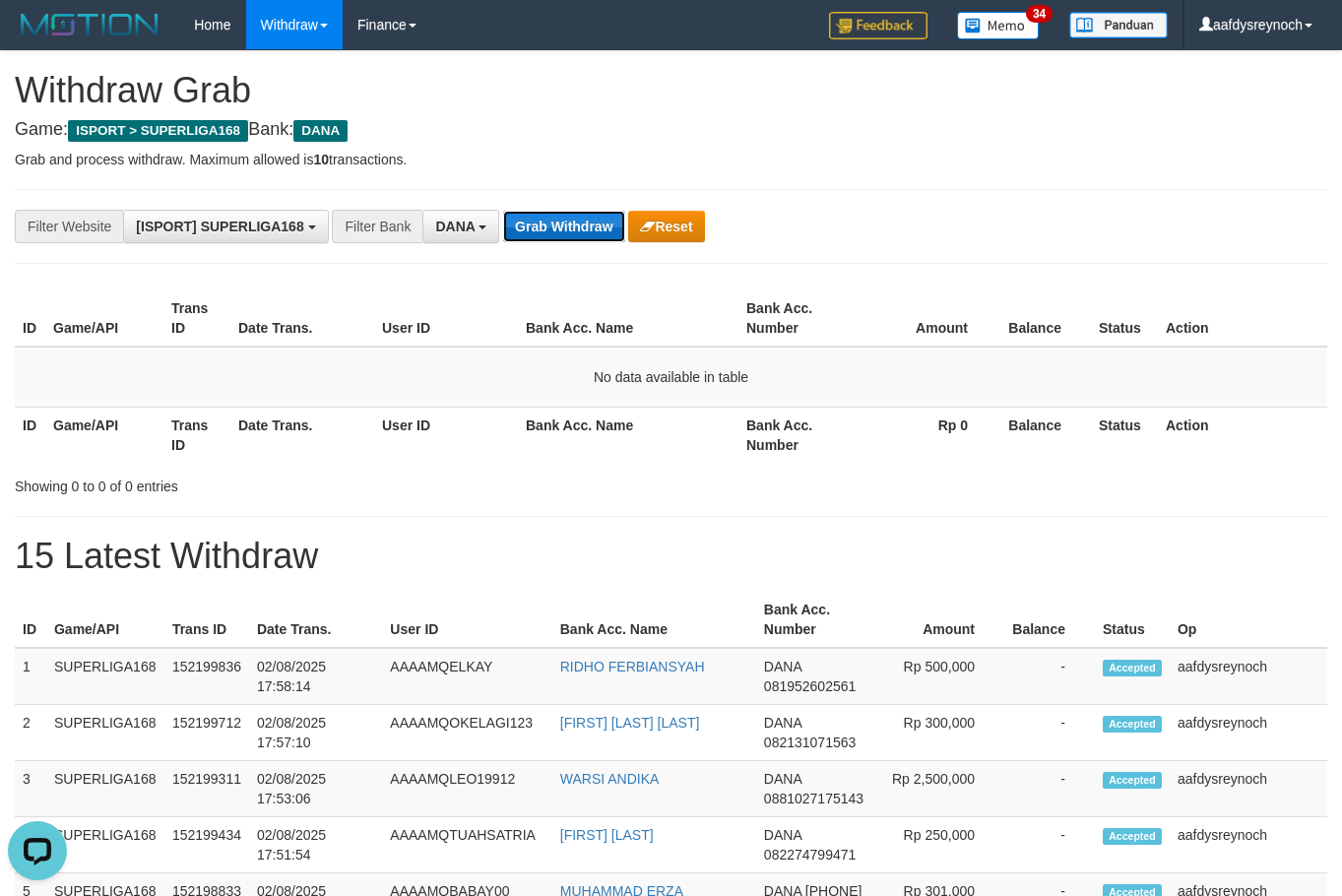 click on "Grab Withdraw" at bounding box center [563, 226] 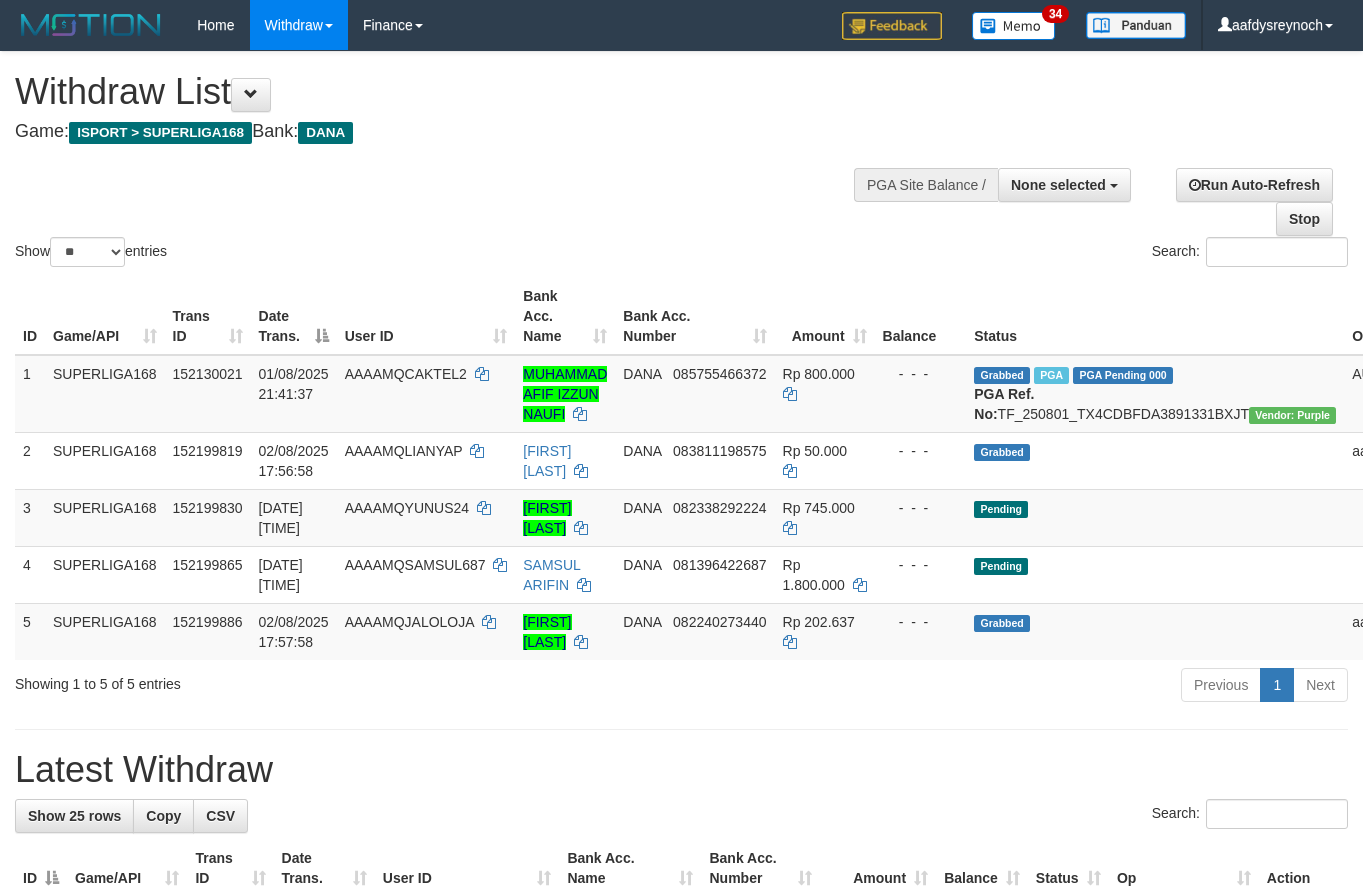 select 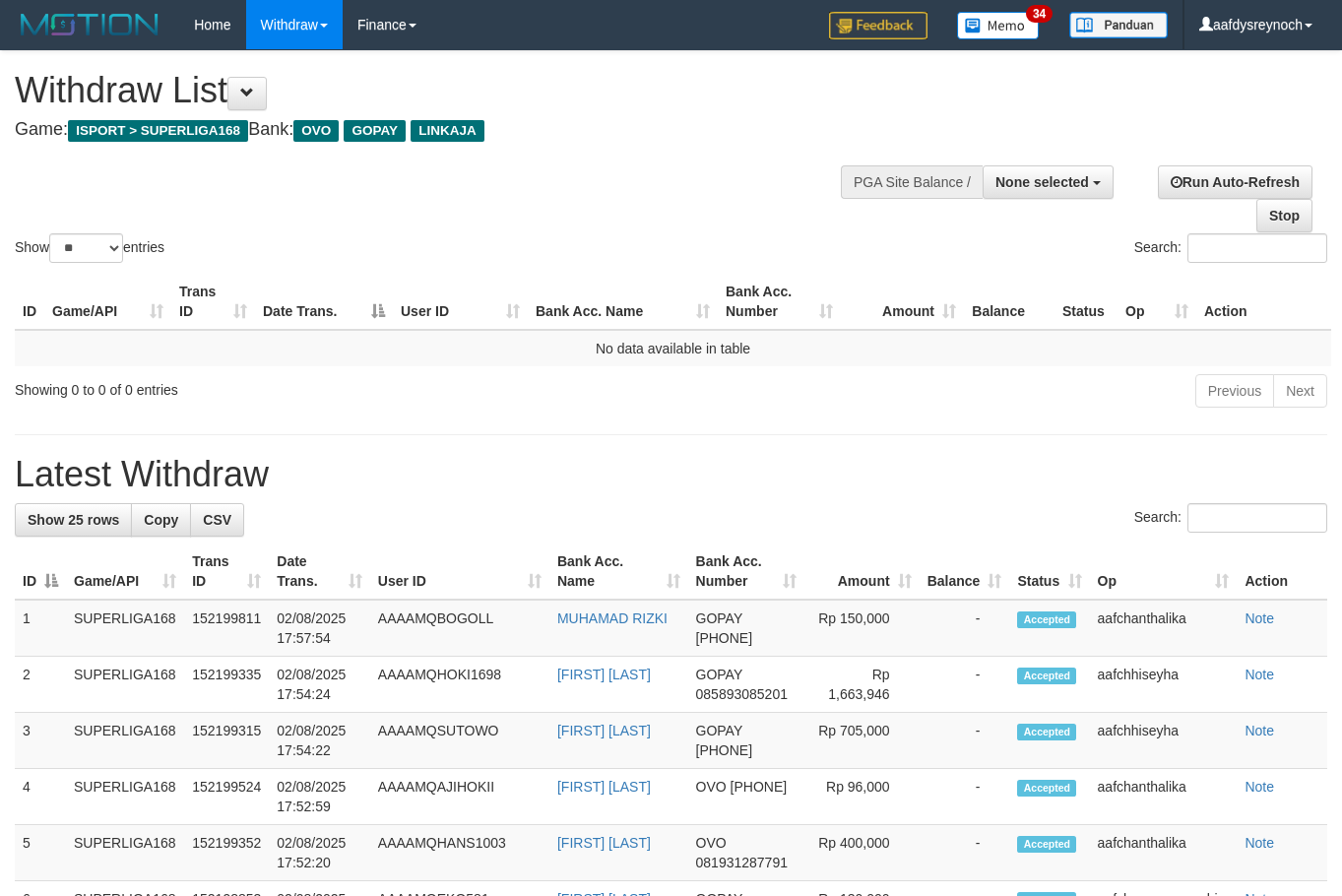 select 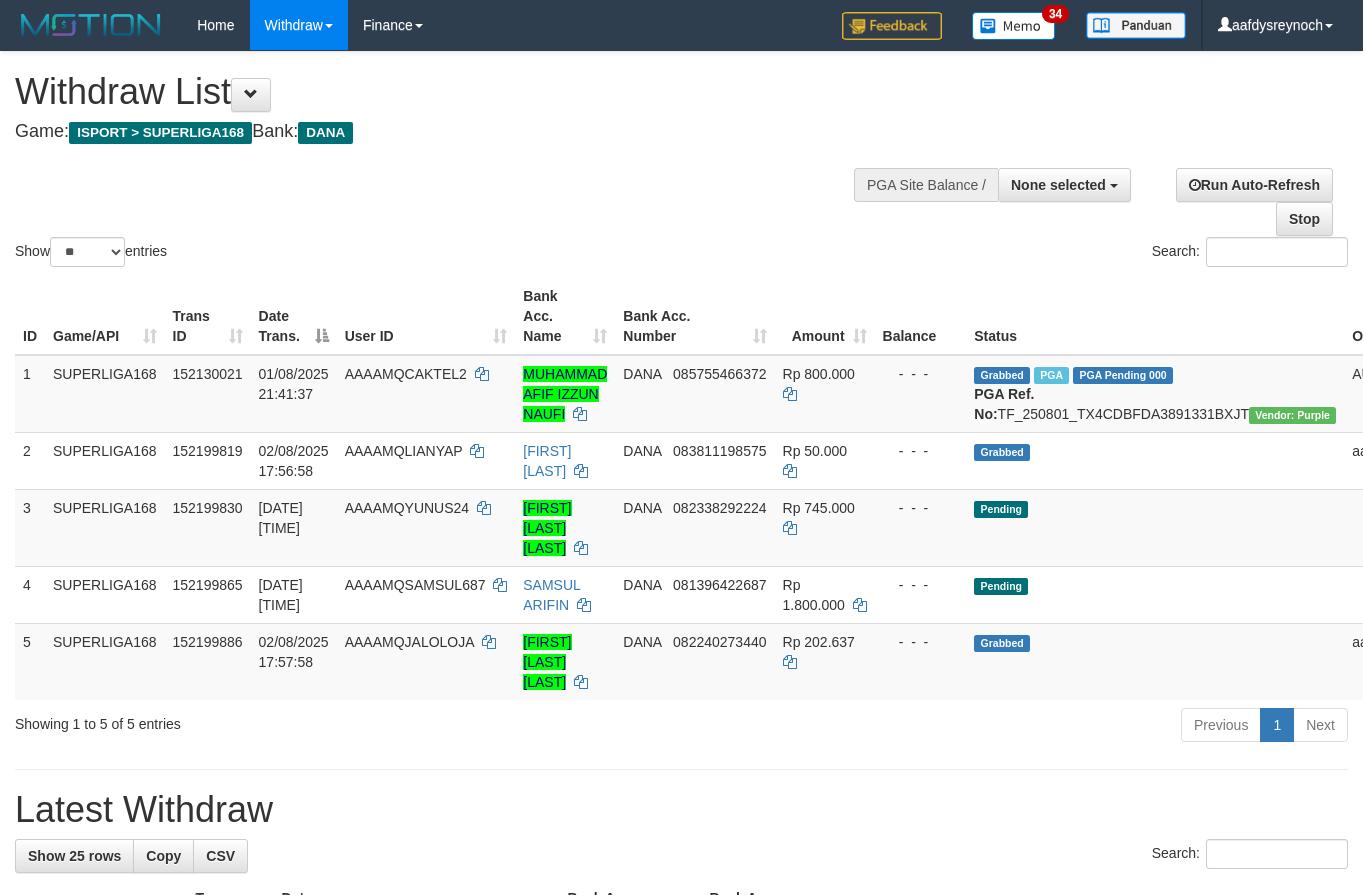 select 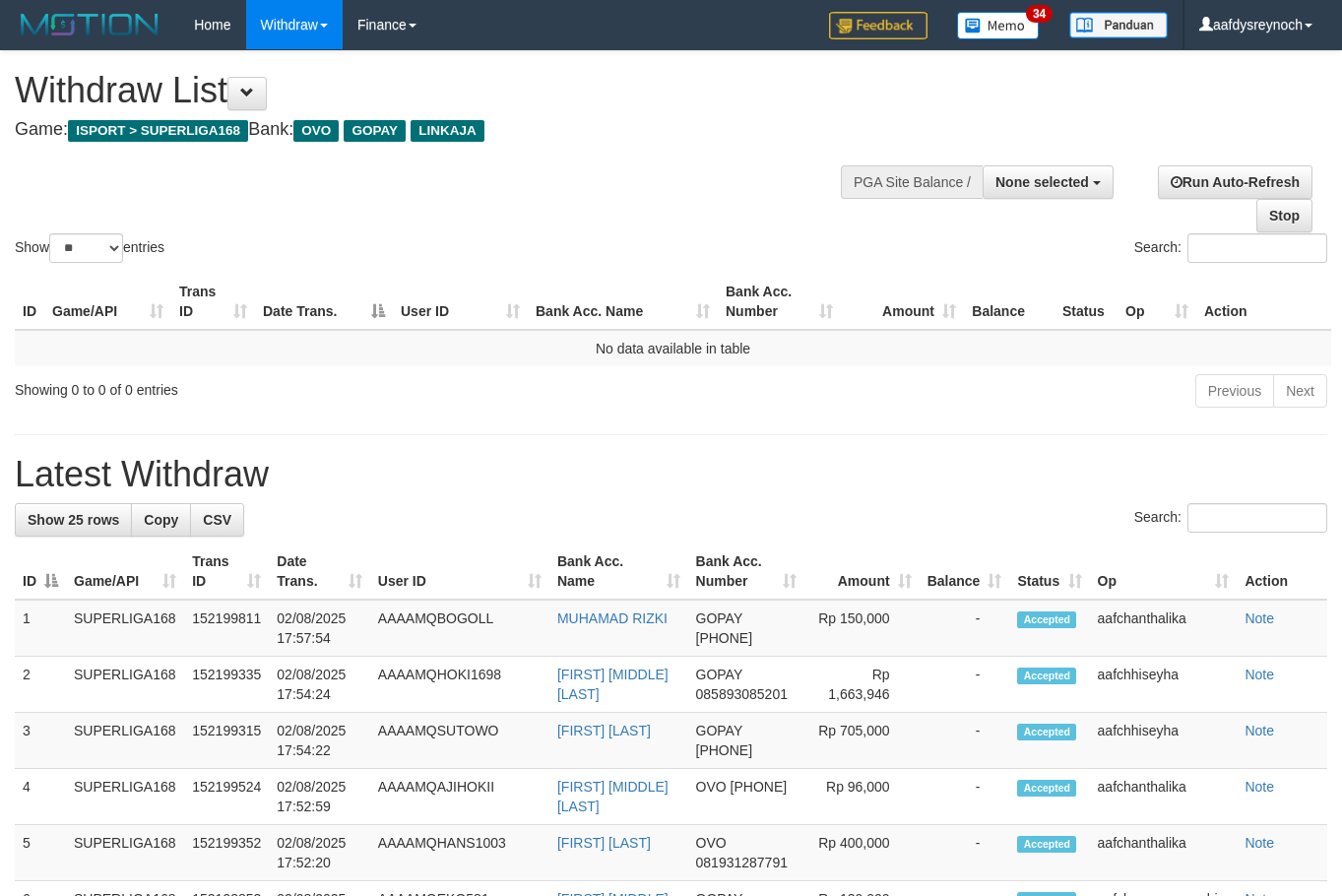 select 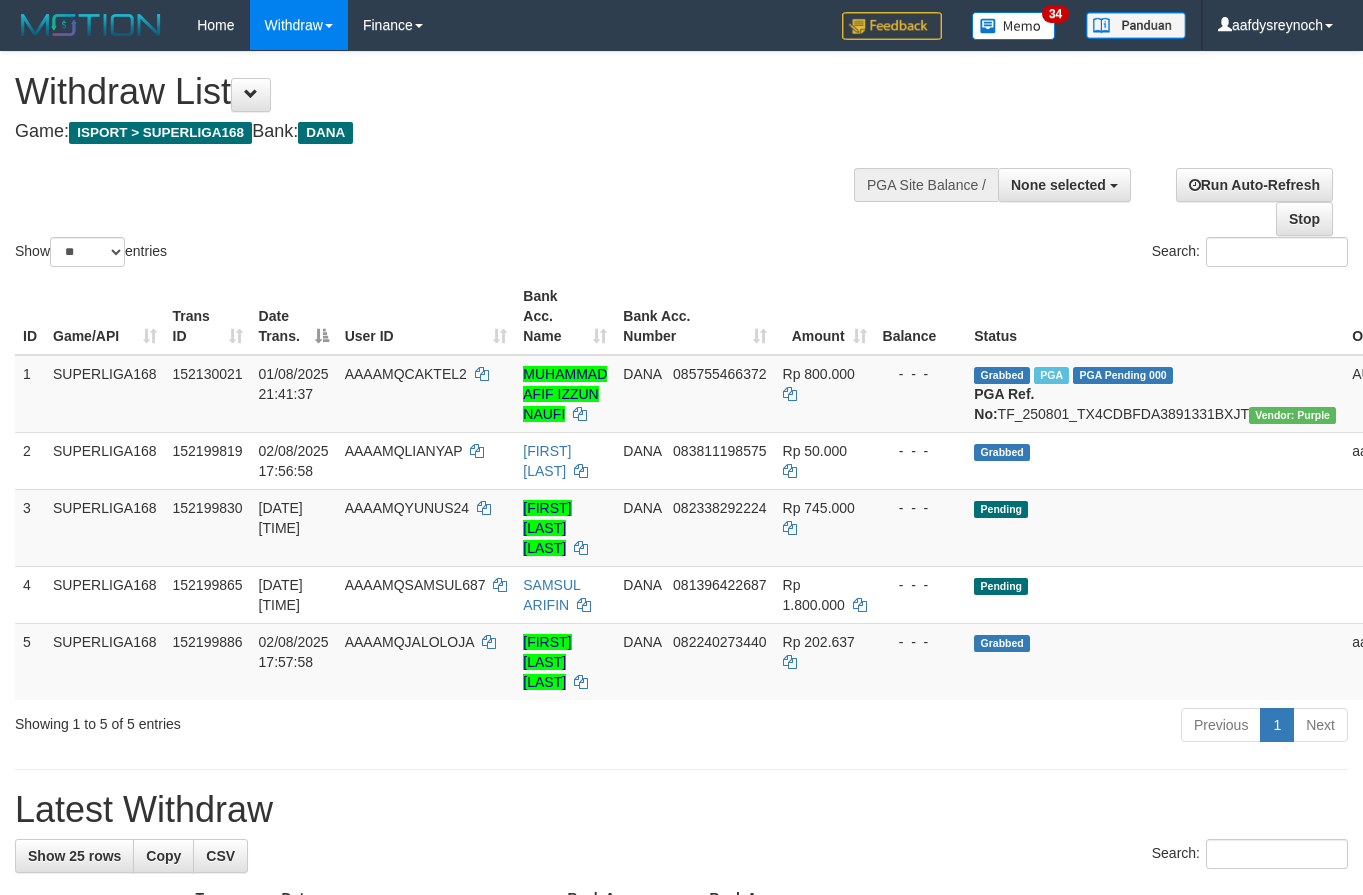 select 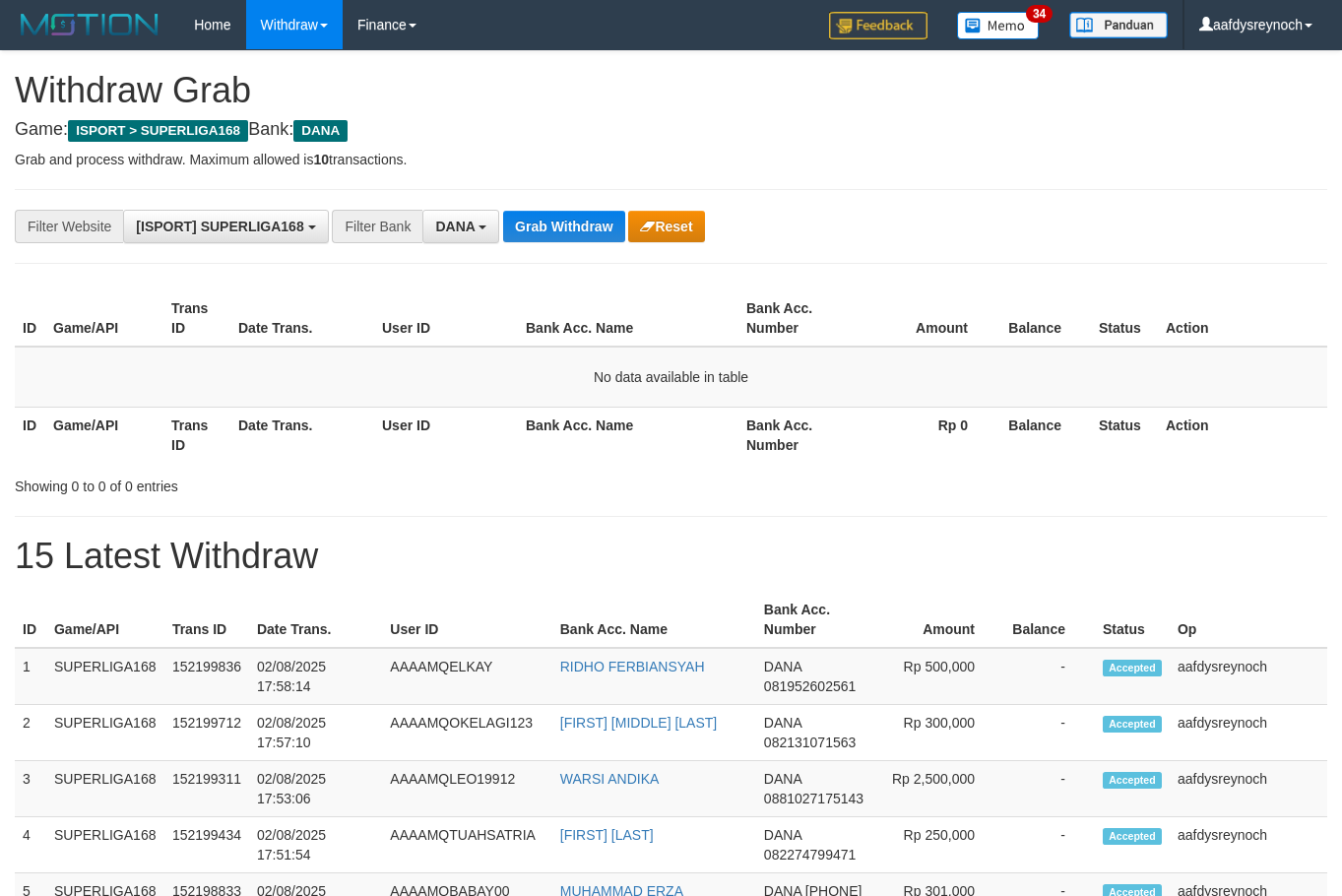 scroll, scrollTop: 0, scrollLeft: 0, axis: both 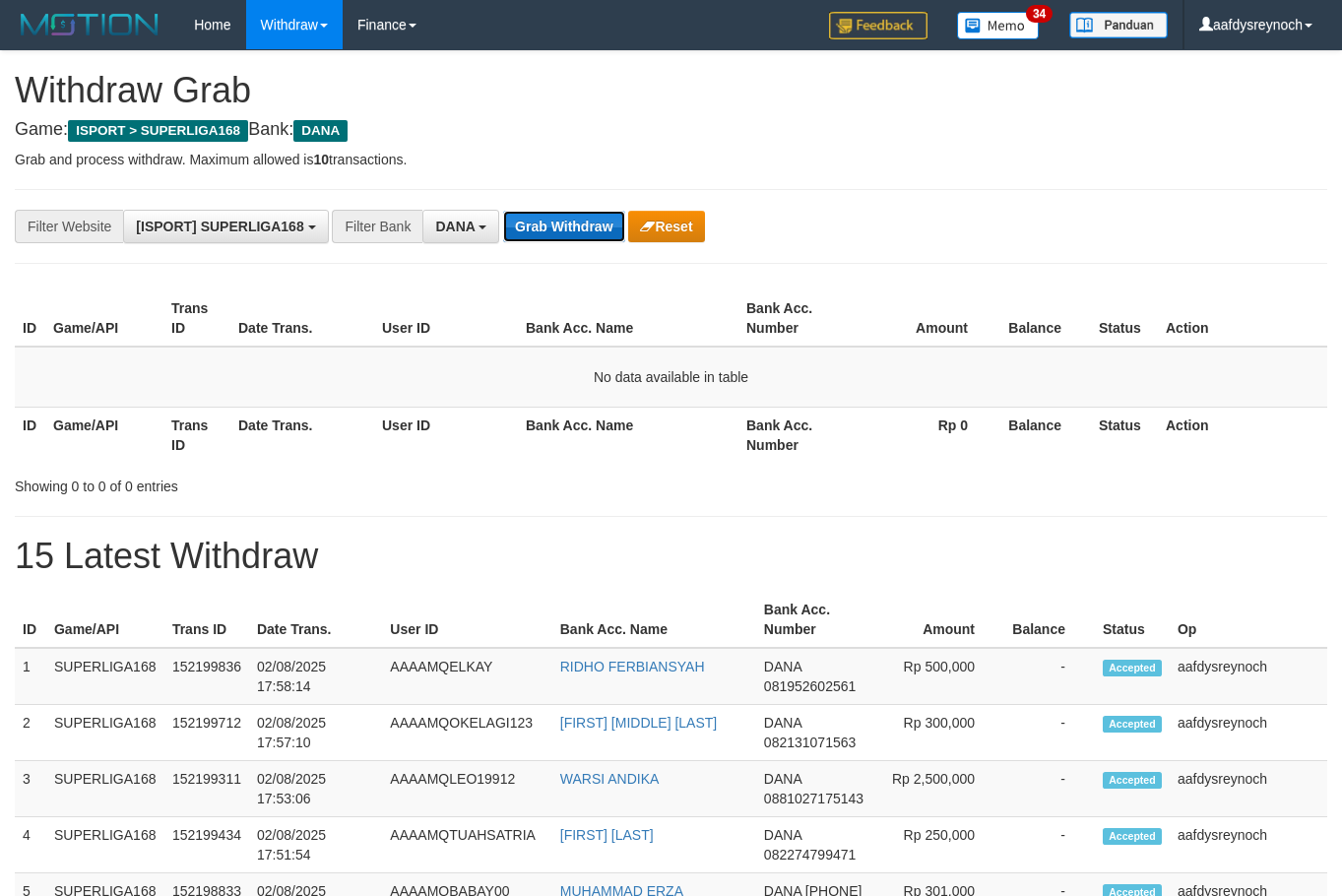 click on "Grab Withdraw" at bounding box center [563, 226] 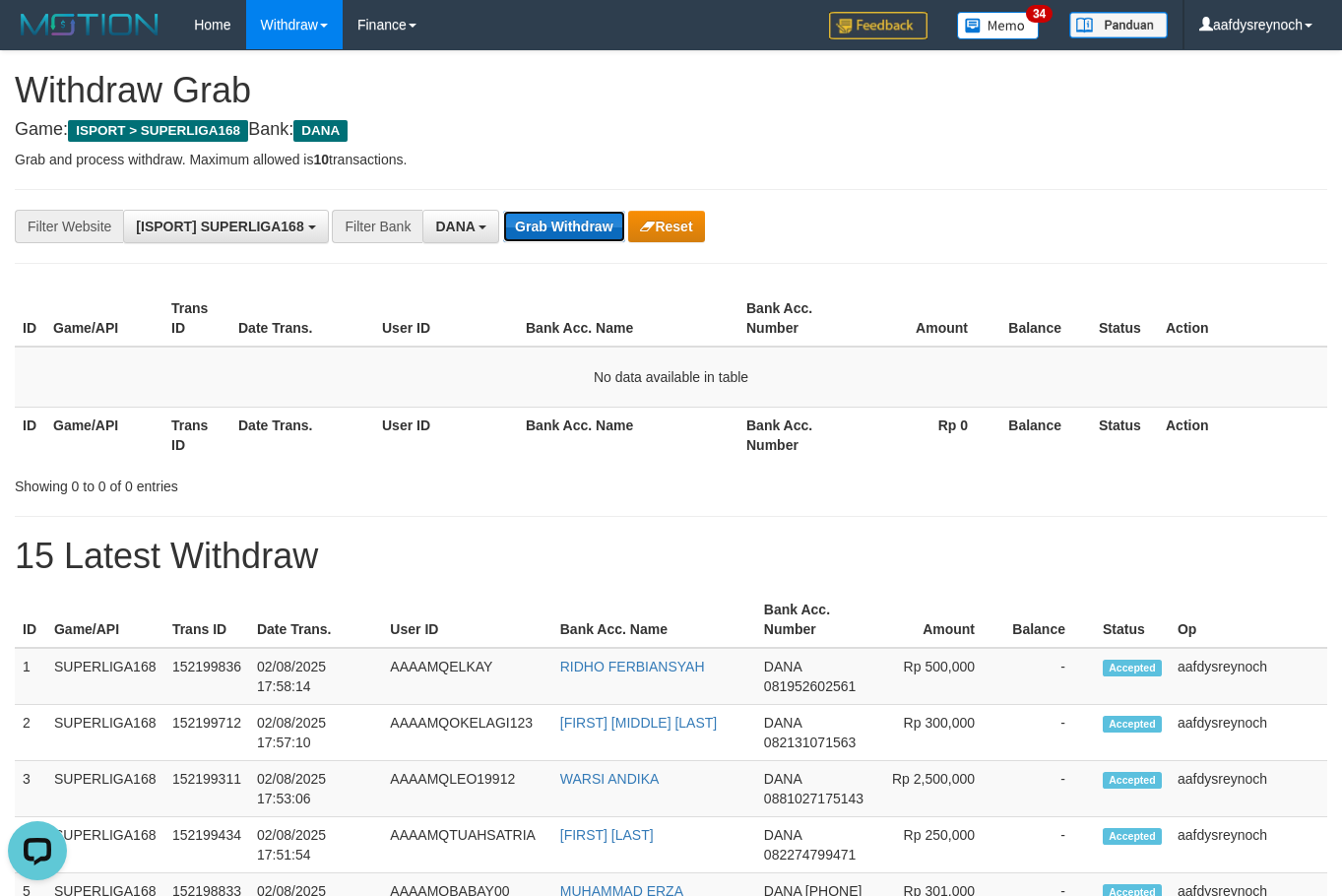 scroll, scrollTop: 0, scrollLeft: 0, axis: both 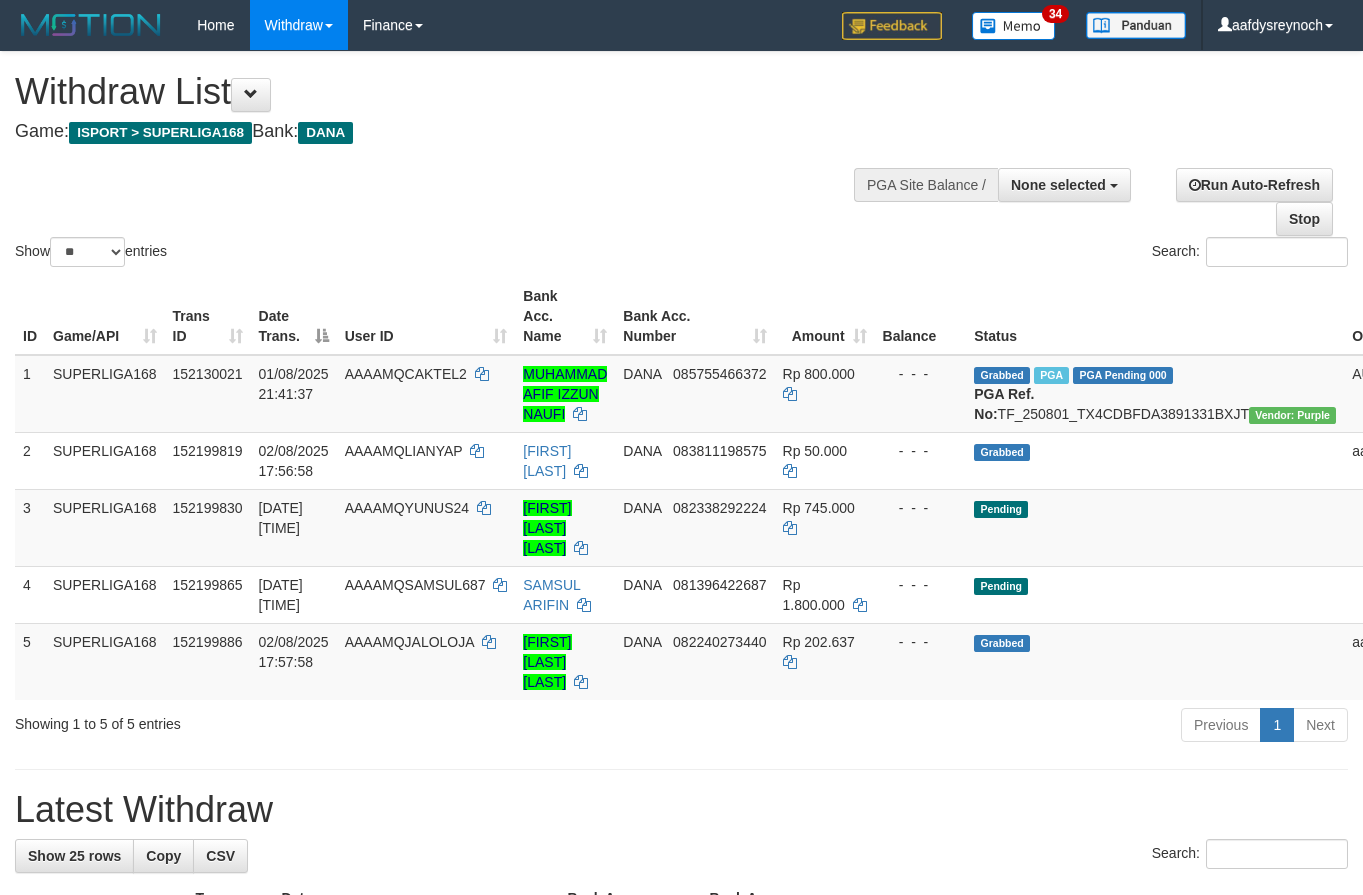 select 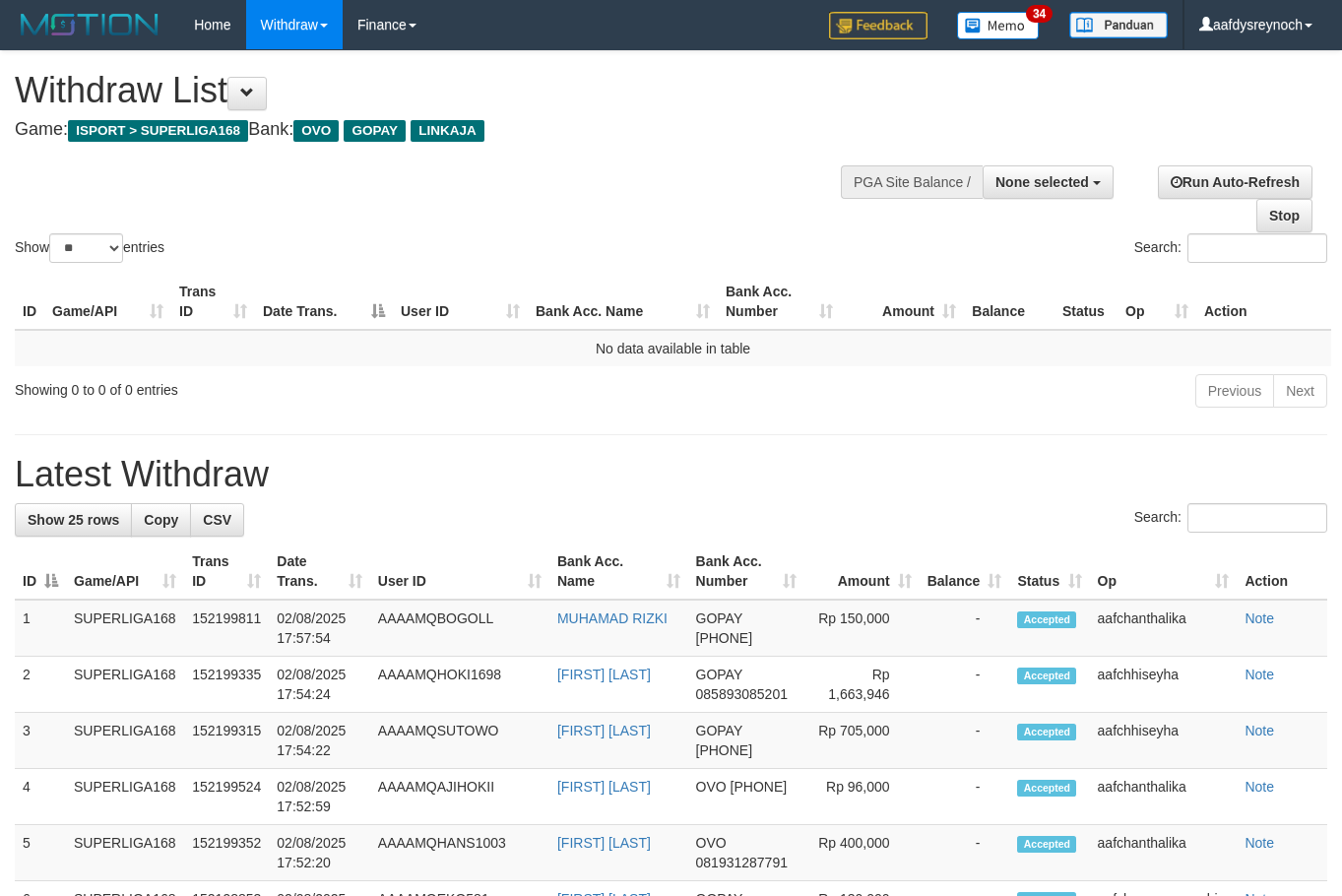 select 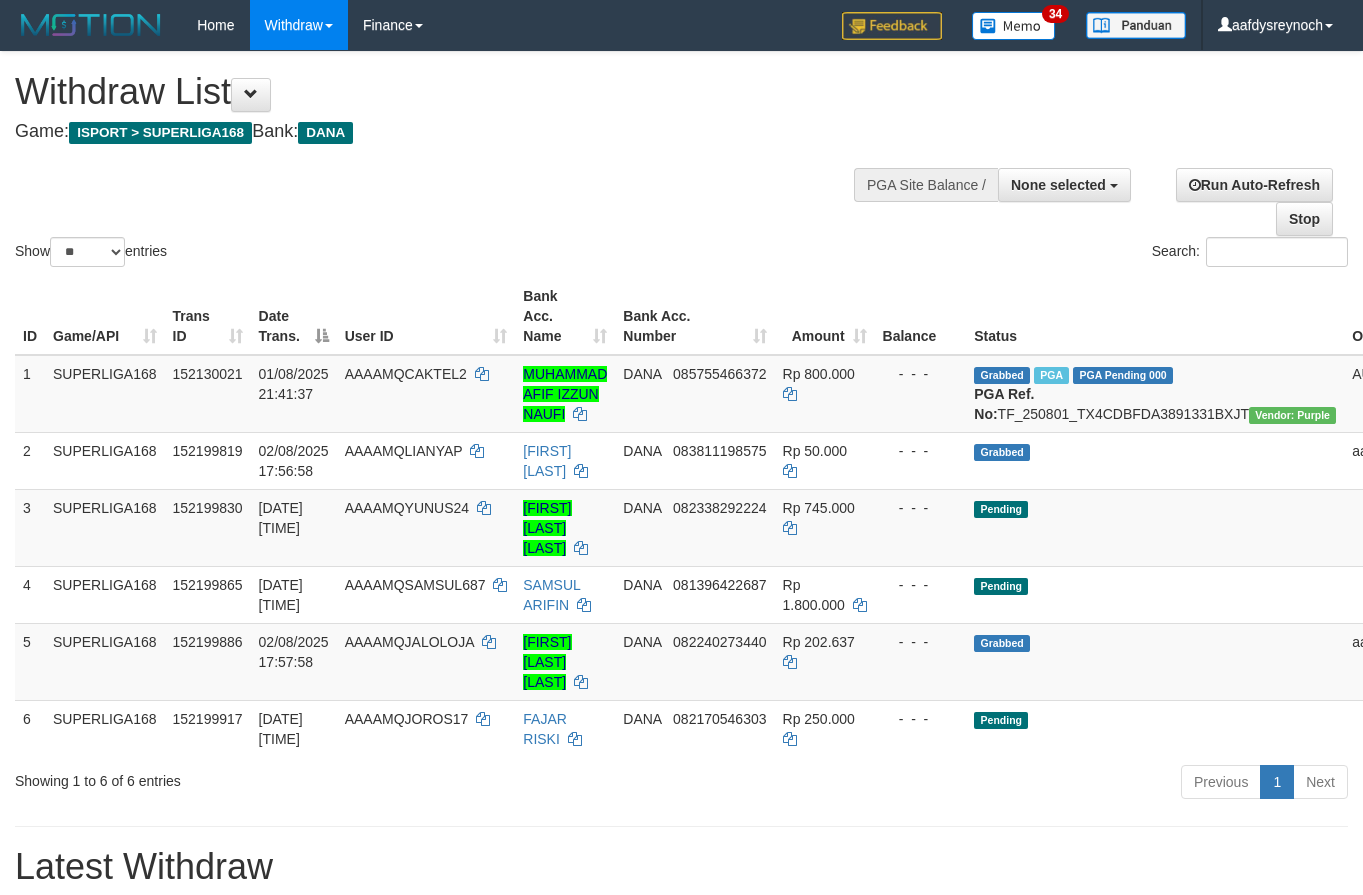 select 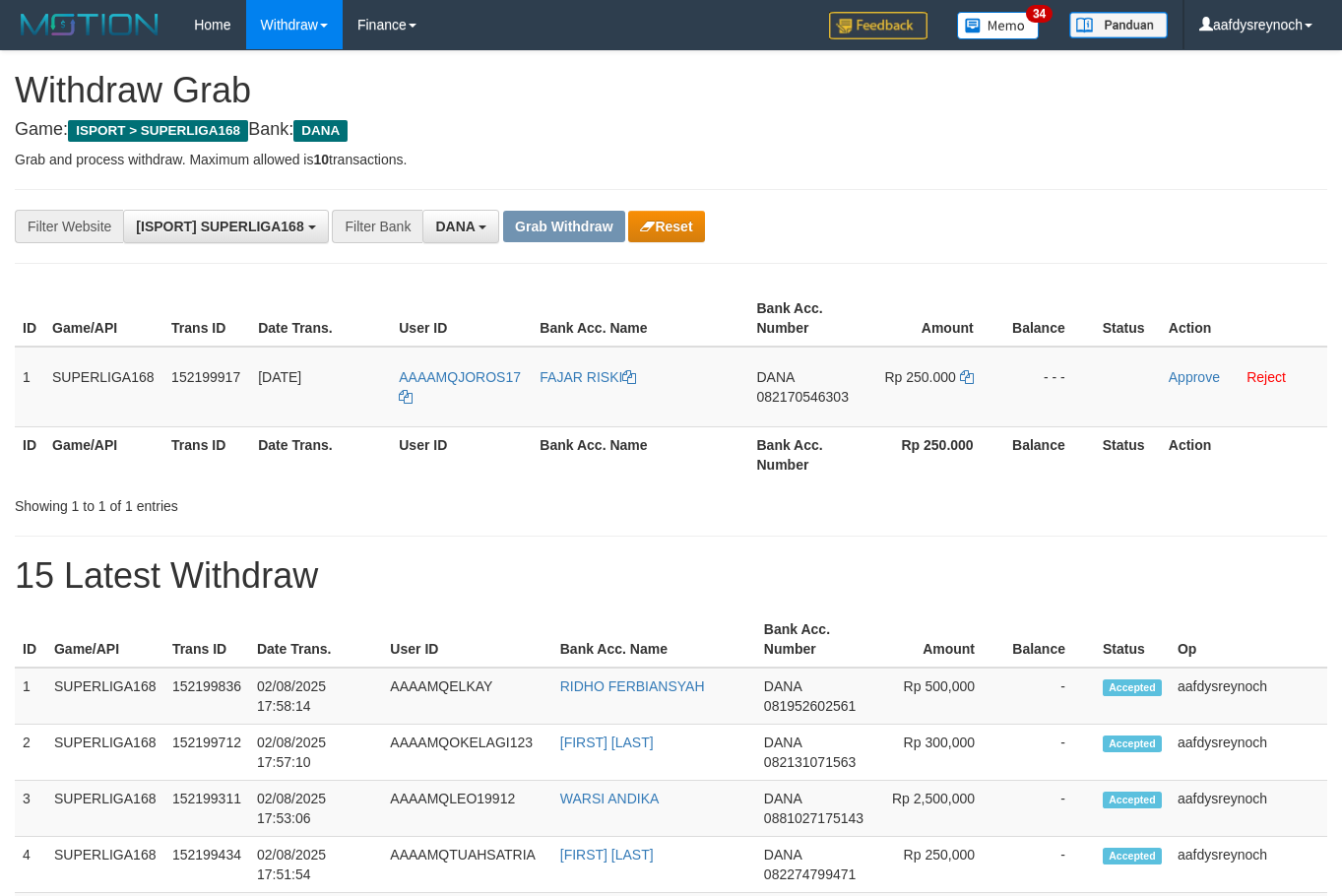 scroll, scrollTop: 0, scrollLeft: 0, axis: both 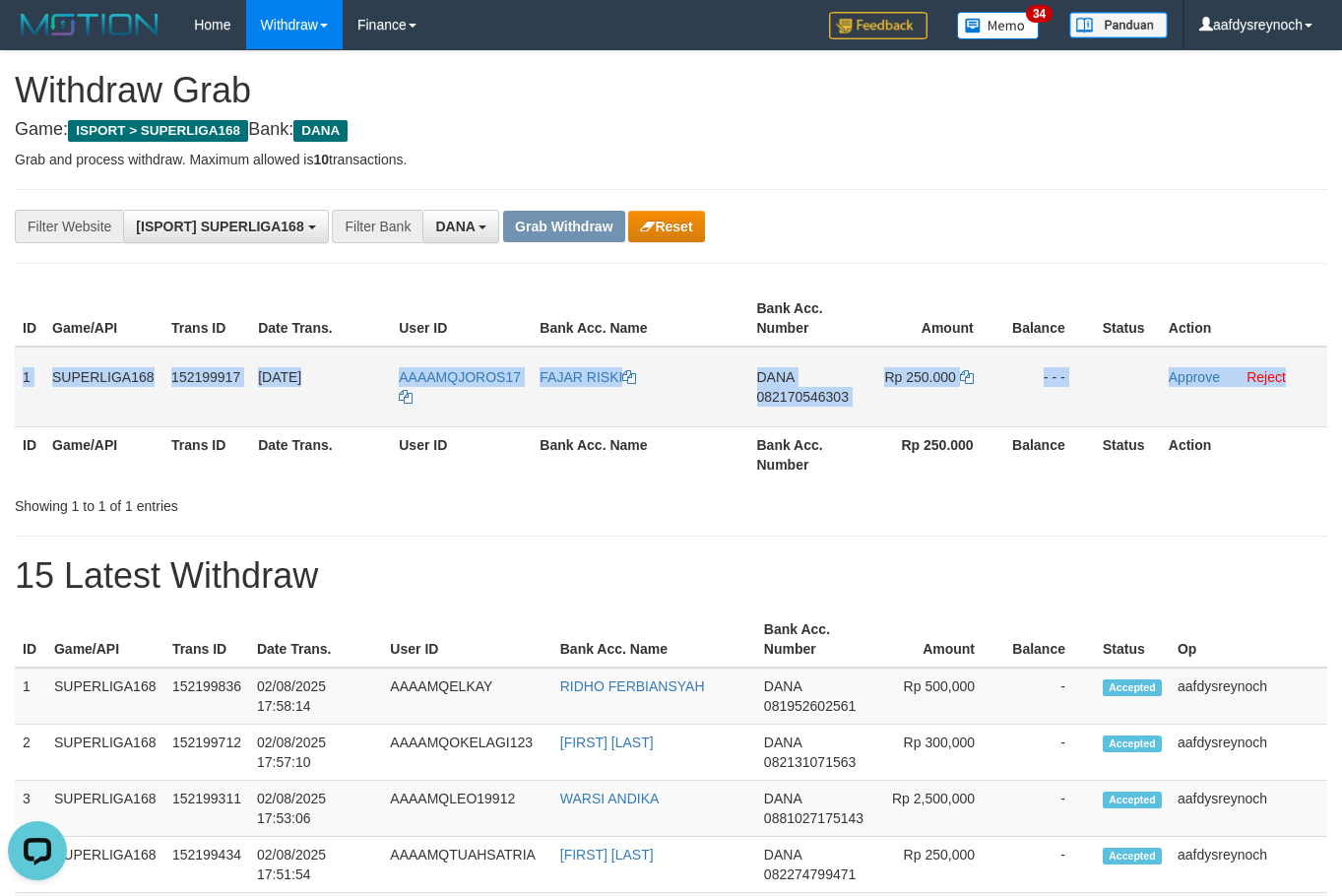 copy on "1
SUPERLIGA168
152199917
02/08/2025 17:58:32
AAAAMQJOROS17
FAJAR RISKI
DANA
082170546303
Rp 250.000
- - -
Approve
Reject" 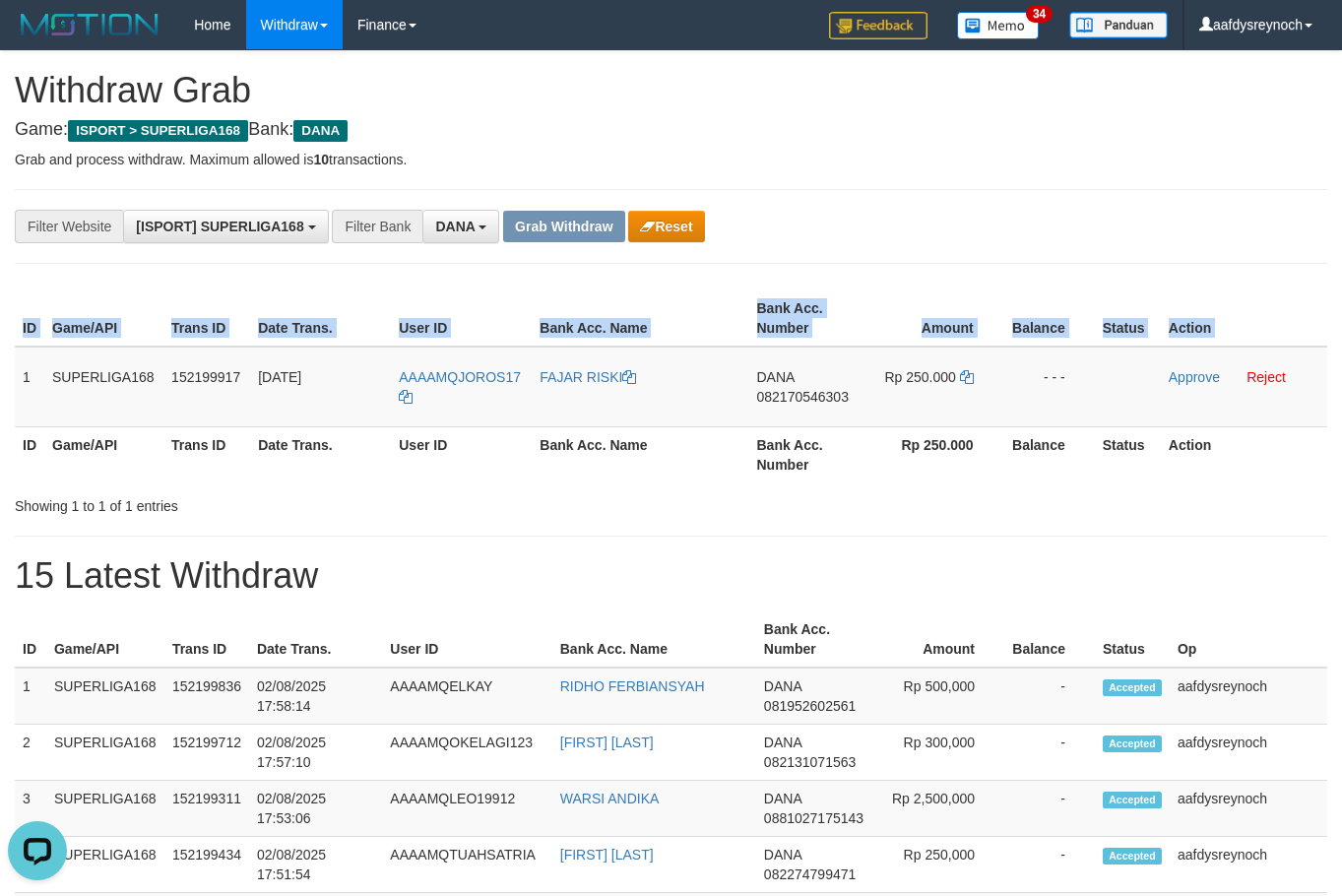 copy on "ID Game/API Trans ID Date Trans. User ID Bank Acc. Name Bank Acc. Number Amount Balance Status Action" 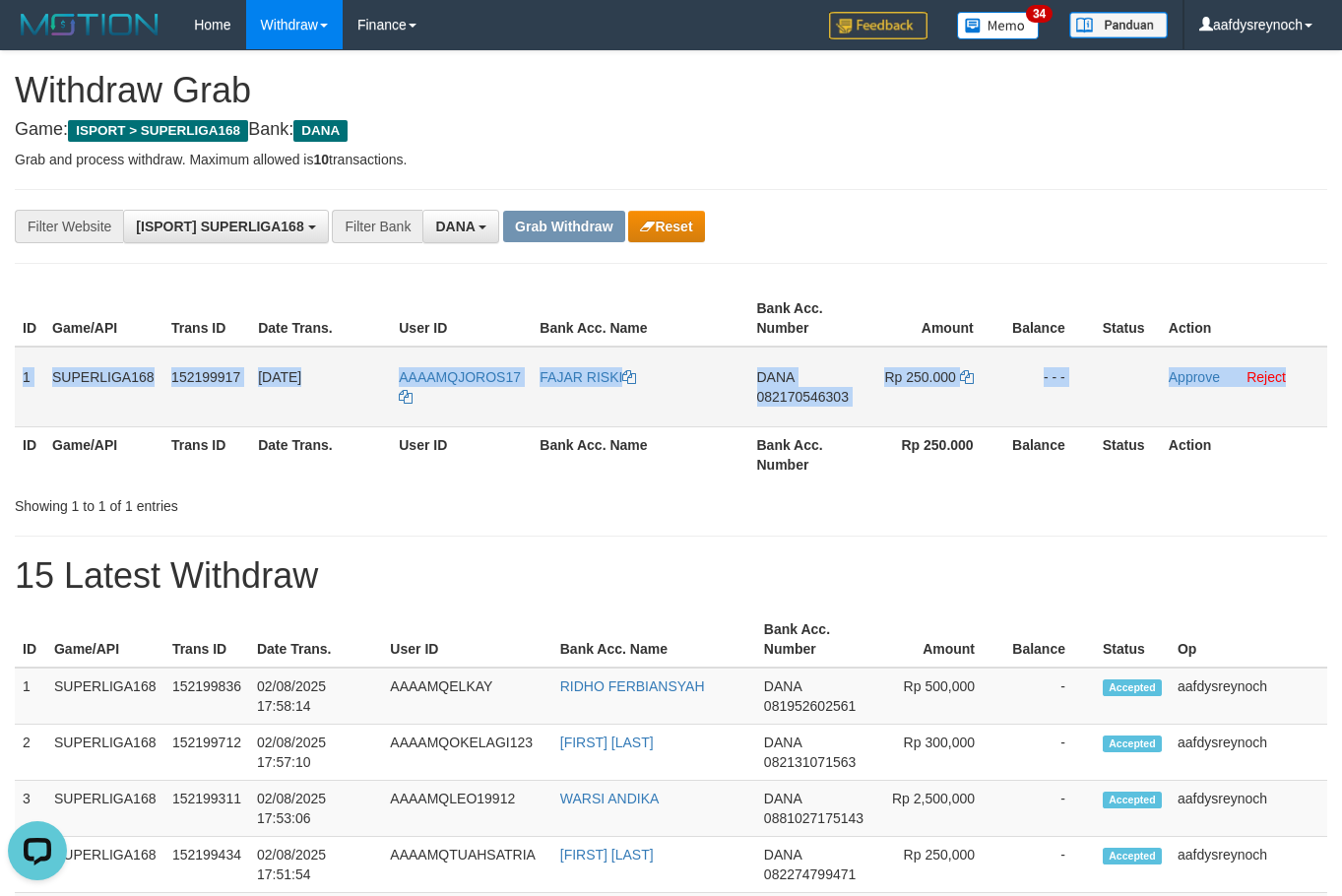 copy on "1
SUPERLIGA168
152199917
02/08/2025 17:58:32
AAAAMQJOROS17
FAJAR RISKI
DANA
082170546303
Rp 250.000
- - -
Approve
Reject" 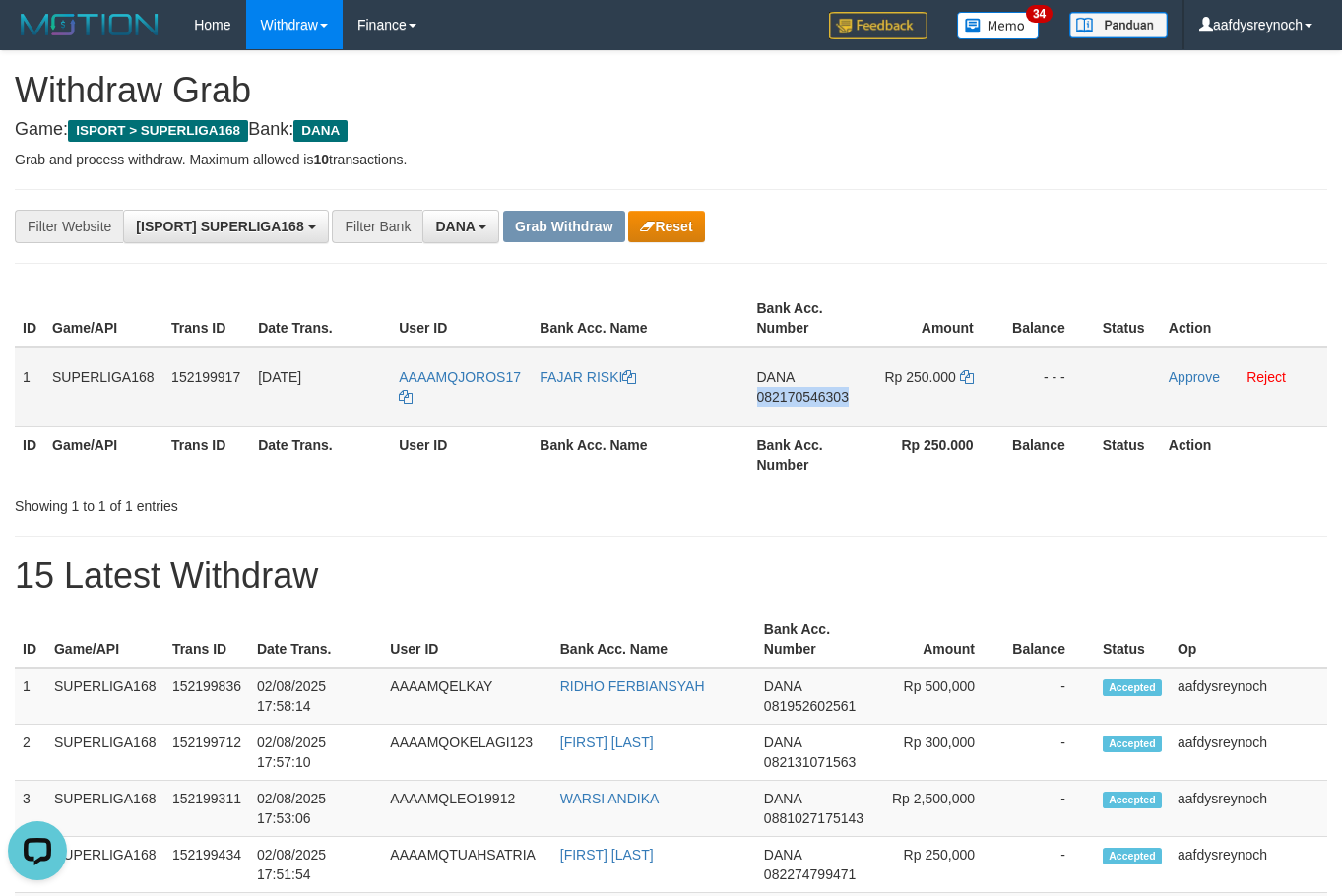 click on "DANA
082170546303" at bounding box center [807, 387] 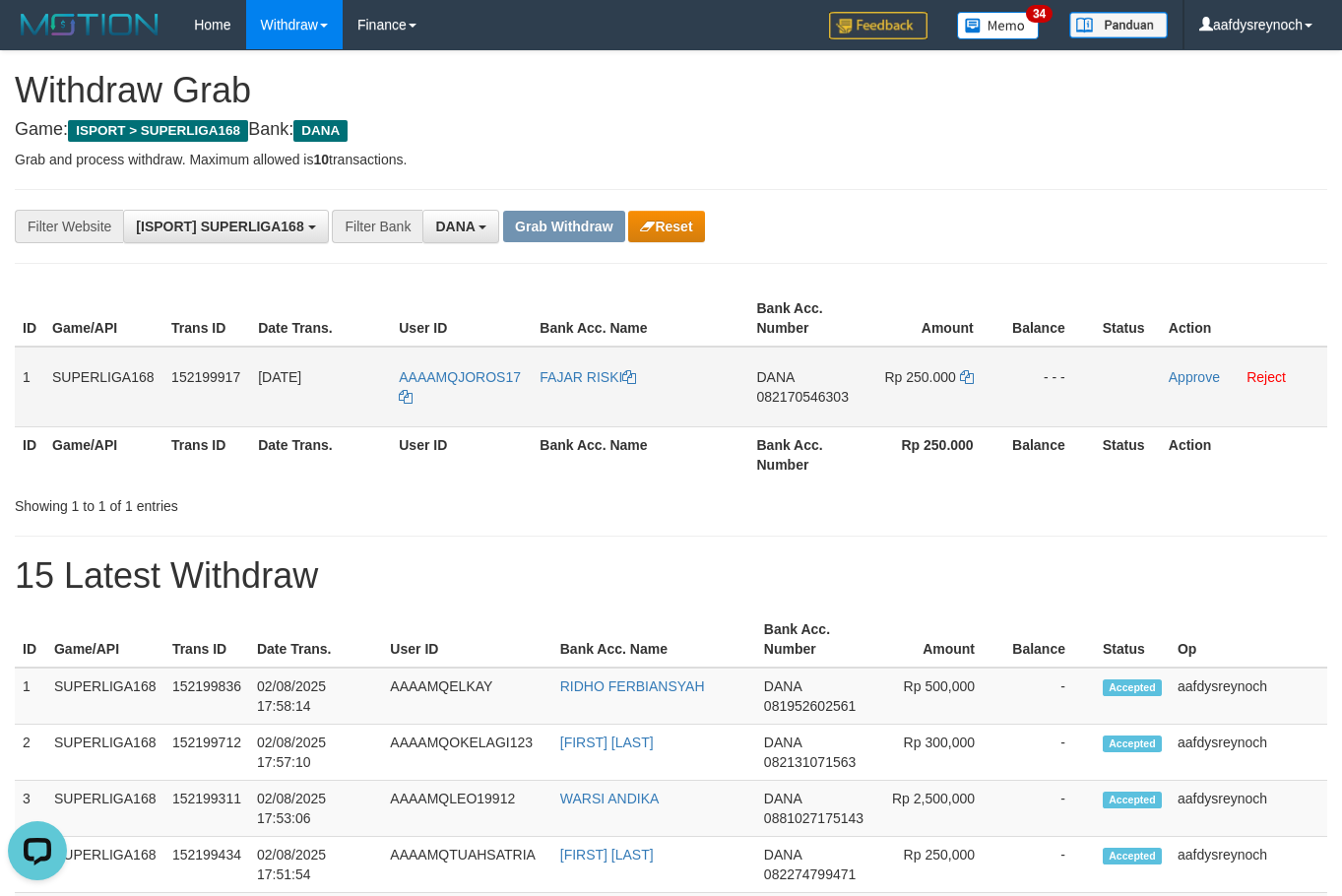click on "082170546303" at bounding box center [802, 397] 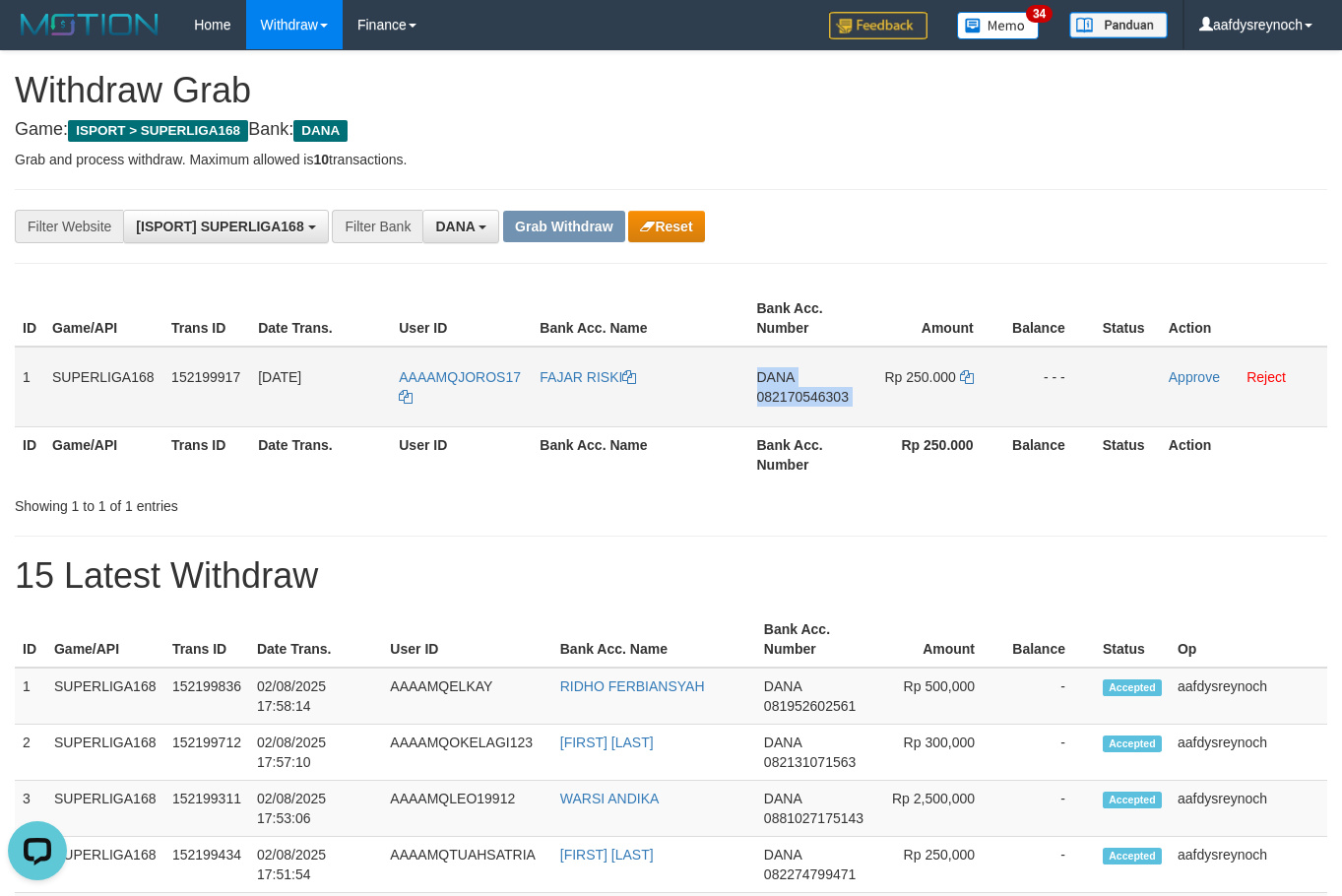 click on "082170546303" at bounding box center [802, 397] 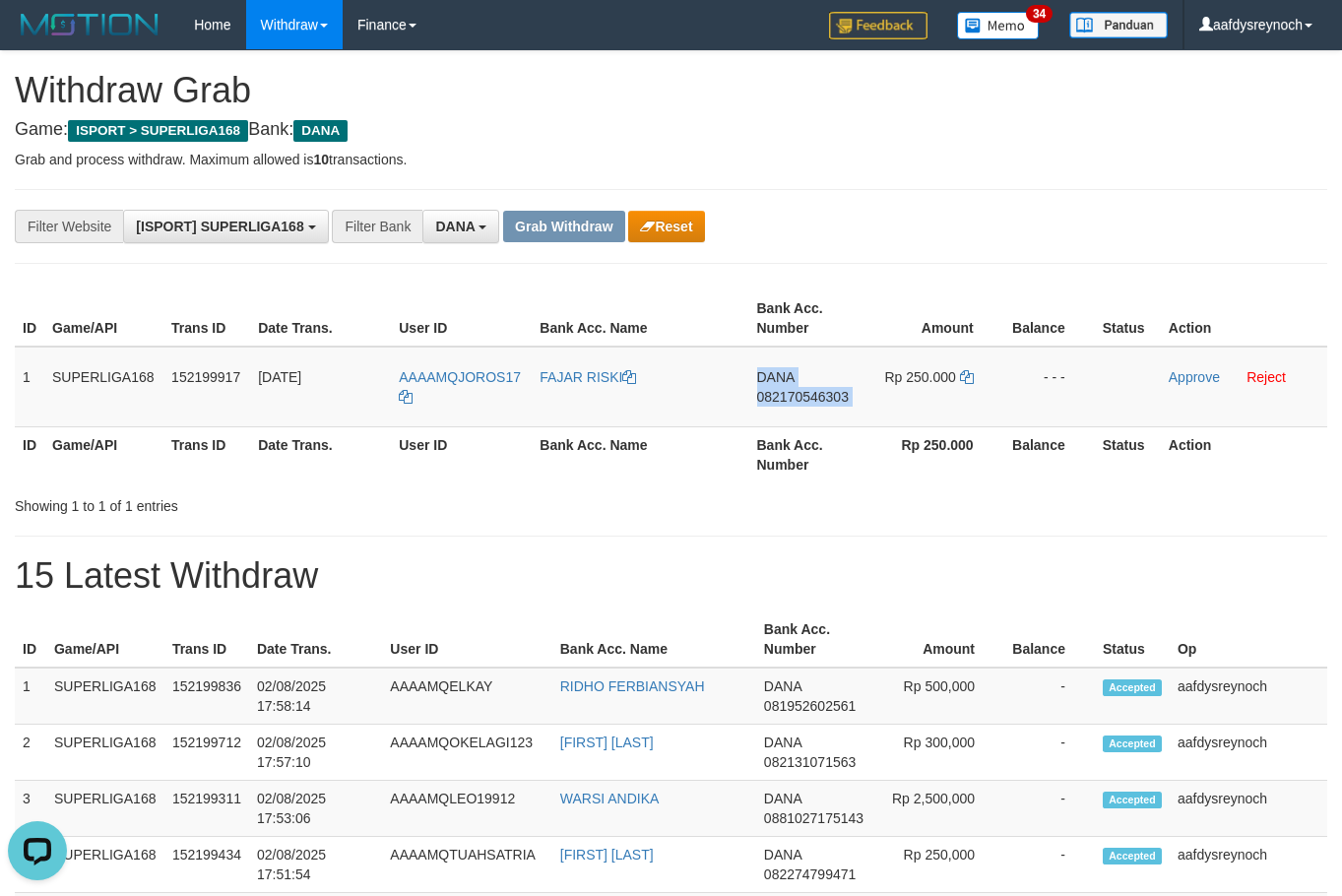 click on "082170546303" at bounding box center (802, 397) 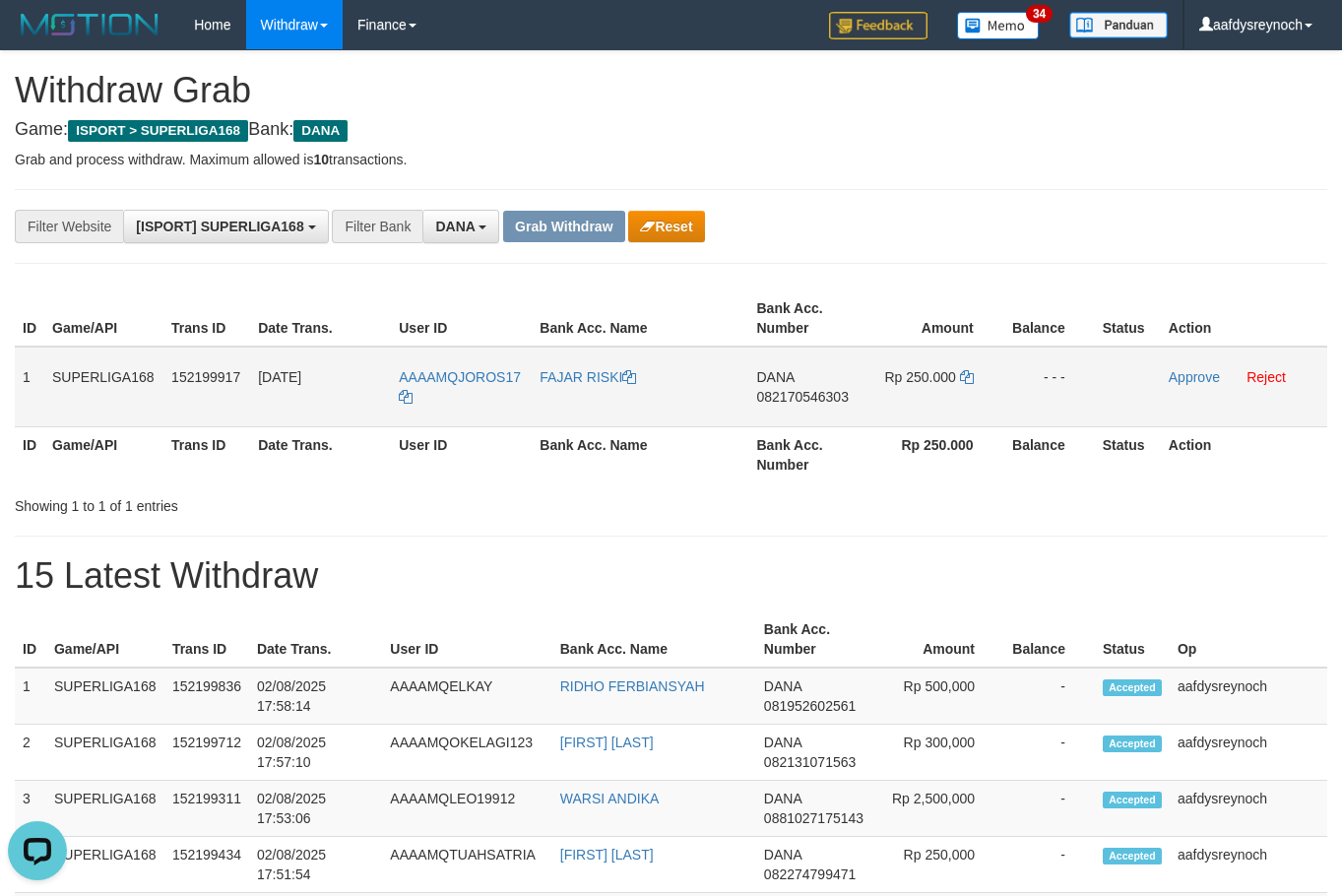 drag, startPoint x: 848, startPoint y: 238, endPoint x: 850, endPoint y: 375, distance: 137.0146 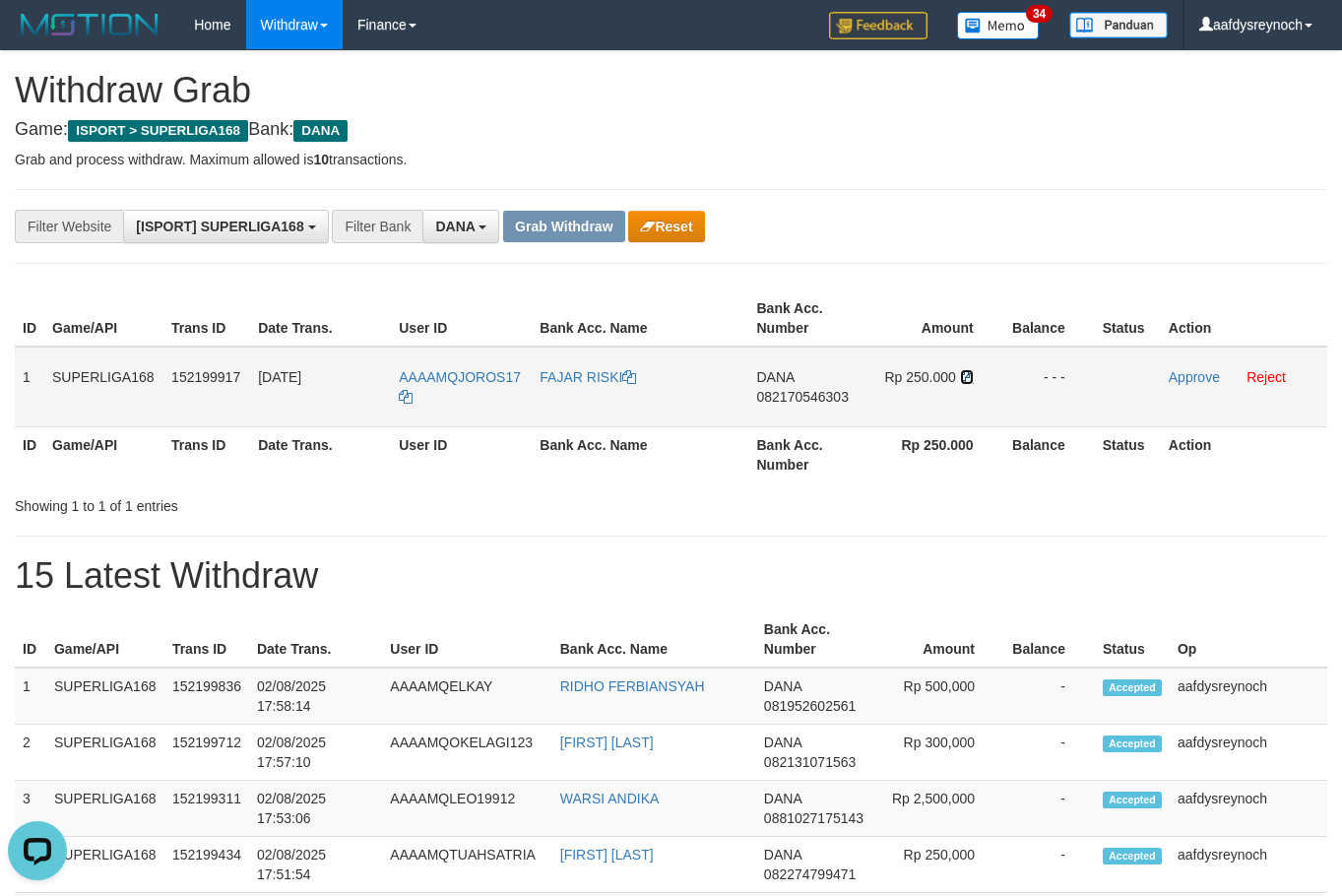 click at bounding box center (967, 377) 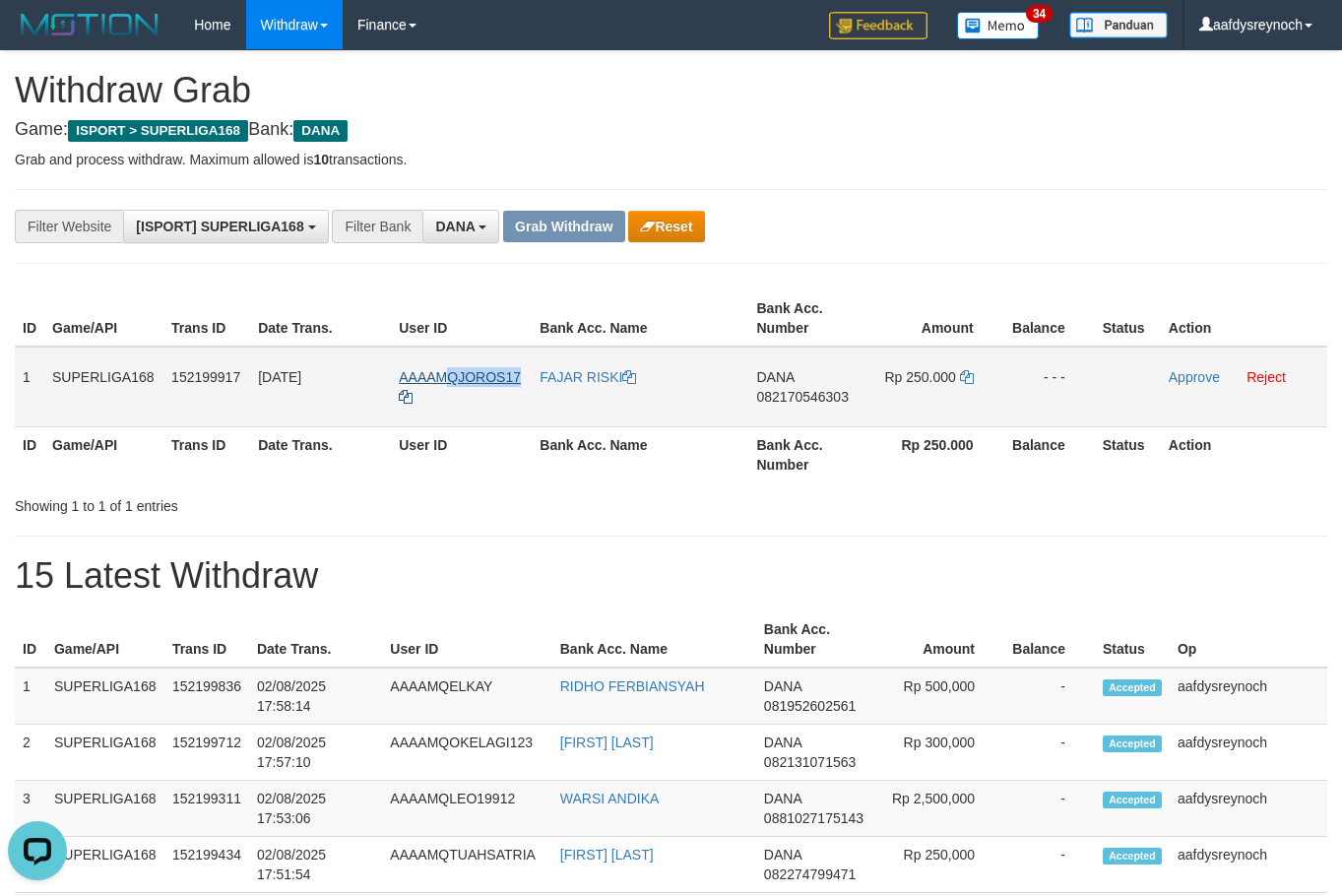 copy on "QJOROS17" 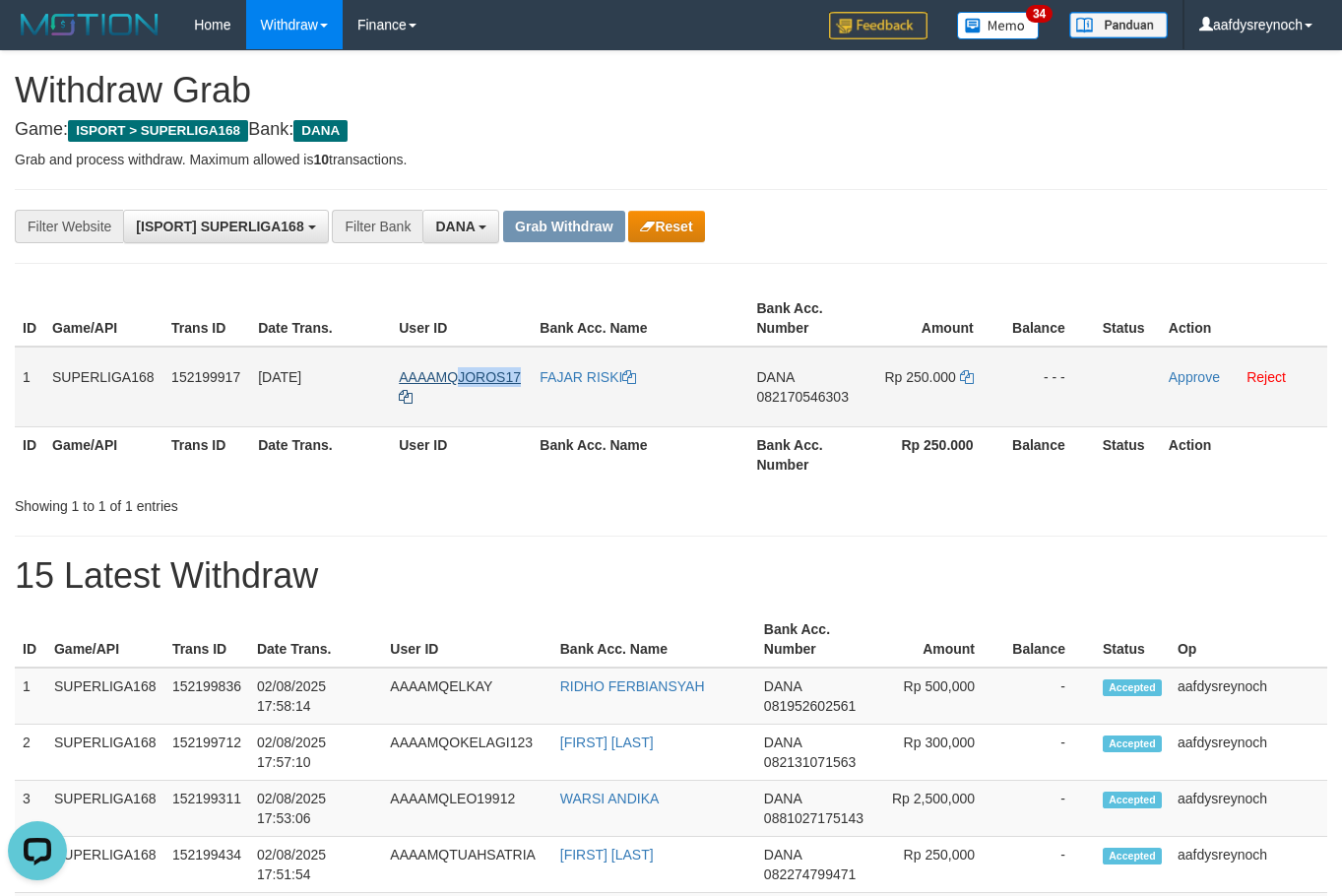 copy on "JOROS17" 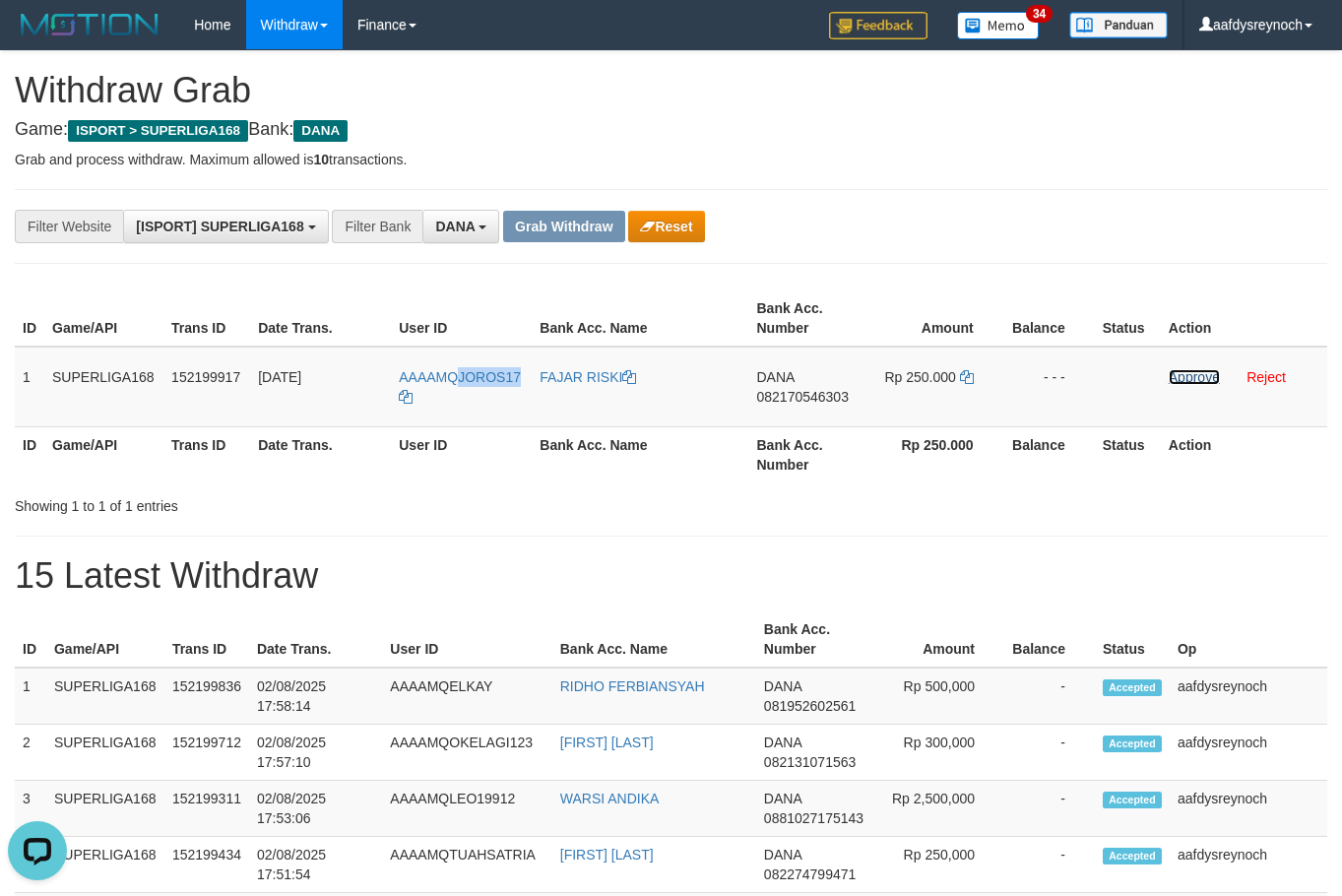 drag, startPoint x: 1180, startPoint y: 378, endPoint x: 747, endPoint y: 213, distance: 463.37242 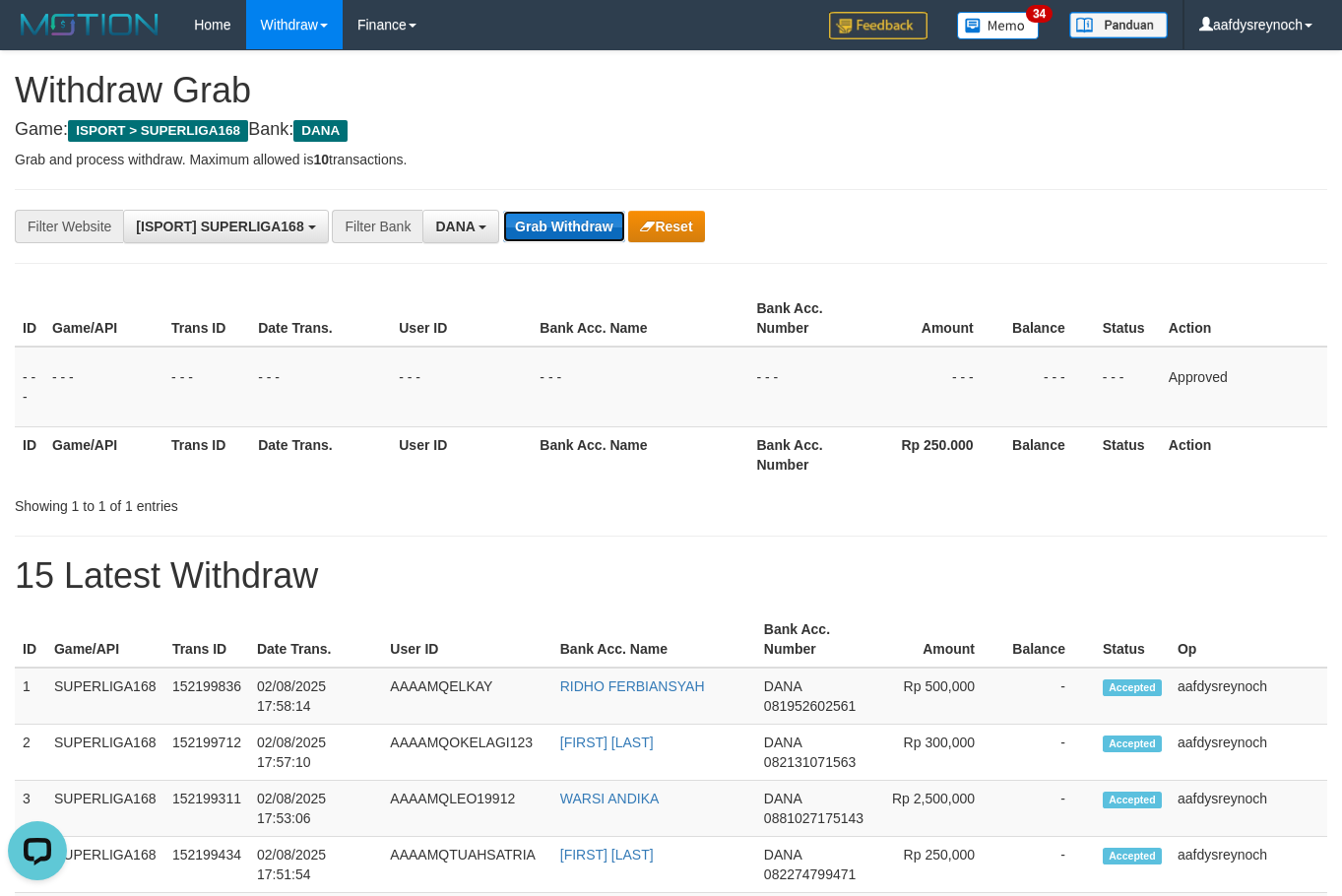 click on "Grab Withdraw" at bounding box center [563, 226] 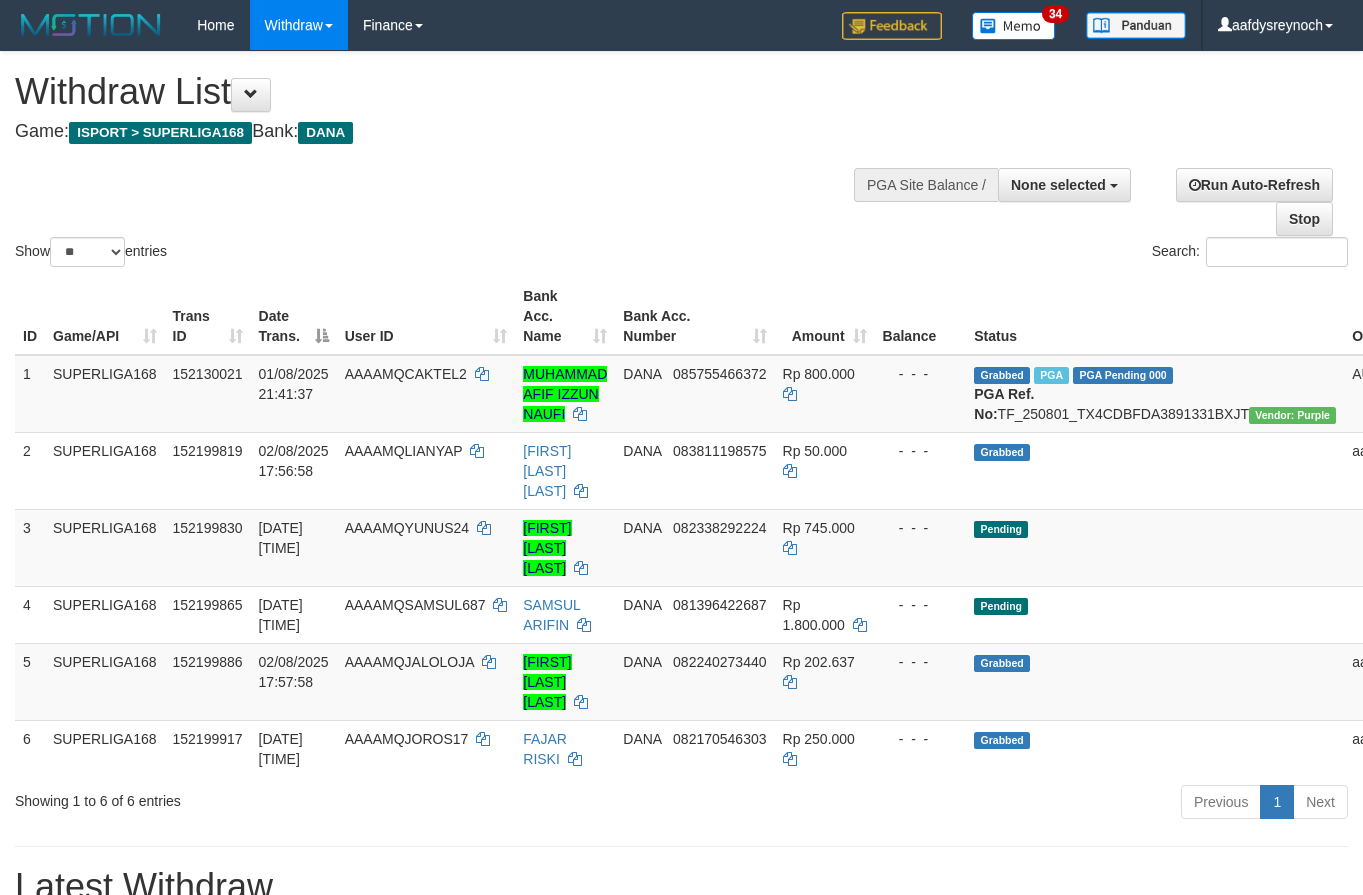 select 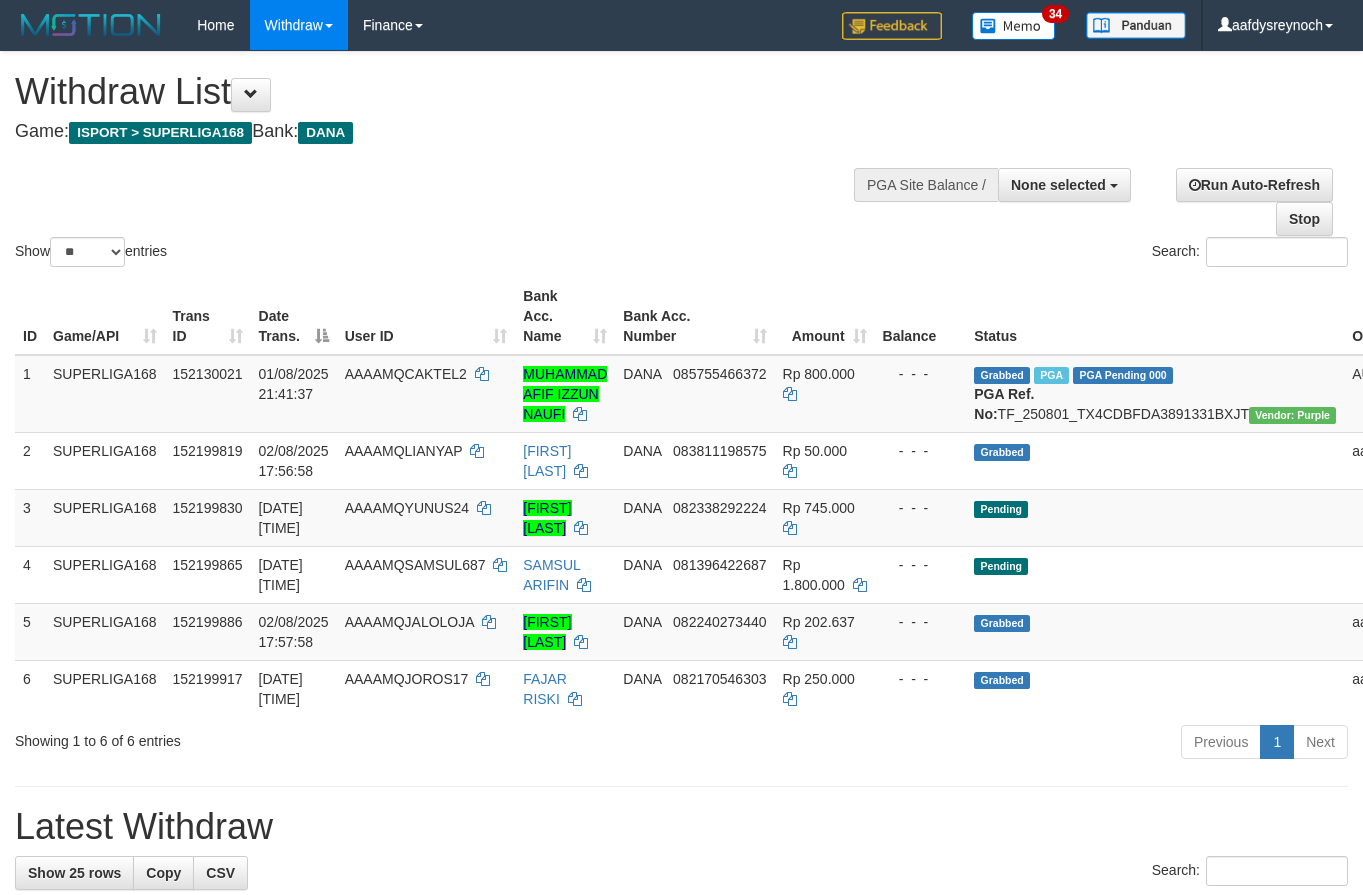select 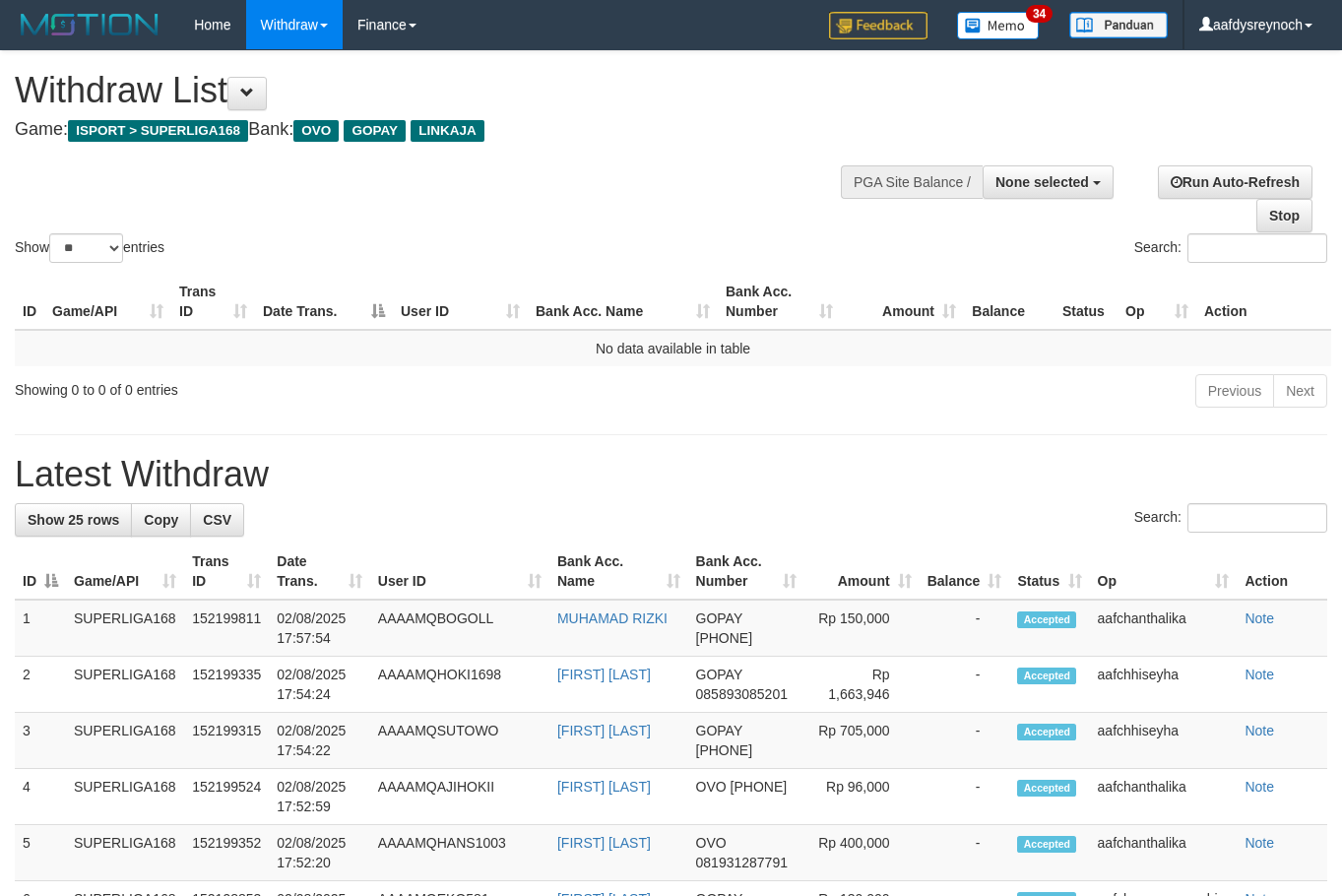 select 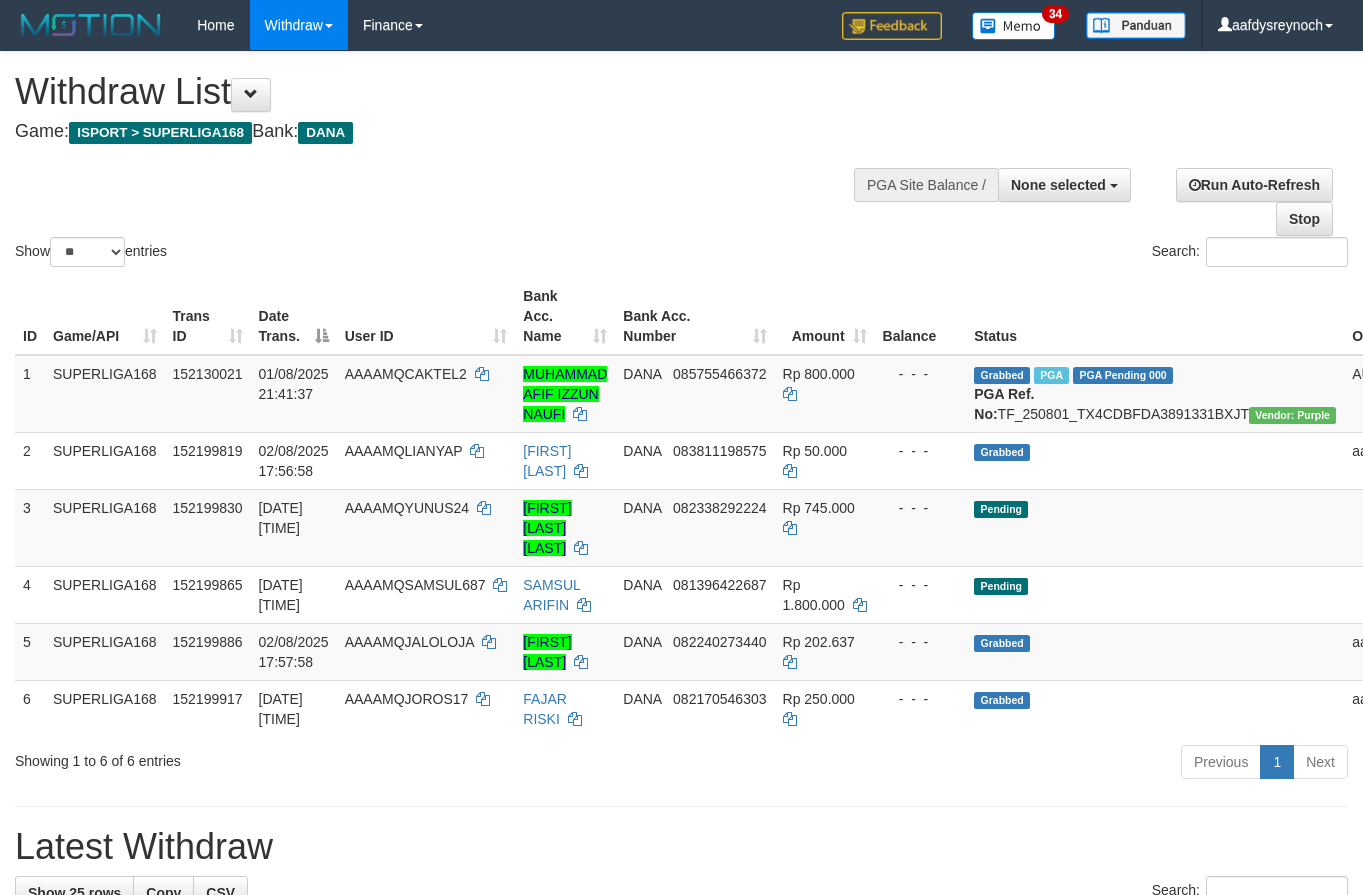 select 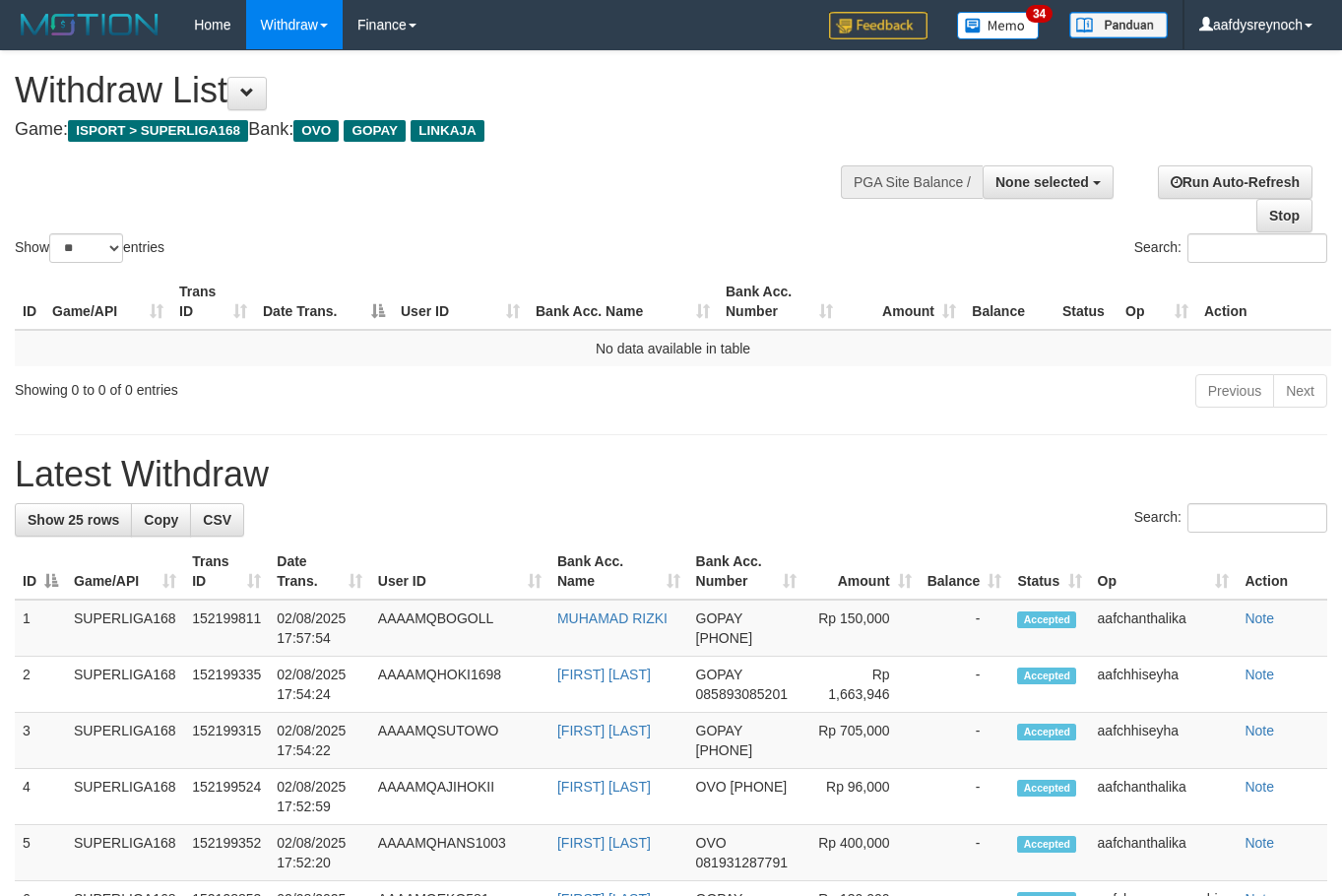 select 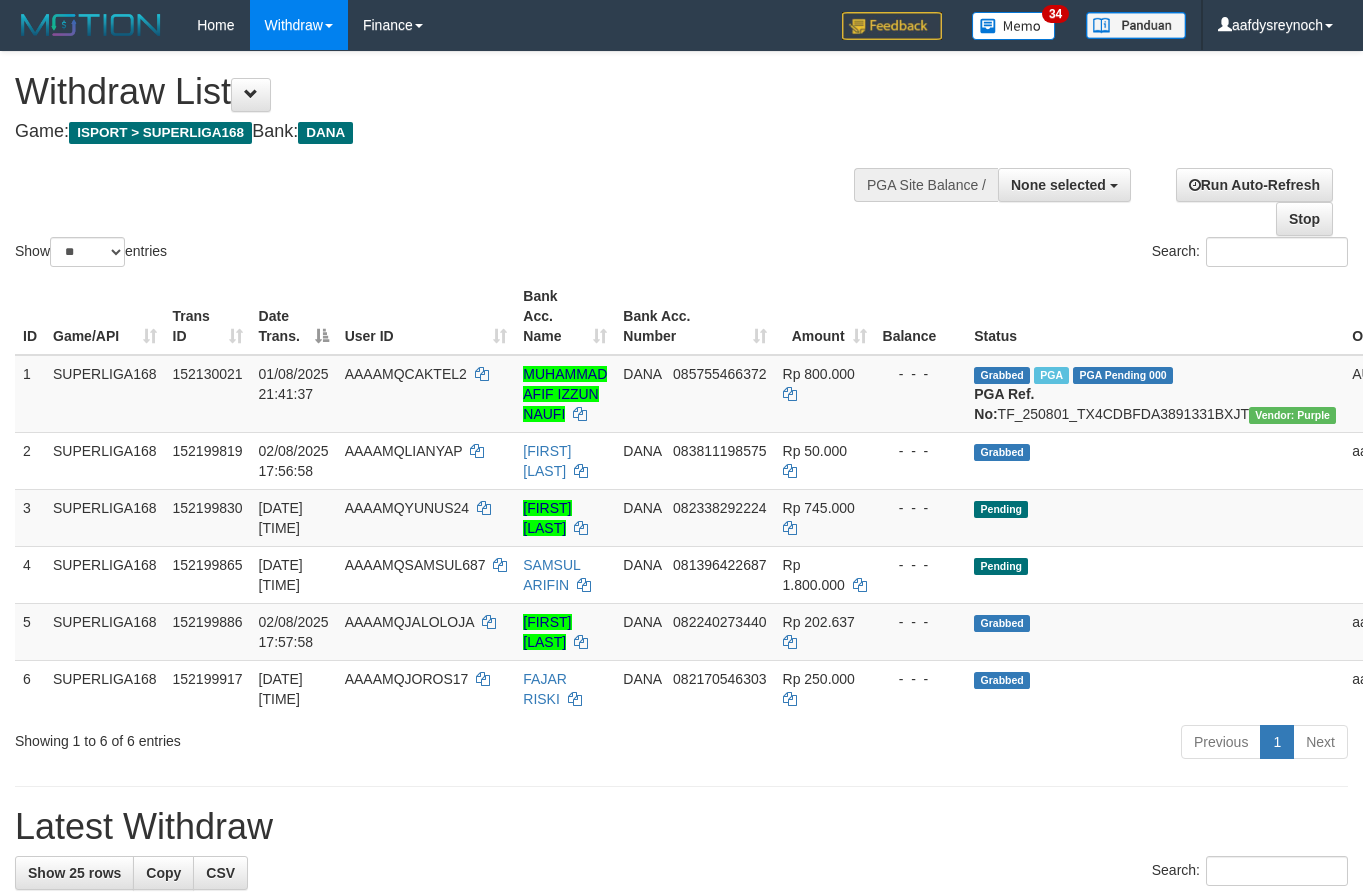 select 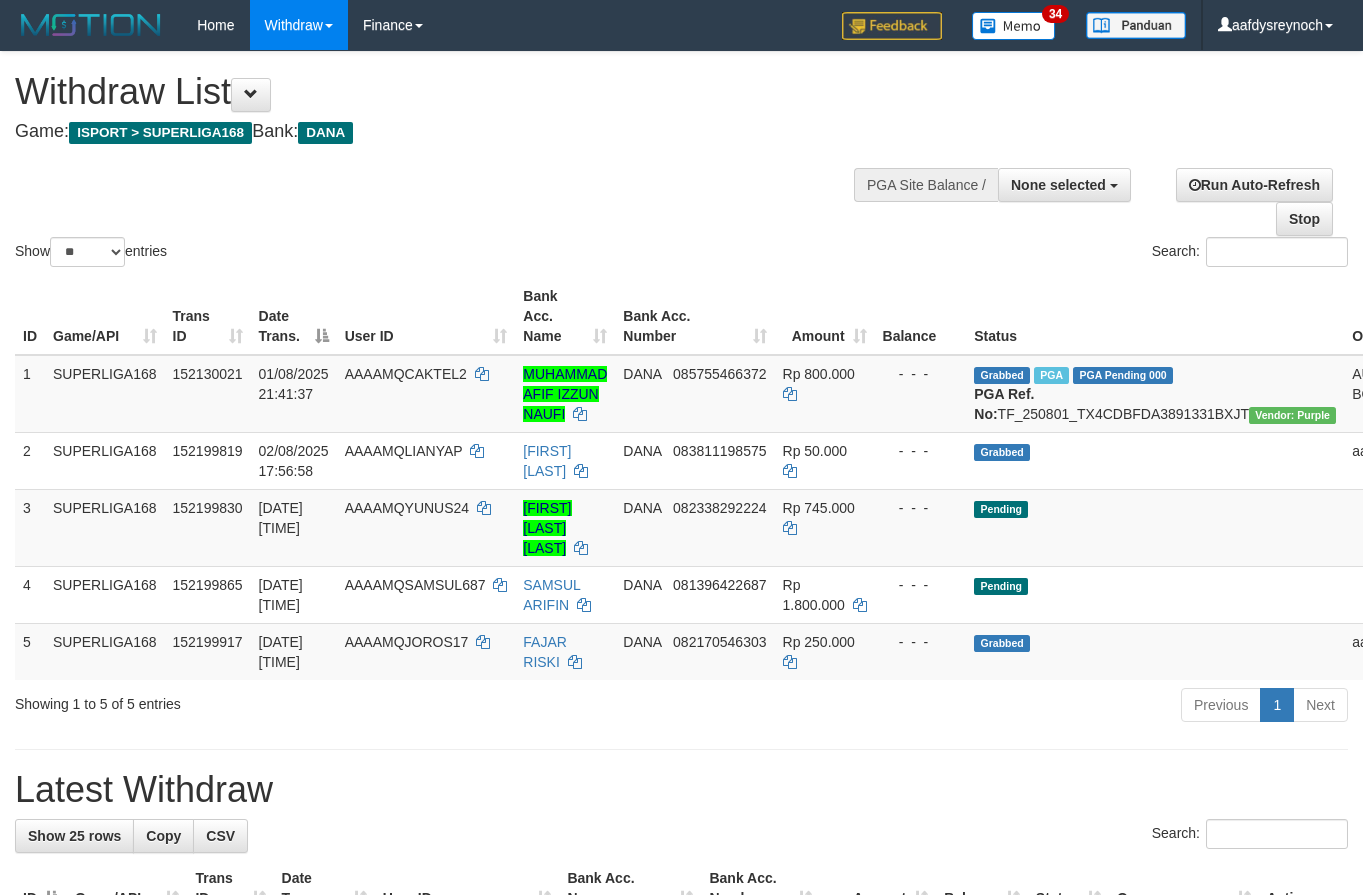 select 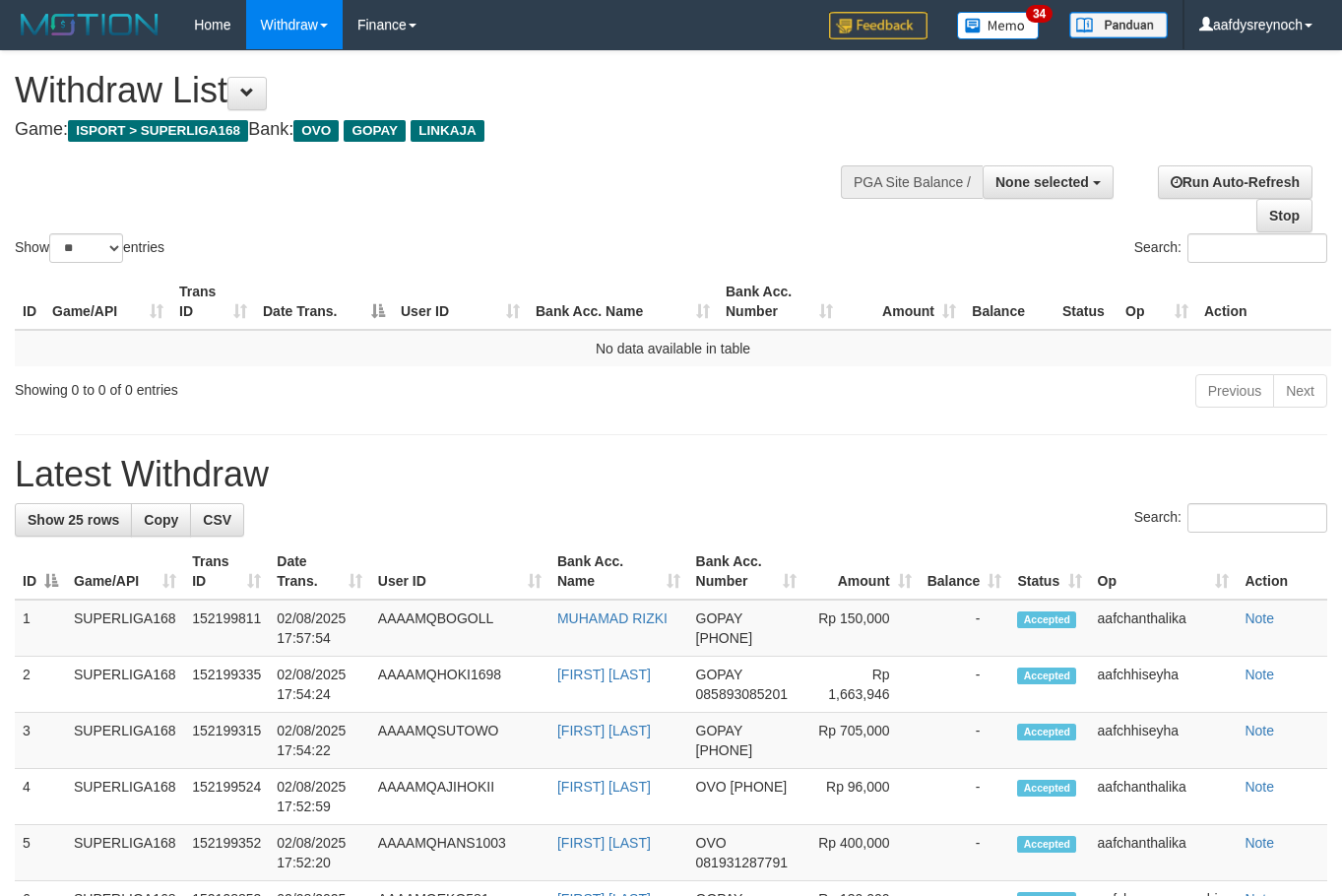 select 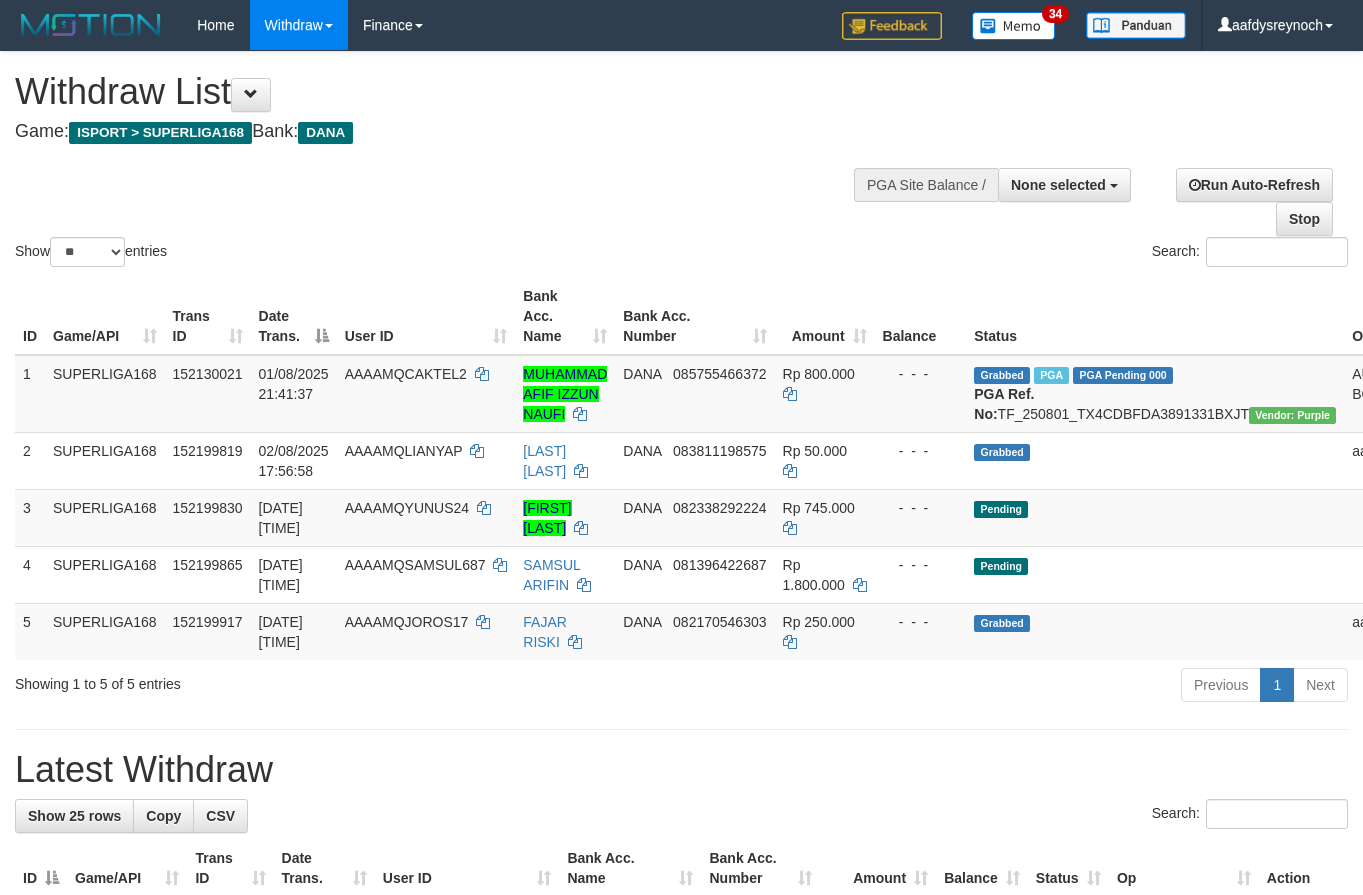 select 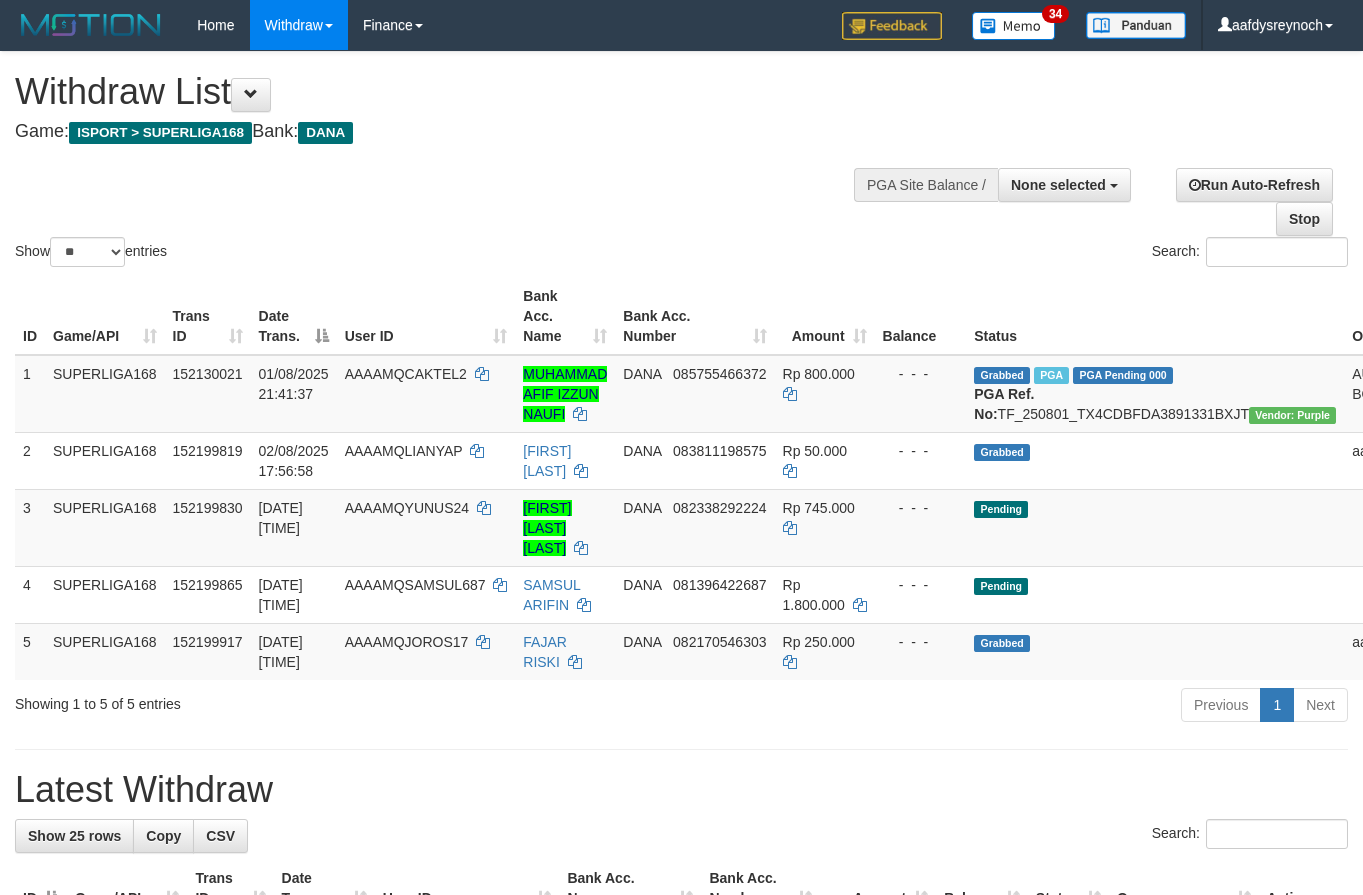select 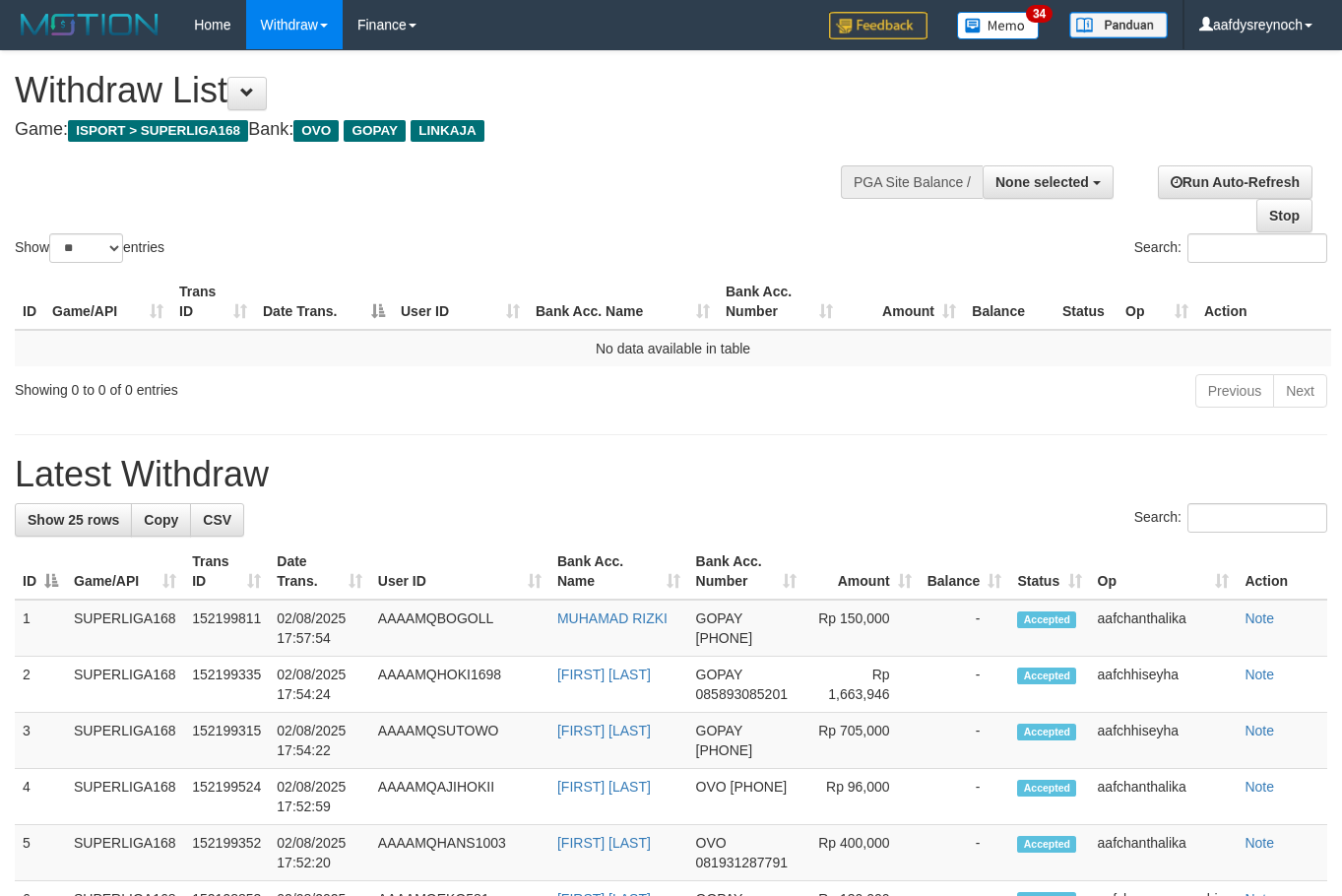 select 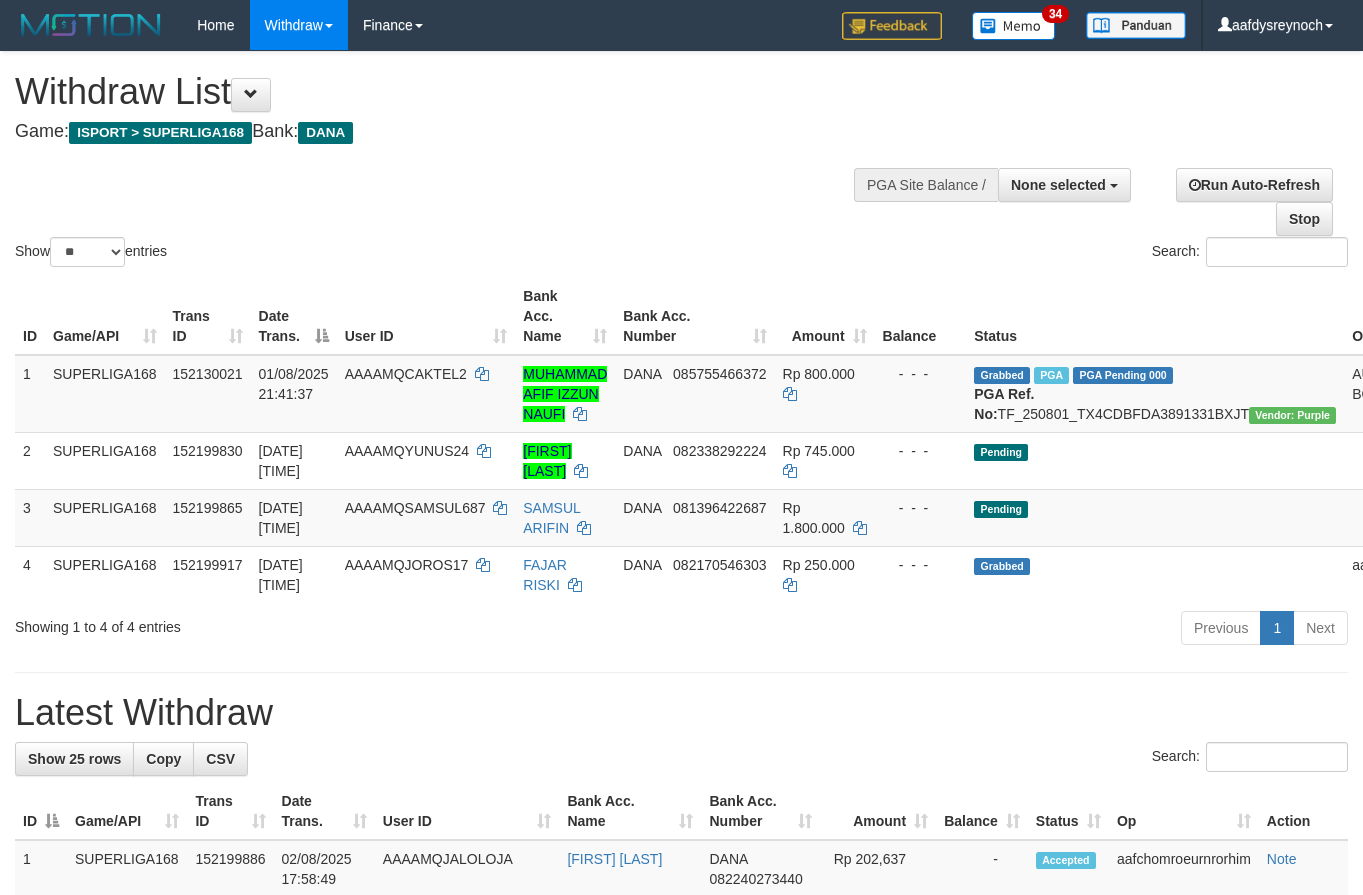 select 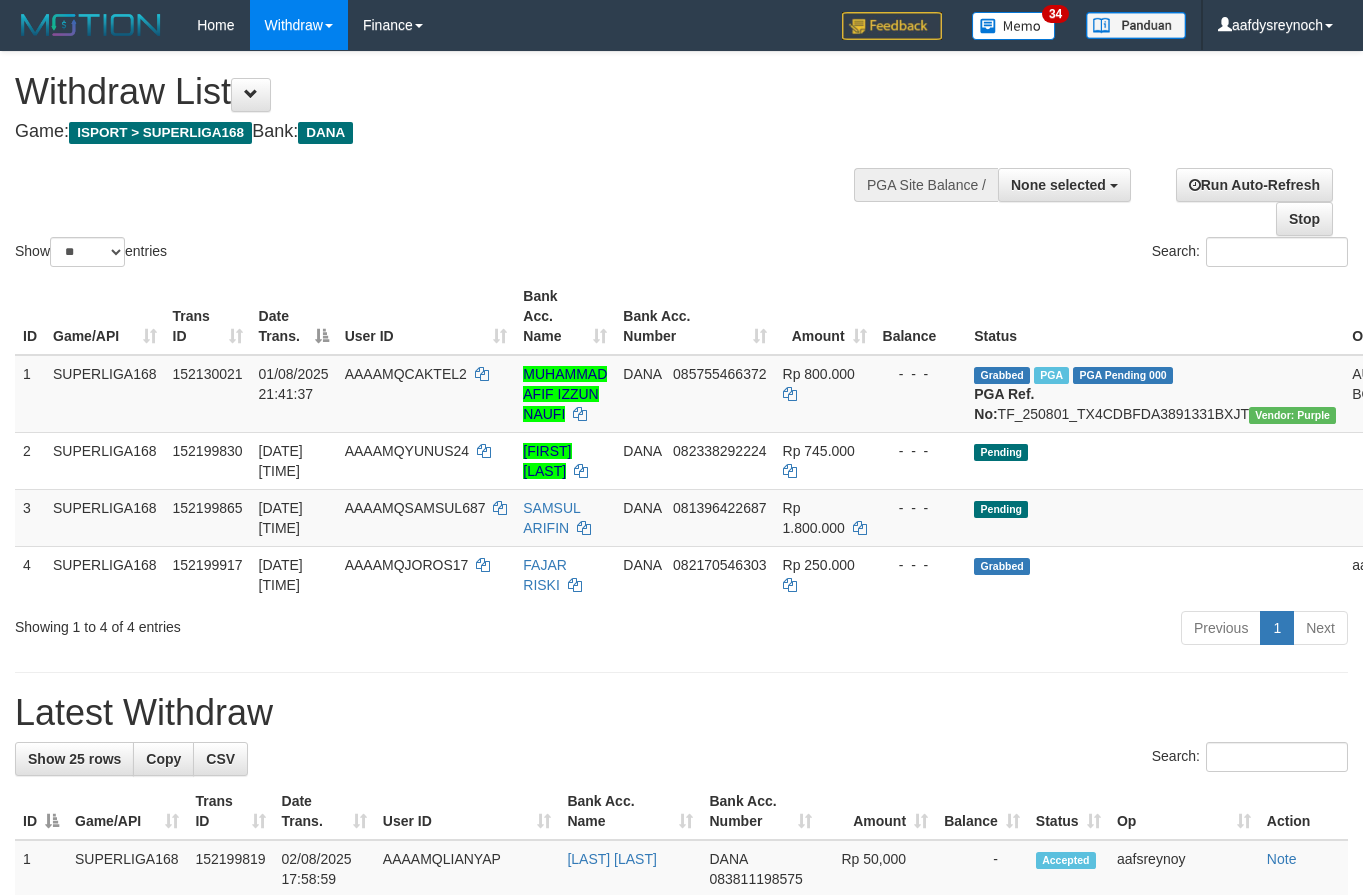 select 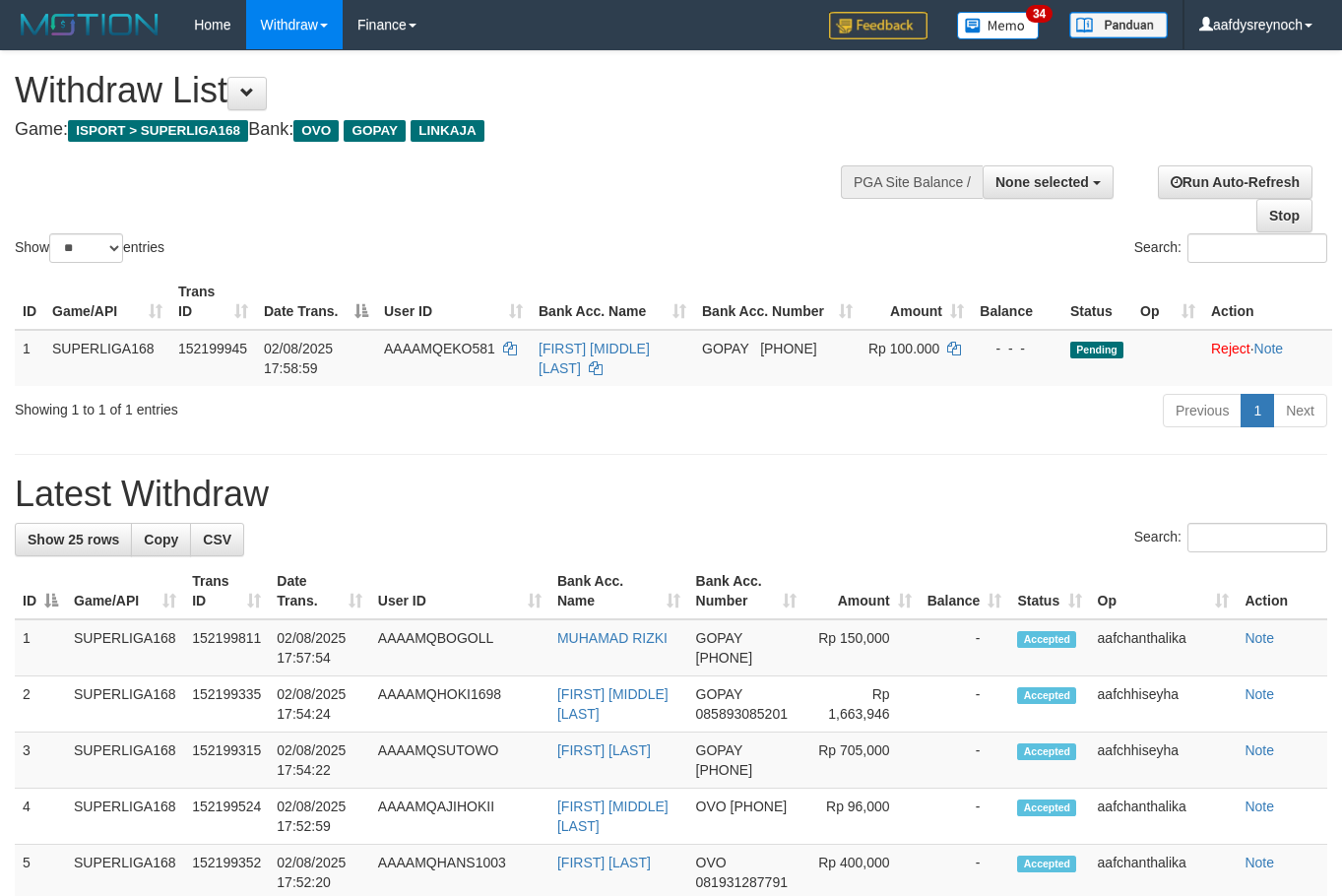 select 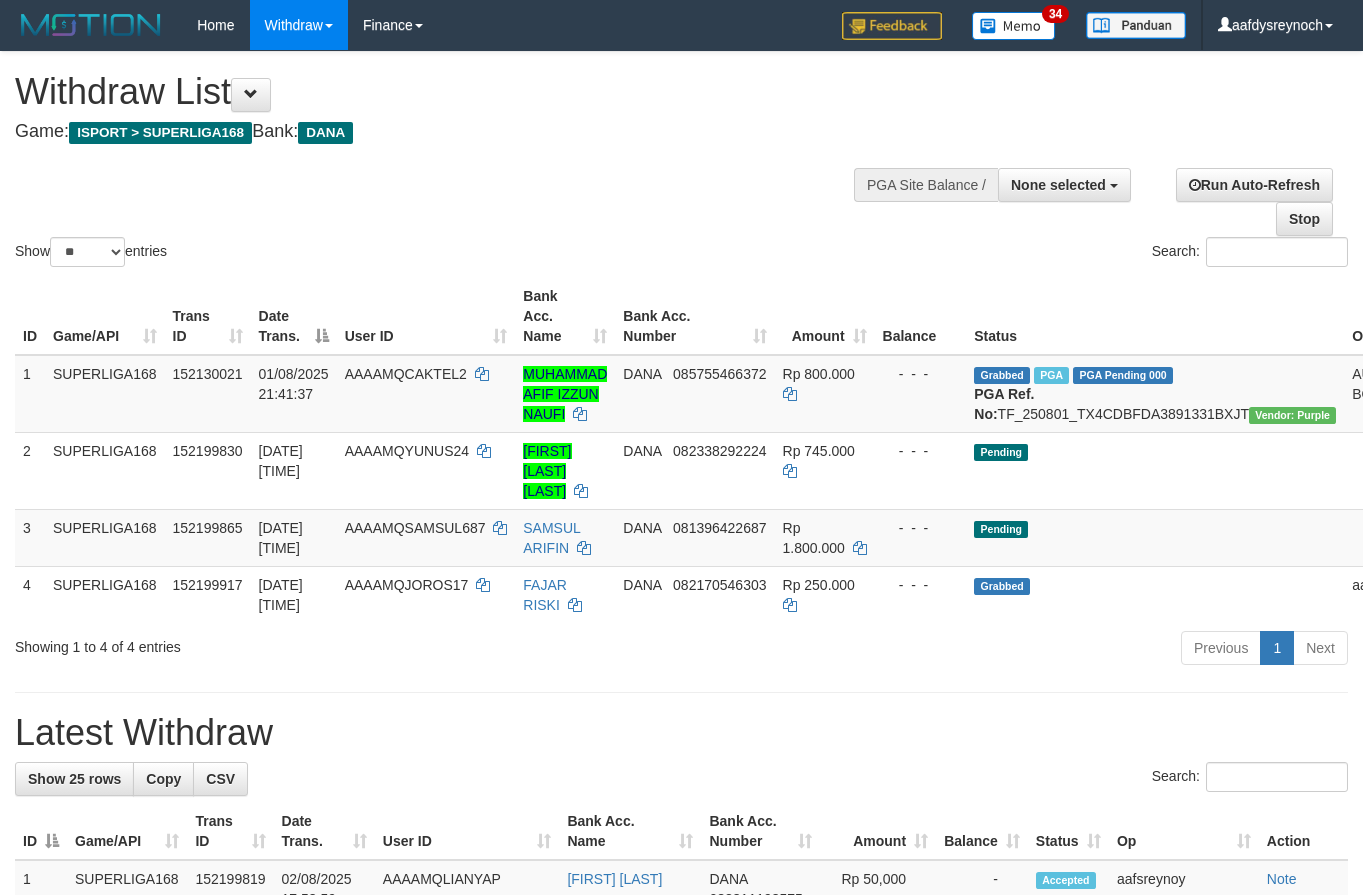 select 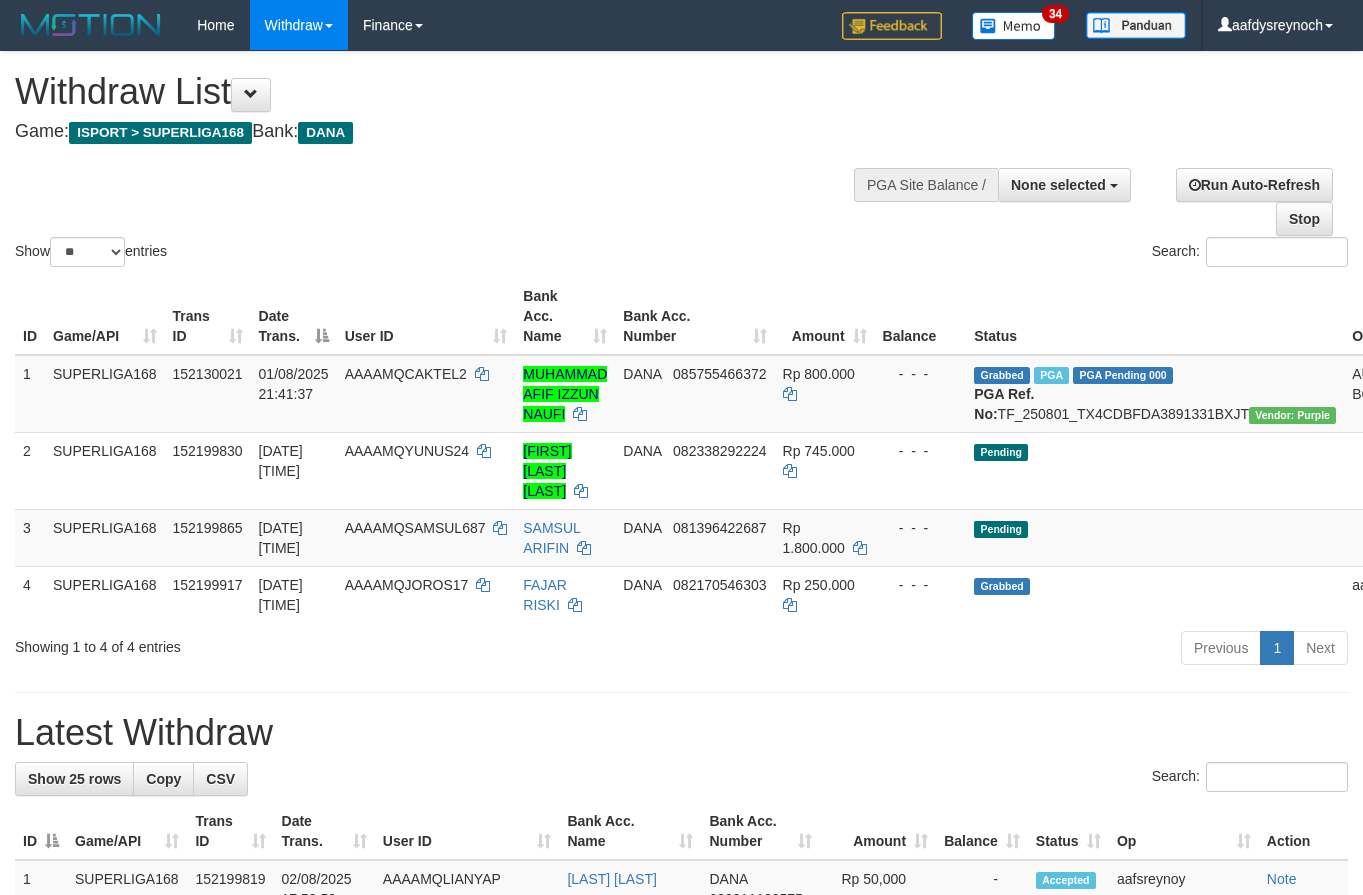 select 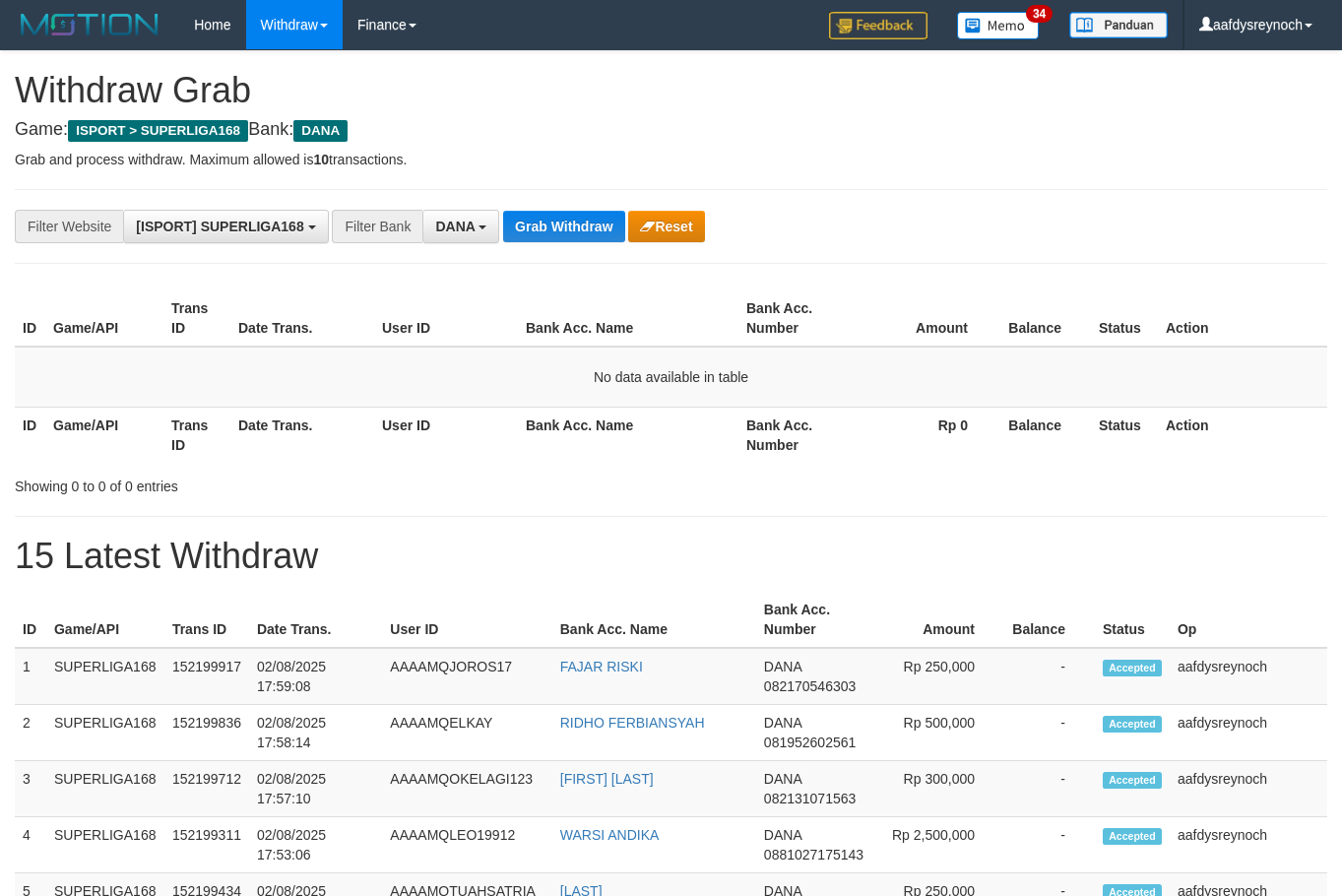 scroll, scrollTop: 0, scrollLeft: 0, axis: both 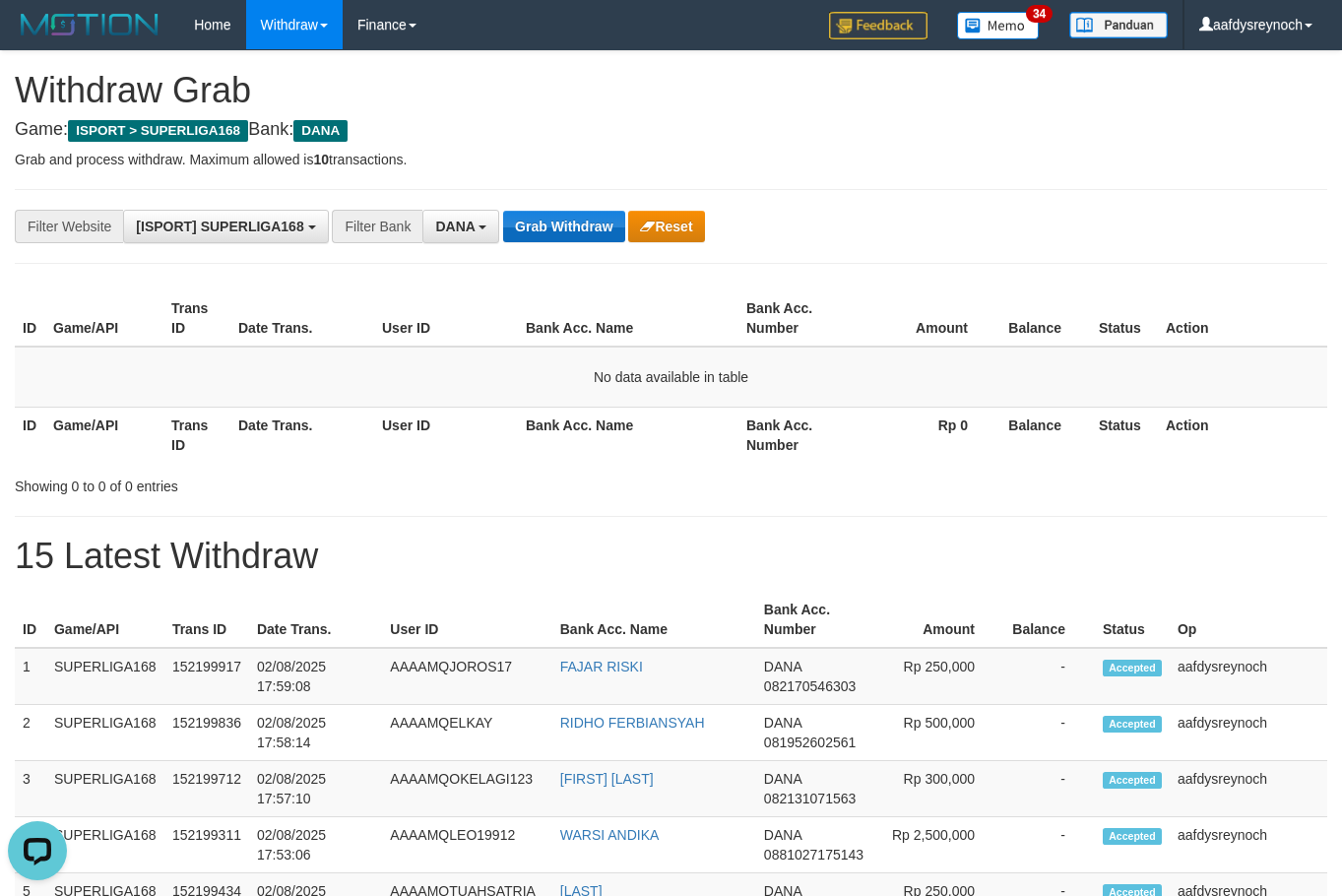 click on "**********" at bounding box center (671, 226) 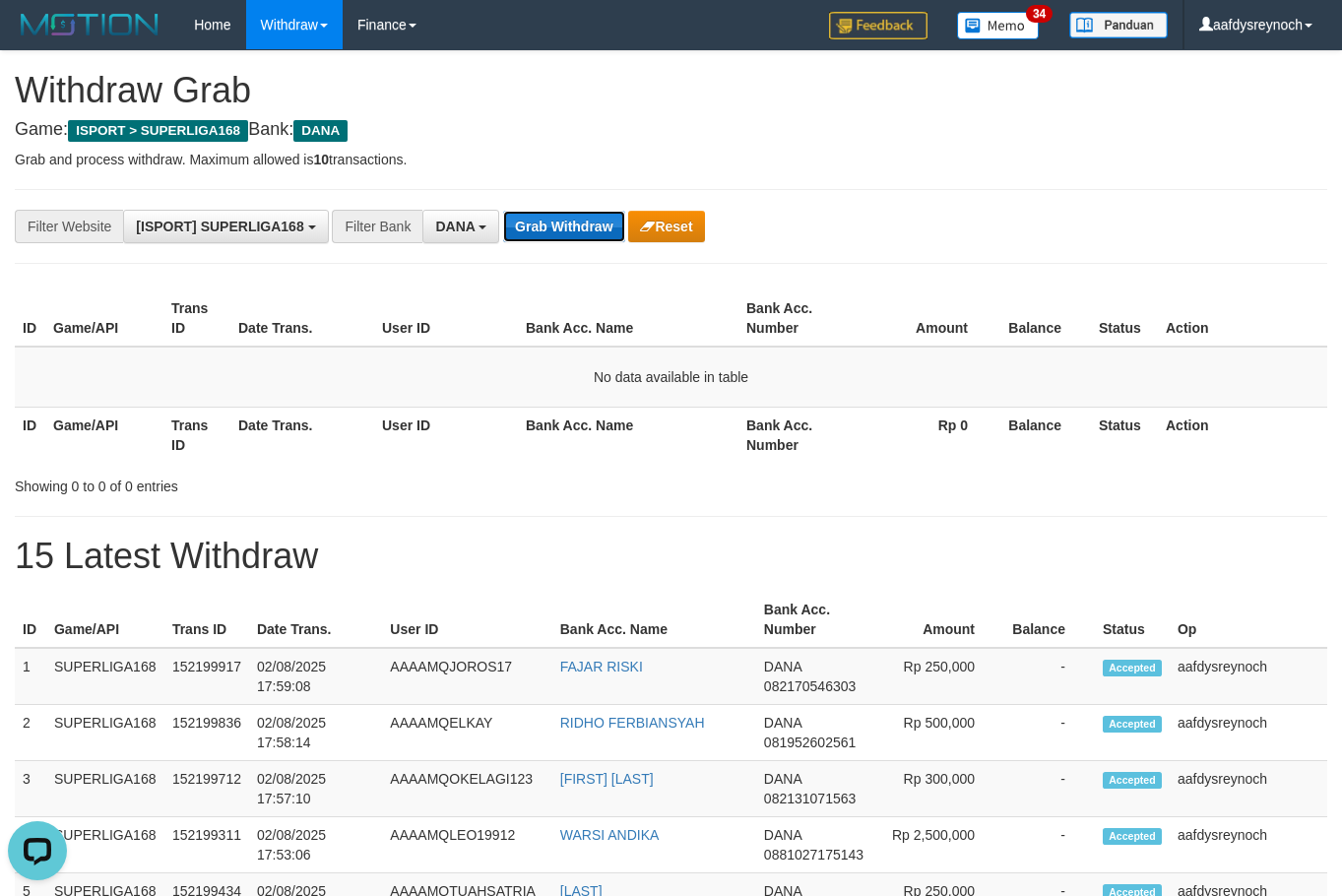 click on "Grab Withdraw" at bounding box center [563, 226] 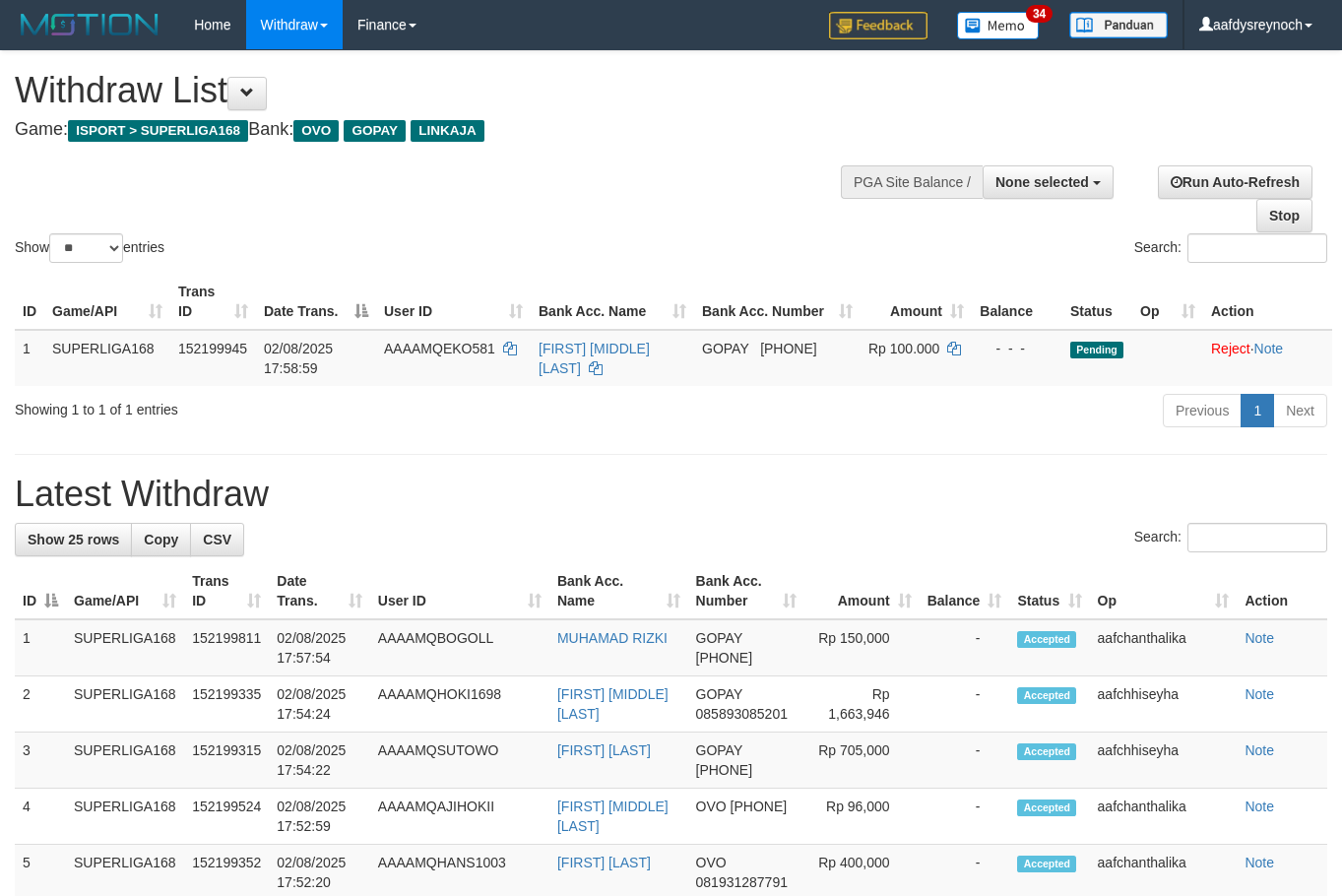 select 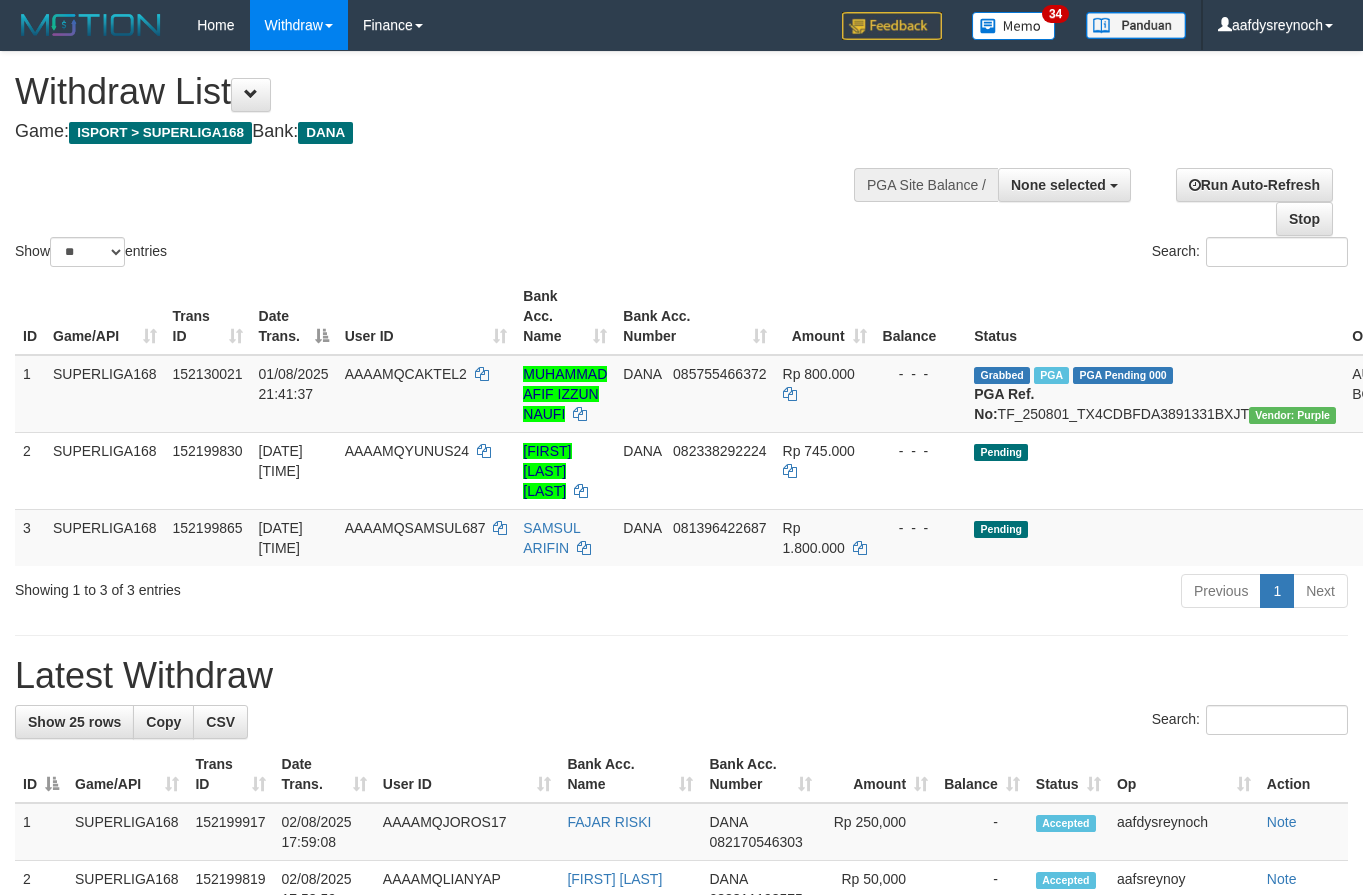 select 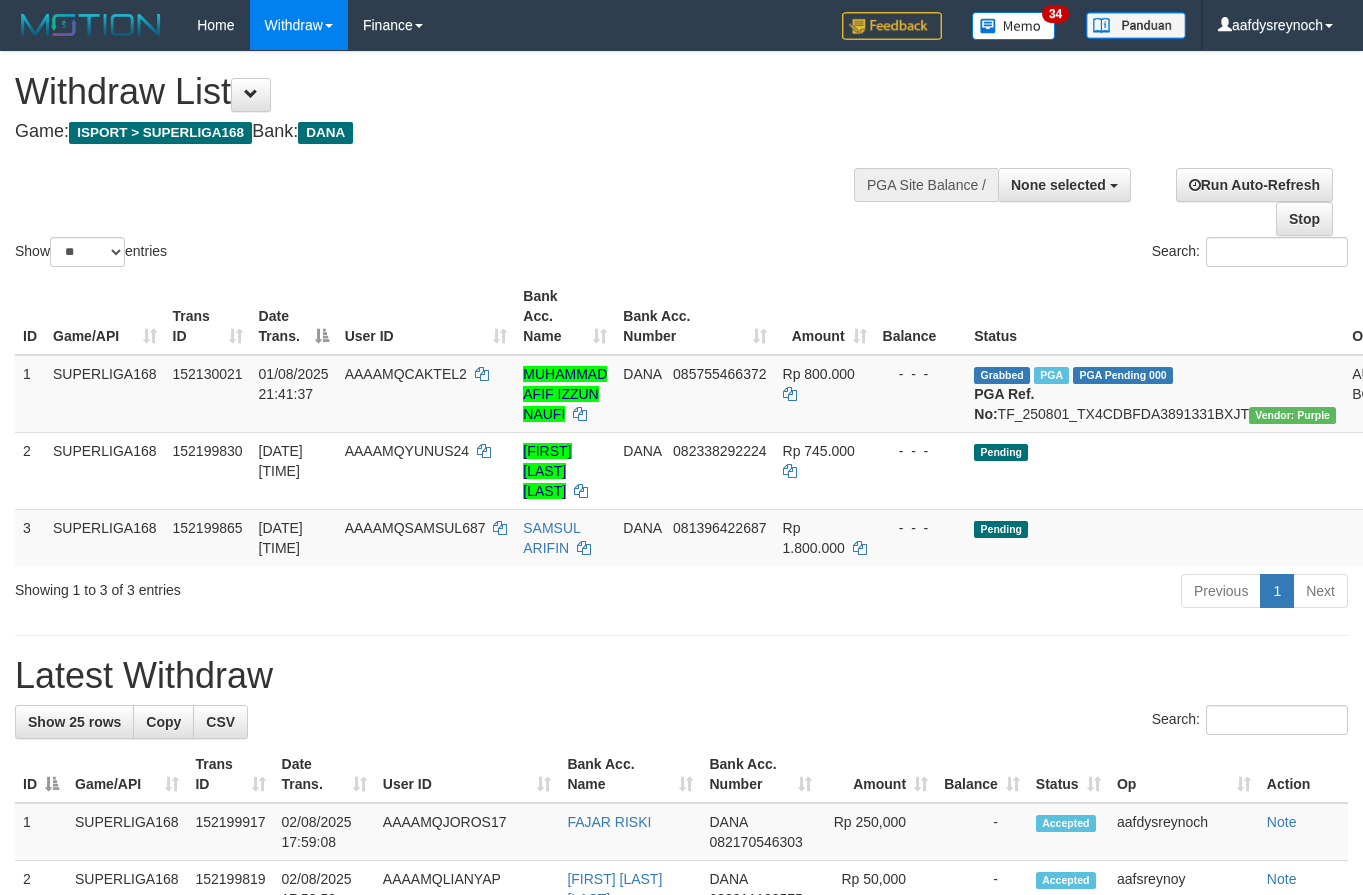 select 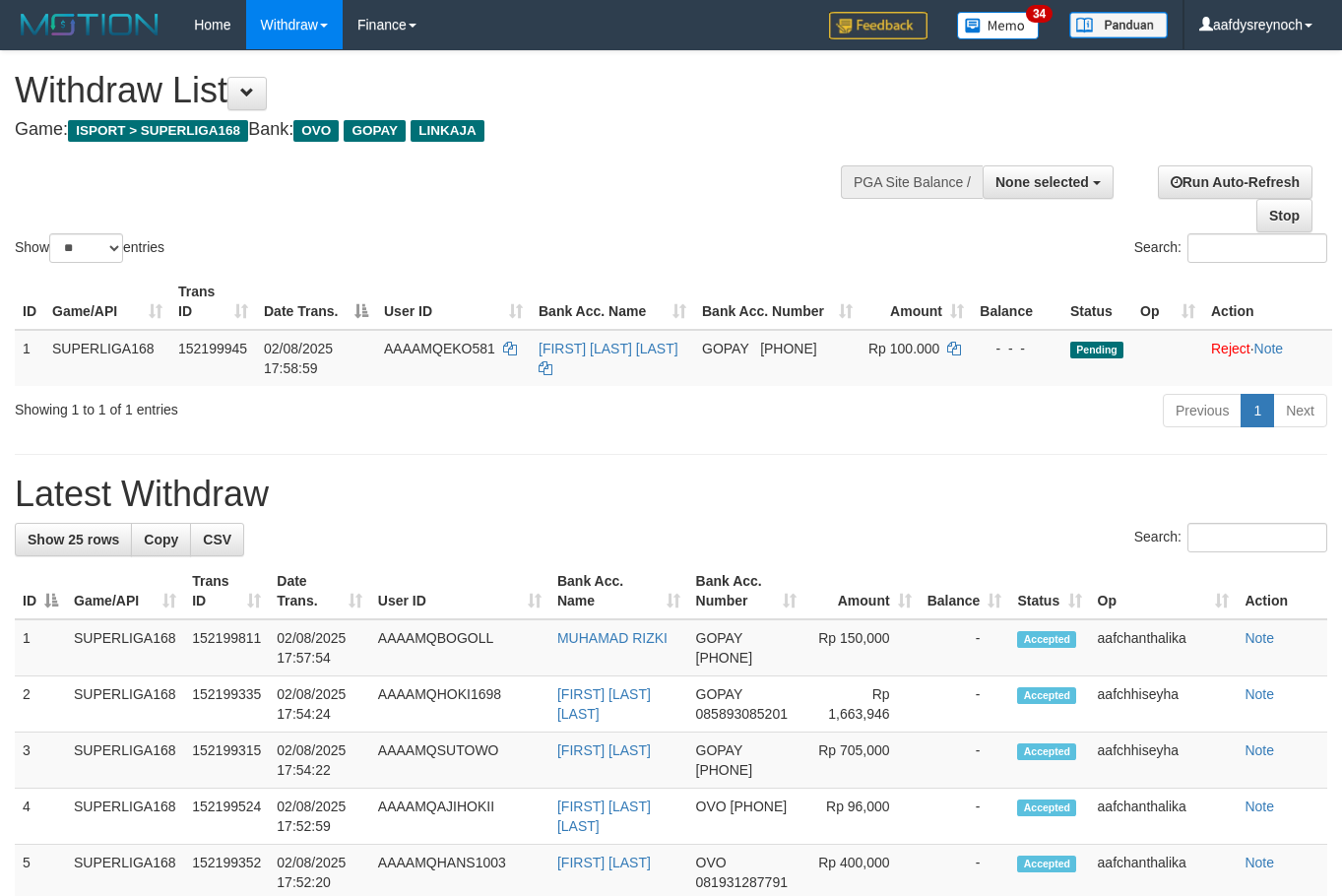 select 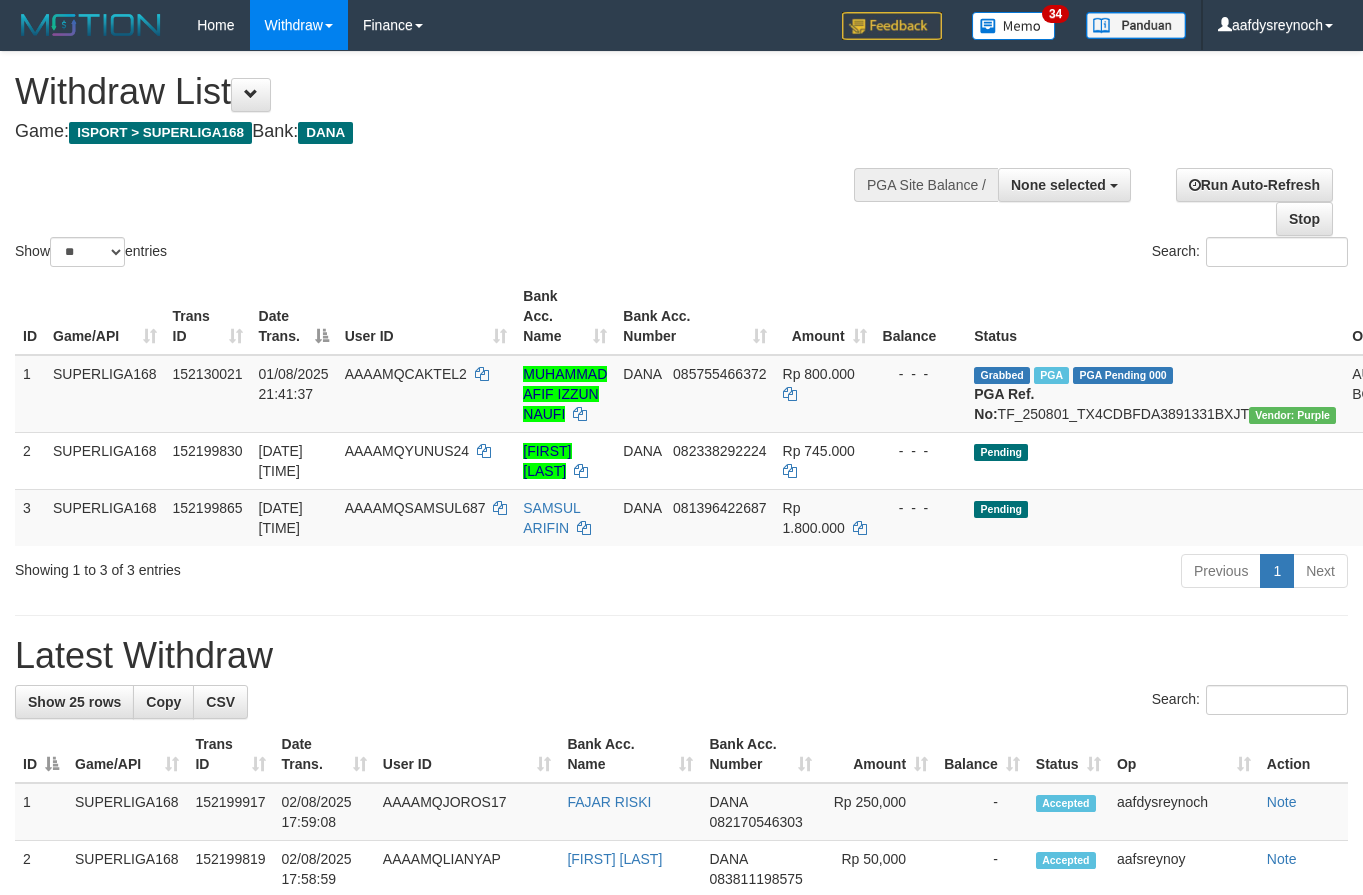 select 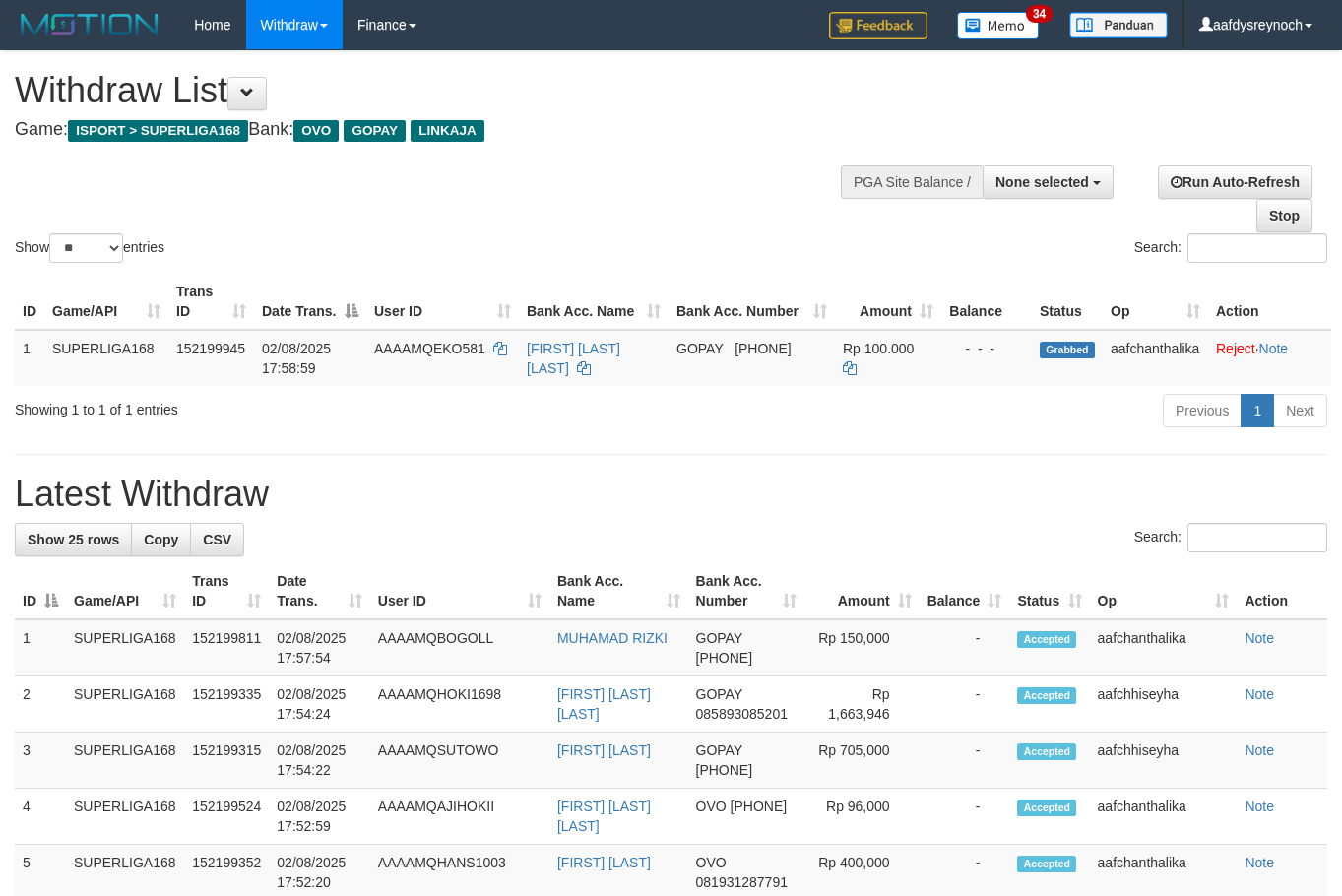 select 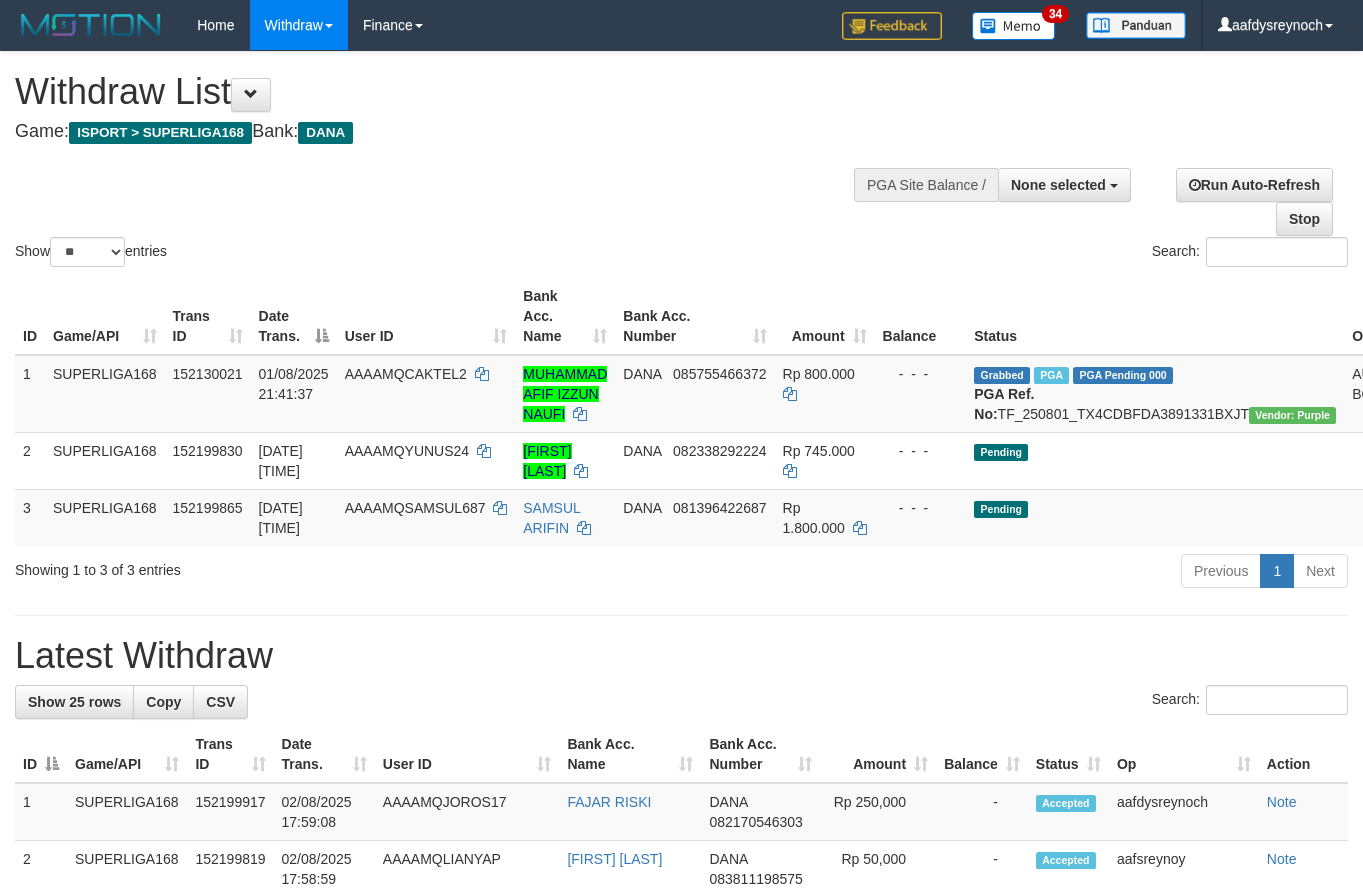 select 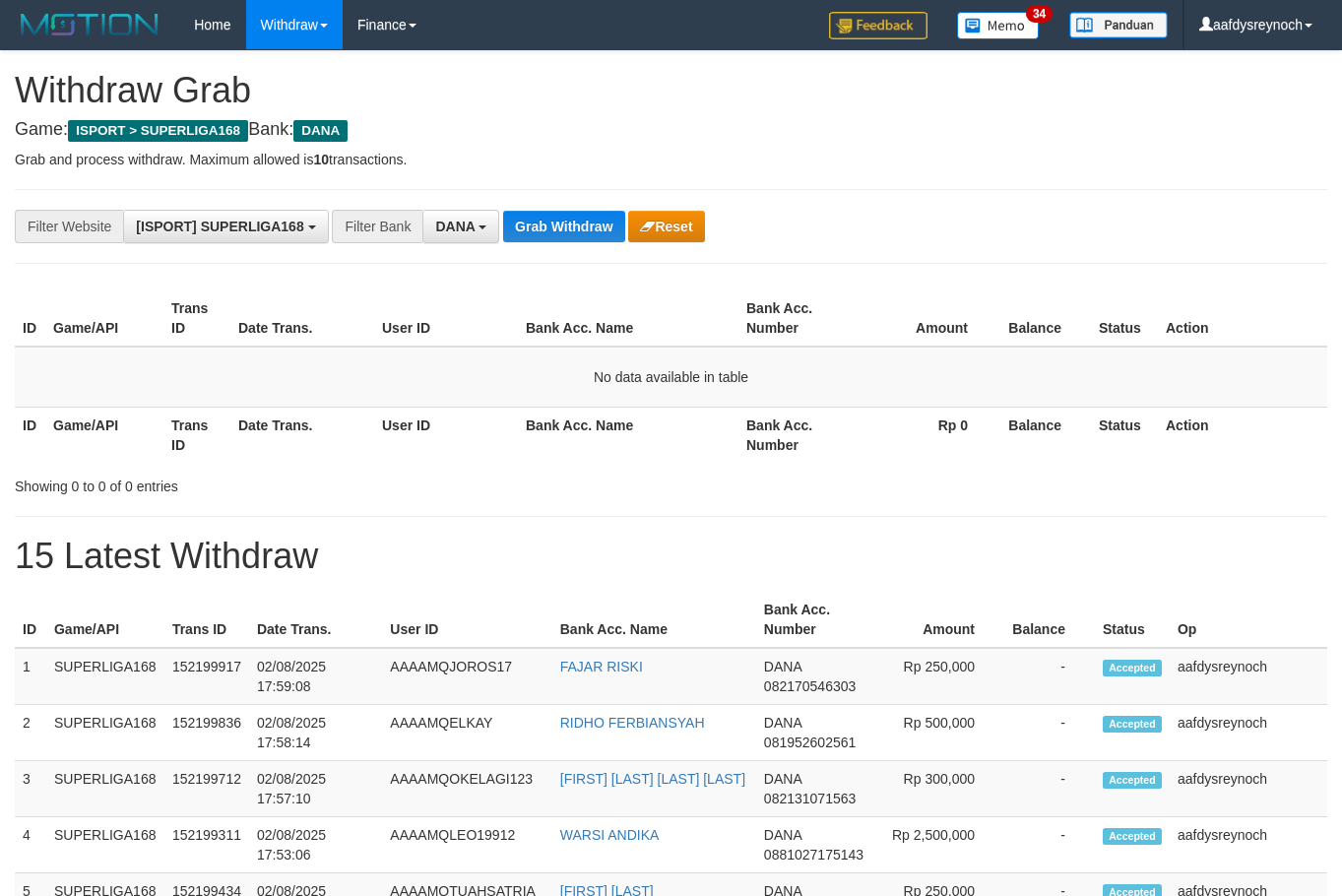 scroll, scrollTop: 0, scrollLeft: 0, axis: both 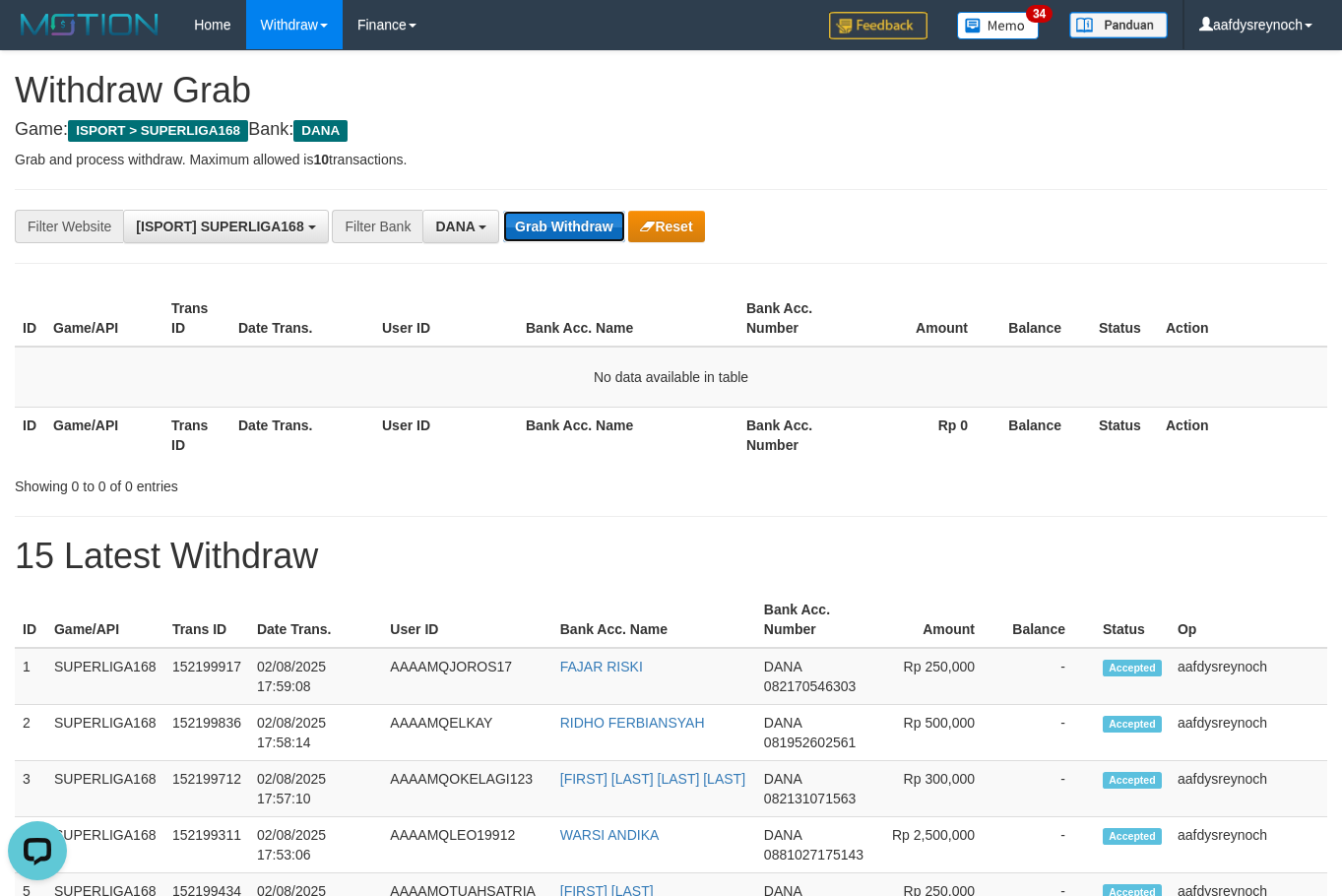 click on "Grab Withdraw" at bounding box center (563, 226) 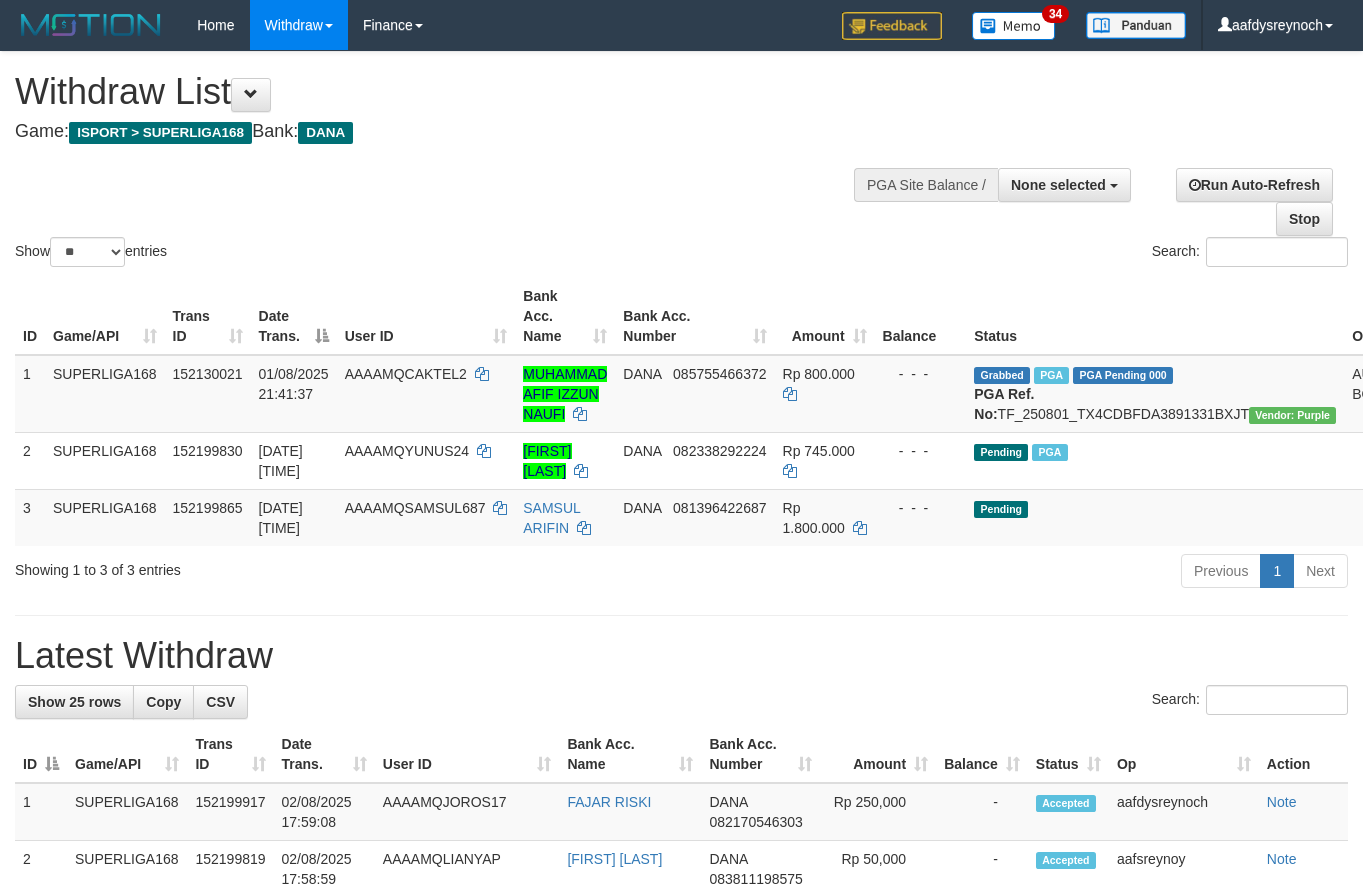 select 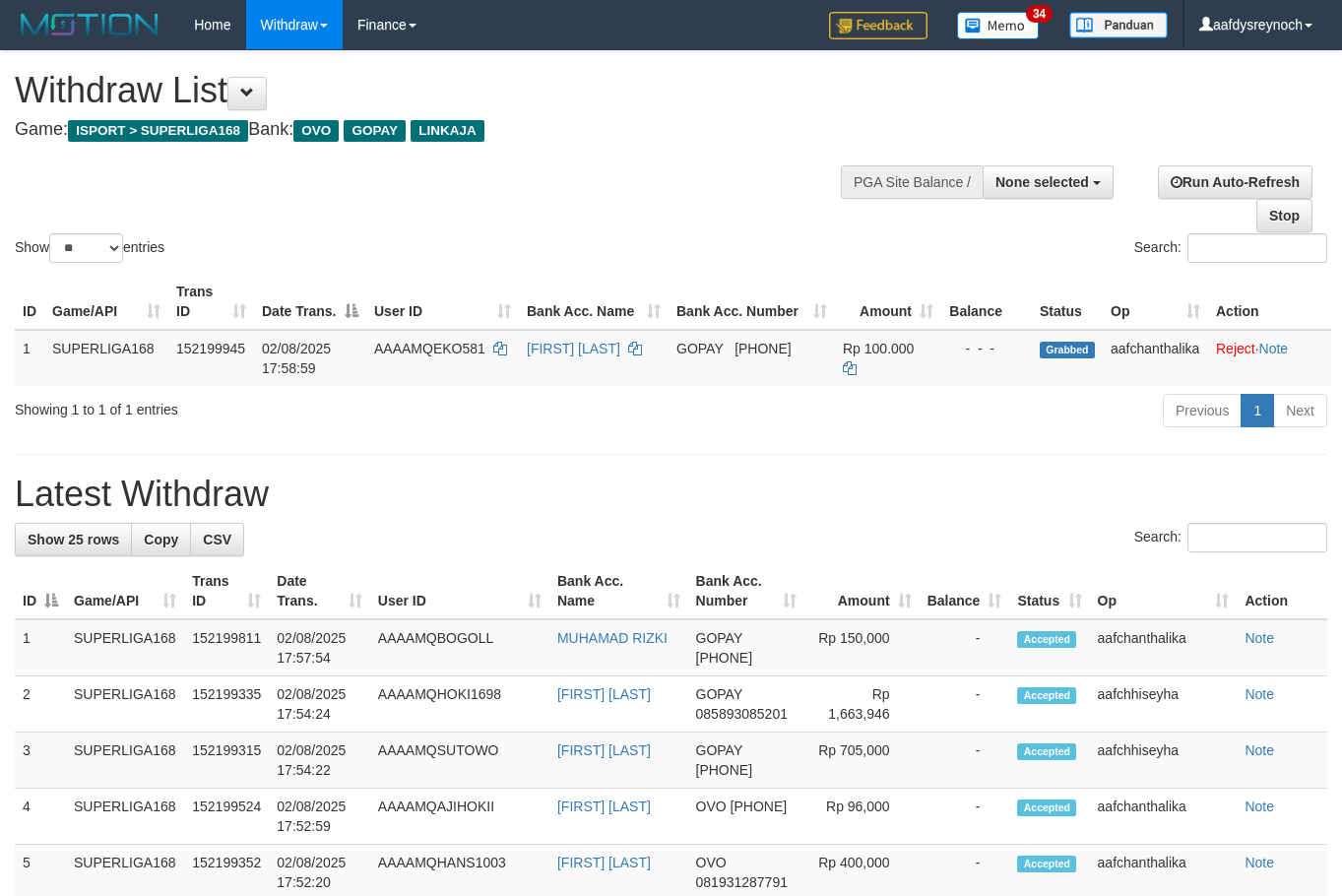 select 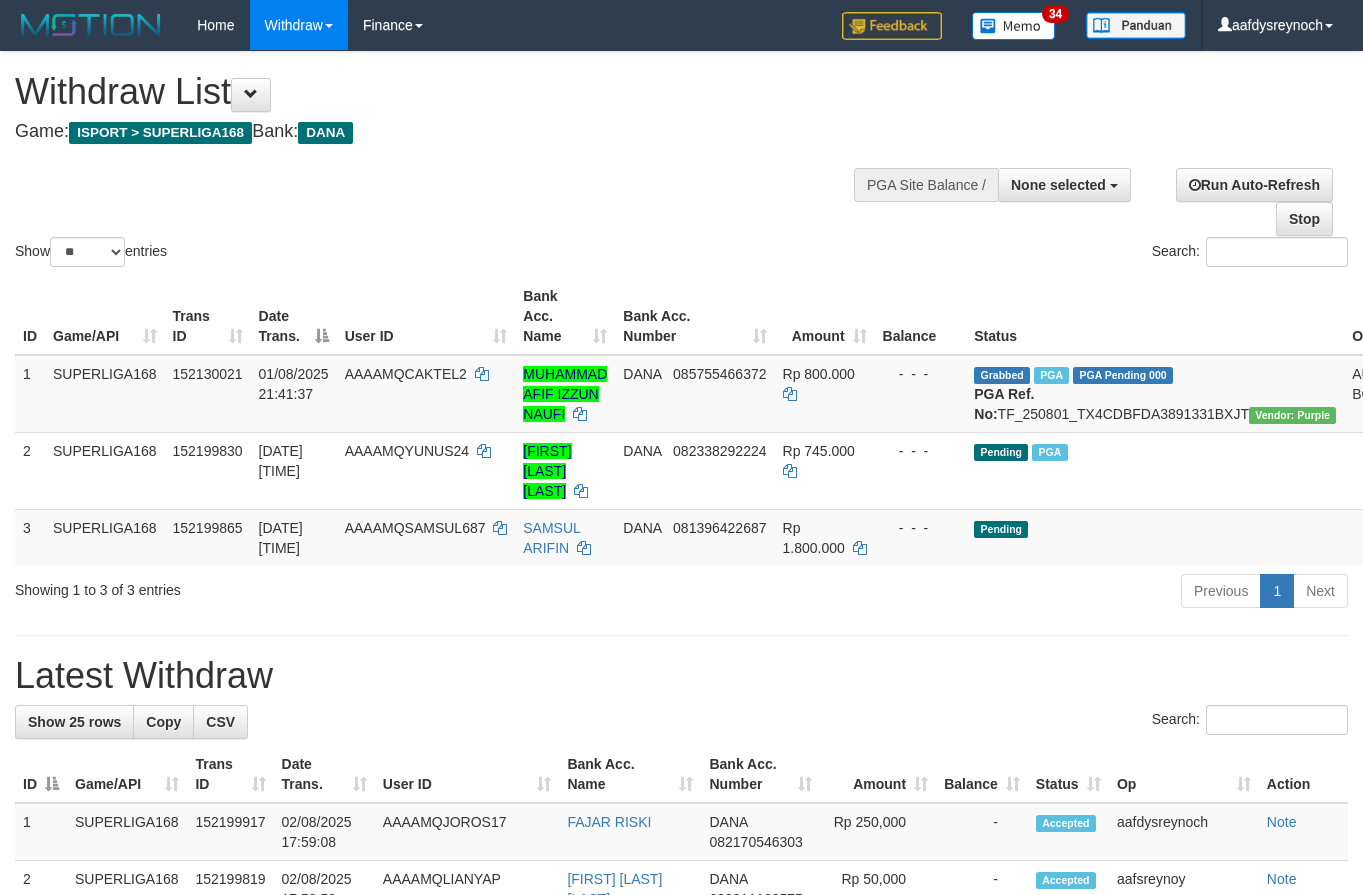 select 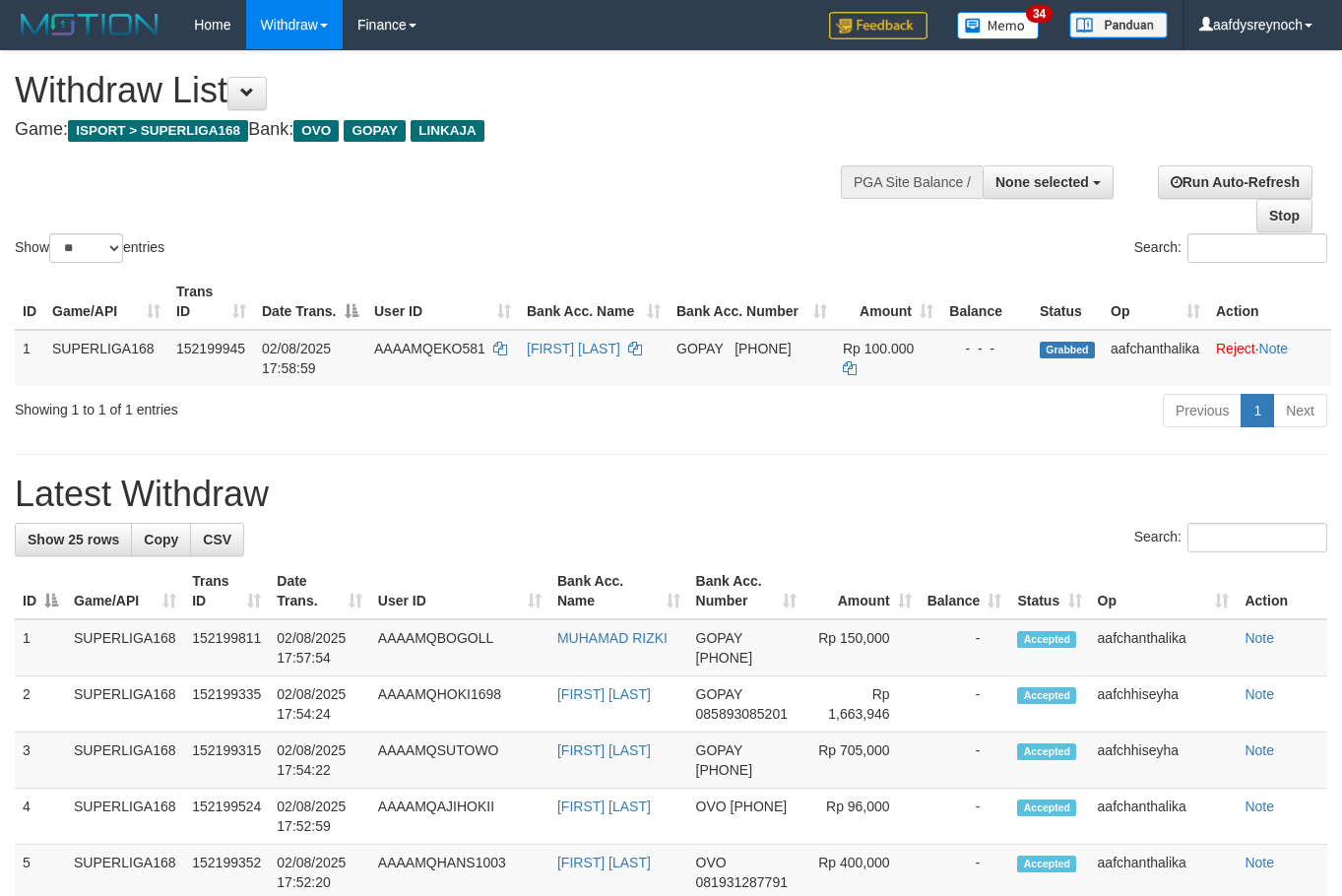 select 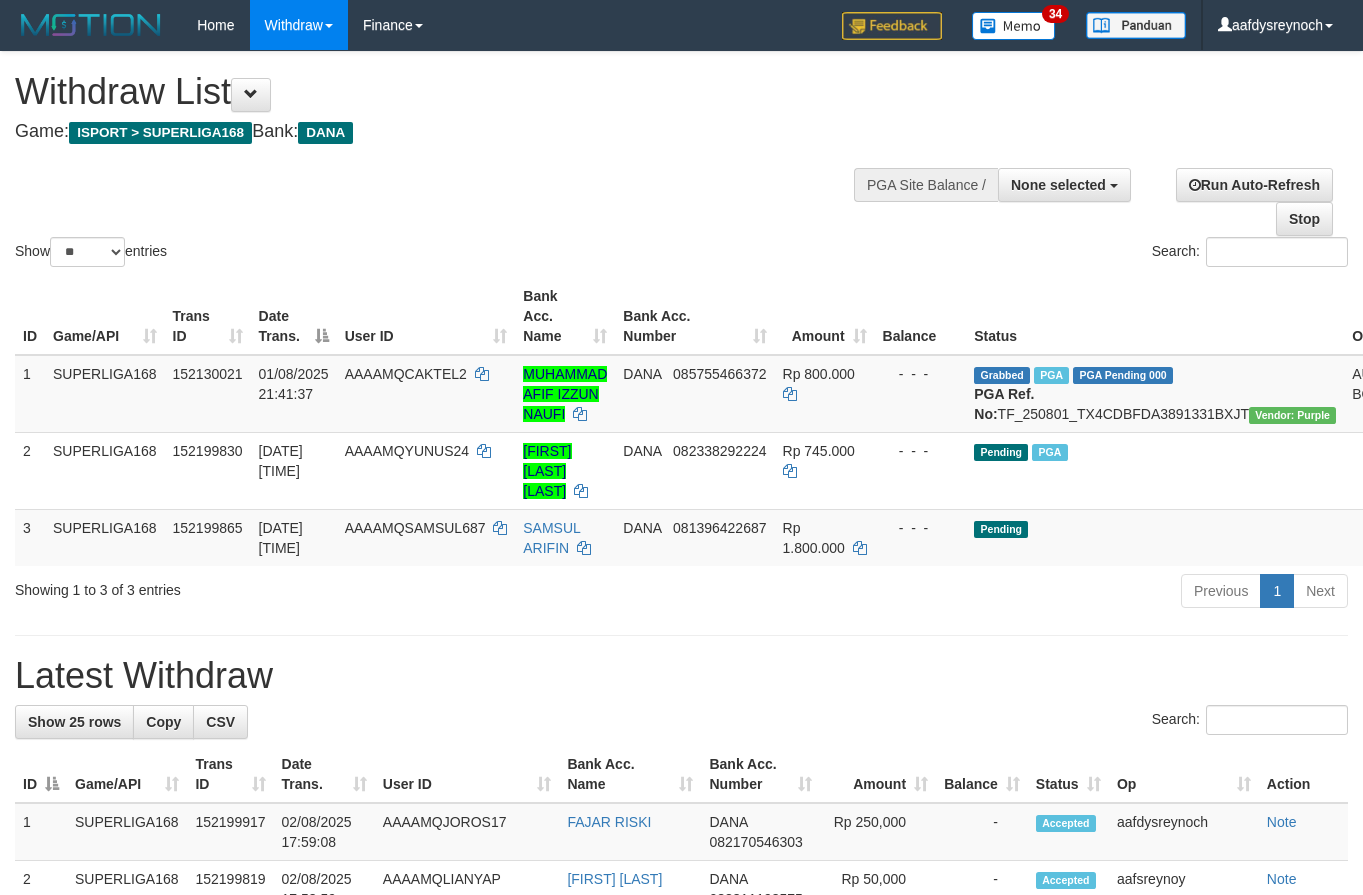 select 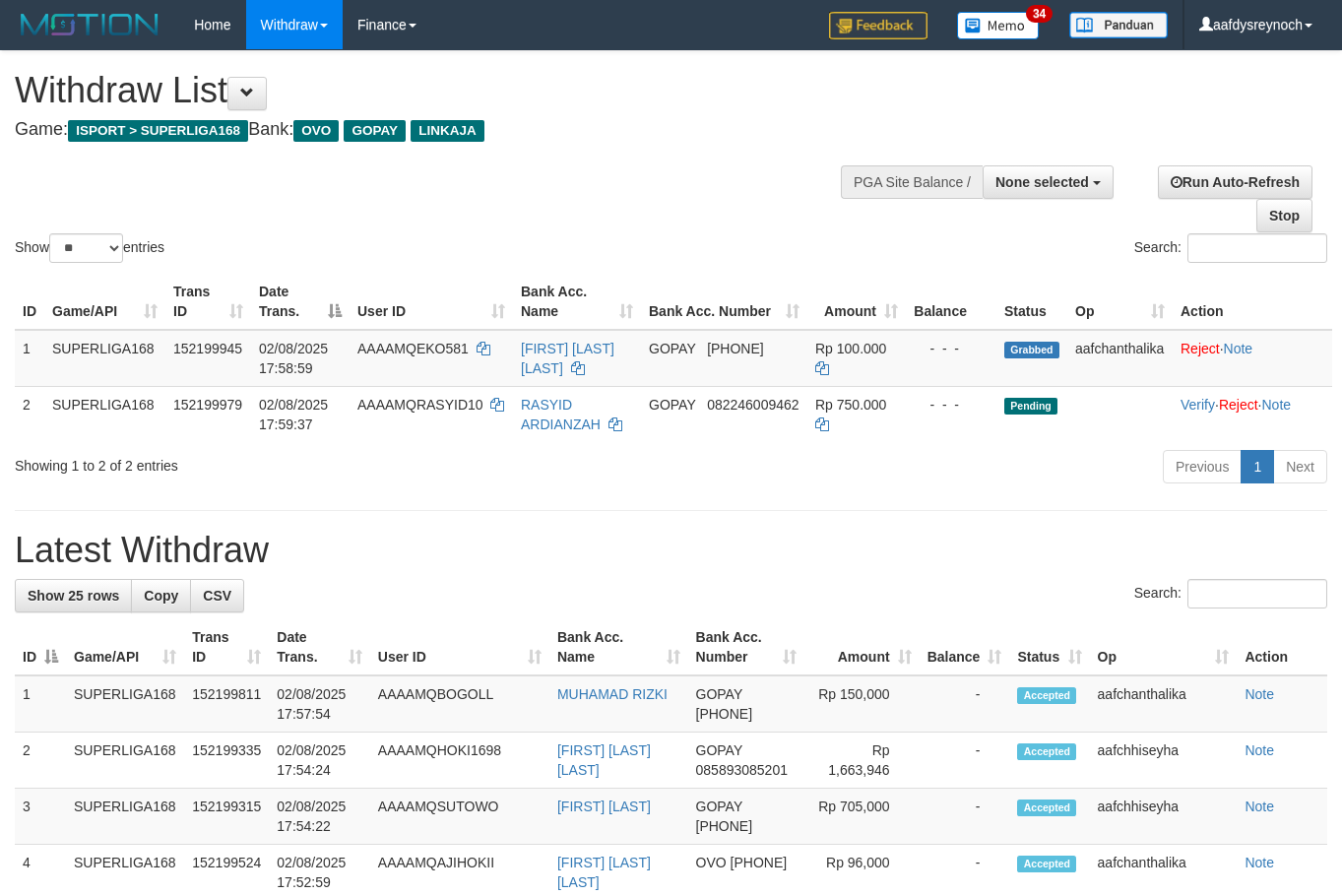 select 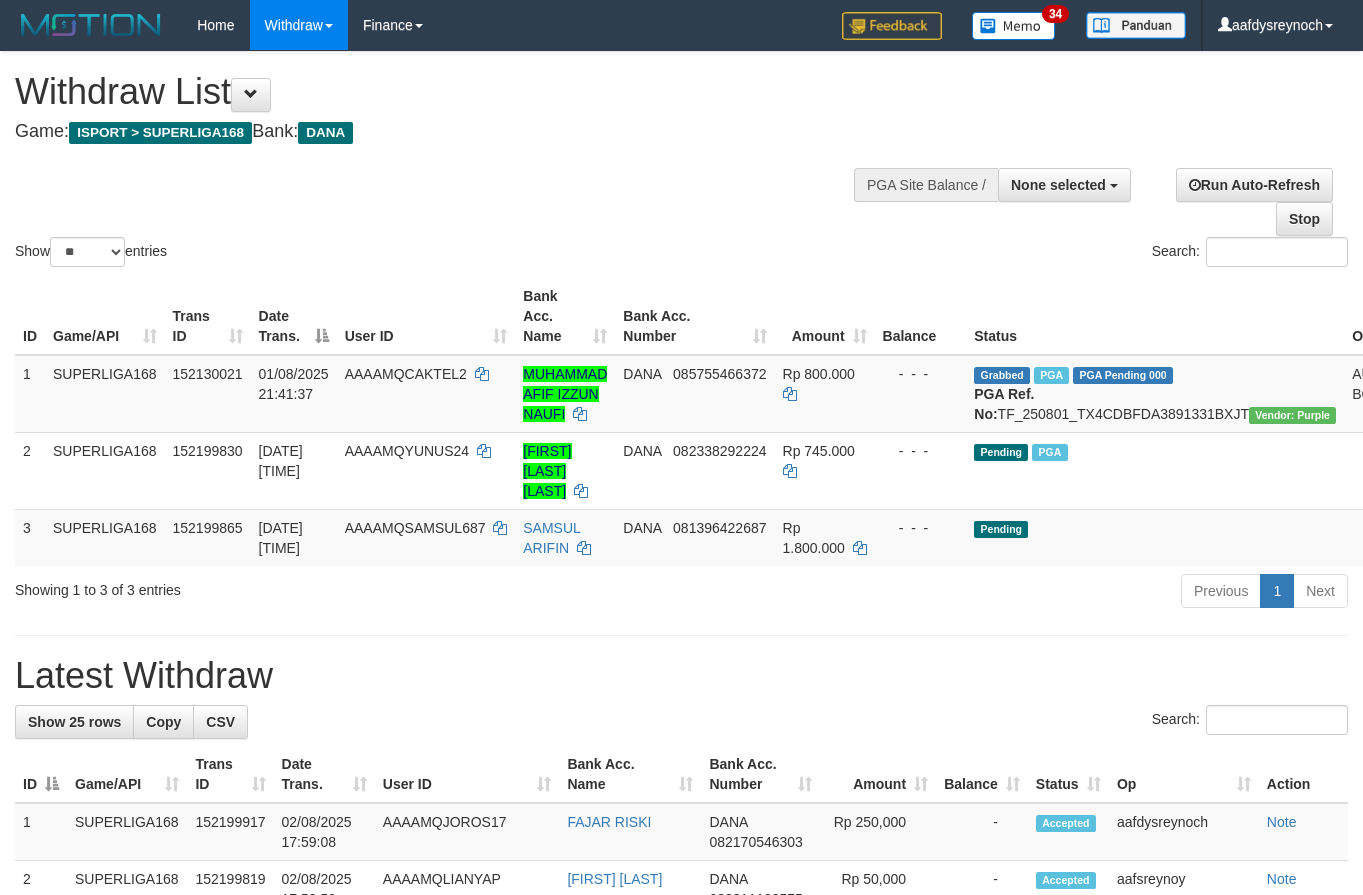 select 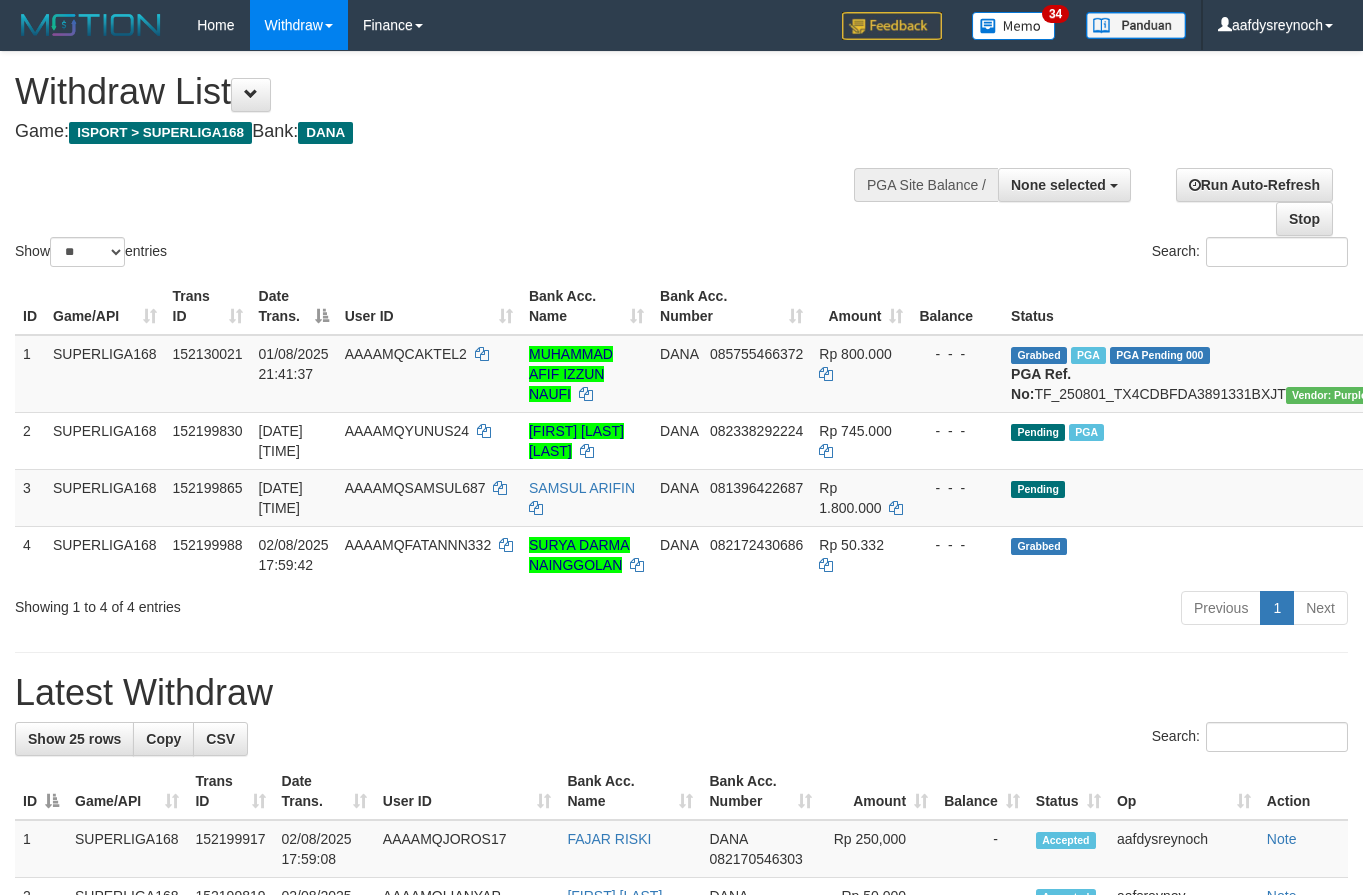 select 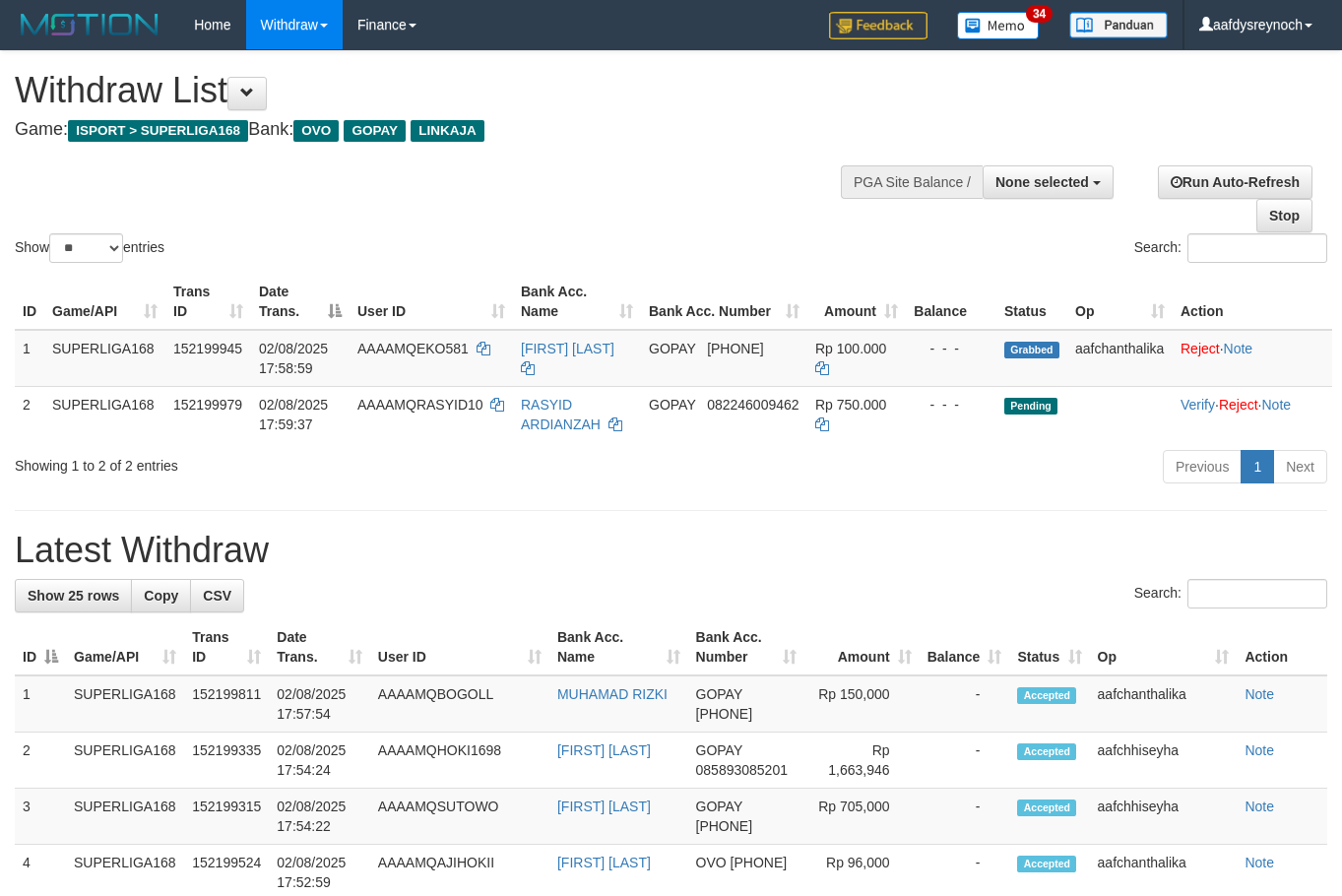 select 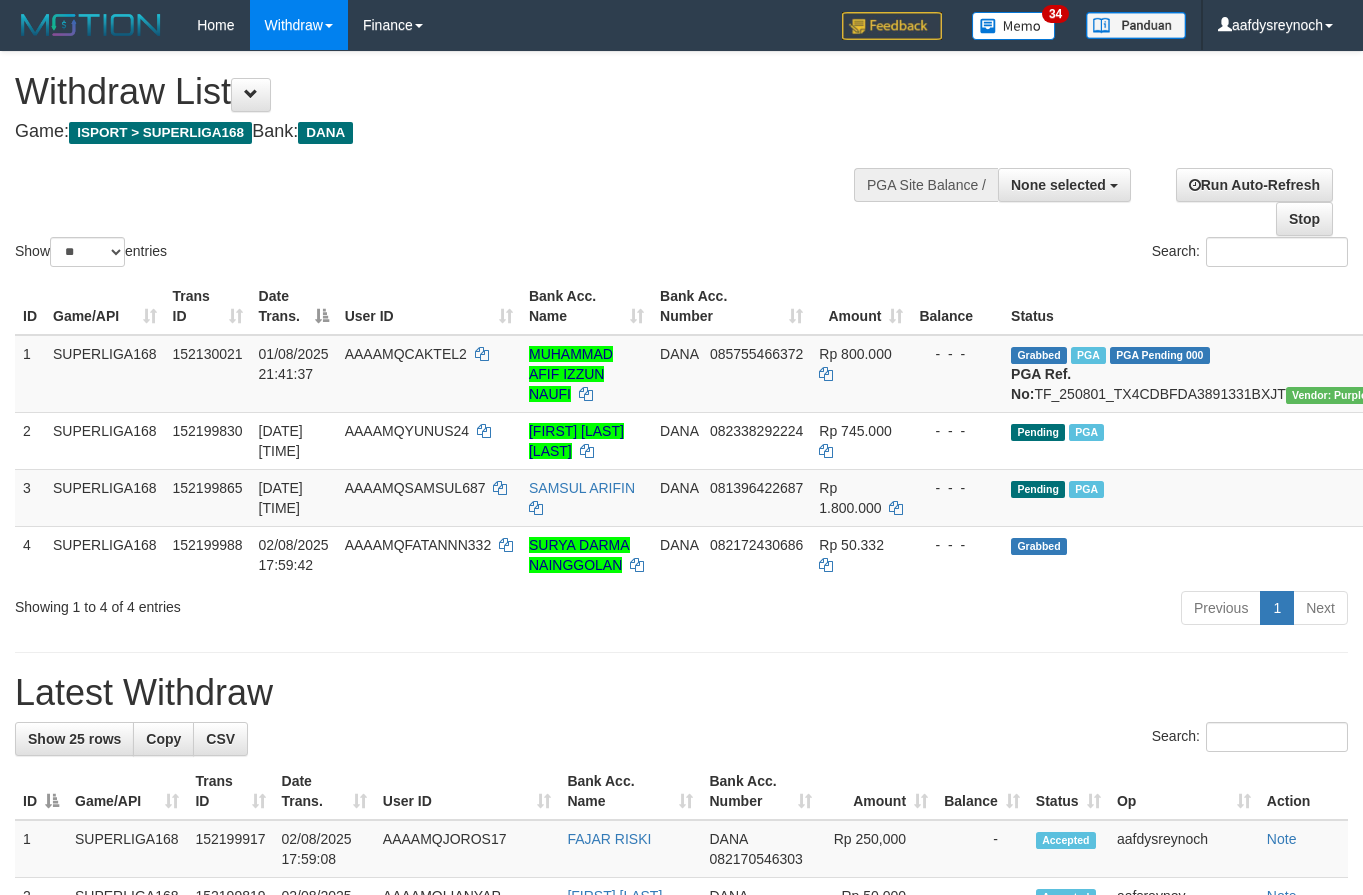 select 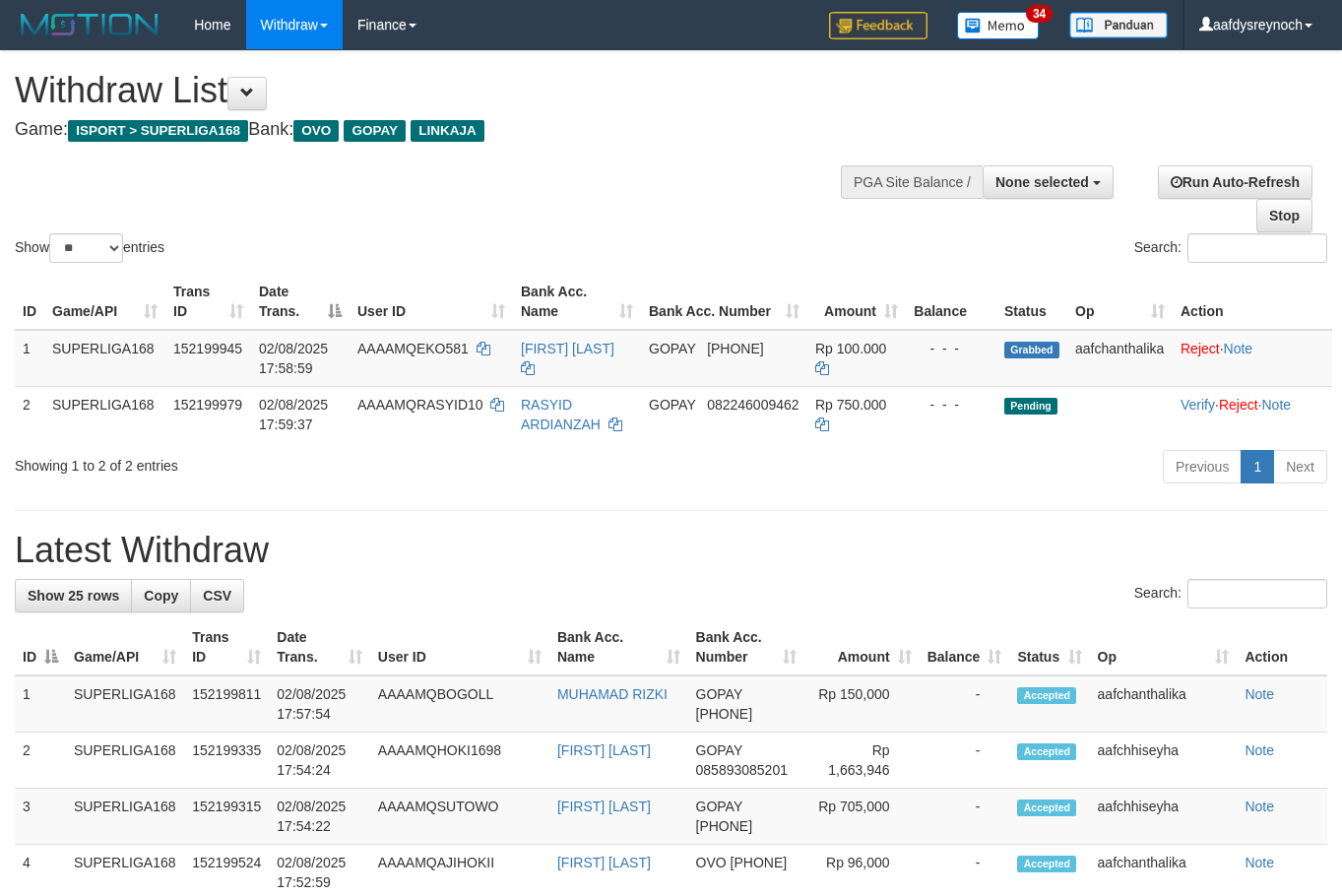 select 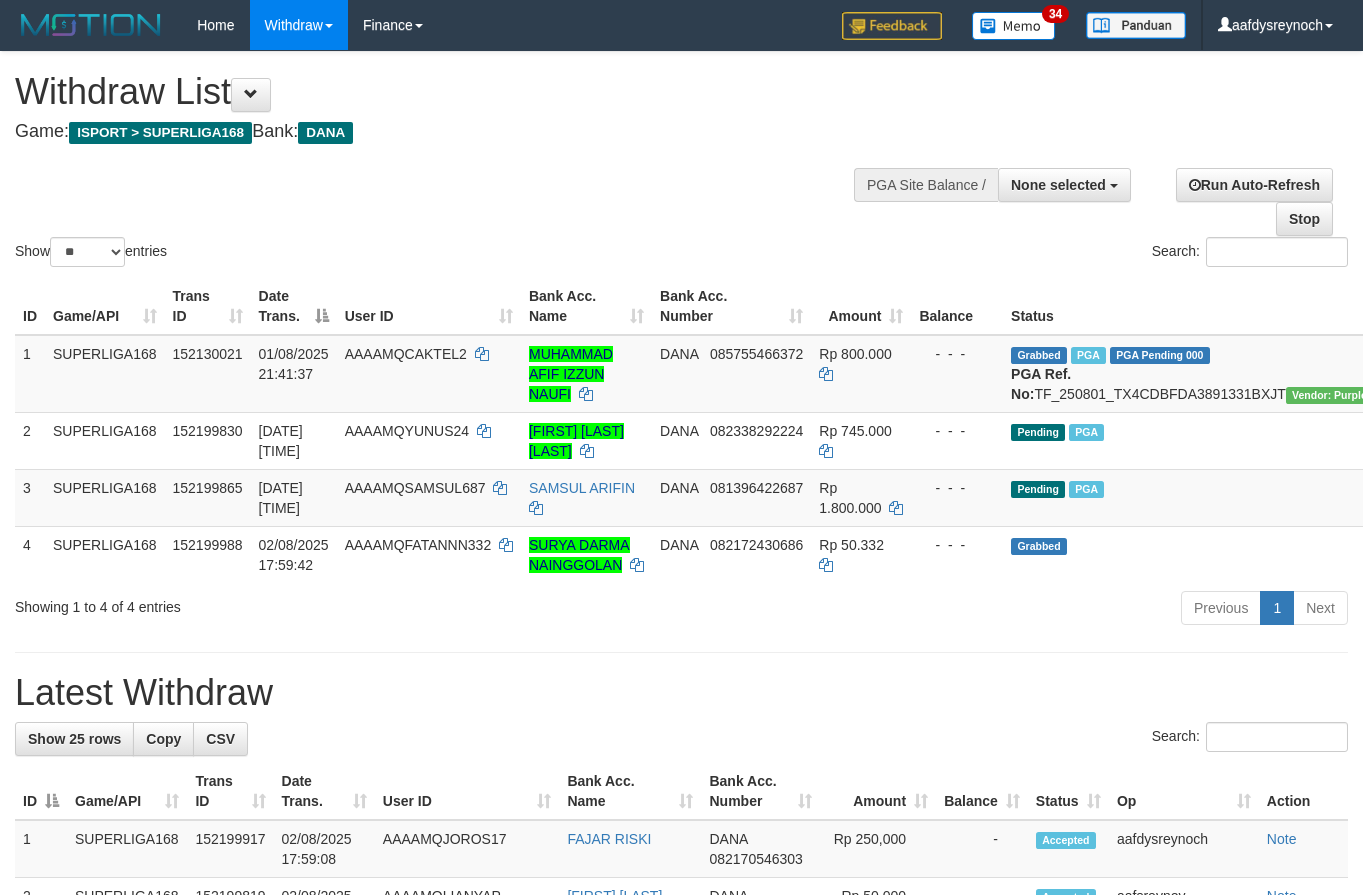 select 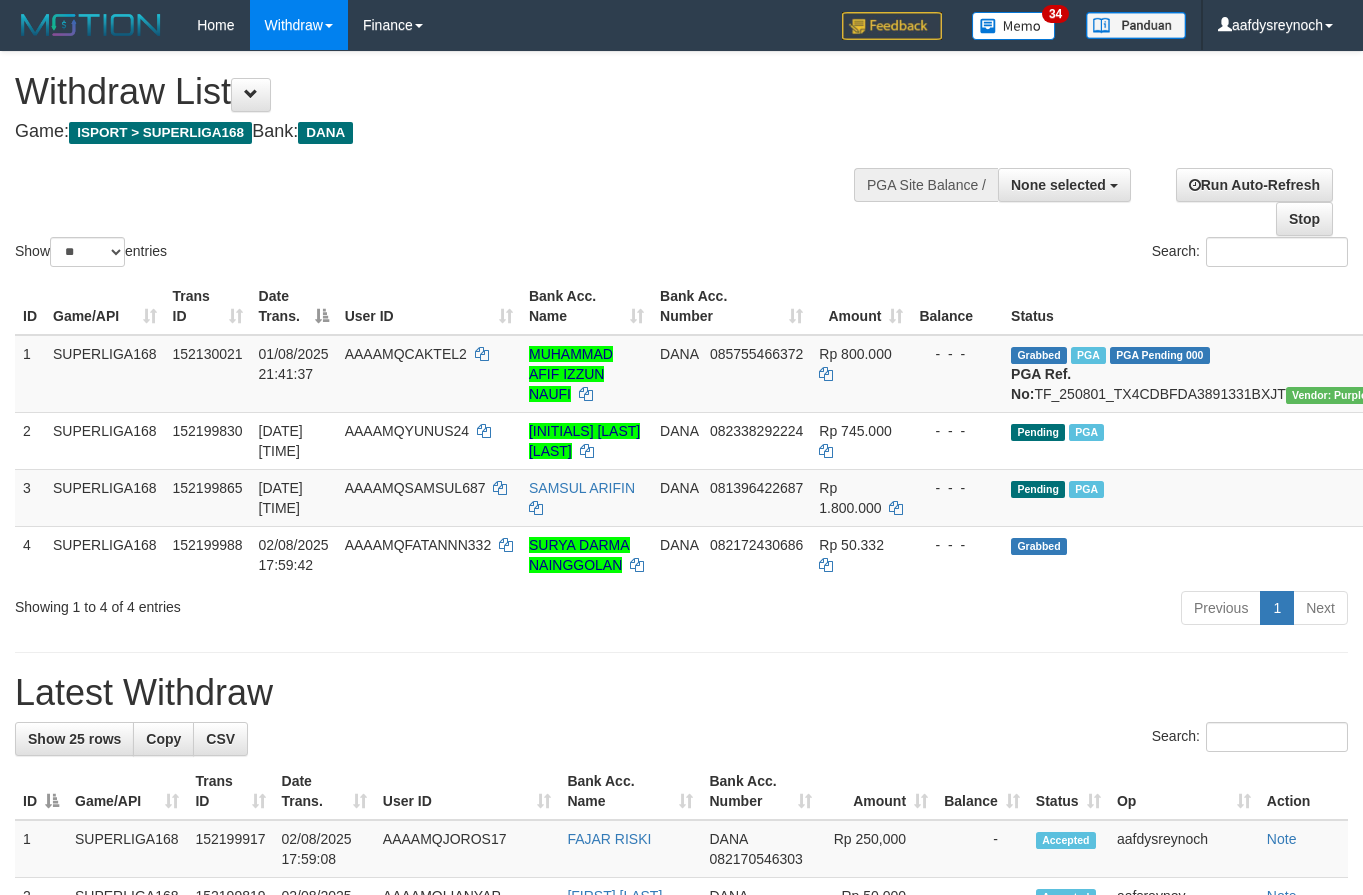 select 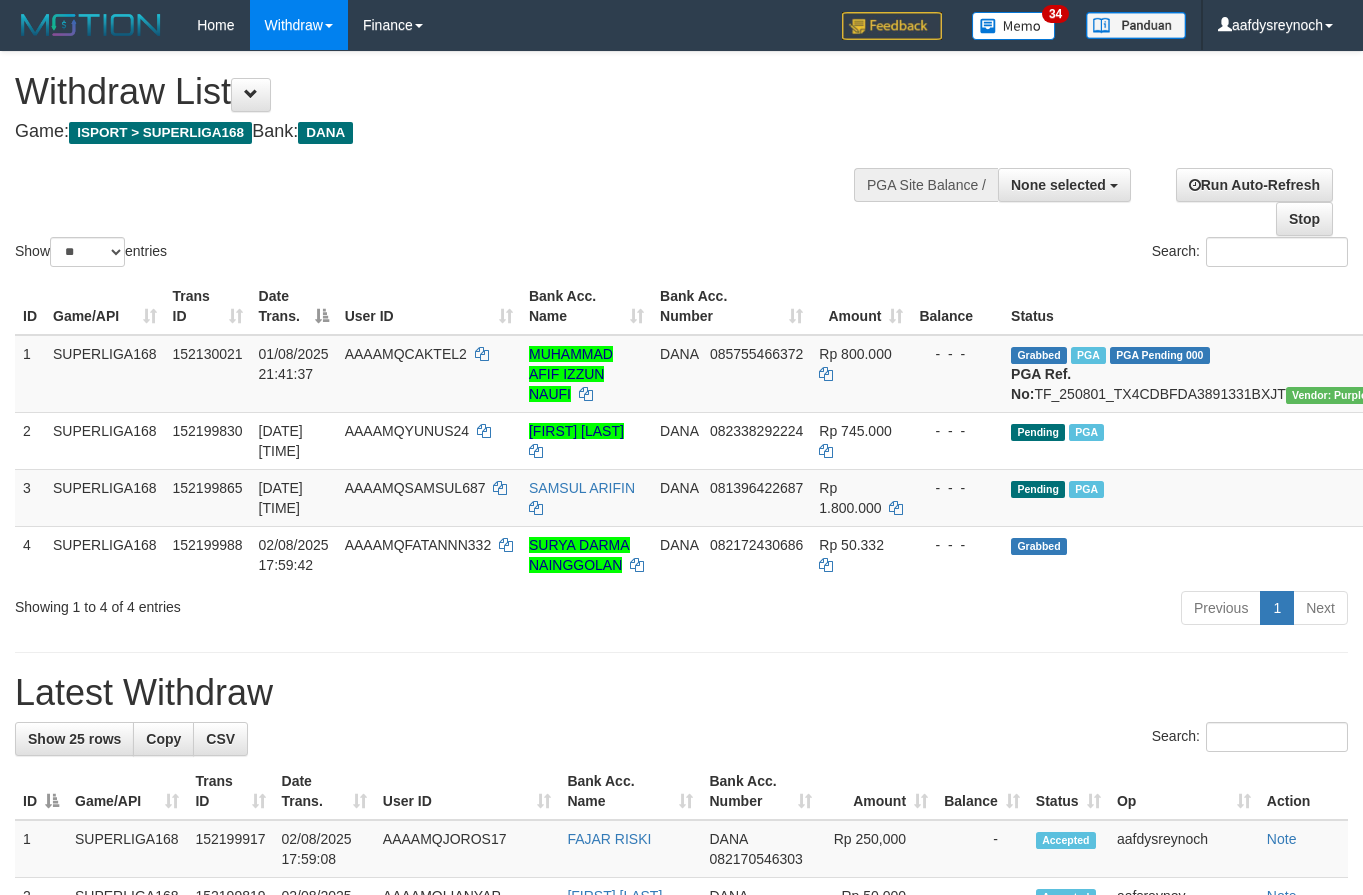 select 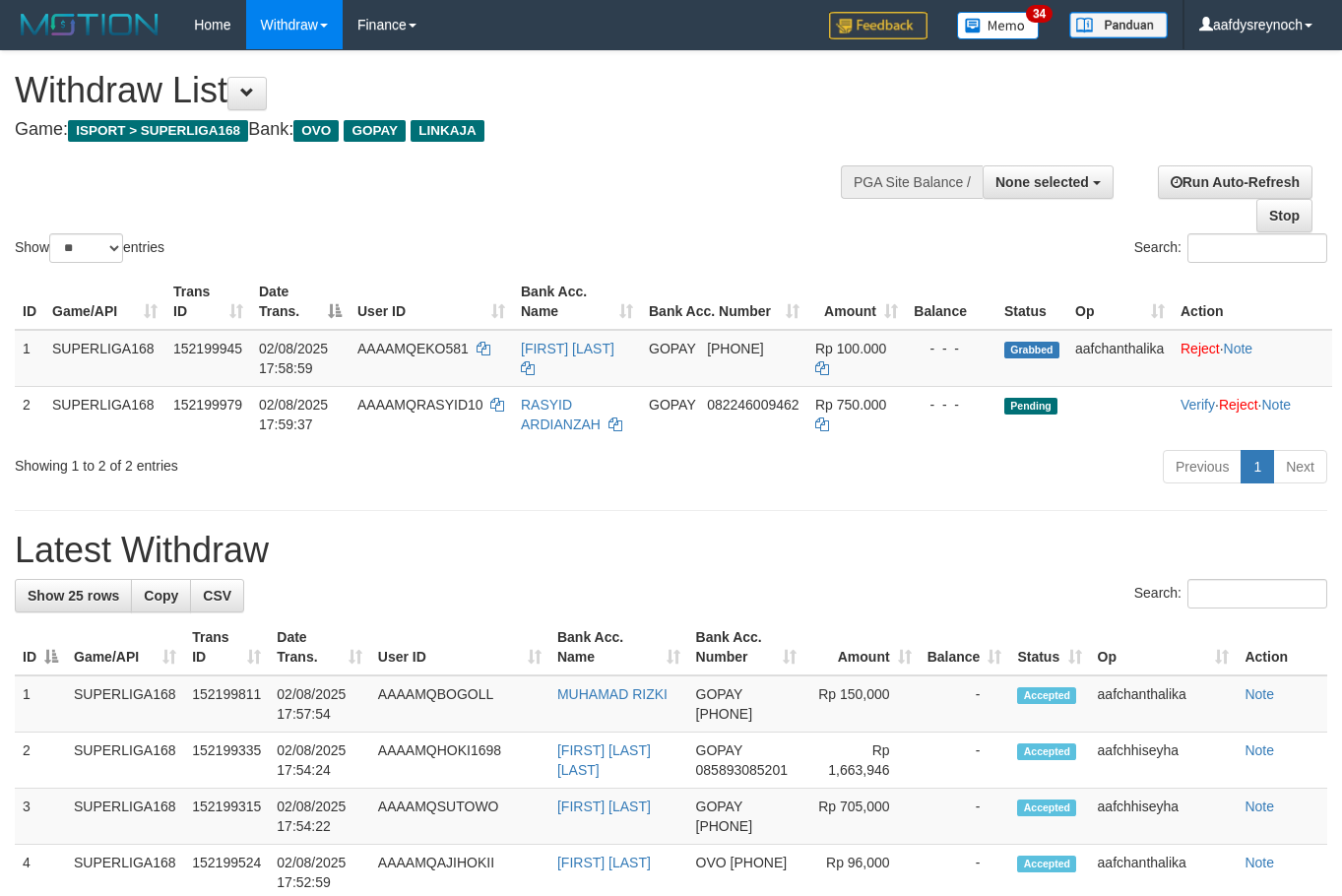 select 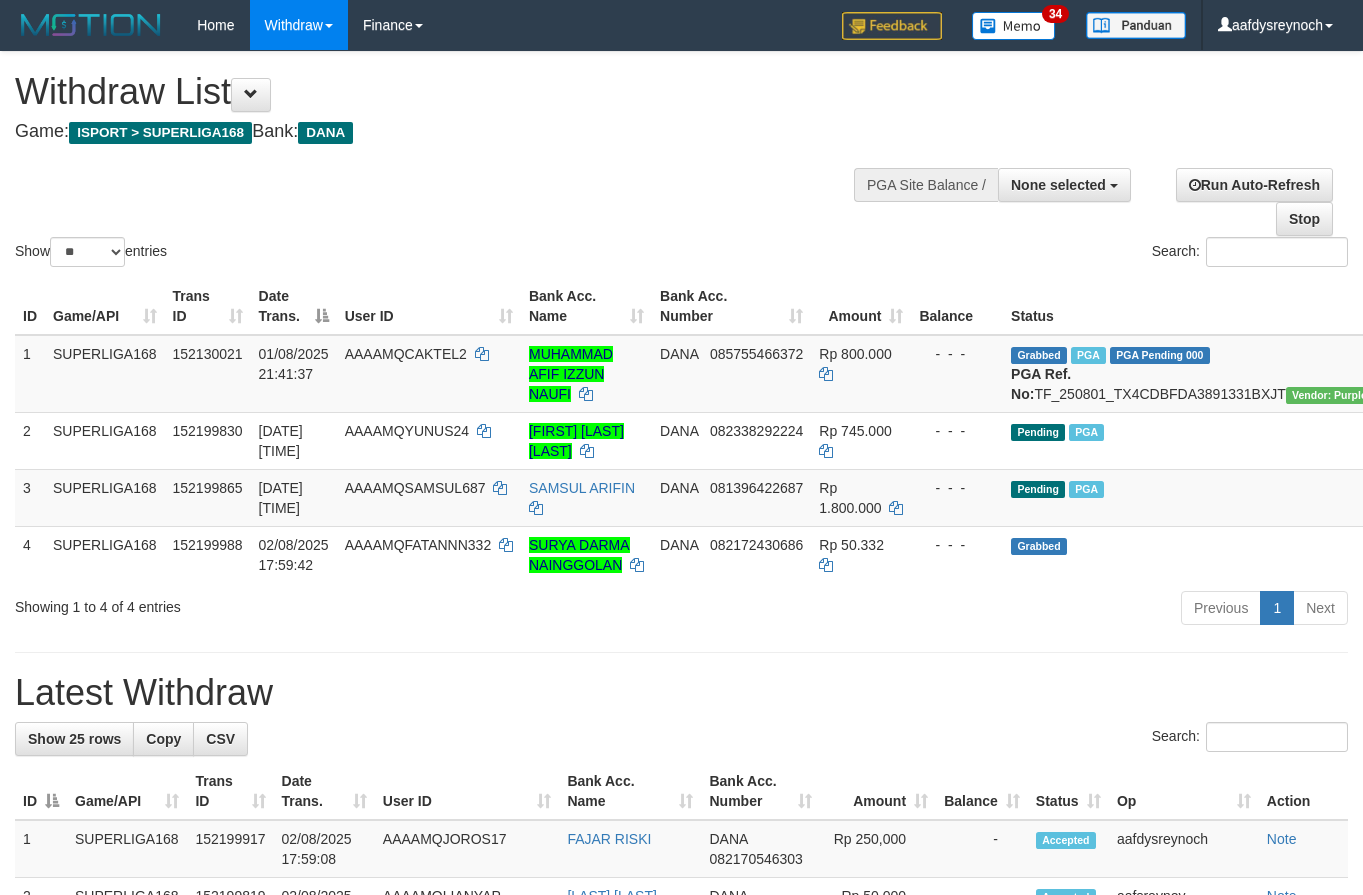 select 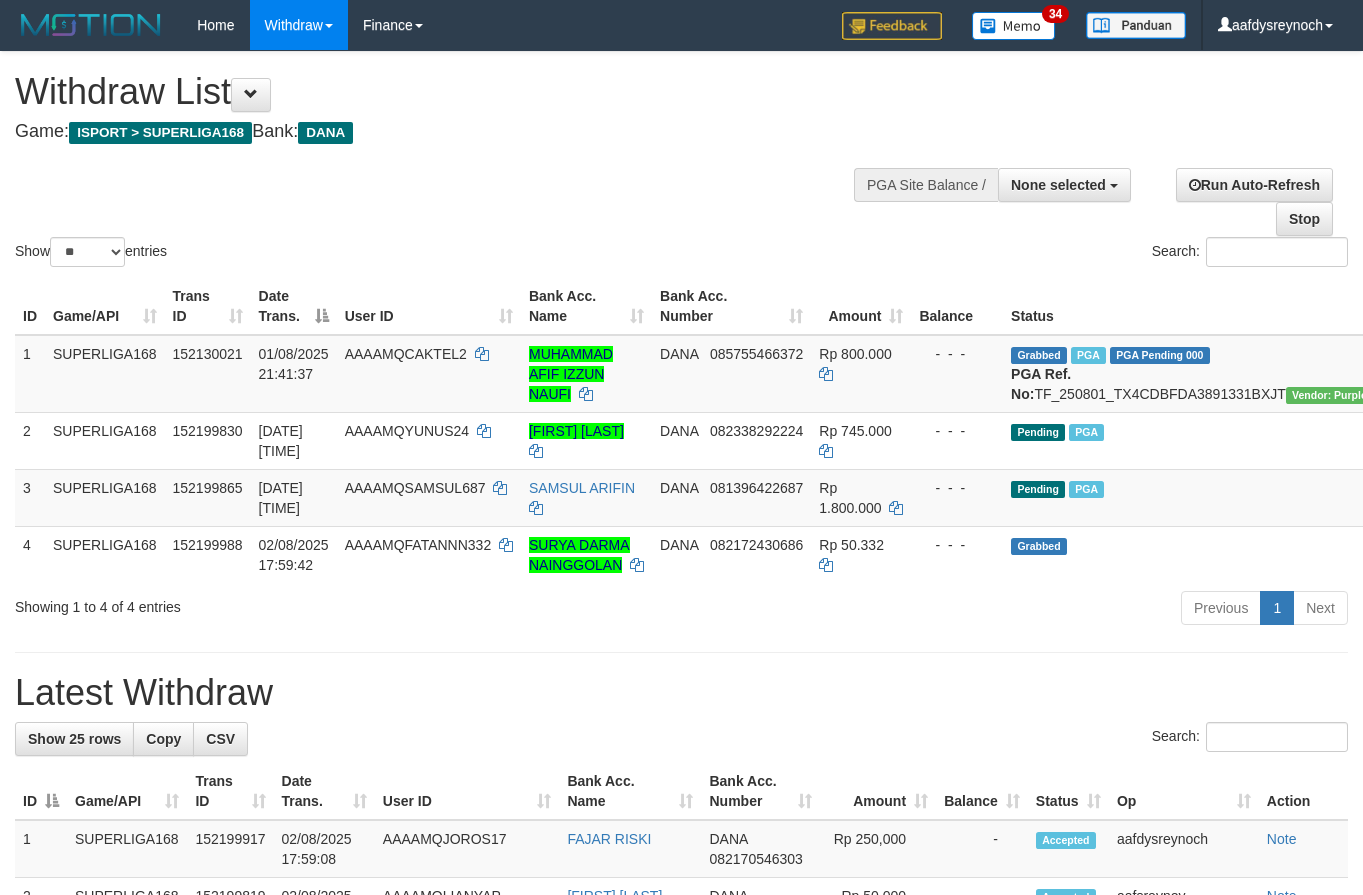 select 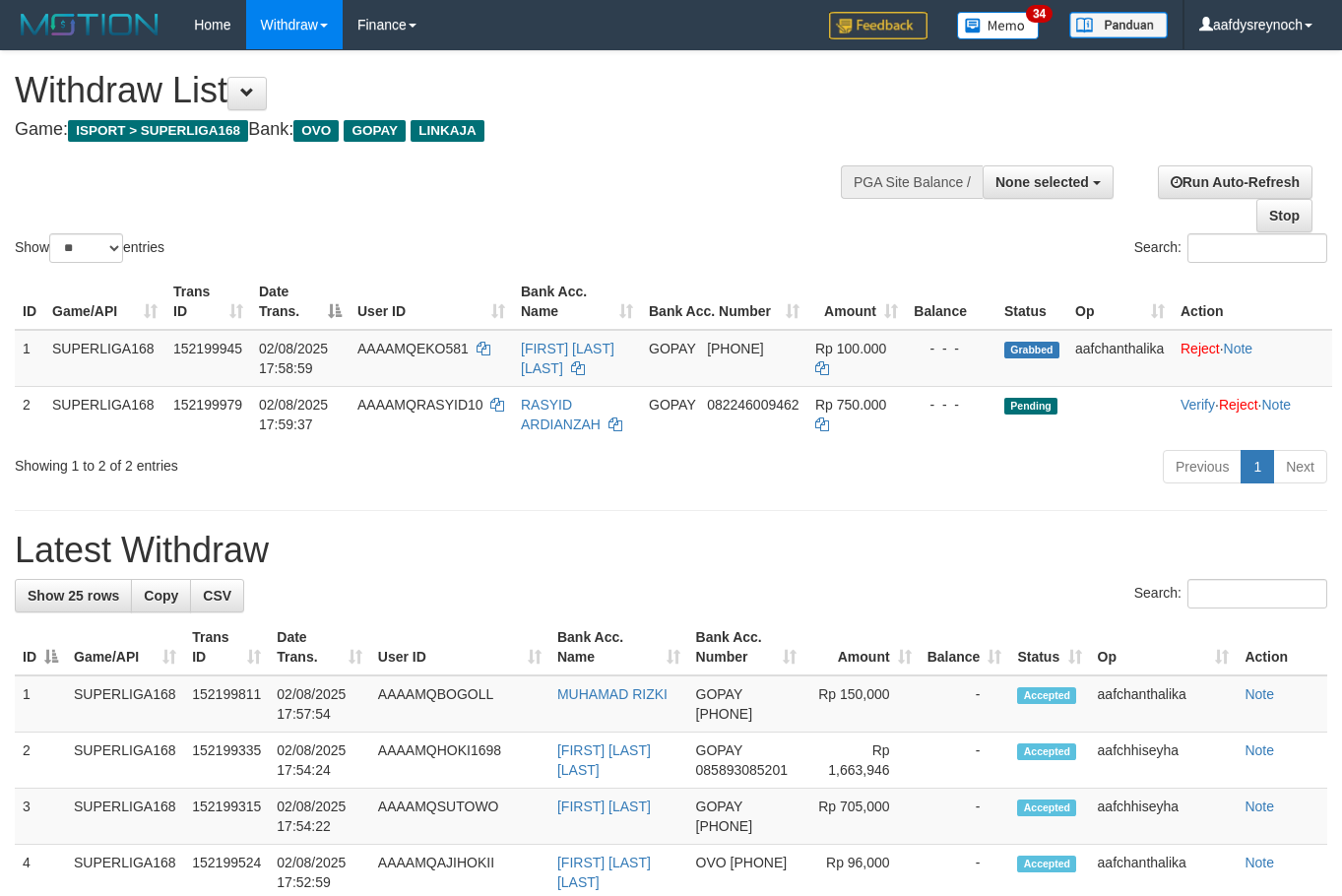 select 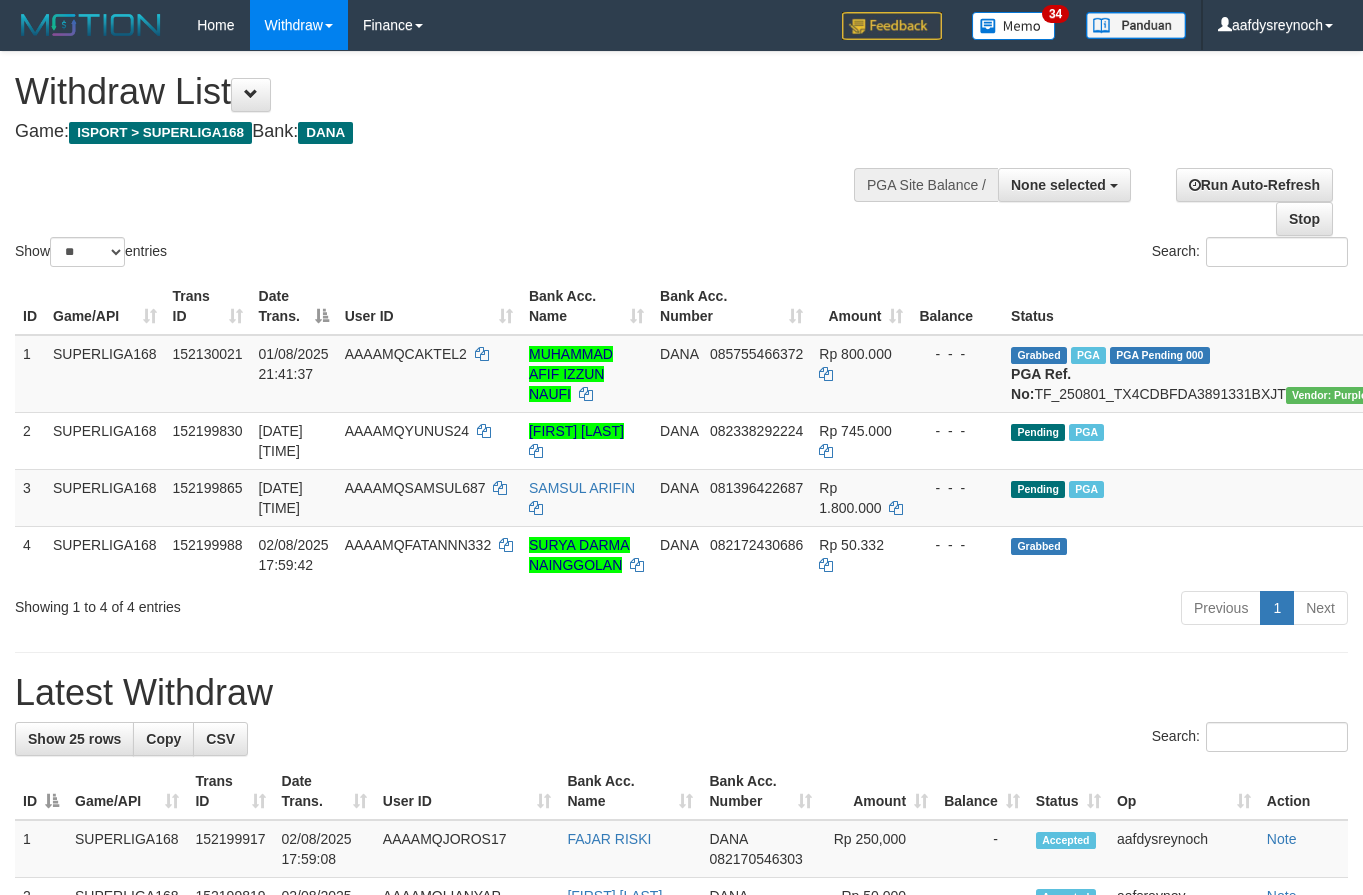 select 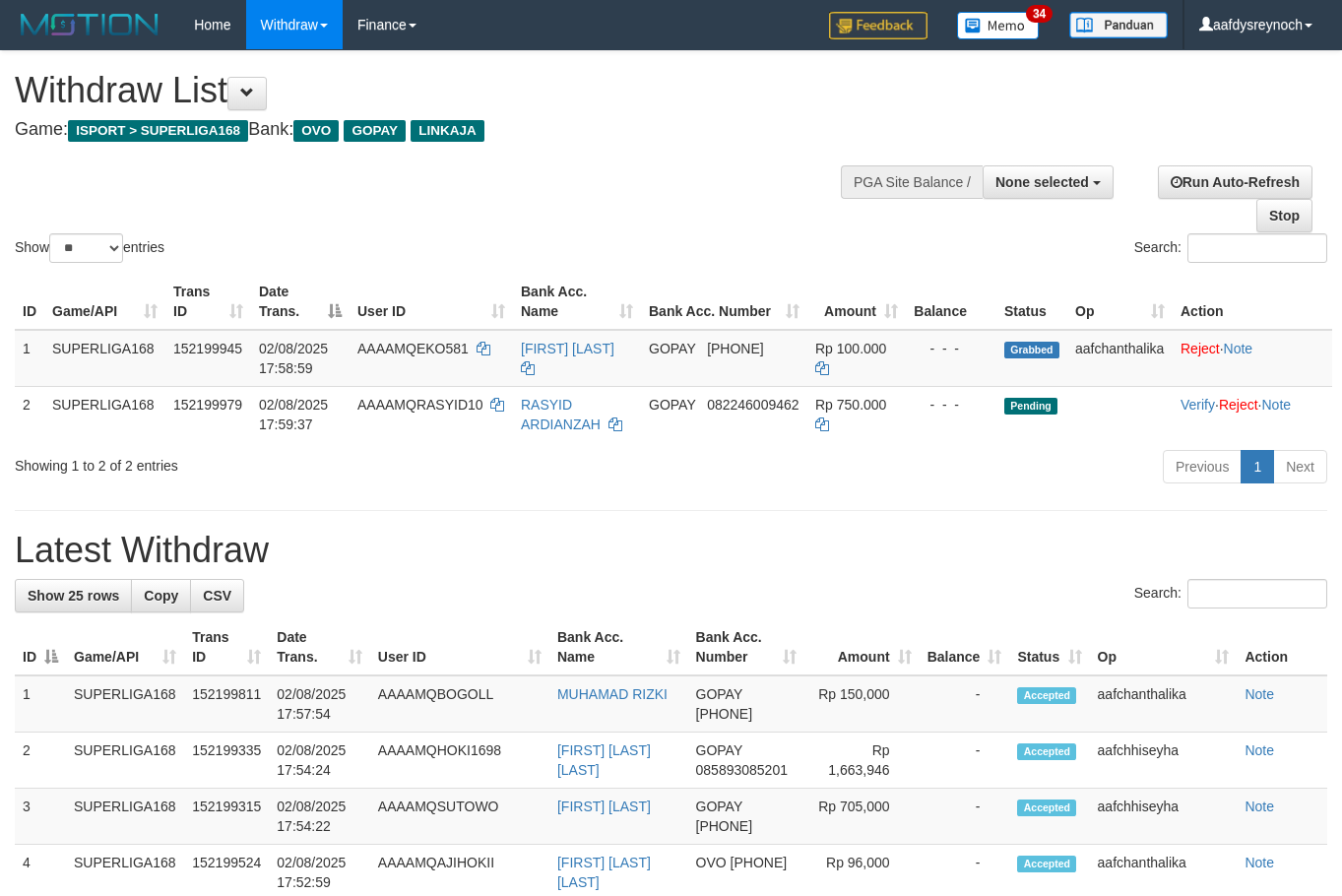 select 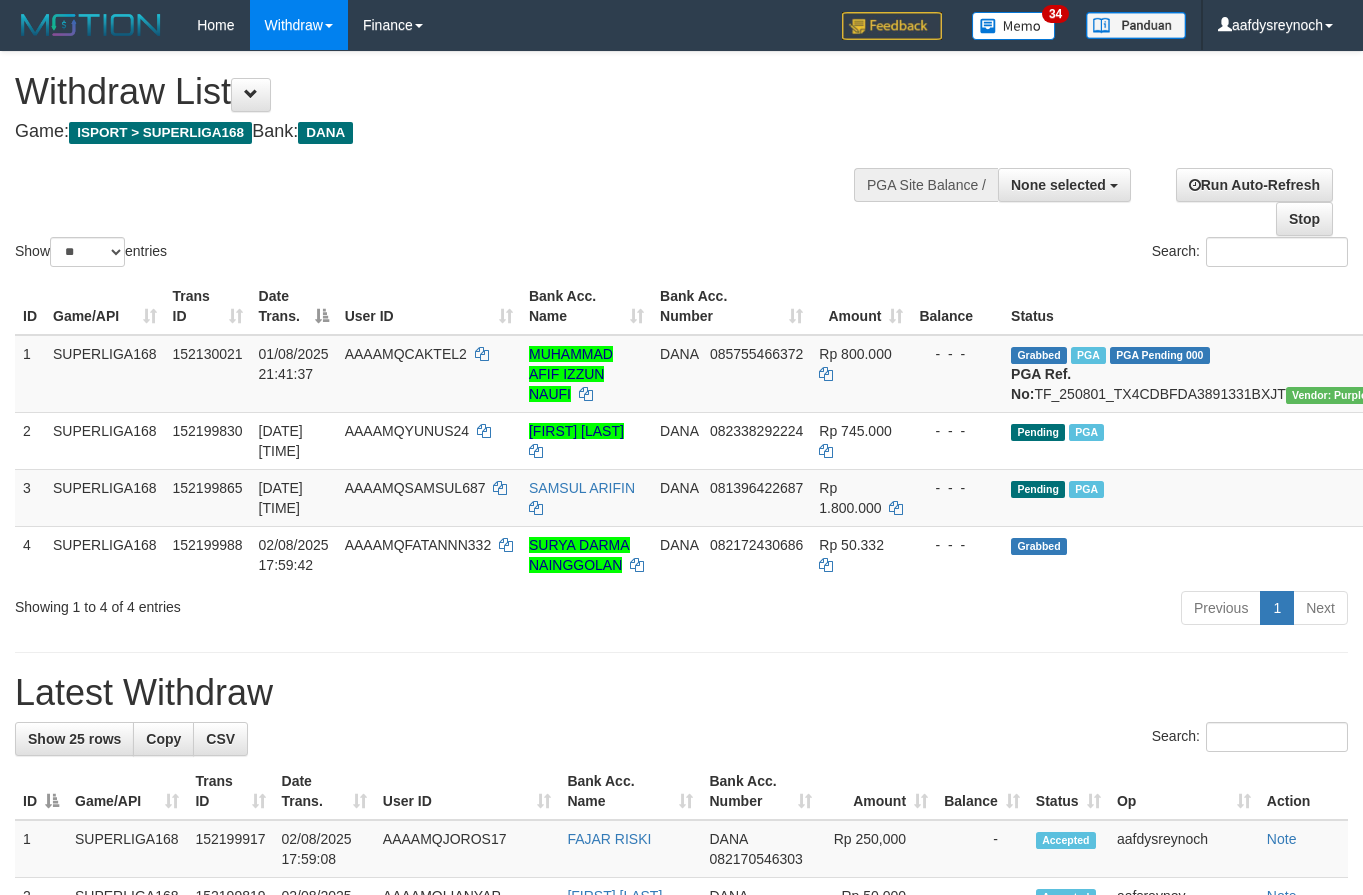 select 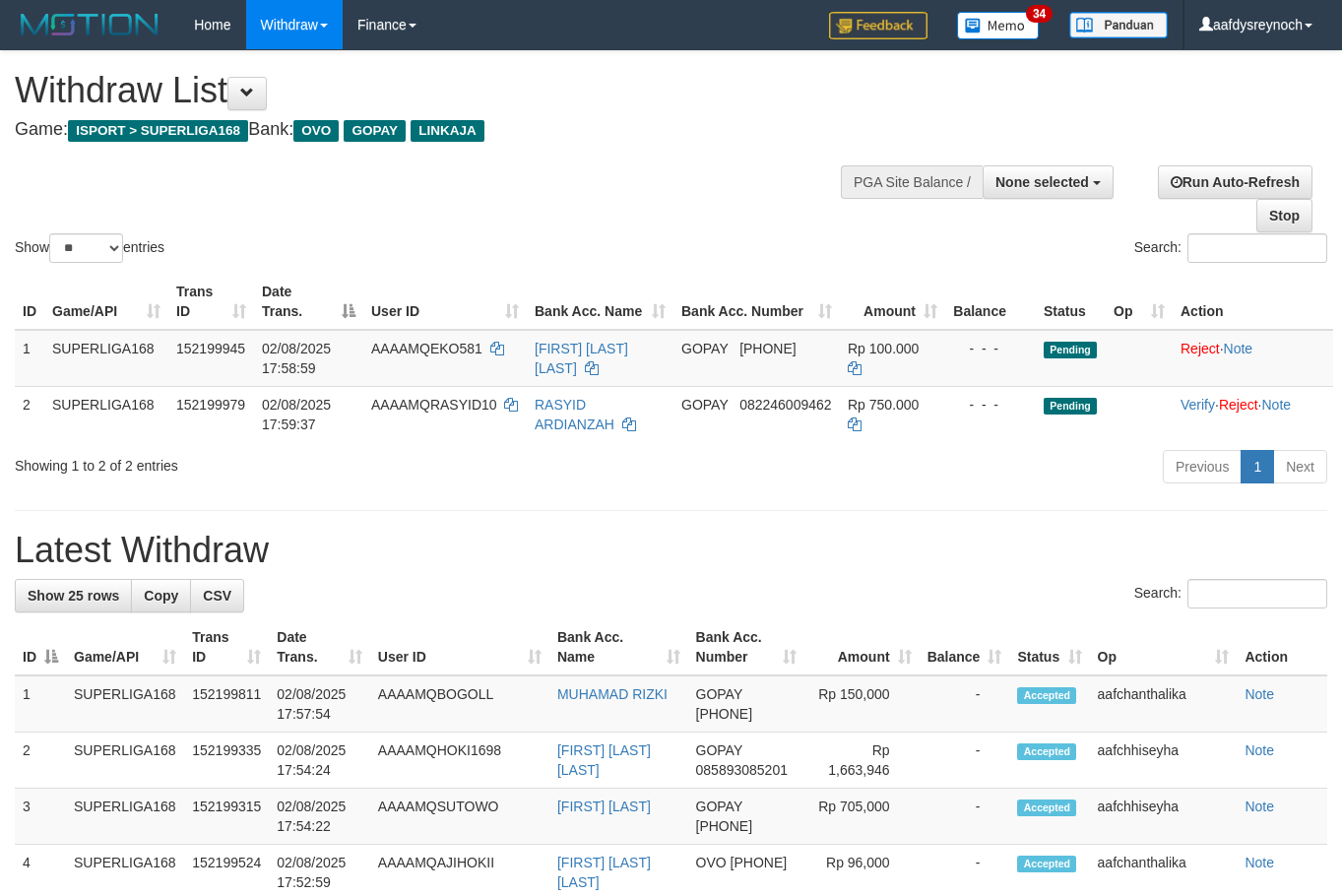 select 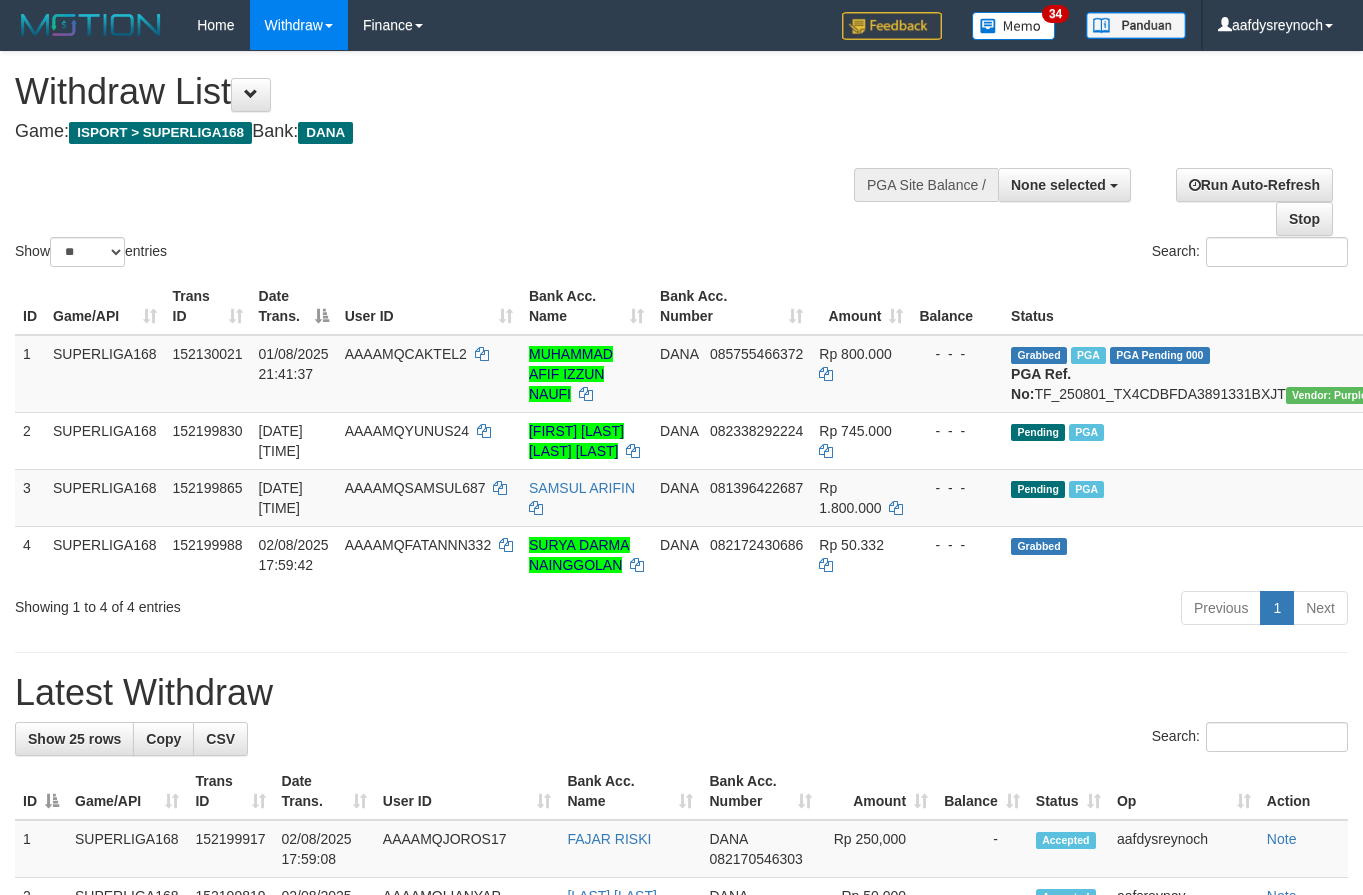 select 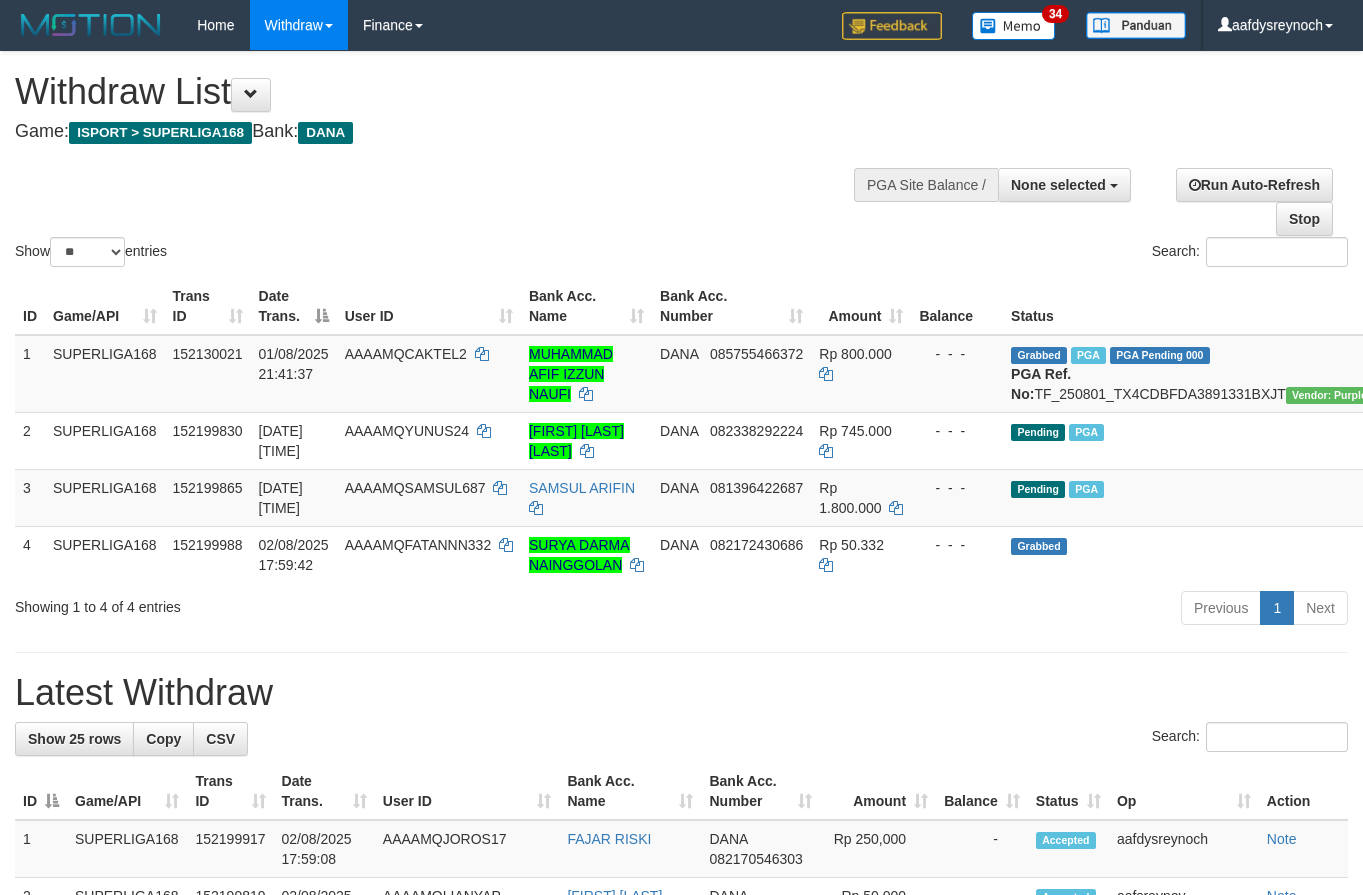 select 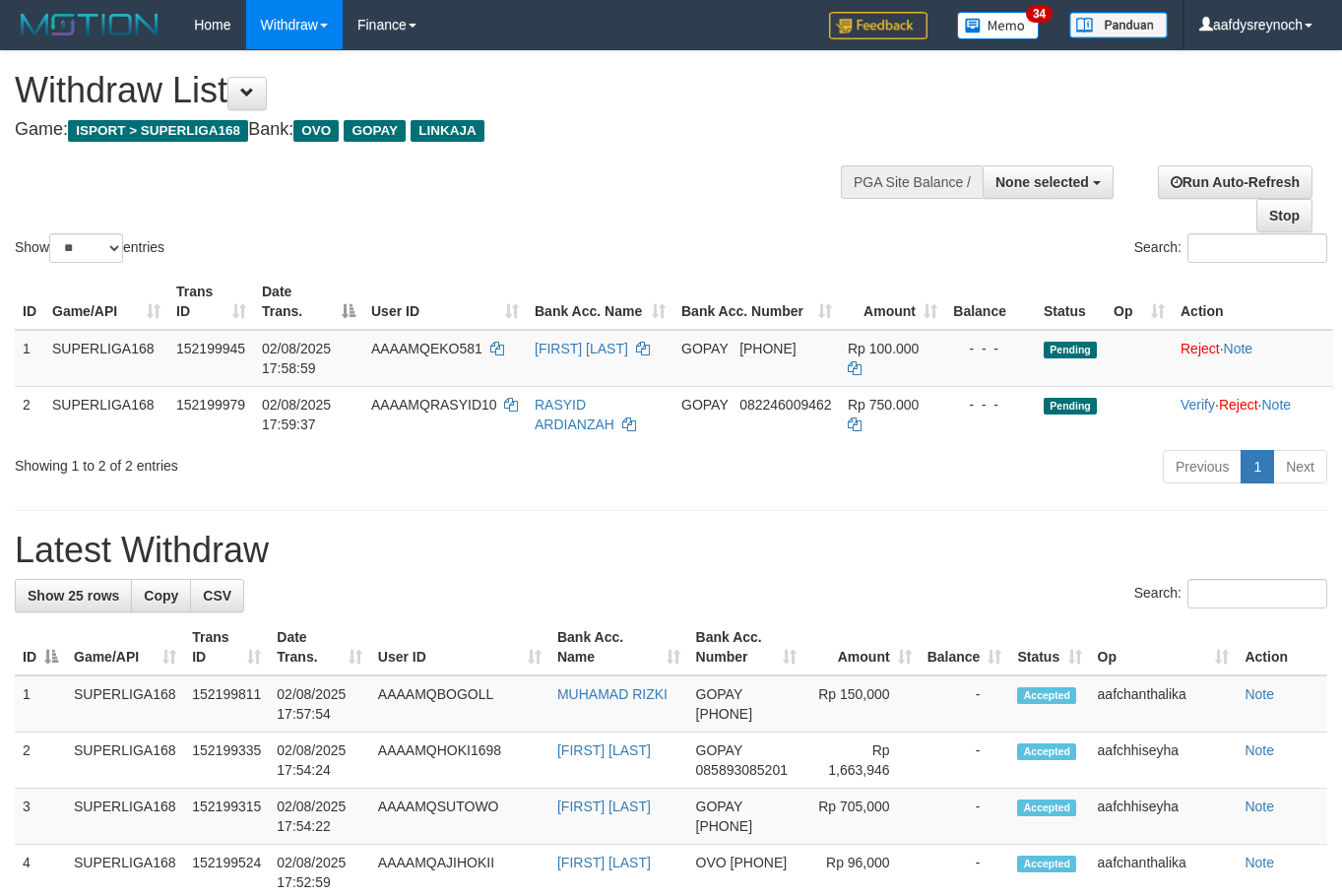 select 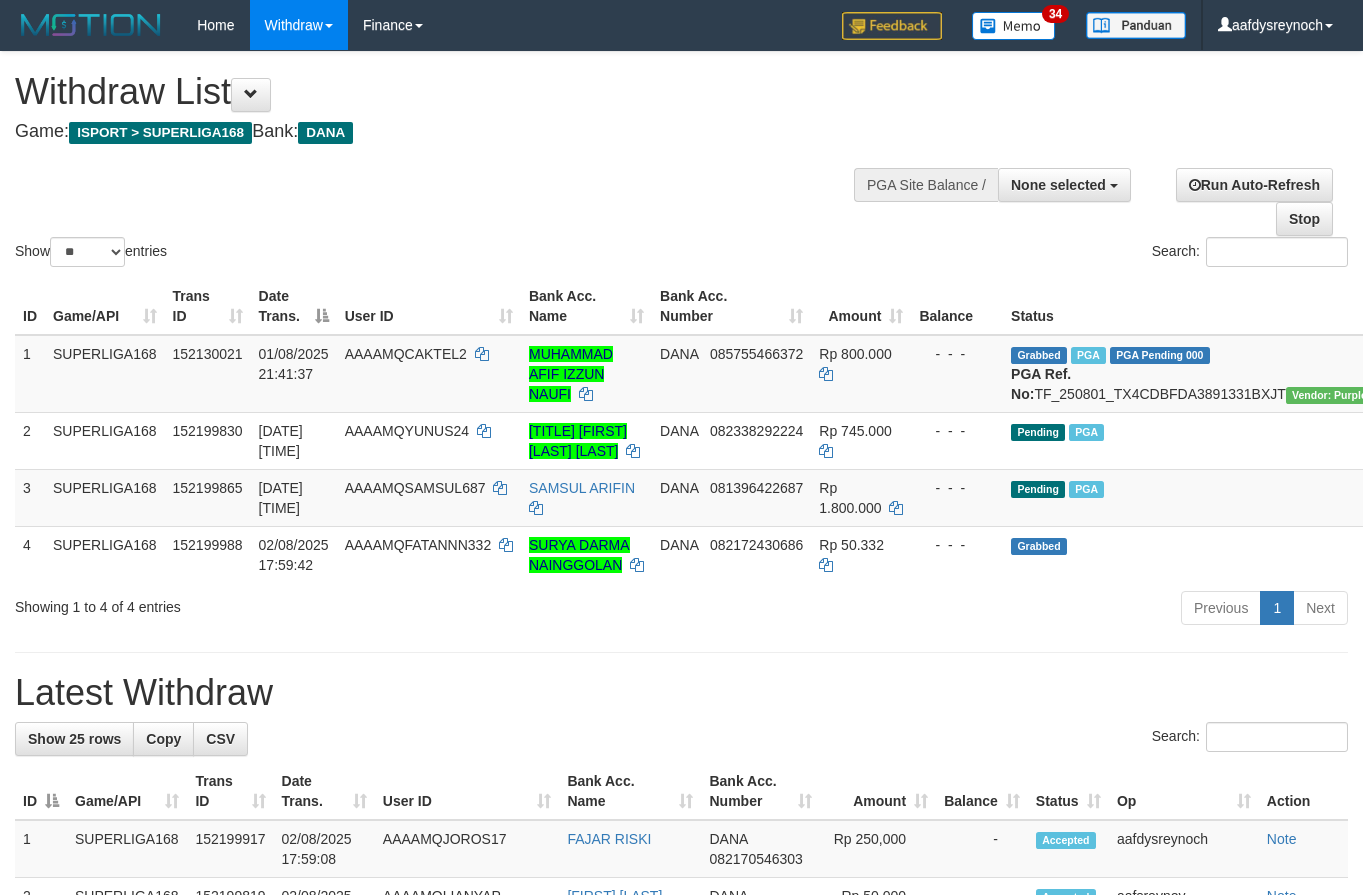 select 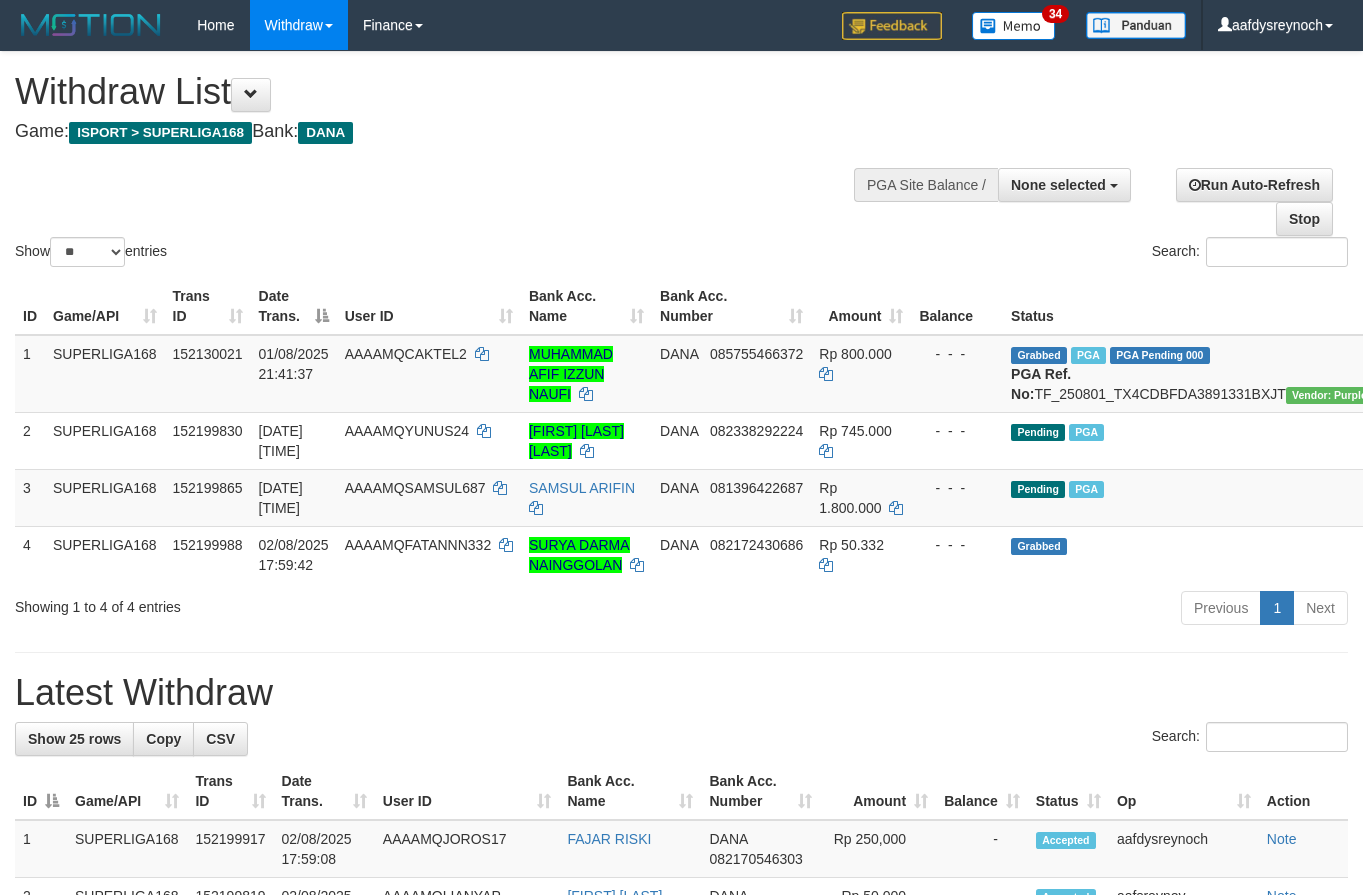 select 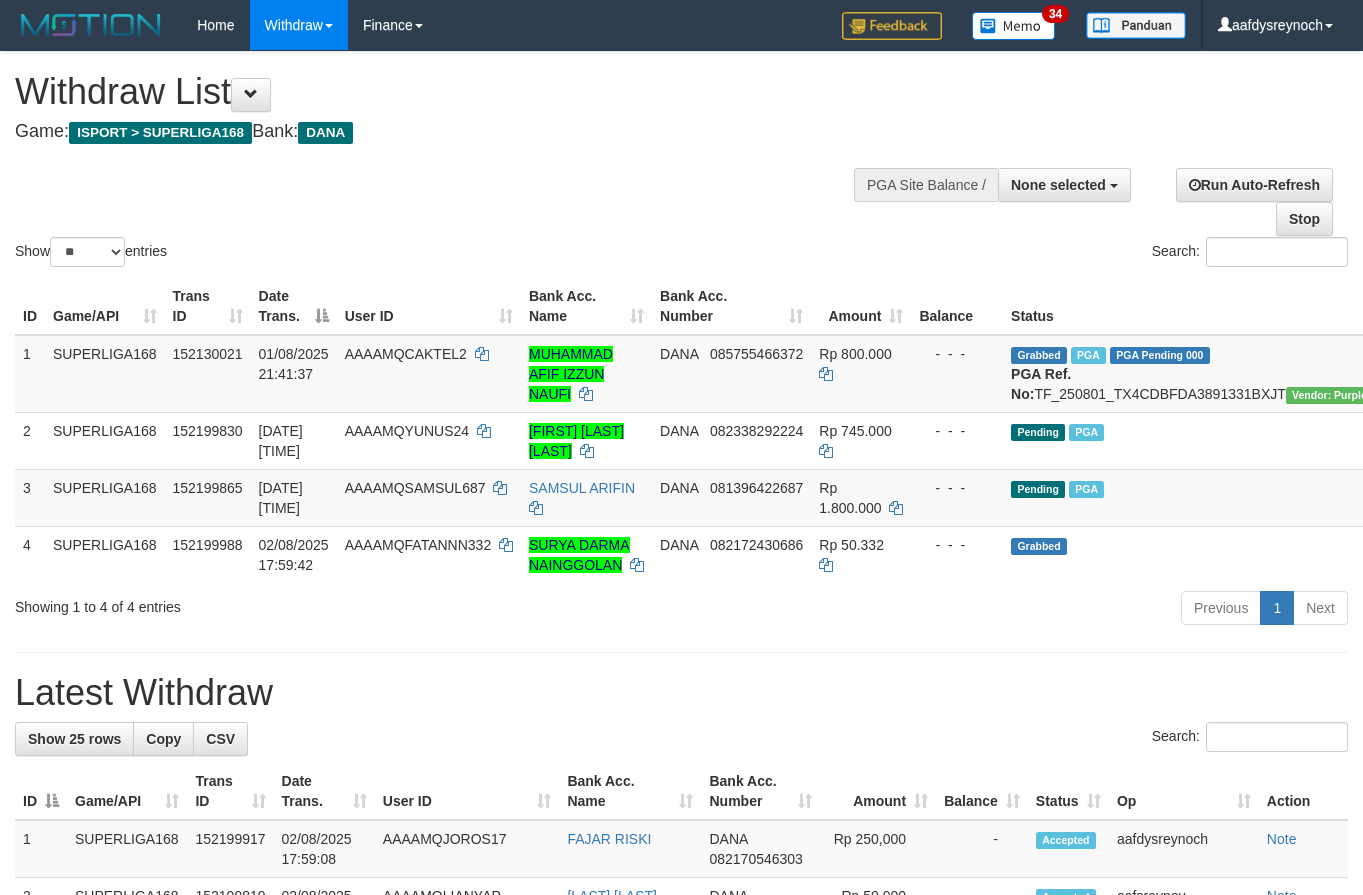 select 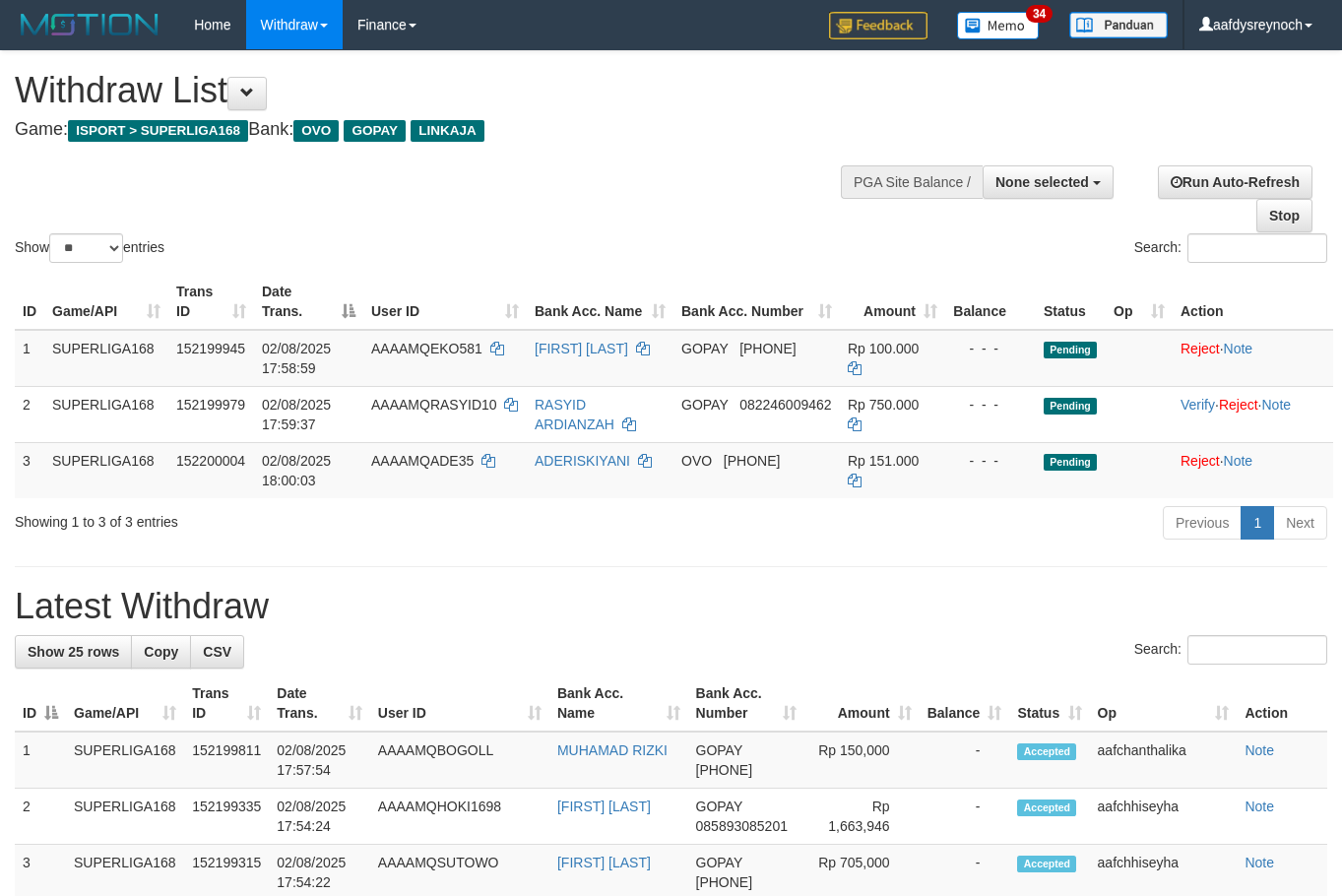 select 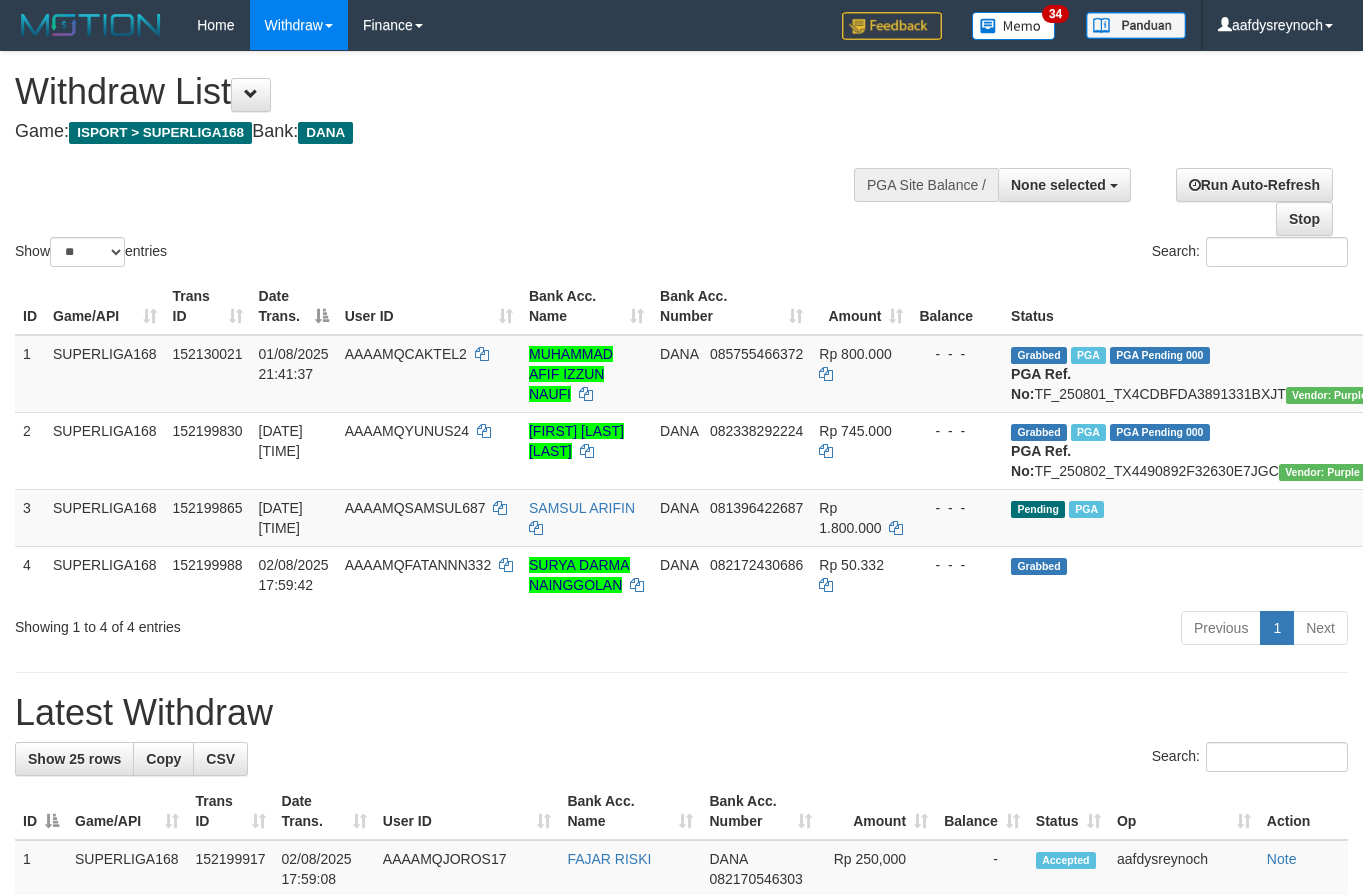 select 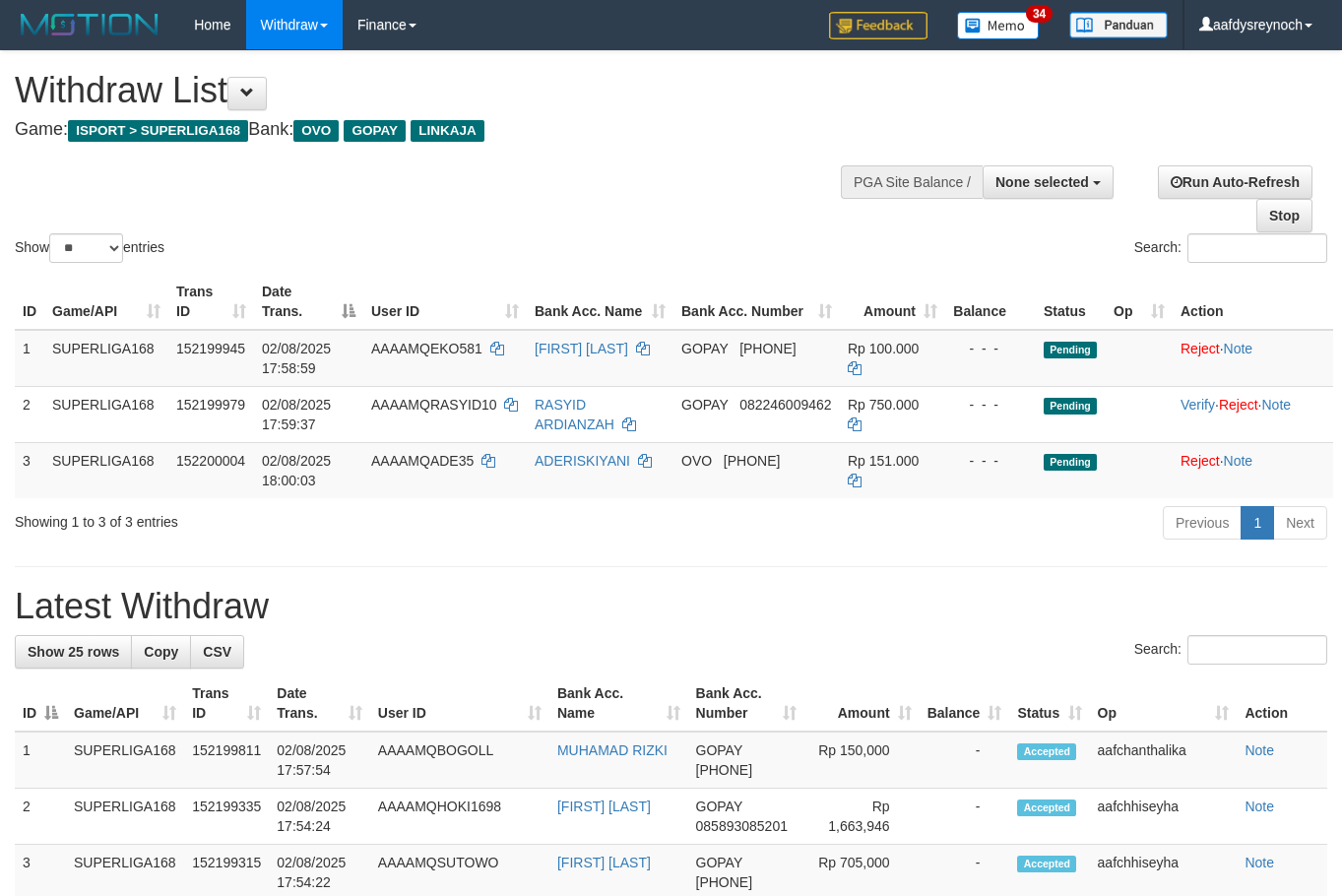 select 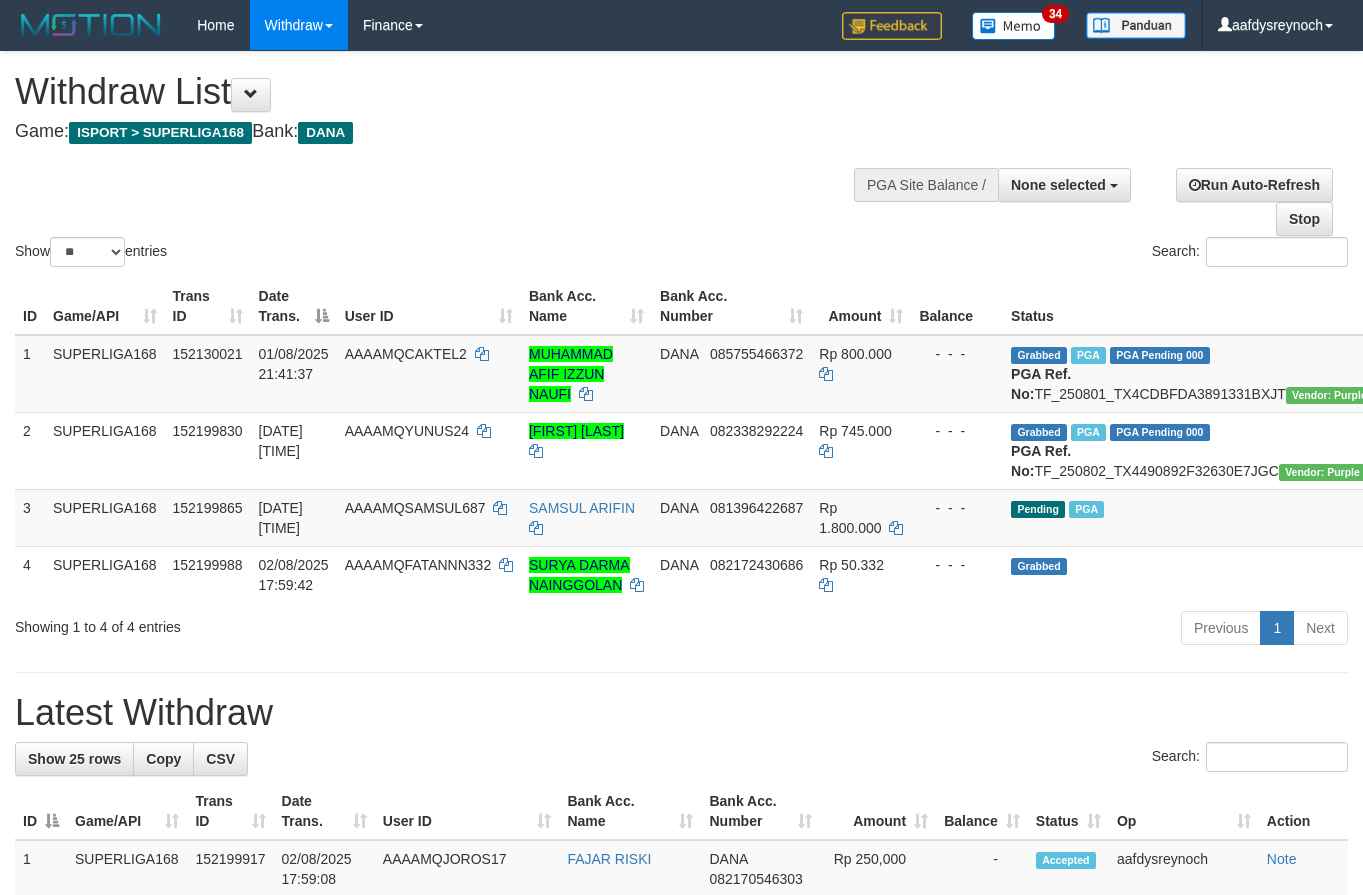 select 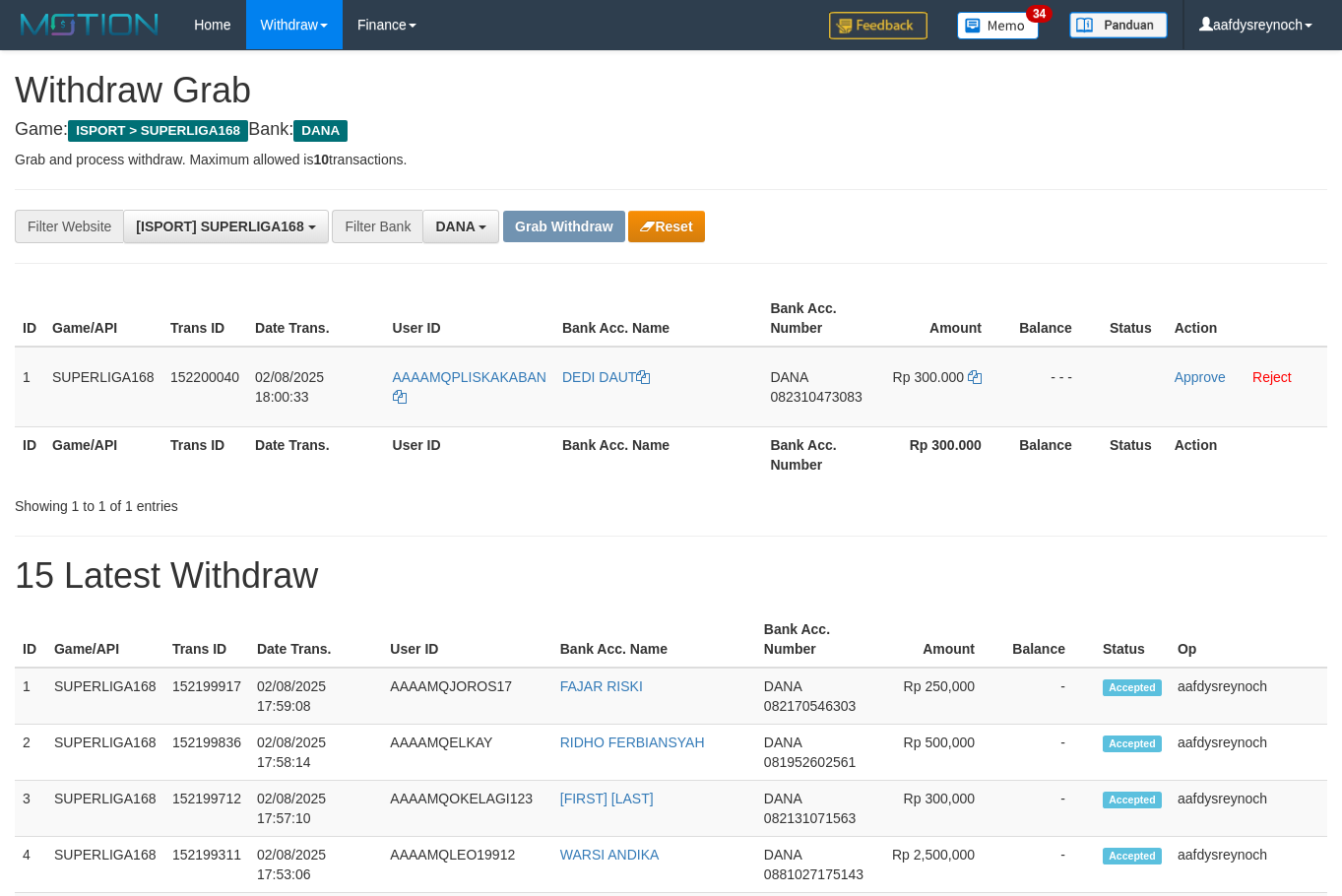 scroll, scrollTop: 0, scrollLeft: 0, axis: both 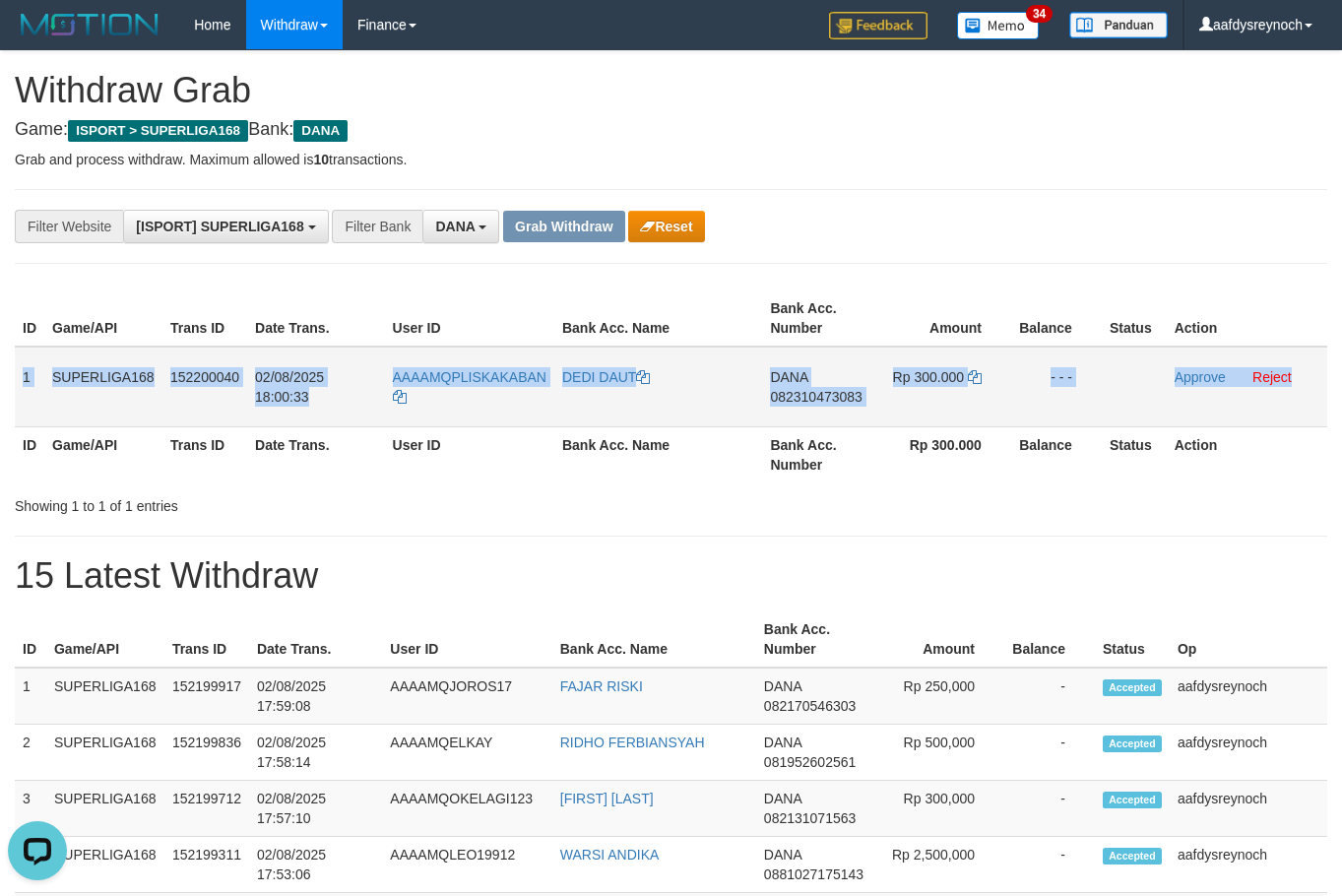 drag, startPoint x: 22, startPoint y: 380, endPoint x: 1304, endPoint y: 394, distance: 1282.0764 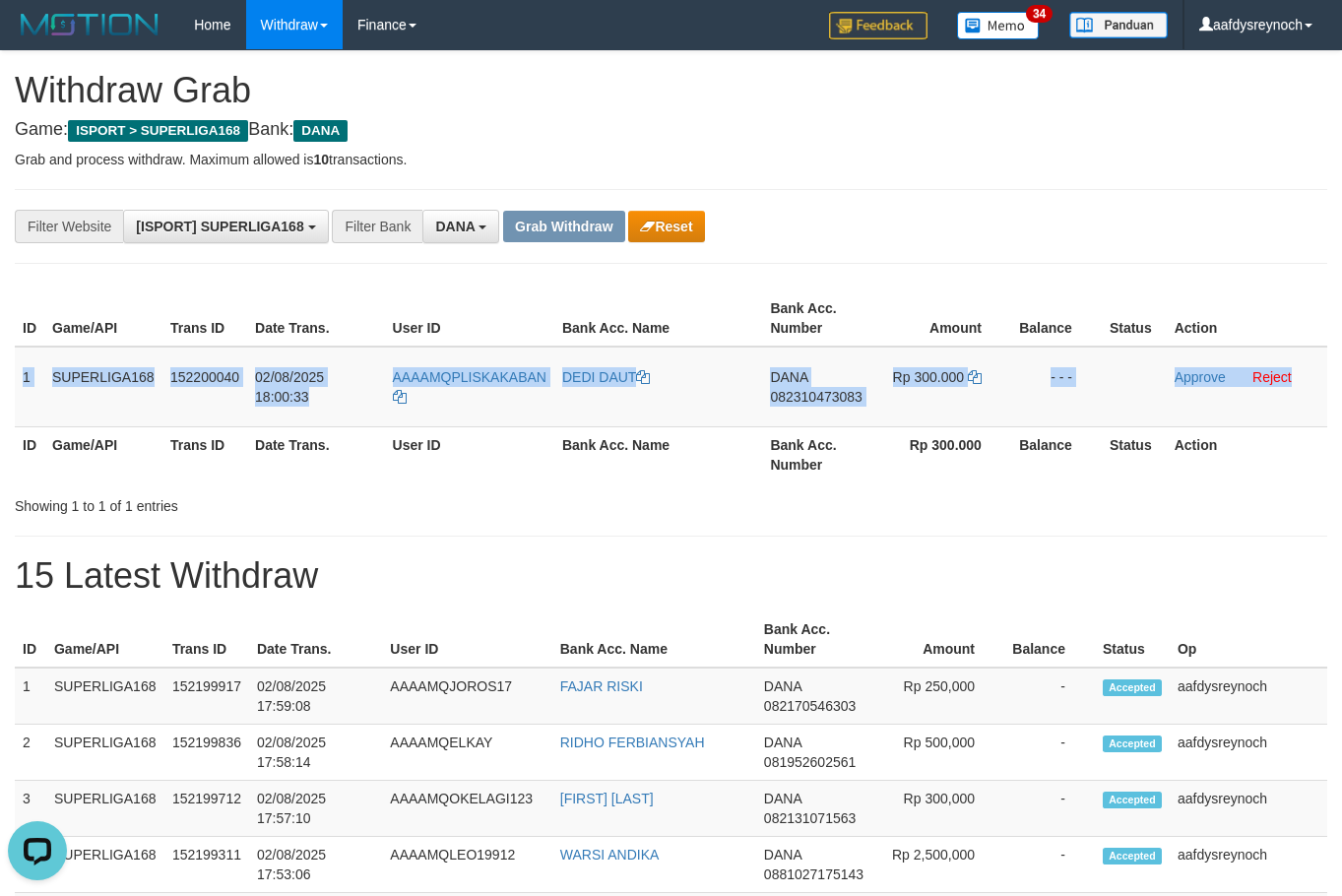 copy on "1
SUPERLIGA168
152200040
02/08/2025 18:00:33
AAAAMQPLISKAKABAN
DEDI DAUT
DANA
082310473083
Rp 300.000
- - -
Approve
Reject" 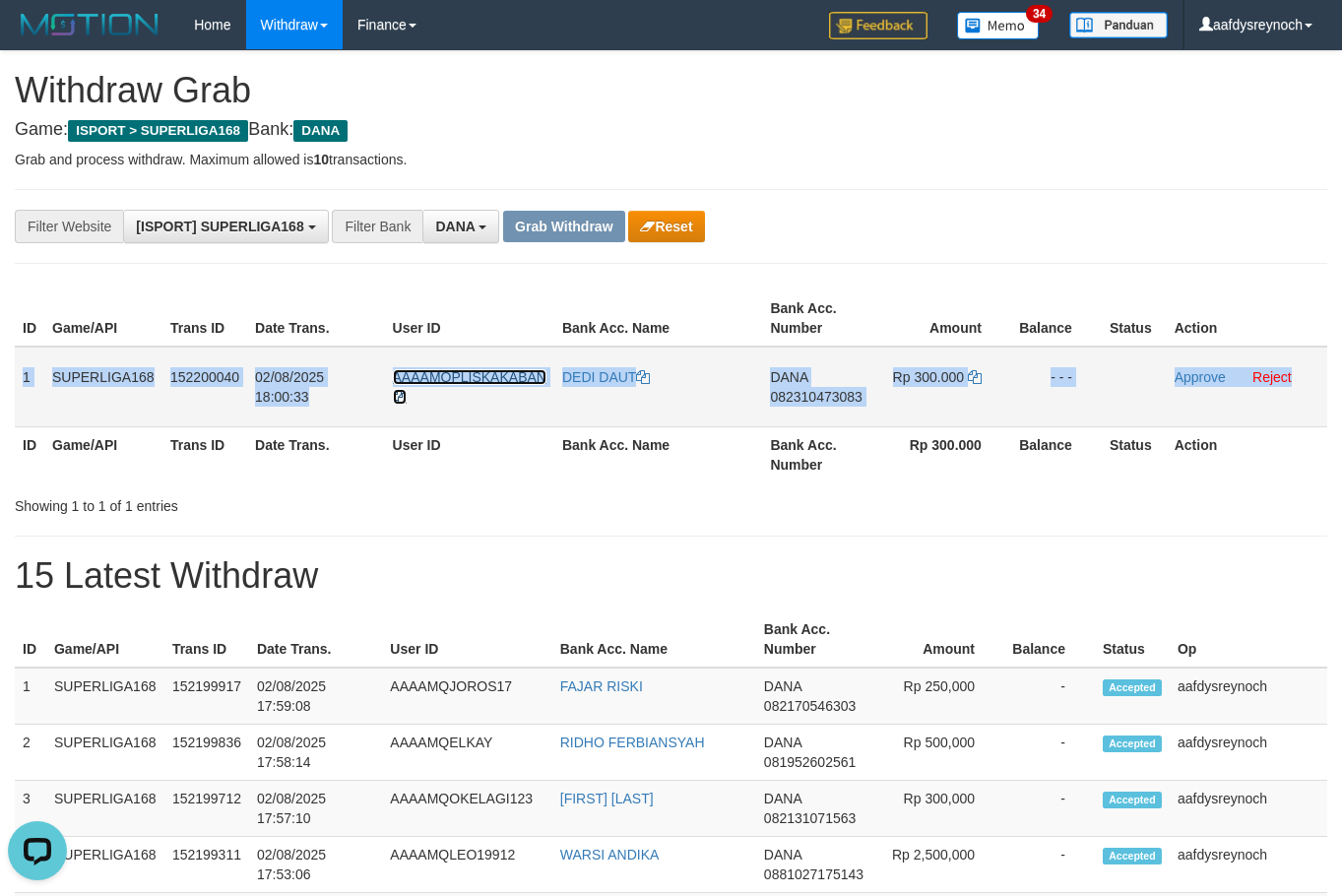 drag, startPoint x: 491, startPoint y: 379, endPoint x: 532, endPoint y: 380, distance: 41.01219 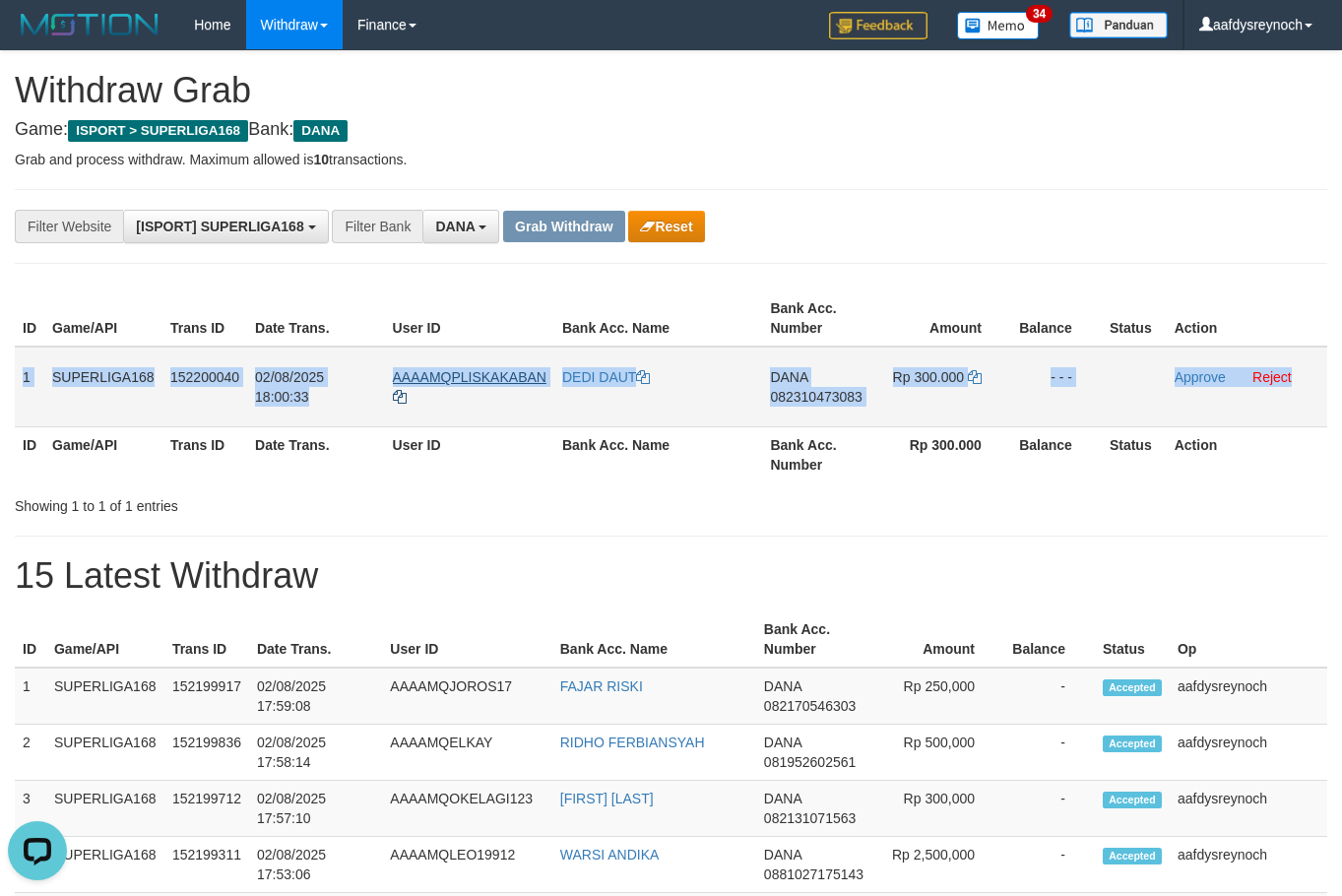 copy on "1
SUPERLIGA168
152200040
02/08/2025 18:00:33
AAAAMQPLISKAKABAN
DEDI DAUT
DANA
082310473083
Rp 300.000
- - -
Approve
Reject" 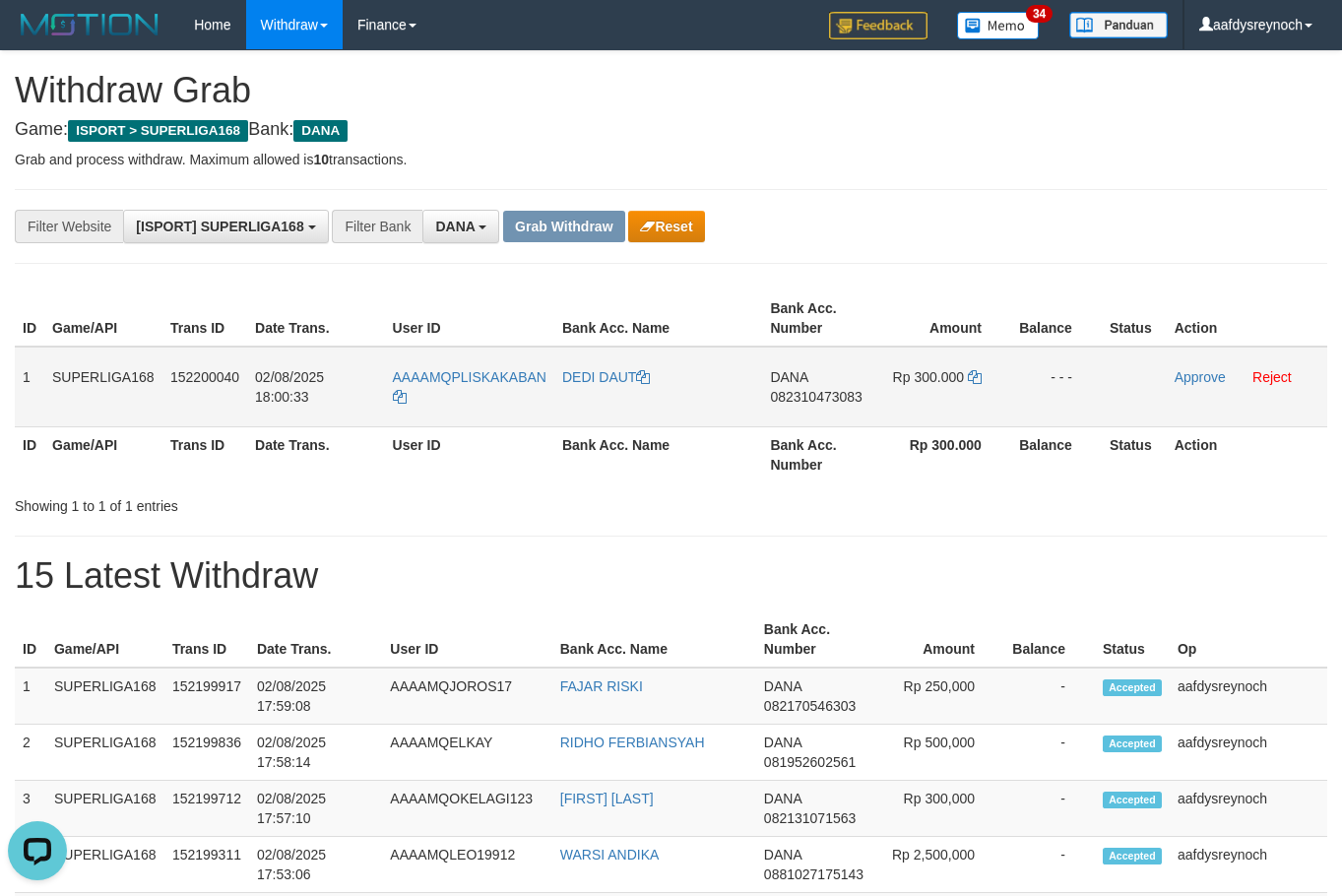 scroll, scrollTop: 23, scrollLeft: 0, axis: vertical 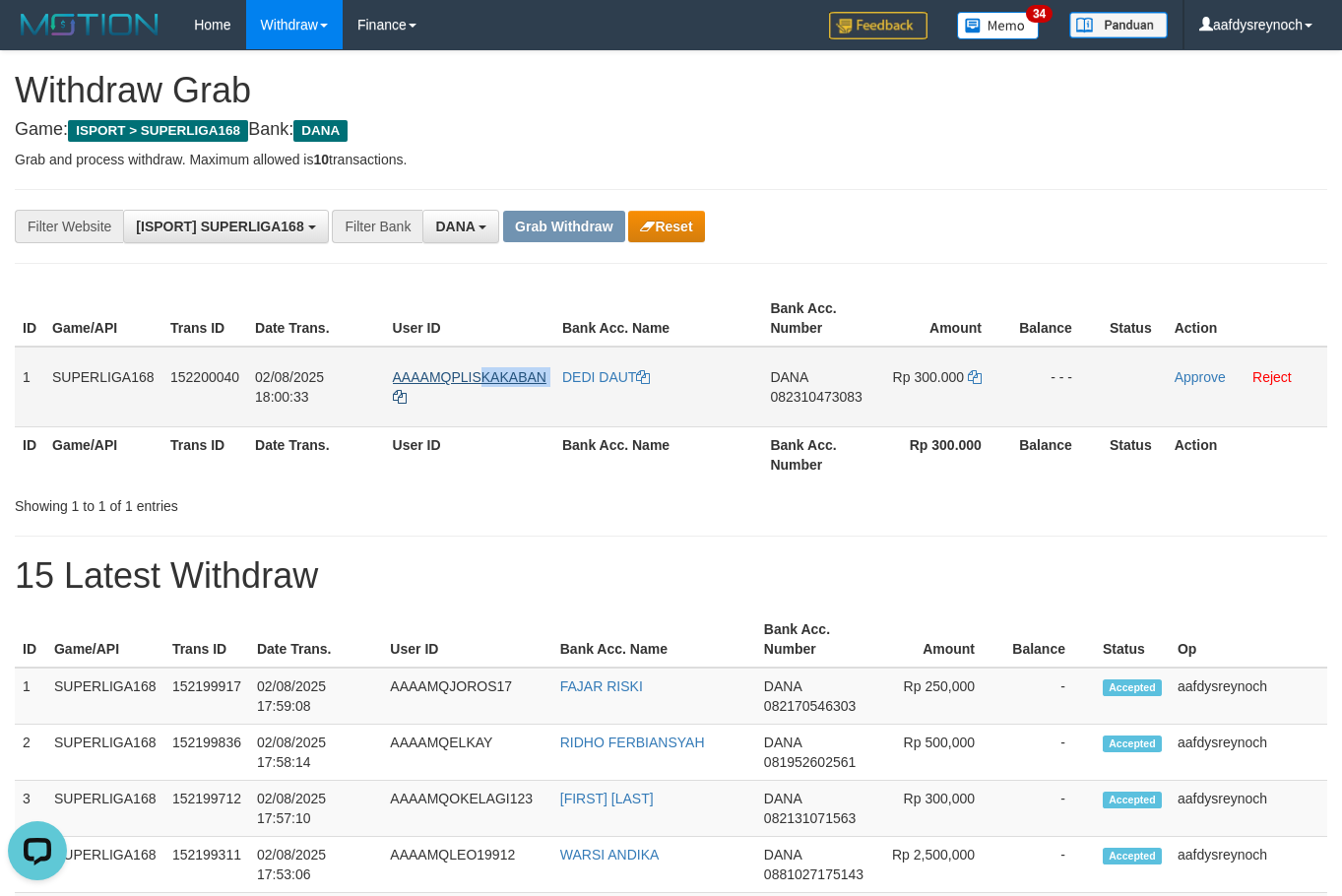 copy on "KAKABAN" 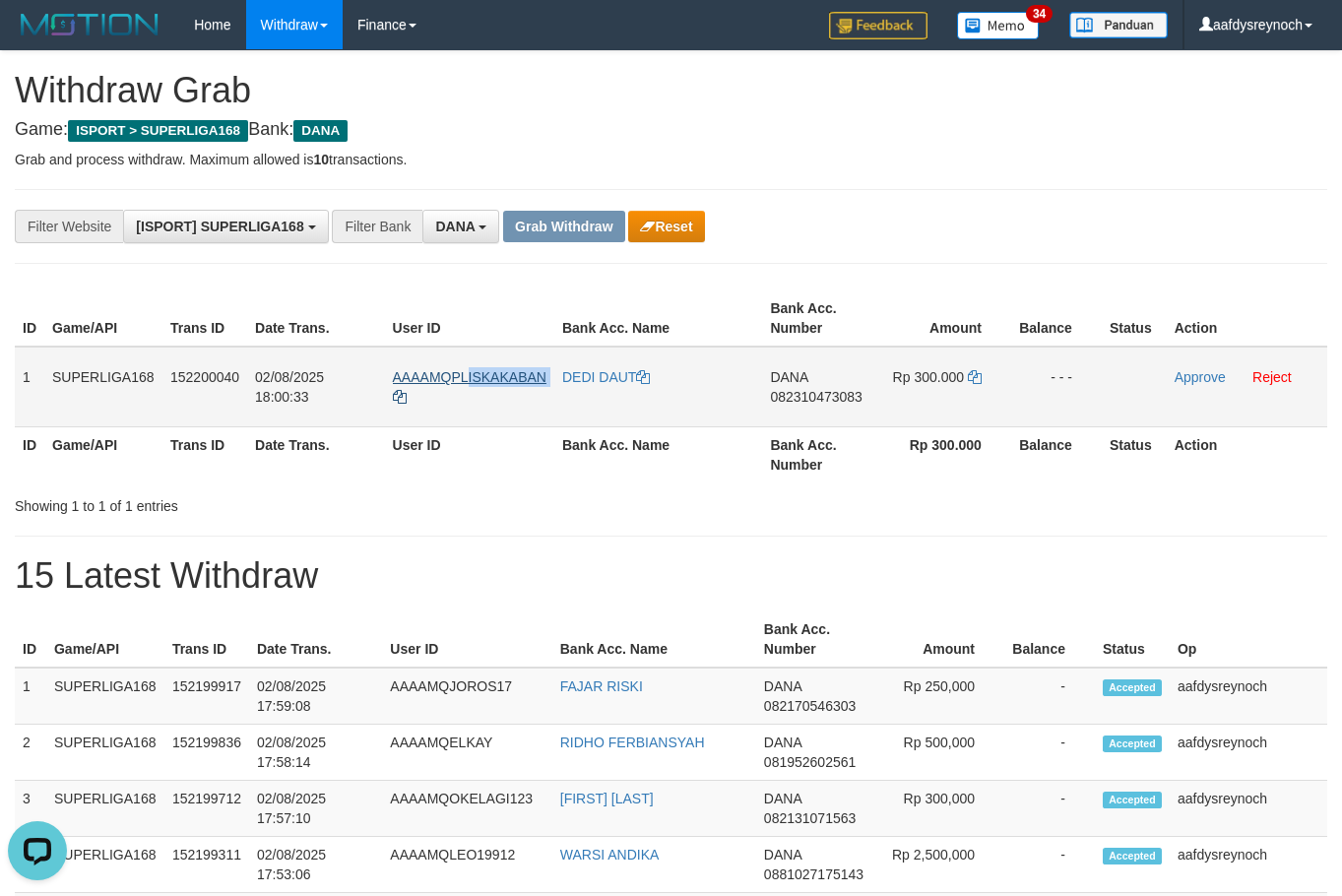 copy on "ISKAKABAN" 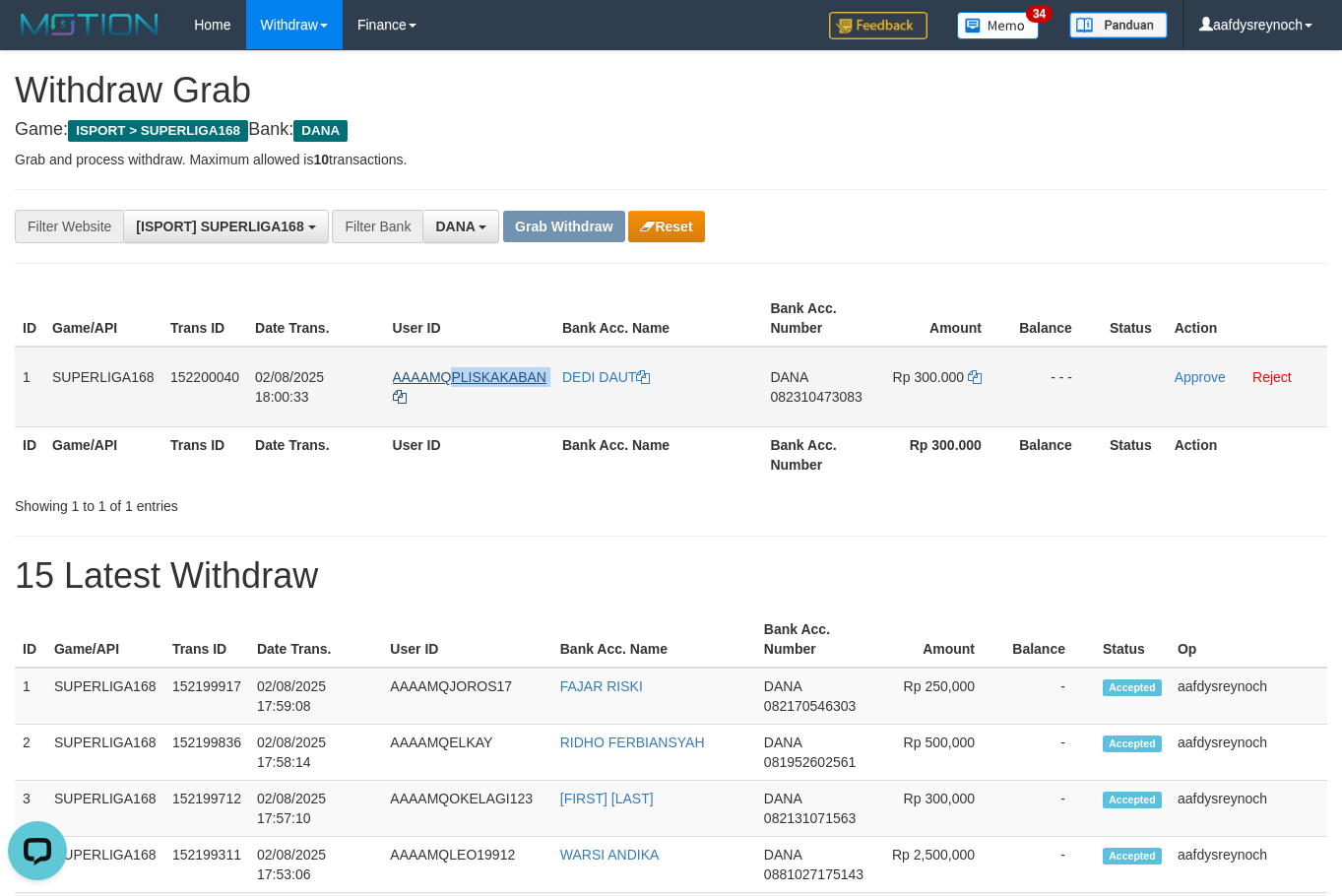 copy on "PLISKAKABAN" 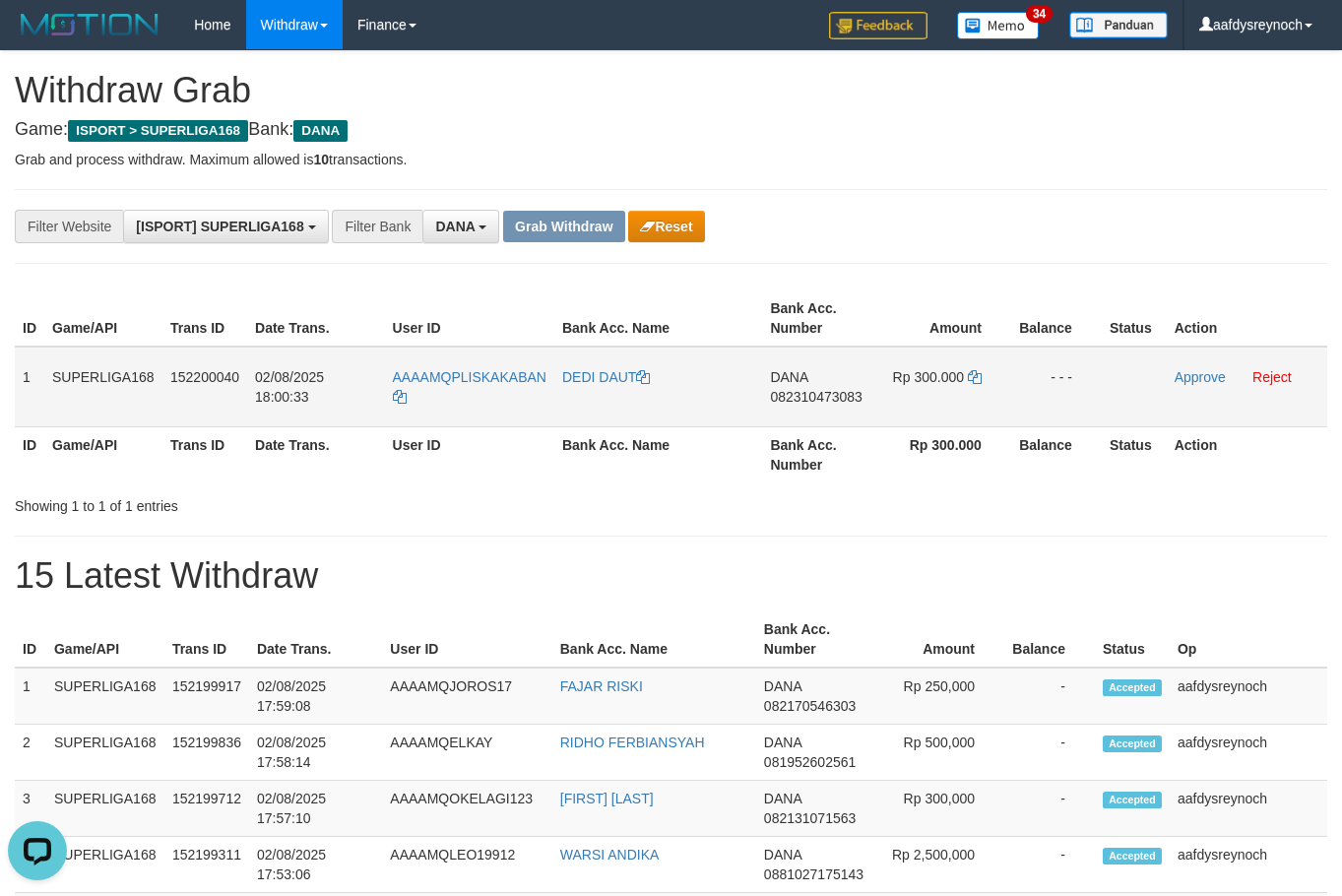 click on "082310473083" at bounding box center [815, 397] 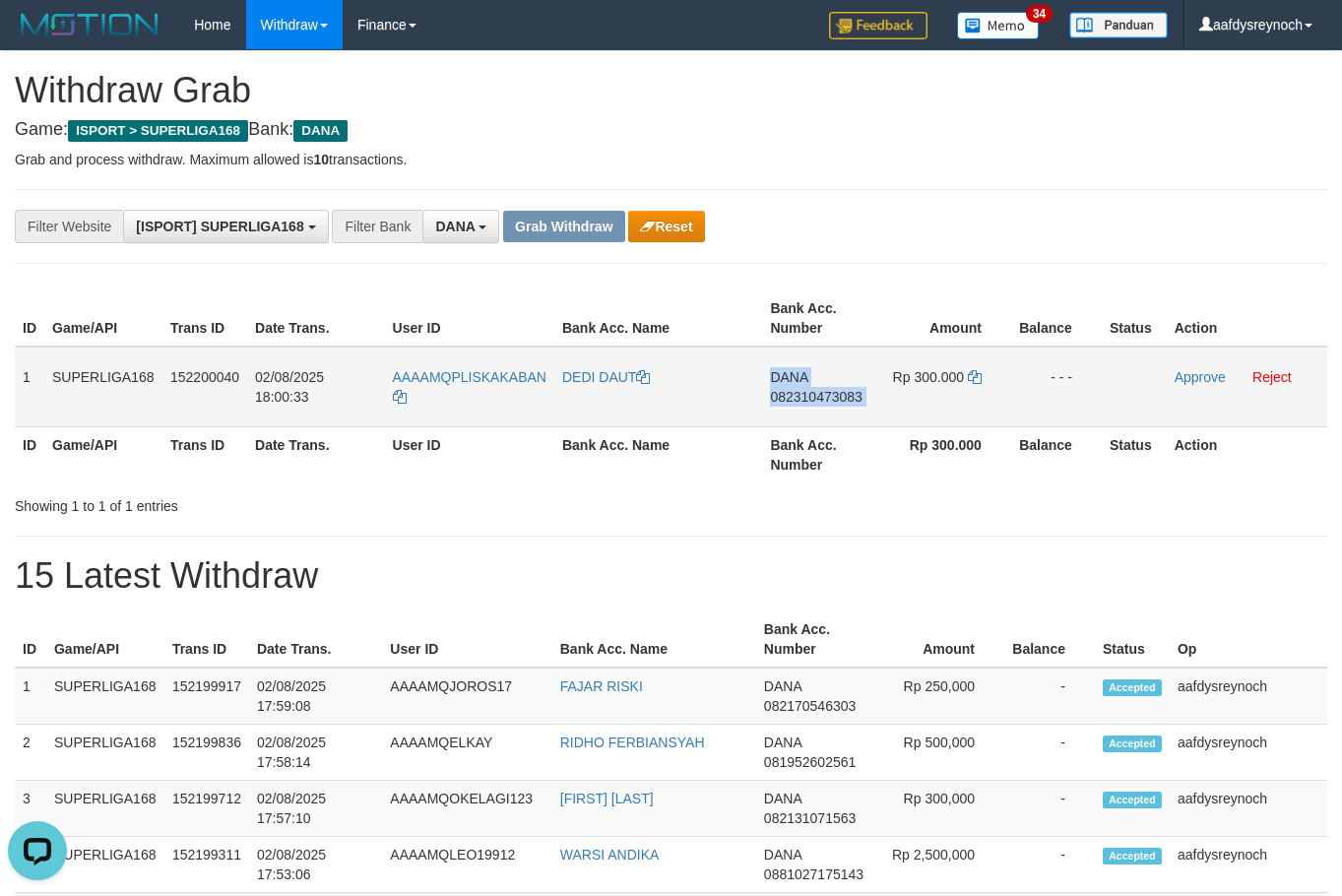 click on "082310473083" at bounding box center (815, 397) 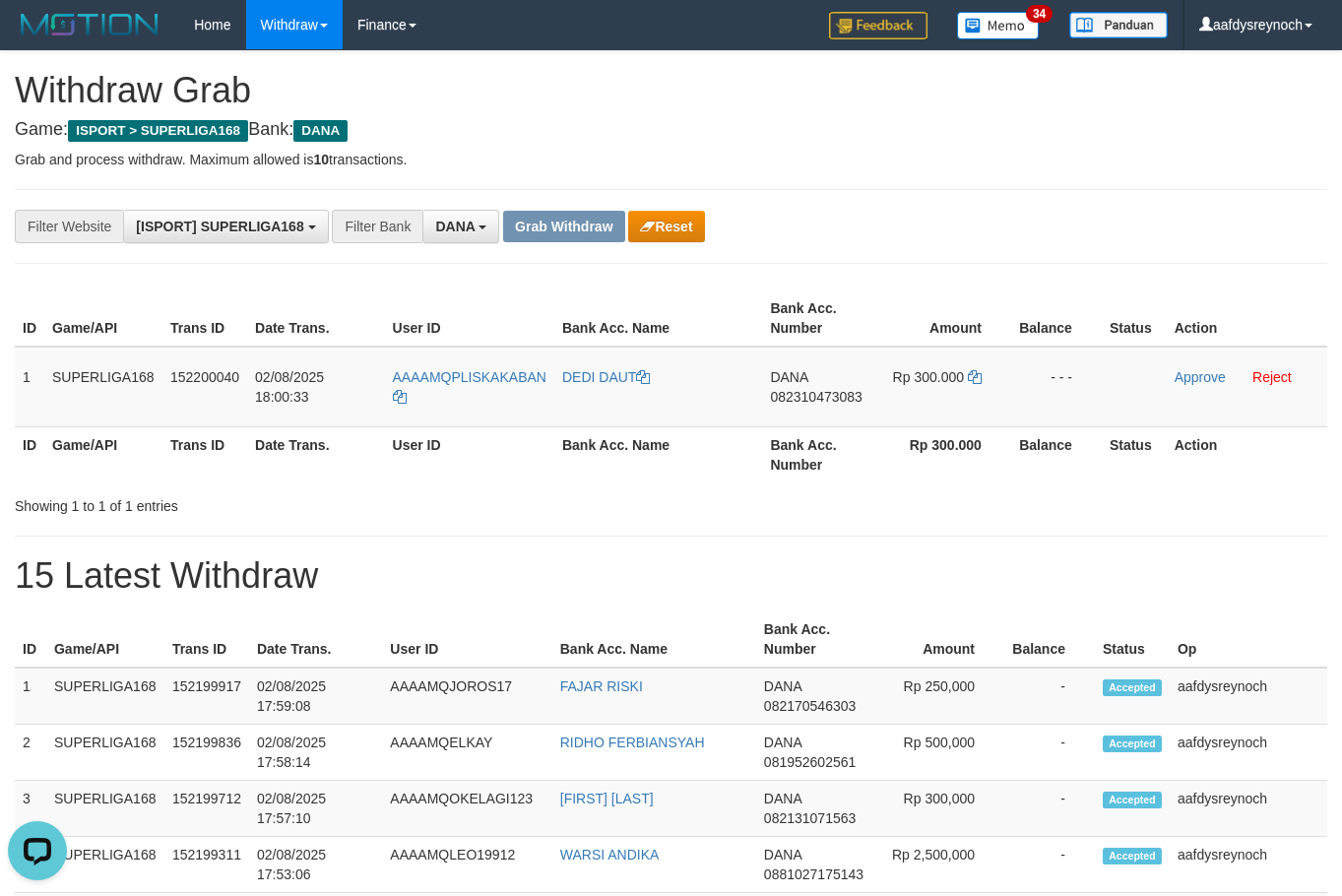 drag, startPoint x: 988, startPoint y: 221, endPoint x: 978, endPoint y: 275, distance: 54.9181 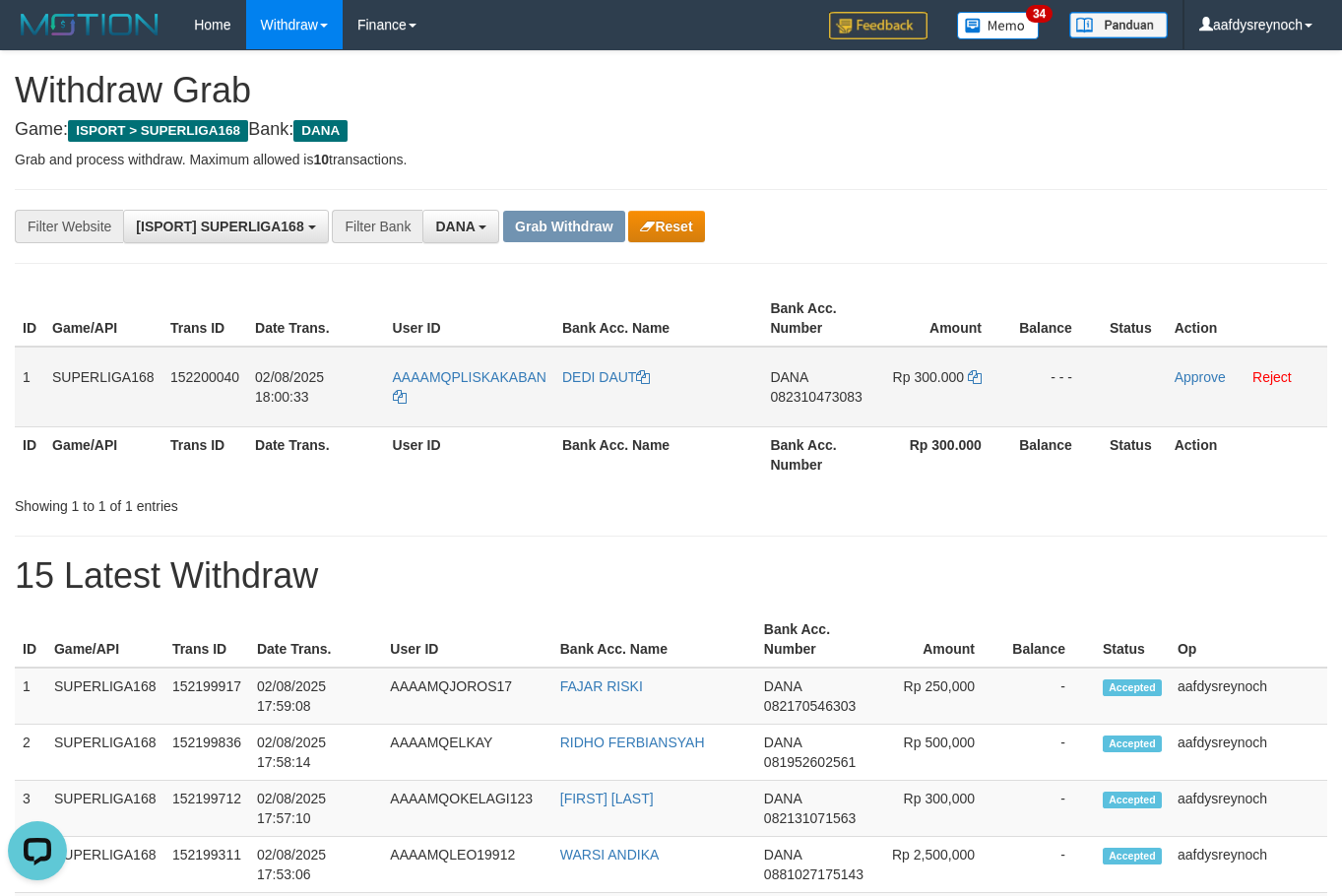 click on "Rp 300.000" at bounding box center (943, 387) 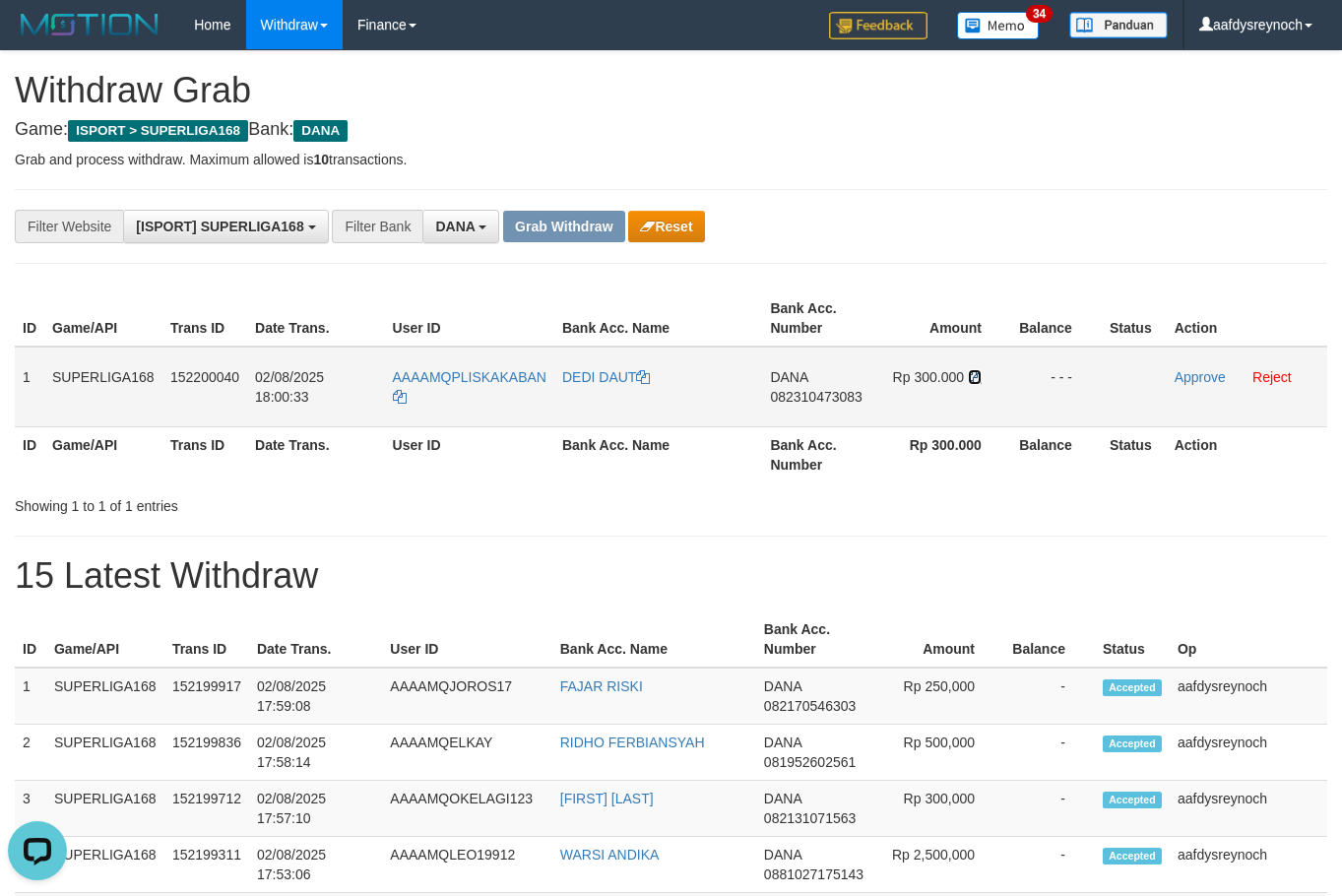 click at bounding box center [975, 377] 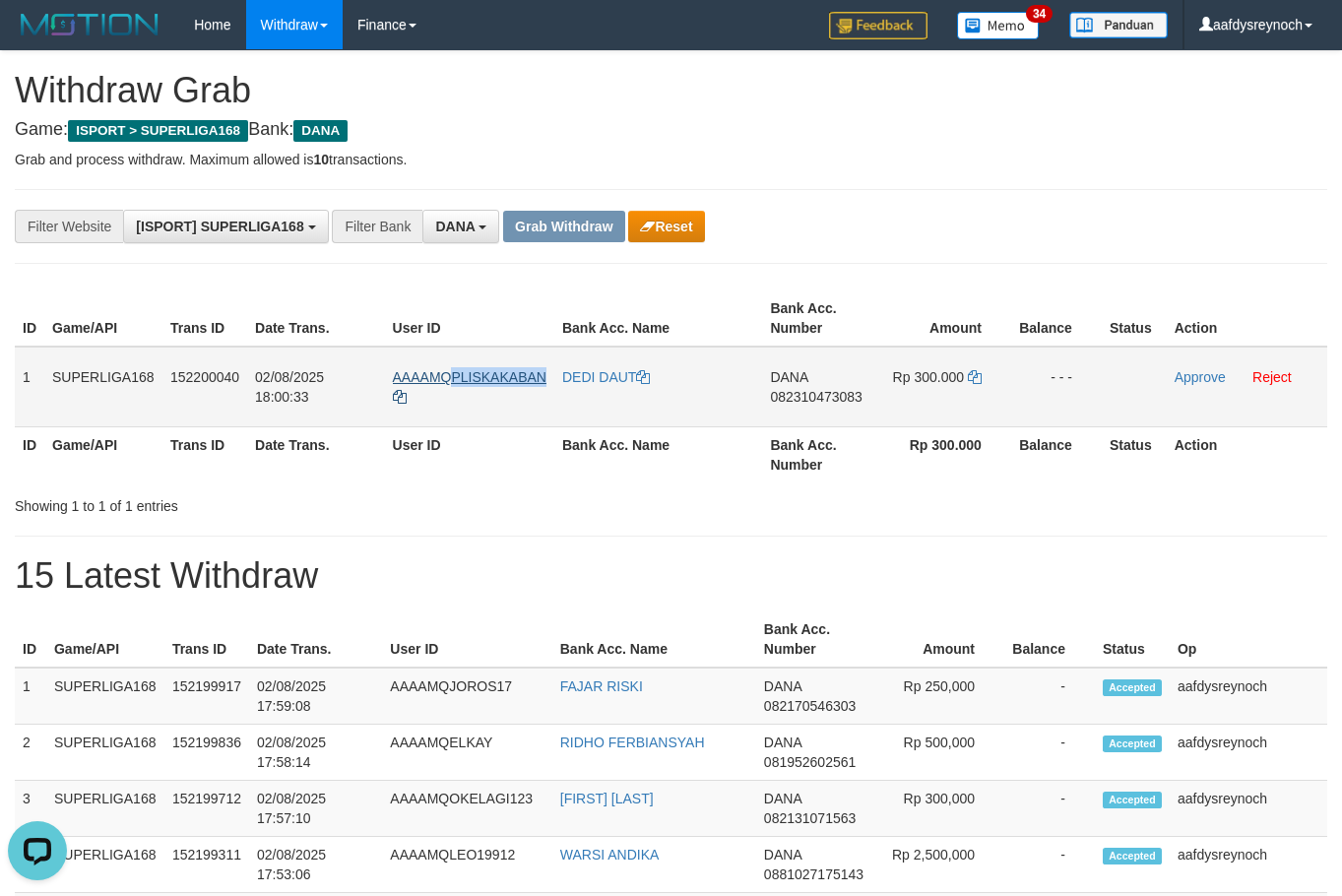 drag, startPoint x: 537, startPoint y: 365, endPoint x: 454, endPoint y: 371, distance: 83.21658 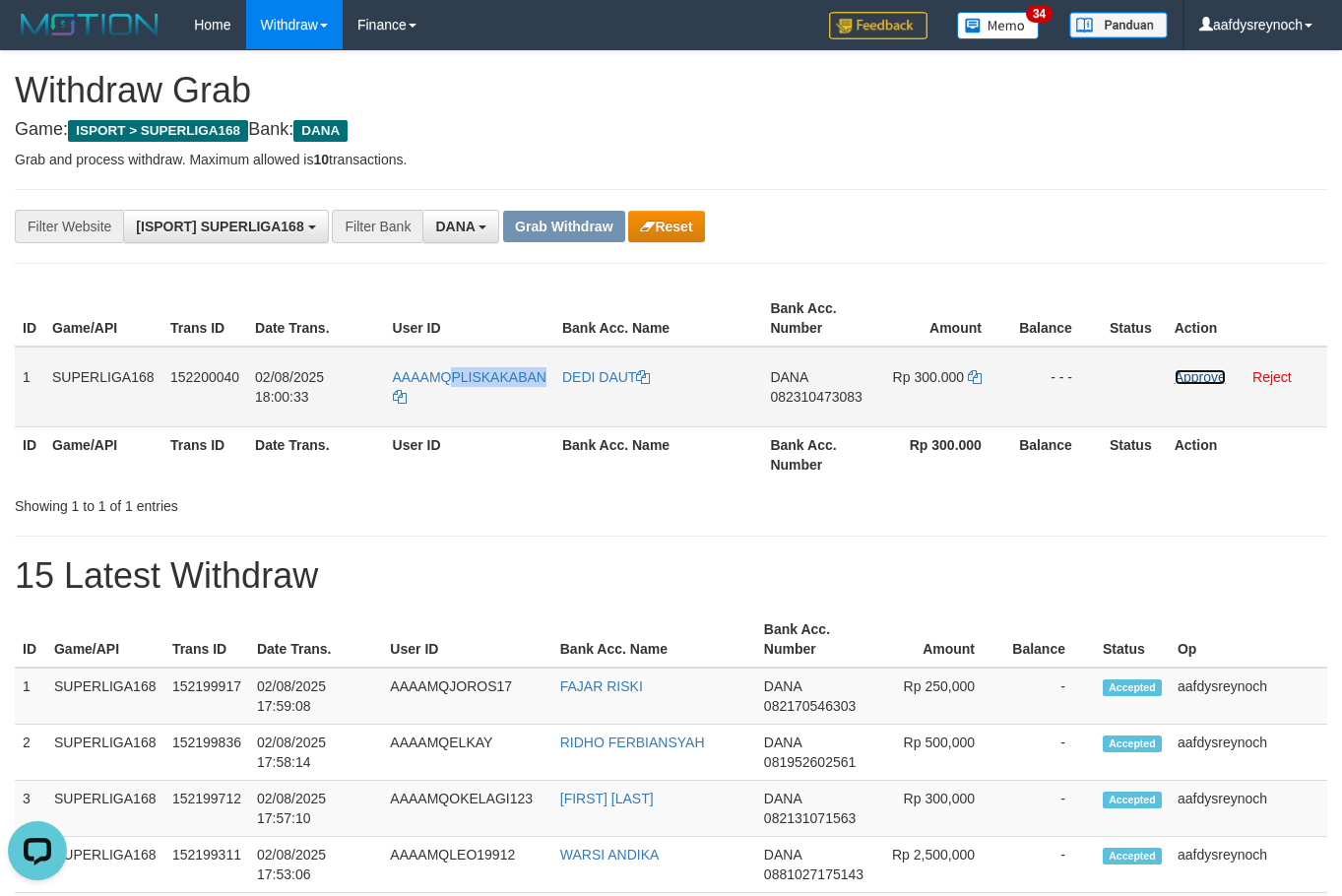 click on "Approve" at bounding box center (1200, 377) 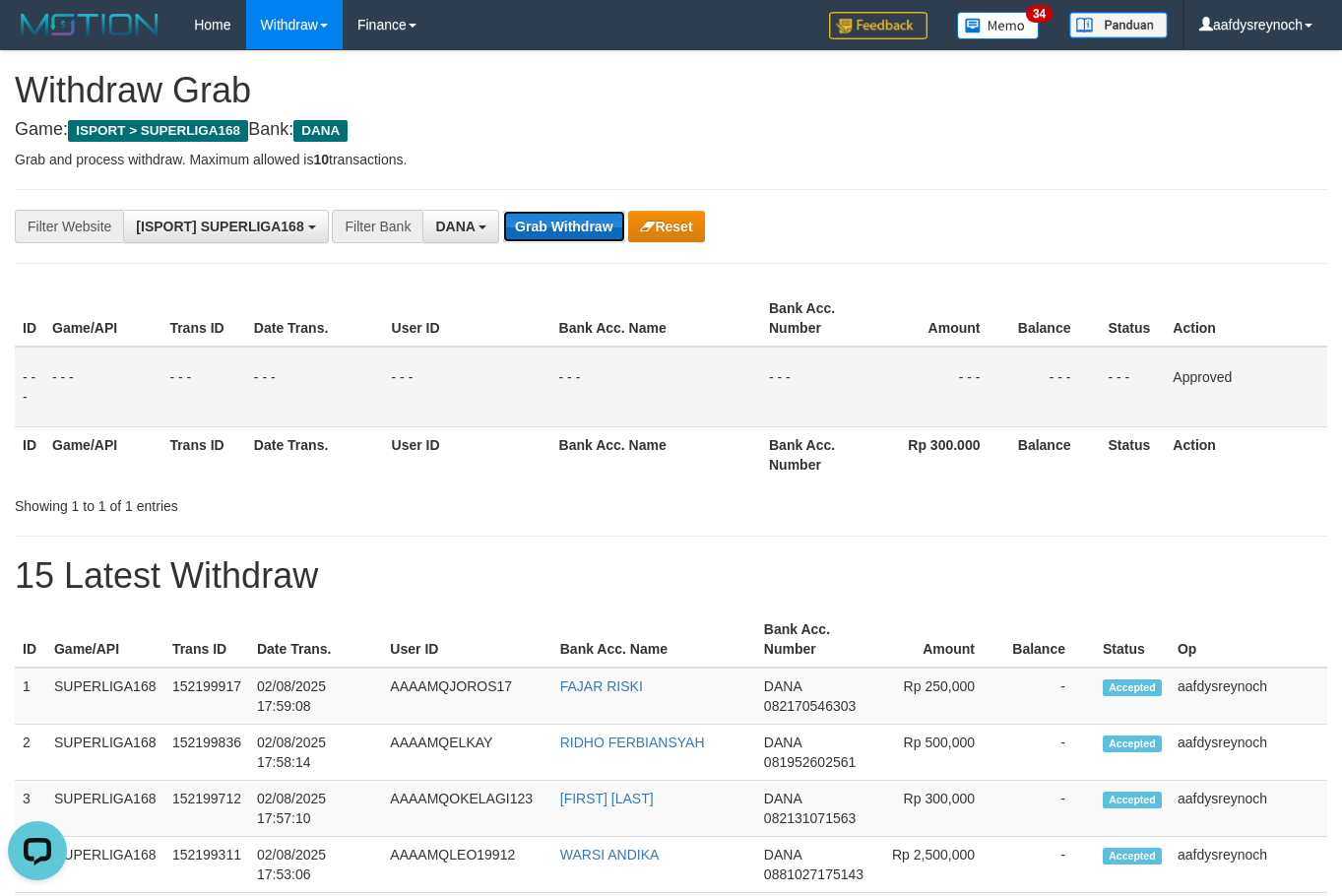 click on "Grab Withdraw" at bounding box center (563, 226) 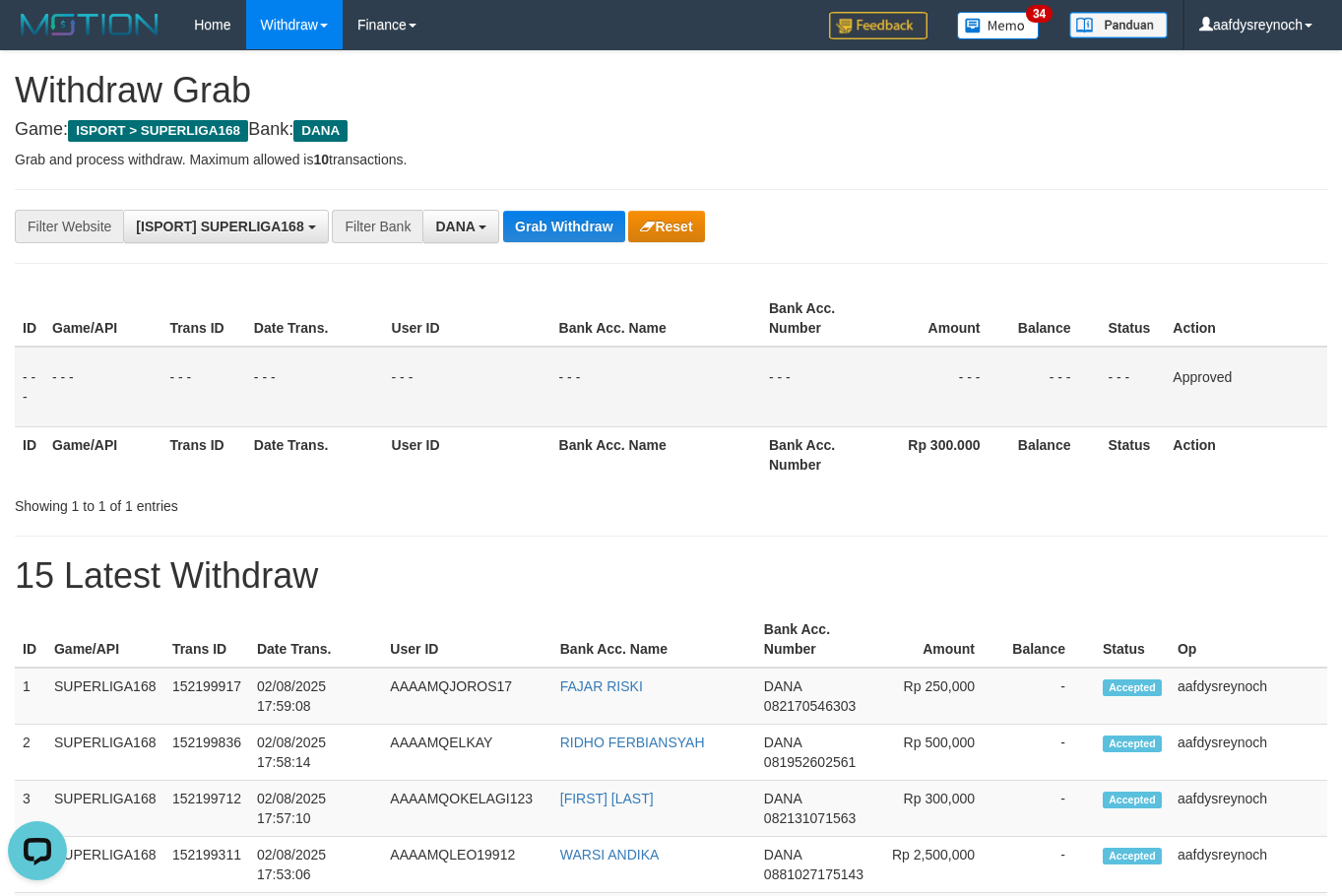 click on "**********" at bounding box center (671, 226) 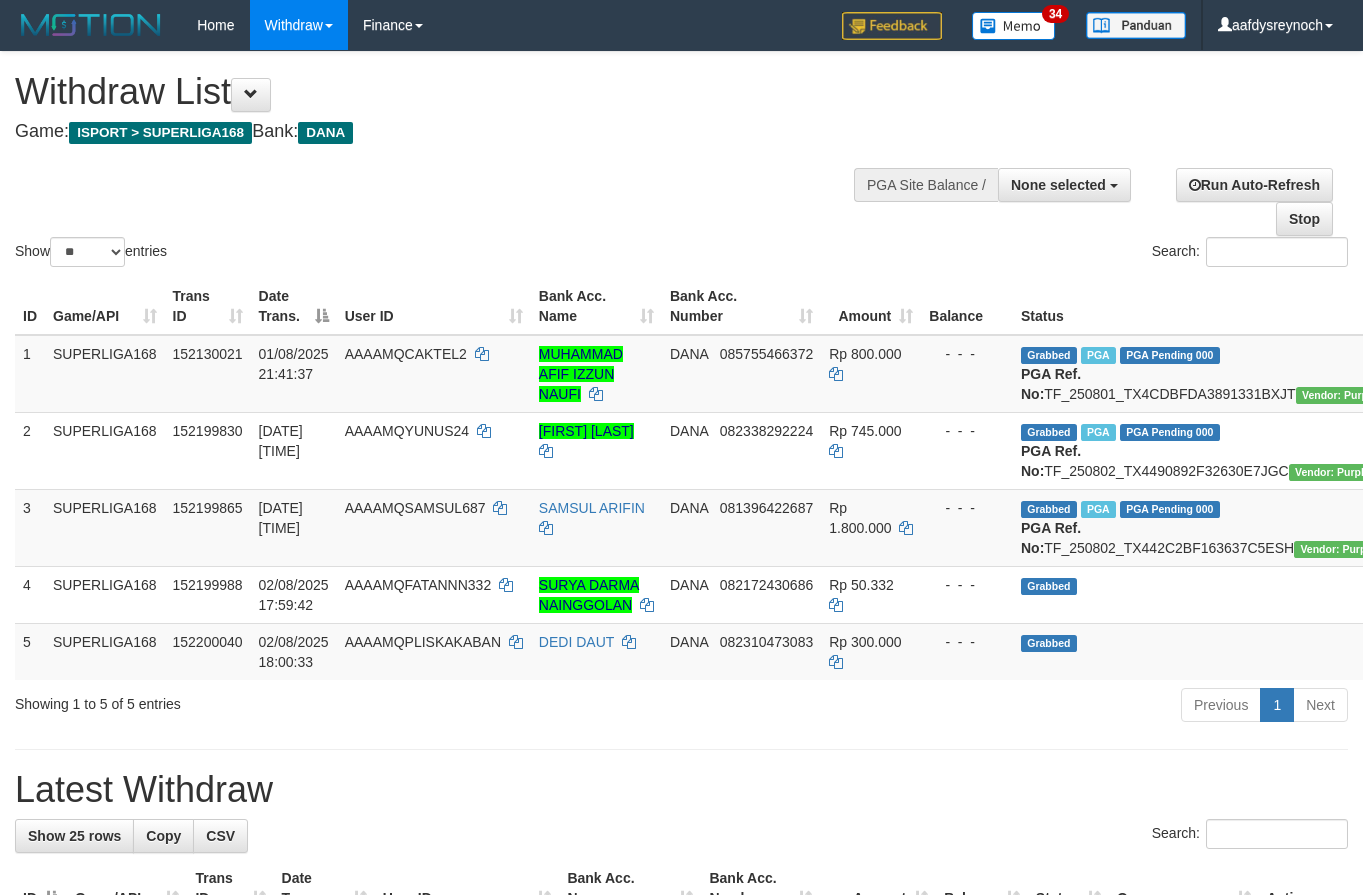select 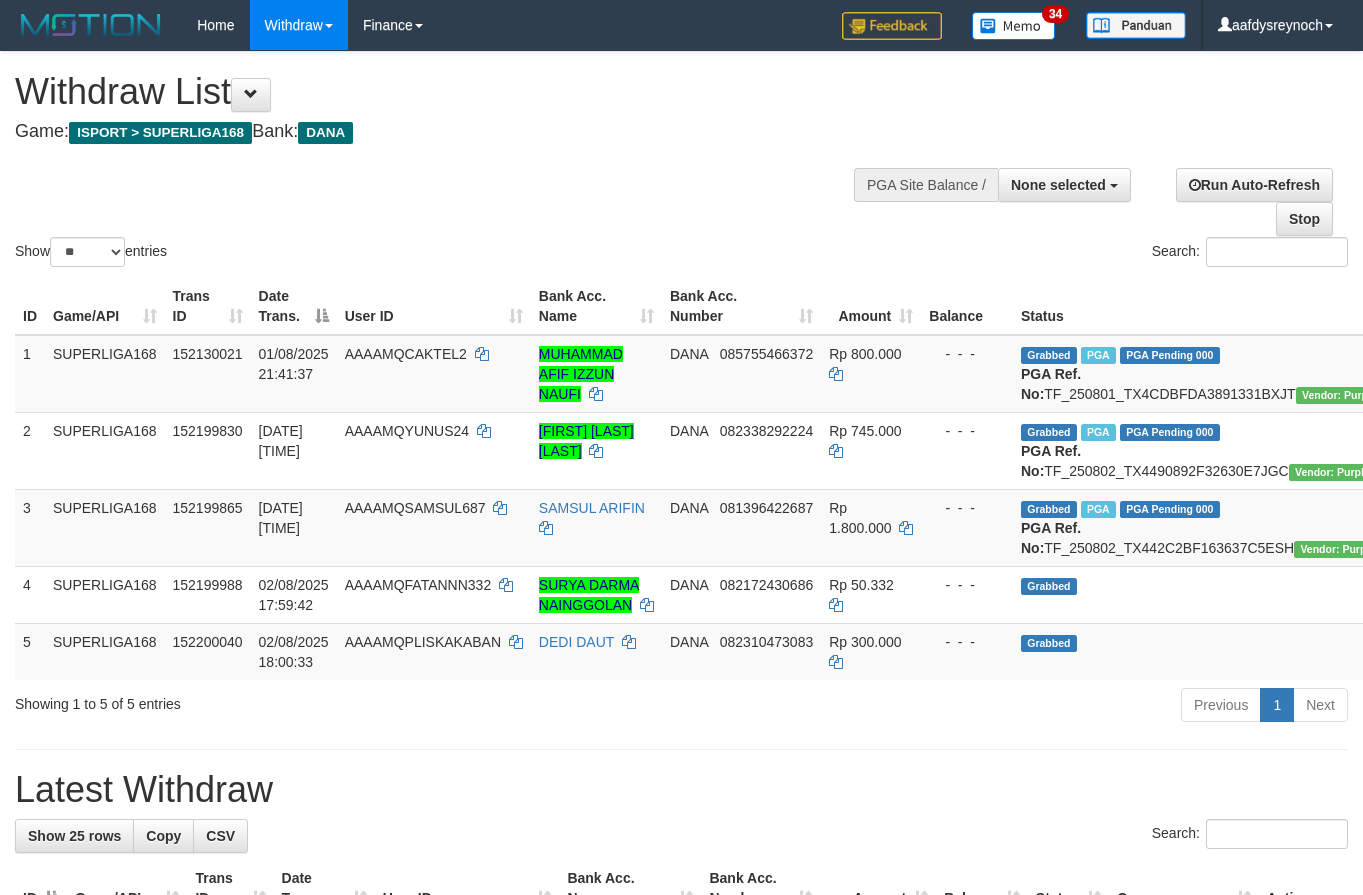 select 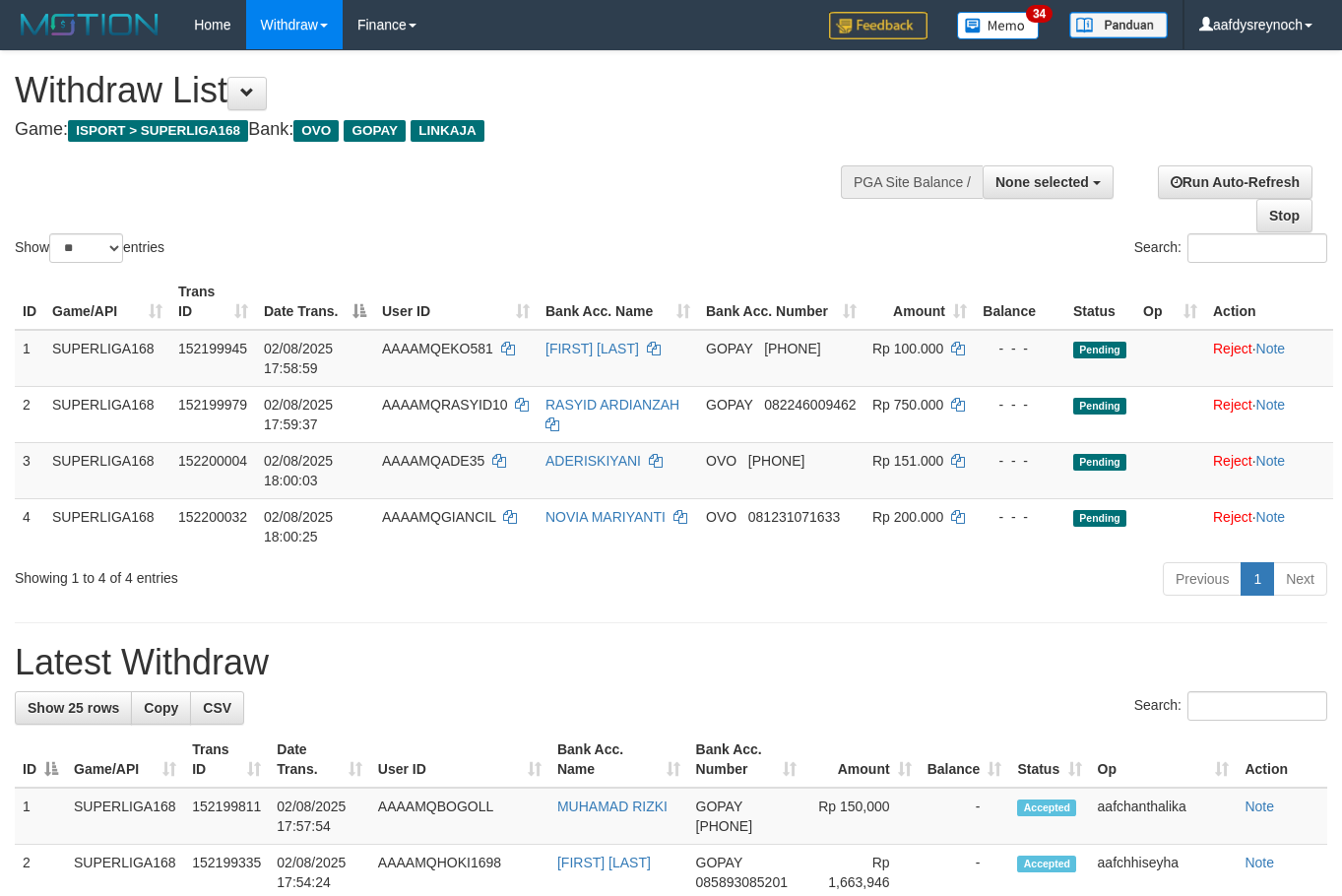 select 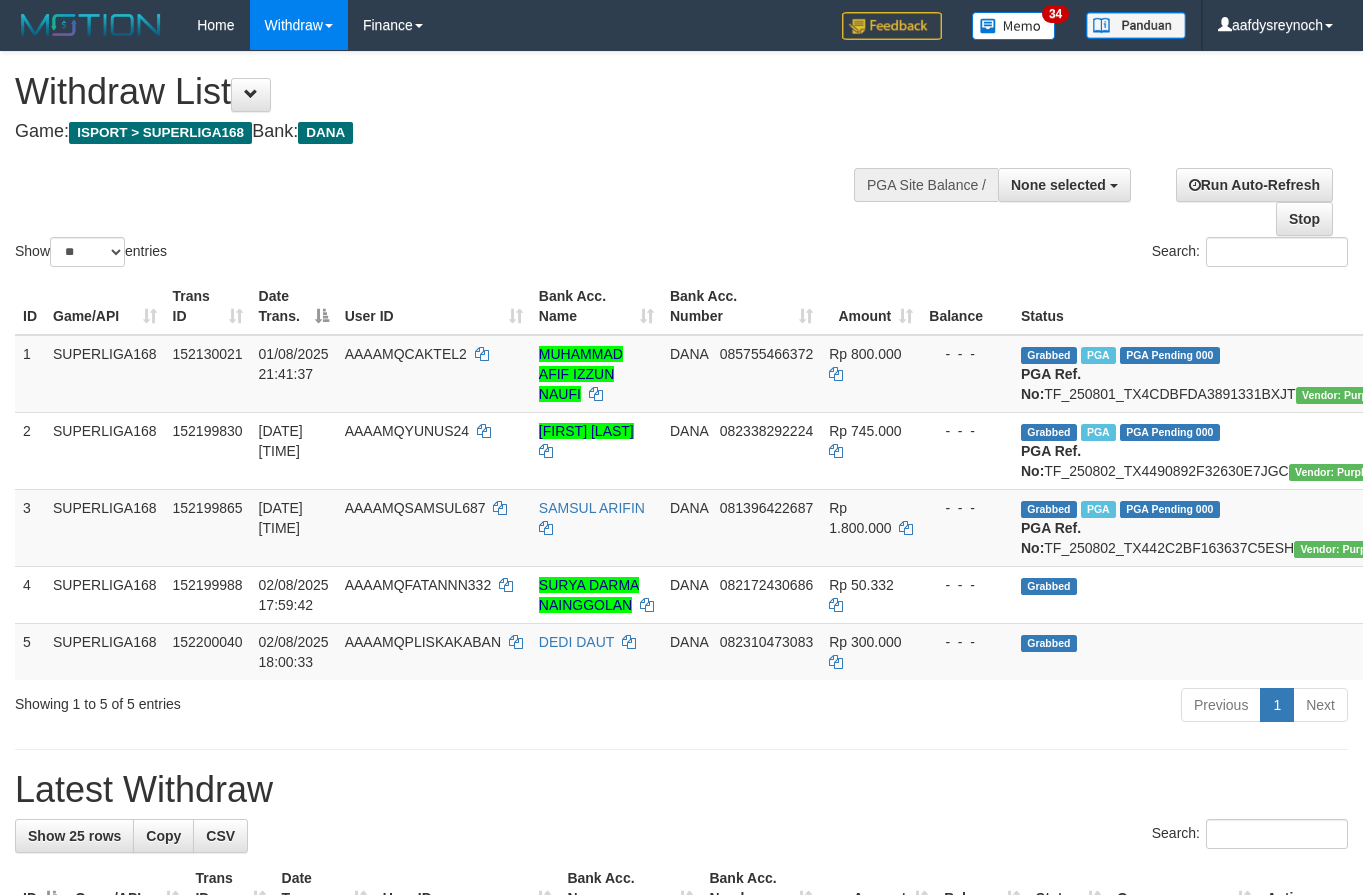 select 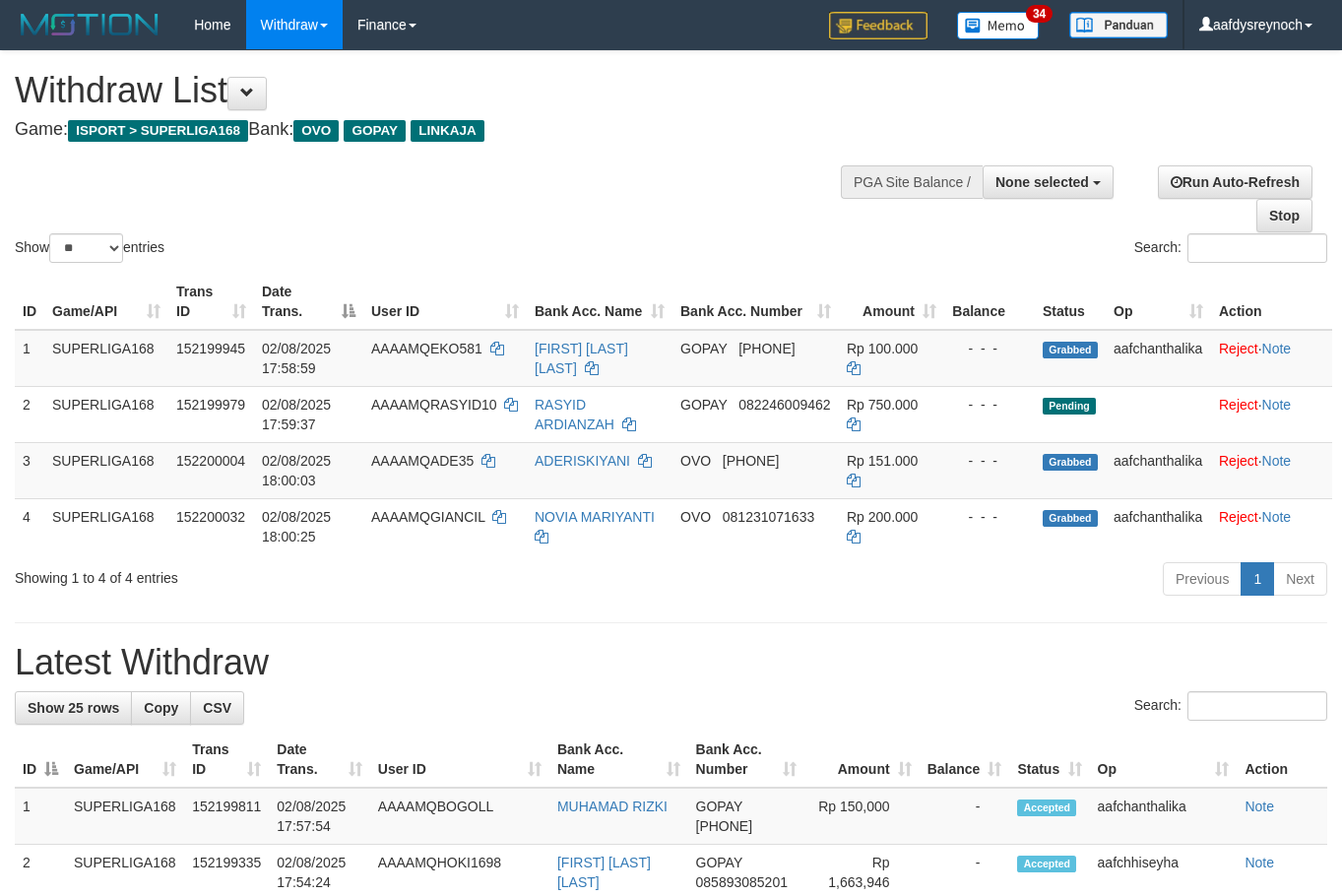 select 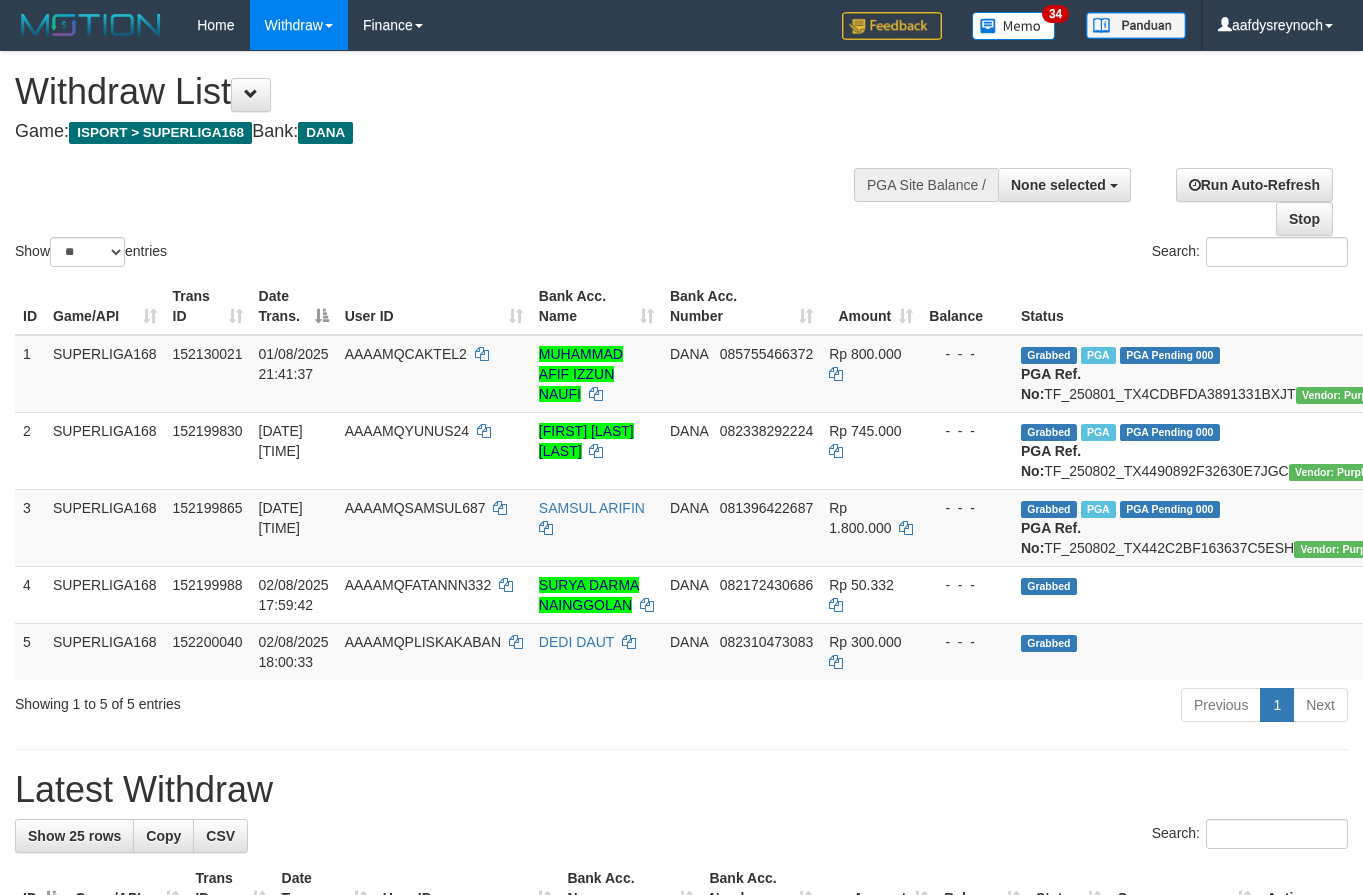 select 